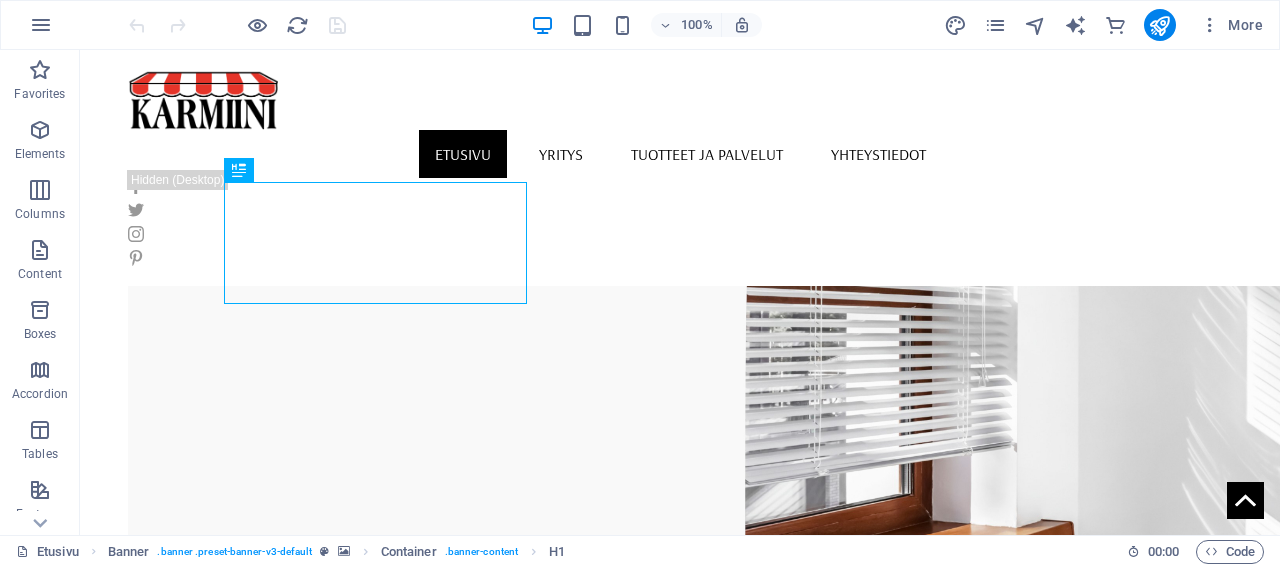 scroll, scrollTop: 0, scrollLeft: 0, axis: both 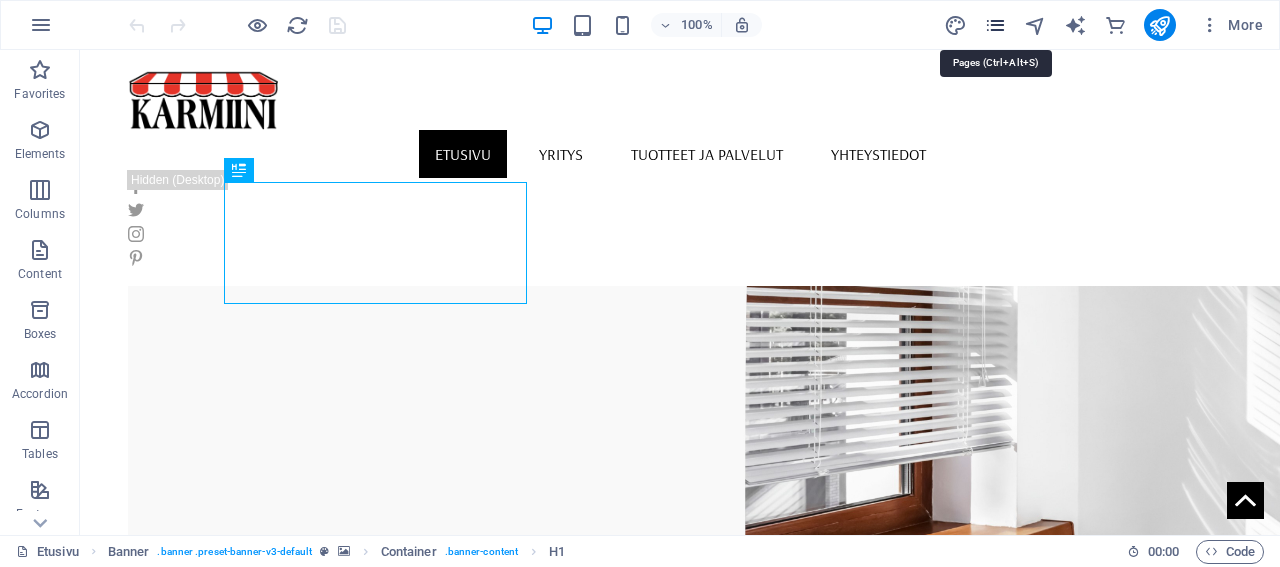 click at bounding box center [995, 25] 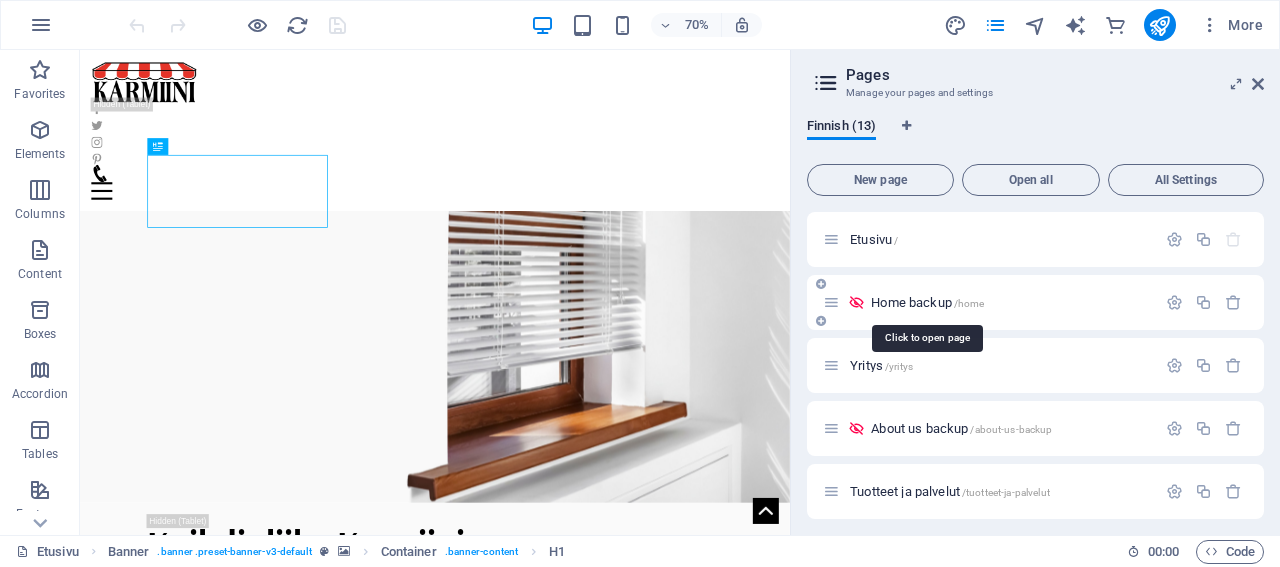 click on "Home backup /home" at bounding box center (927, 302) 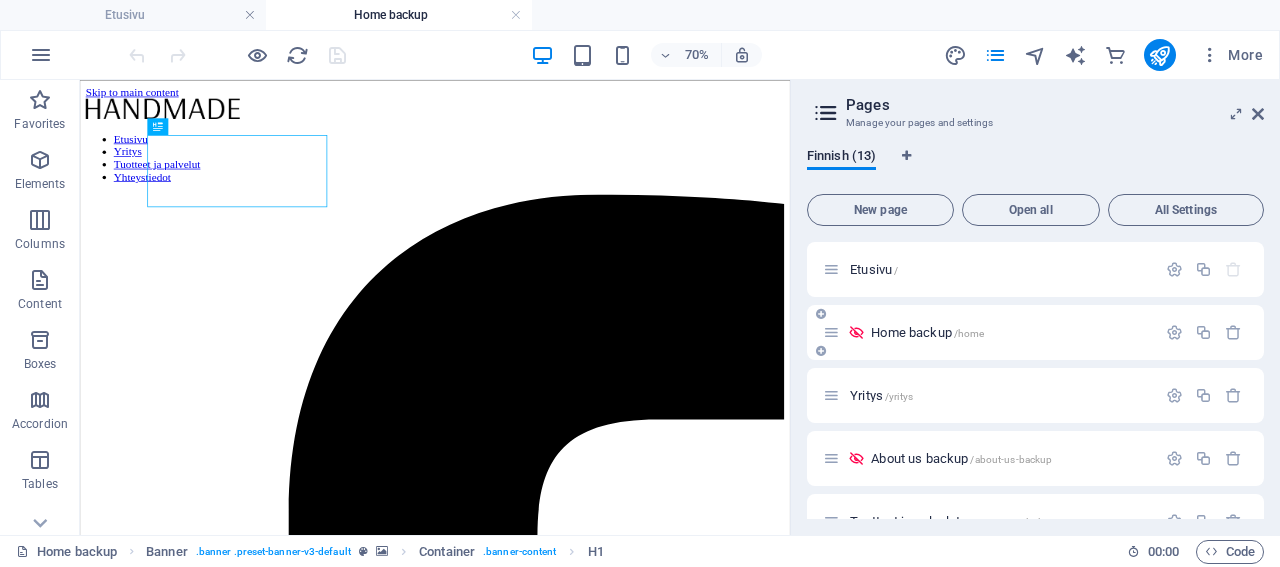 scroll, scrollTop: 0, scrollLeft: 0, axis: both 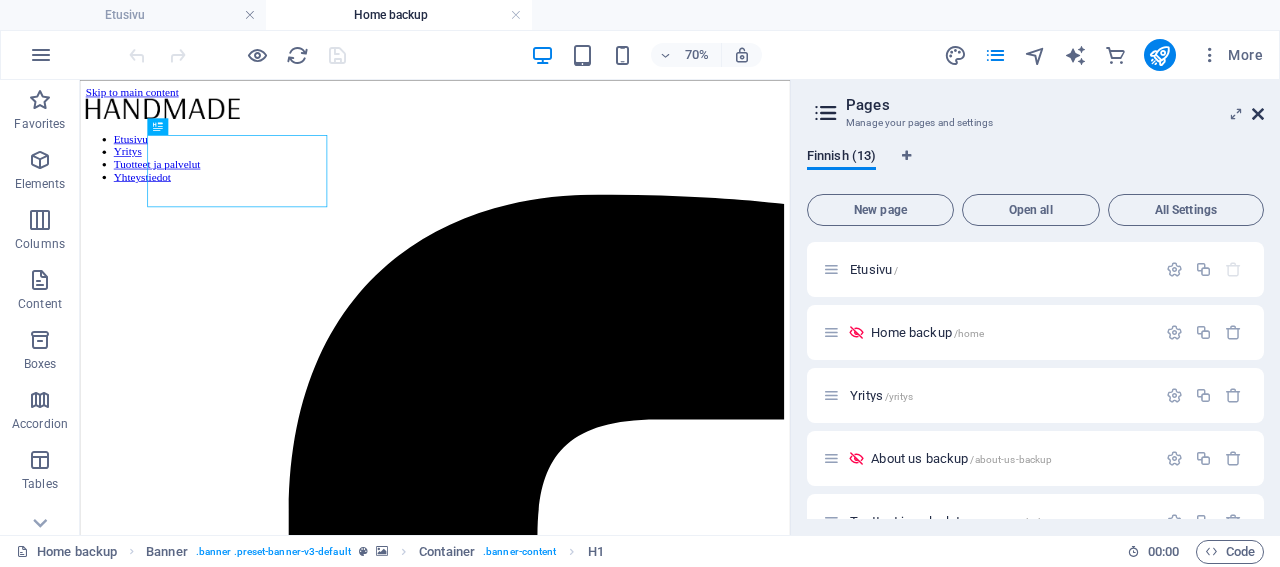 click at bounding box center (1258, 114) 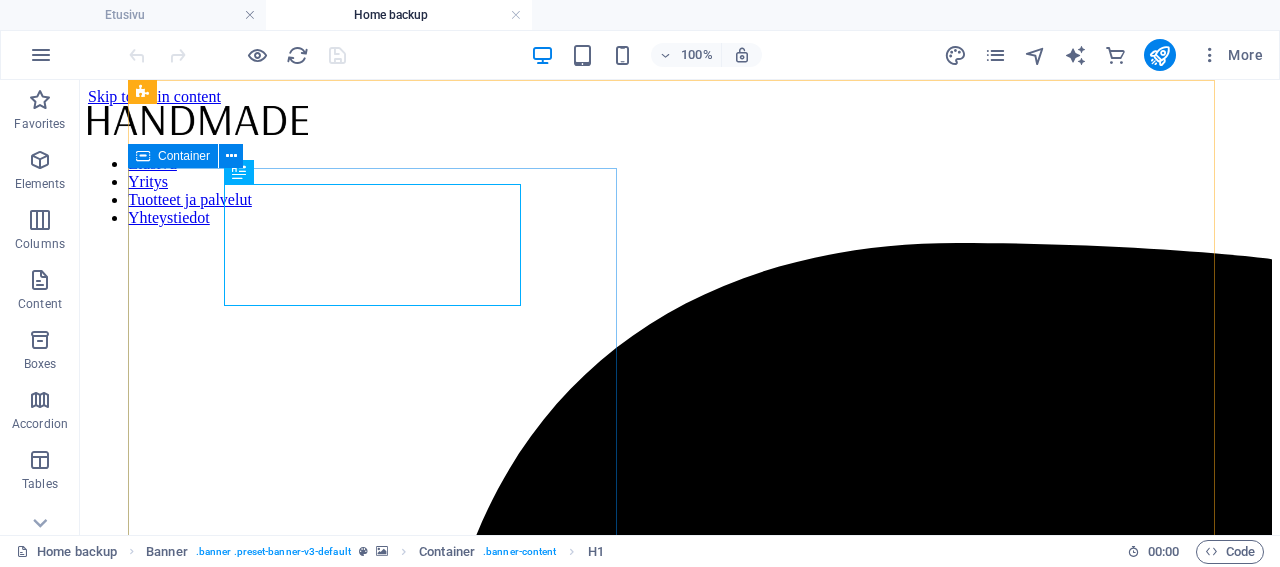 click on "Container" at bounding box center (184, 156) 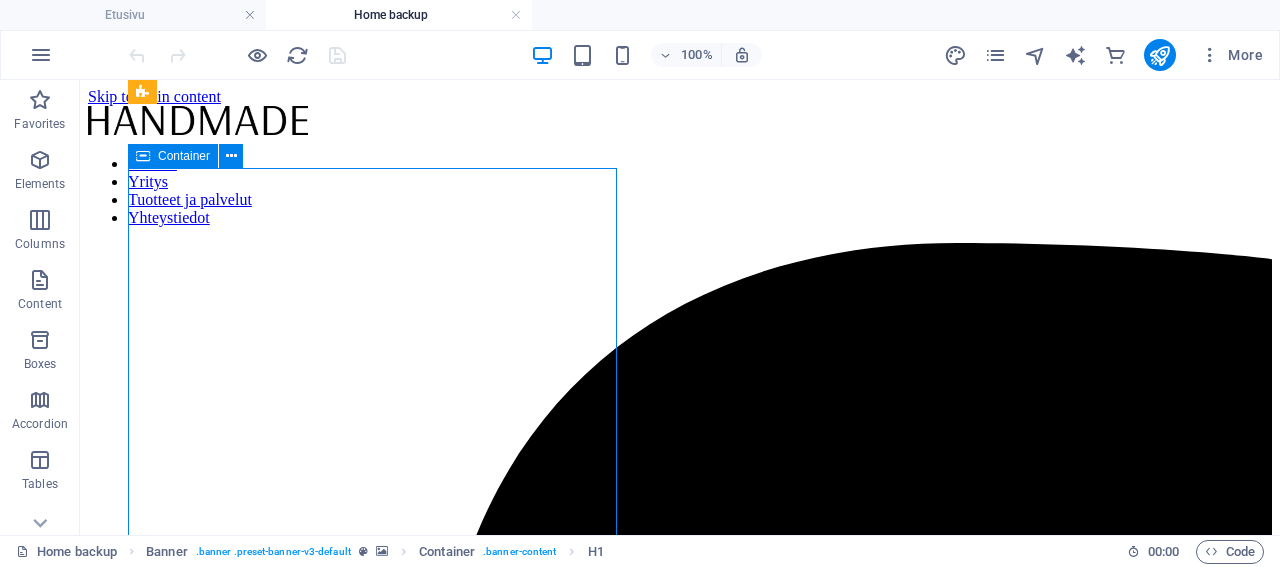 click on "Container" at bounding box center (184, 156) 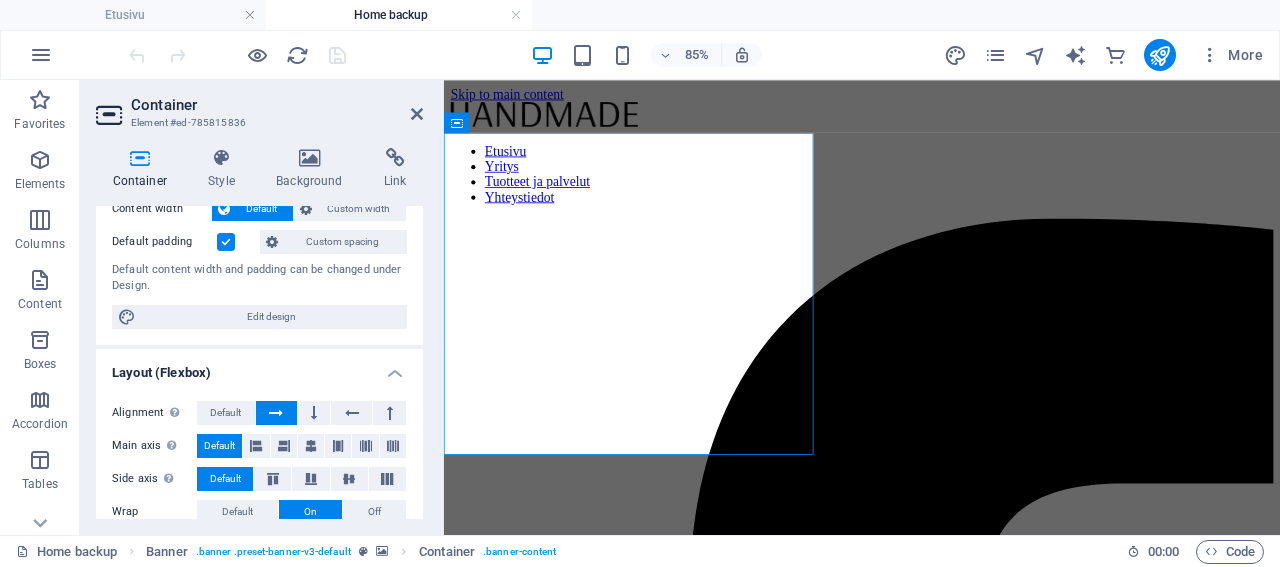 scroll, scrollTop: 77, scrollLeft: 0, axis: vertical 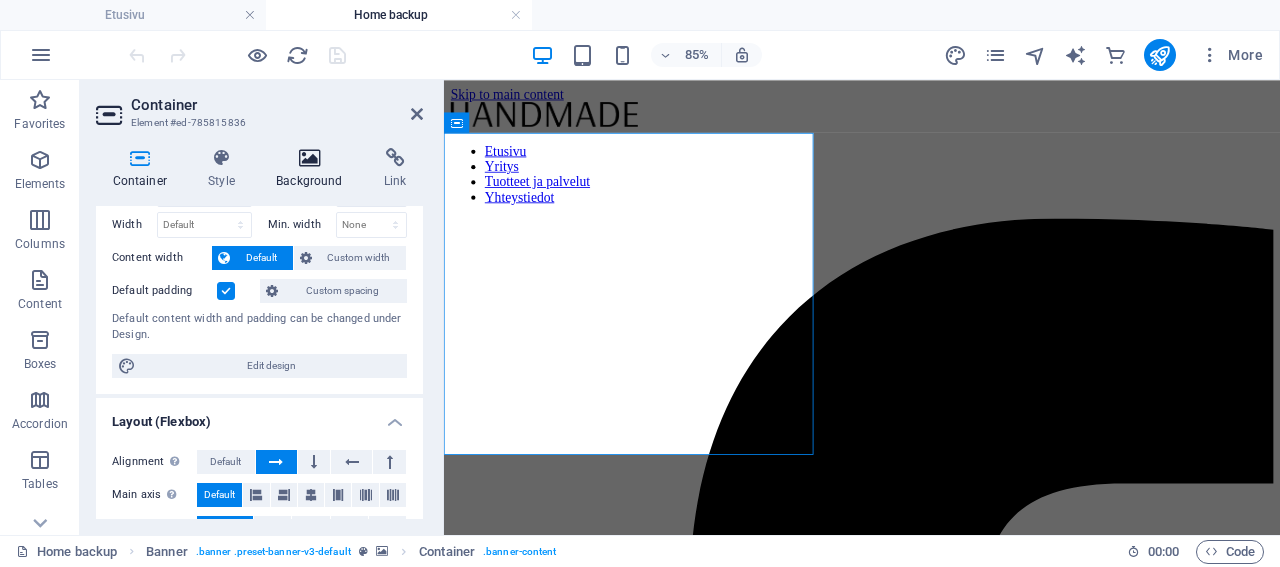 click at bounding box center (310, 158) 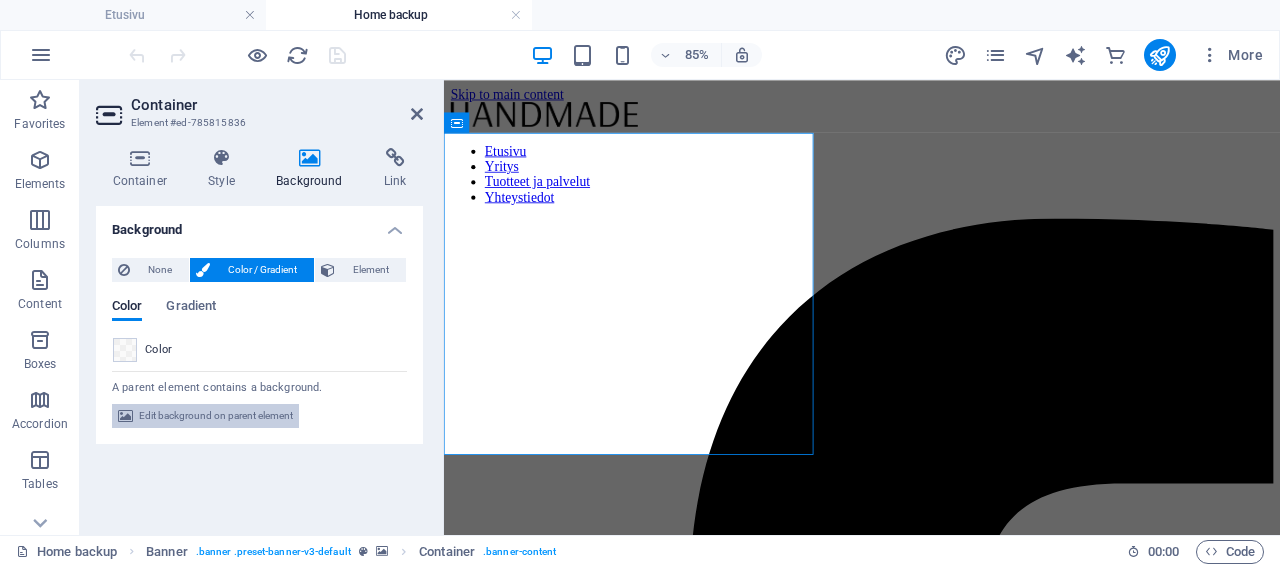 click on "Edit background on parent element" at bounding box center [216, 416] 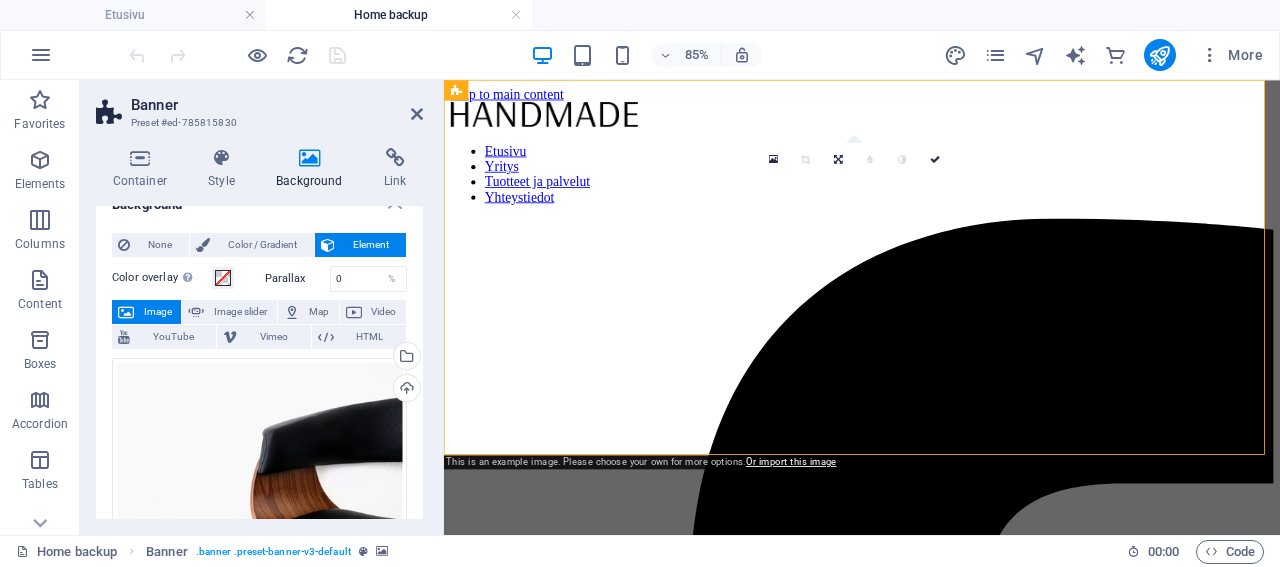 scroll, scrollTop: 0, scrollLeft: 0, axis: both 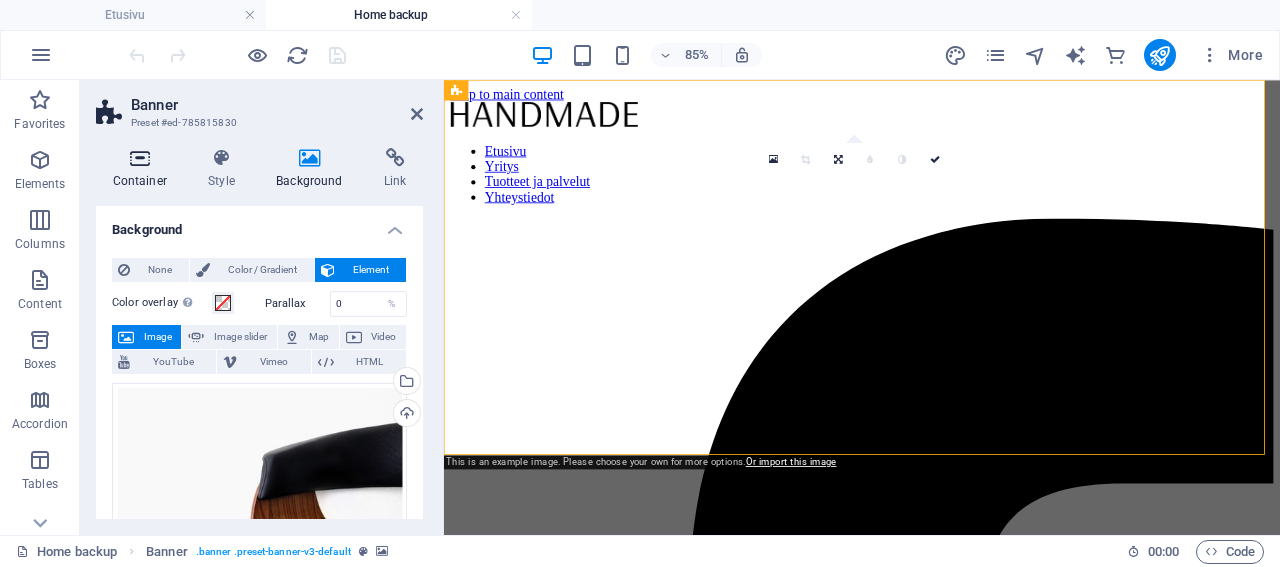 click on "Container" at bounding box center (144, 169) 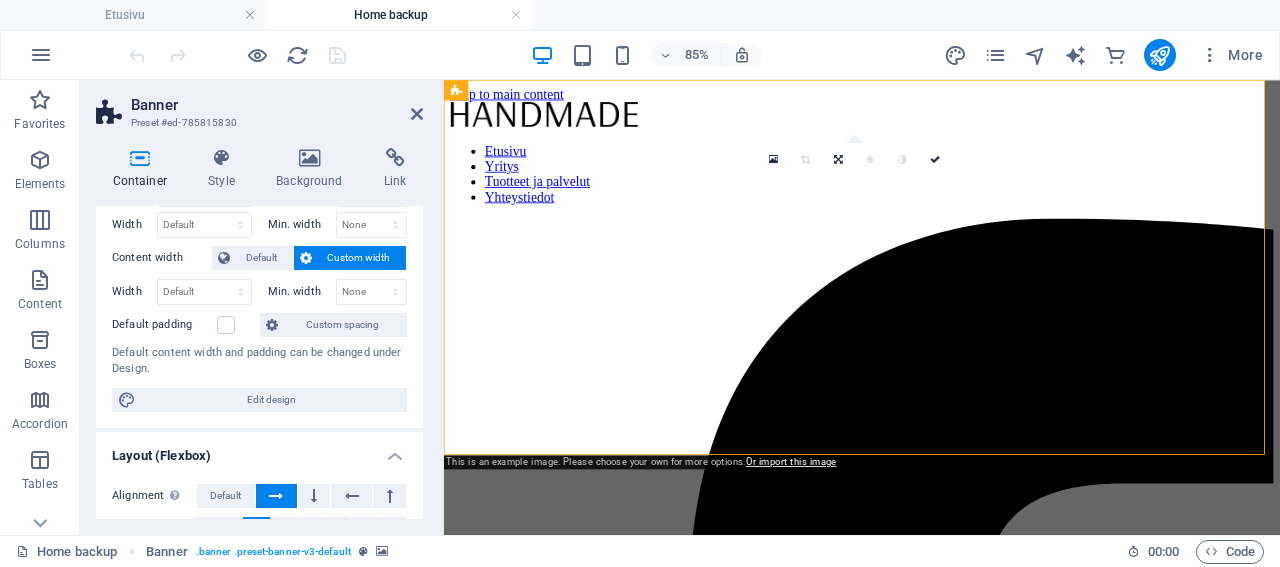 scroll, scrollTop: 0, scrollLeft: 0, axis: both 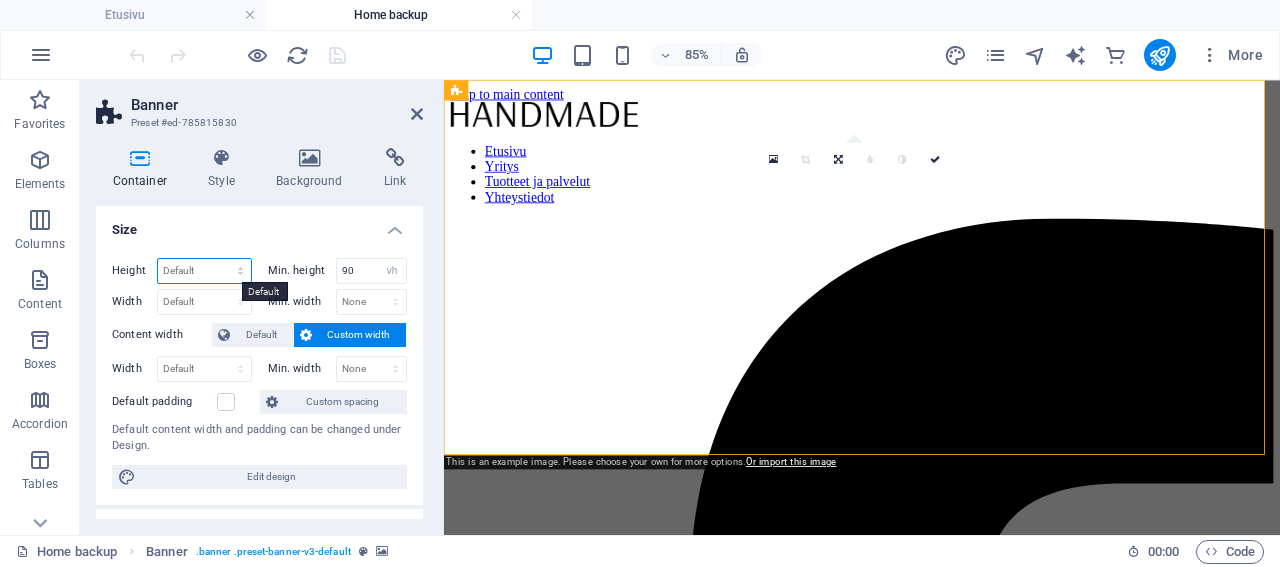 select on "px" 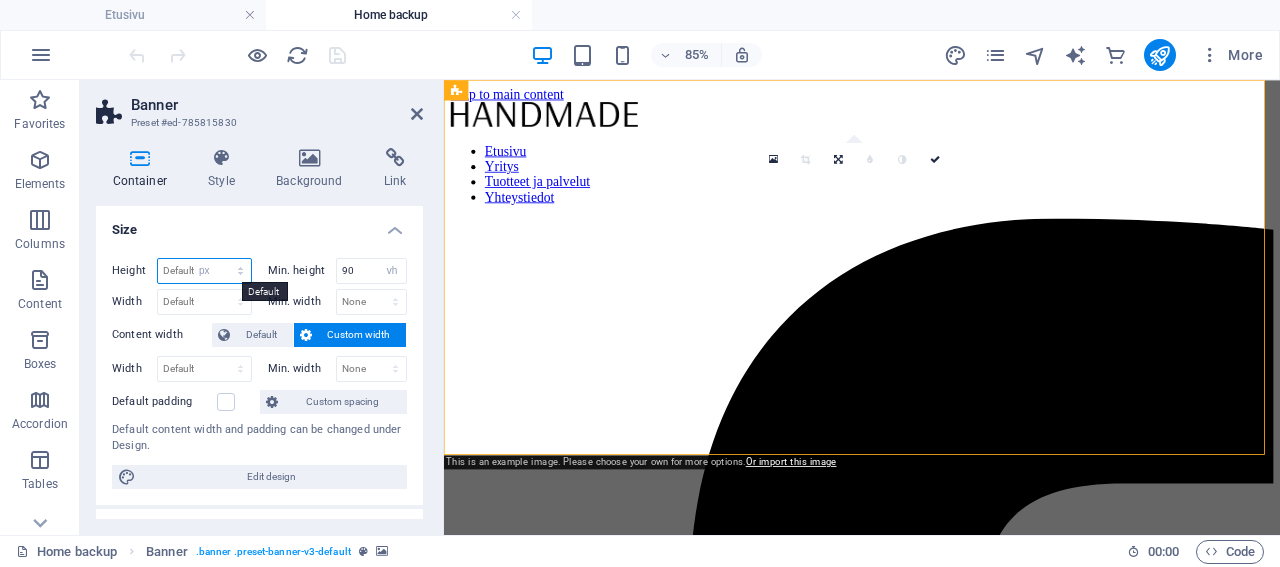 click on "px" at bounding box center [0, 0] 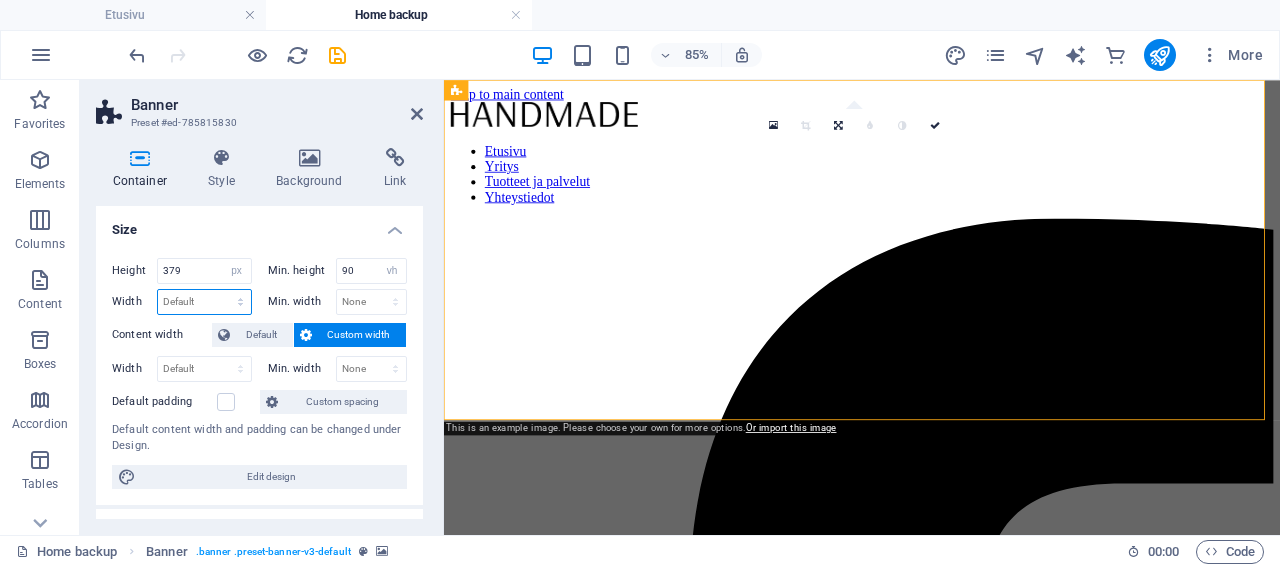 click on "Default px rem % em vh vw" at bounding box center [204, 302] 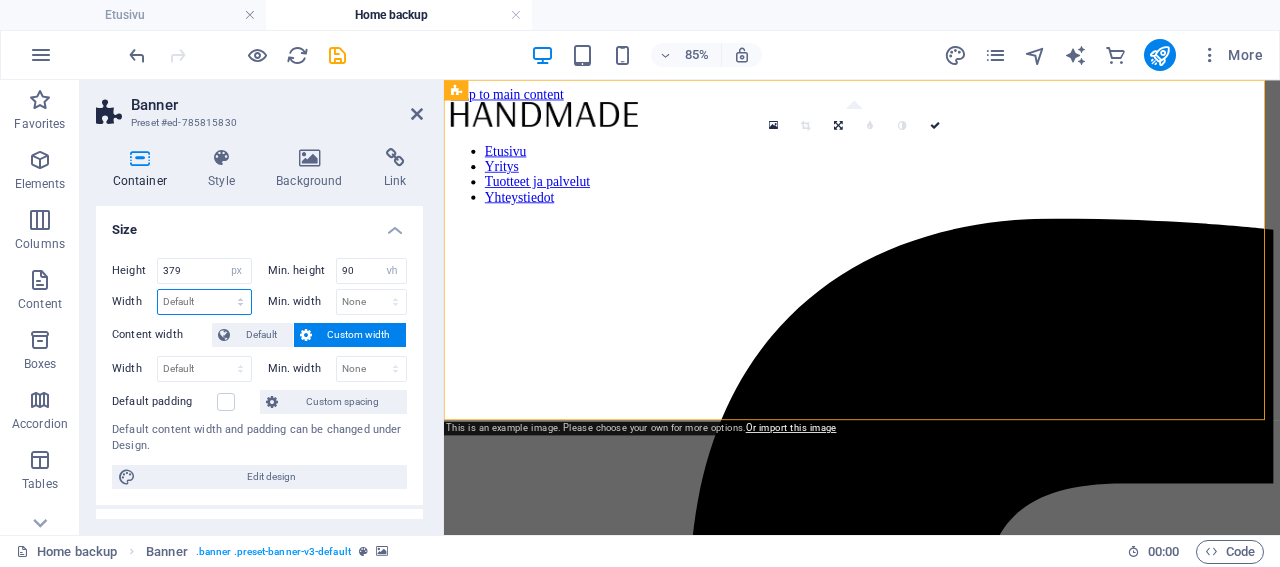 select on "px" 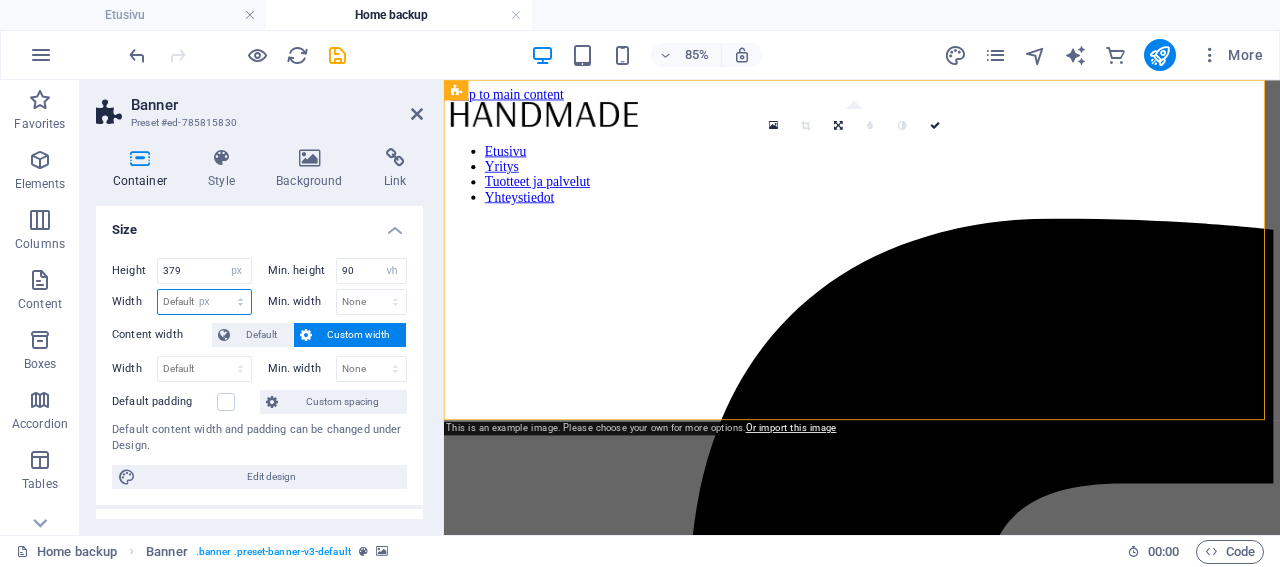 click on "px" at bounding box center [0, 0] 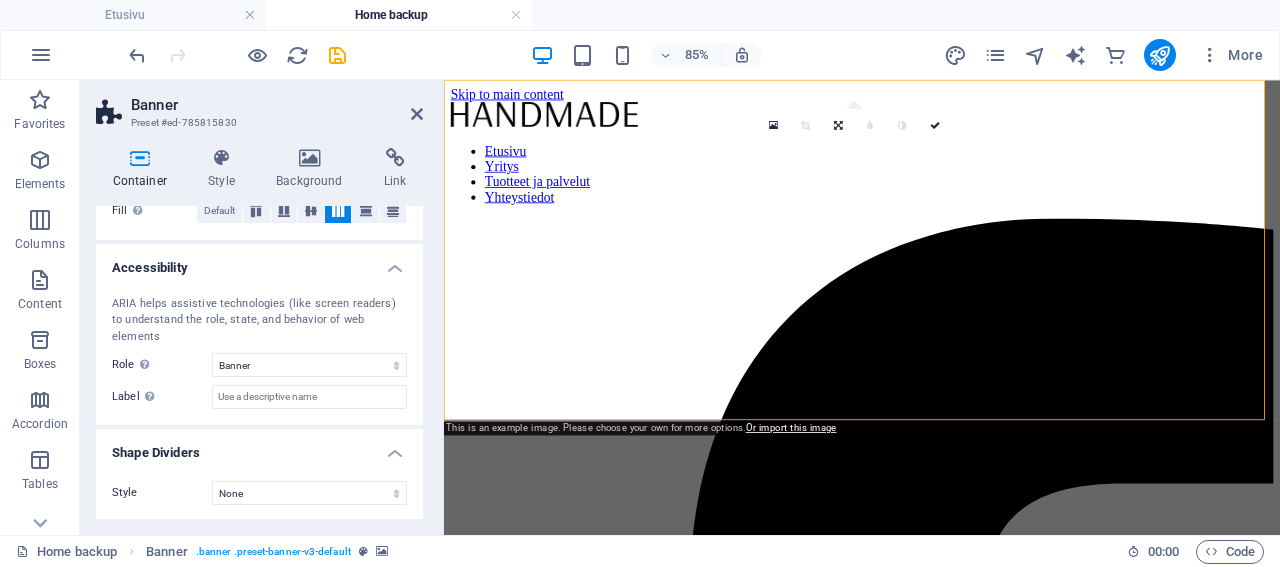scroll, scrollTop: 0, scrollLeft: 0, axis: both 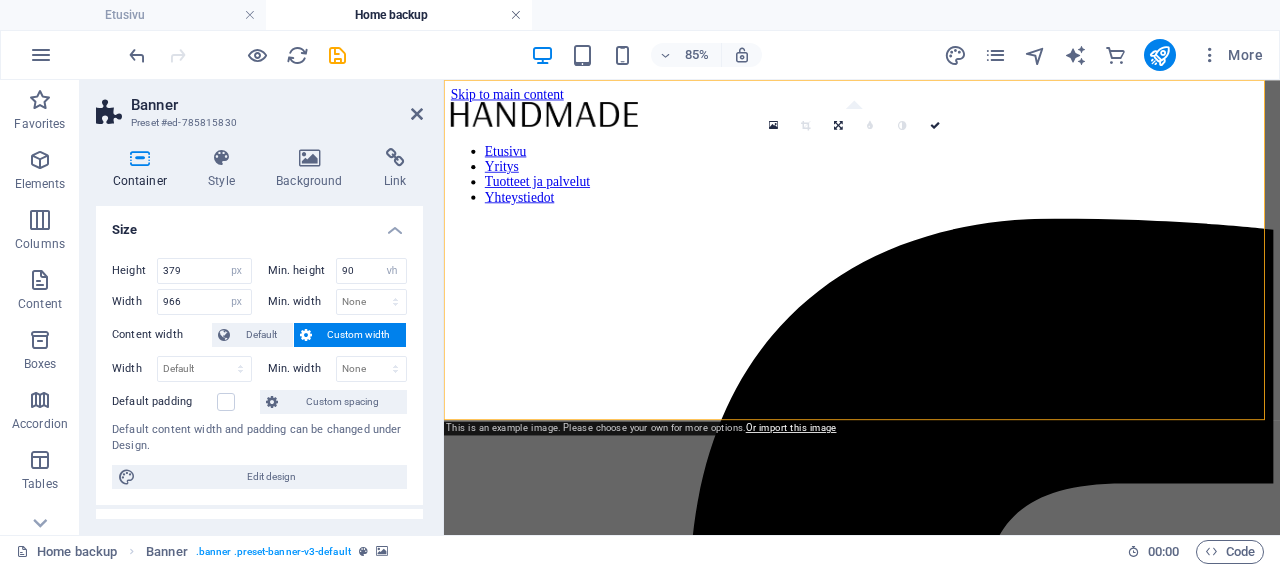 click at bounding box center (516, 15) 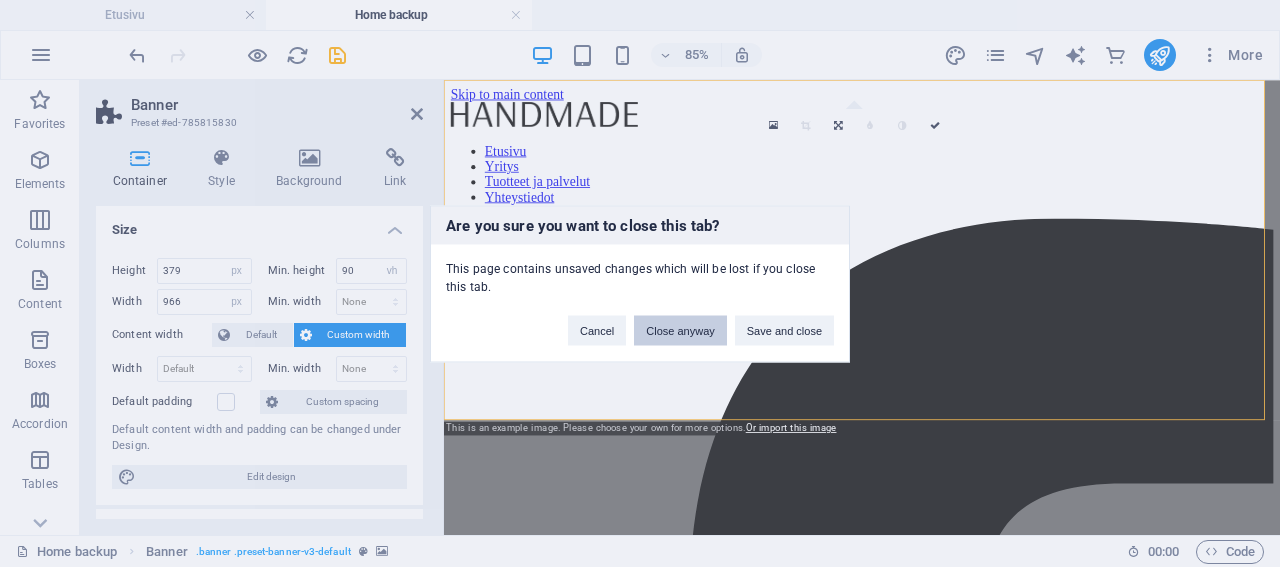click on "Close anyway" at bounding box center [680, 330] 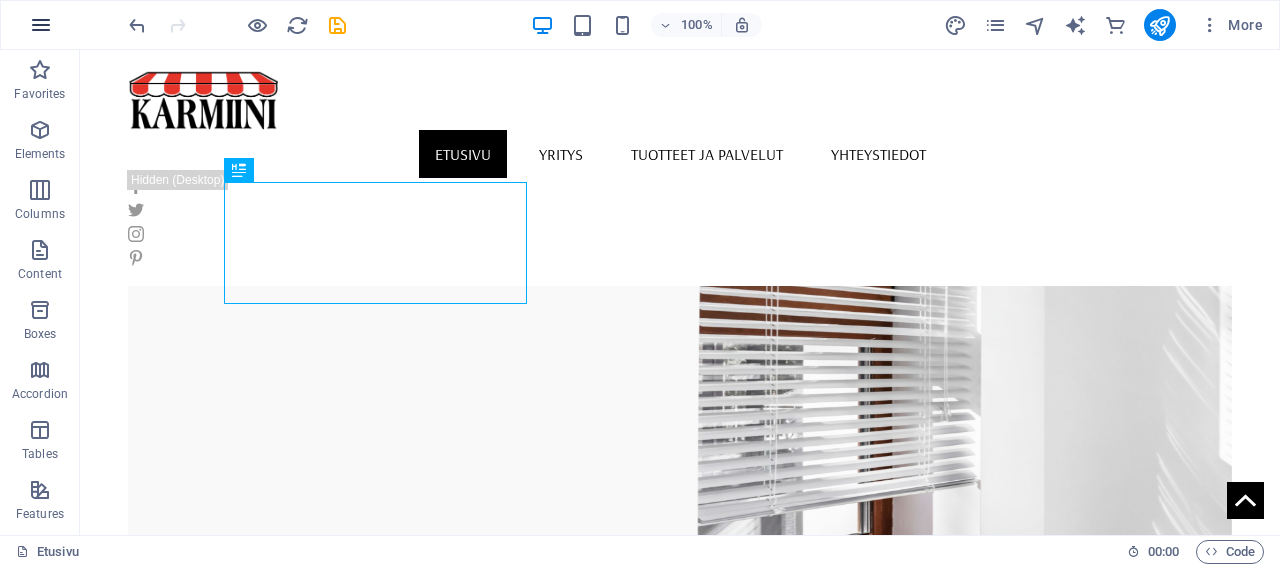 click at bounding box center [41, 25] 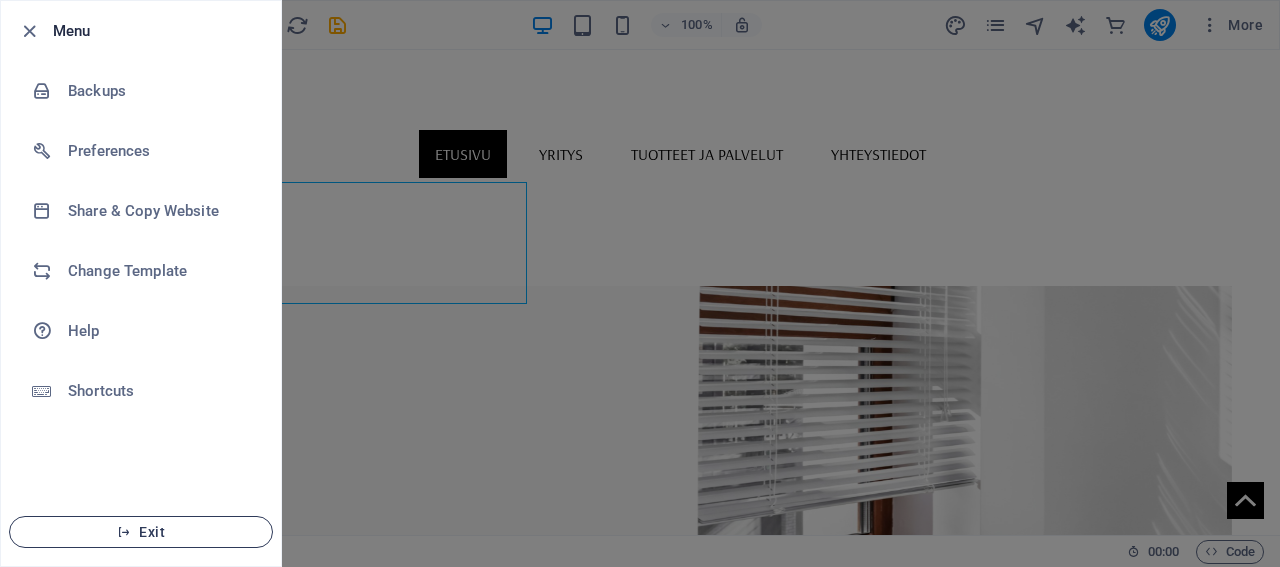 click on "Exit" at bounding box center (141, 532) 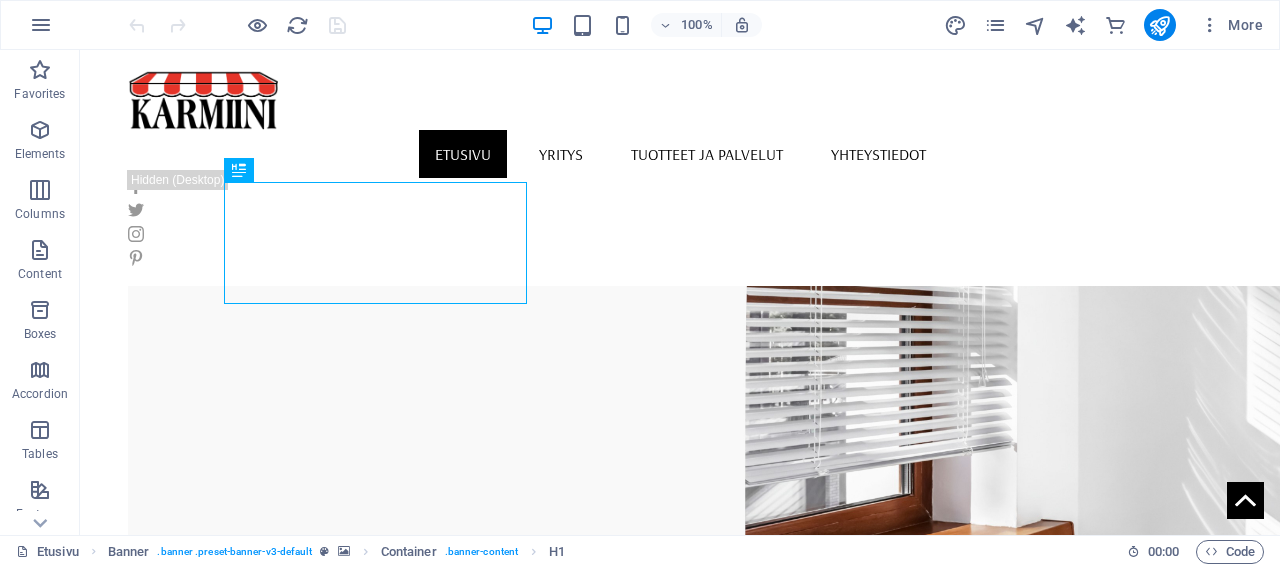 scroll, scrollTop: 0, scrollLeft: 0, axis: both 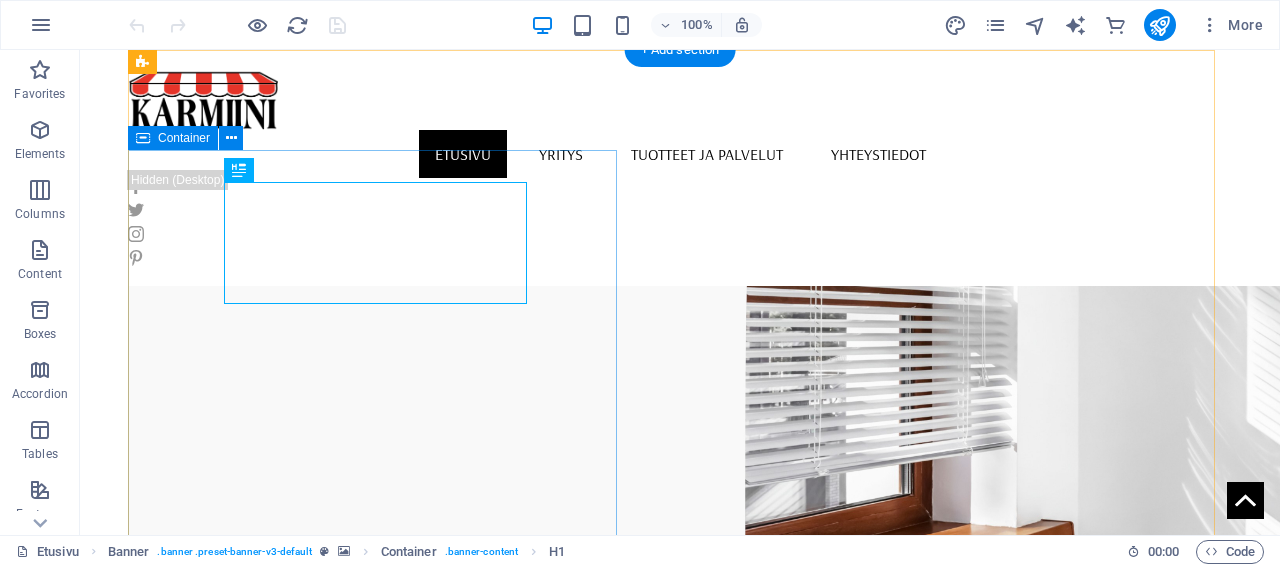click on "Kaihdinliike Karmiini Kaihdinliike Karmiini on täyden palvelun aurinkosuojauksen erikoisliike, joka on toiminut [GEOGRAPHIC_DATA] [PERSON_NAME] ympäristössä jo vuodesta 1990. Toimitamme kotimaisia takuutuotteita hoitaen työn mitoituksesta asennukseen. [PERSON_NAME]" at bounding box center (680, 862) 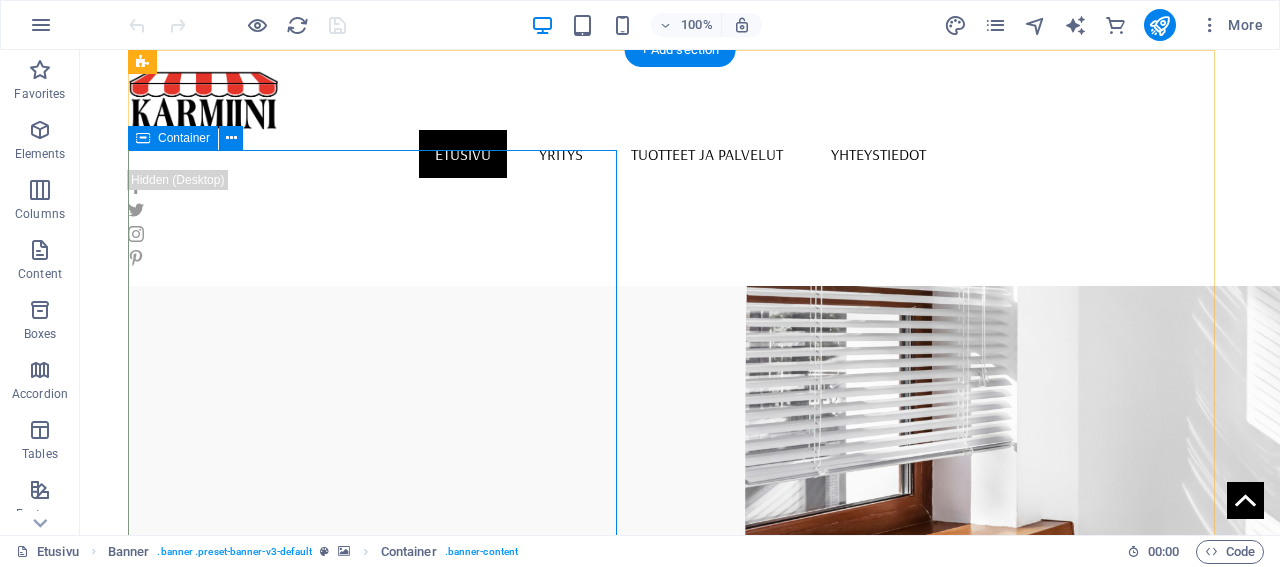 click on "Kaihdinliike Karmiini Kaihdinliike Karmiini on täyden palvelun aurinkosuojauksen erikoisliike, joka on toiminut [GEOGRAPHIC_DATA] [PERSON_NAME] ympäristössä jo vuodesta 1990. Toimitamme kotimaisia takuutuotteita hoitaen työn mitoituksesta asennukseen. [PERSON_NAME]" at bounding box center [680, 862] 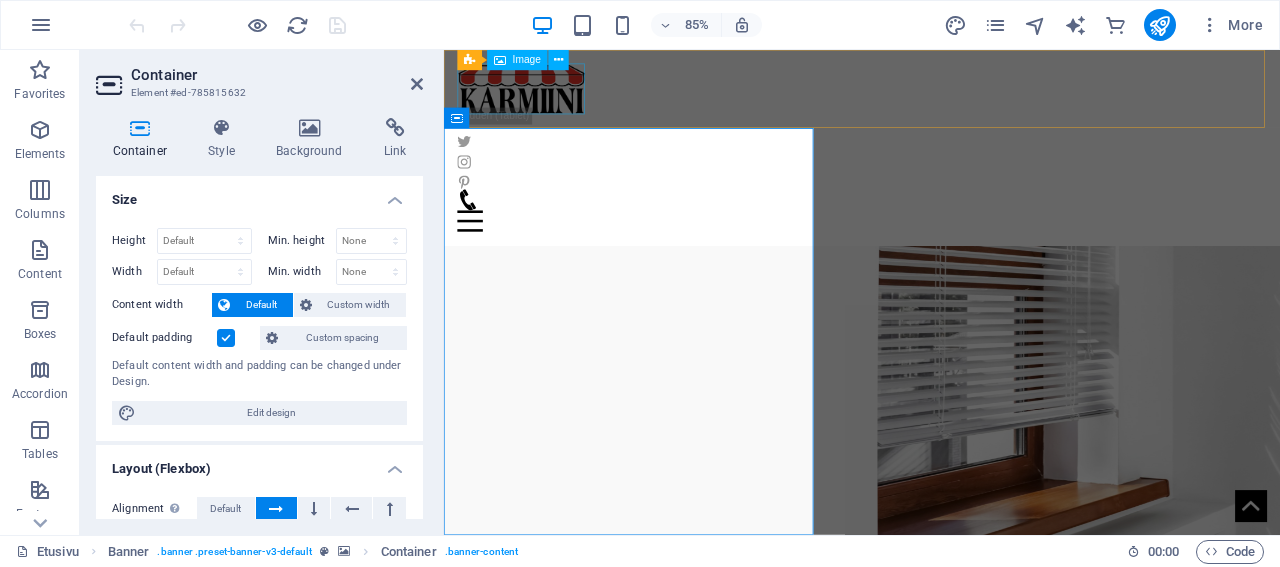 click on "Image" at bounding box center [527, 60] 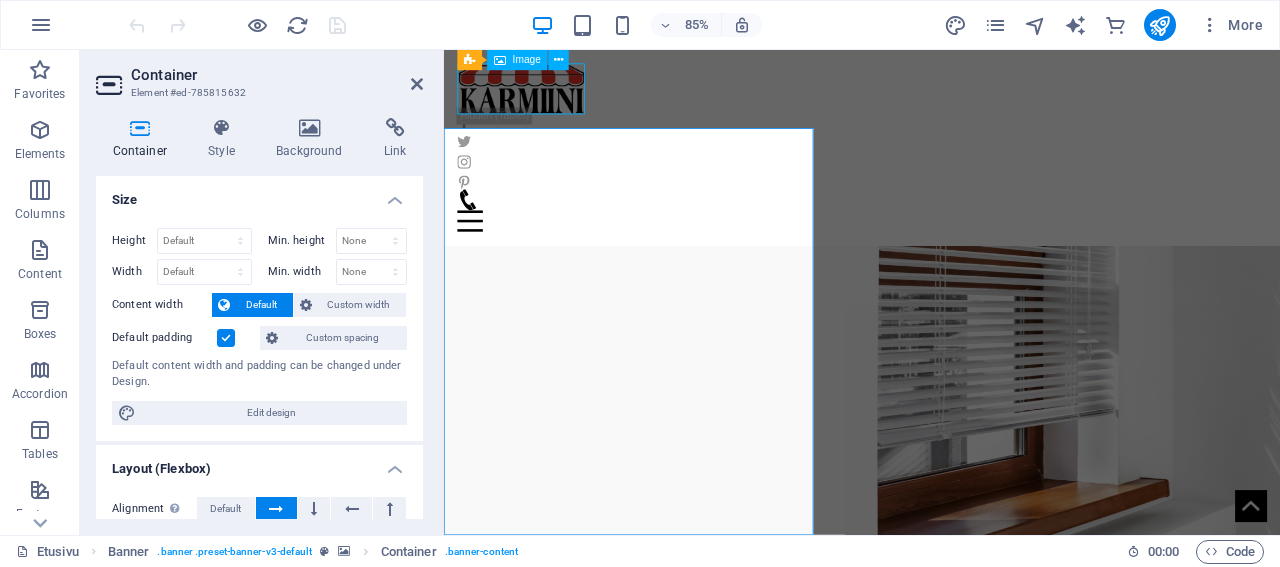 click on "Image" at bounding box center [527, 60] 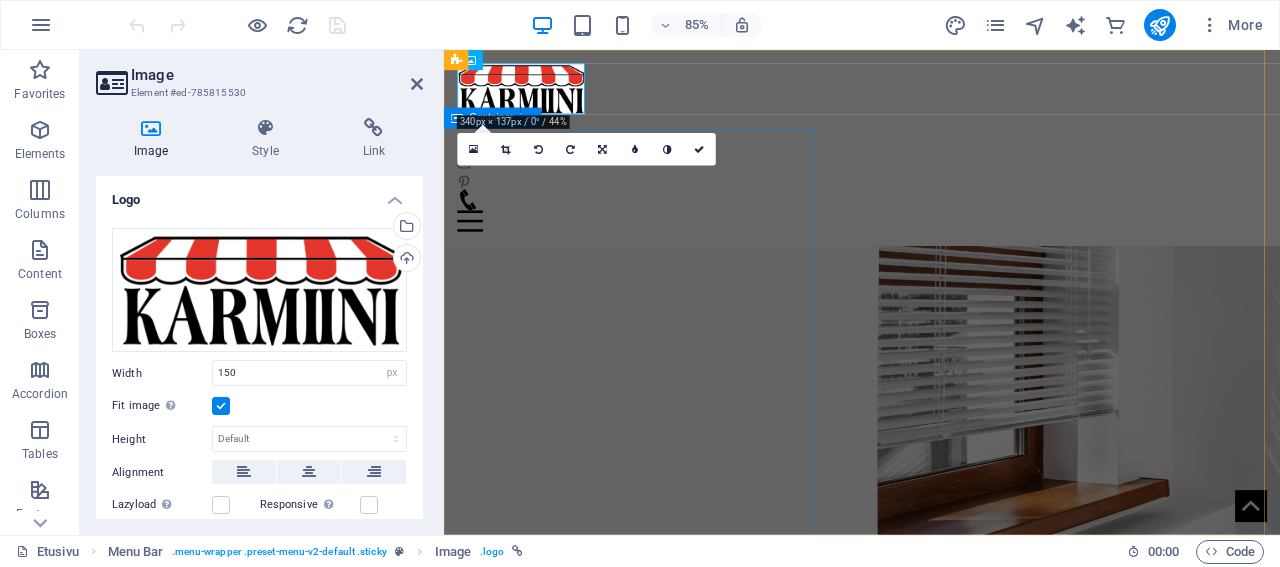 click on "Kaihdinliike Karmiini Kaihdinliike Karmiini on täyden palvelun aurinkosuojauksen erikoisliike, joka on toiminut [GEOGRAPHIC_DATA] [PERSON_NAME] ympäristössä jo vuodesta 1990. Toimitamme kotimaisia takuutuotteita hoitaen työn mitoituksesta asennukseen. [PERSON_NAME]" at bounding box center (936, 847) 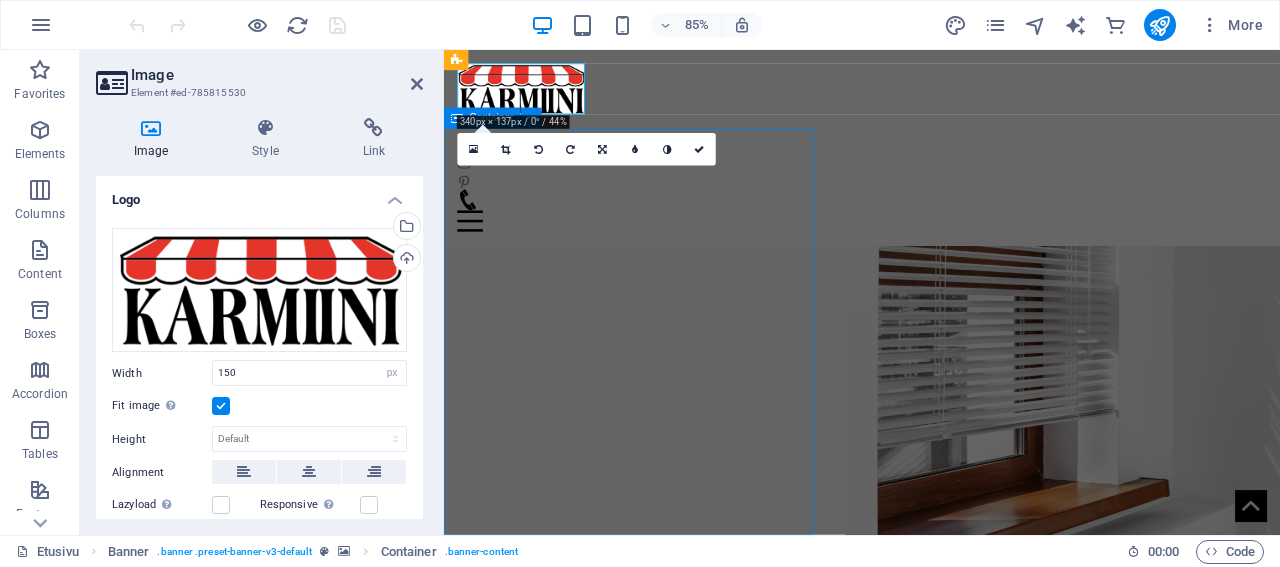 click on "Kaihdinliike Karmiini Kaihdinliike Karmiini on täyden palvelun aurinkosuojauksen erikoisliike, joka on toiminut [GEOGRAPHIC_DATA] [PERSON_NAME] ympäristössä jo vuodesta 1990. Toimitamme kotimaisia takuutuotteita hoitaen työn mitoituksesta asennukseen. [PERSON_NAME]" at bounding box center [936, 847] 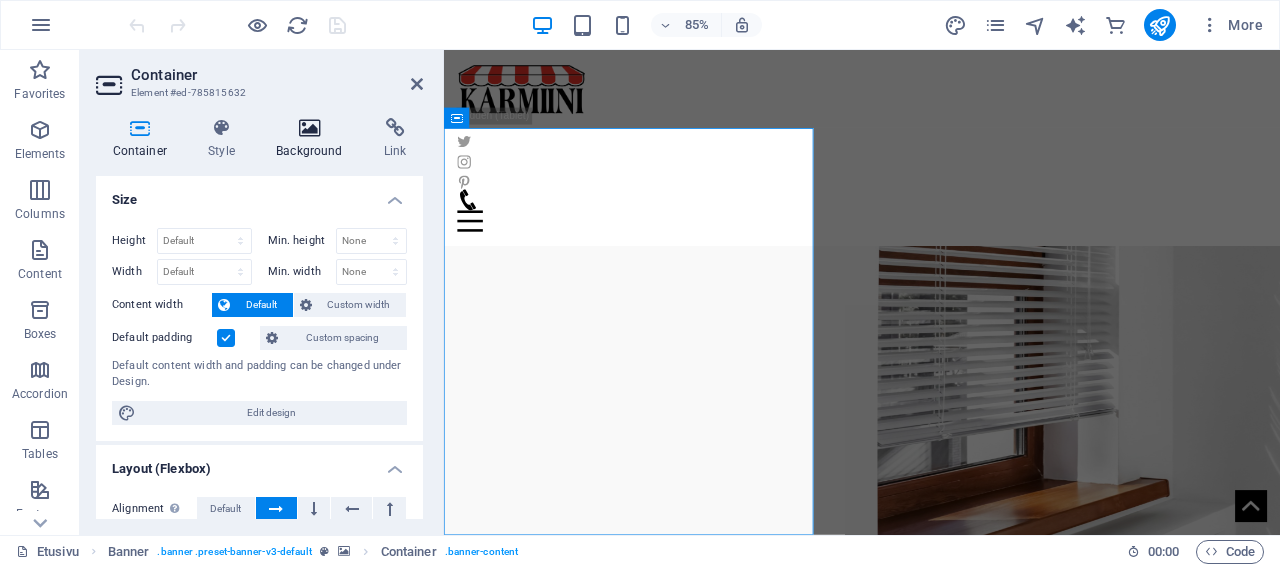 click on "Background" at bounding box center (314, 139) 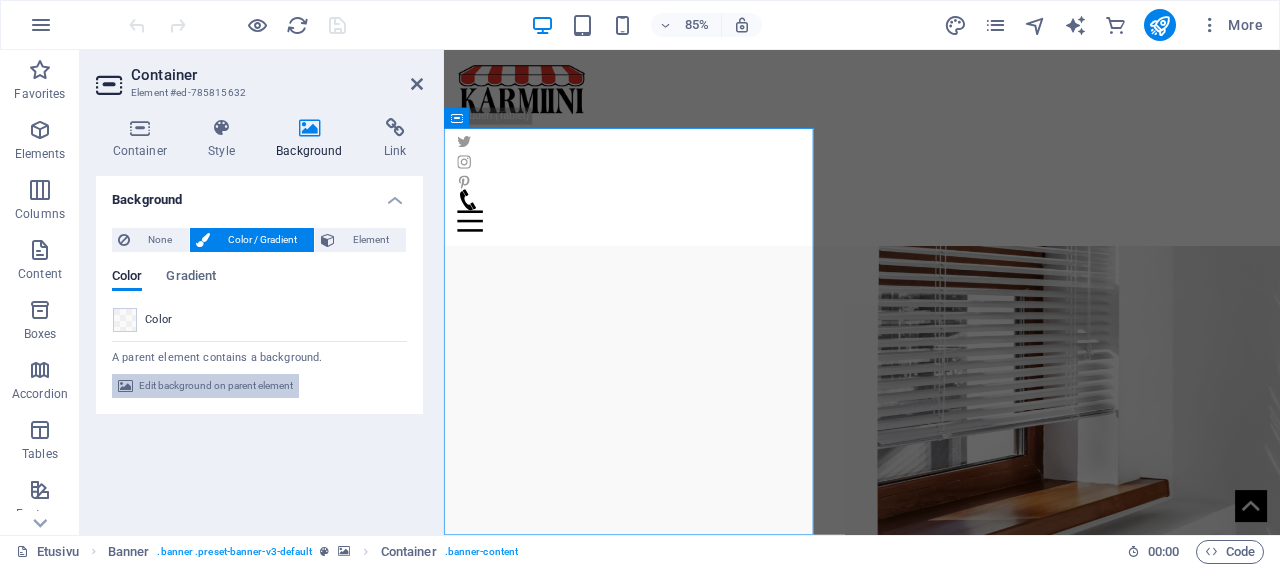 click on "Edit background on parent element" at bounding box center [216, 386] 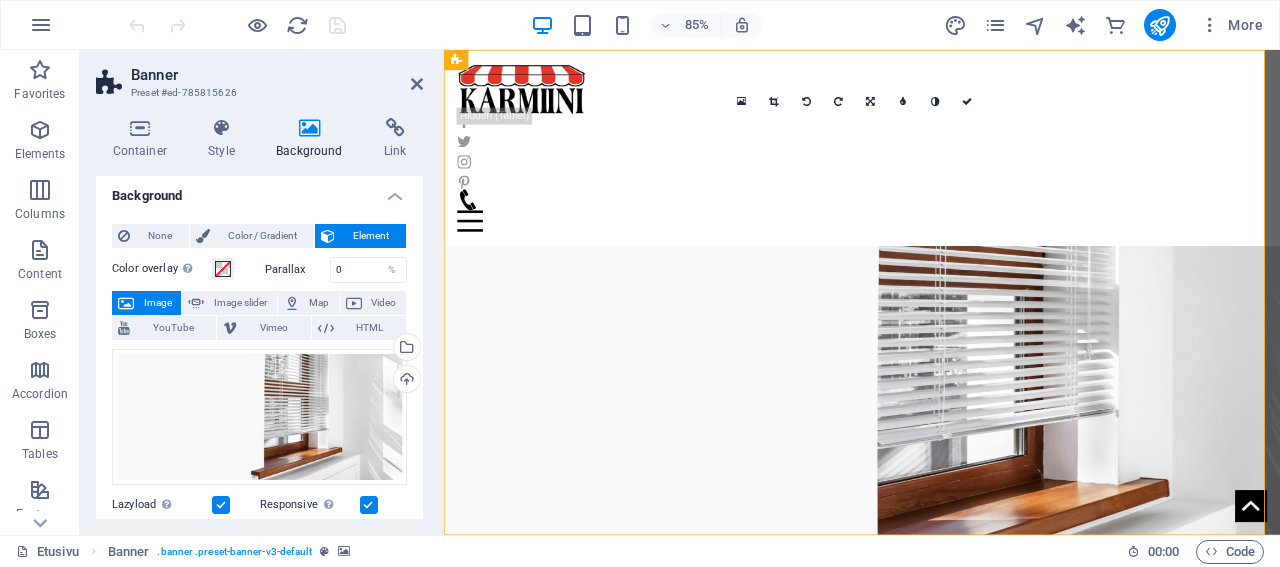 scroll, scrollTop: 0, scrollLeft: 0, axis: both 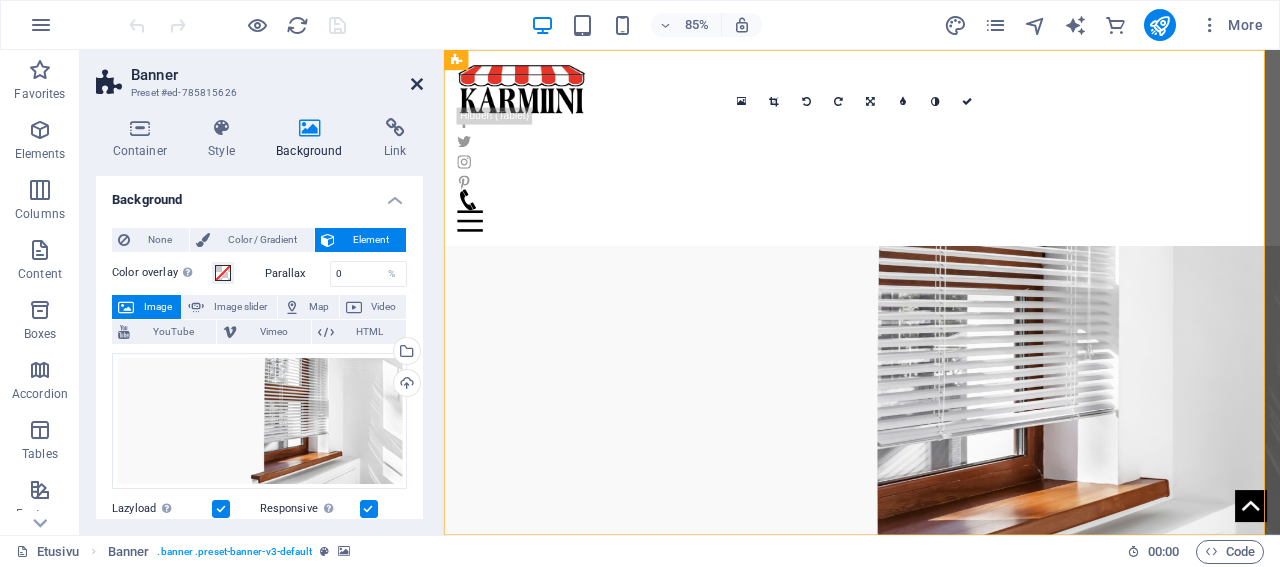 click at bounding box center [417, 84] 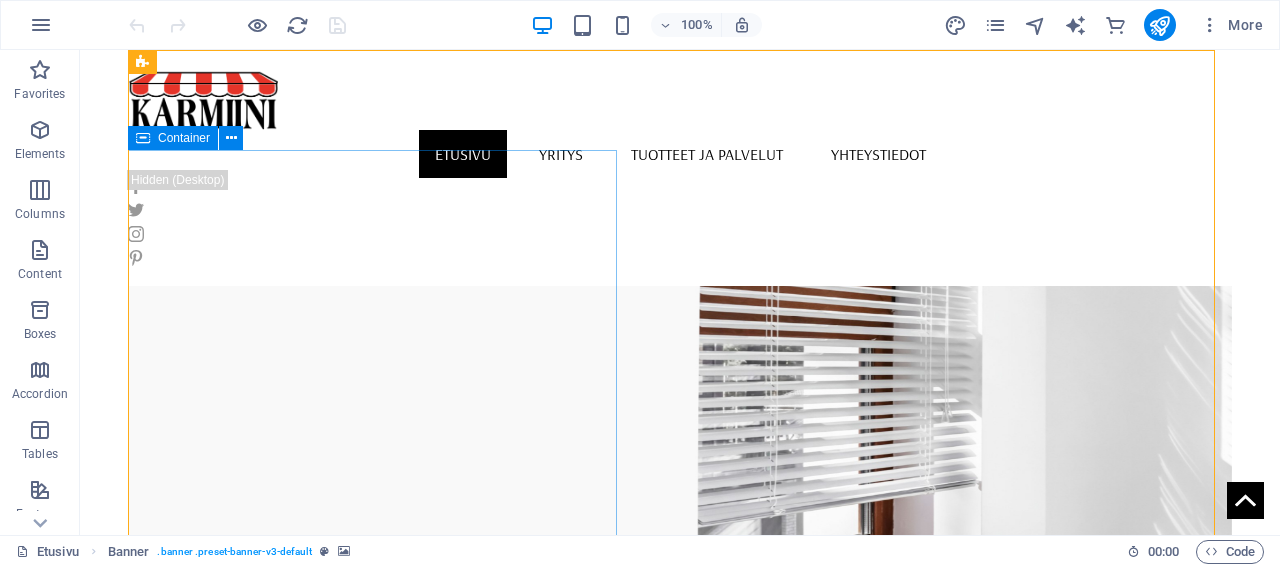 click on "Container" at bounding box center [173, 138] 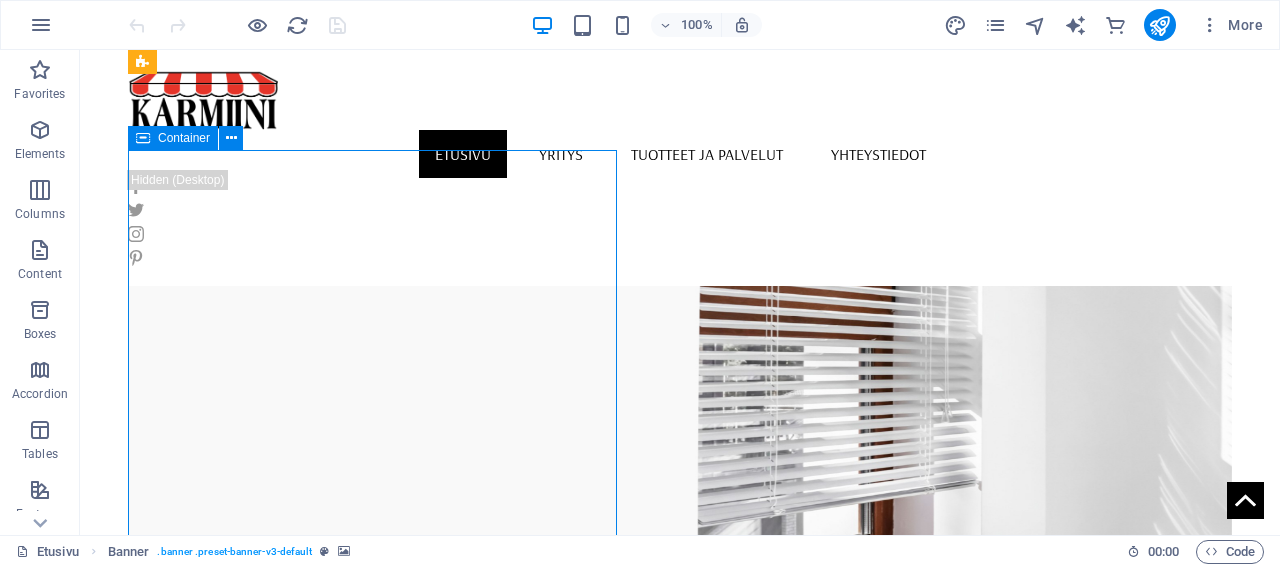 click on "Container" at bounding box center (173, 138) 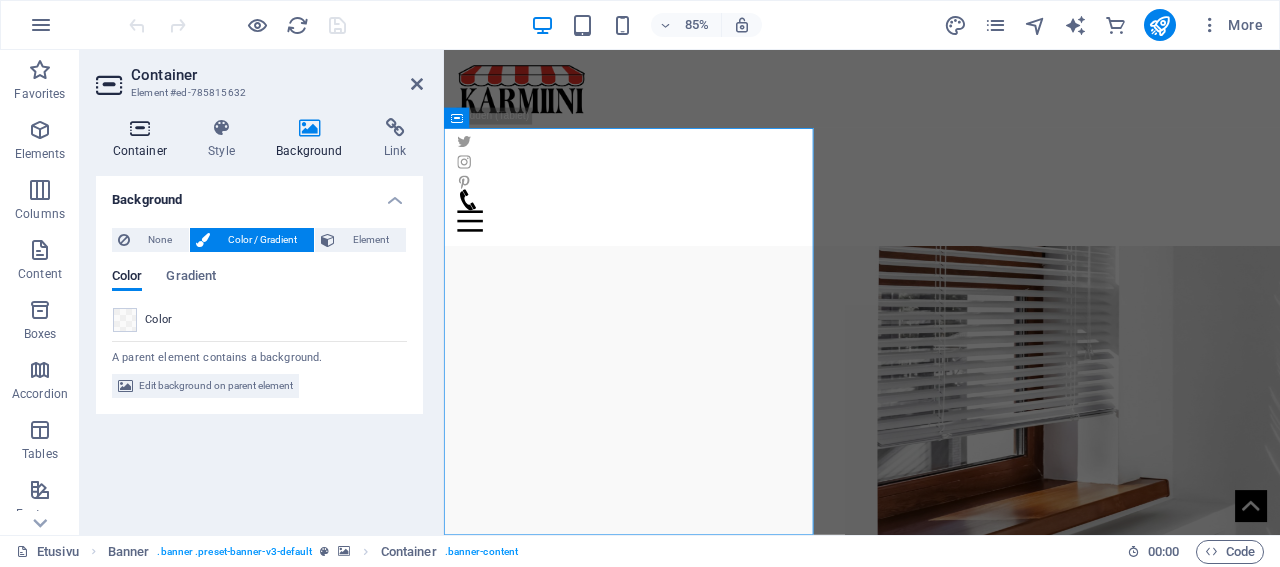 click on "Container" at bounding box center [144, 139] 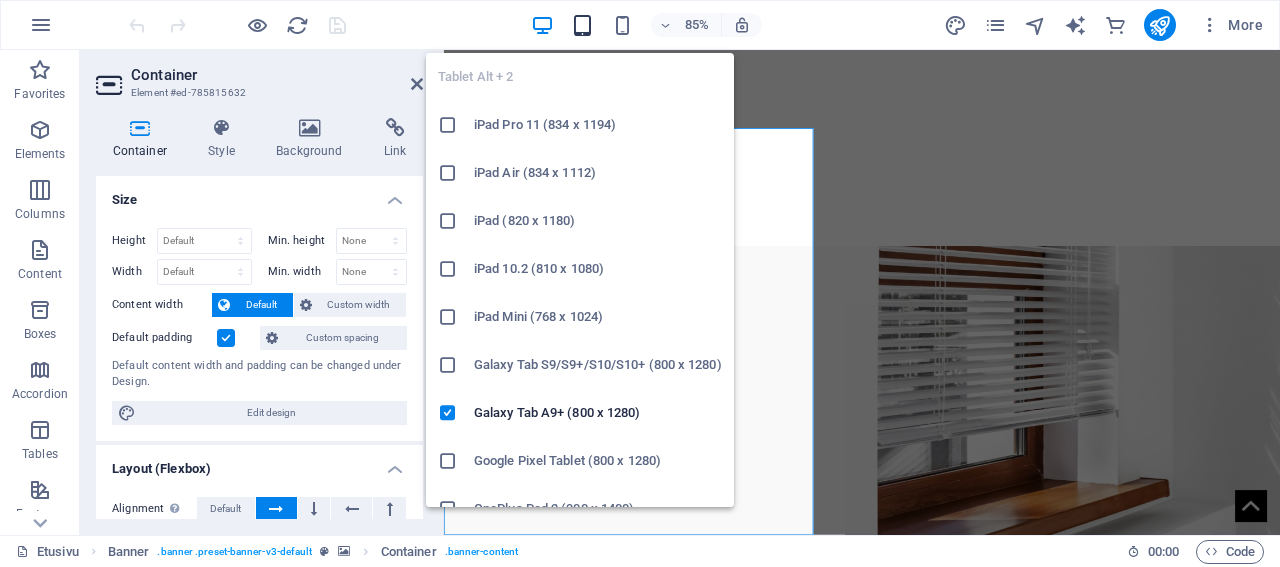click at bounding box center (582, 25) 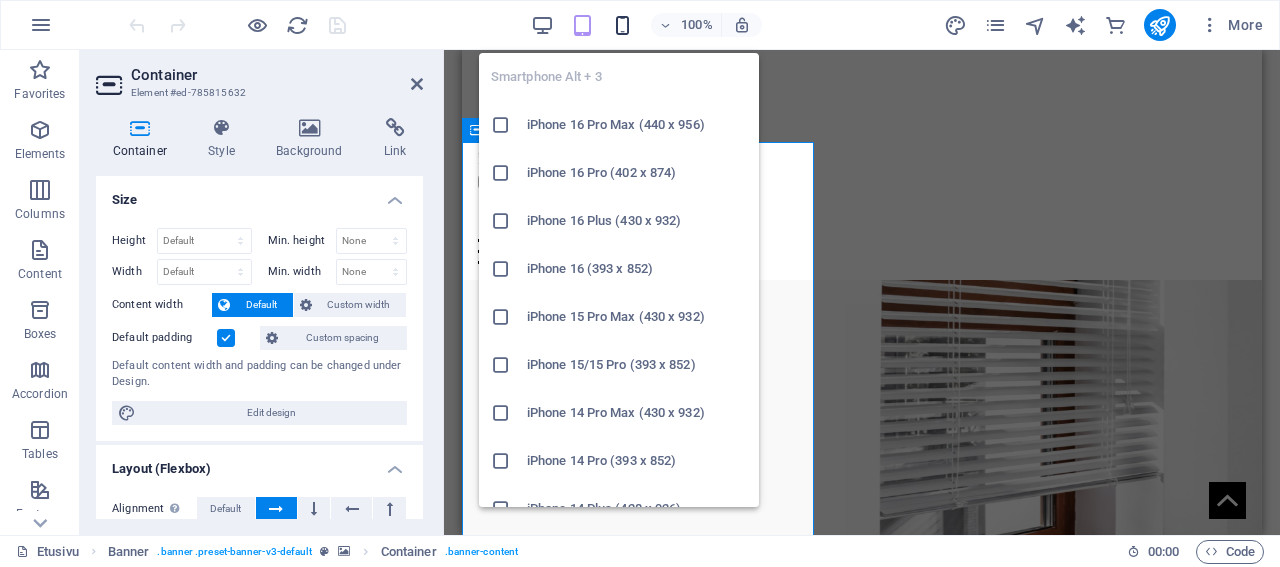 click at bounding box center (622, 25) 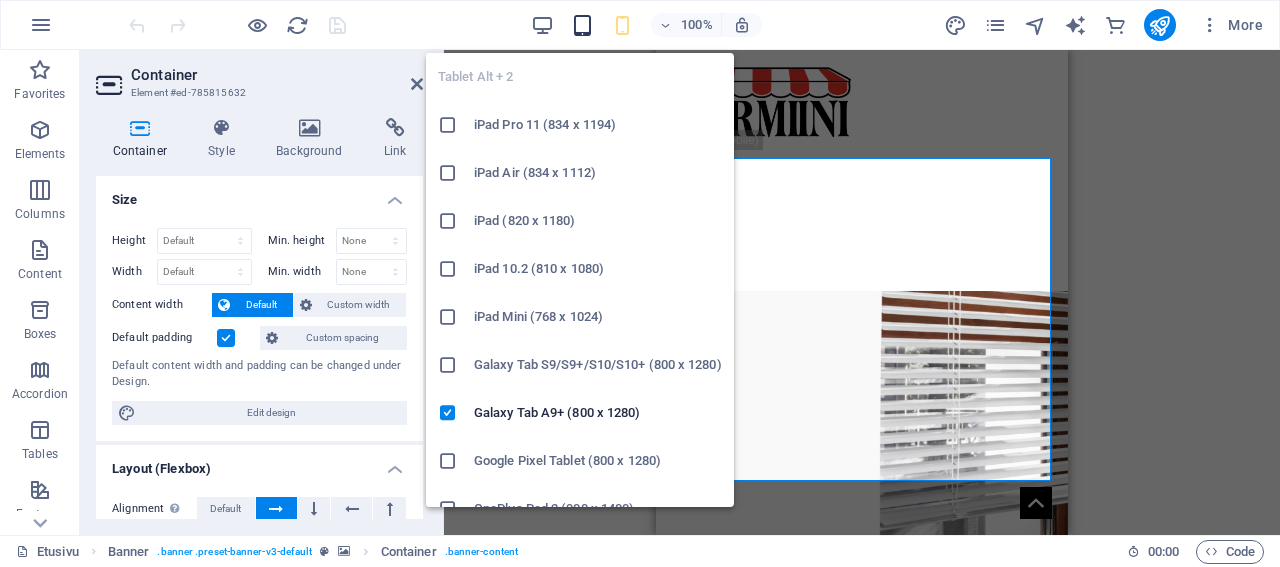 click at bounding box center (582, 25) 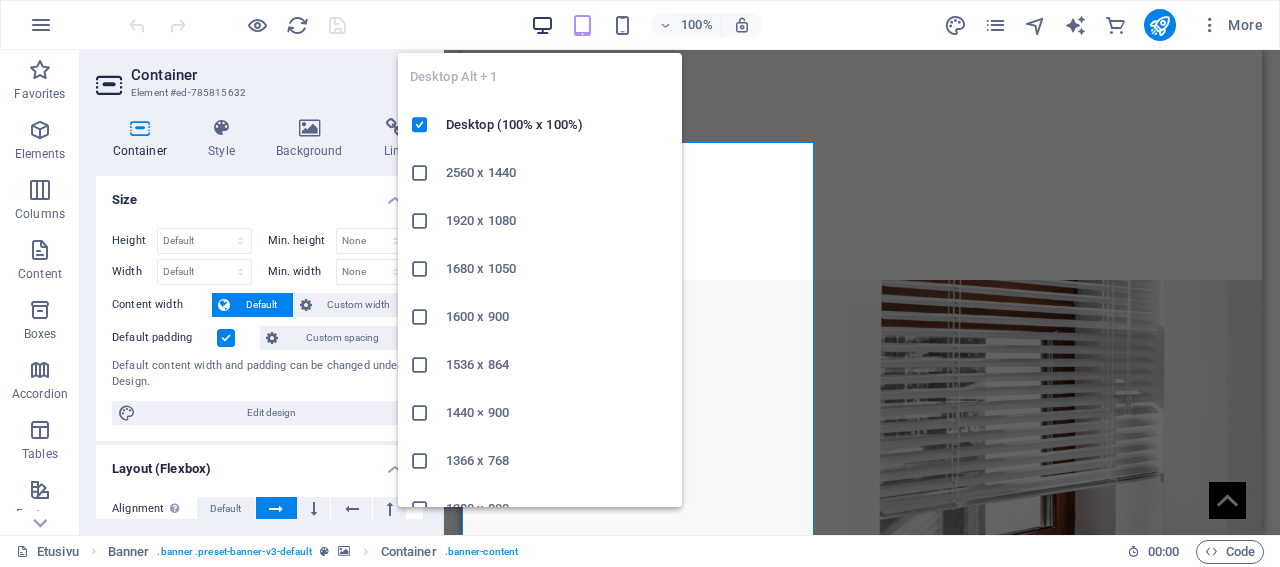 click at bounding box center [542, 25] 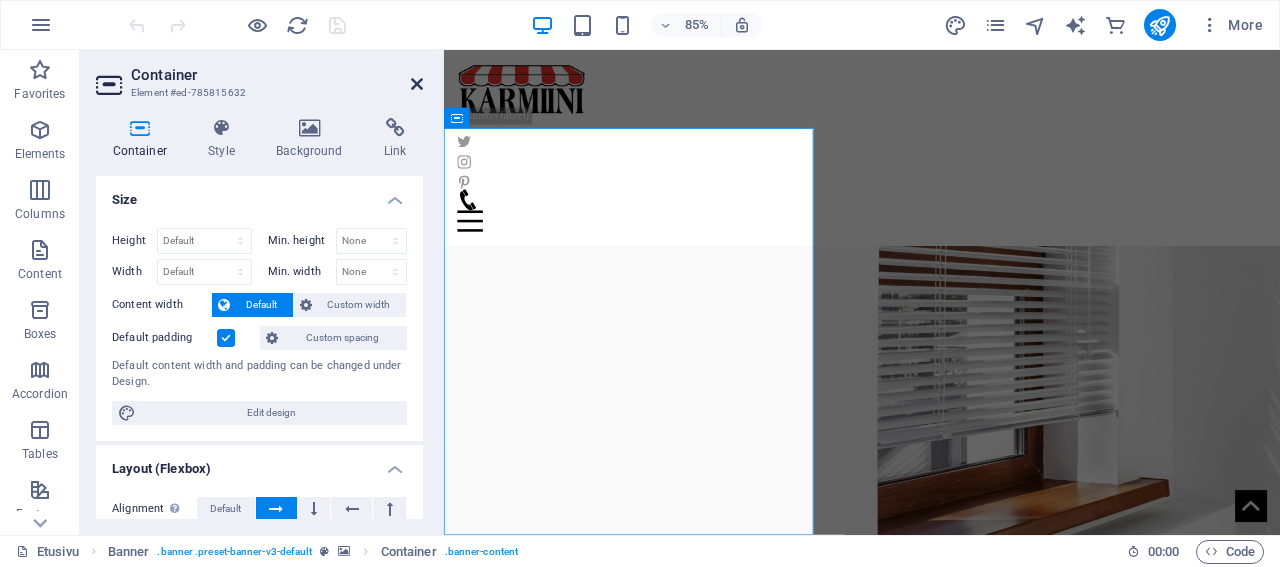 click at bounding box center (417, 84) 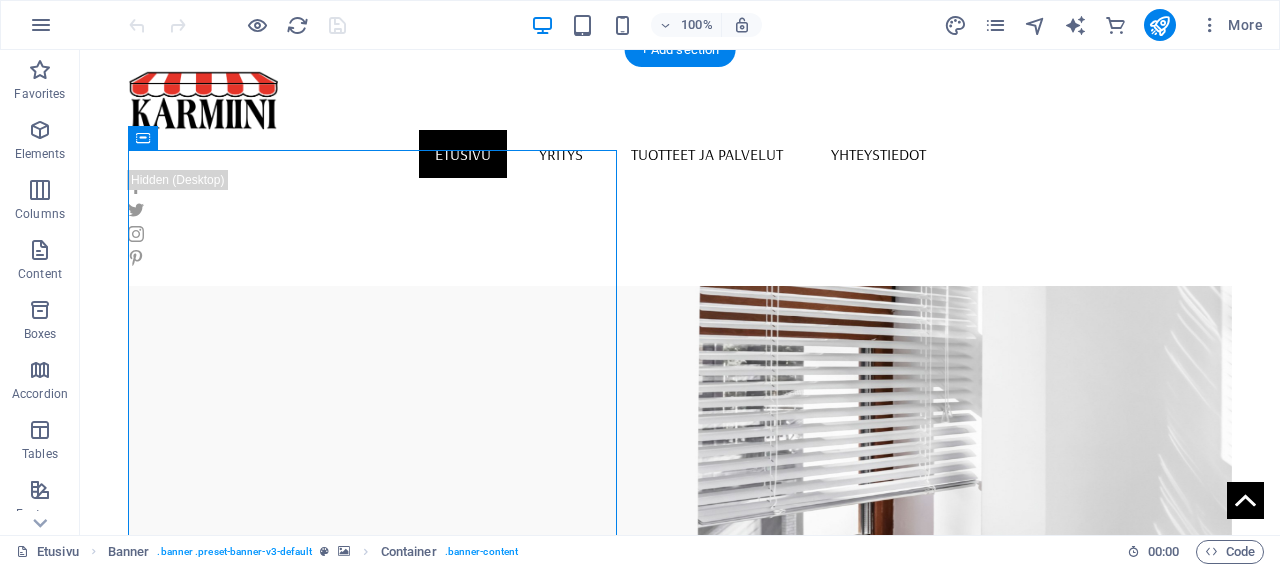 click at bounding box center [680, 428] 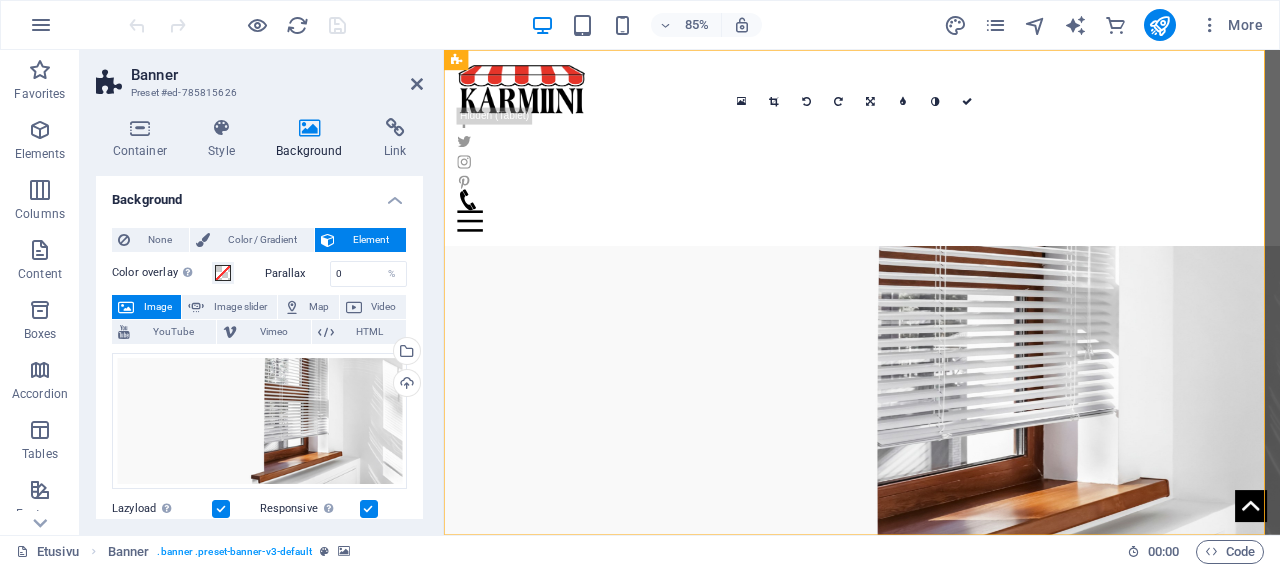click at bounding box center (936, 420) 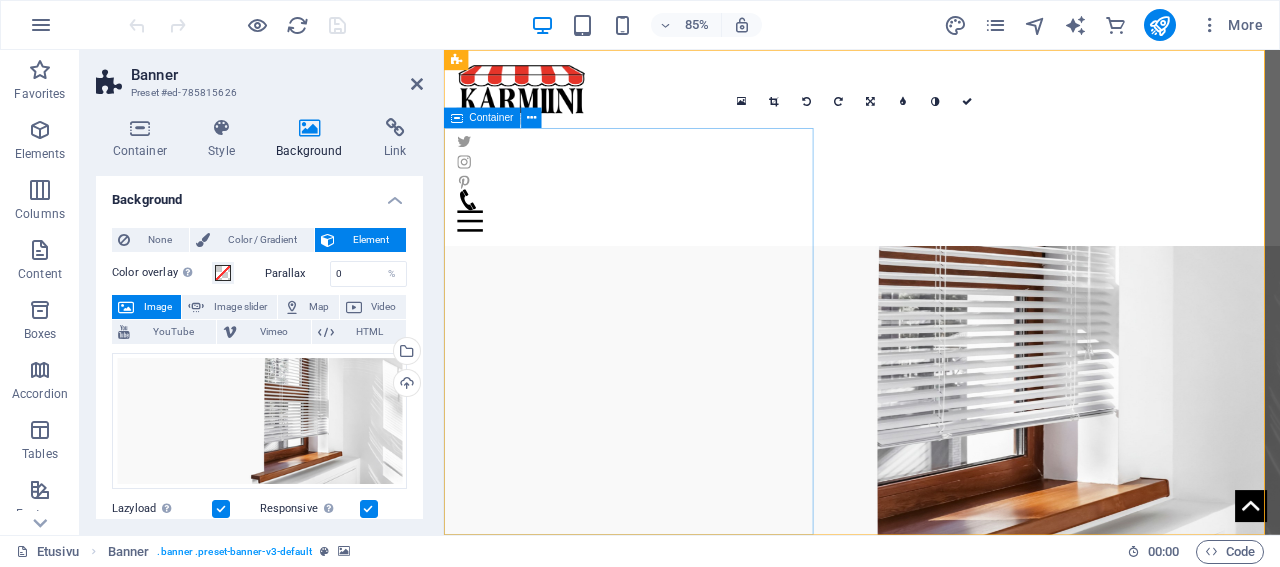 click on "Container" at bounding box center (492, 118) 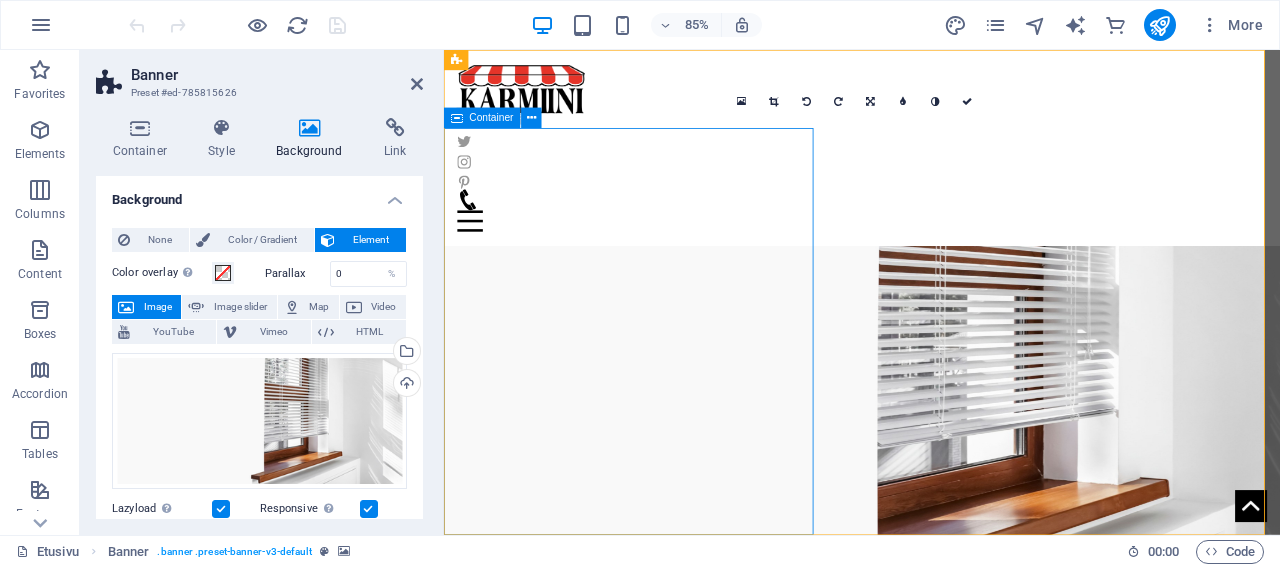 click on "Container" at bounding box center [492, 118] 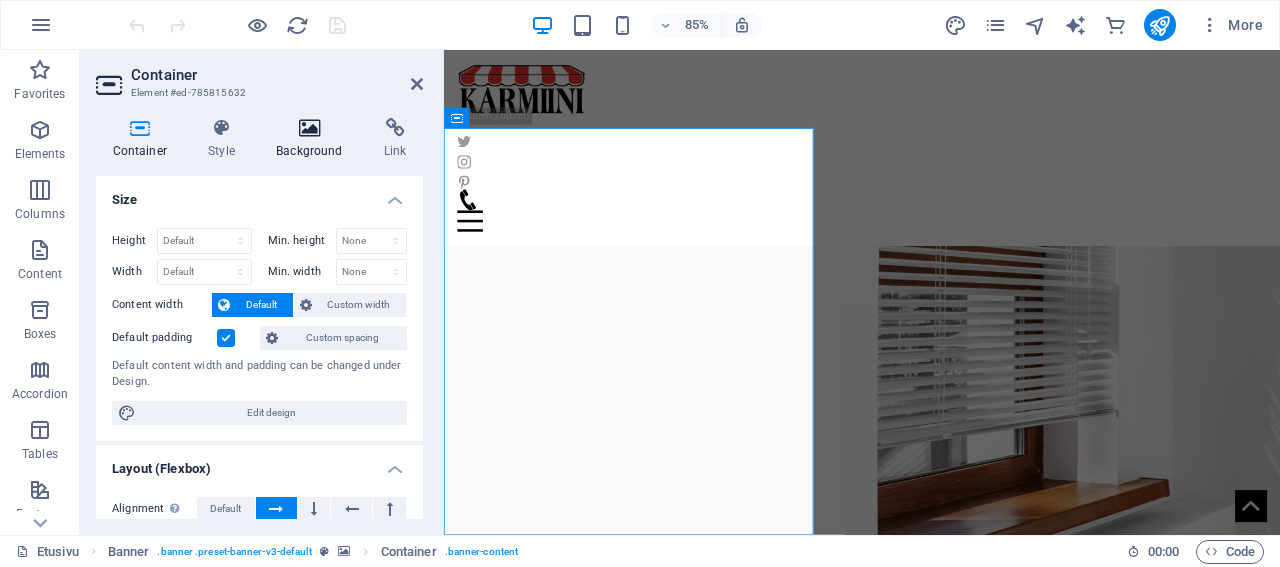 click on "Background" at bounding box center (314, 139) 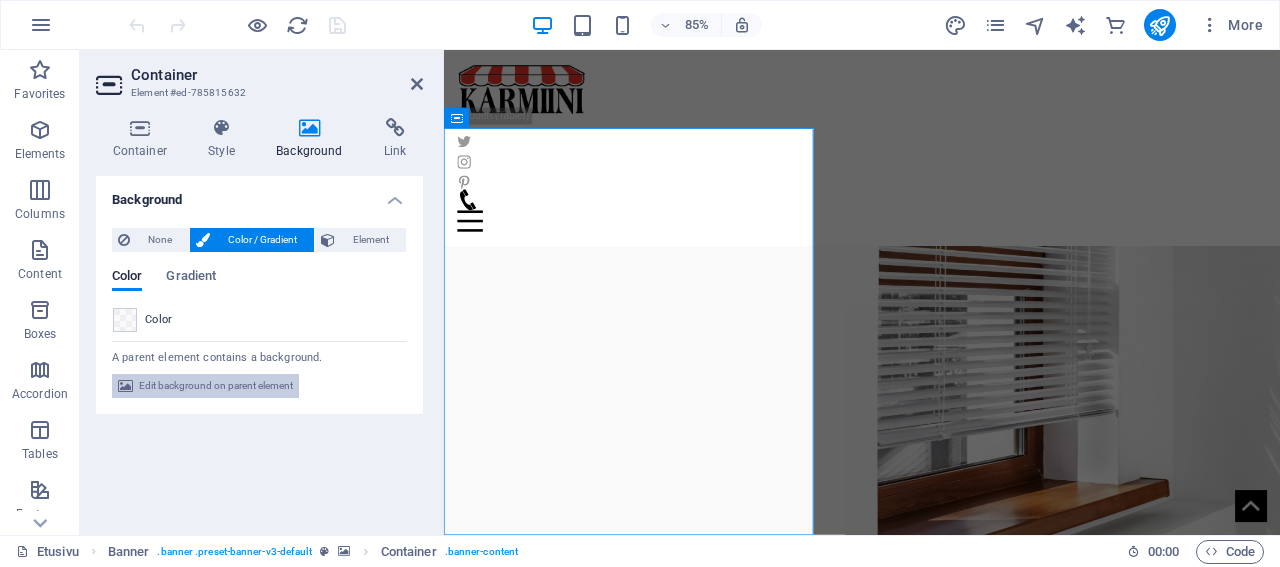 click on "Edit background on parent element" at bounding box center [216, 386] 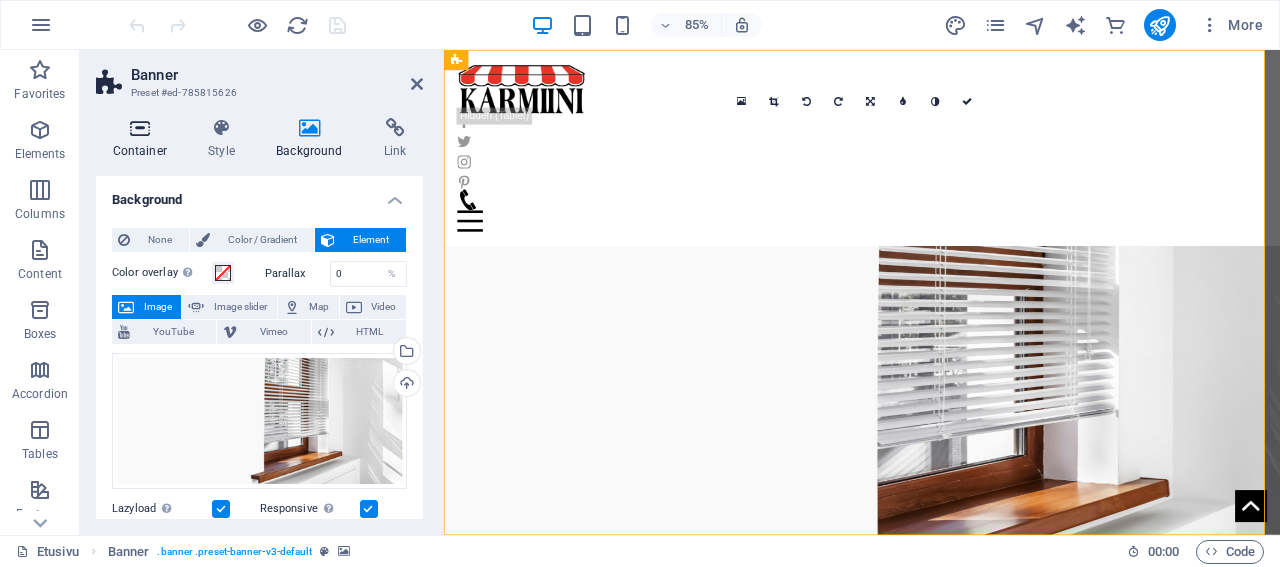 click on "Container" at bounding box center (144, 139) 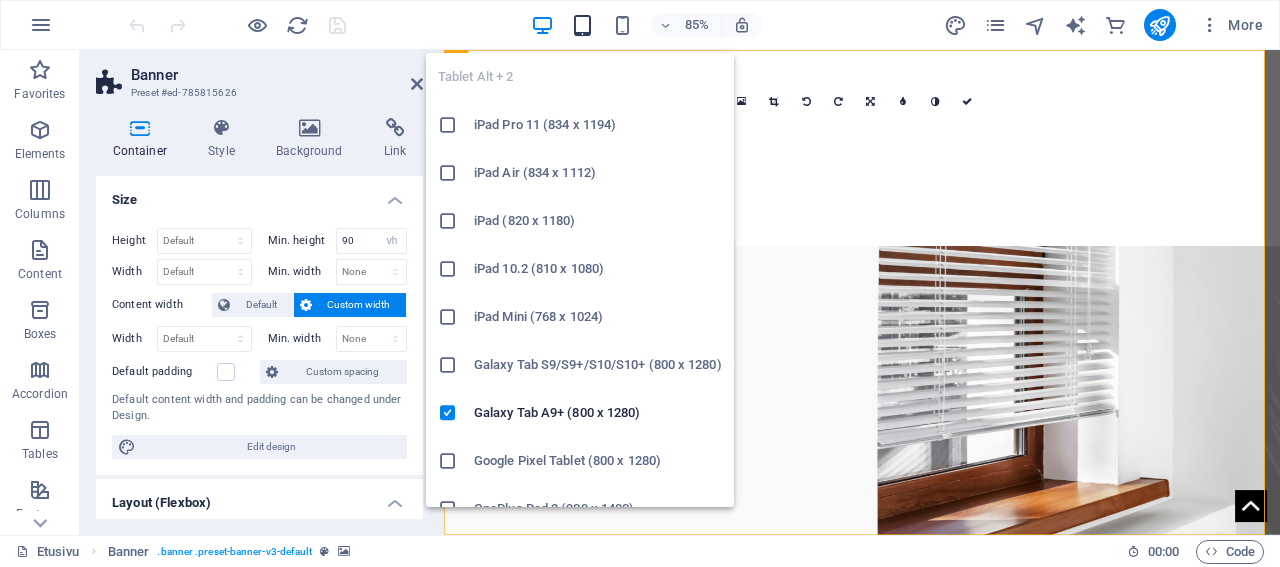 click at bounding box center [582, 25] 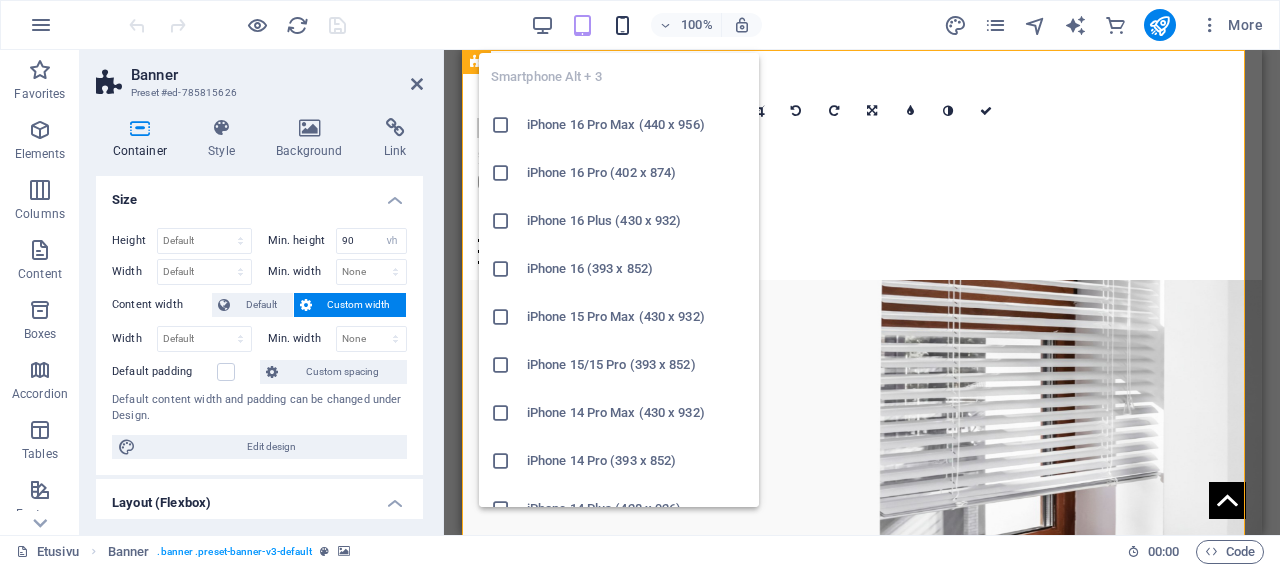 click at bounding box center [622, 25] 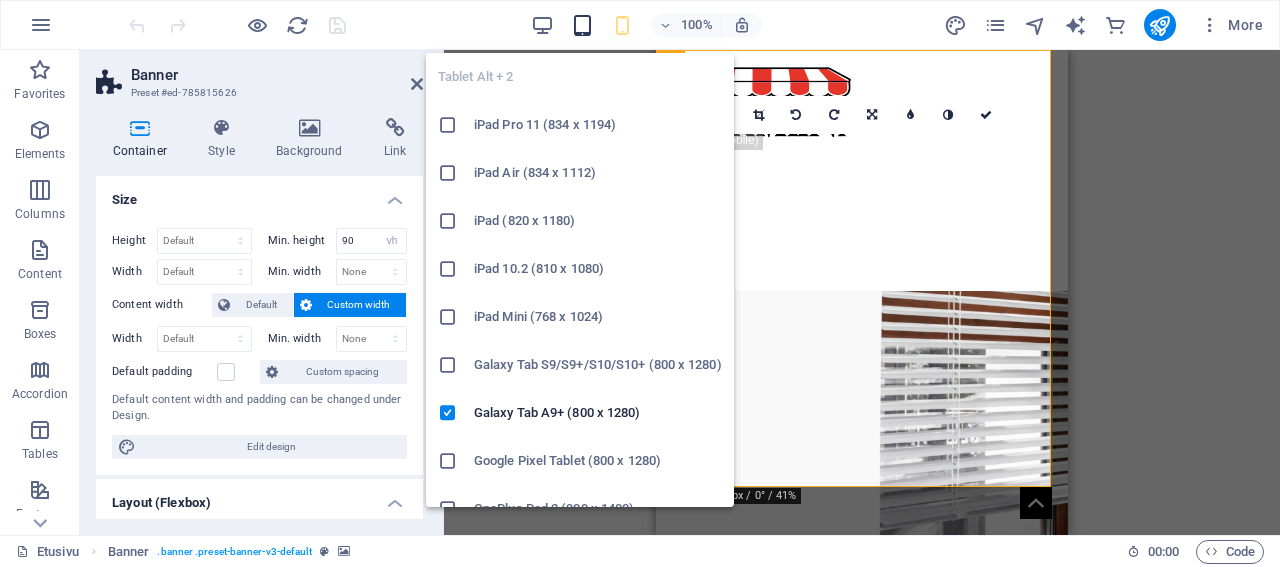 click at bounding box center (582, 25) 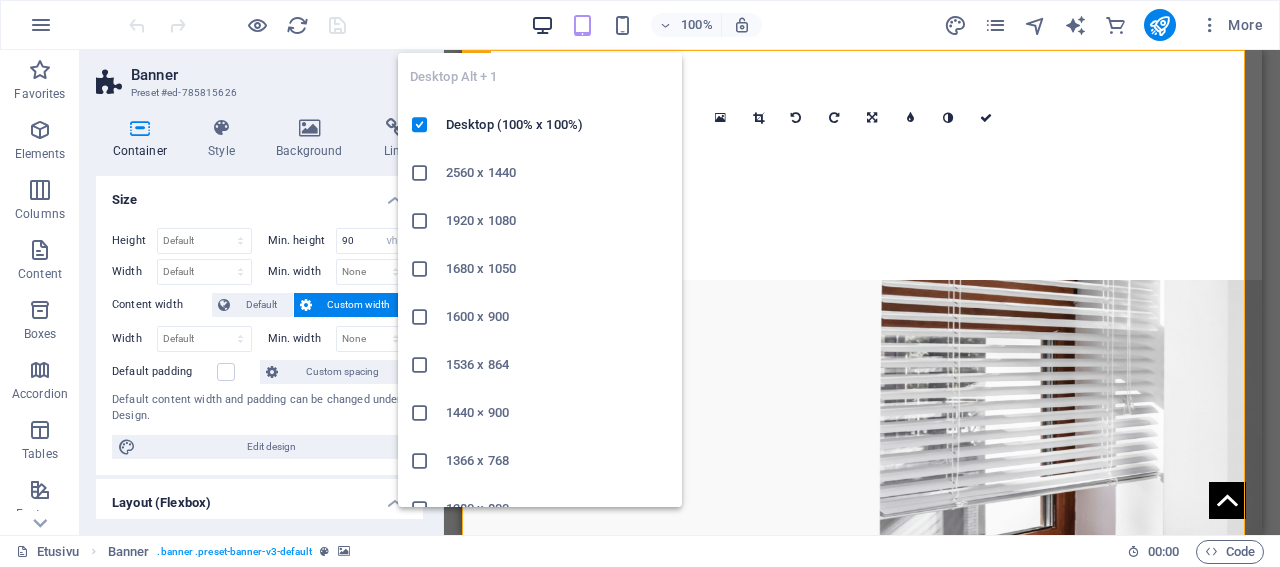 click at bounding box center (542, 25) 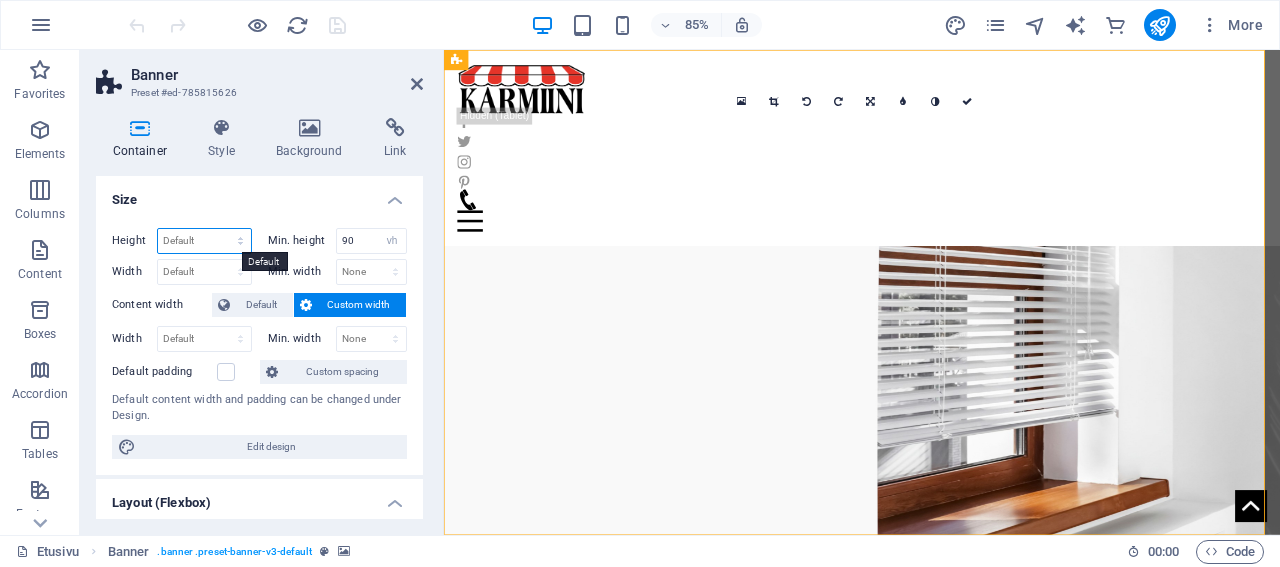 click on "Default px rem % vh vw" at bounding box center (204, 241) 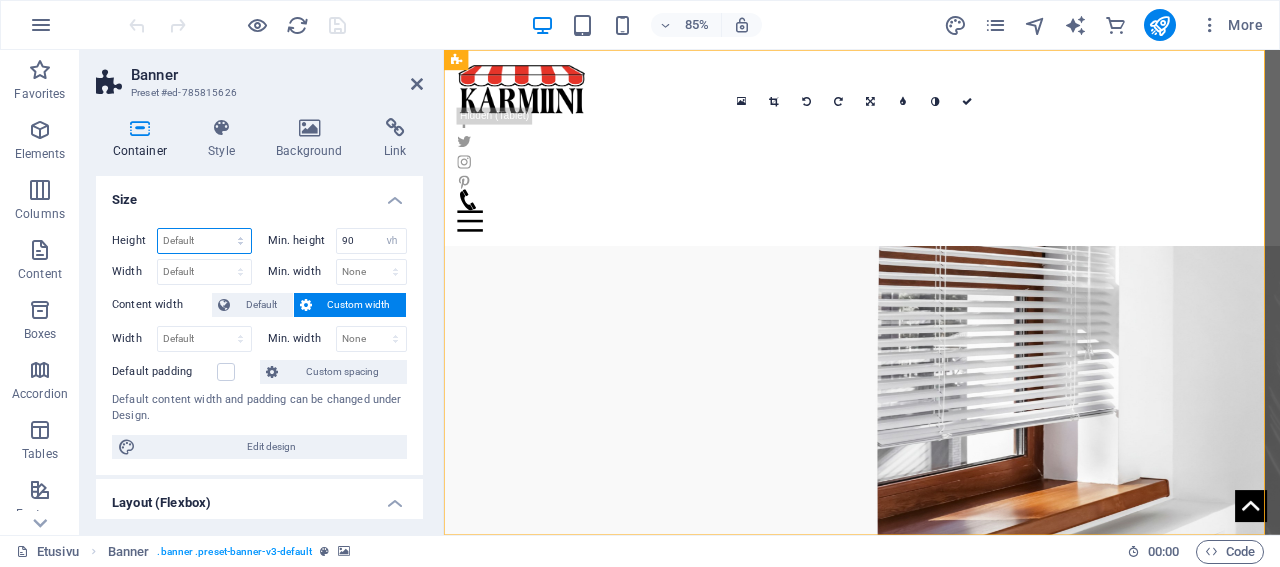 select on "px" 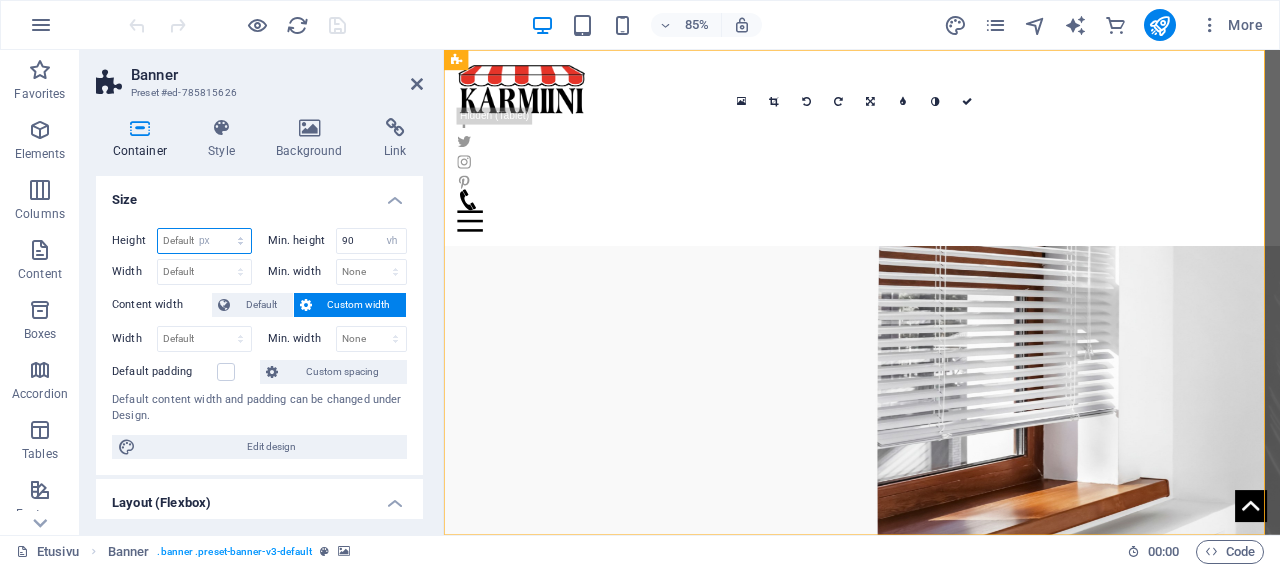 click on "px" at bounding box center [0, 0] 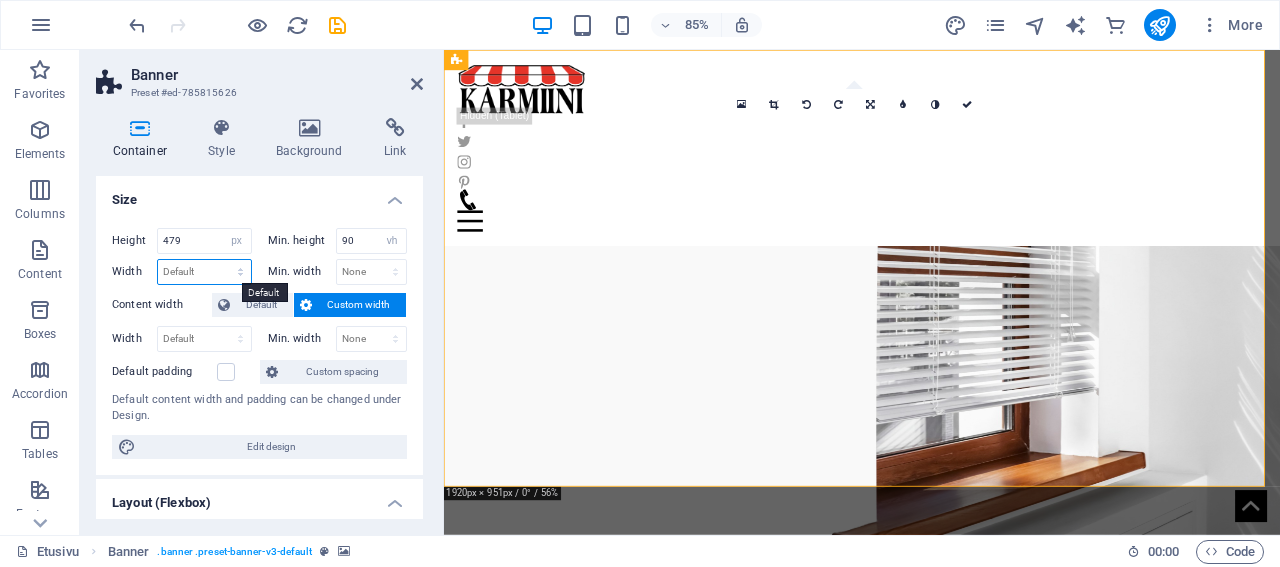 click on "Default px rem % em vh vw" at bounding box center (204, 272) 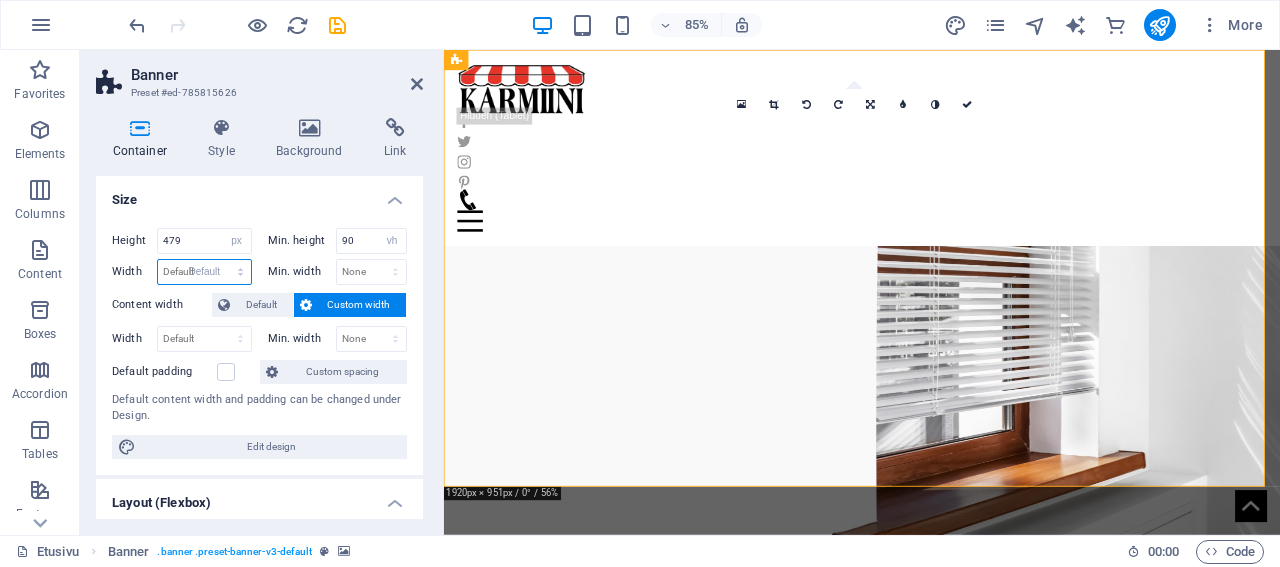 click on "Default" at bounding box center (0, 0) 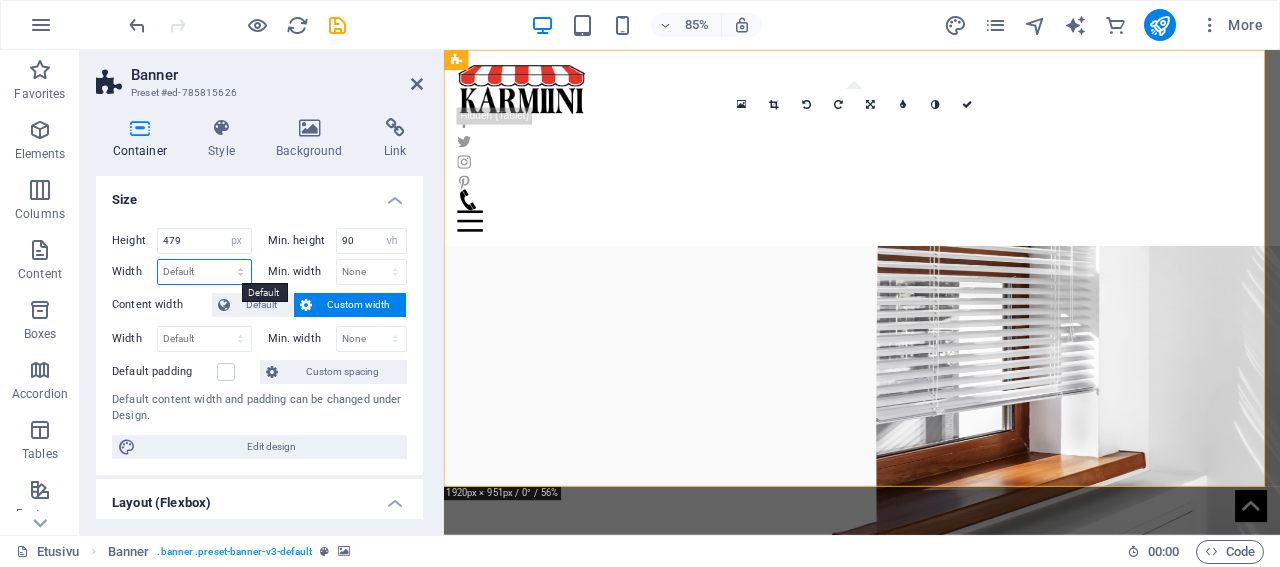 click on "Default px rem % em vh vw" at bounding box center (204, 272) 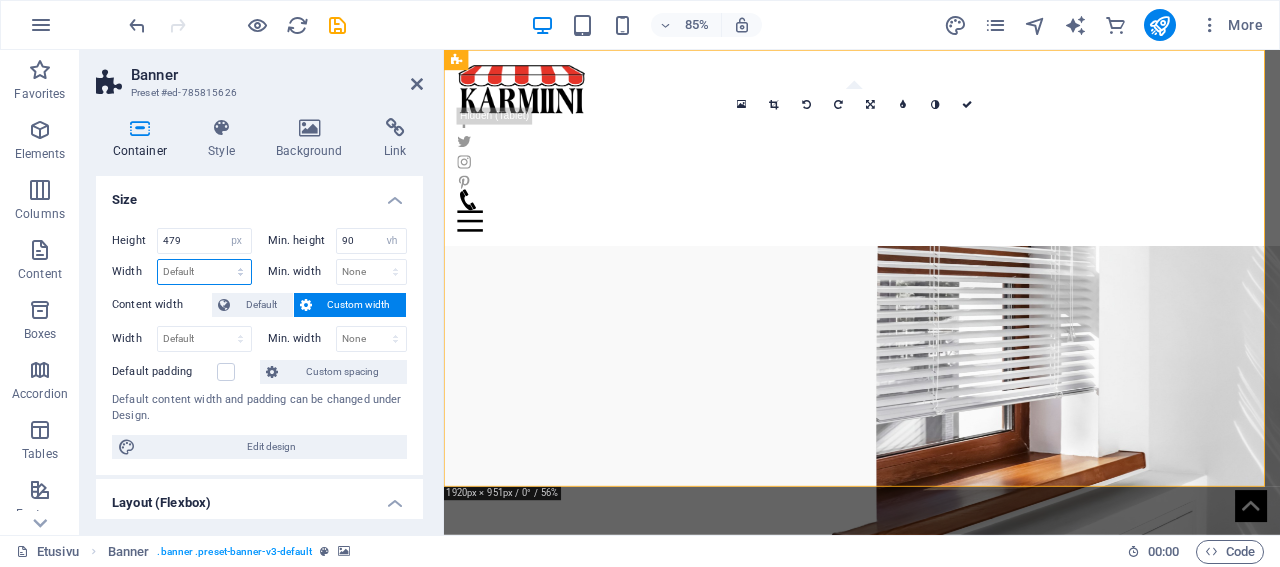 select on "px" 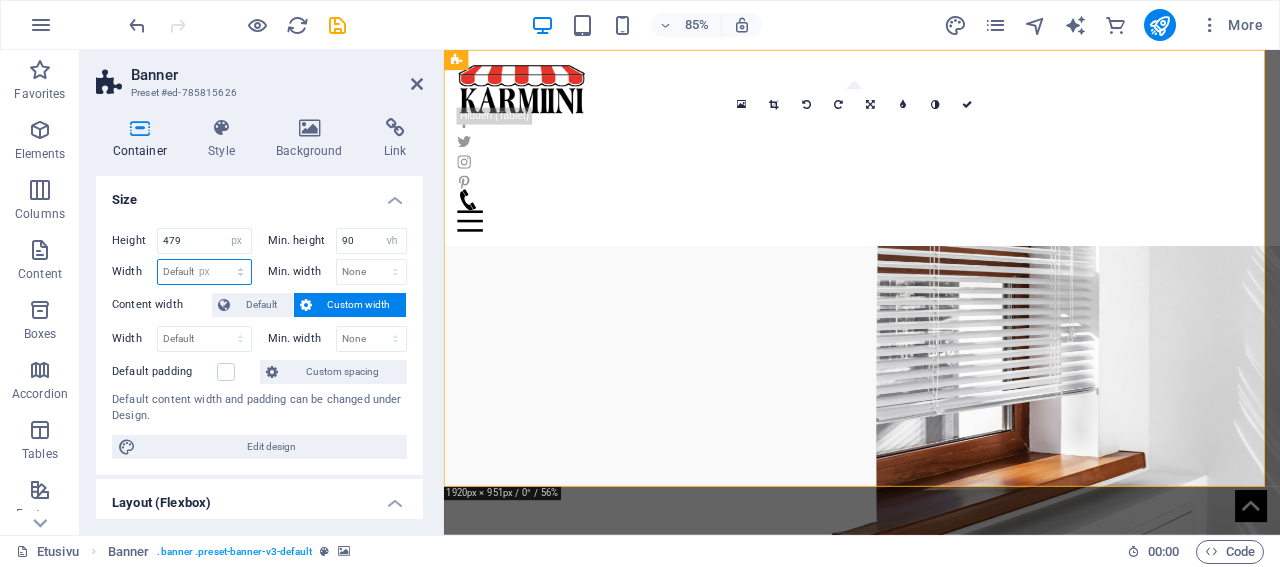 click on "px" at bounding box center [0, 0] 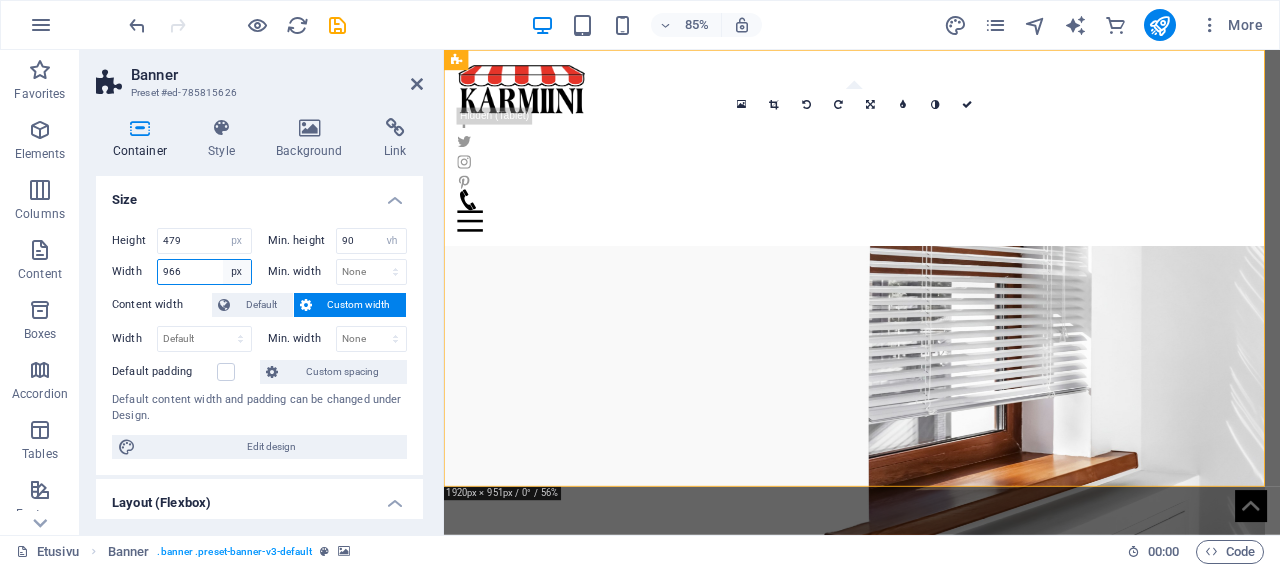 click on "Default px rem % em vh vw" at bounding box center [237, 272] 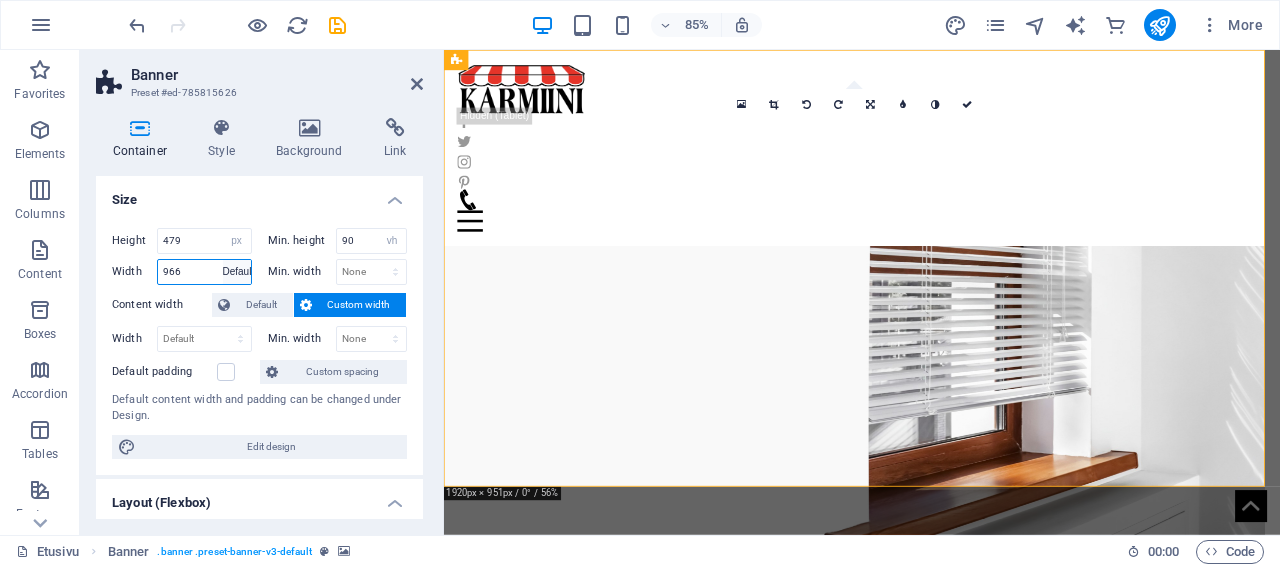 click on "Default" at bounding box center (0, 0) 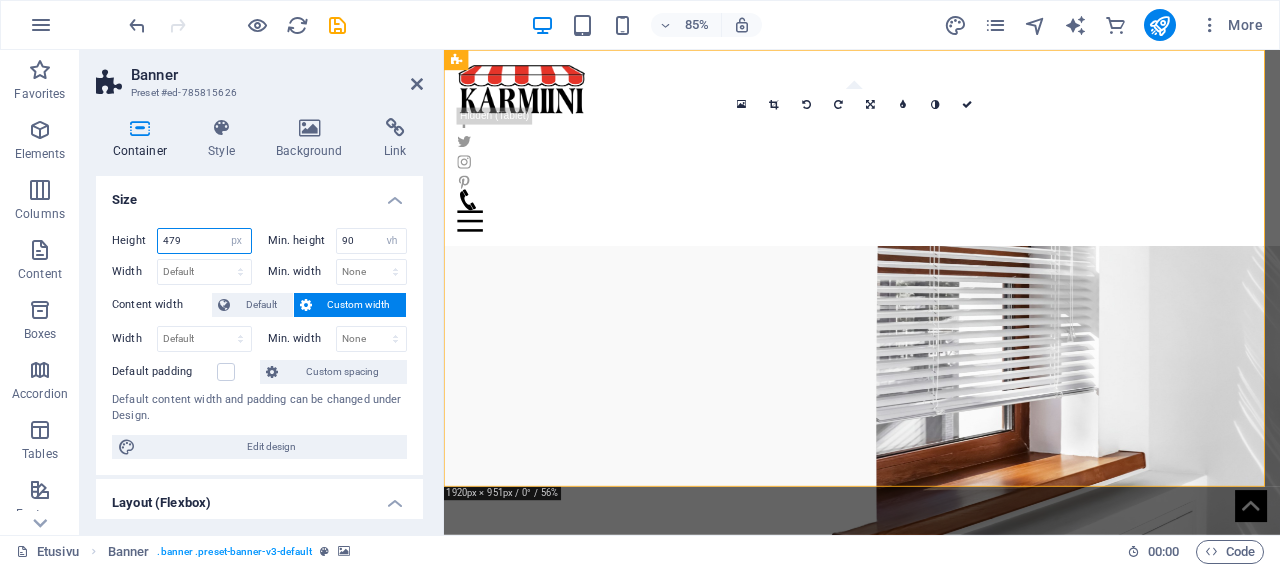 click on "479" at bounding box center [204, 241] 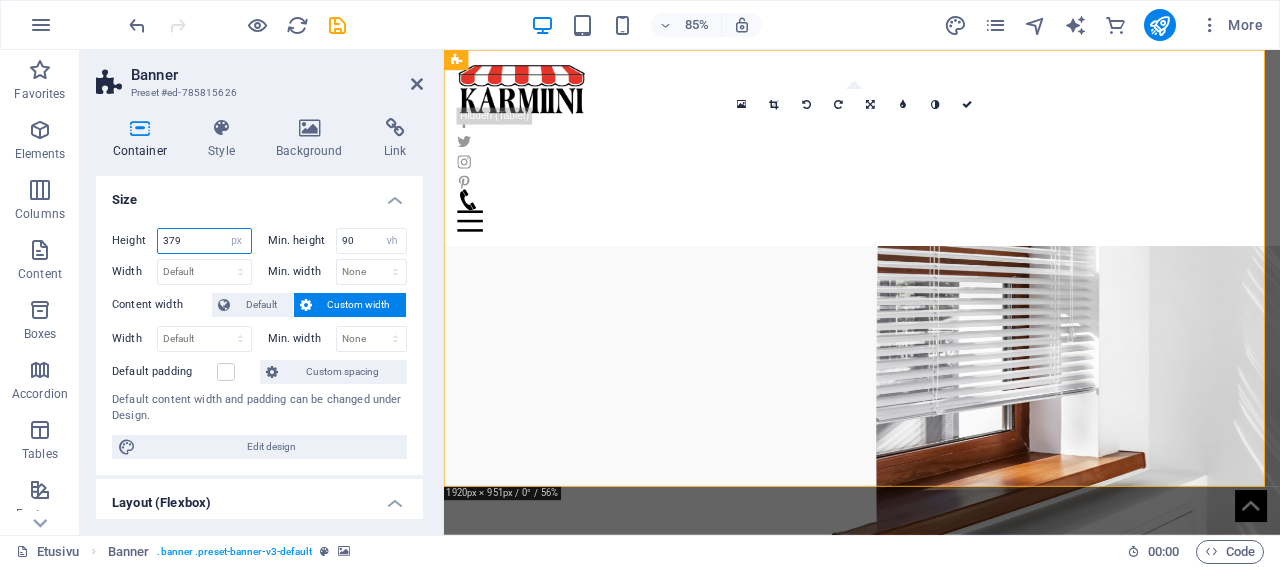 click on "379" at bounding box center [204, 241] 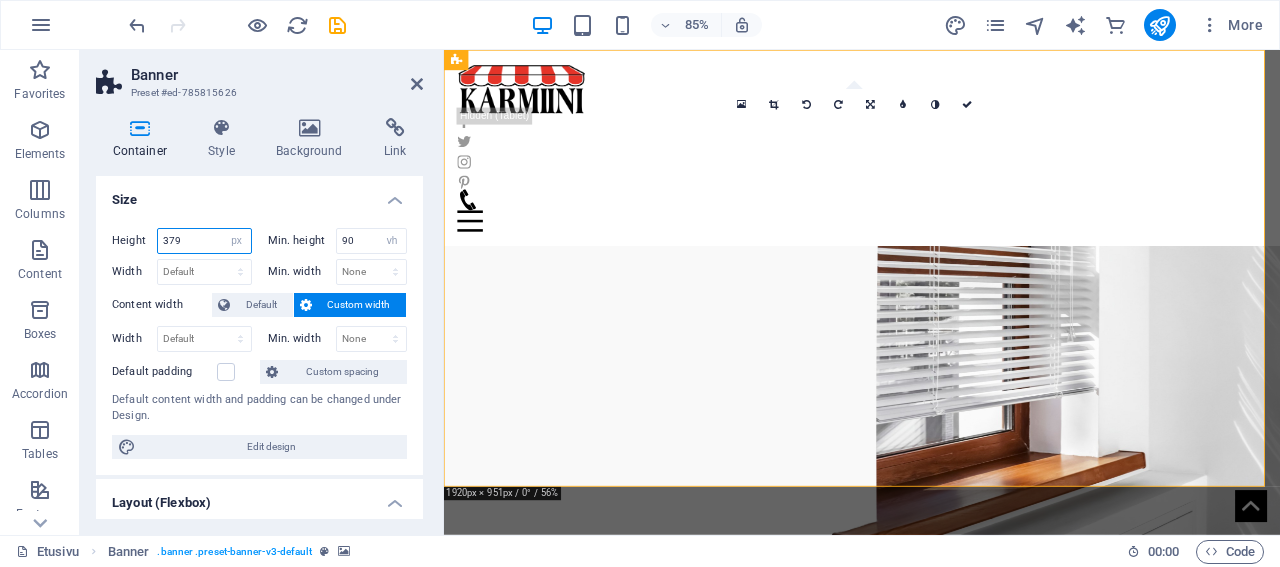type on "379" 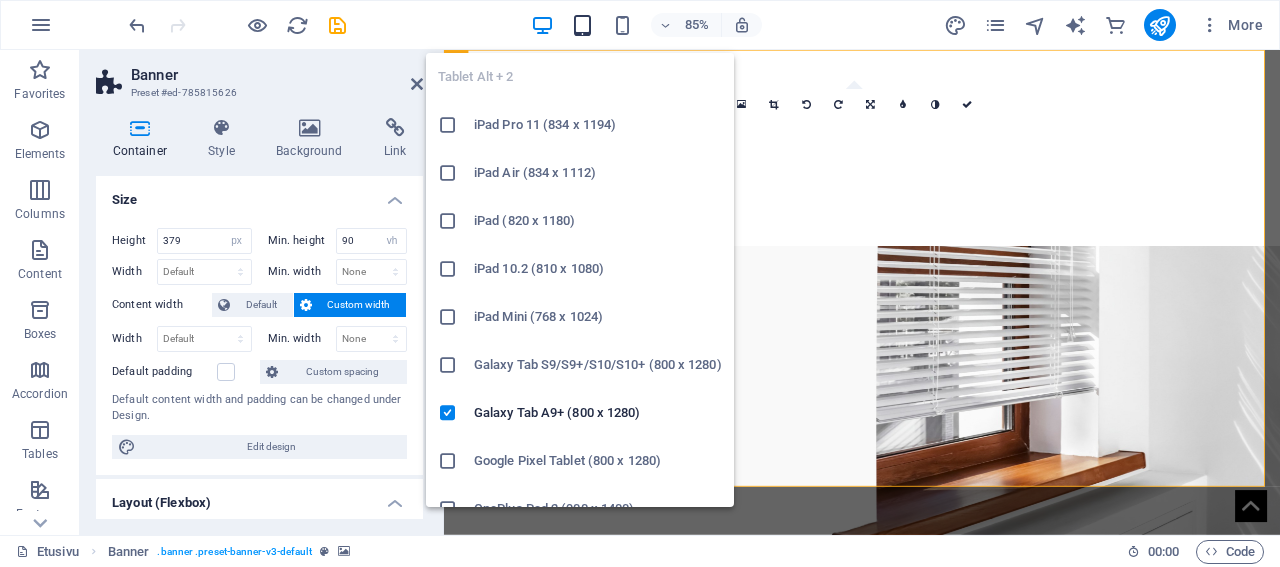 click at bounding box center [582, 25] 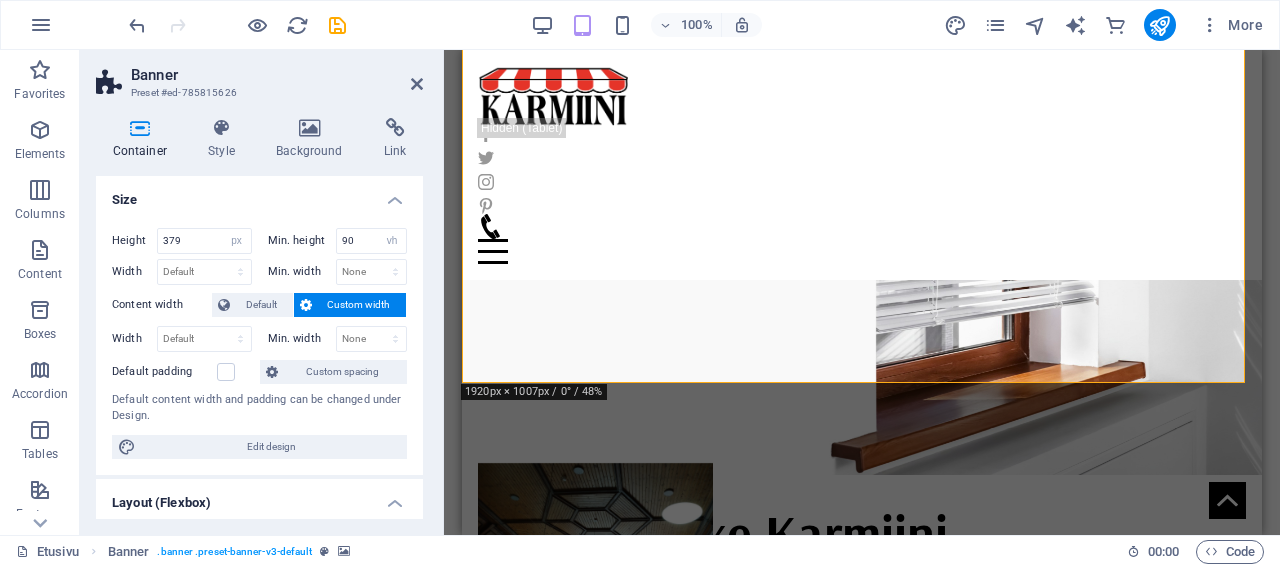 scroll, scrollTop: 0, scrollLeft: 0, axis: both 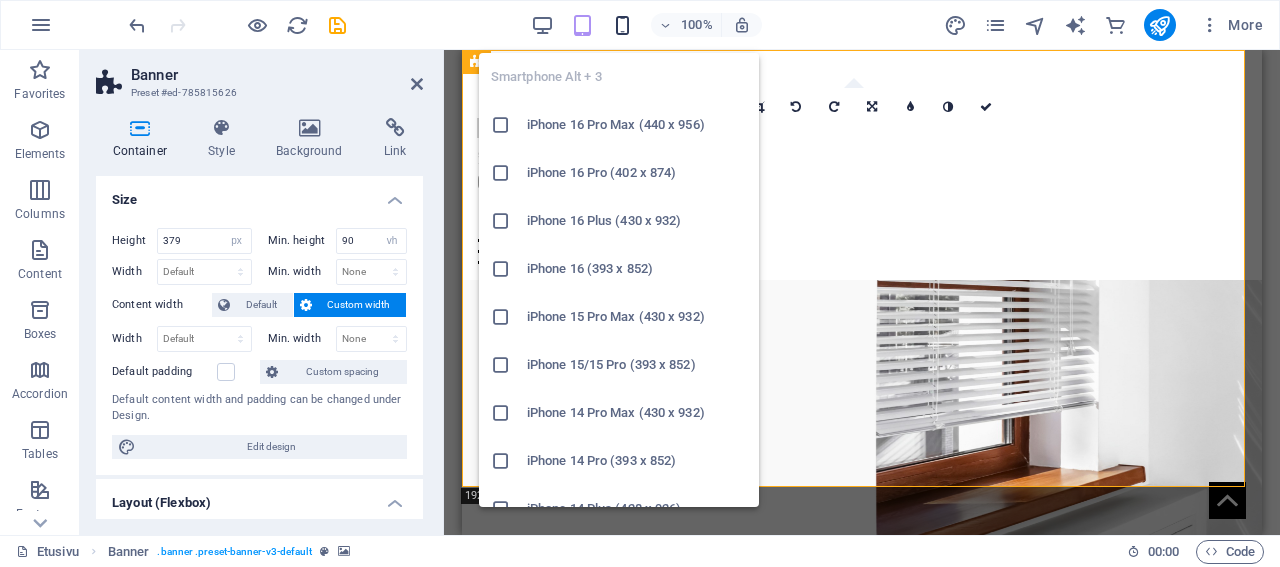 click at bounding box center (622, 25) 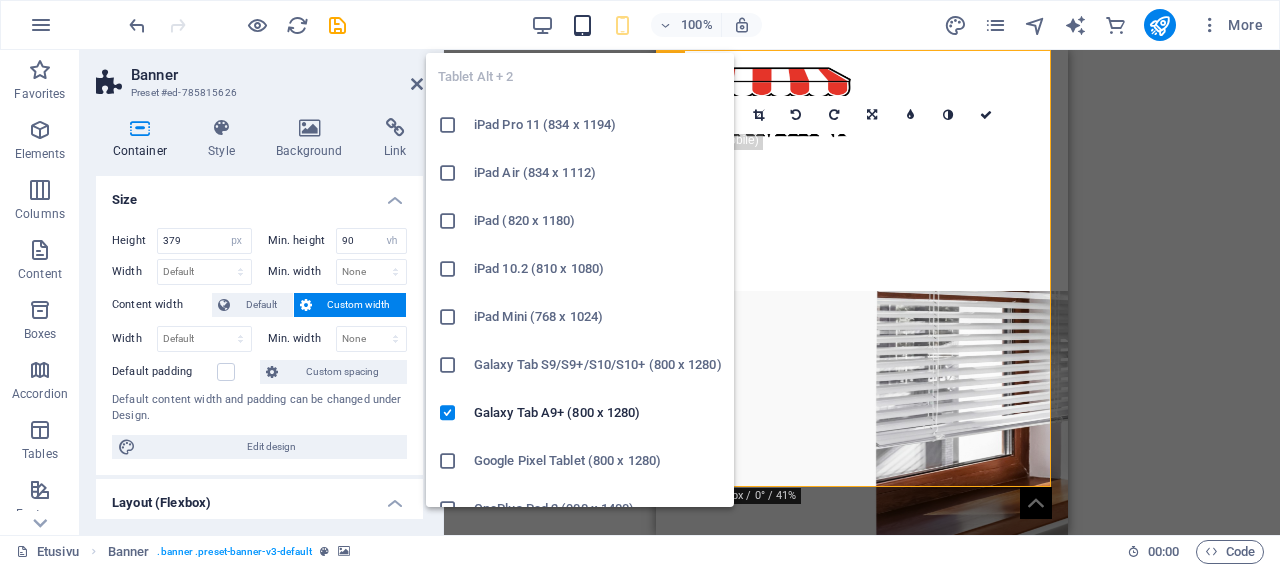 click at bounding box center [582, 25] 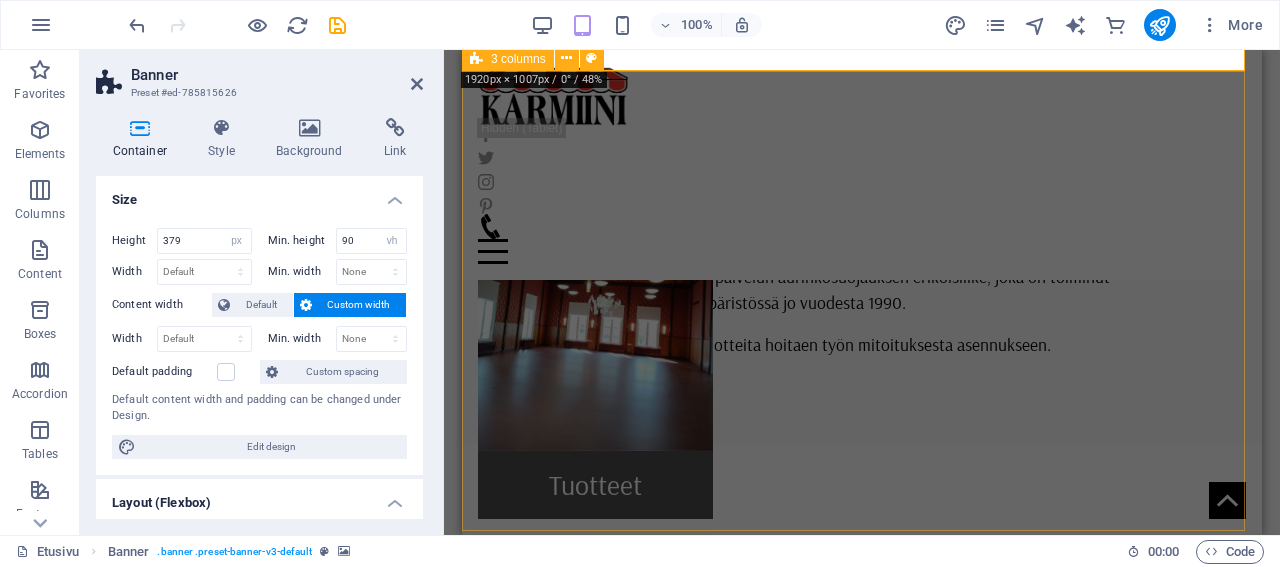 scroll, scrollTop: 0, scrollLeft: 0, axis: both 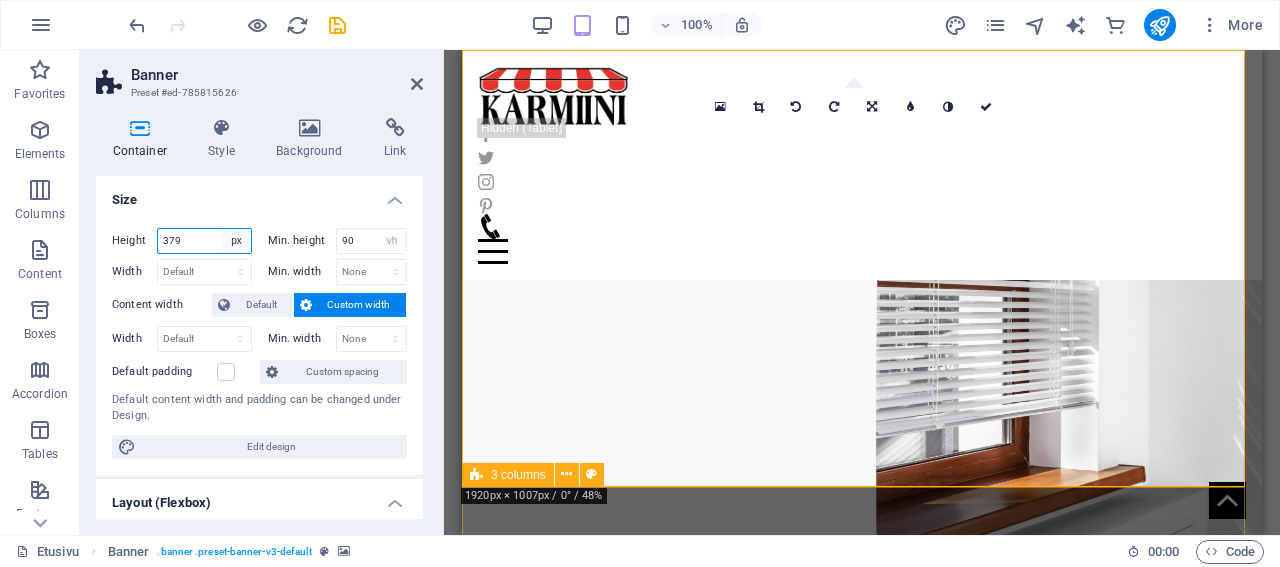 click on "Default px rem % vh vw" at bounding box center [237, 241] 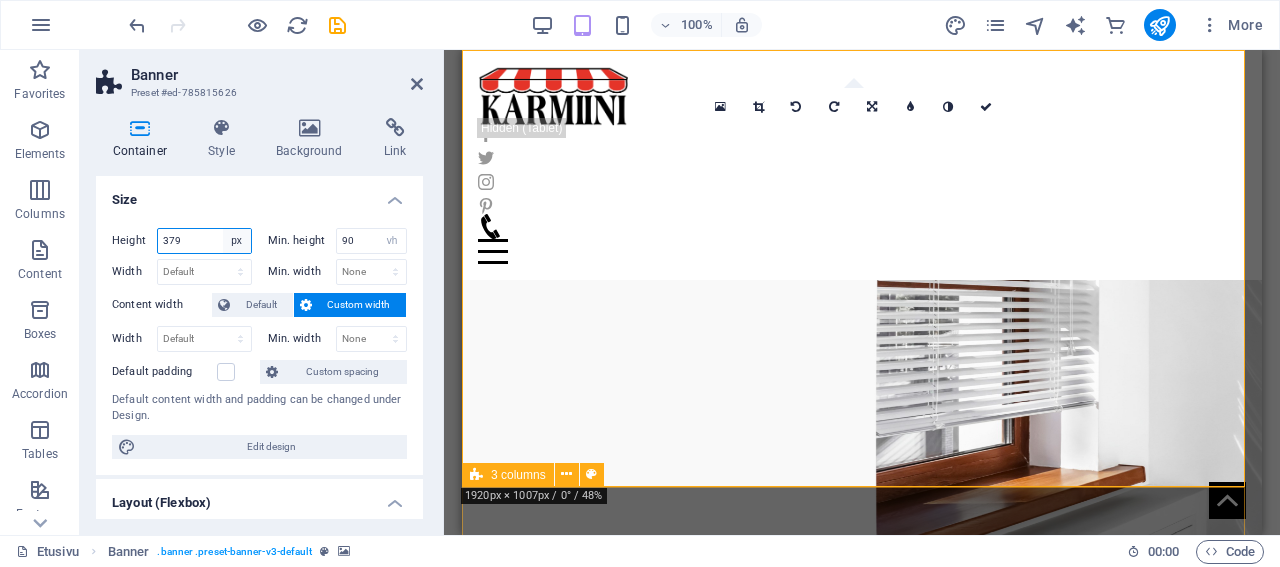 select on "default" 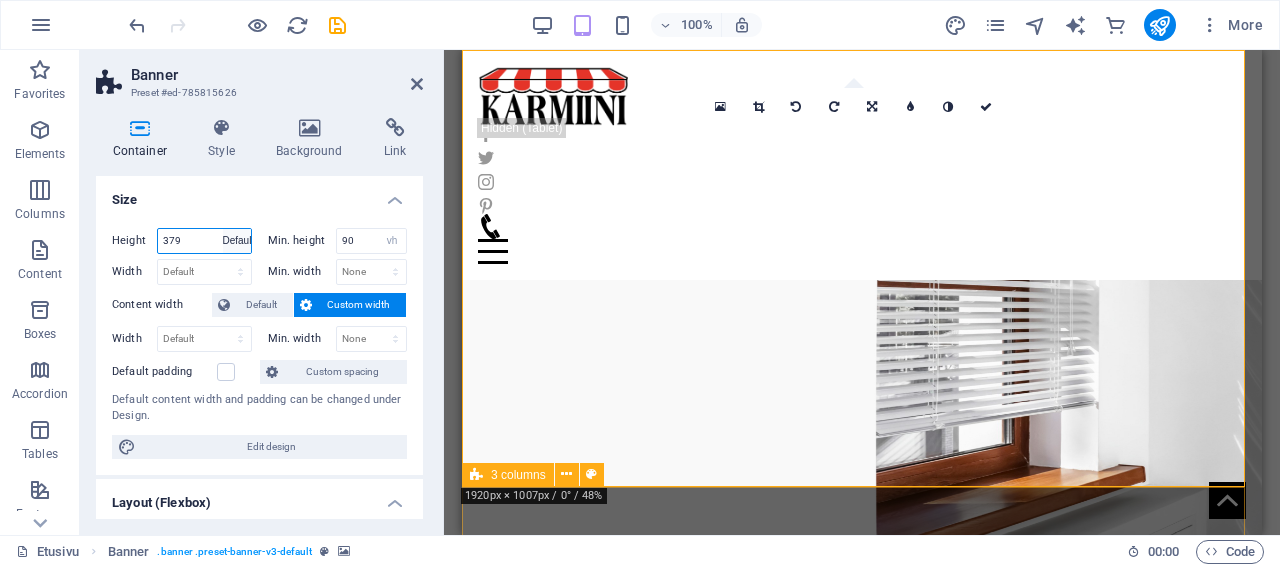 click on "Default" at bounding box center (0, 0) 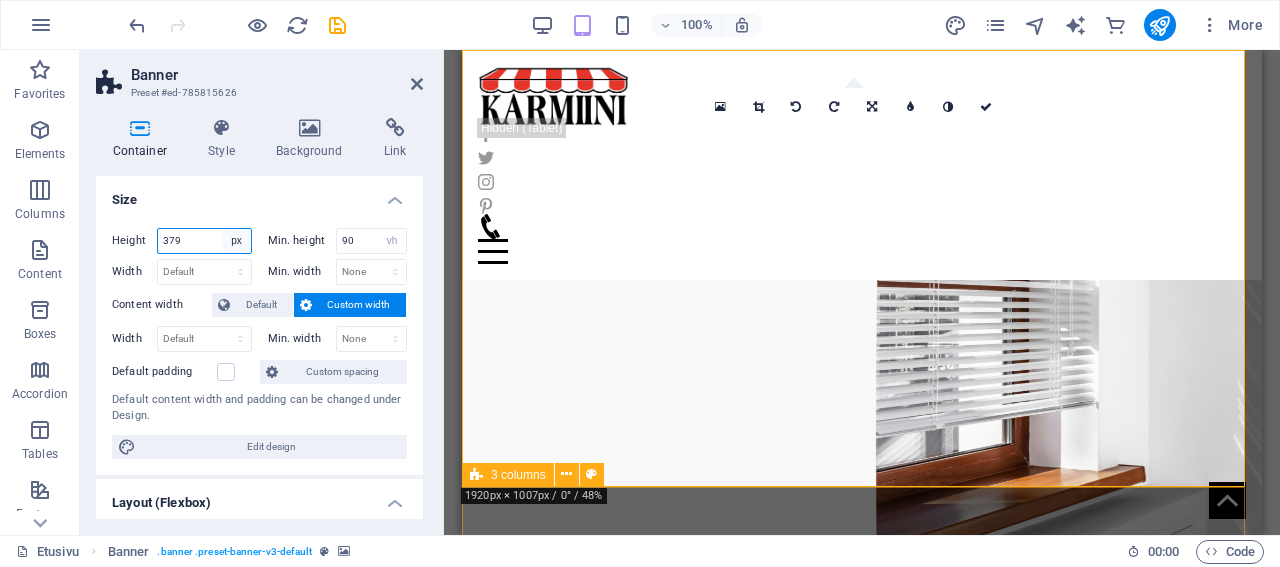click on "Default px rem % vh vw" at bounding box center [237, 241] 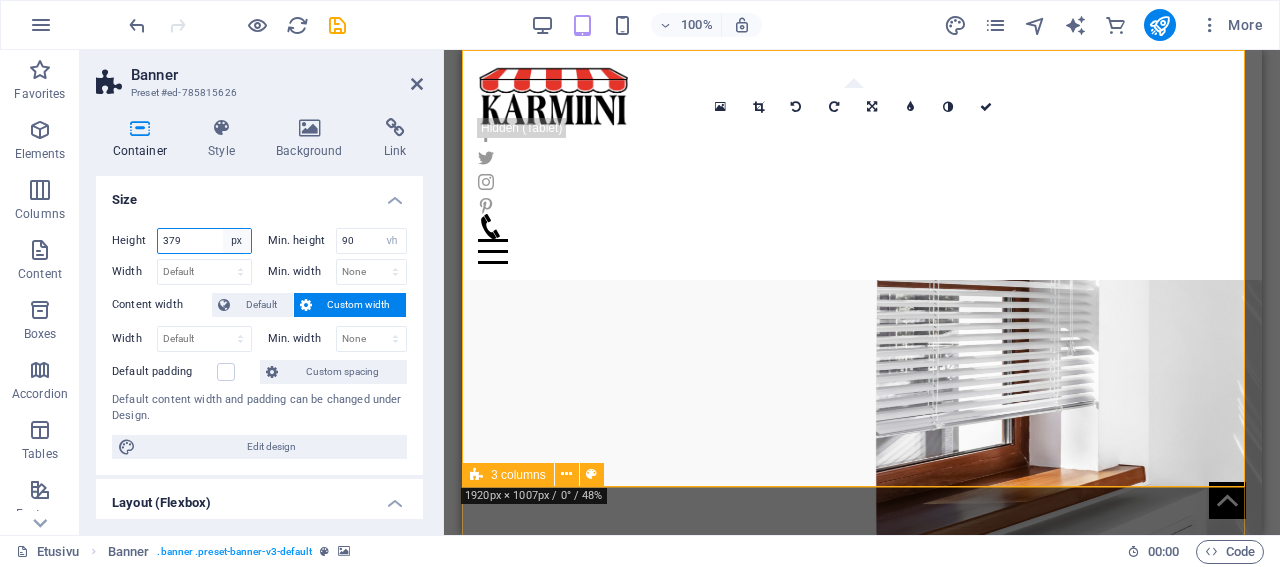 select on "default" 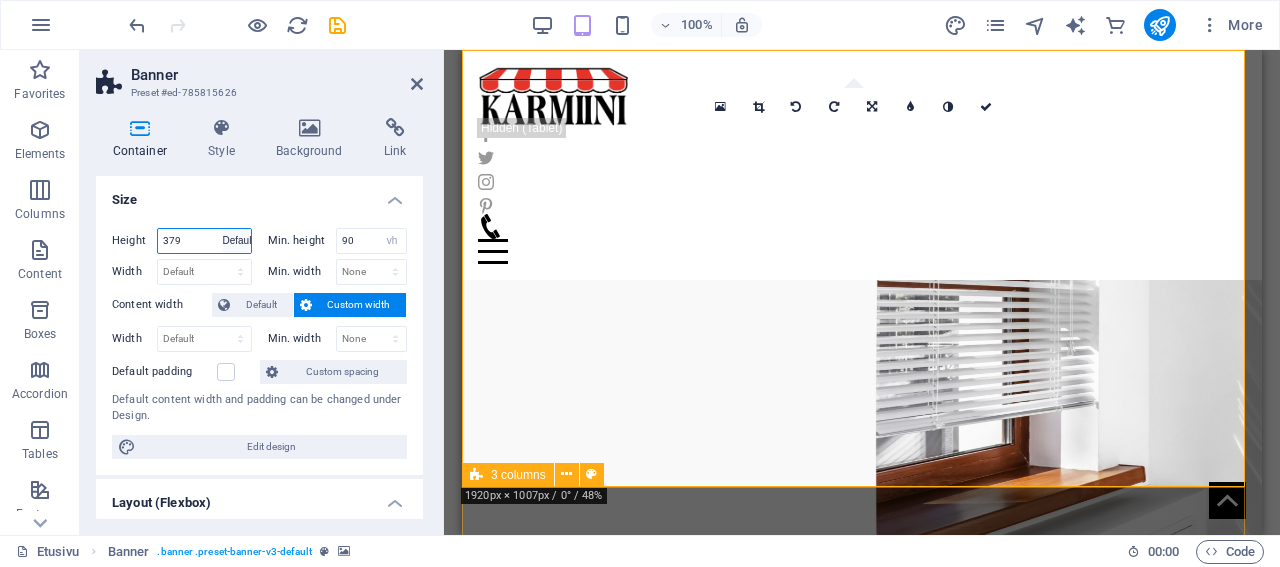 click on "Default" at bounding box center [0, 0] 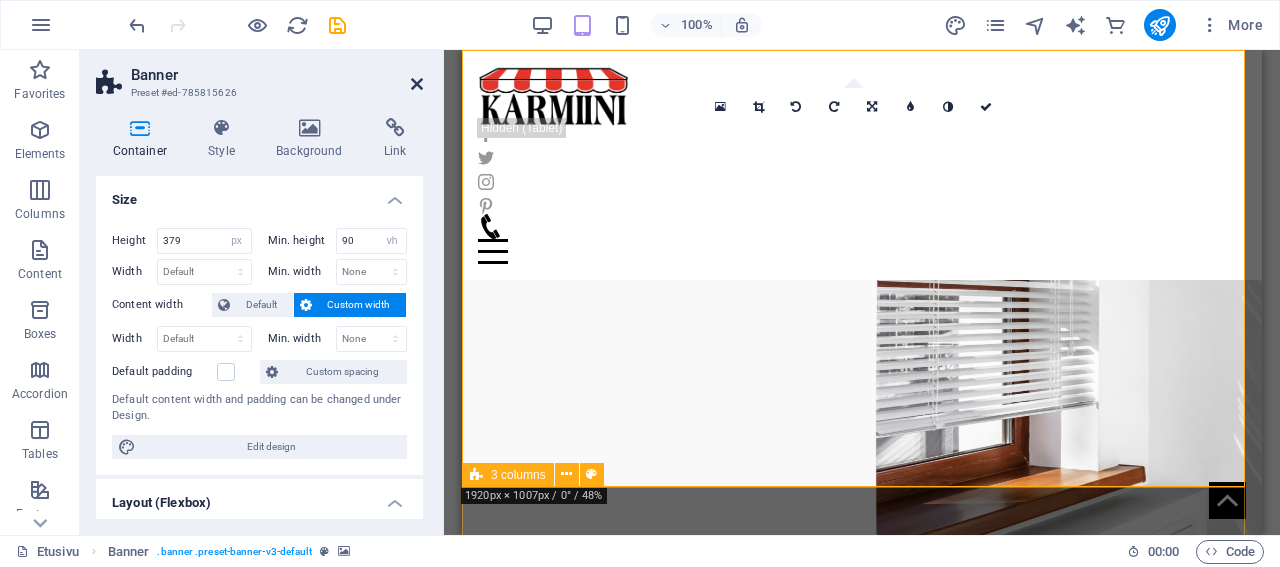 click at bounding box center (417, 84) 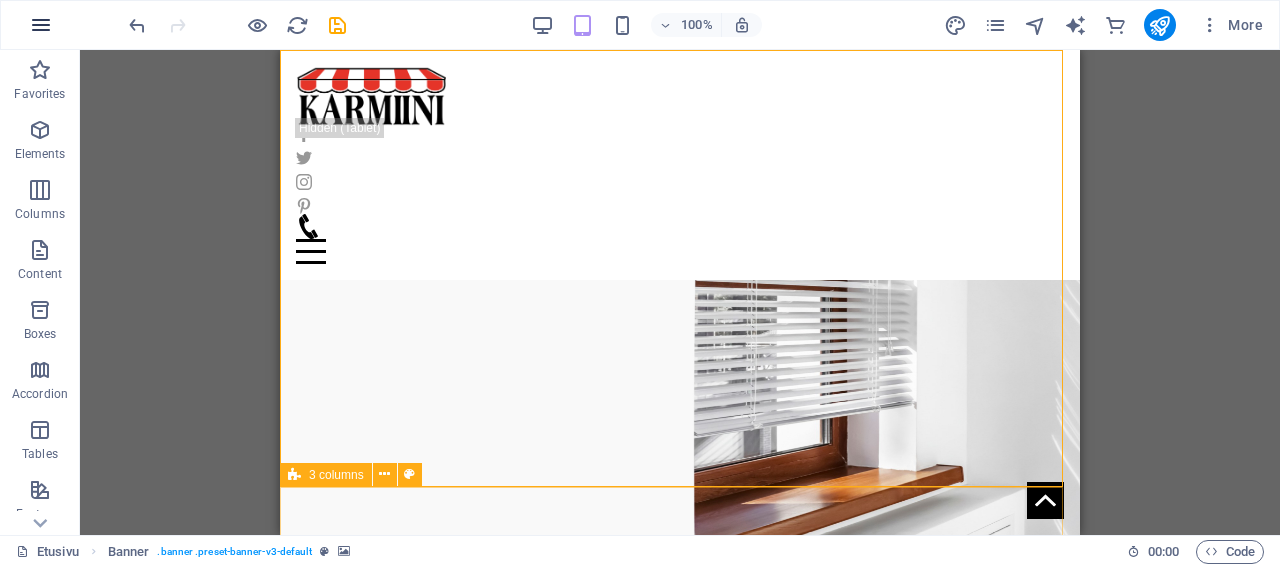 click at bounding box center (41, 25) 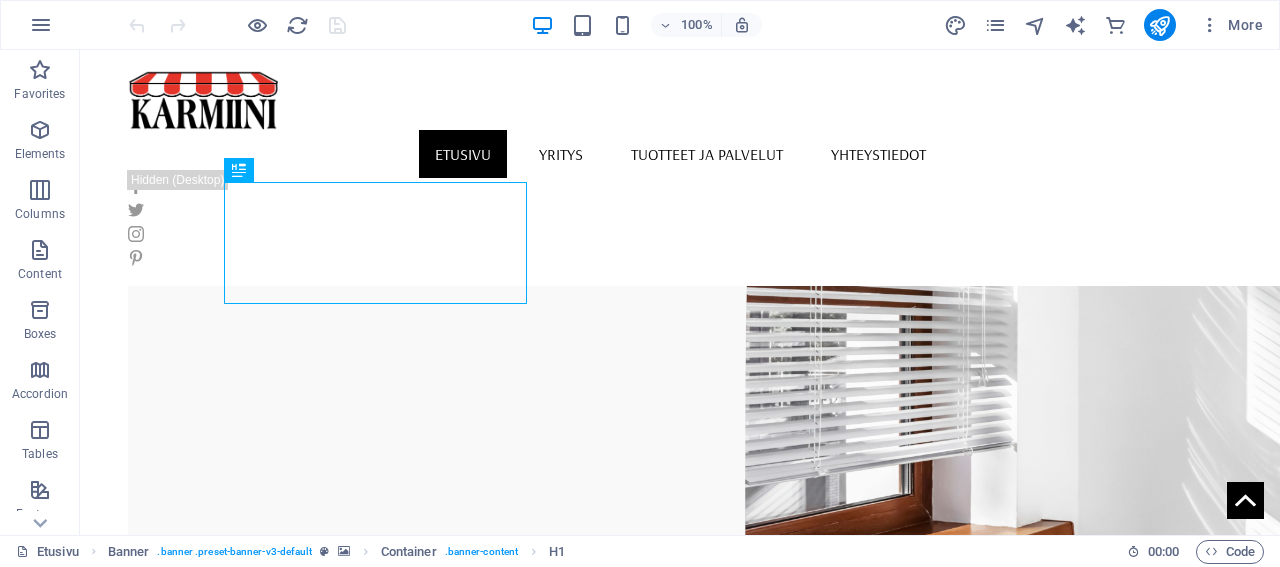 scroll, scrollTop: 0, scrollLeft: 0, axis: both 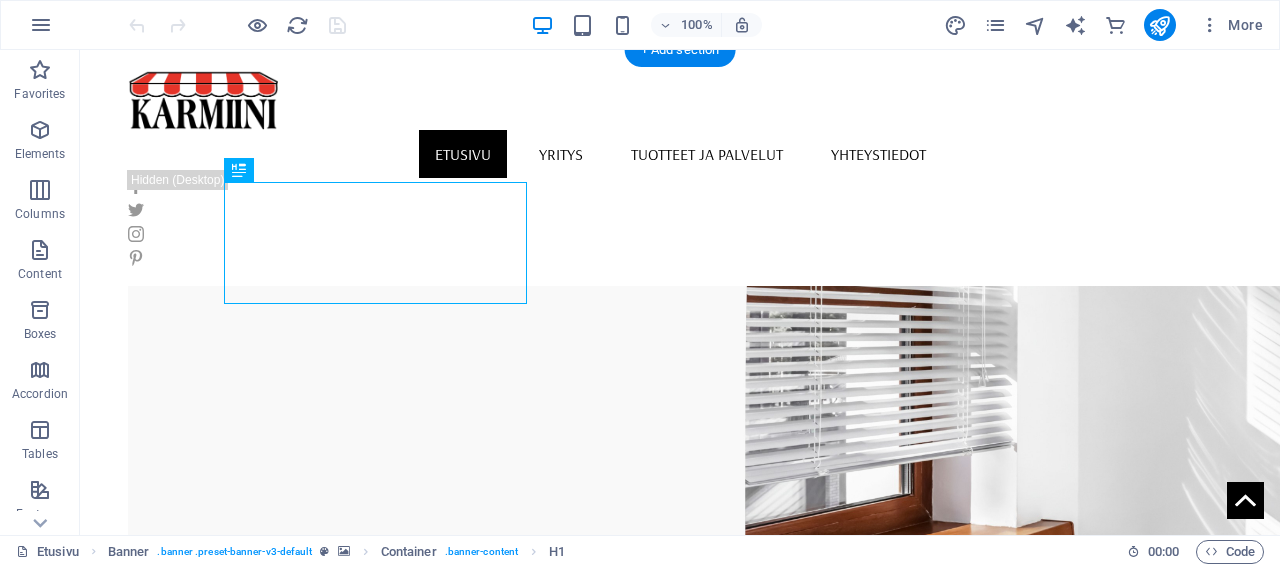 click at bounding box center [728, 392] 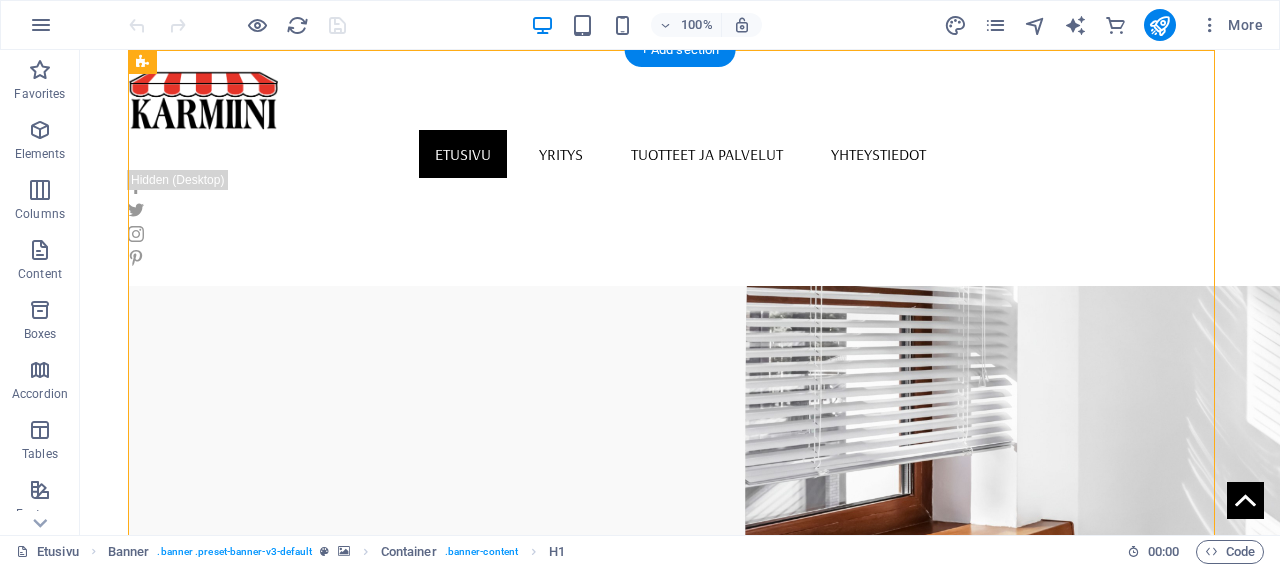 click at bounding box center (728, 392) 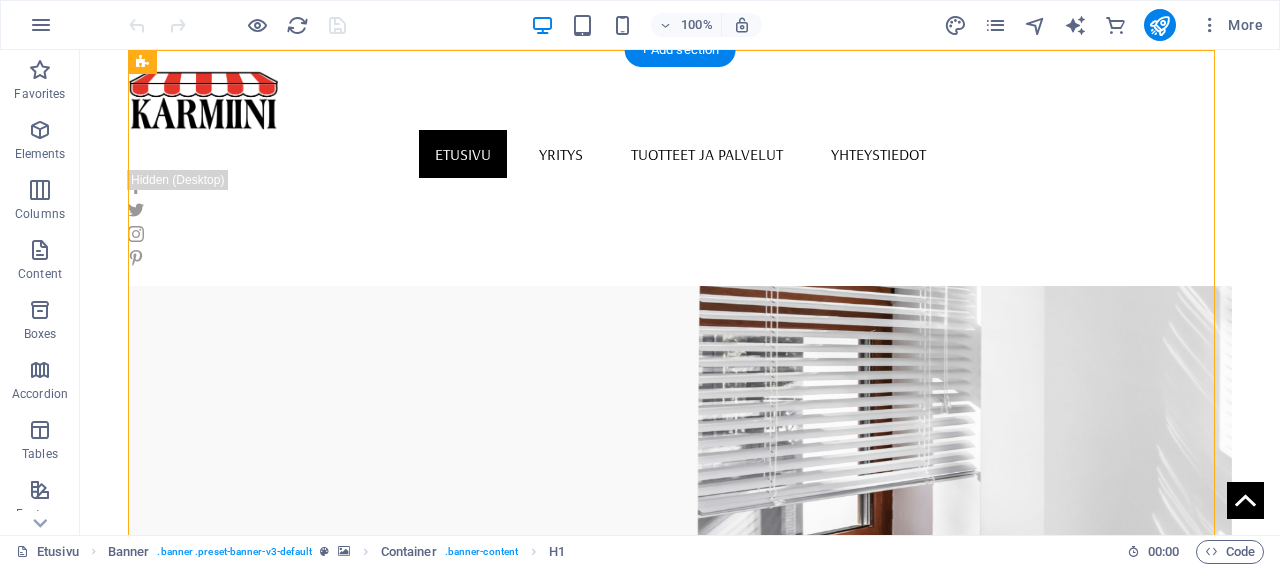select on "vh" 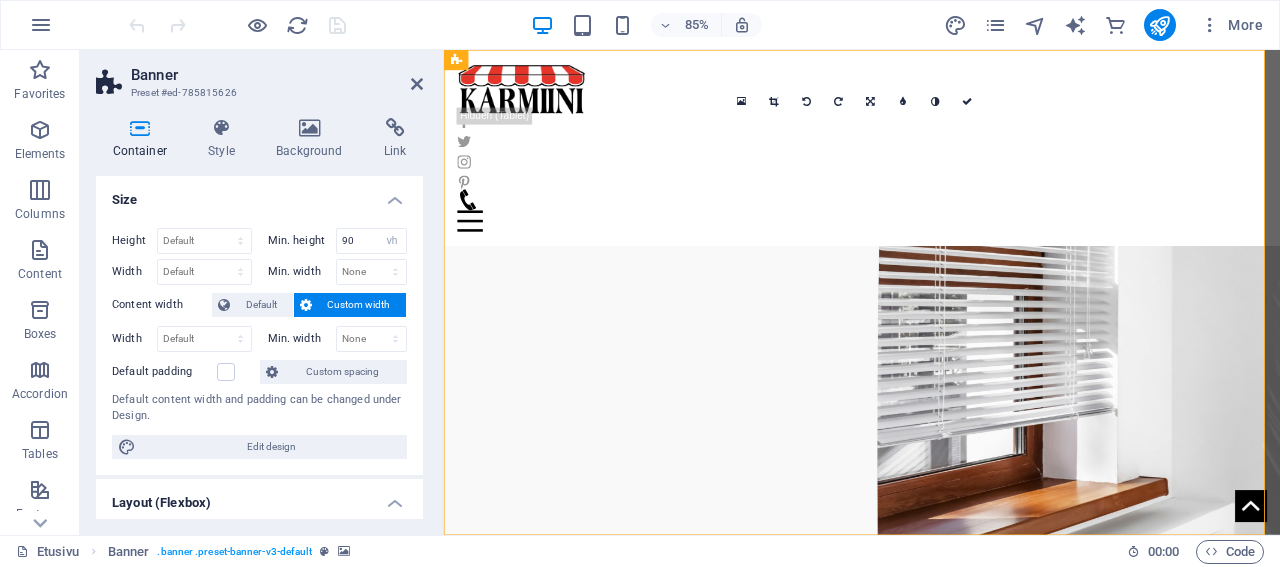 click at bounding box center (936, 419) 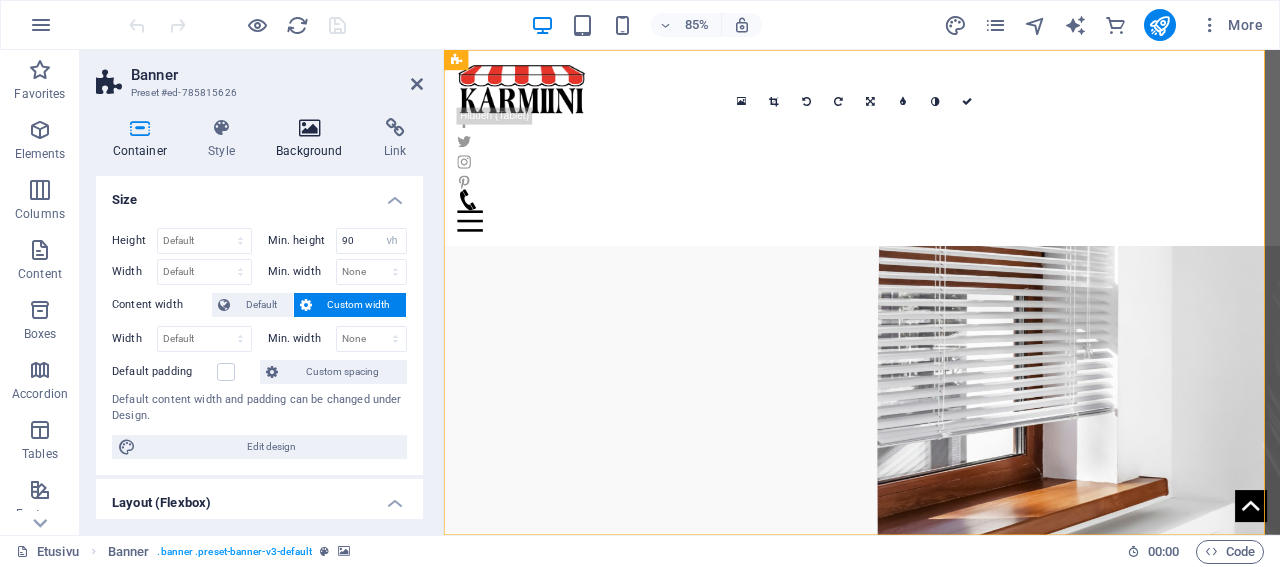 click on "Background" at bounding box center [314, 139] 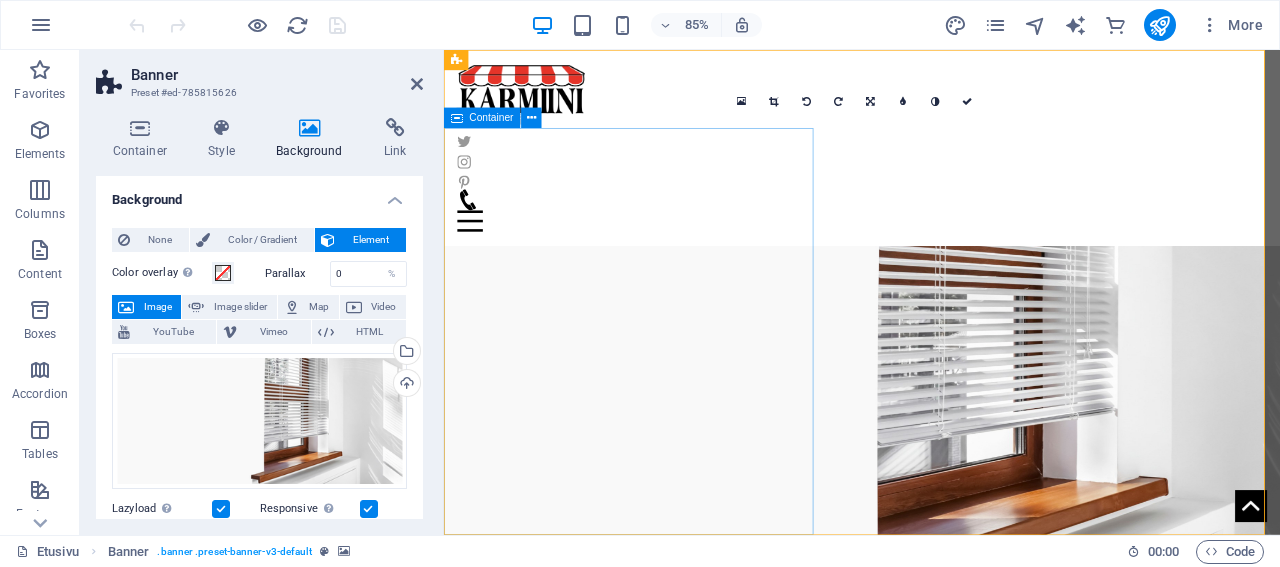 click on "Container" at bounding box center [492, 118] 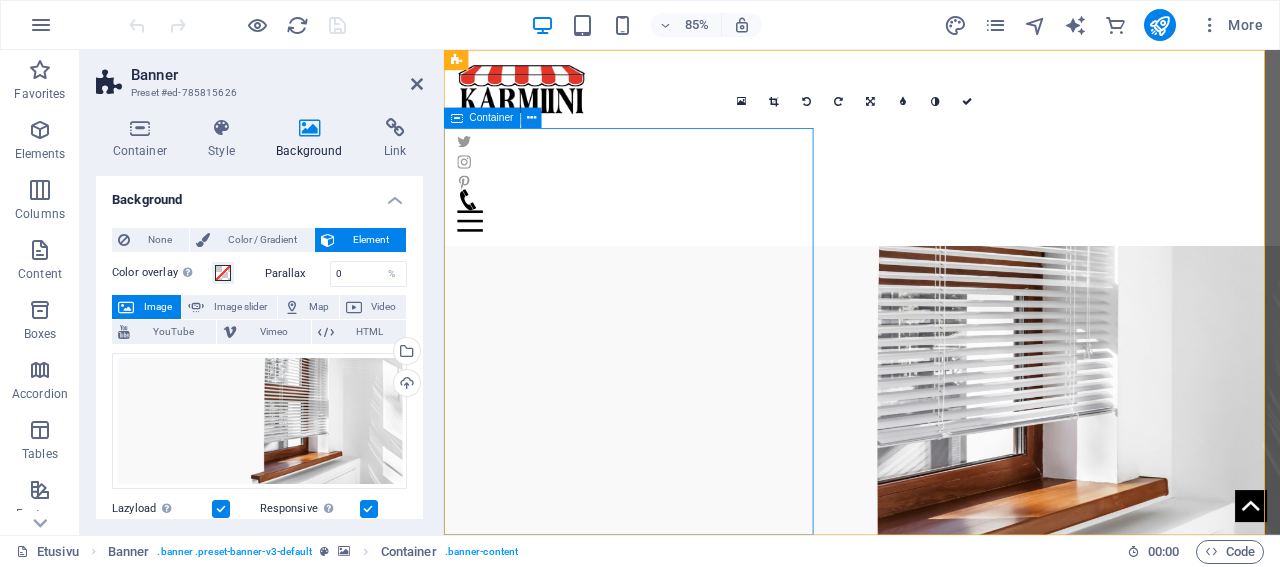 click on "Container" at bounding box center (492, 118) 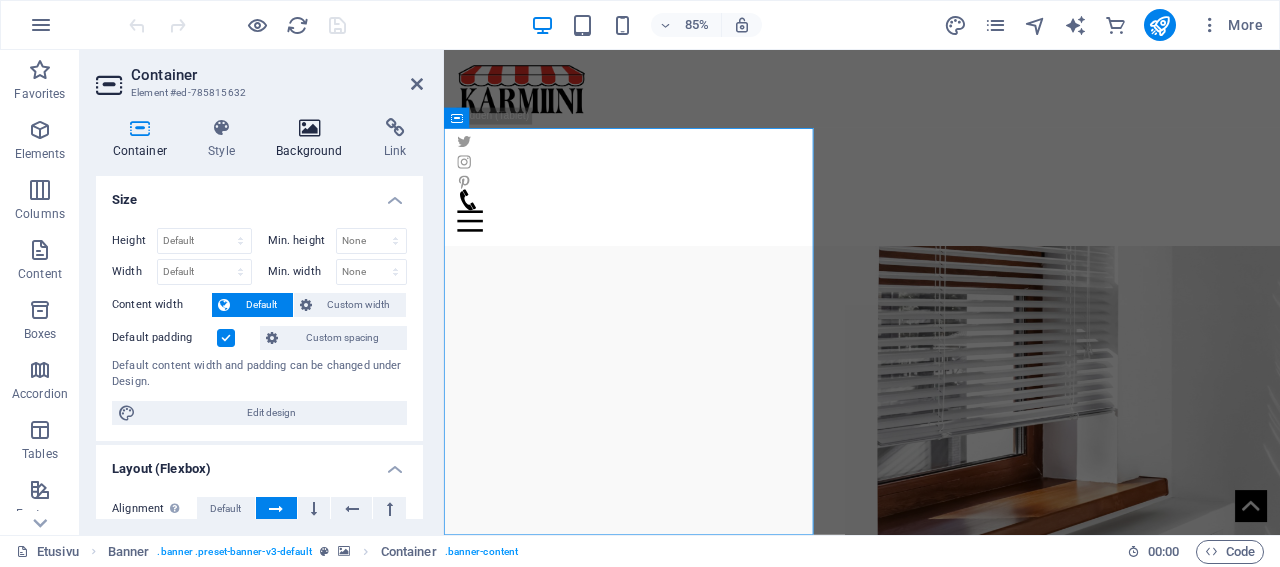 click on "Background" at bounding box center (314, 139) 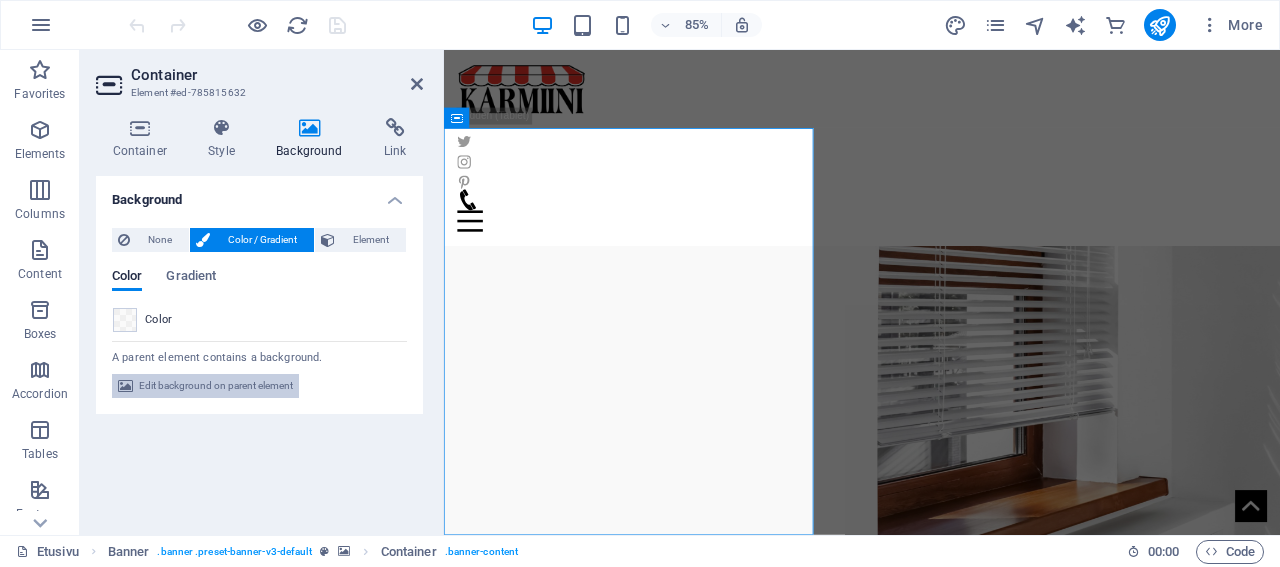 click on "Edit background on parent element" at bounding box center (216, 386) 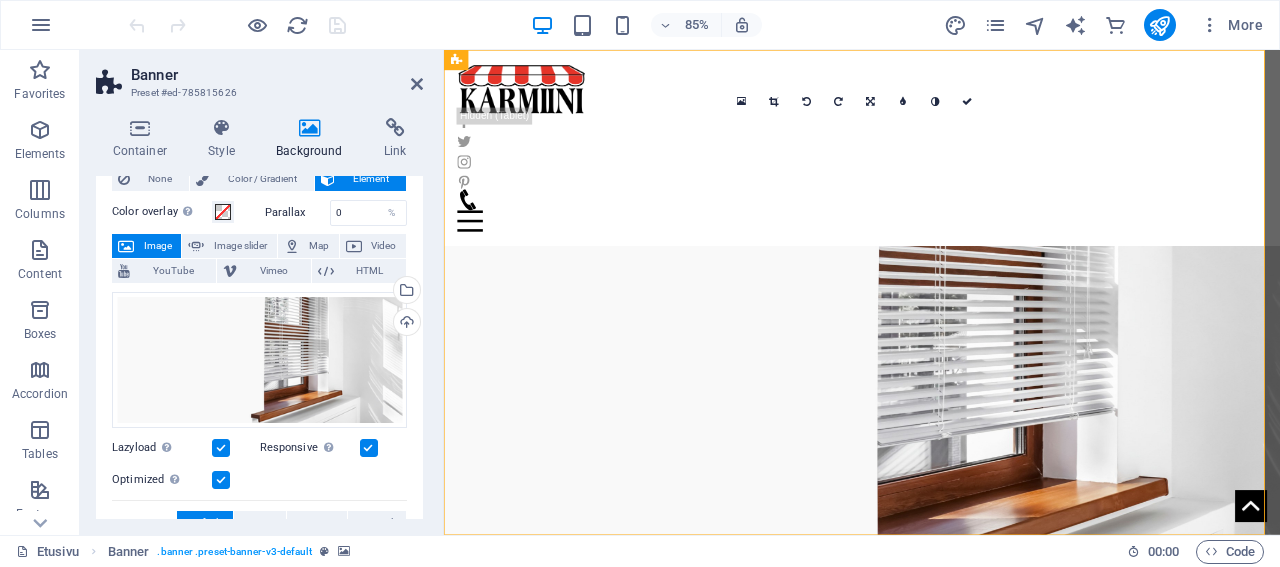scroll, scrollTop: 96, scrollLeft: 0, axis: vertical 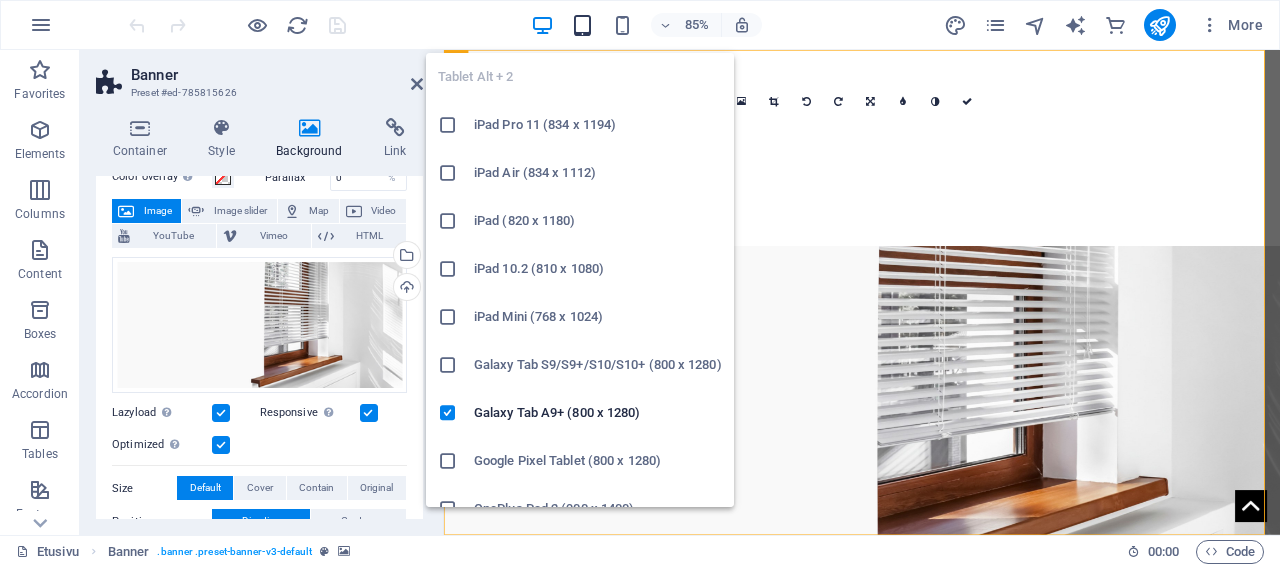 click at bounding box center (582, 25) 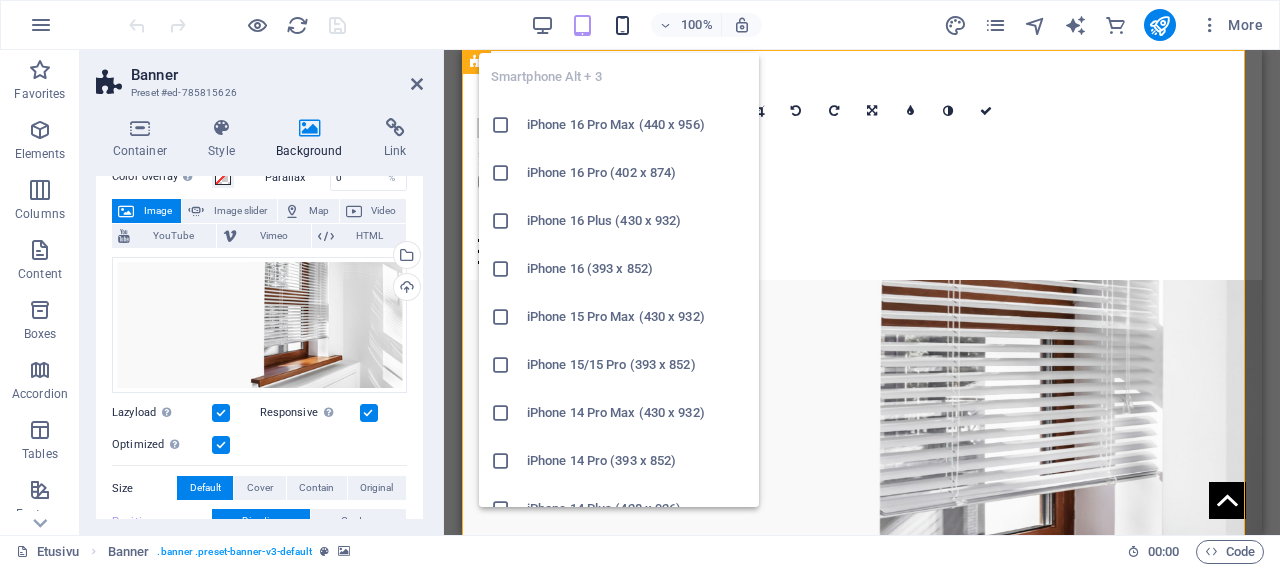 click at bounding box center (622, 25) 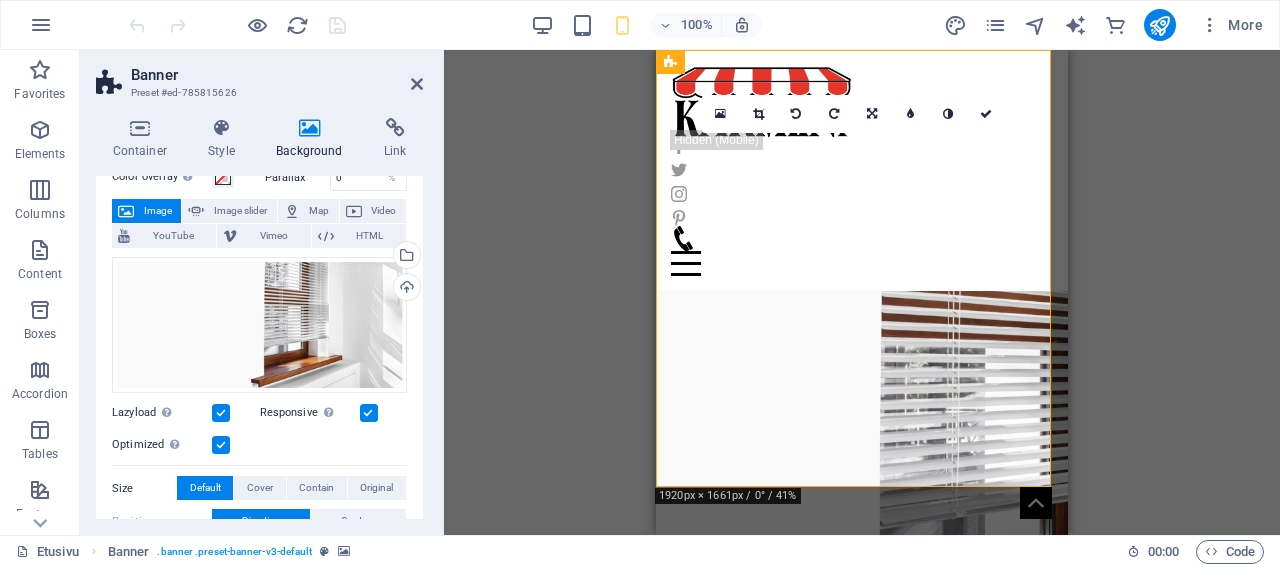 click at bounding box center (369, 413) 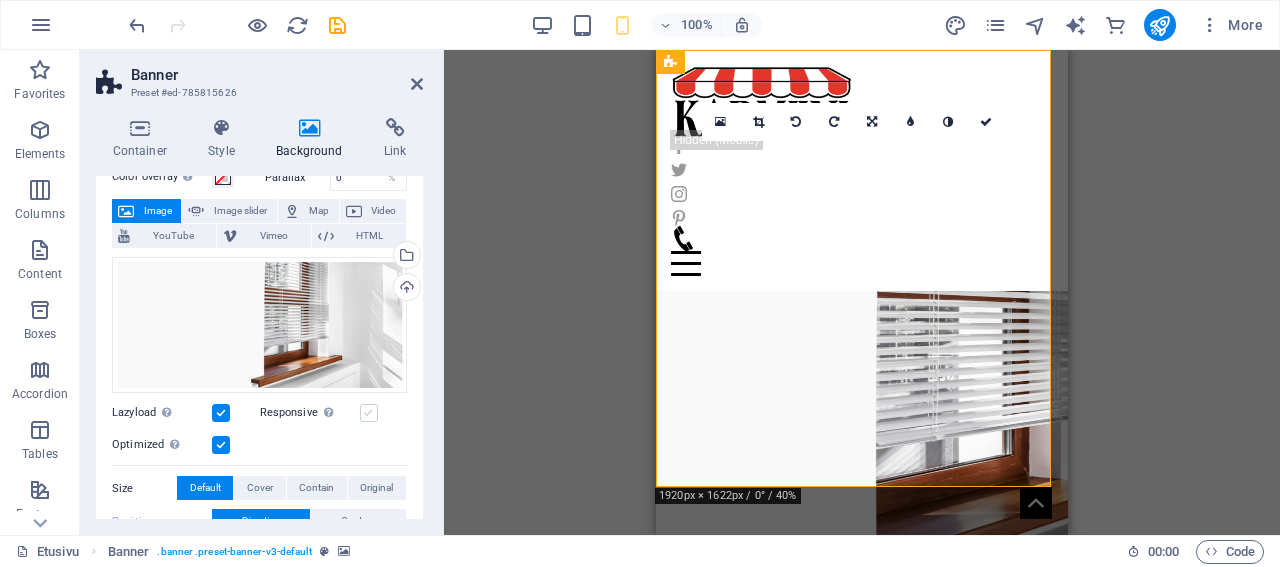 click at bounding box center (369, 413) 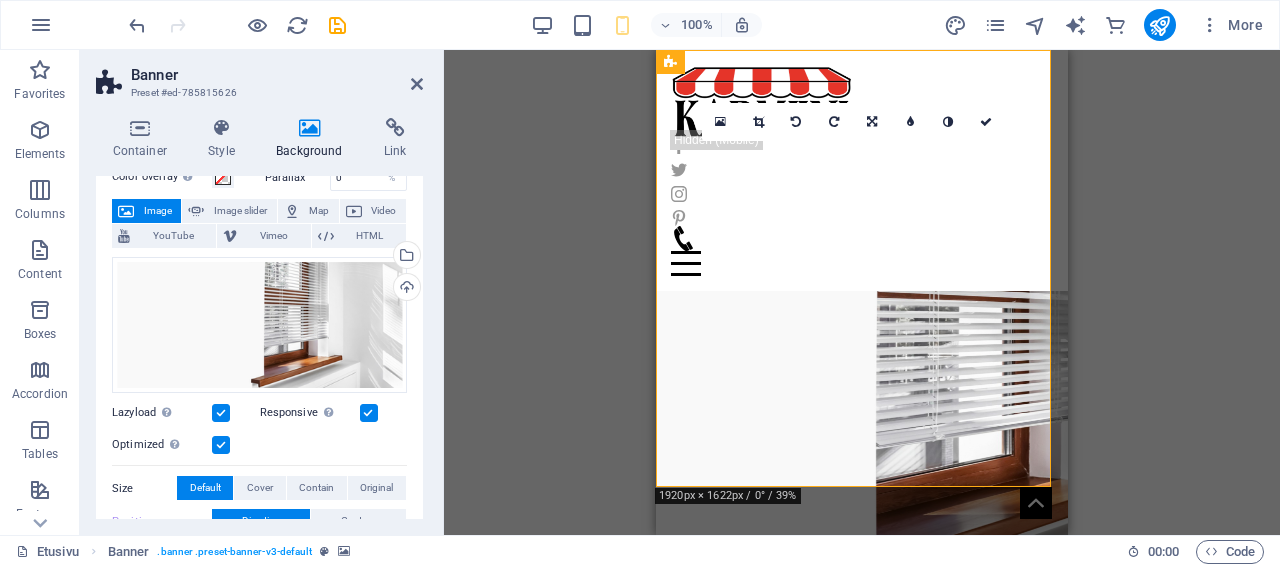 click at bounding box center (369, 413) 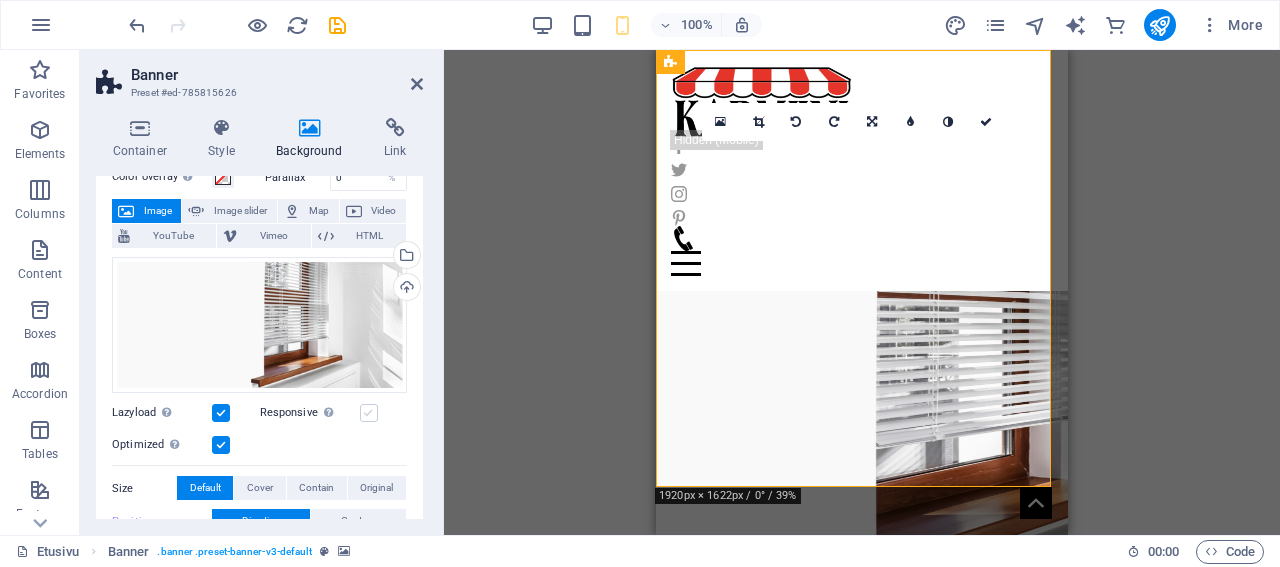 click at bounding box center (369, 413) 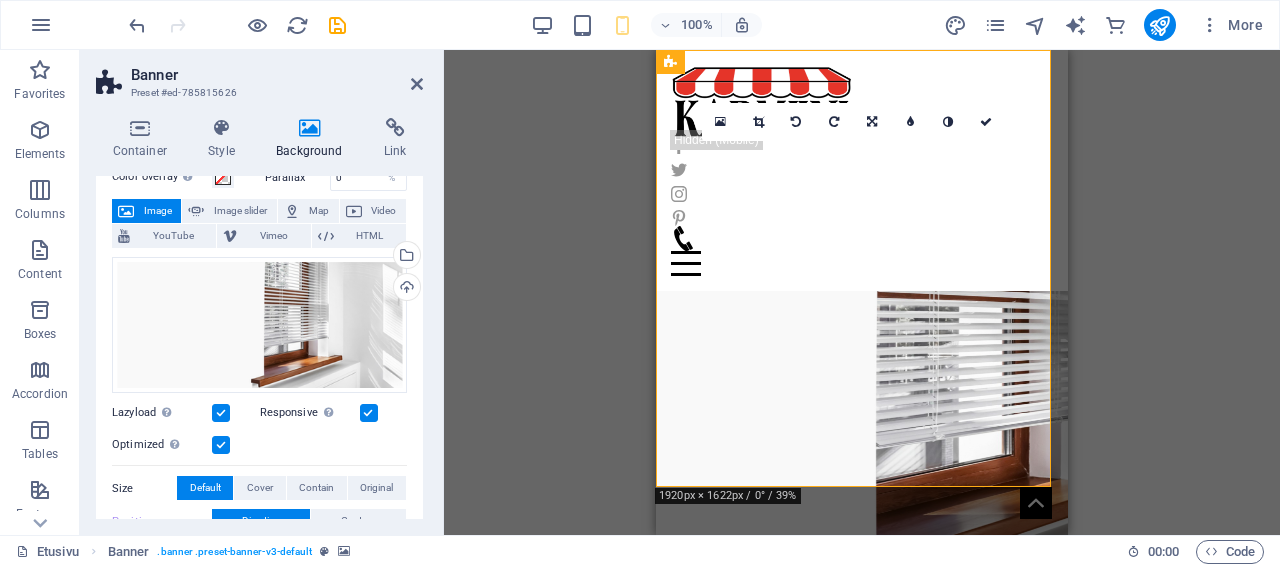 click at bounding box center [369, 413] 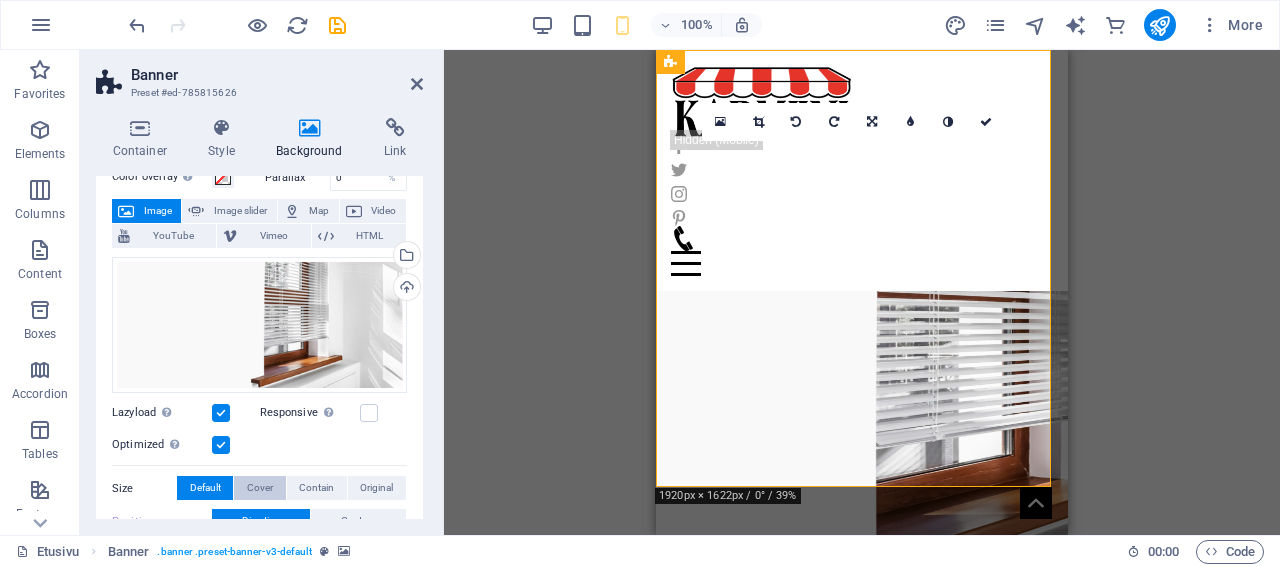 click on "Cover" at bounding box center [260, 488] 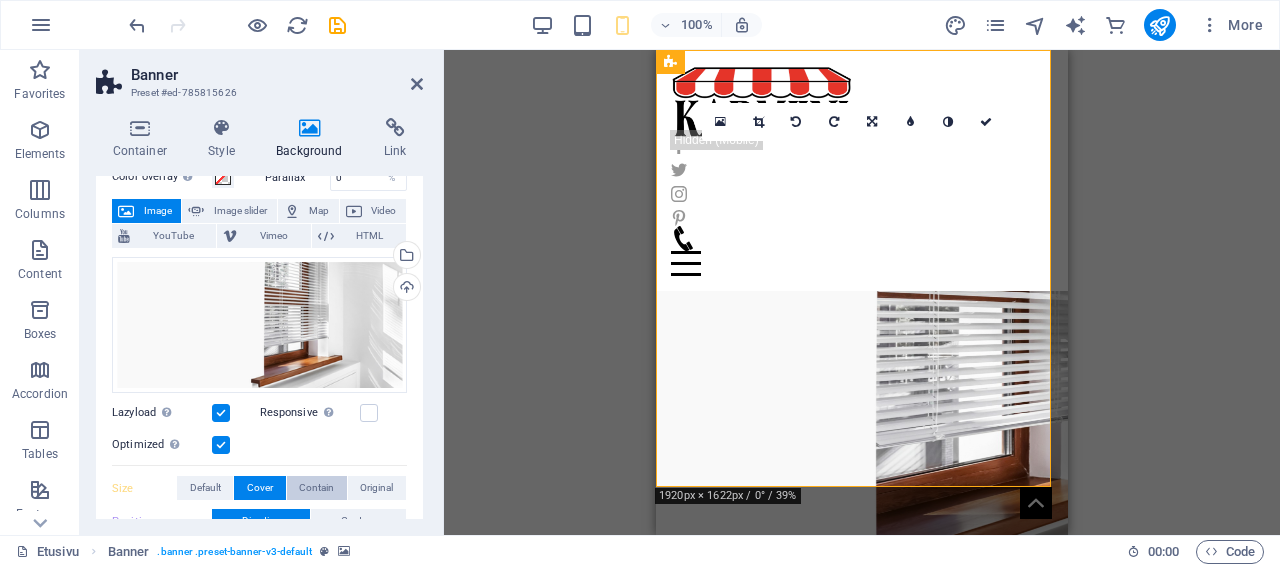click on "Contain" at bounding box center [316, 488] 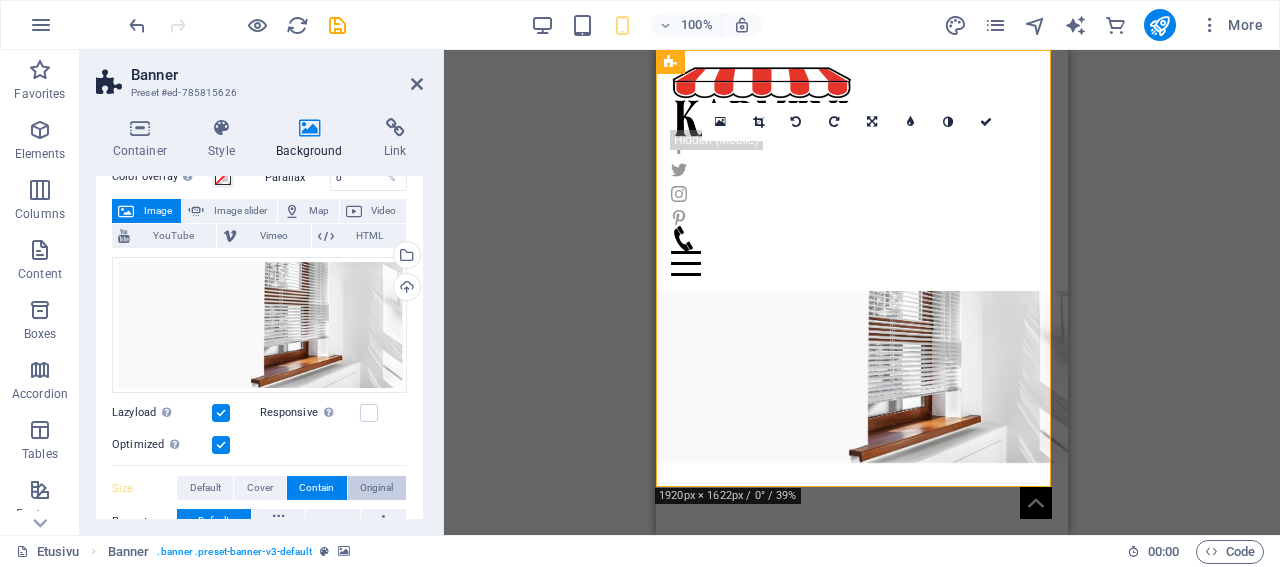 click on "Original" at bounding box center (376, 488) 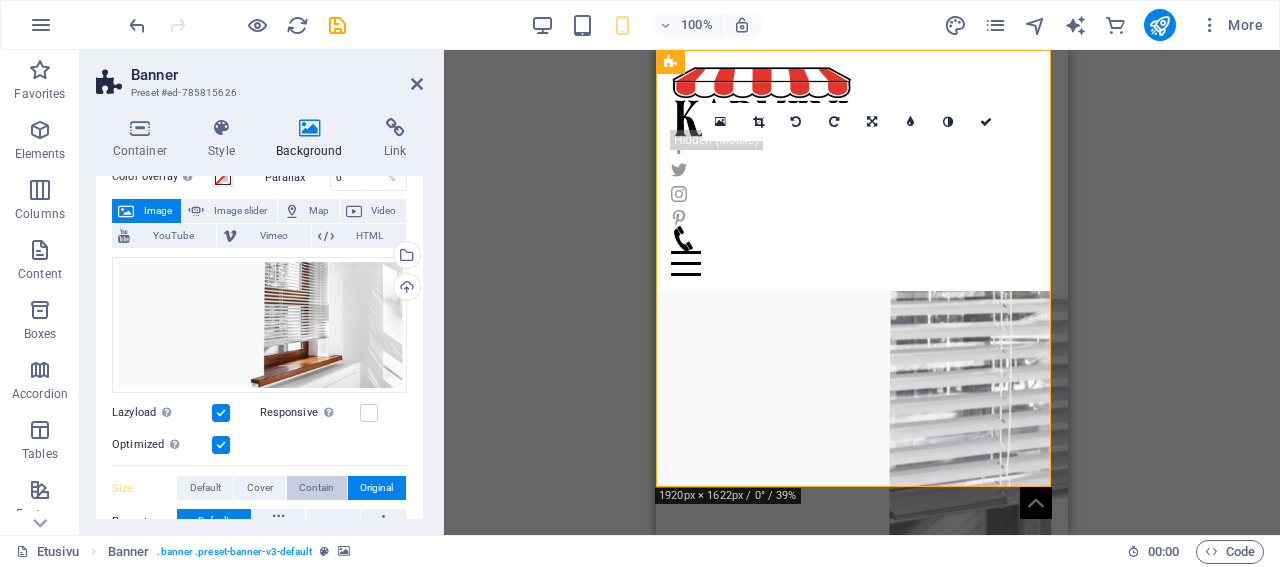 click on "Contain" at bounding box center [316, 488] 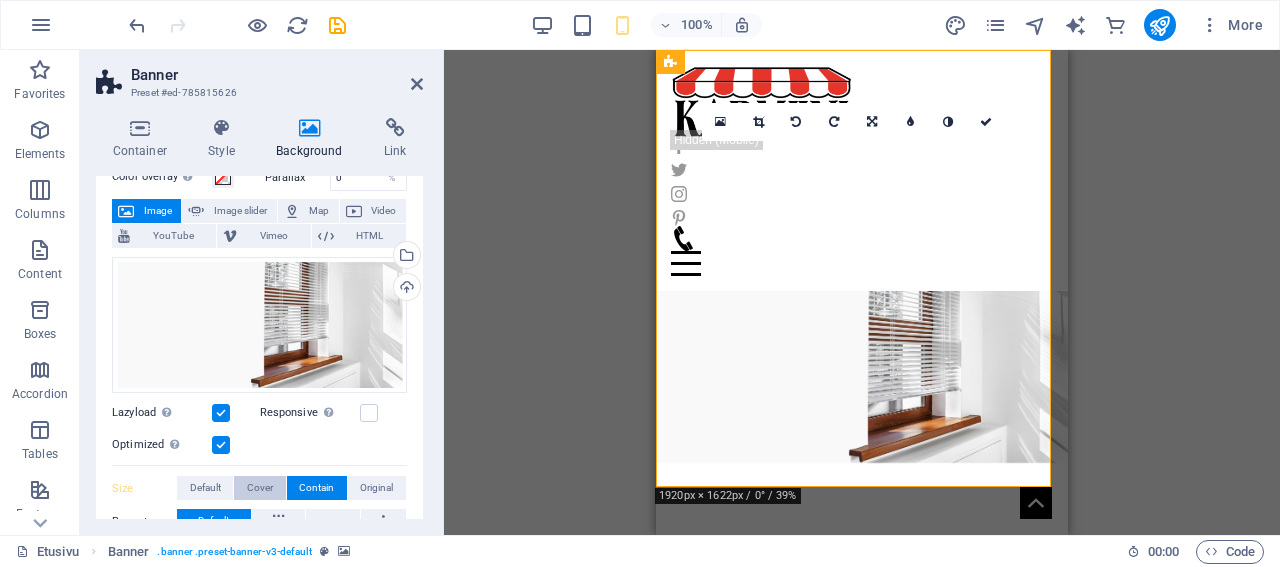 click on "Cover" at bounding box center (259, 488) 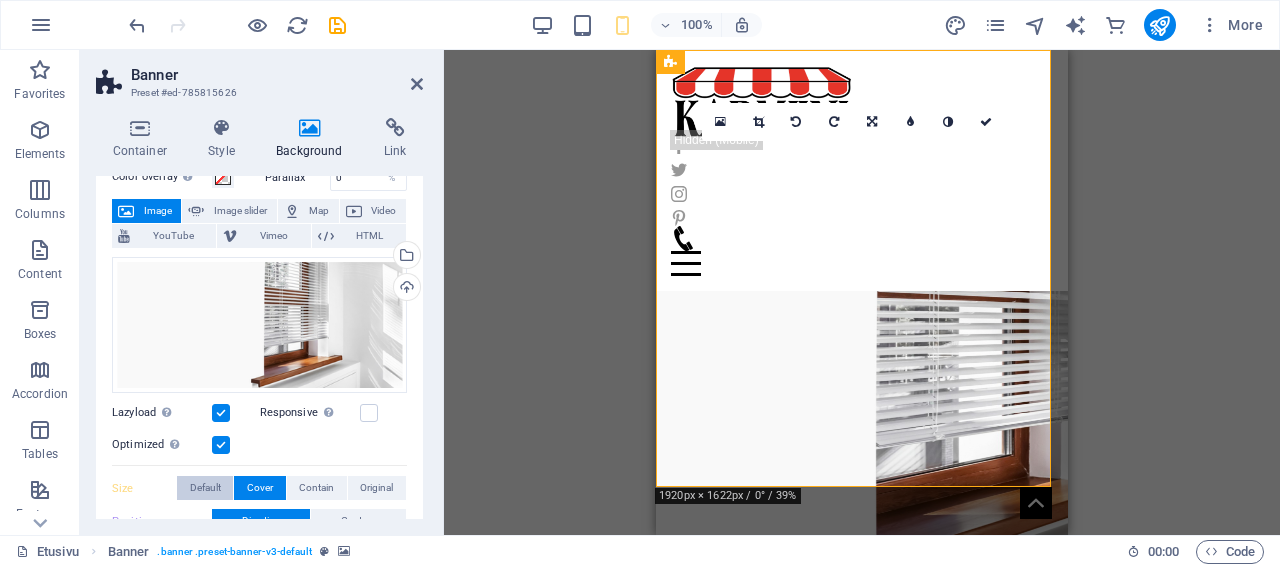click on "Default" at bounding box center (205, 488) 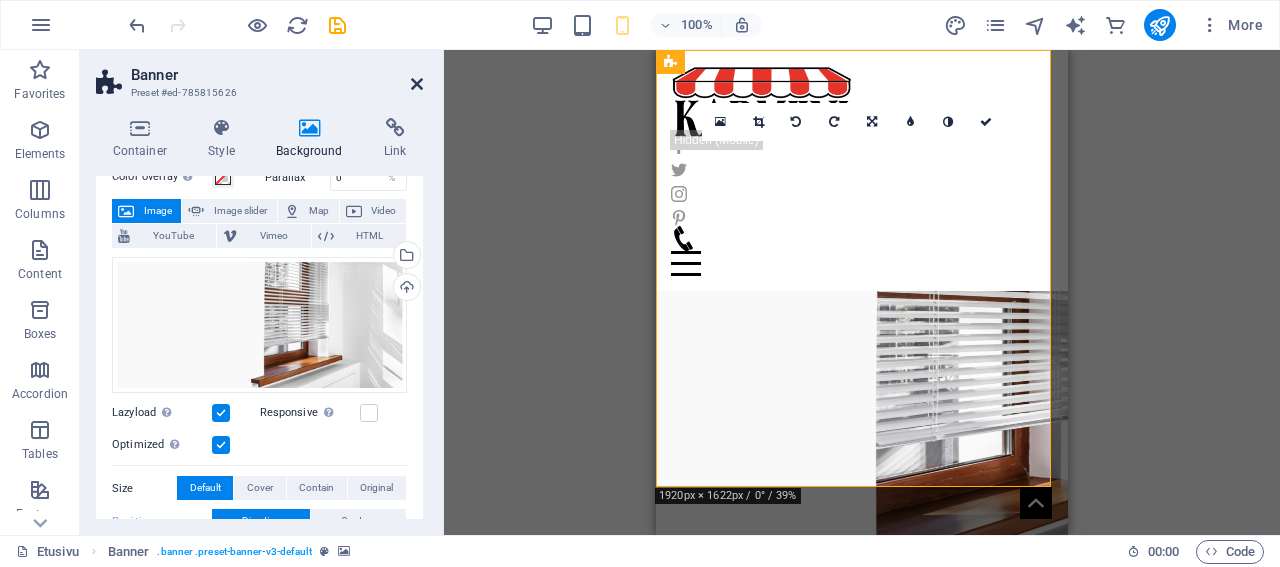 click at bounding box center [417, 84] 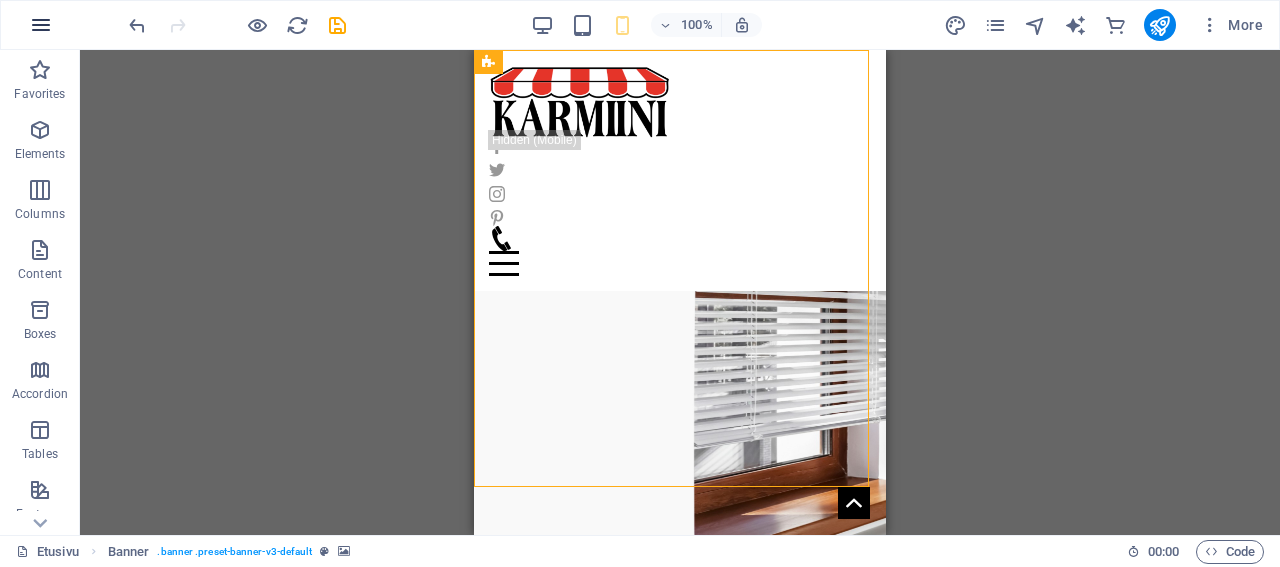 click at bounding box center (41, 25) 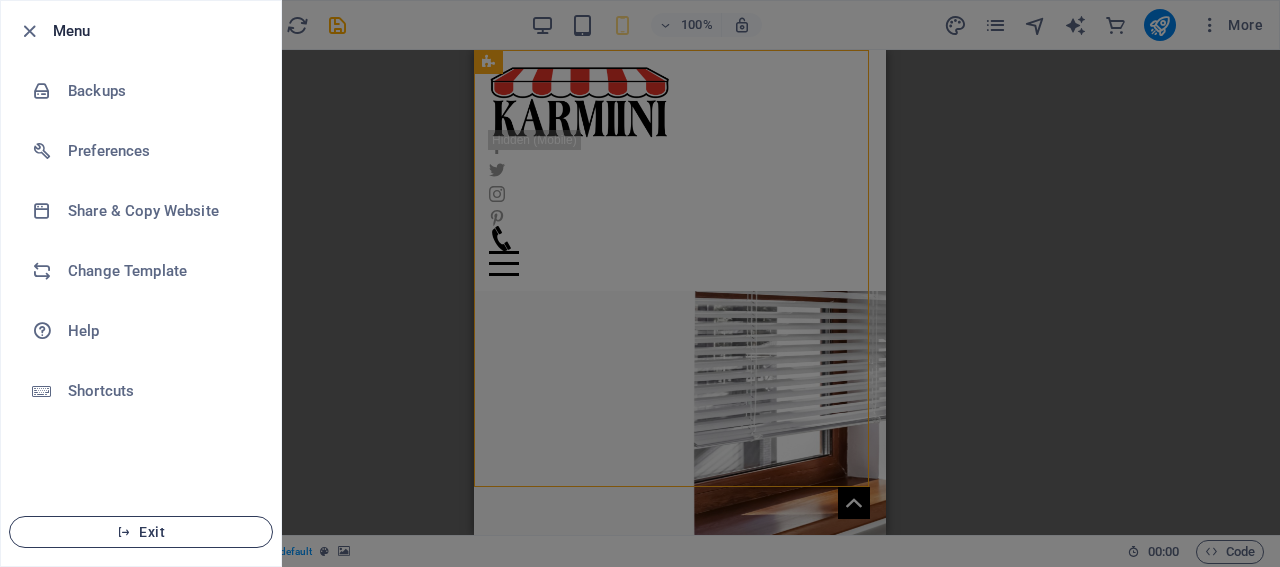 click on "Exit" at bounding box center [141, 532] 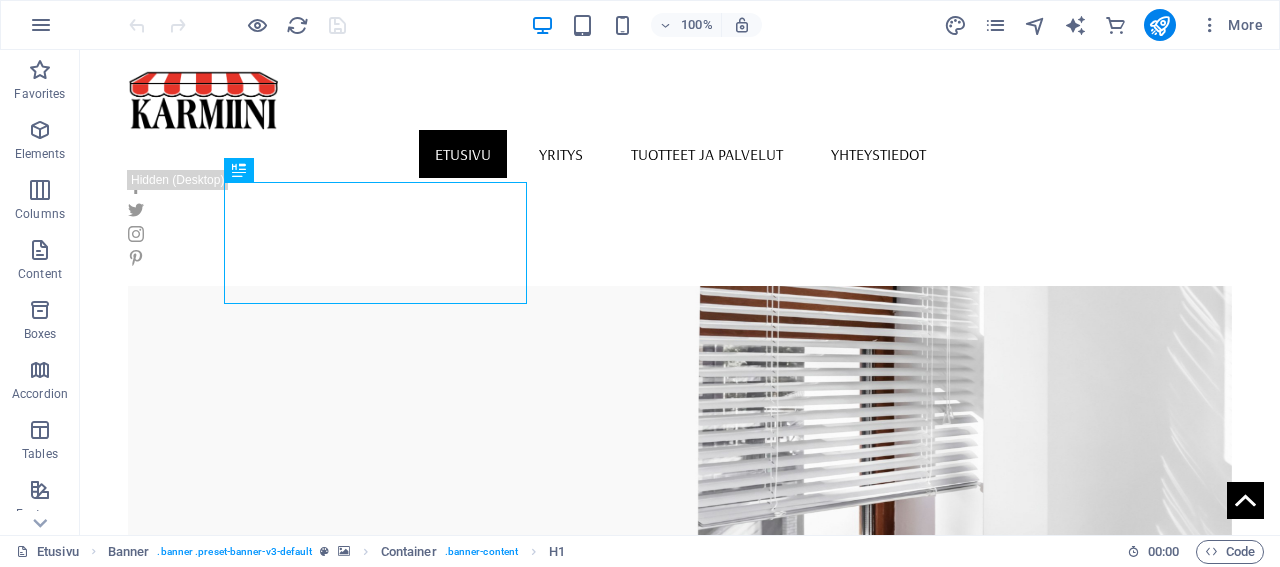 scroll, scrollTop: 0, scrollLeft: 0, axis: both 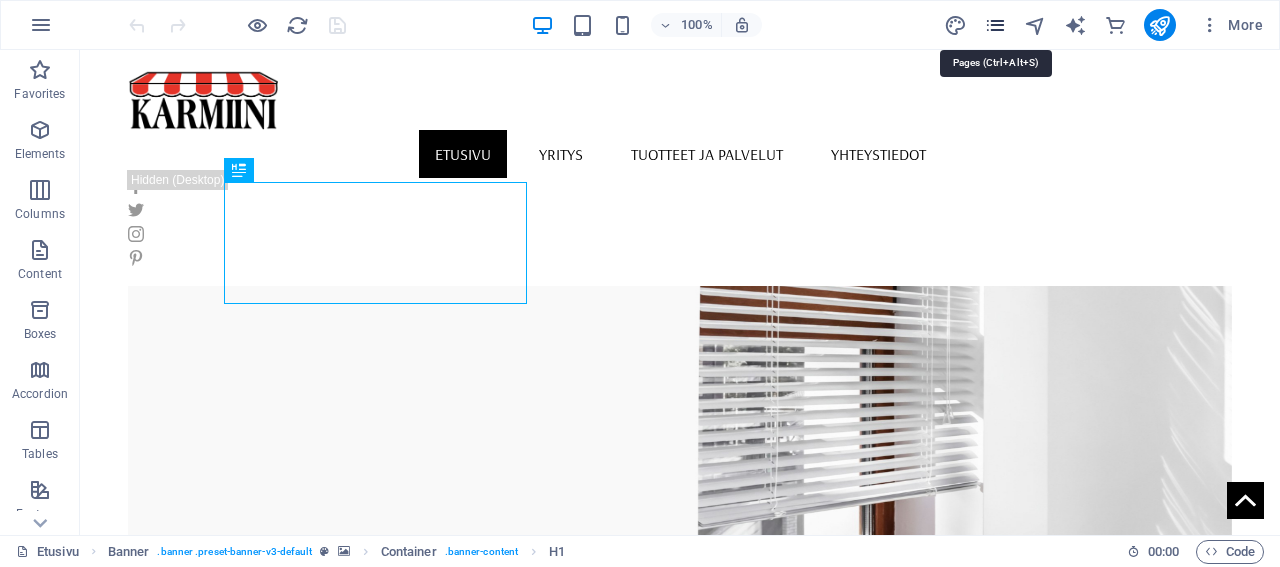 click at bounding box center (995, 25) 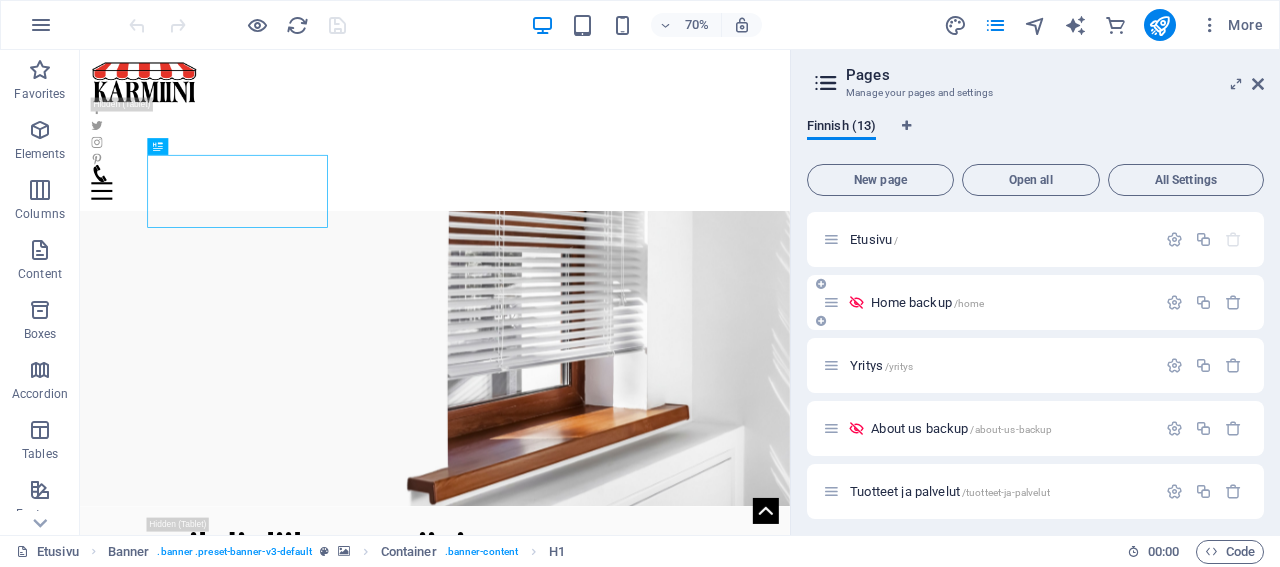 click on "Home backup /home" at bounding box center (927, 302) 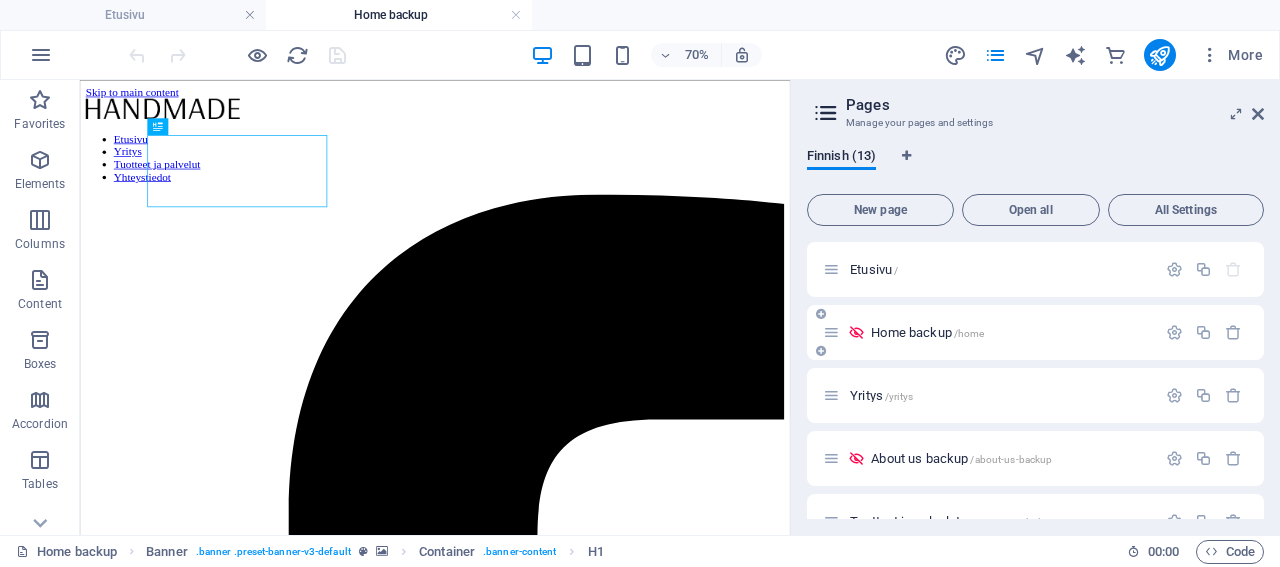 scroll, scrollTop: 0, scrollLeft: 0, axis: both 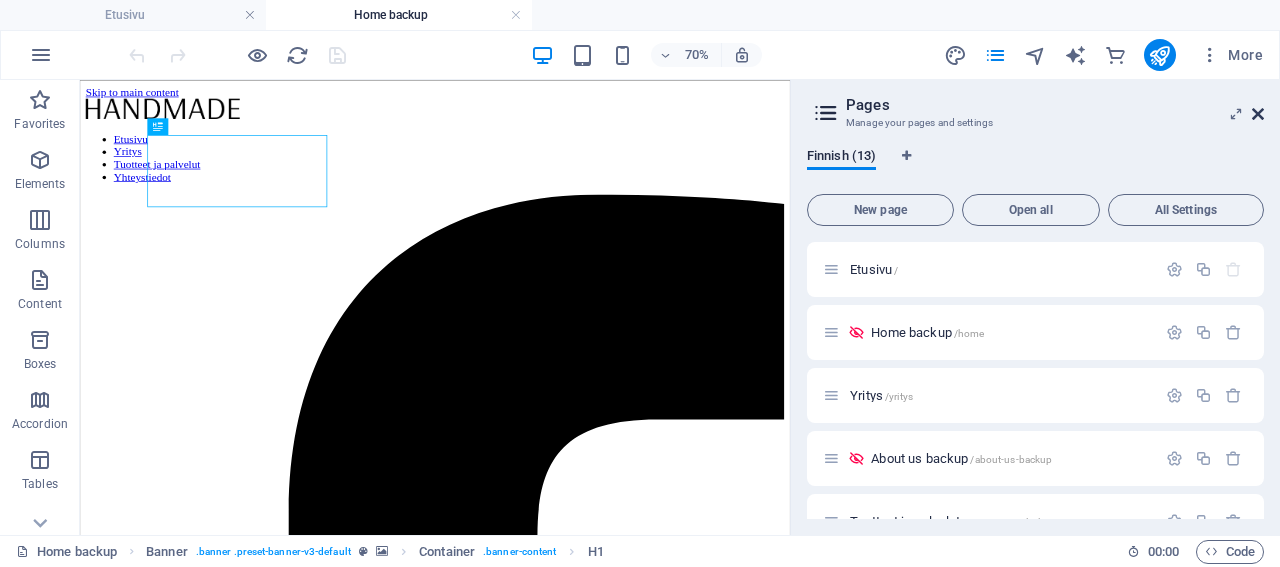 click at bounding box center (1258, 114) 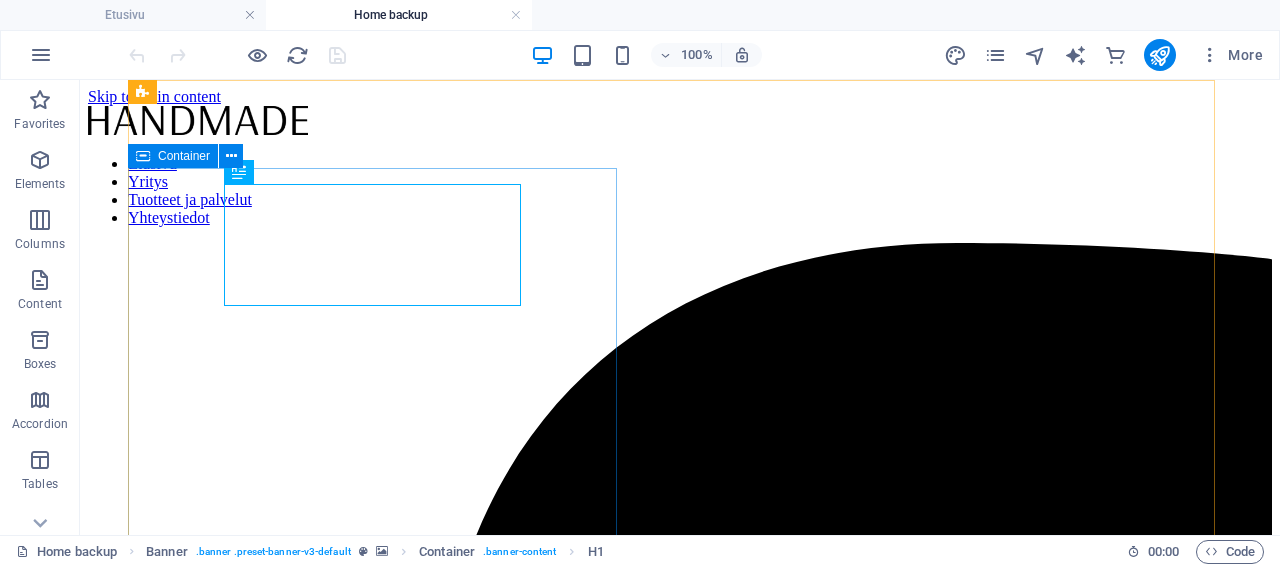 click on "Container" at bounding box center [184, 156] 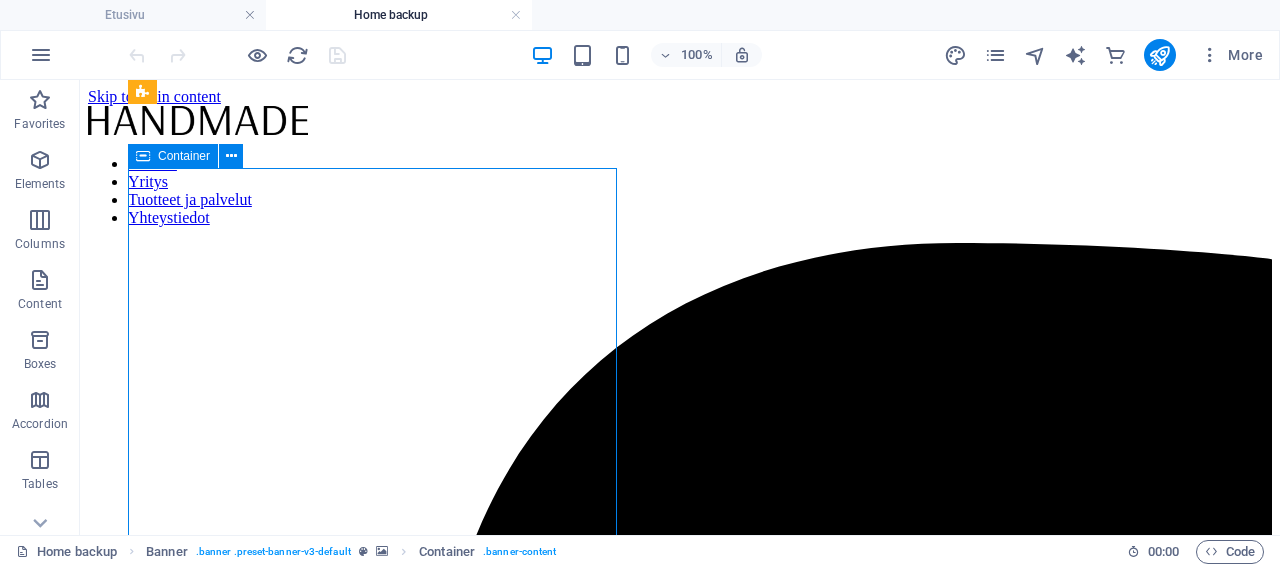 click on "Container" at bounding box center [184, 156] 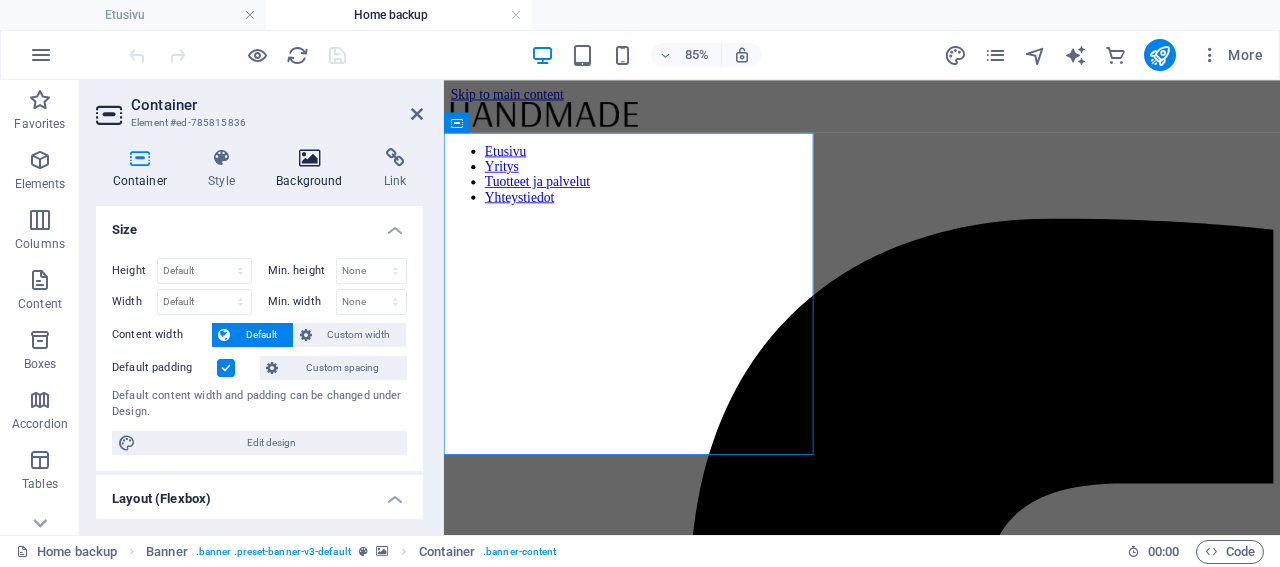 click on "Background" at bounding box center (314, 169) 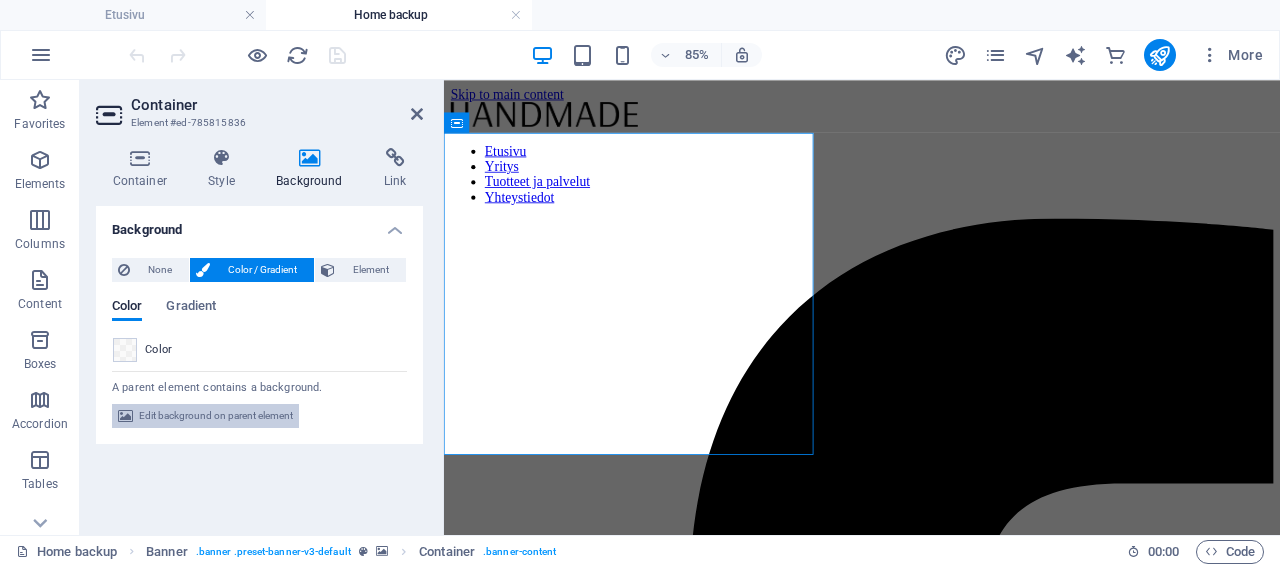 click on "Edit background on parent element" at bounding box center (216, 416) 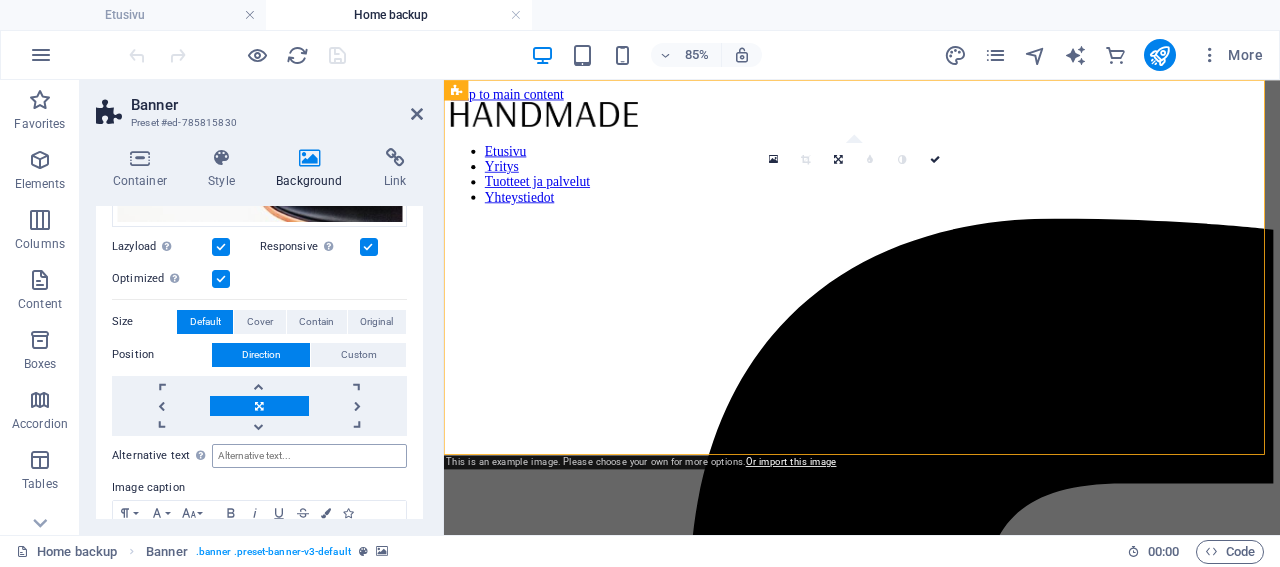 scroll, scrollTop: 260, scrollLeft: 0, axis: vertical 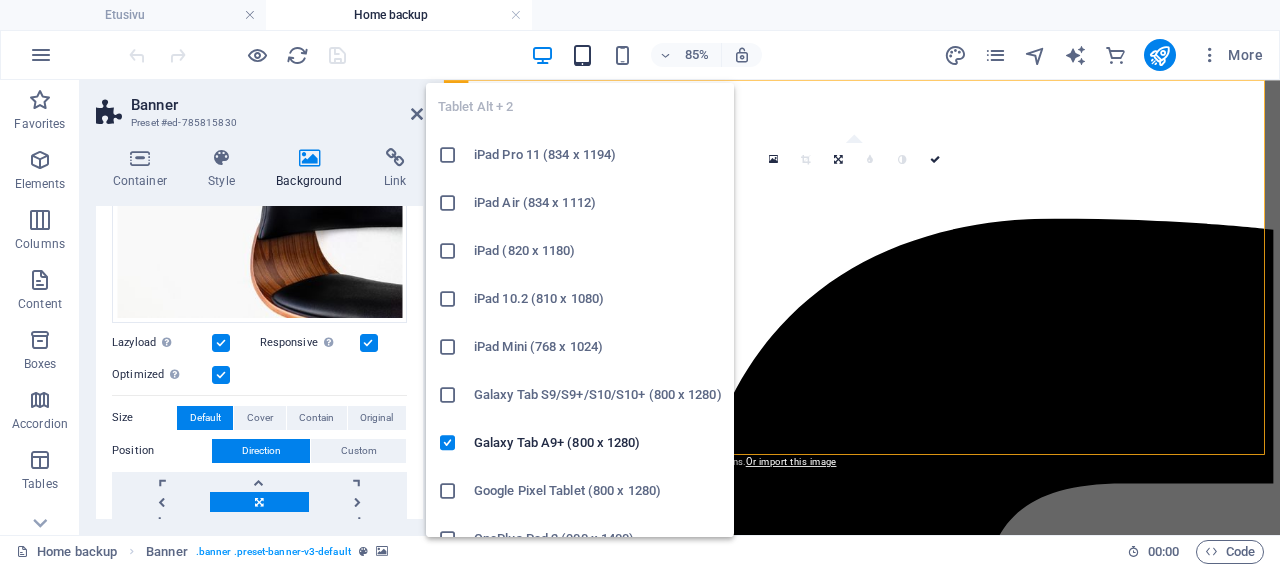 click at bounding box center [582, 55] 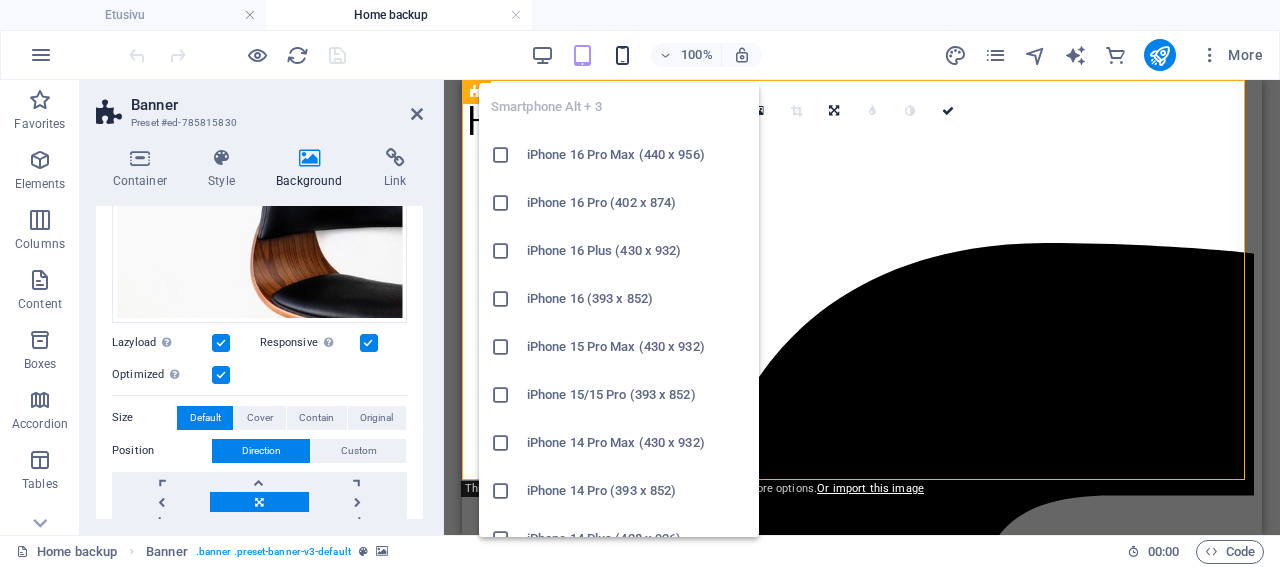 click at bounding box center [622, 55] 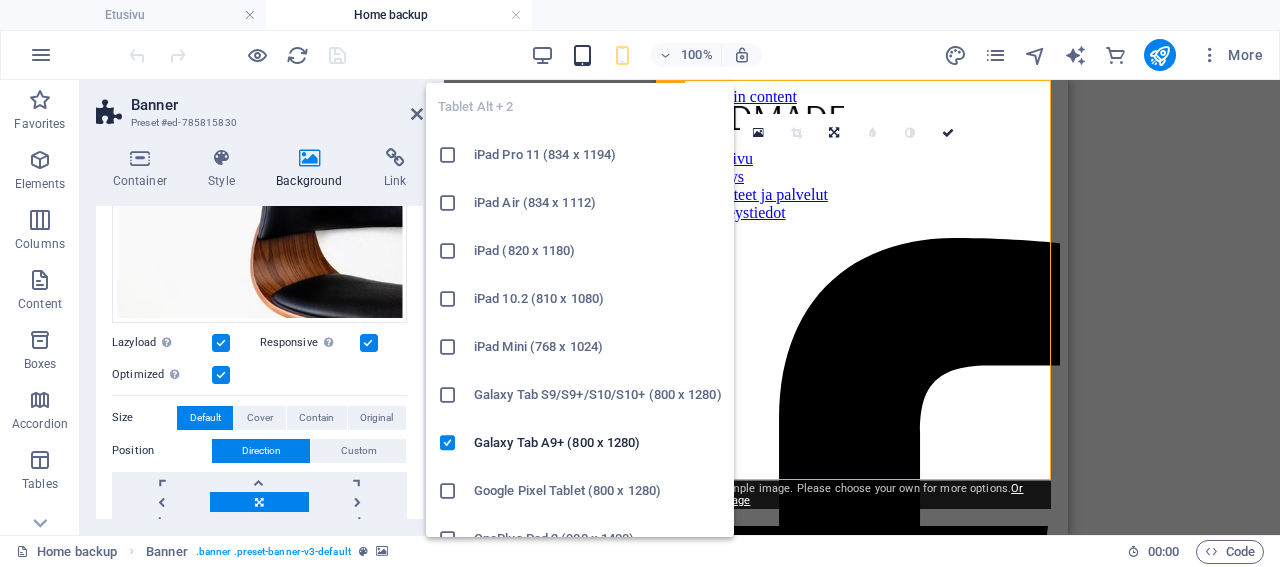 click at bounding box center (582, 55) 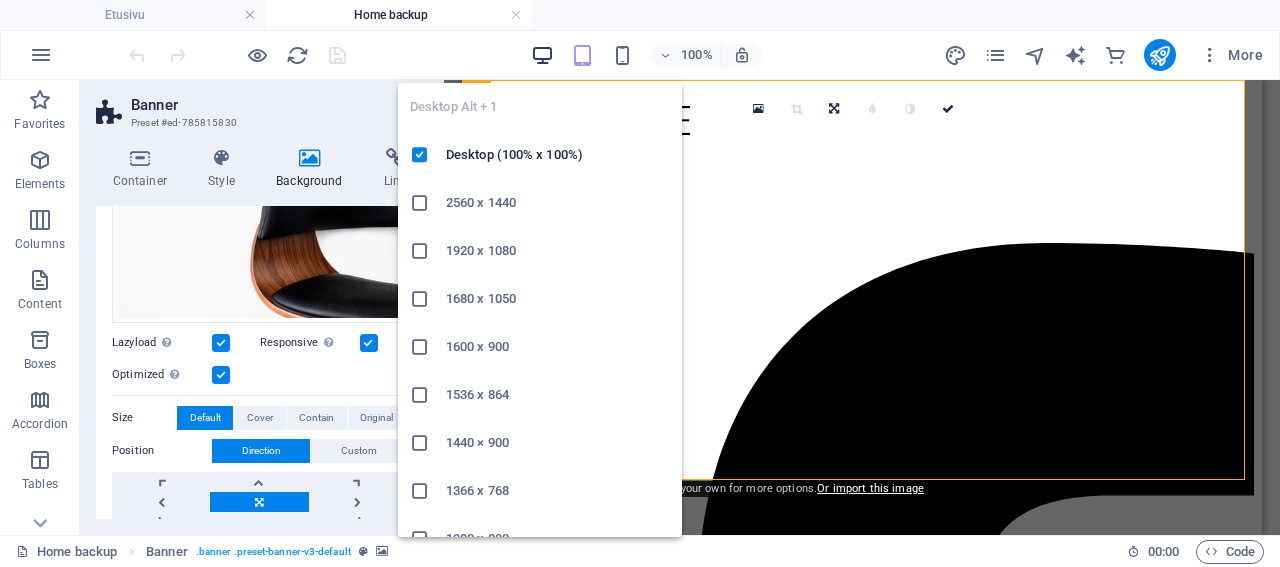 click at bounding box center (542, 55) 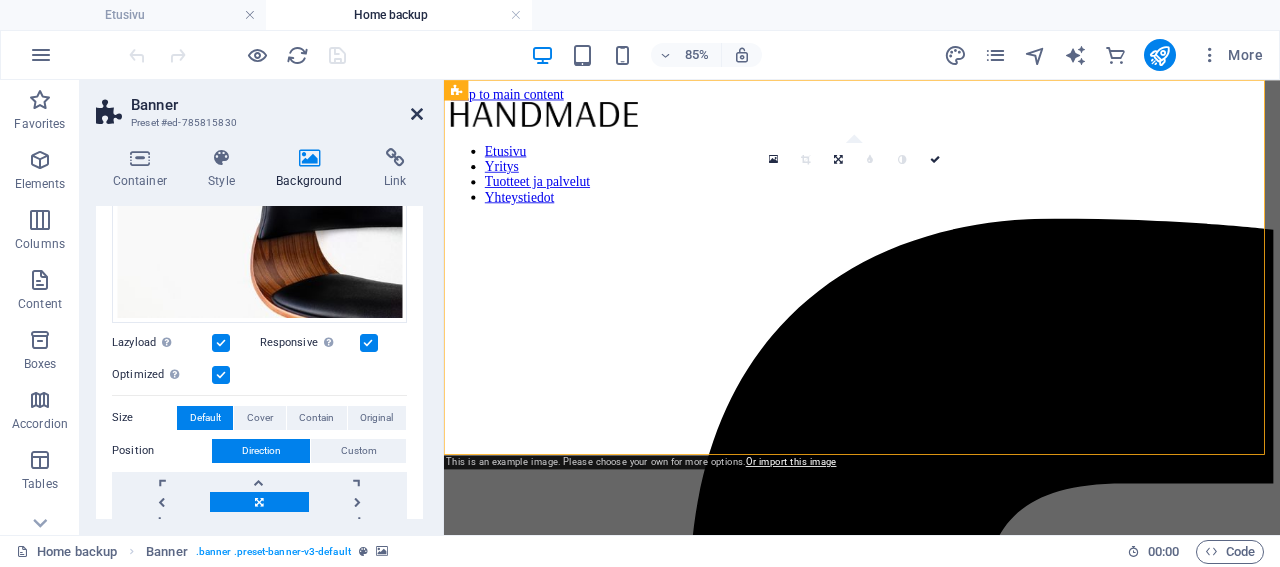 click at bounding box center [417, 114] 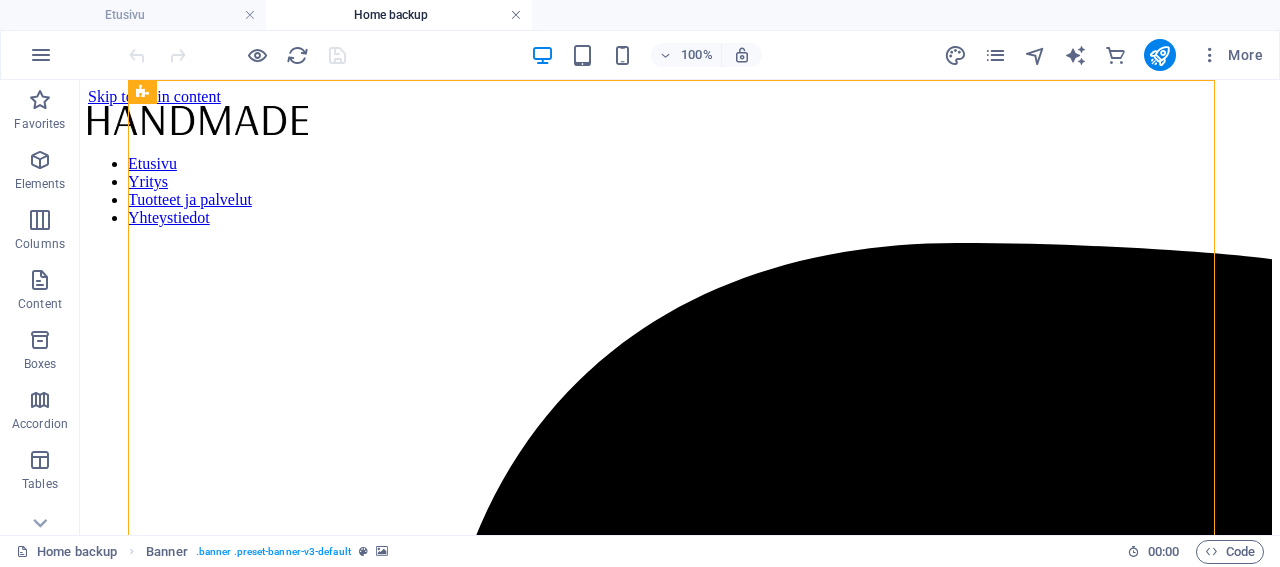 click at bounding box center (516, 15) 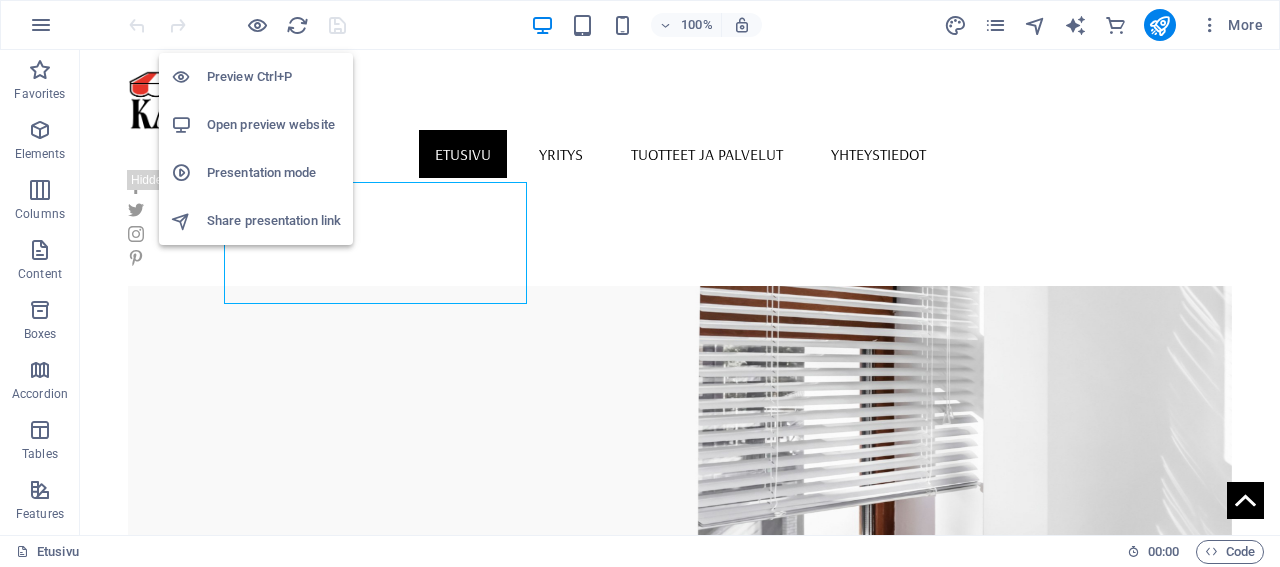 click on "Open preview website" at bounding box center [274, 125] 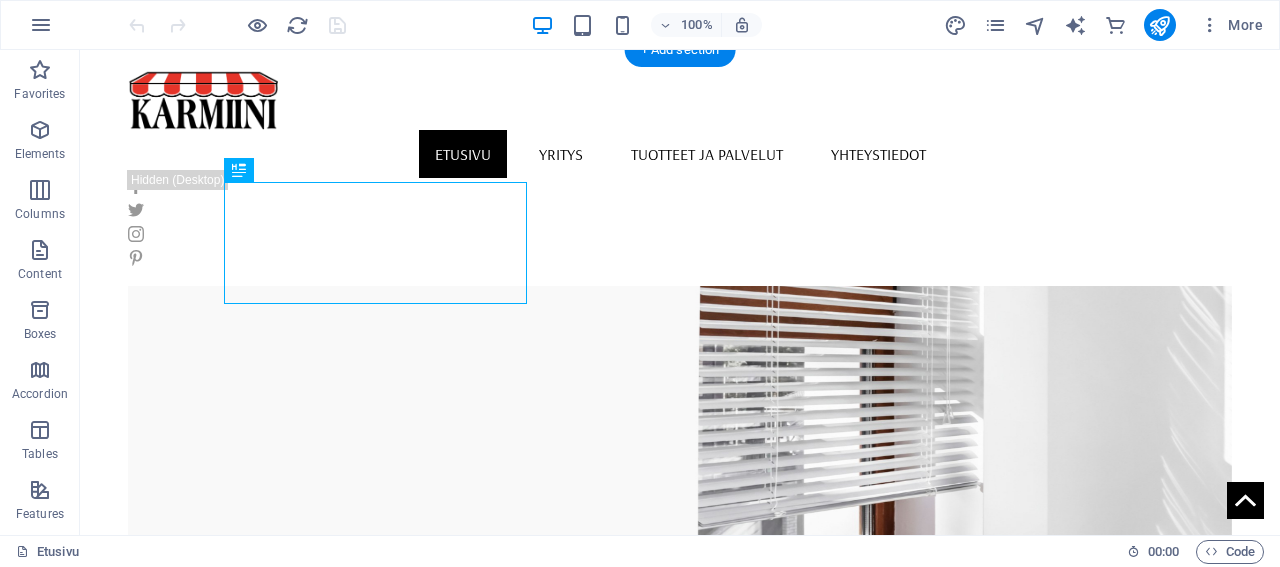 click at bounding box center (680, 430) 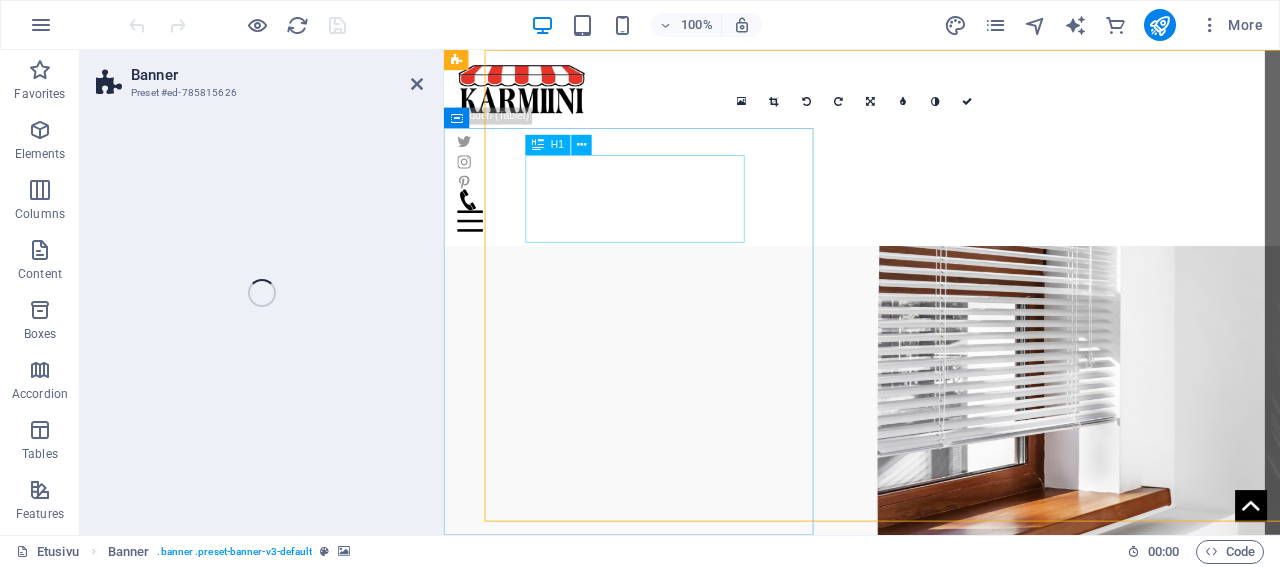 select on "vh" 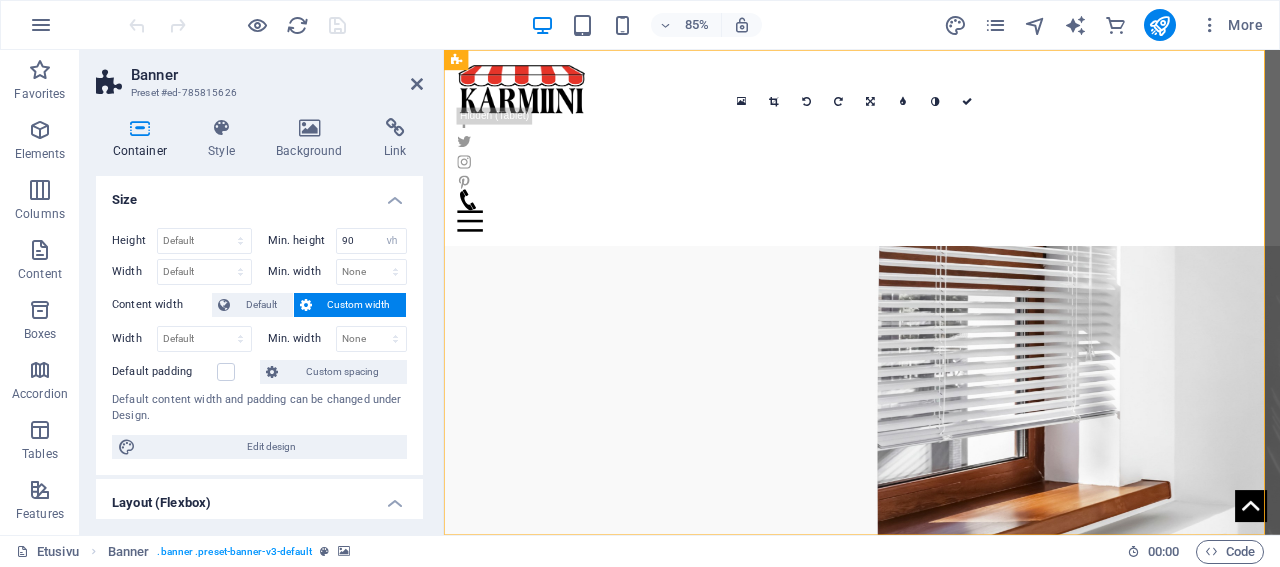 click at bounding box center (936, 422) 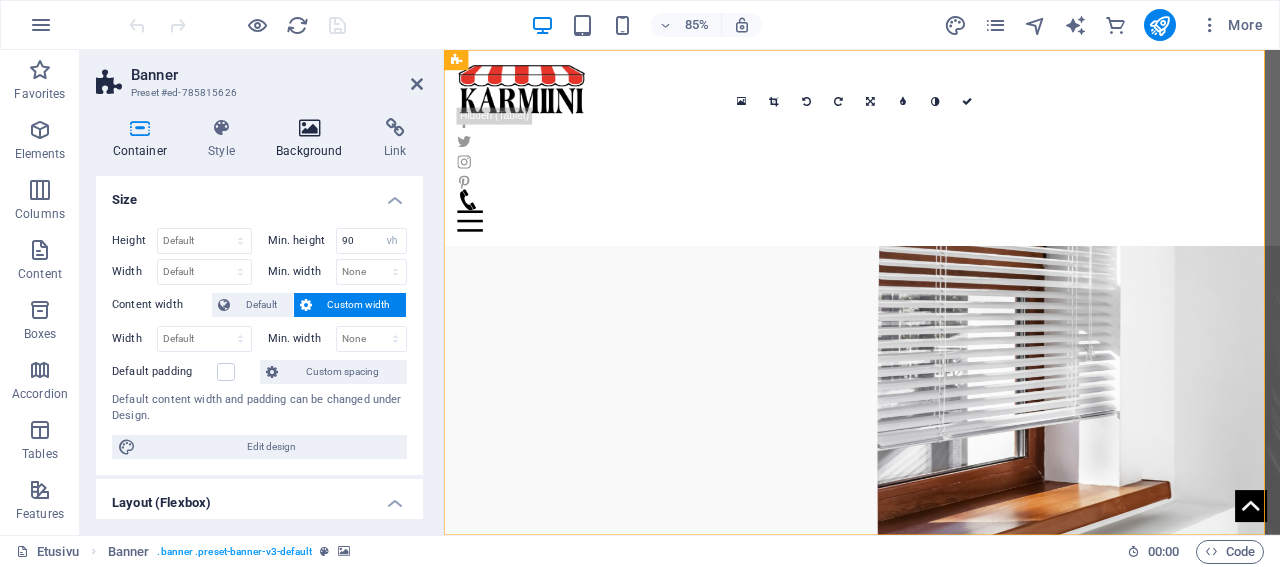 click on "Background" at bounding box center [314, 139] 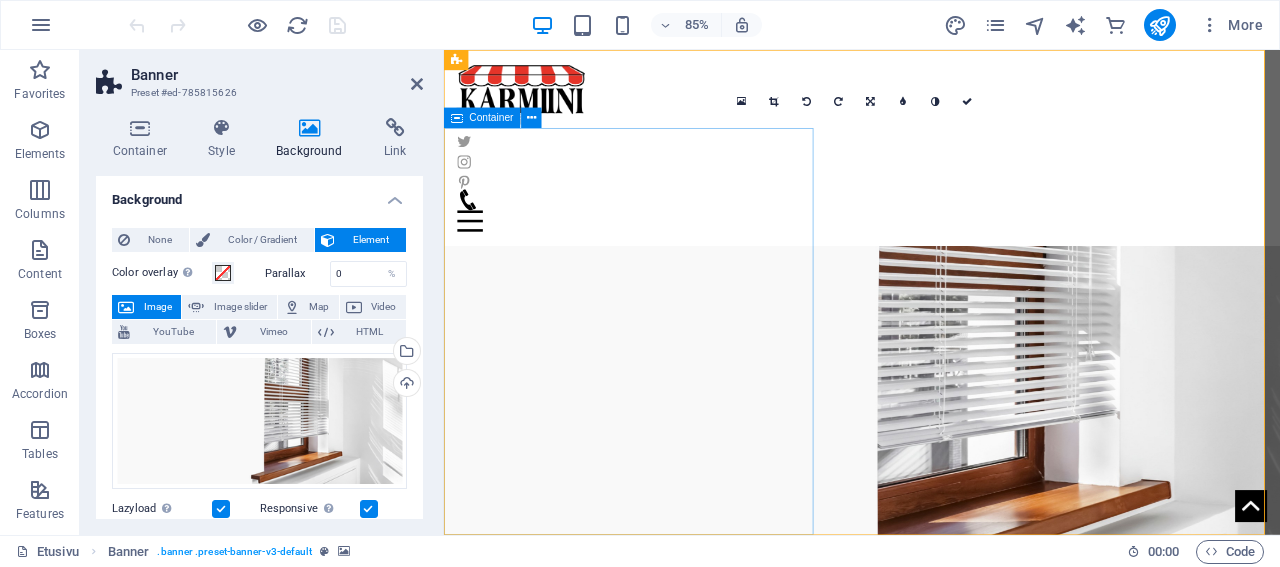 click on "Container" at bounding box center [492, 118] 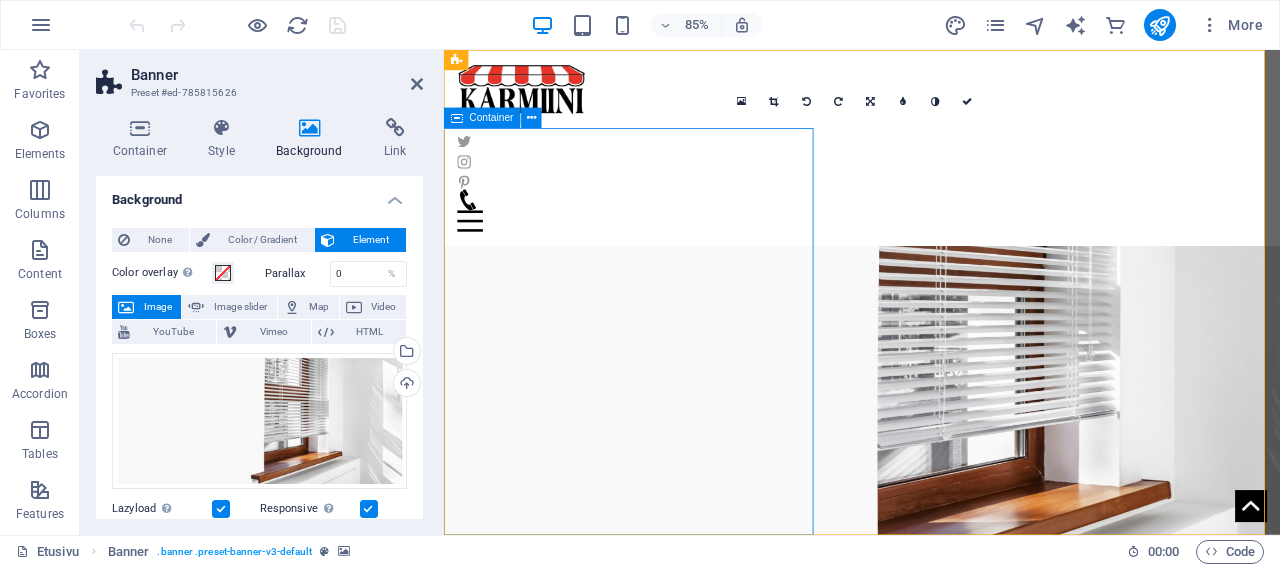 click on "Container" at bounding box center (492, 118) 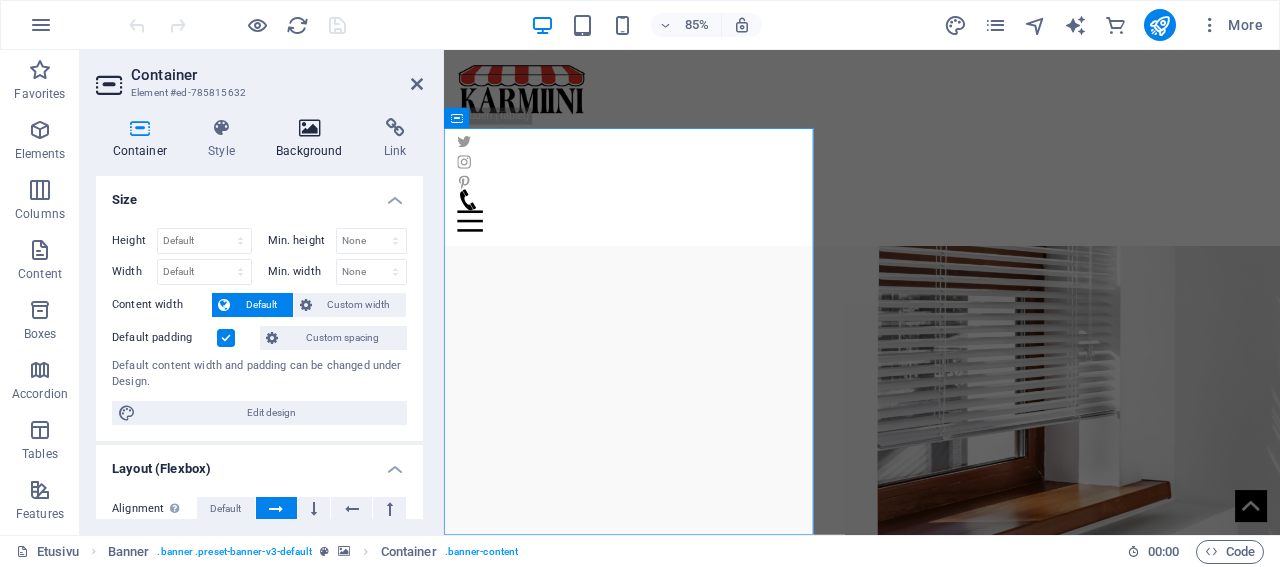 click at bounding box center [310, 128] 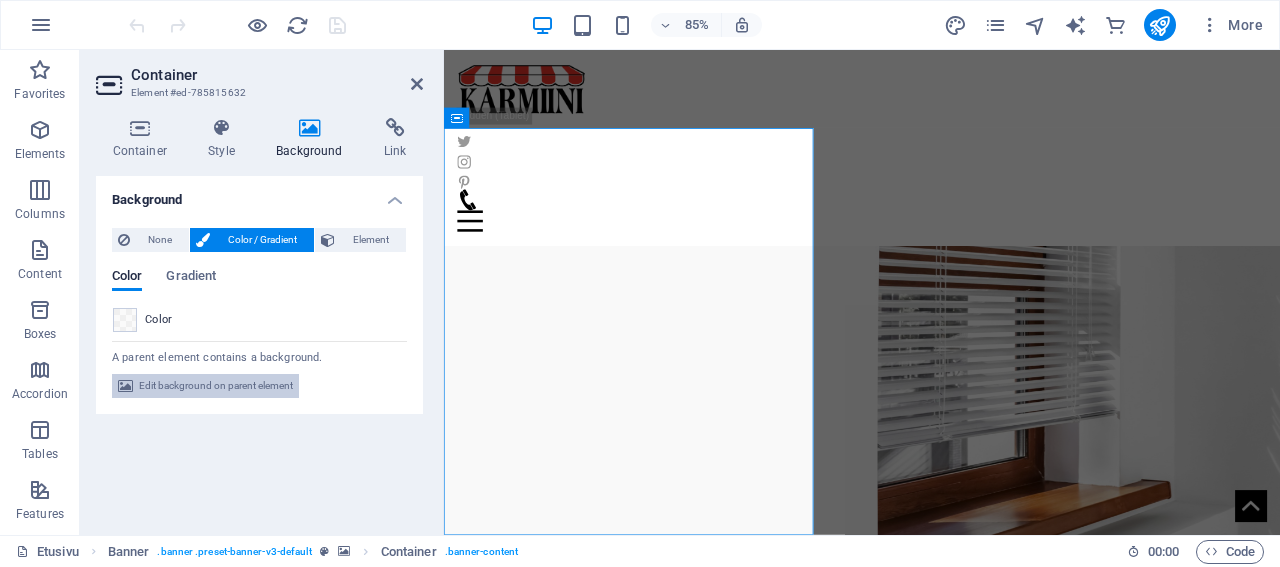 click on "Edit background on parent element" at bounding box center (216, 386) 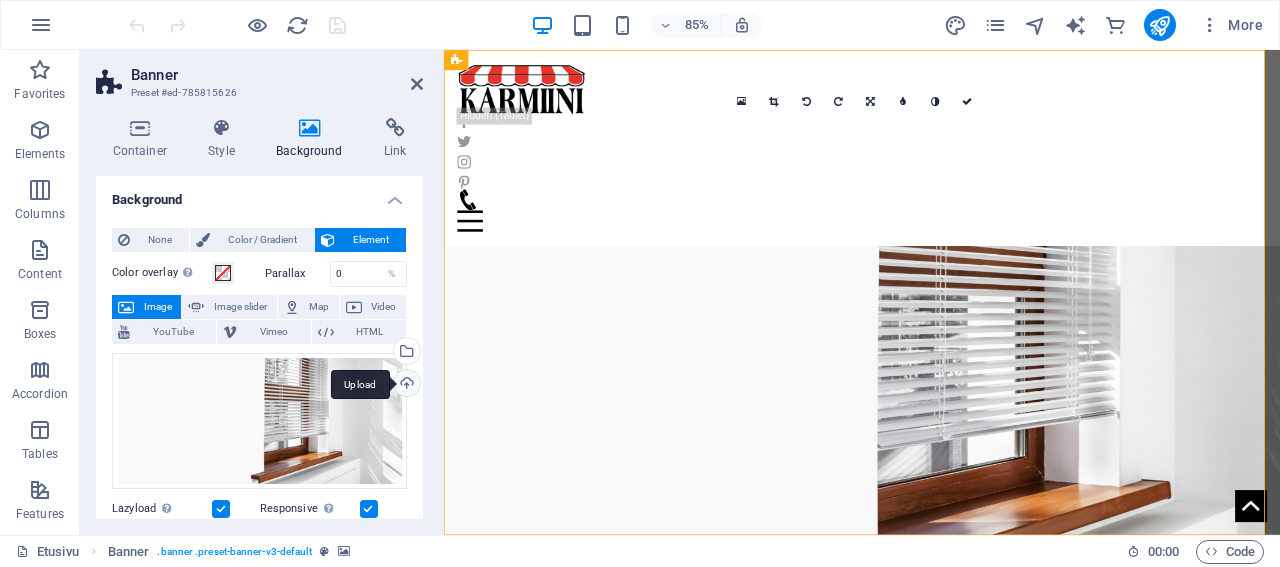 click on "Upload" at bounding box center (405, 385) 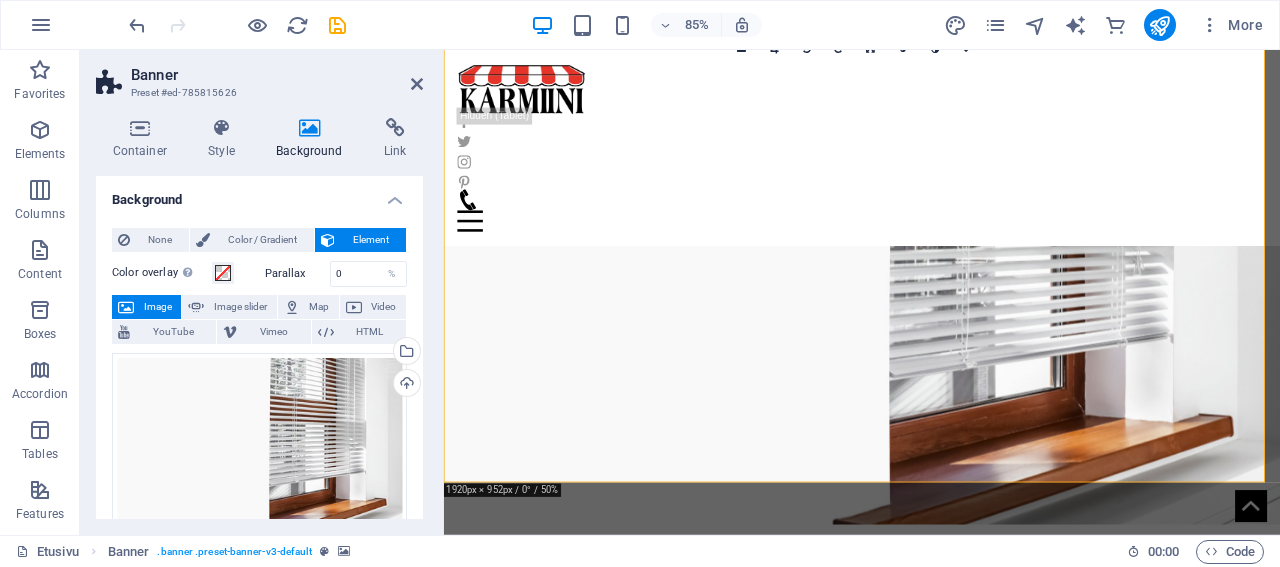 scroll, scrollTop: 0, scrollLeft: 0, axis: both 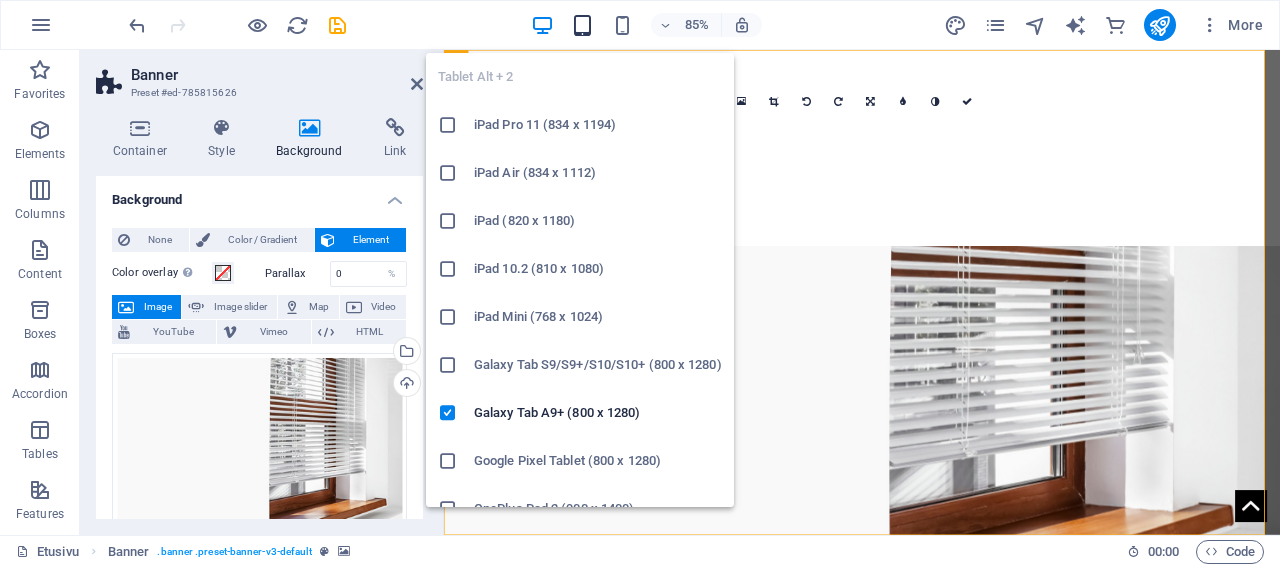 click at bounding box center [582, 25] 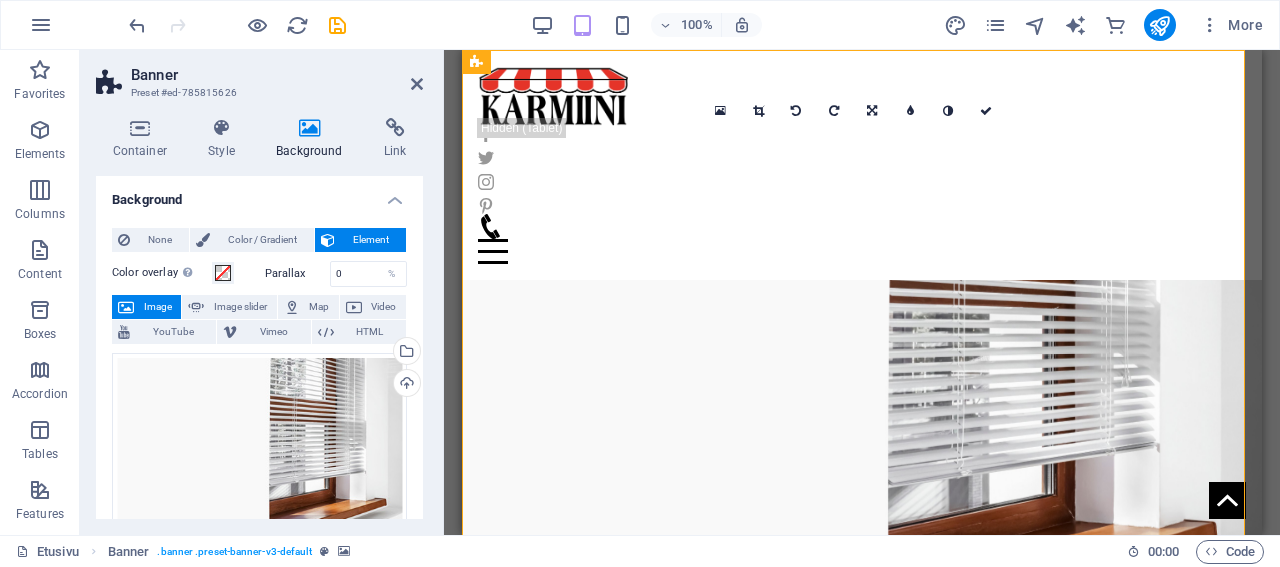 scroll, scrollTop: 208, scrollLeft: 0, axis: vertical 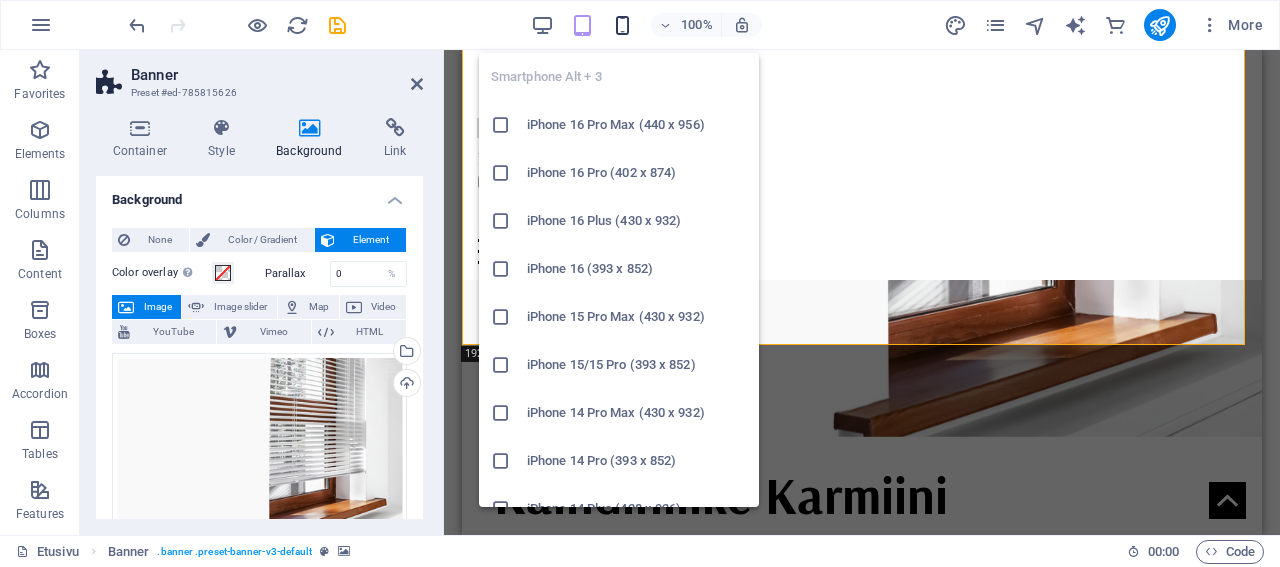 click at bounding box center (622, 25) 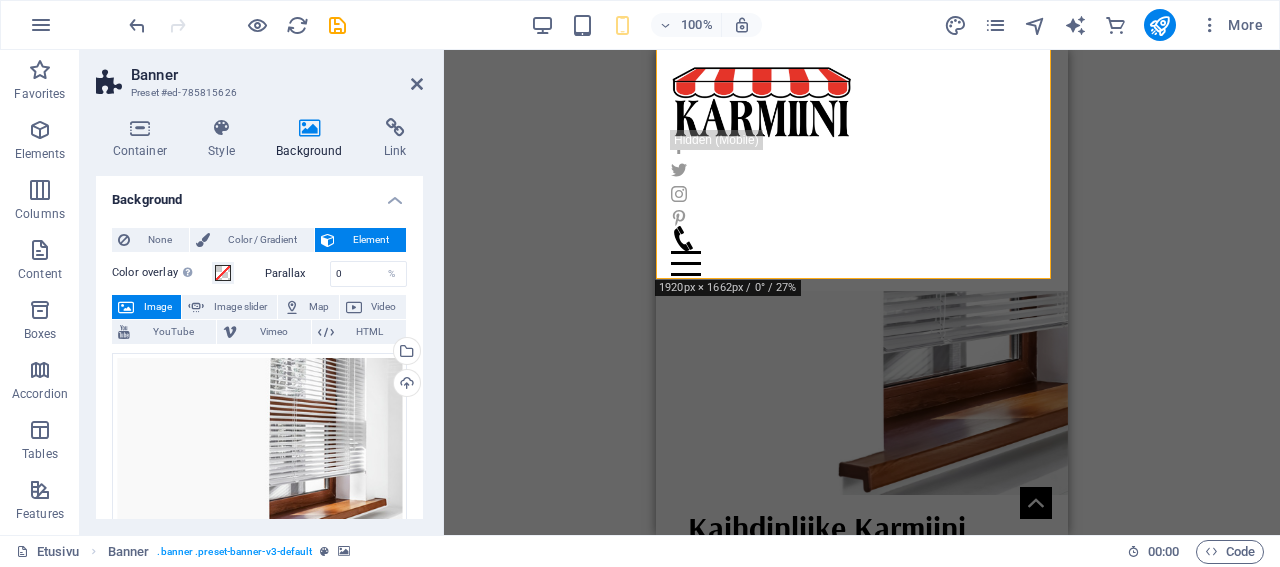 scroll, scrollTop: 0, scrollLeft: 0, axis: both 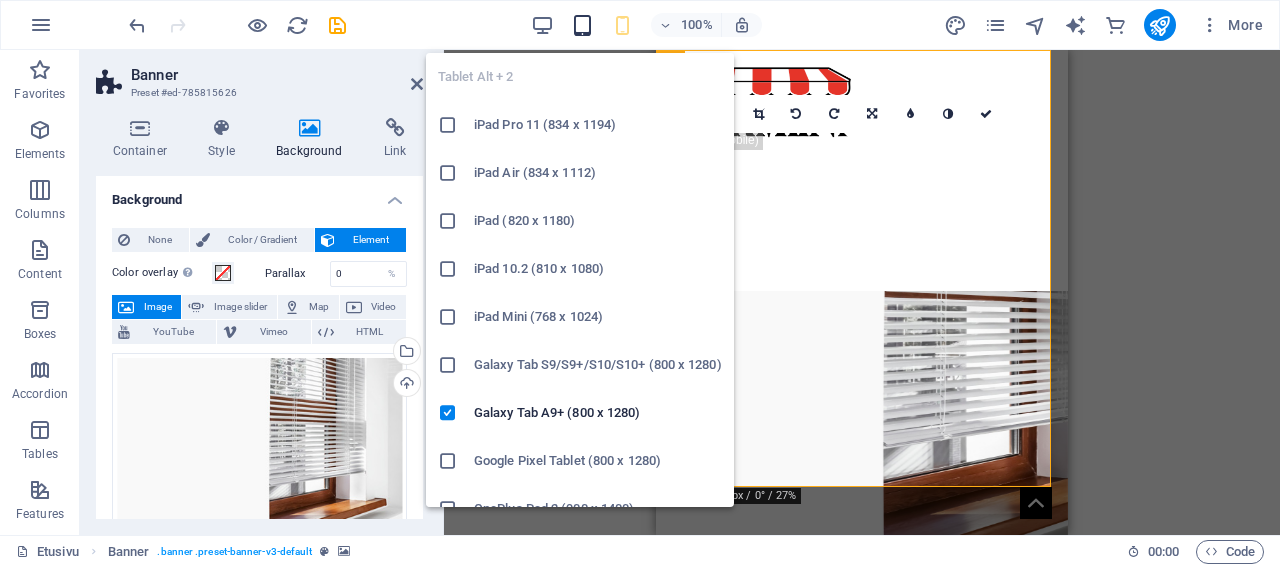 click at bounding box center [582, 25] 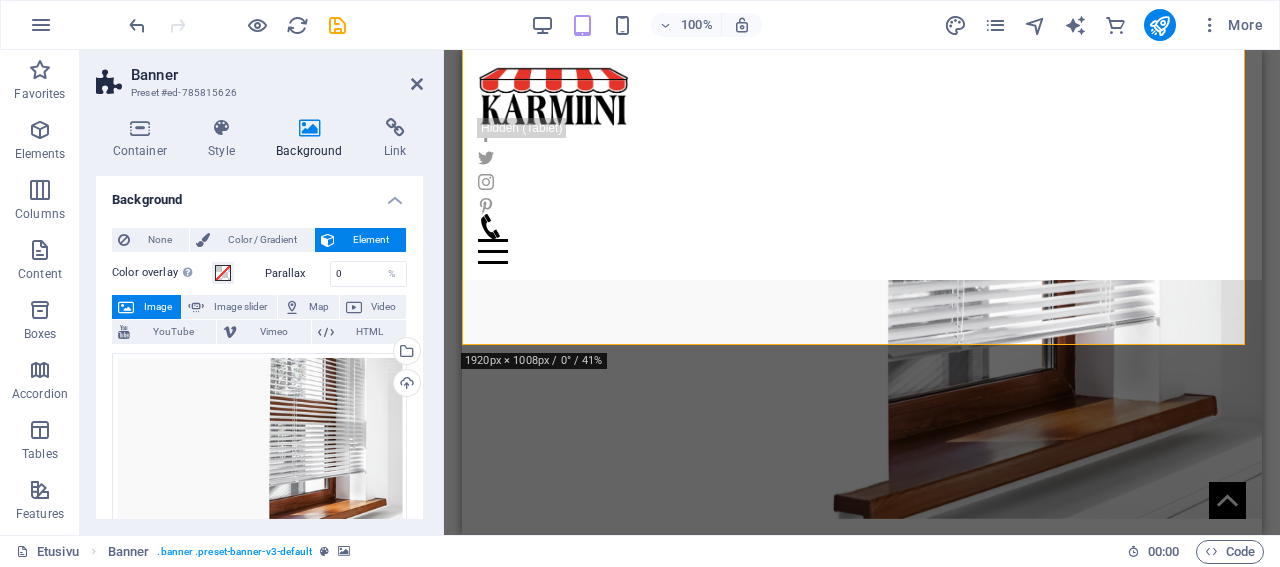 scroll, scrollTop: 104, scrollLeft: 0, axis: vertical 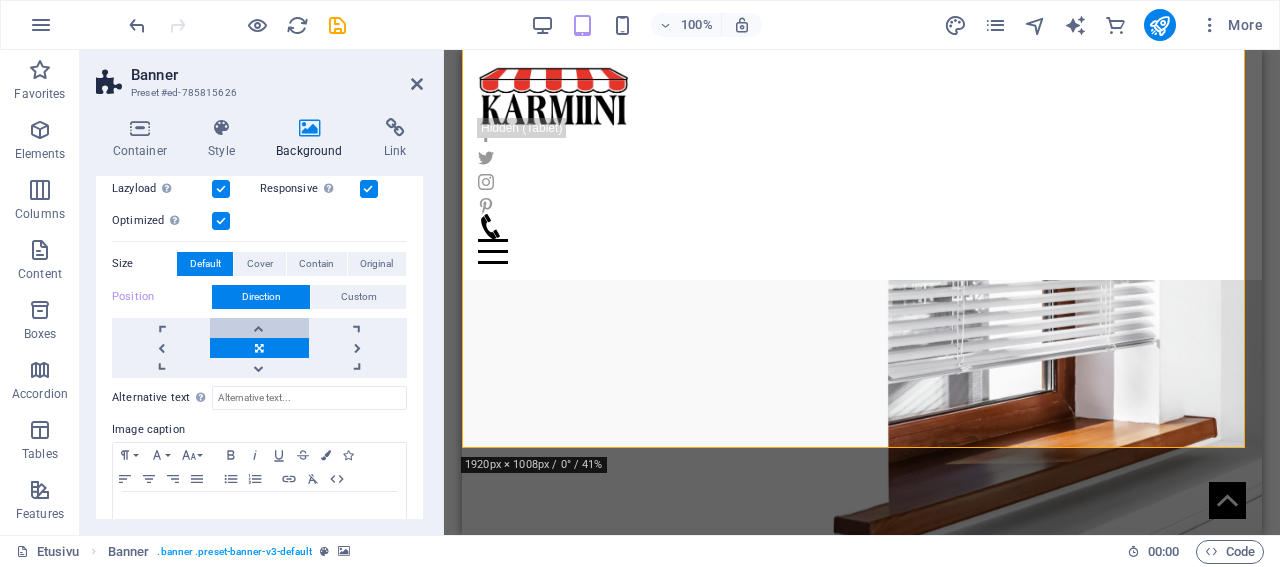 click at bounding box center [259, 328] 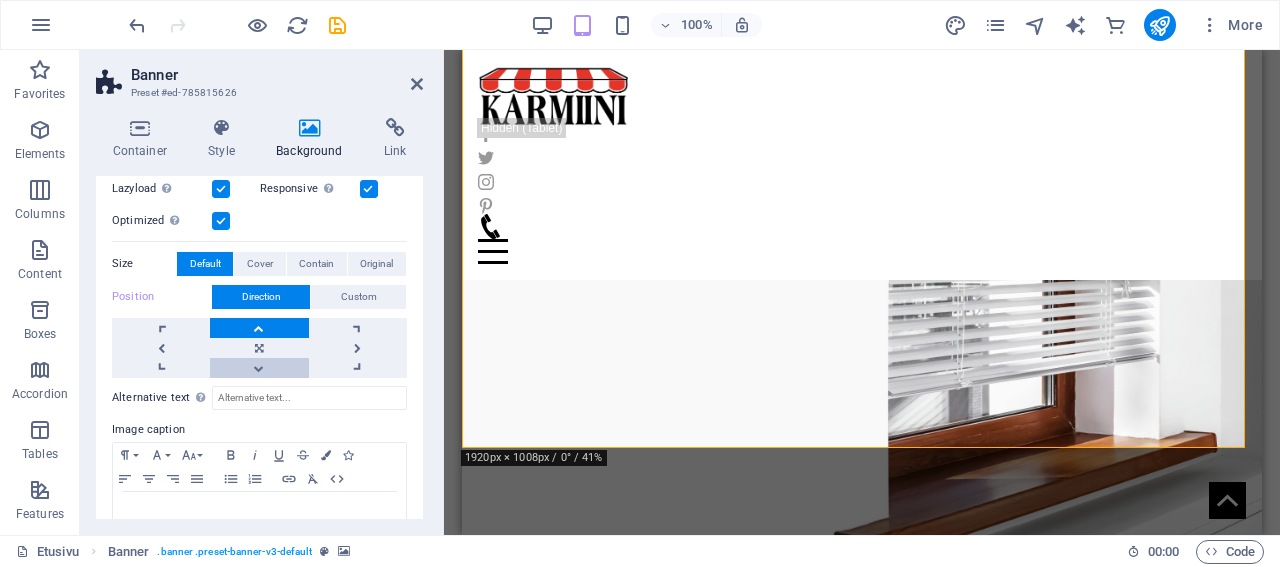click at bounding box center (259, 368) 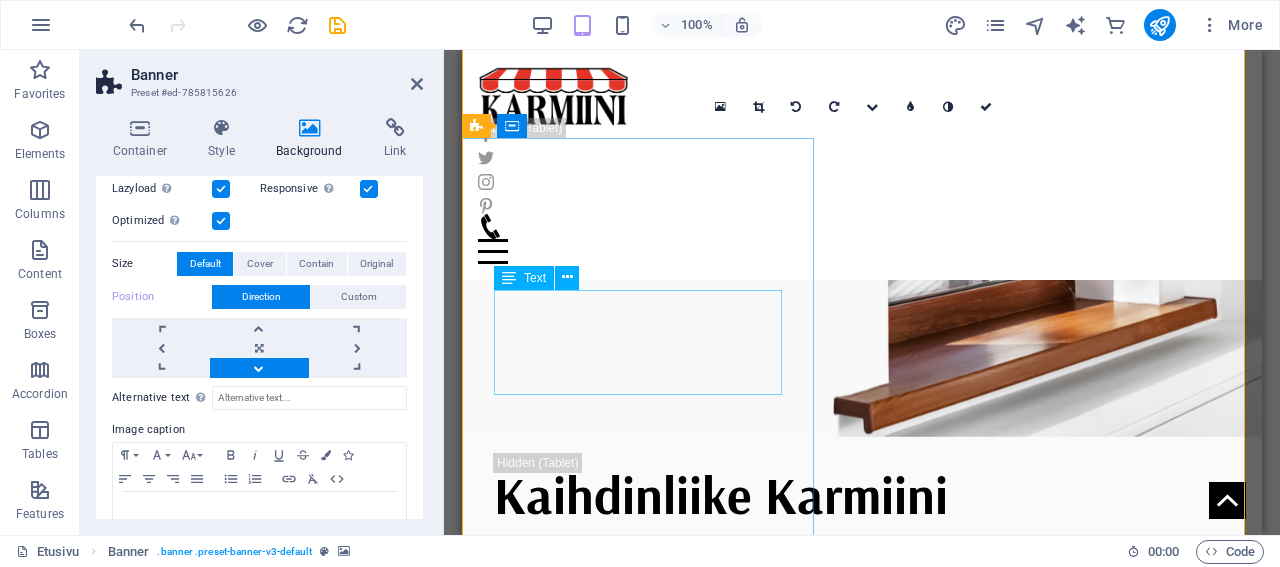 scroll, scrollTop: 0, scrollLeft: 0, axis: both 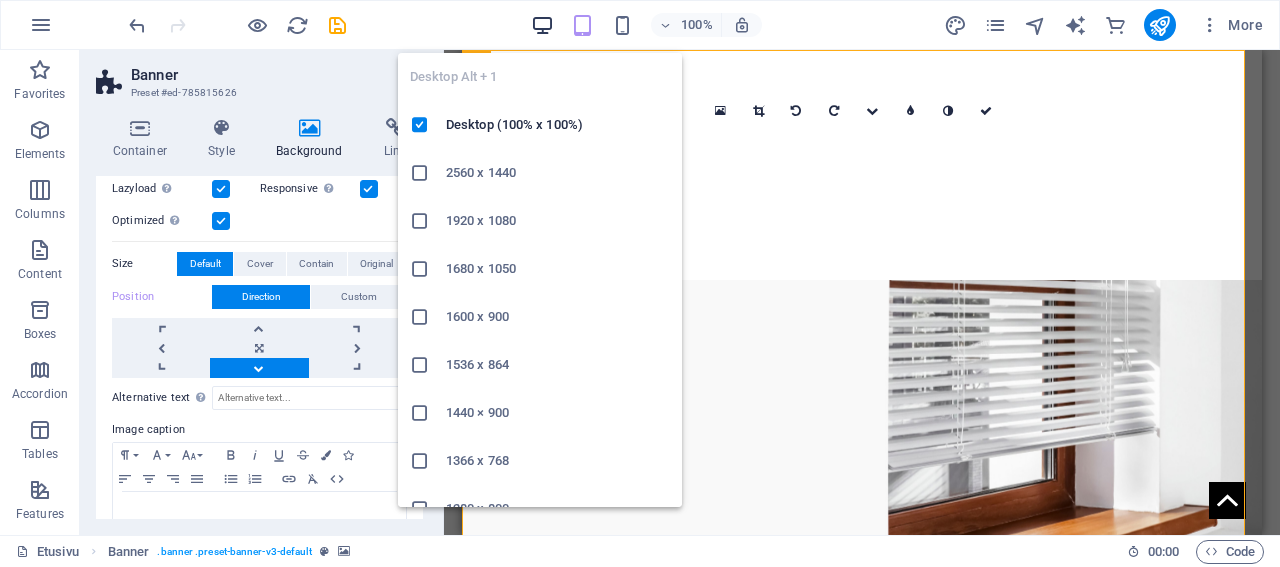 click at bounding box center [542, 25] 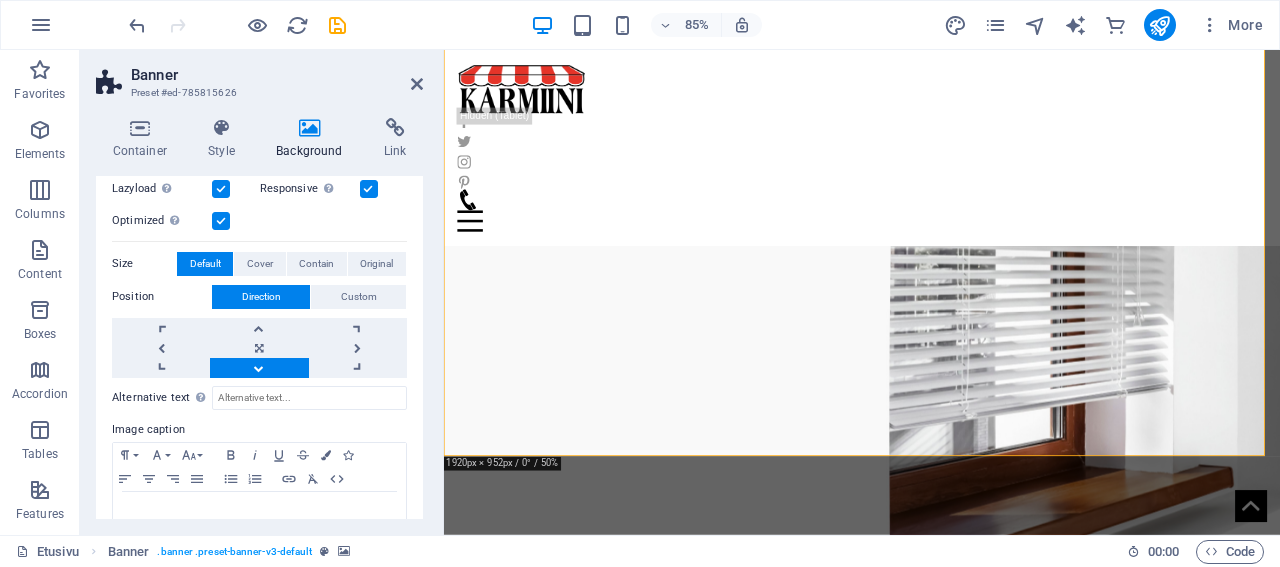 scroll, scrollTop: 0, scrollLeft: 0, axis: both 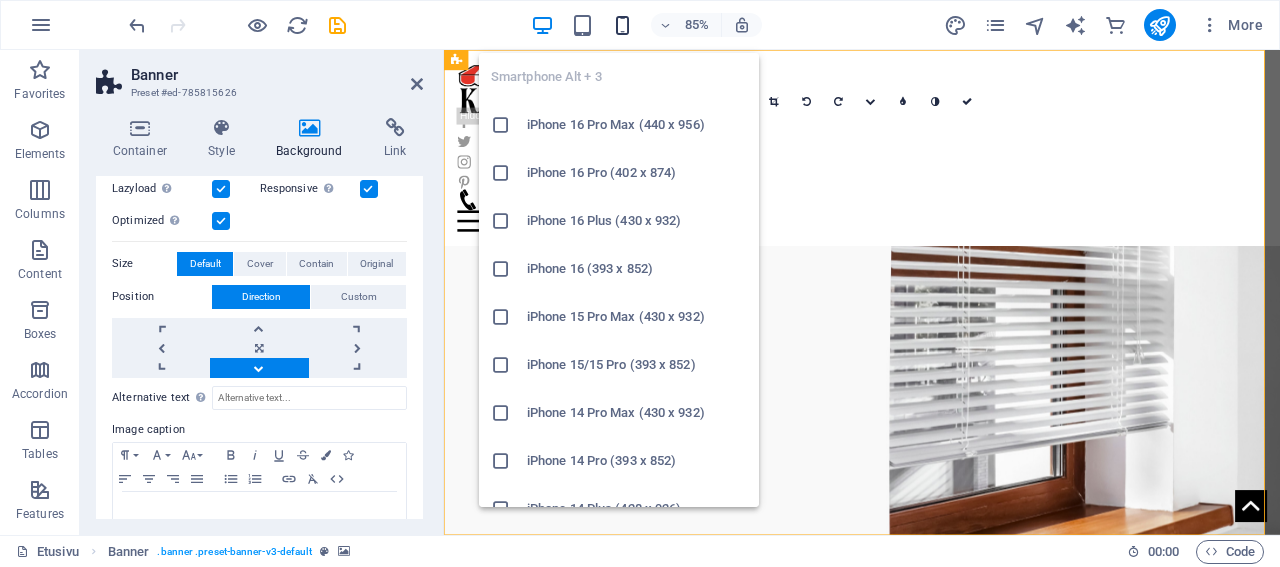 click at bounding box center (622, 25) 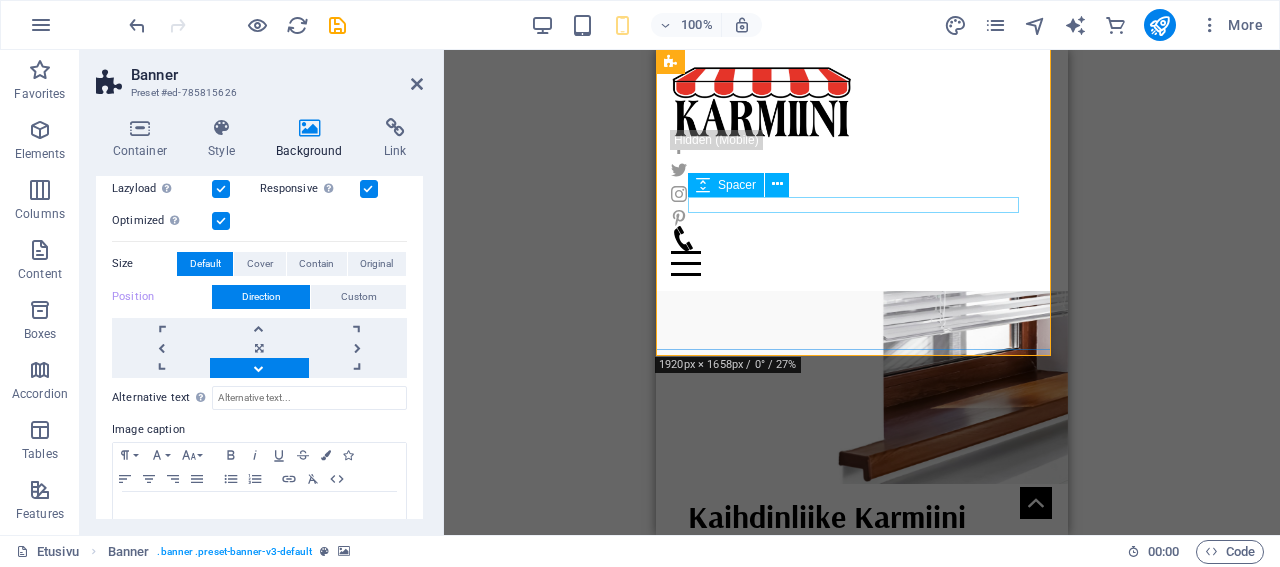 scroll, scrollTop: 104, scrollLeft: 0, axis: vertical 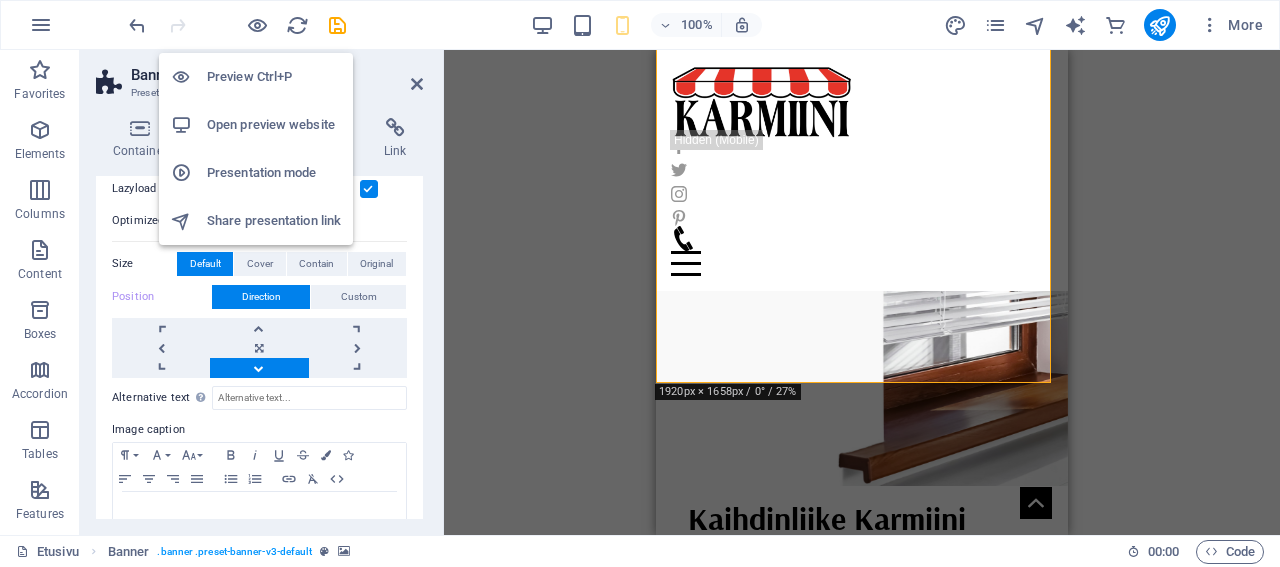 click on "Preview Ctrl+P" at bounding box center (274, 77) 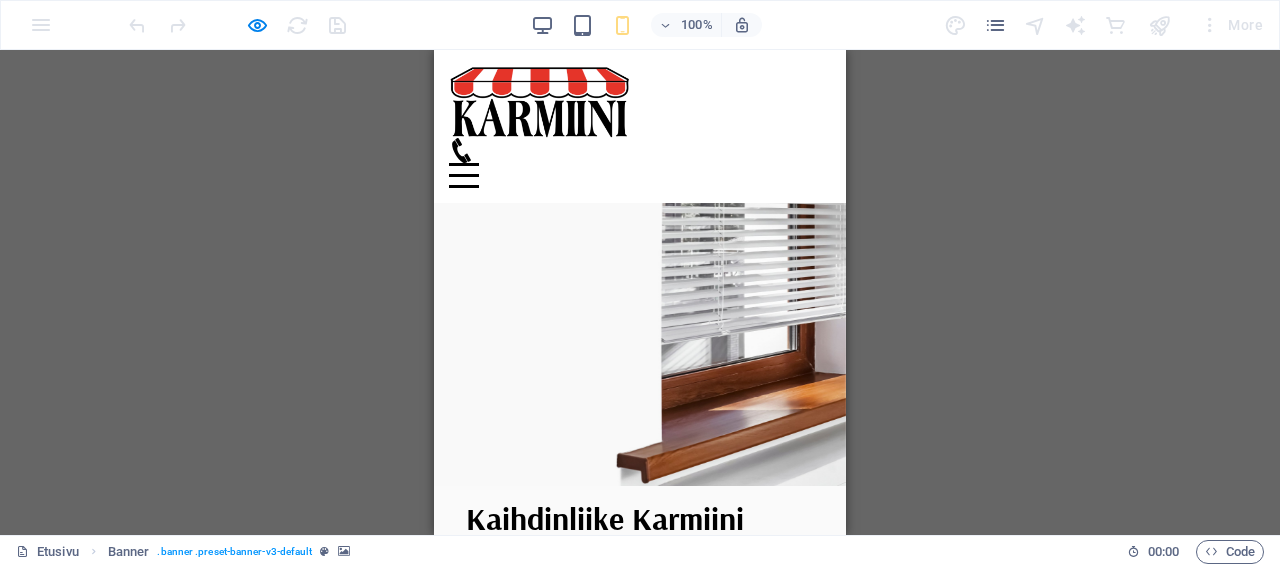 scroll, scrollTop: 0, scrollLeft: 0, axis: both 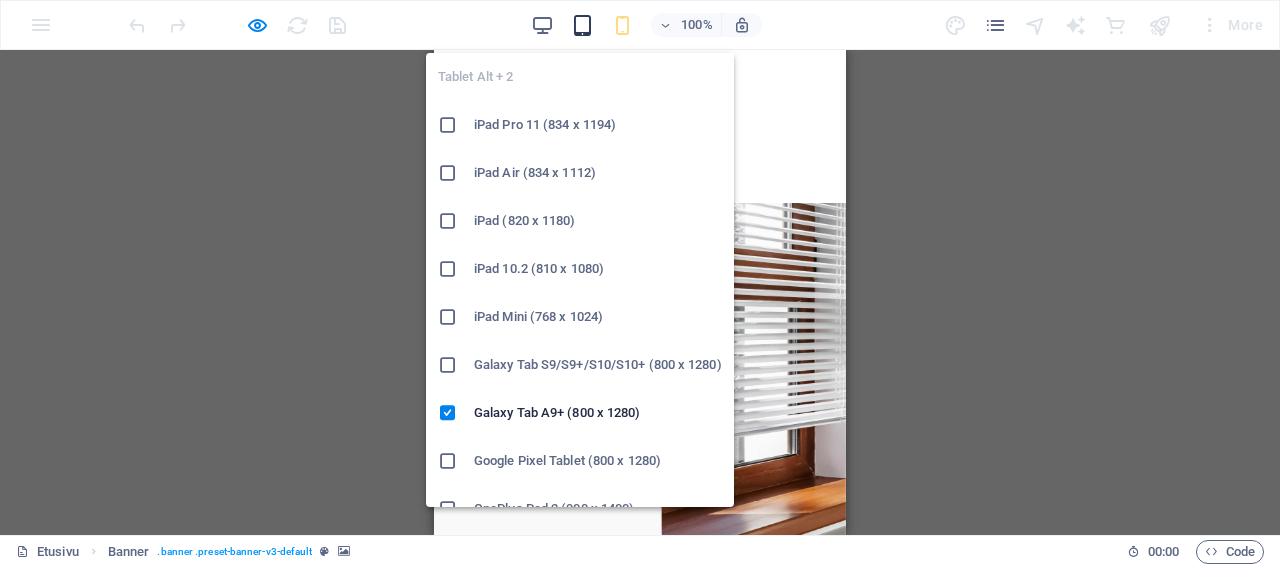 click at bounding box center (582, 25) 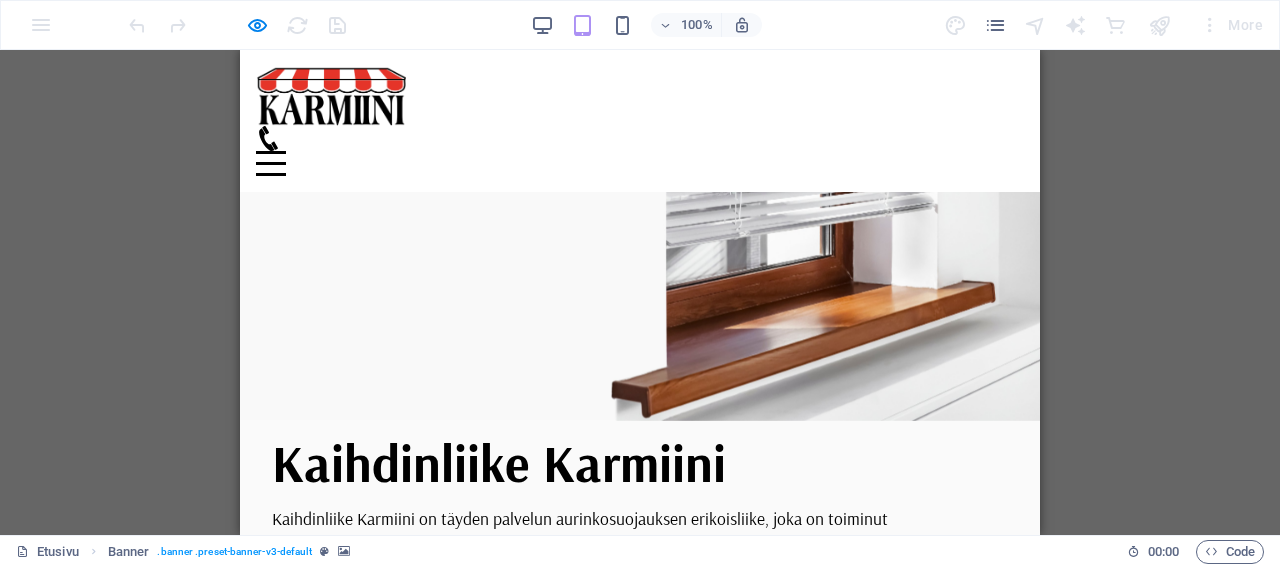 scroll, scrollTop: 0, scrollLeft: 0, axis: both 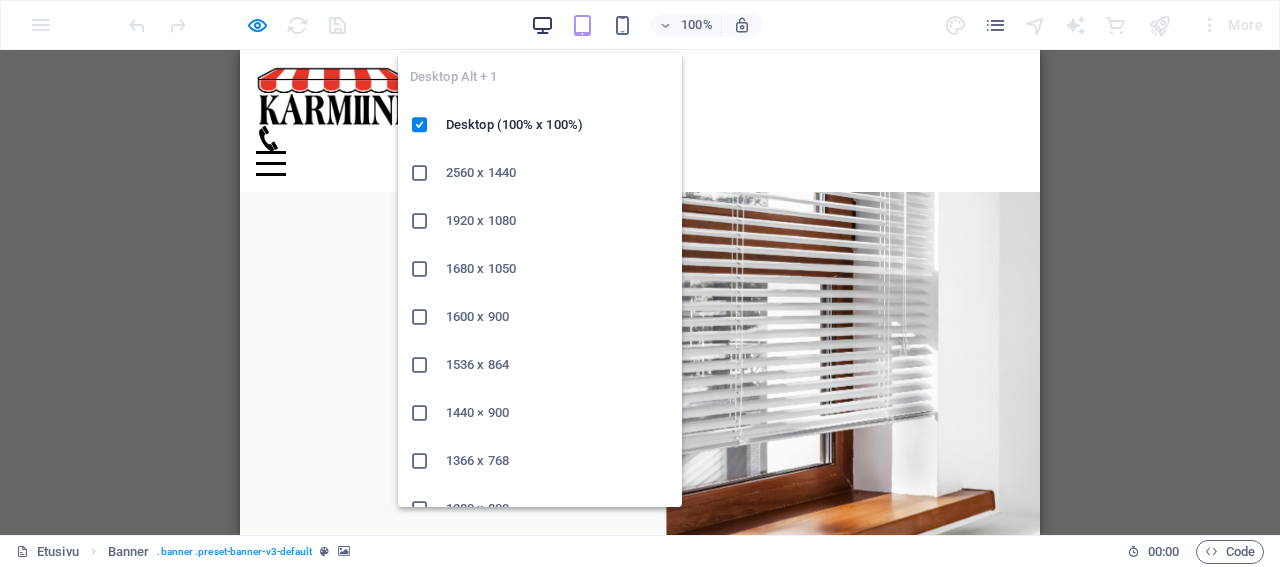 click at bounding box center (542, 25) 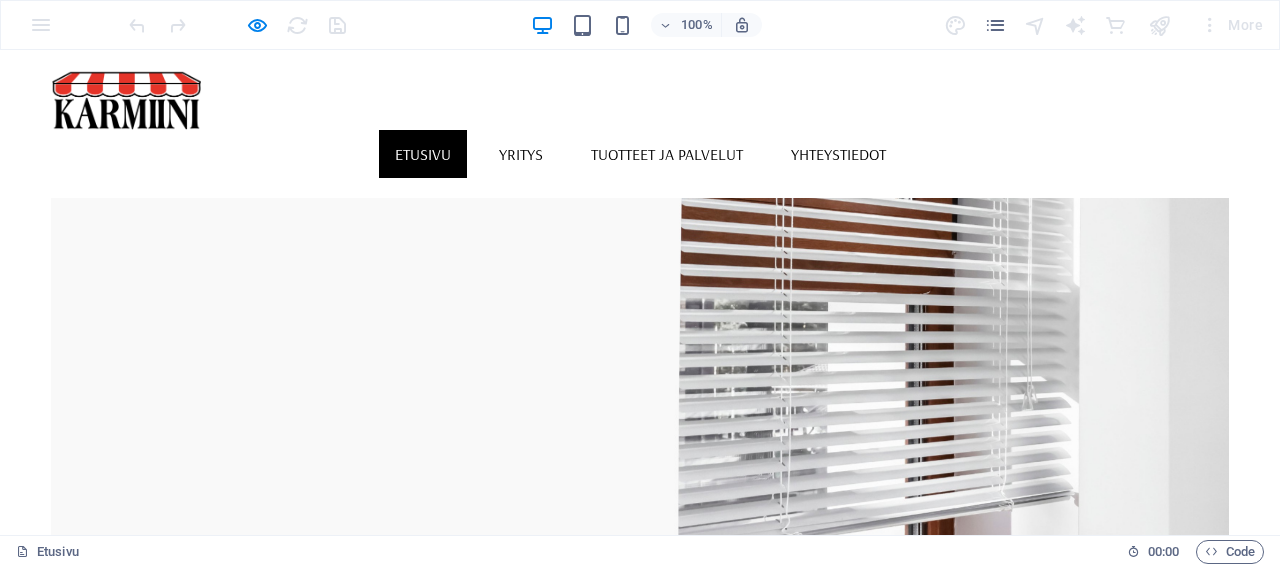 scroll, scrollTop: 0, scrollLeft: 0, axis: both 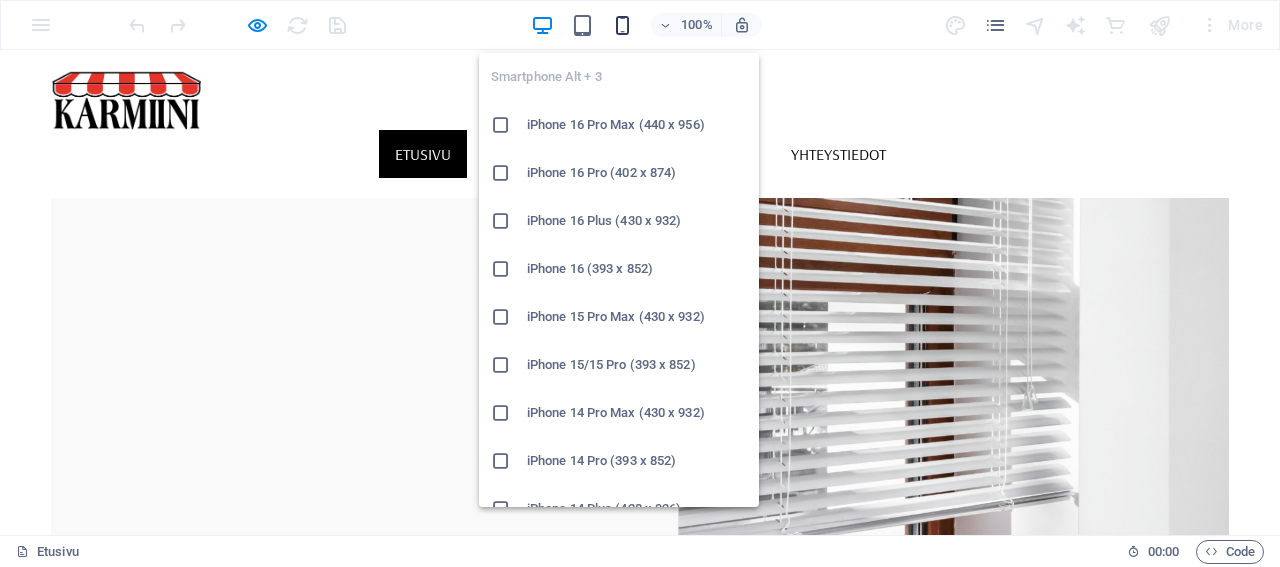 click at bounding box center [622, 25] 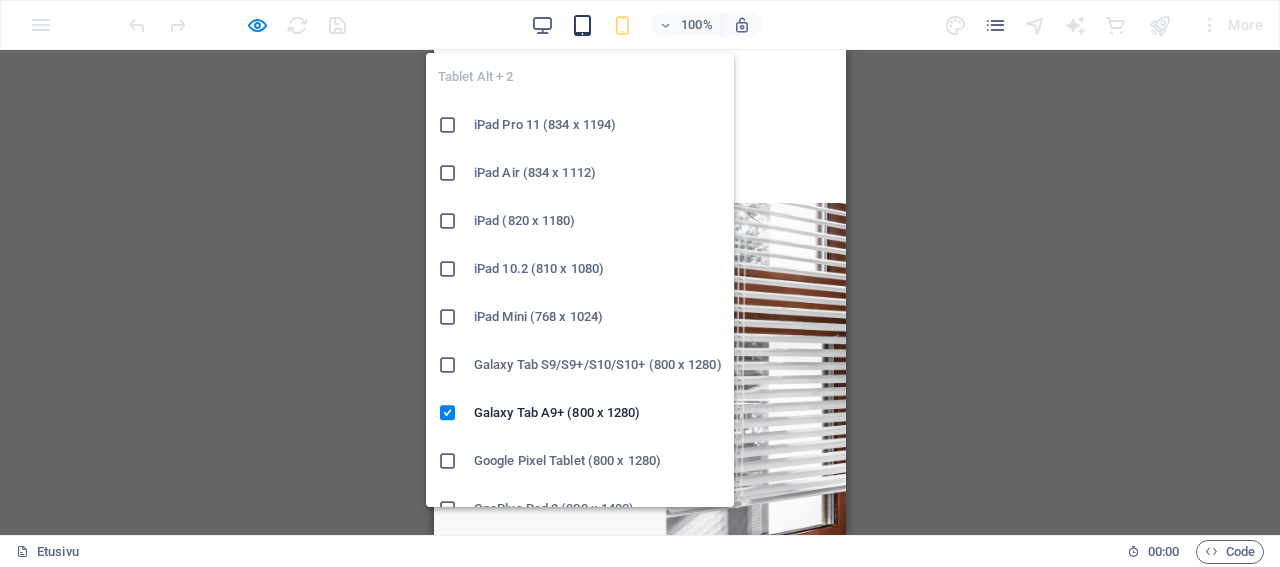 click at bounding box center (582, 25) 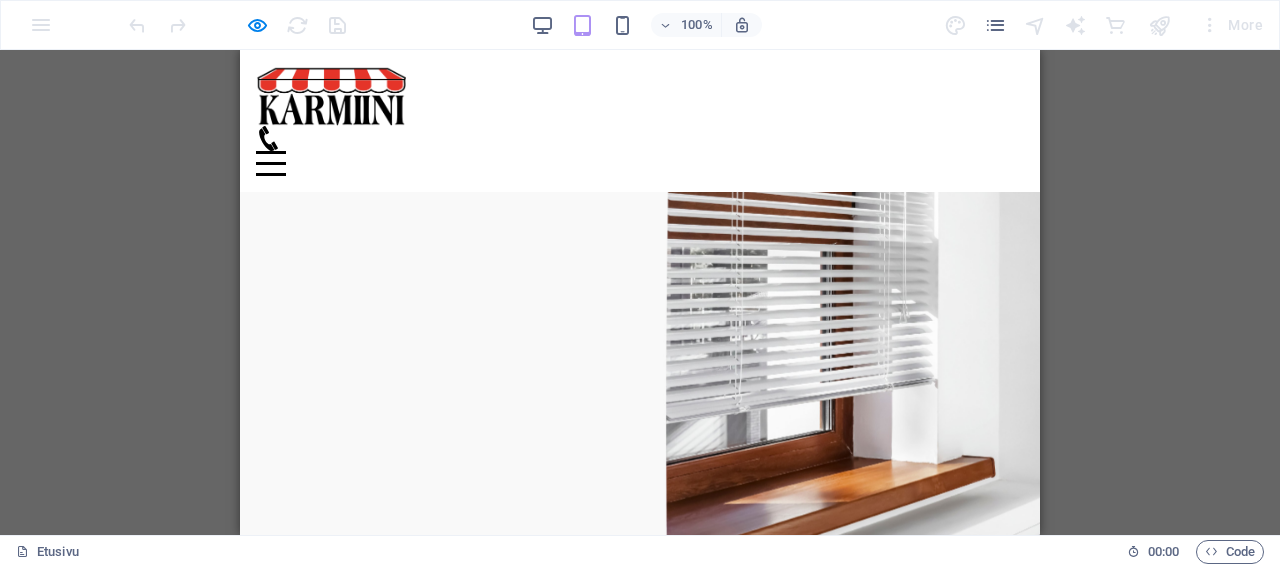 scroll, scrollTop: 0, scrollLeft: 0, axis: both 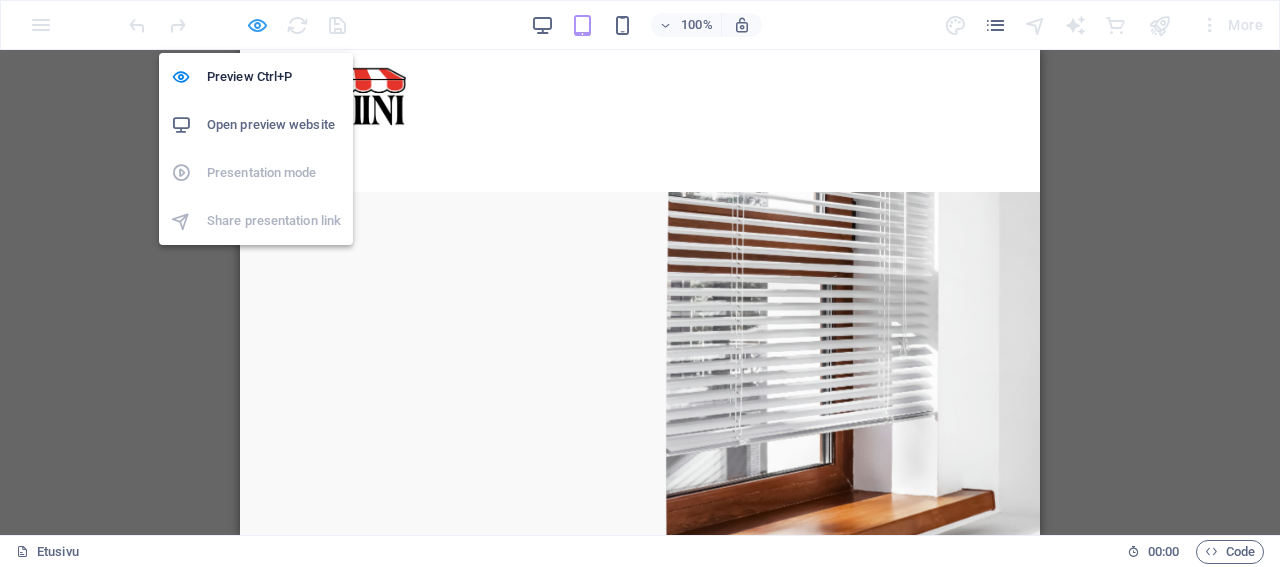 click at bounding box center (257, 25) 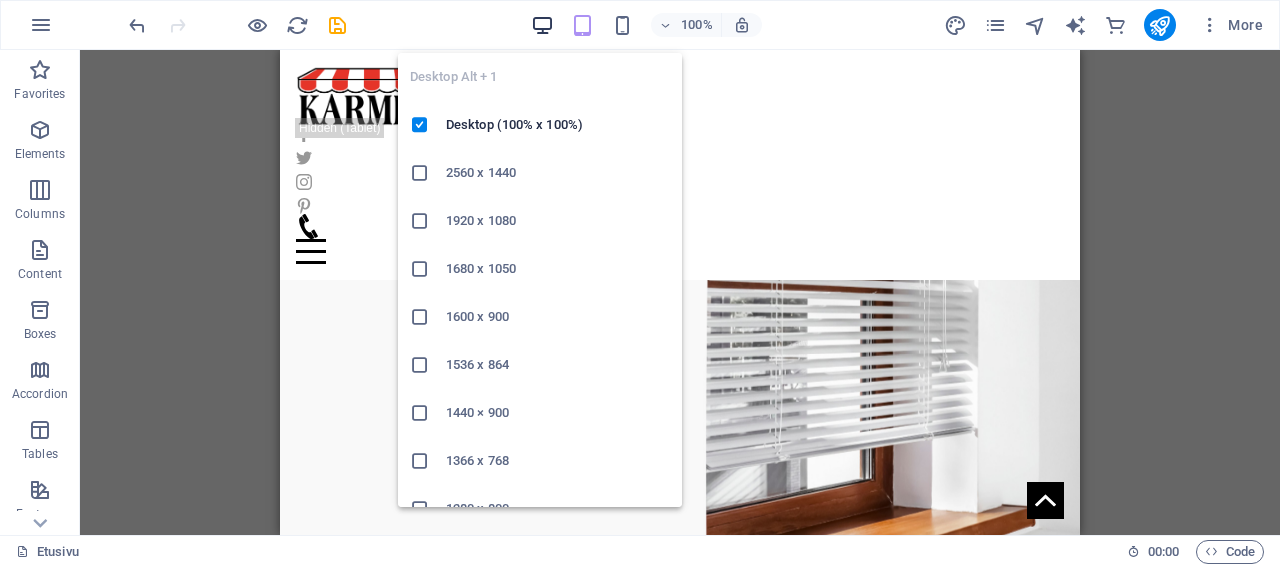 click at bounding box center [542, 25] 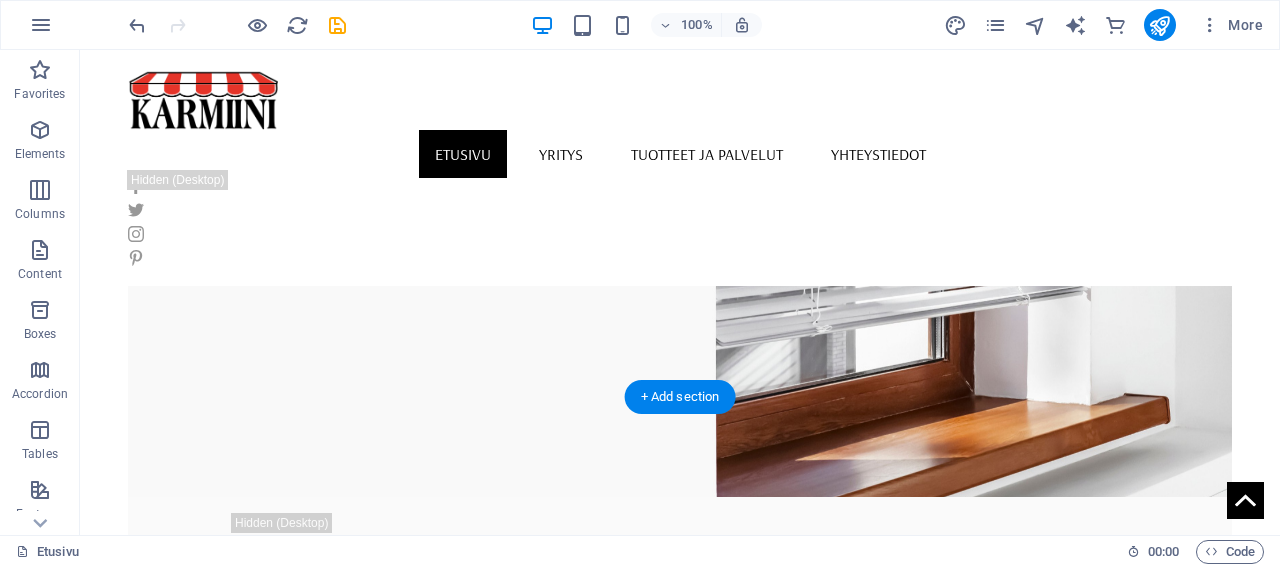 scroll, scrollTop: 0, scrollLeft: 0, axis: both 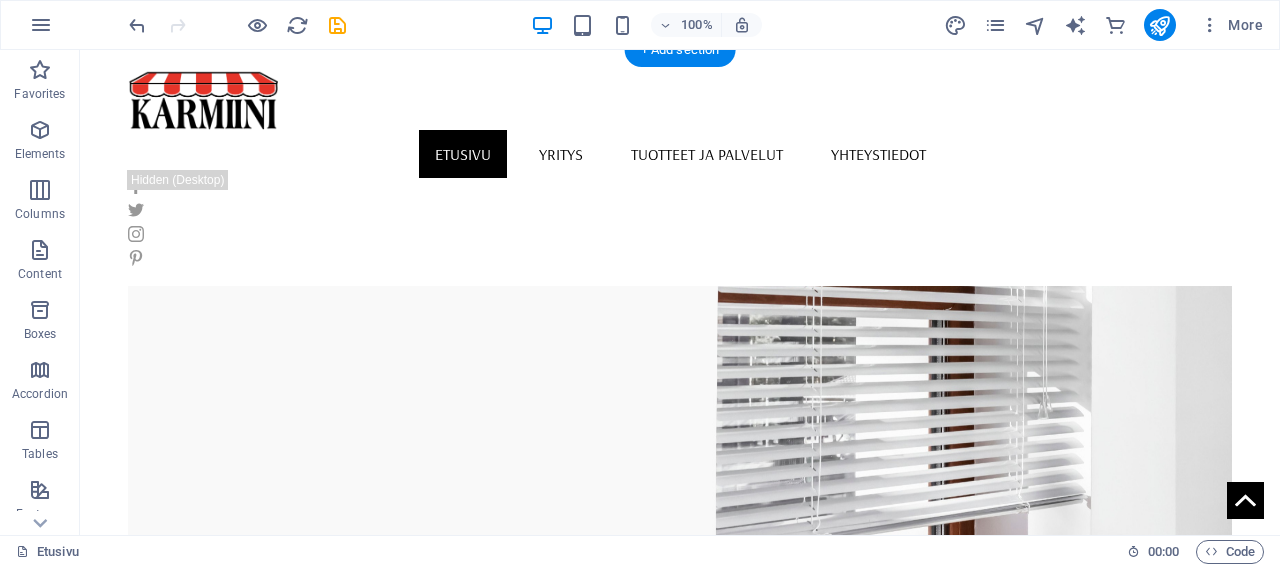 click at bounding box center [680, 427] 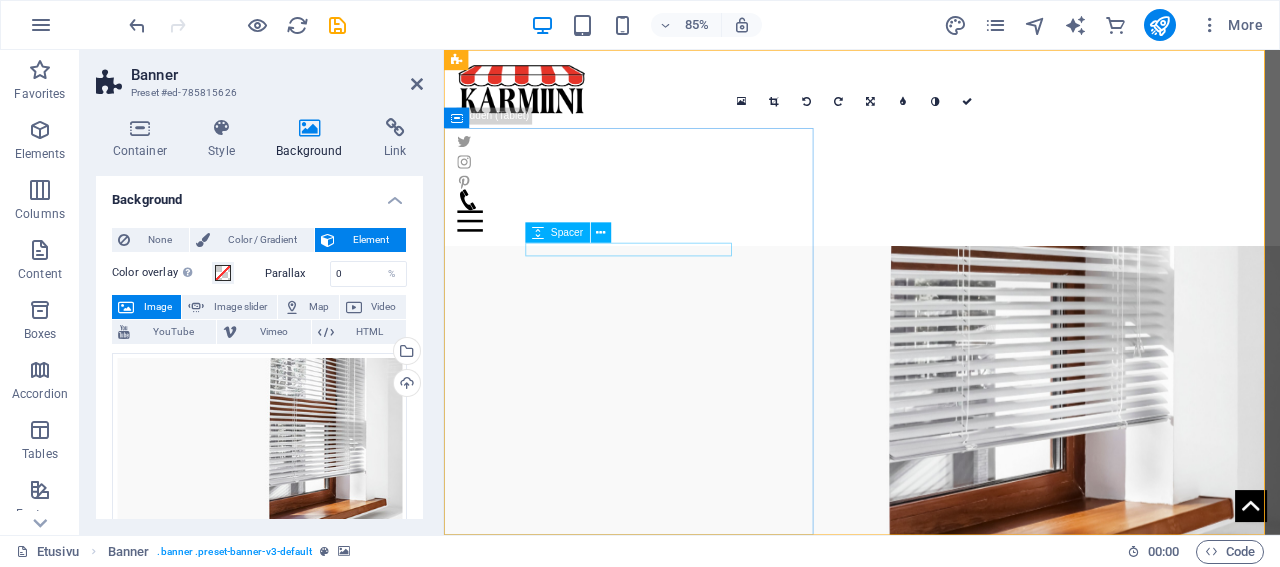 scroll, scrollTop: 370, scrollLeft: 0, axis: vertical 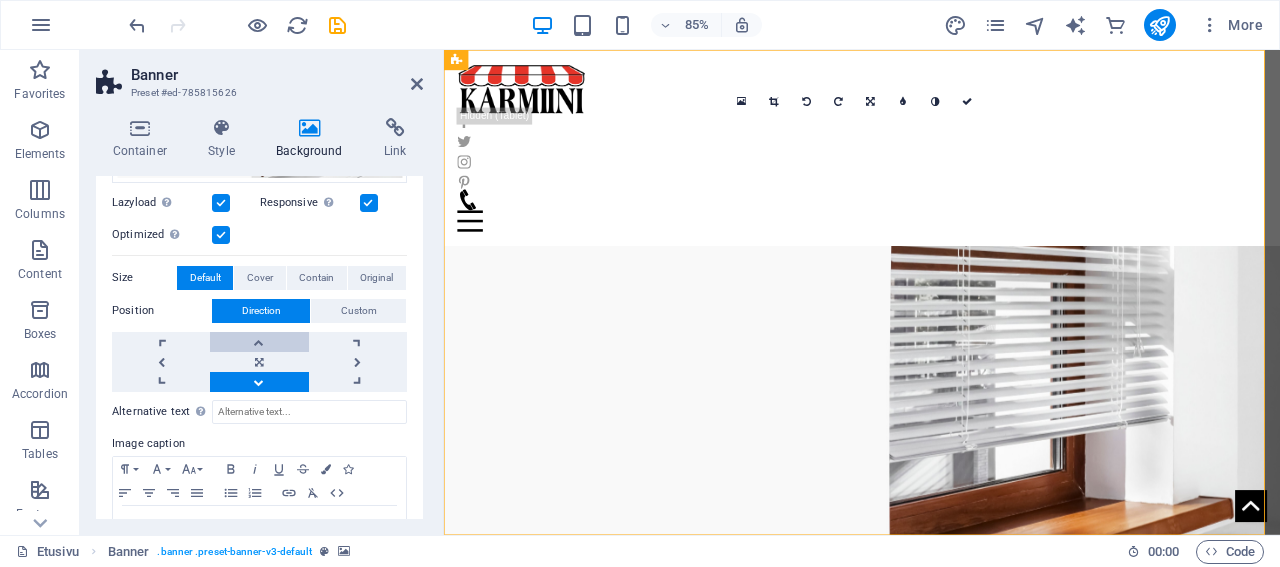 click at bounding box center (259, 342) 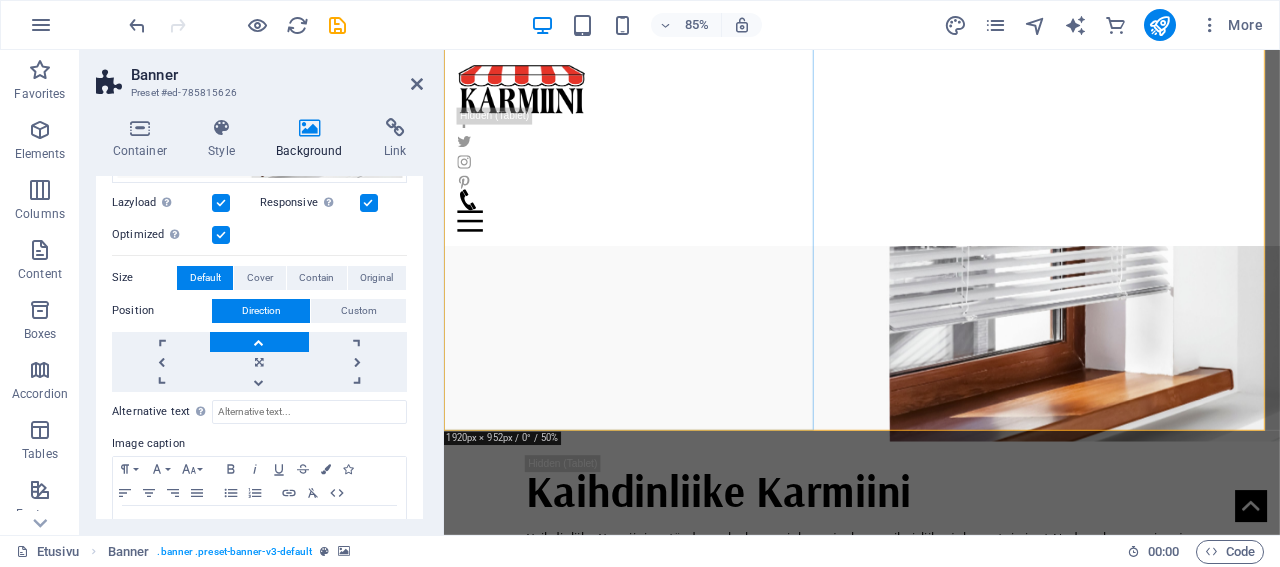 scroll, scrollTop: 207, scrollLeft: 0, axis: vertical 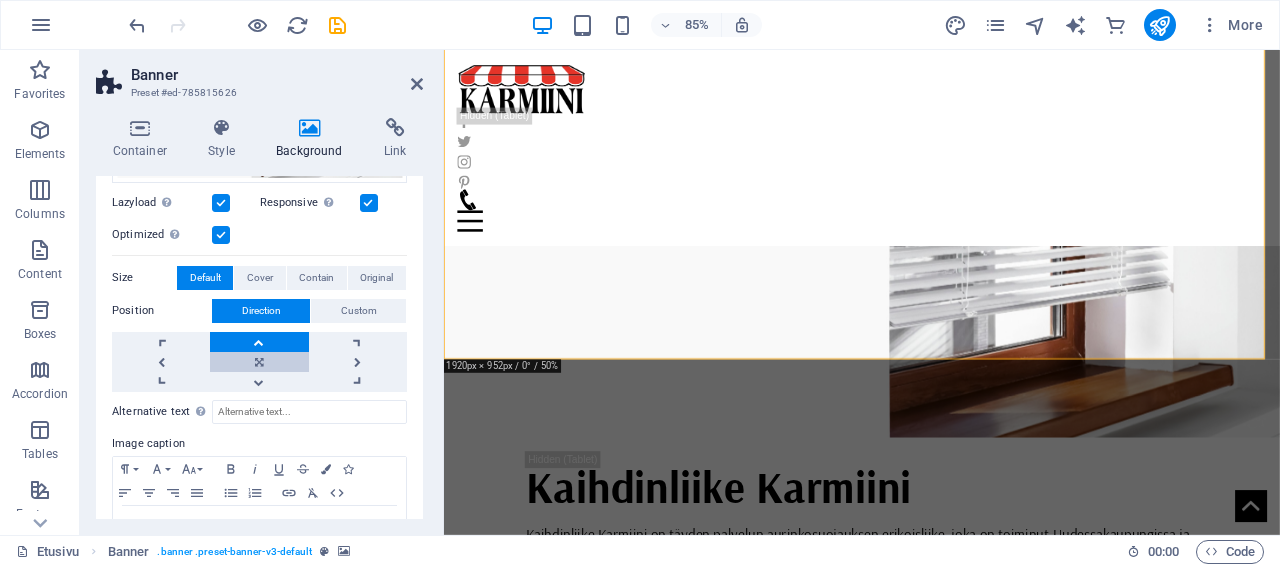 click at bounding box center [259, 362] 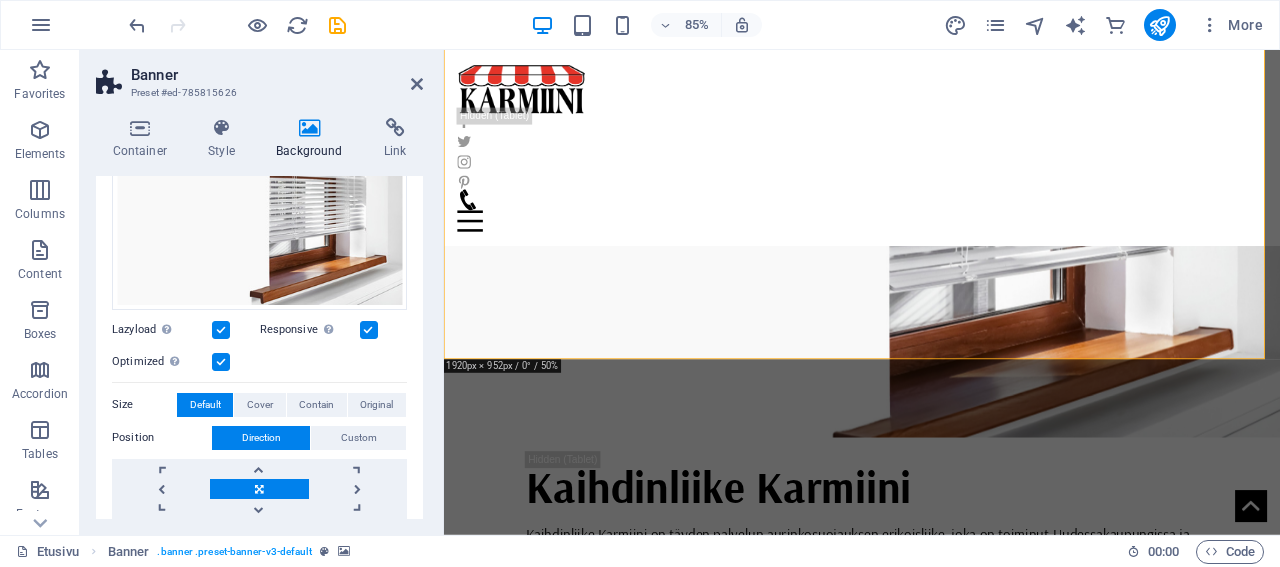 scroll, scrollTop: 384, scrollLeft: 0, axis: vertical 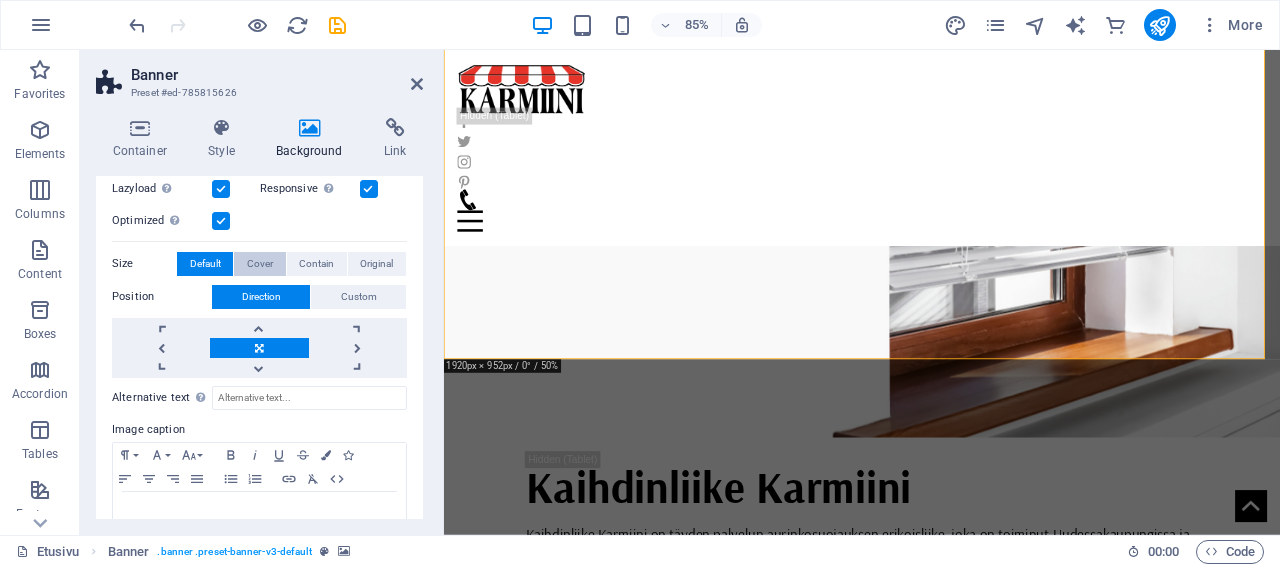 click on "Cover" at bounding box center [260, 264] 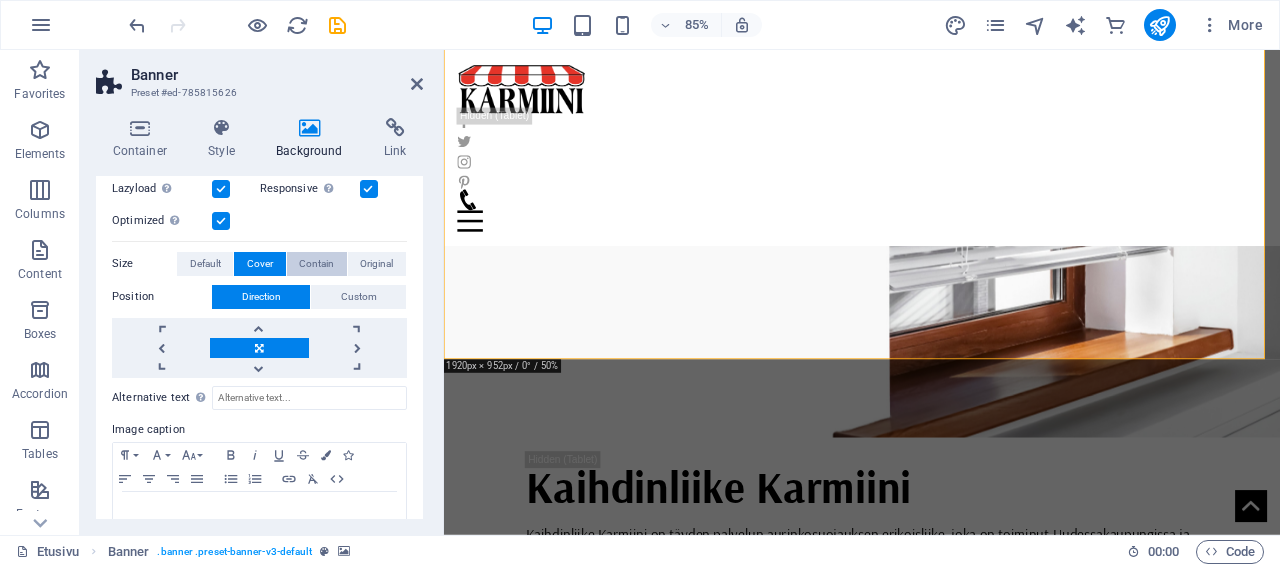 click on "Contain" at bounding box center (317, 264) 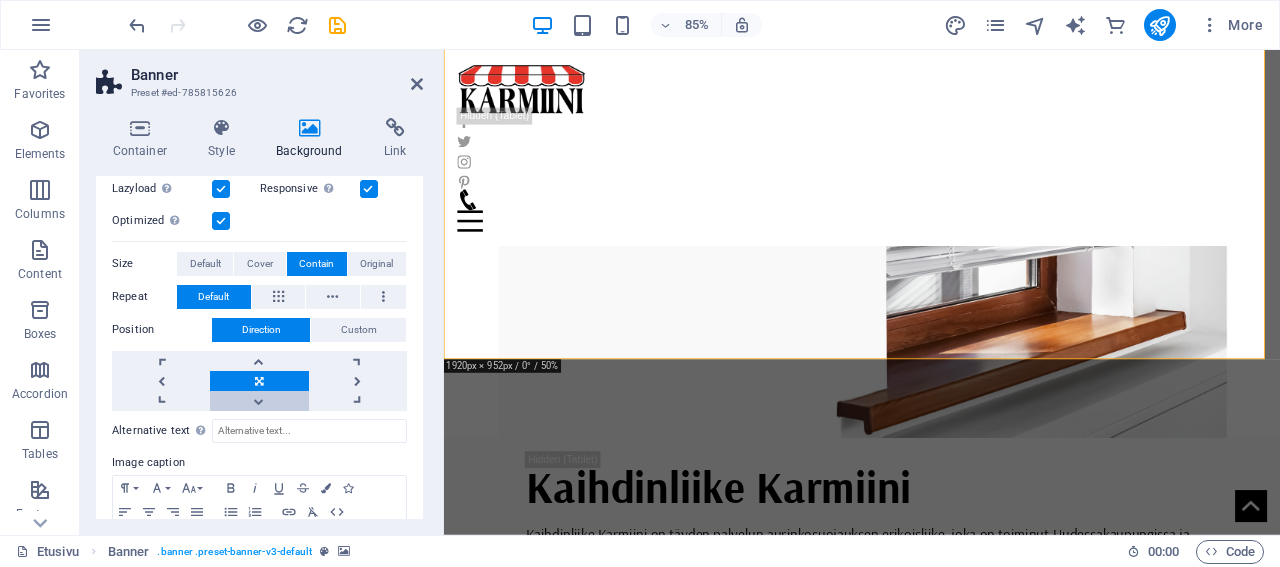scroll, scrollTop: 192, scrollLeft: 0, axis: vertical 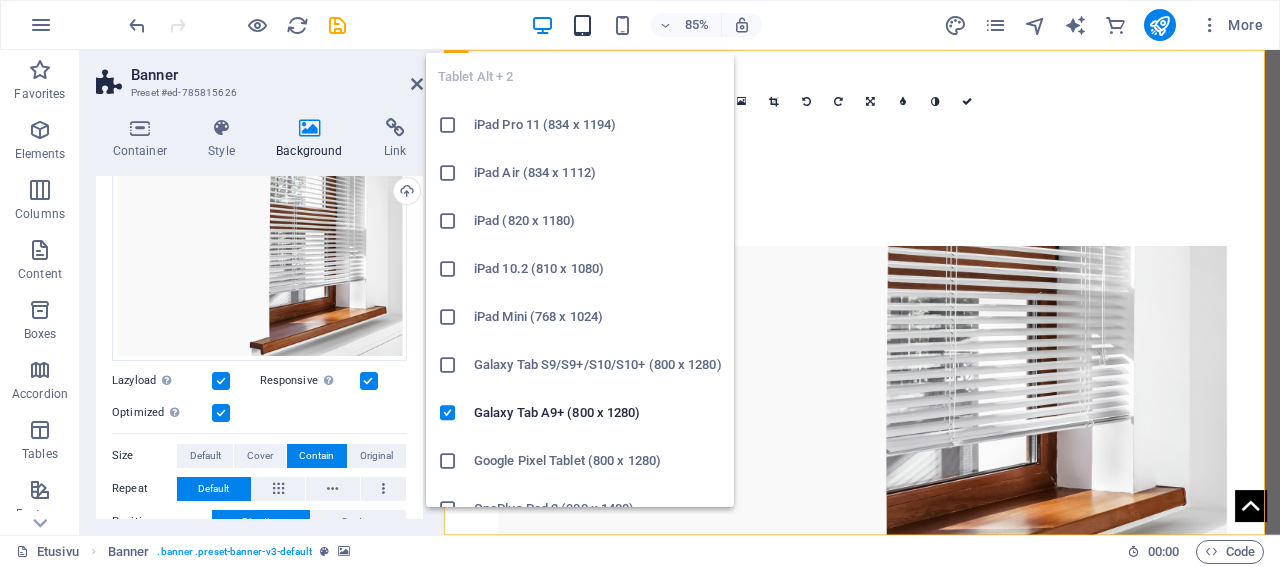 click at bounding box center (582, 25) 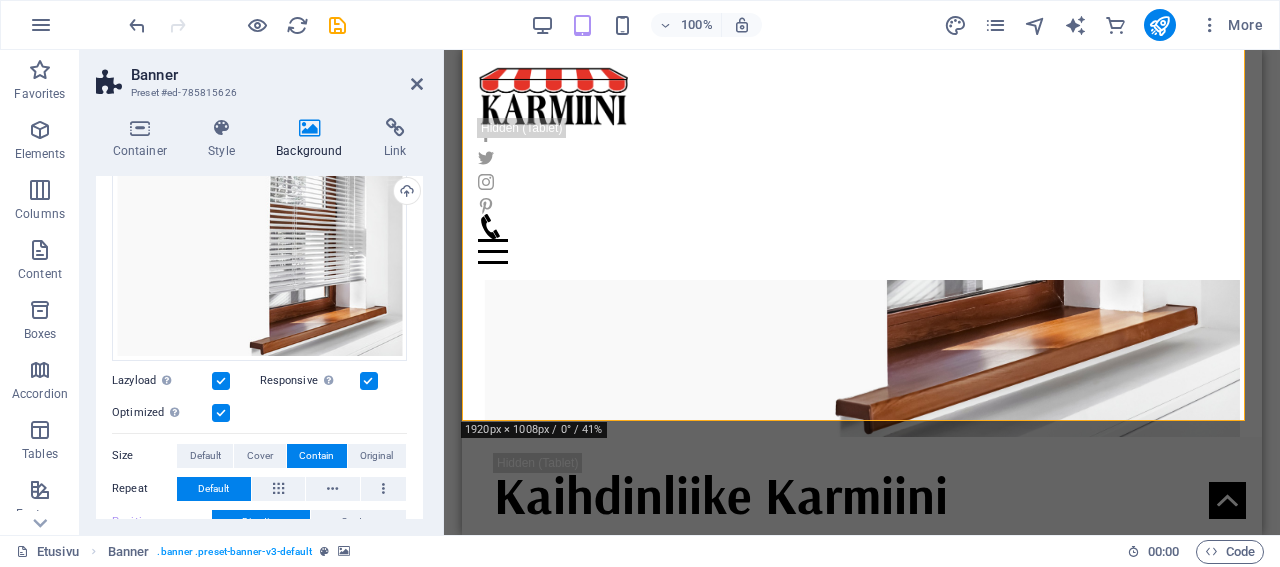 scroll, scrollTop: 0, scrollLeft: 0, axis: both 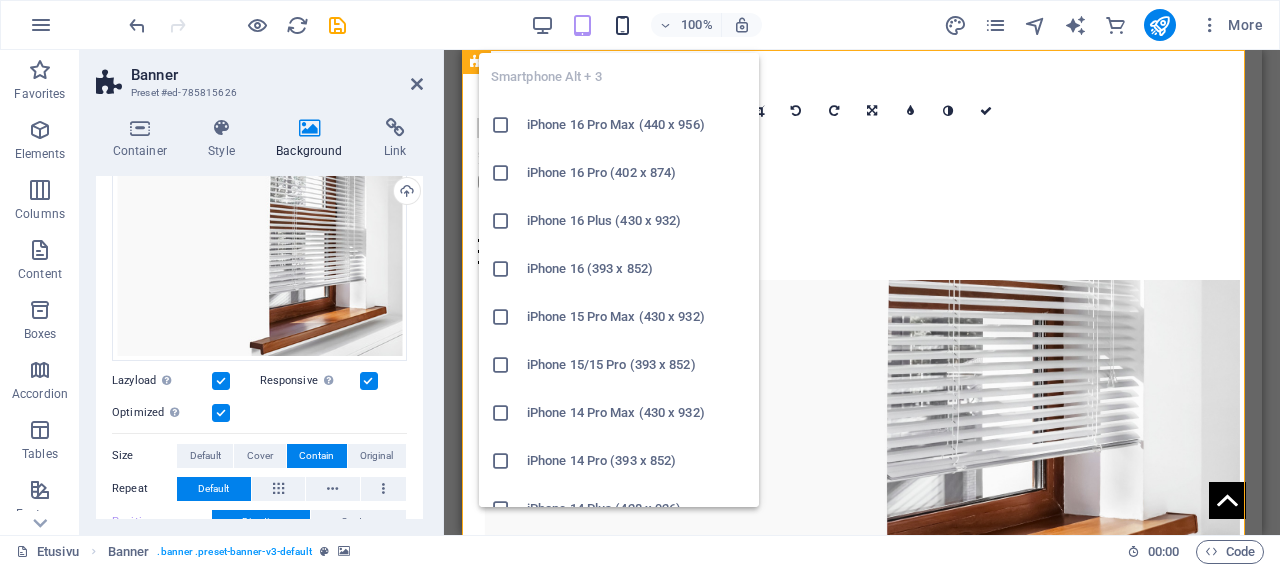 click at bounding box center [622, 25] 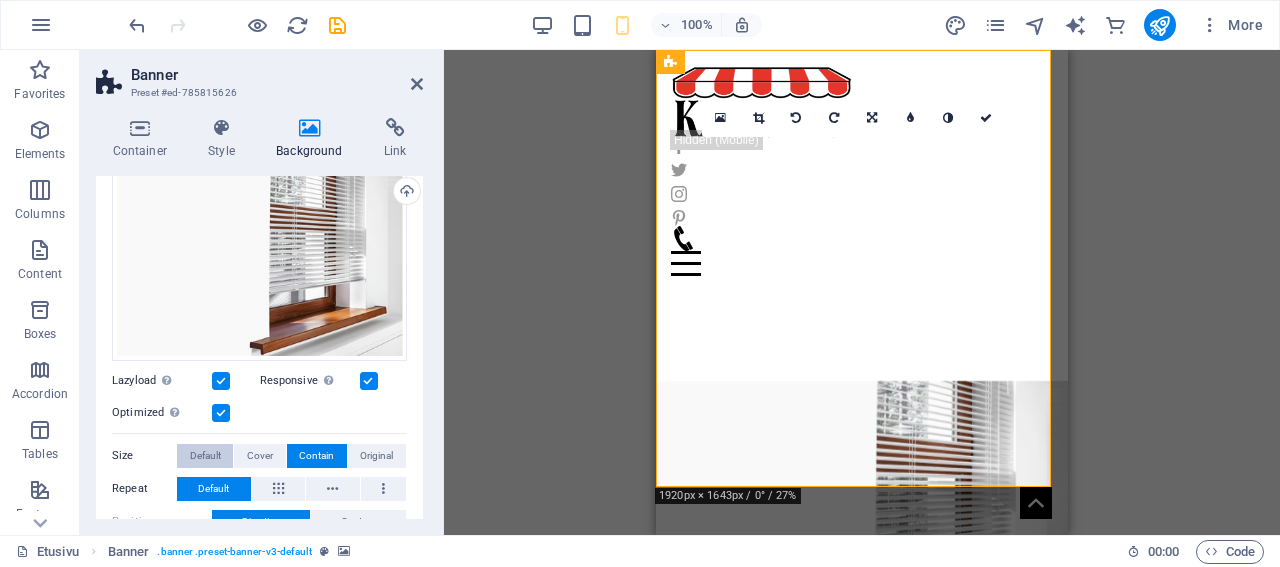 click on "Default" at bounding box center (205, 456) 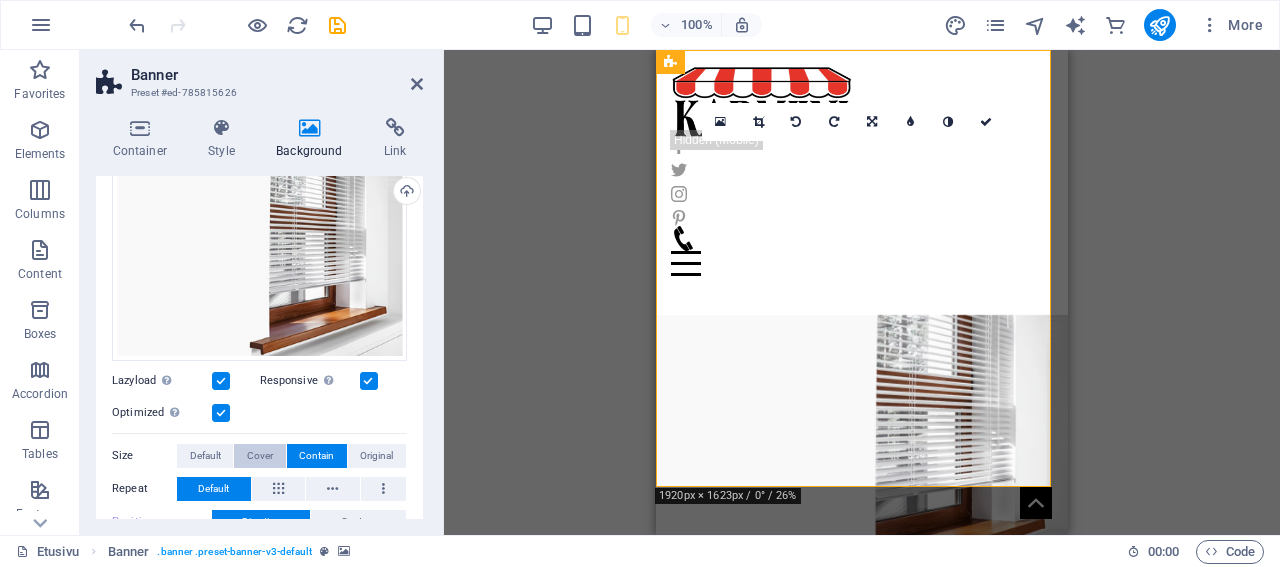click on "Cover" at bounding box center (260, 456) 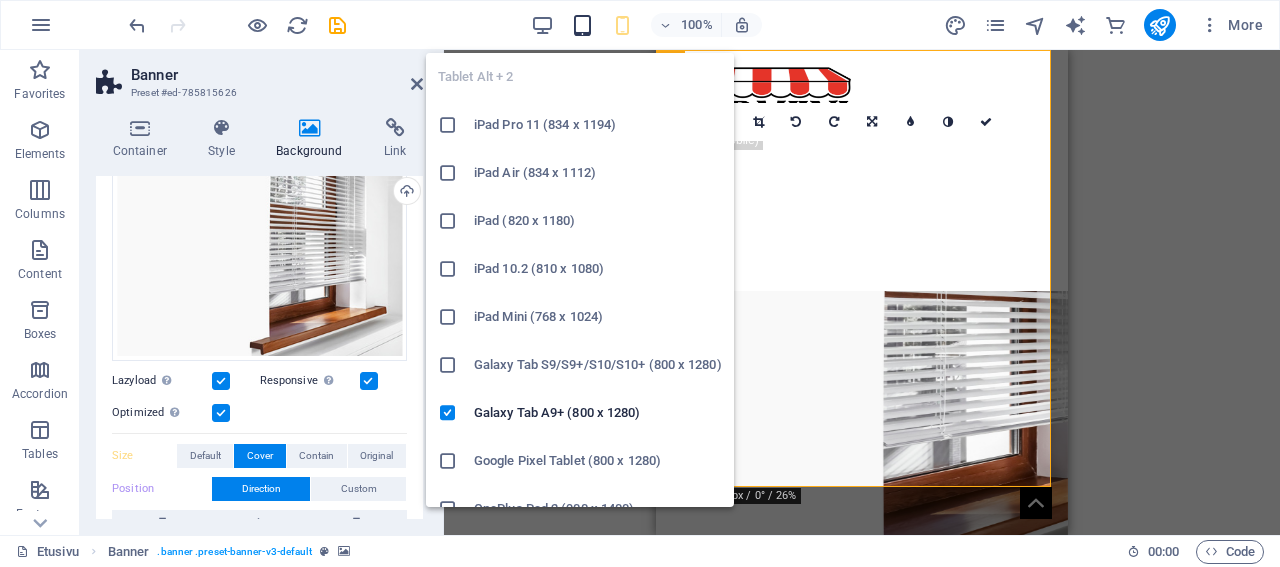 click at bounding box center (582, 25) 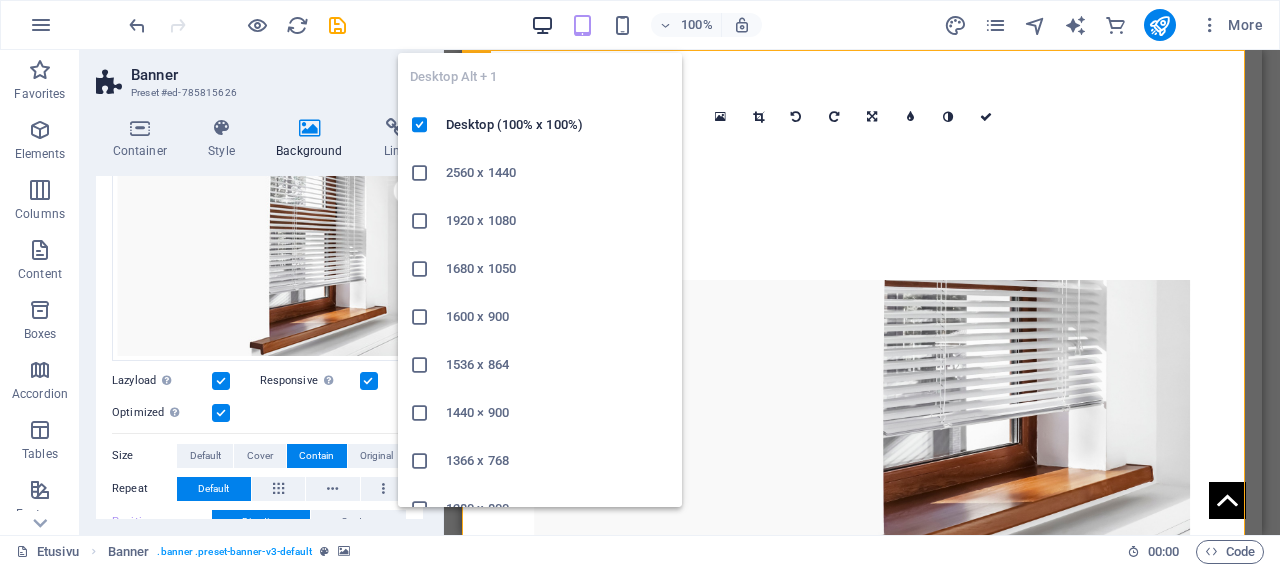 click at bounding box center [542, 25] 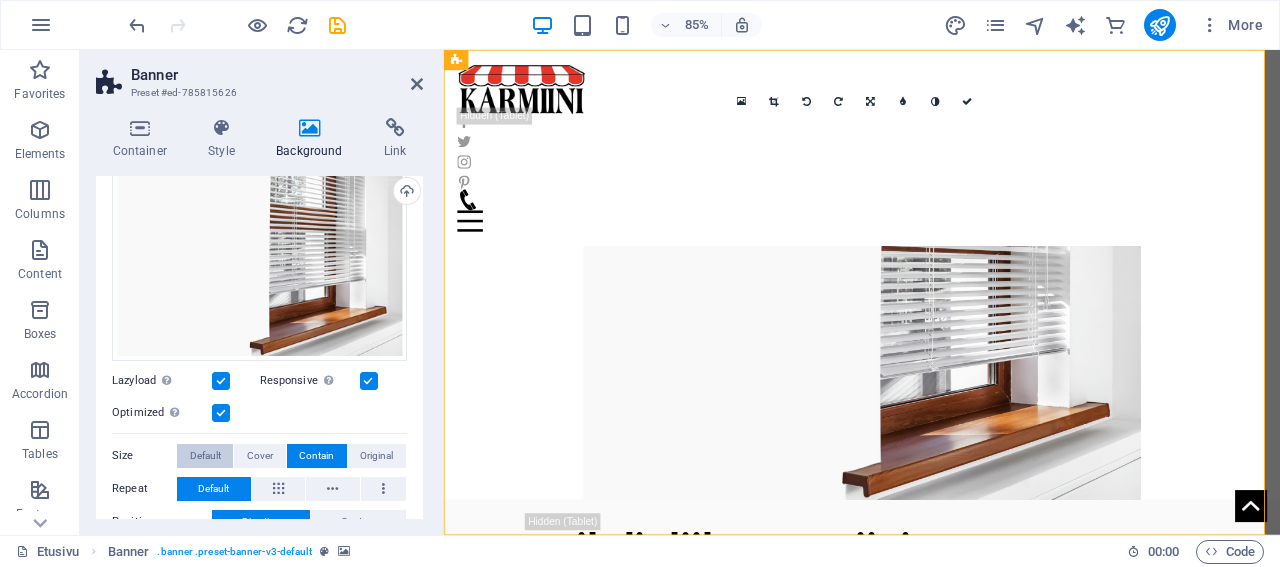 click on "Default" at bounding box center (205, 456) 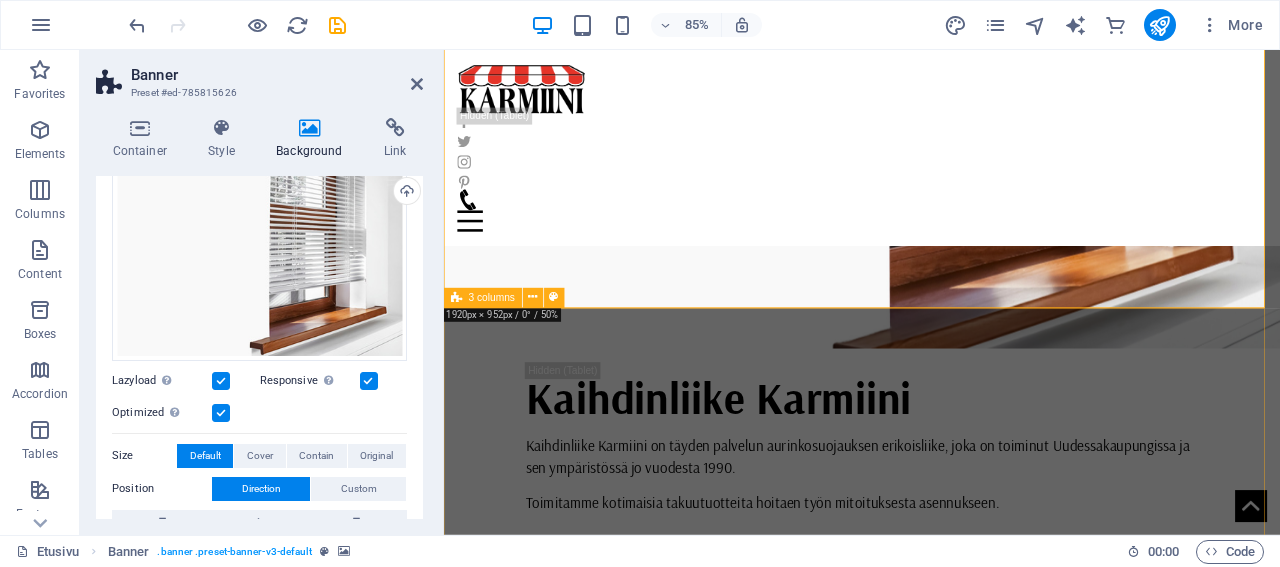 scroll, scrollTop: 0, scrollLeft: 0, axis: both 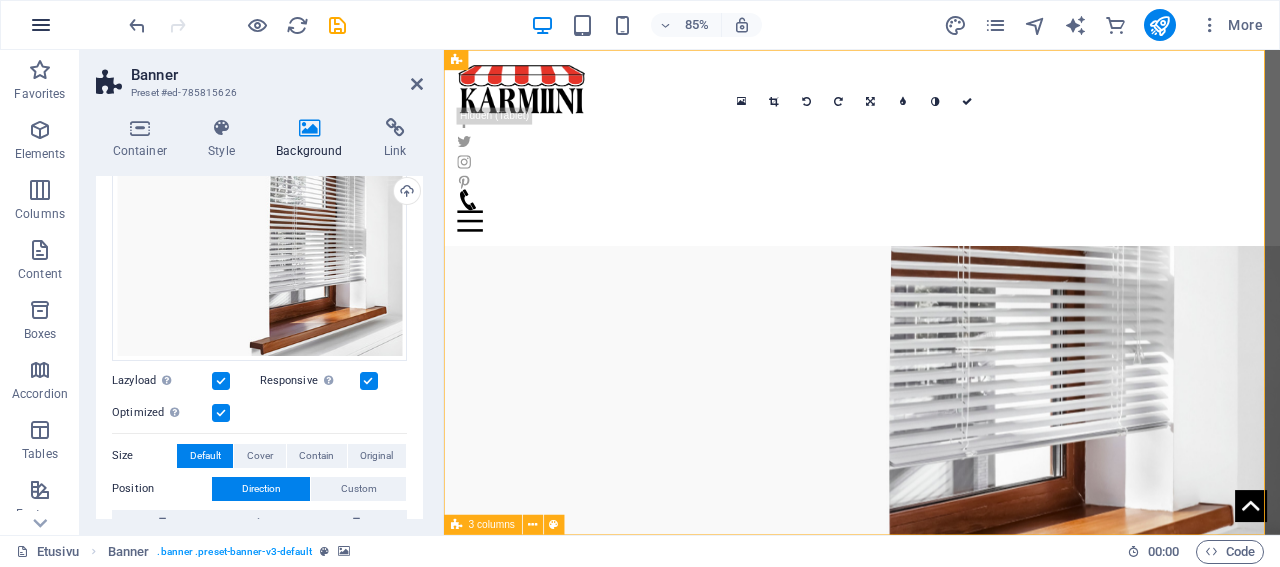click at bounding box center (41, 25) 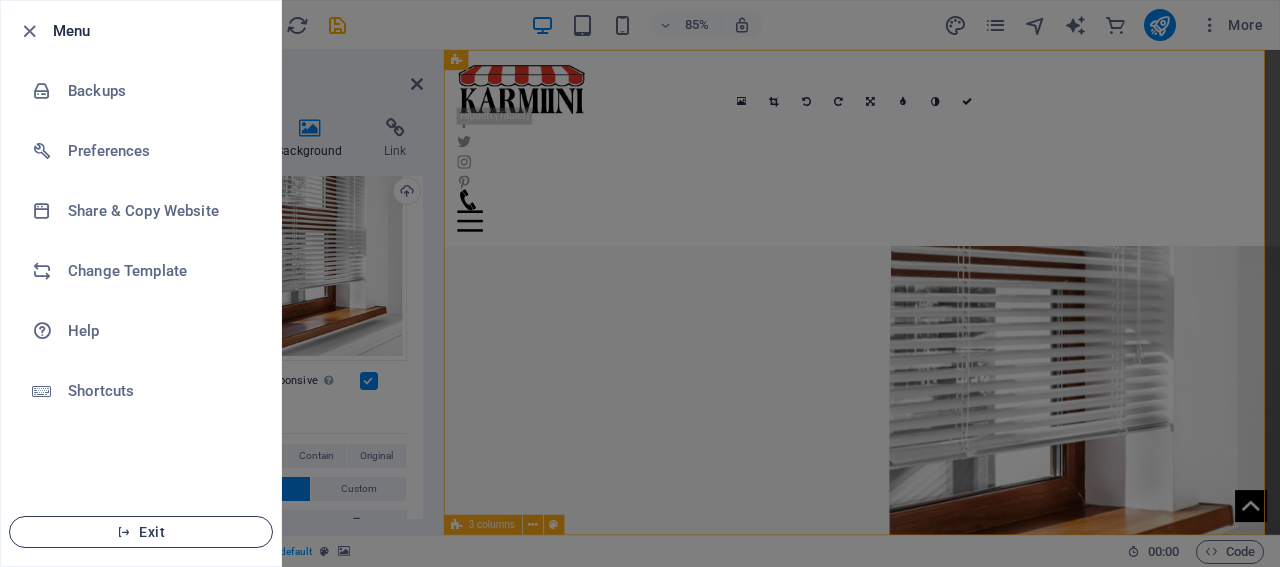 click on "Exit" at bounding box center [141, 532] 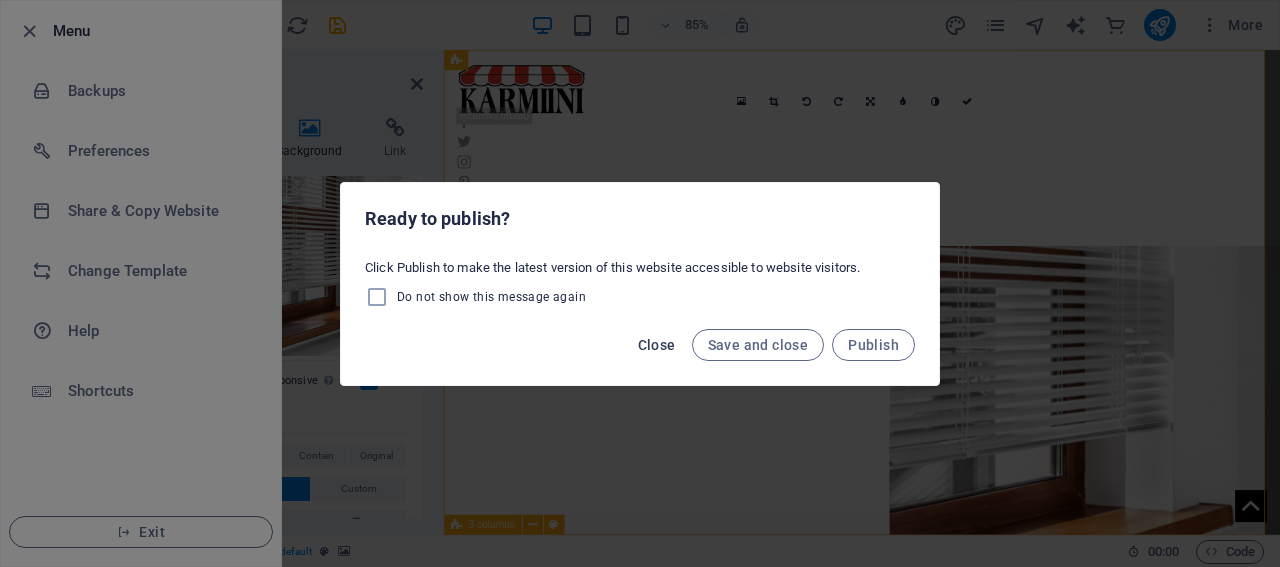 click on "Close" at bounding box center [657, 345] 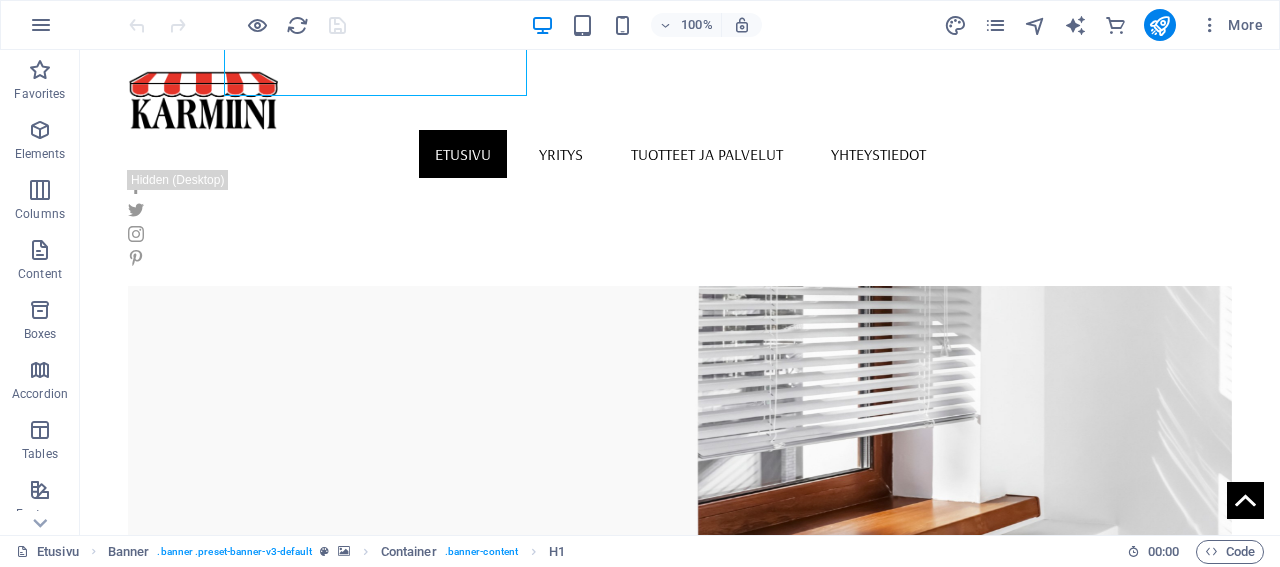 scroll, scrollTop: 0, scrollLeft: 0, axis: both 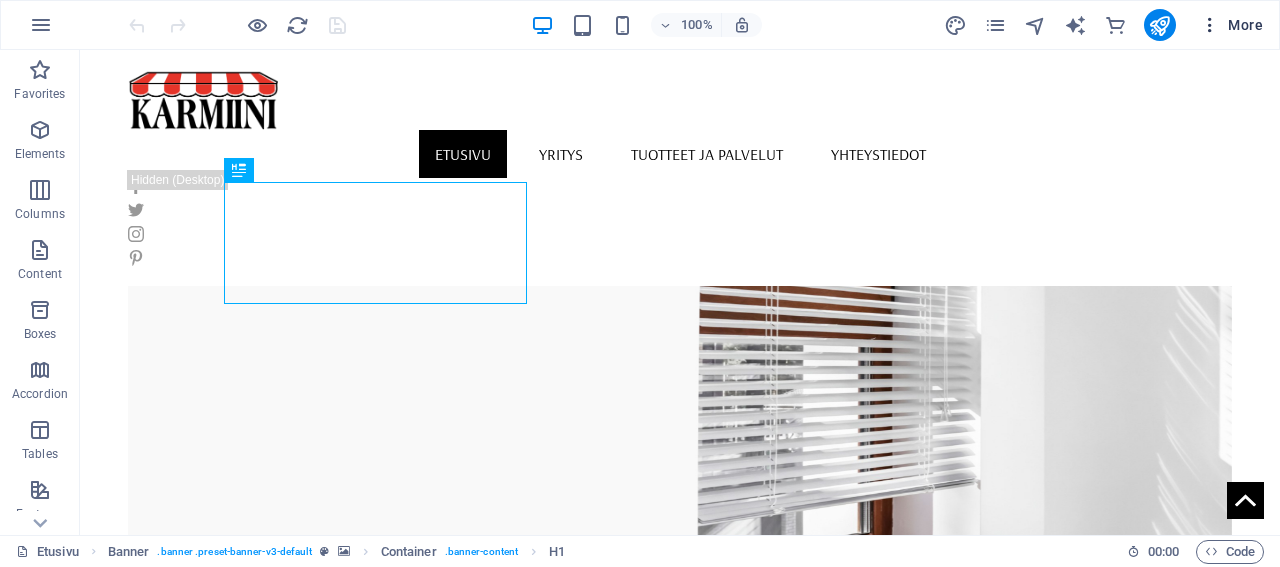 click on "More" at bounding box center (1231, 25) 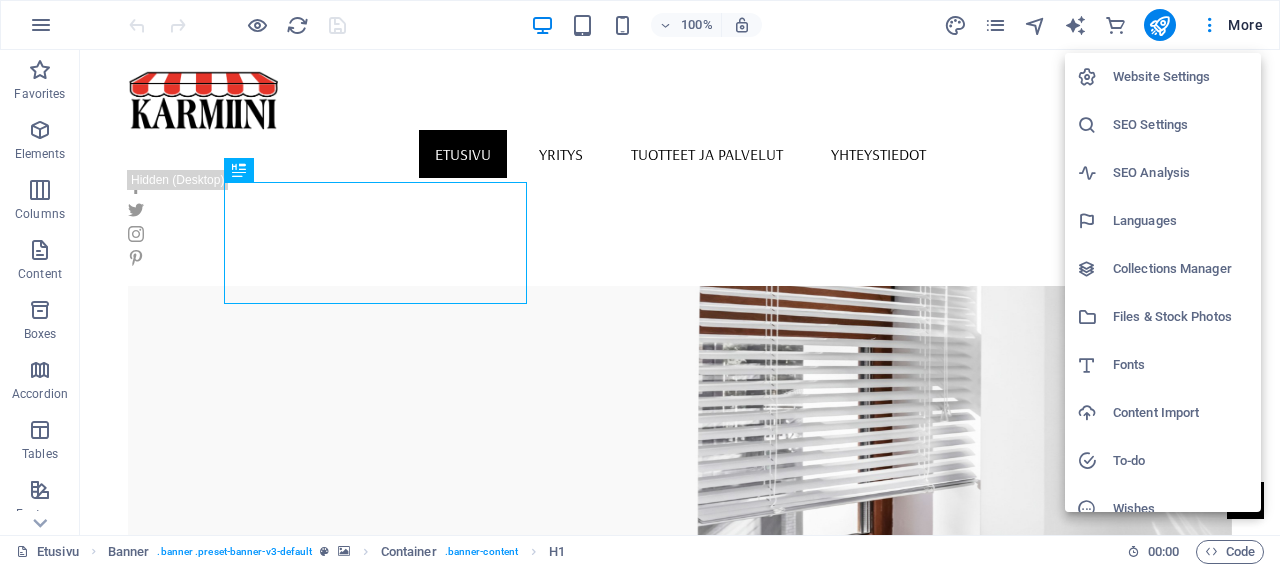 click on "Files & Stock Photos" at bounding box center (1181, 317) 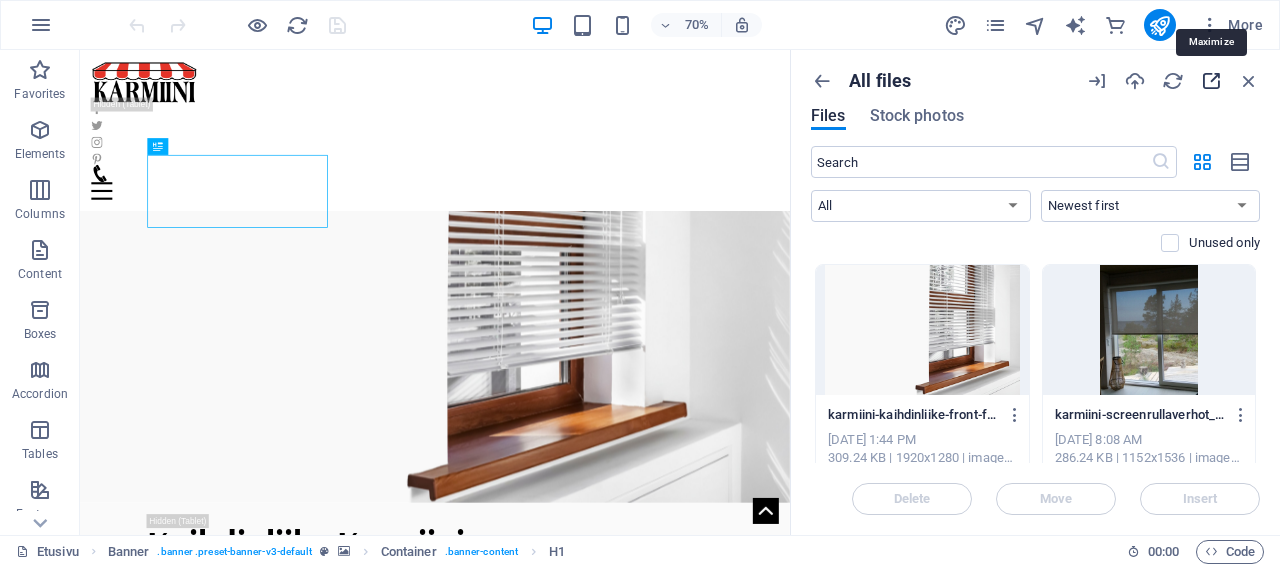 click at bounding box center (1211, 81) 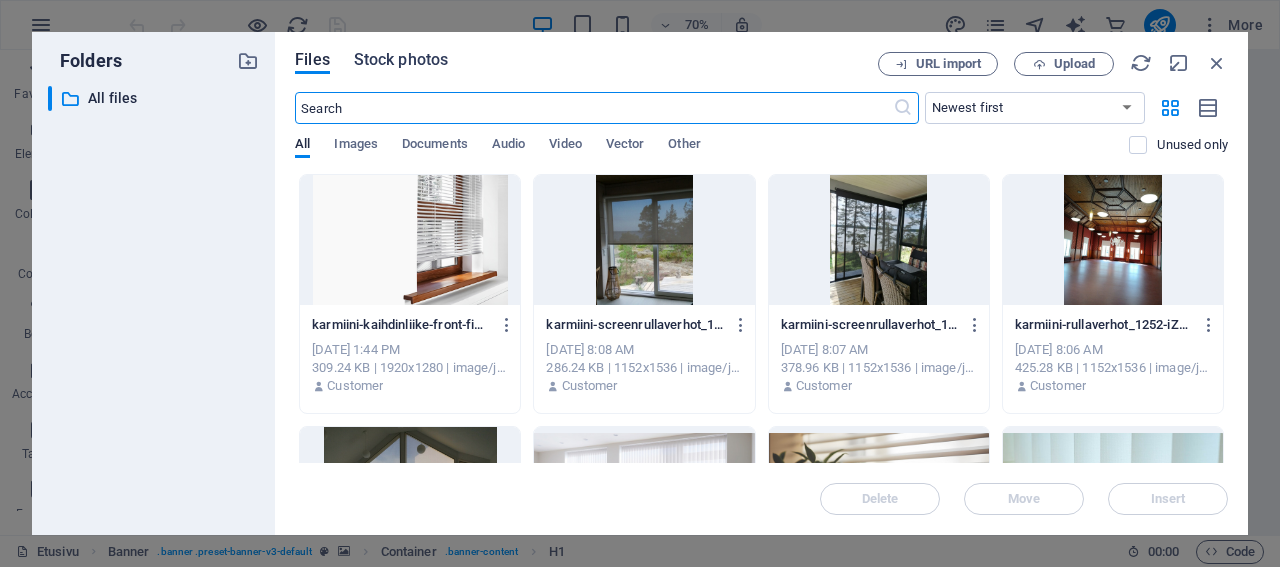 click on "Stock photos" at bounding box center [401, 60] 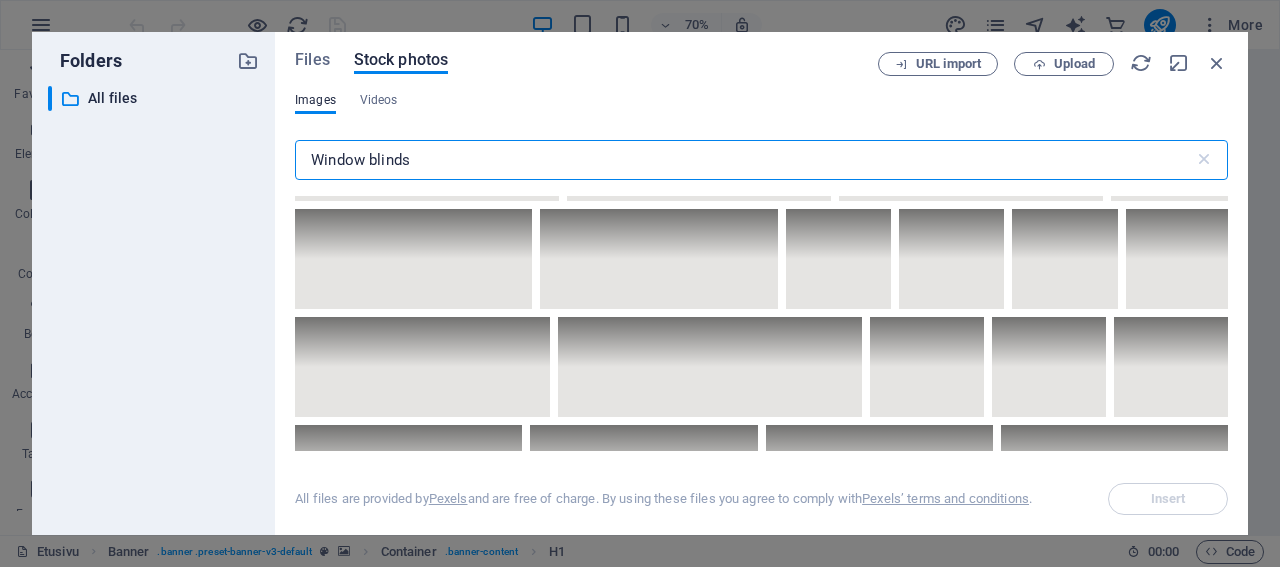 scroll, scrollTop: 8064, scrollLeft: 0, axis: vertical 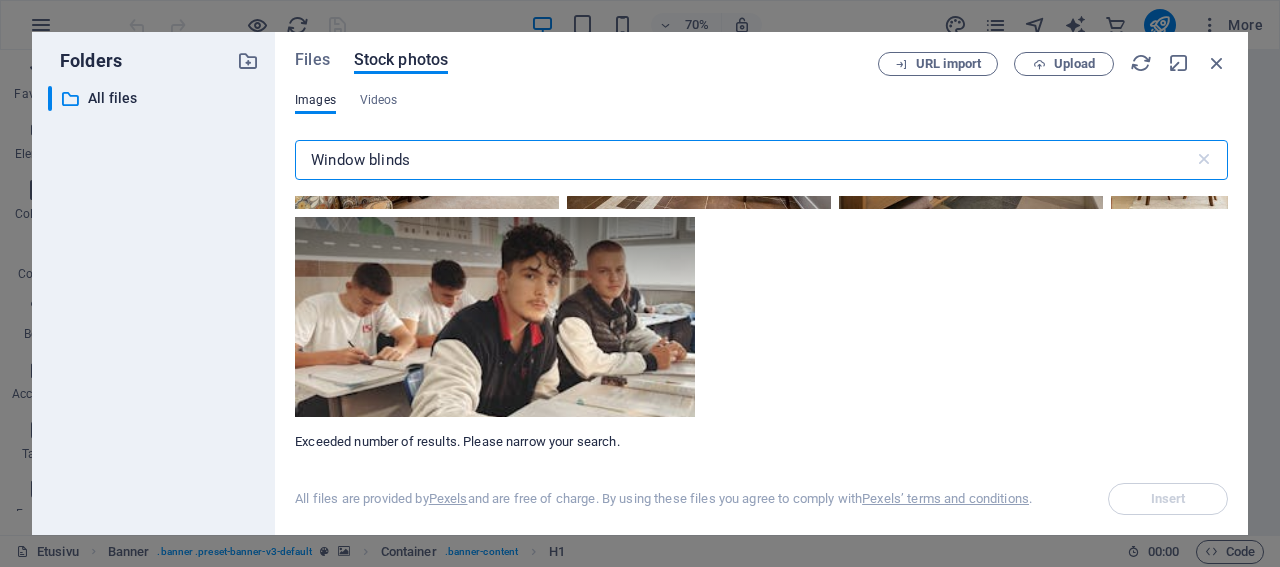 drag, startPoint x: 451, startPoint y: 165, endPoint x: 293, endPoint y: 158, distance: 158.15498 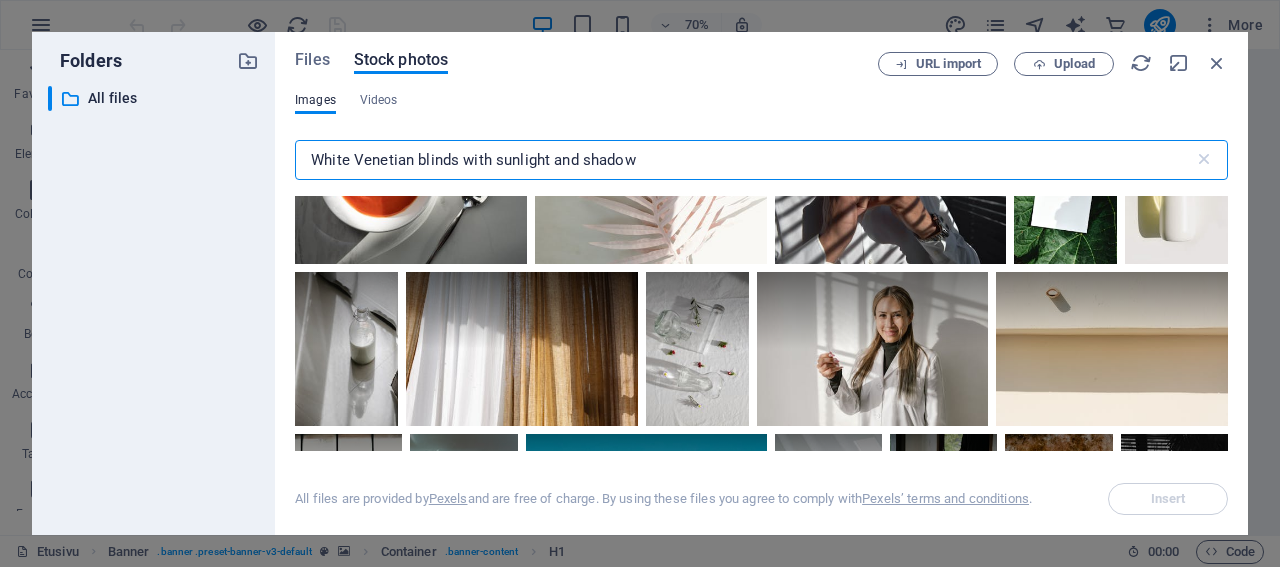 scroll, scrollTop: 3456, scrollLeft: 0, axis: vertical 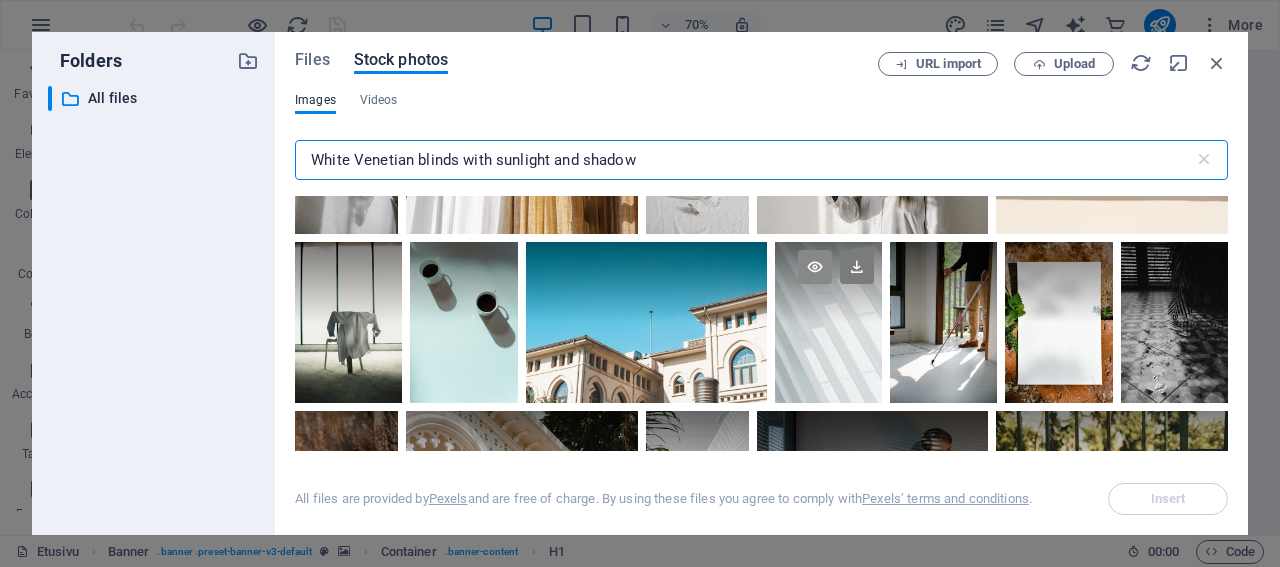 click at bounding box center [815, 267] 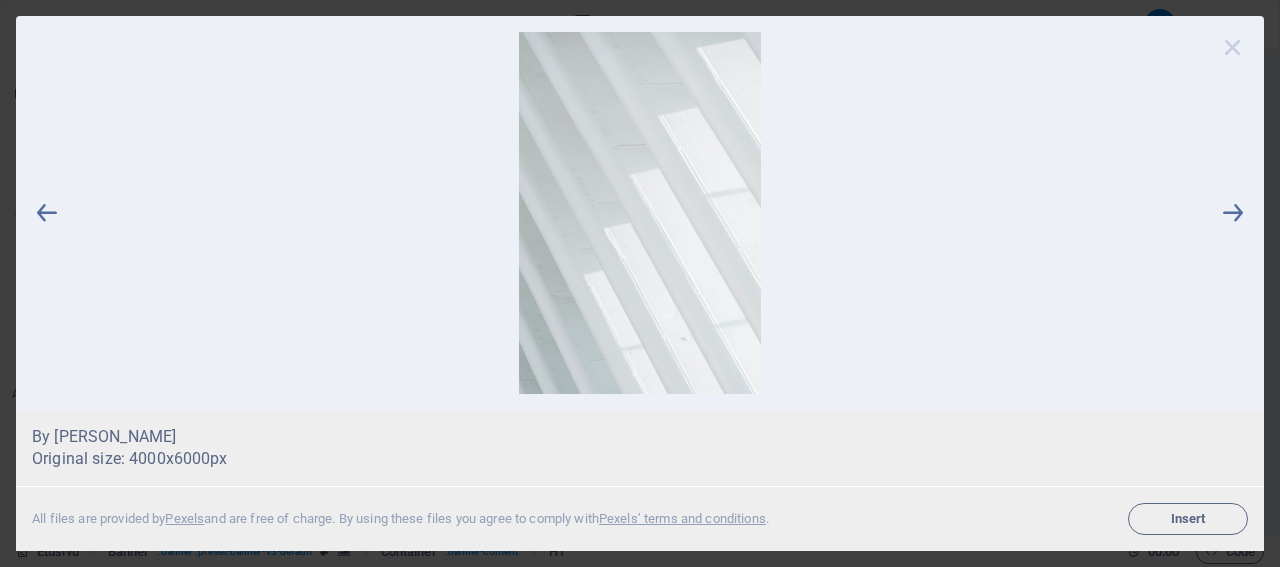 click at bounding box center [1233, 47] 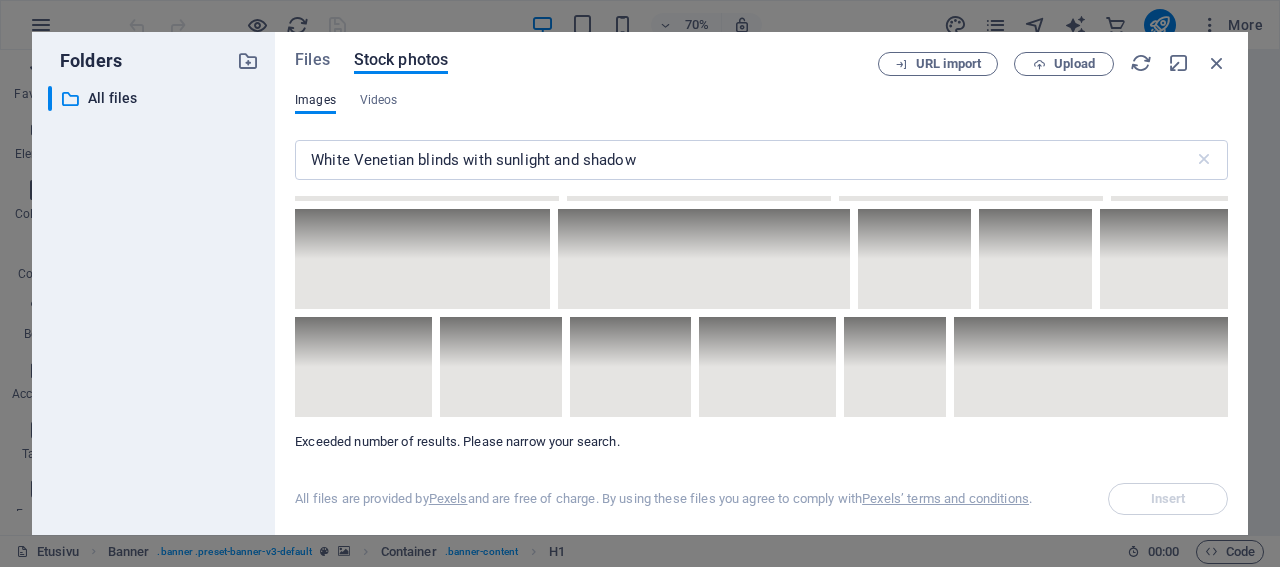 scroll, scrollTop: 15365, scrollLeft: 0, axis: vertical 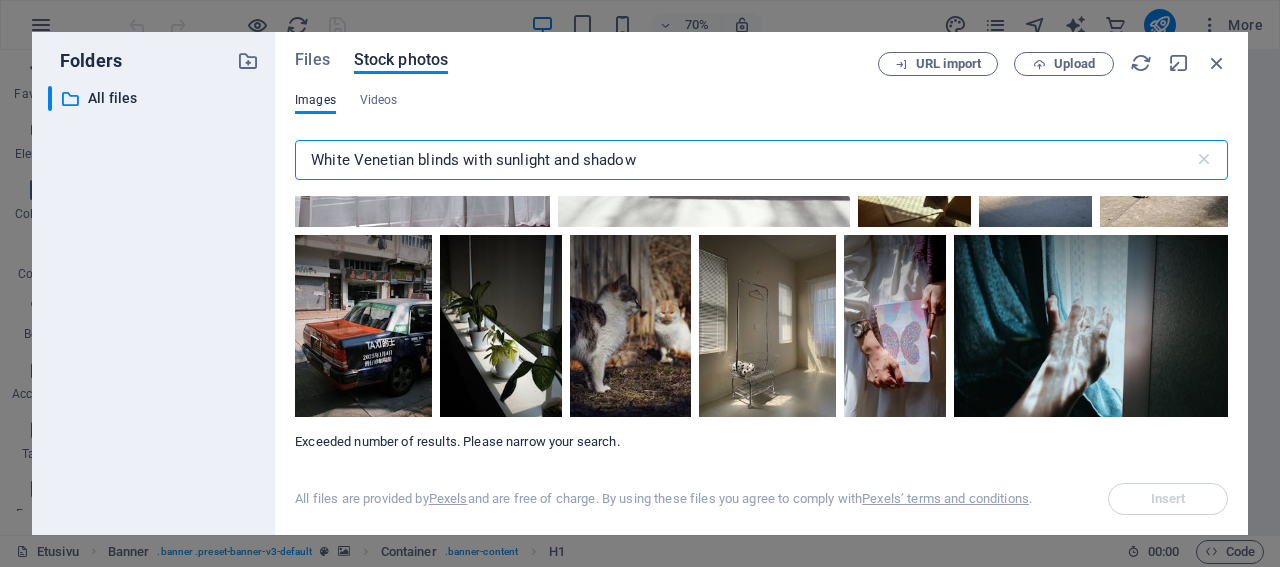drag, startPoint x: 459, startPoint y: 160, endPoint x: 821, endPoint y: 172, distance: 362.19885 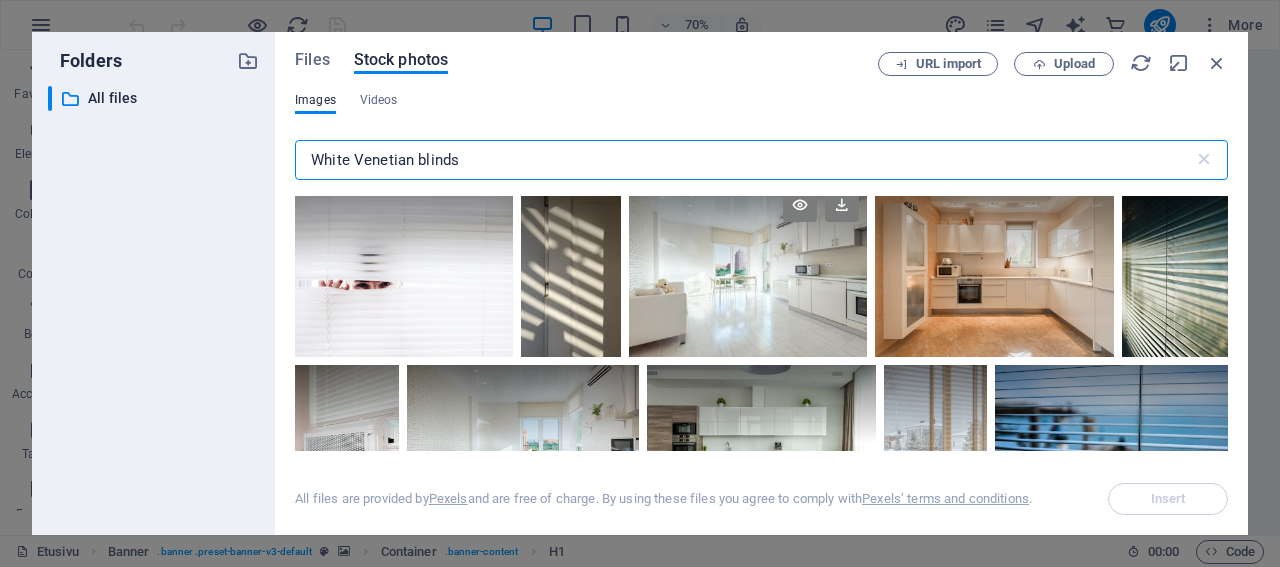 scroll, scrollTop: 0, scrollLeft: 0, axis: both 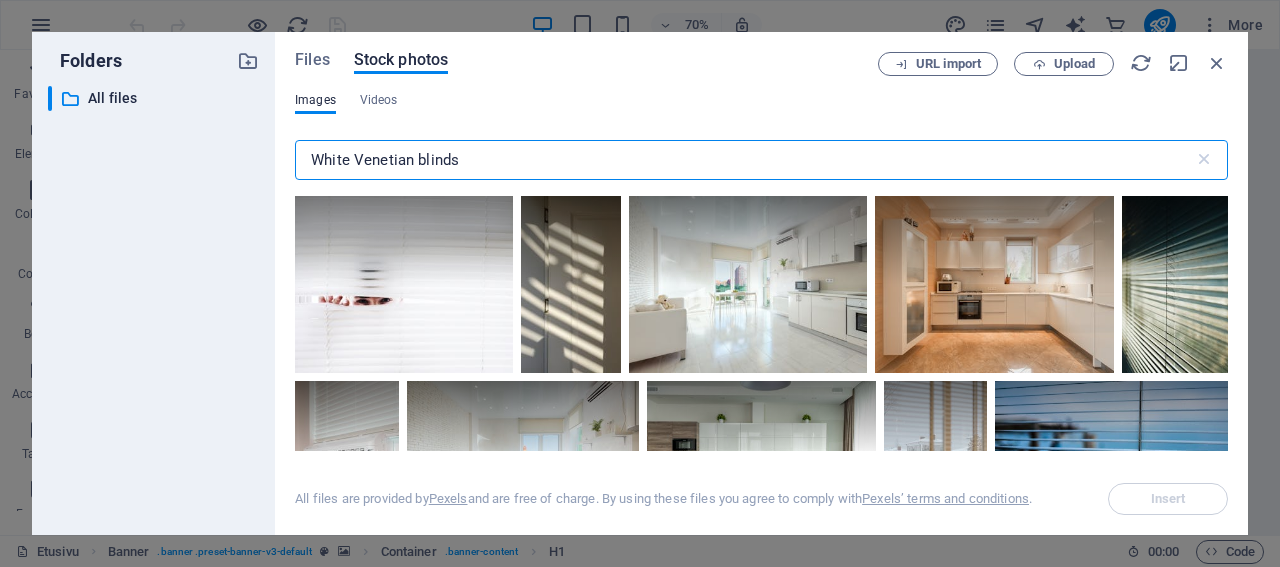 click on "White Venetian blinds" at bounding box center [744, 160] 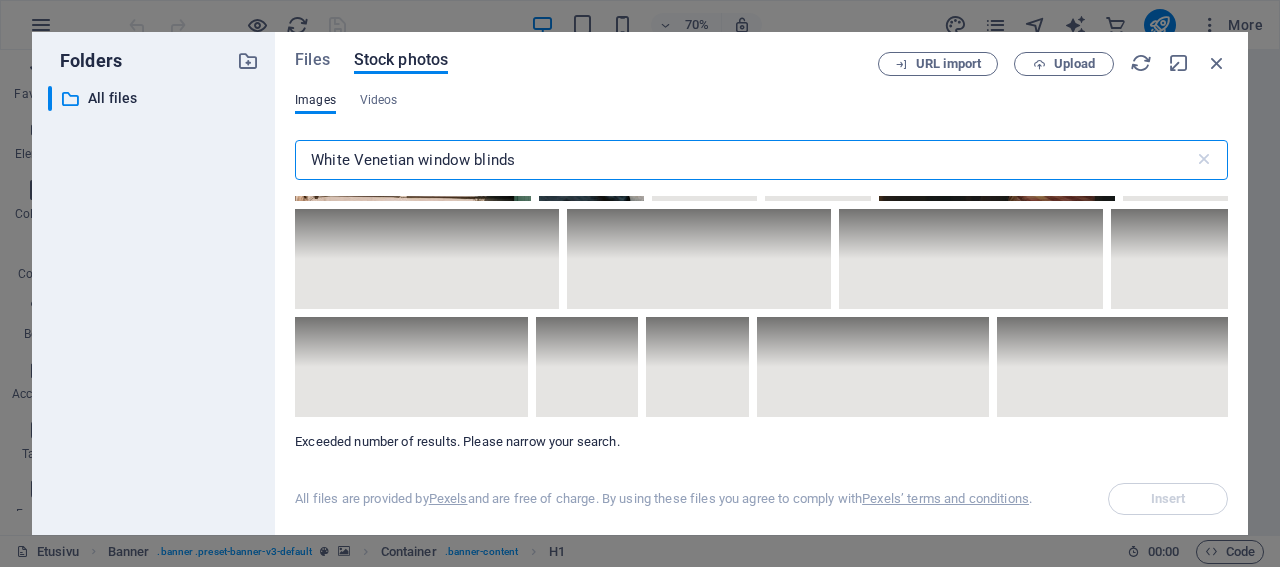 scroll, scrollTop: 17544, scrollLeft: 0, axis: vertical 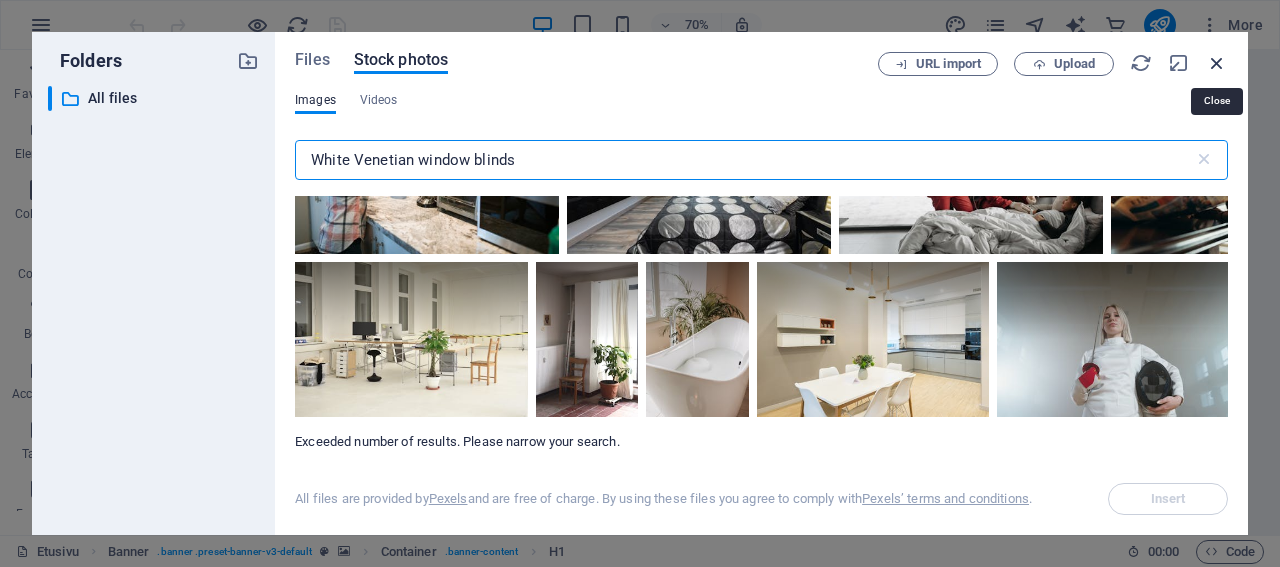 type on "White Venetian window blinds" 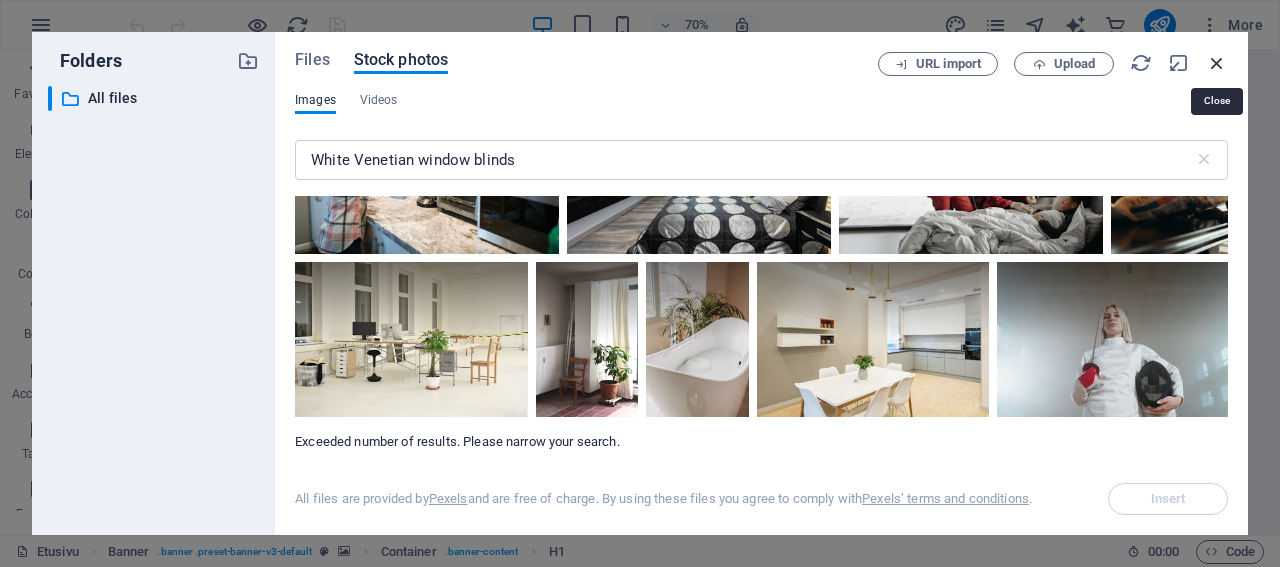 click at bounding box center (1217, 63) 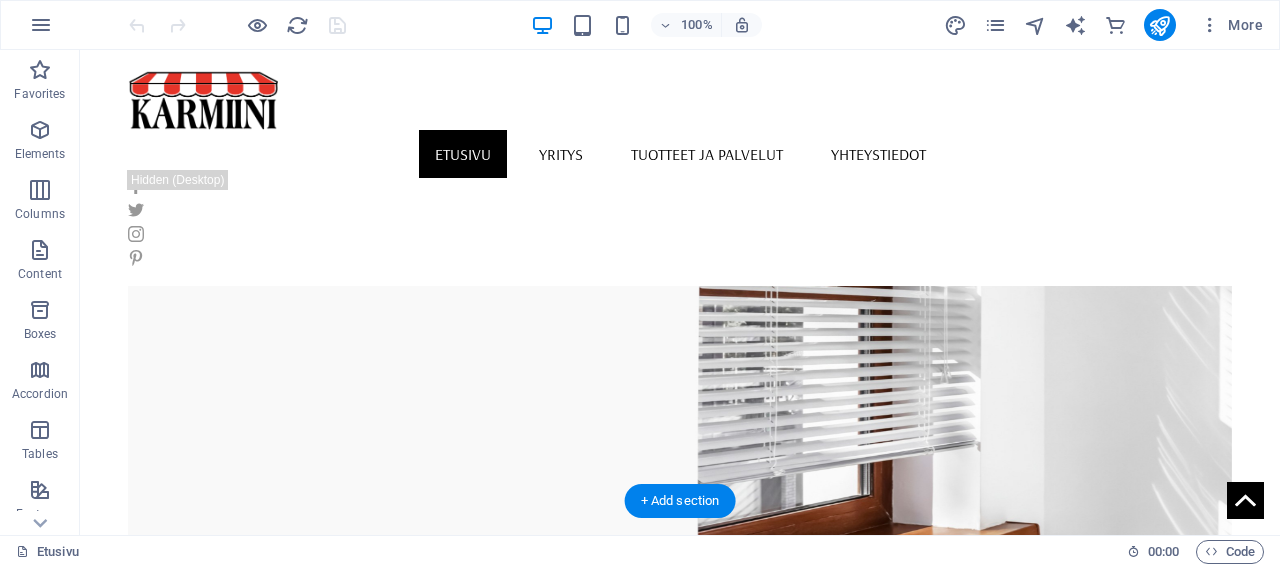 scroll, scrollTop: 0, scrollLeft: 0, axis: both 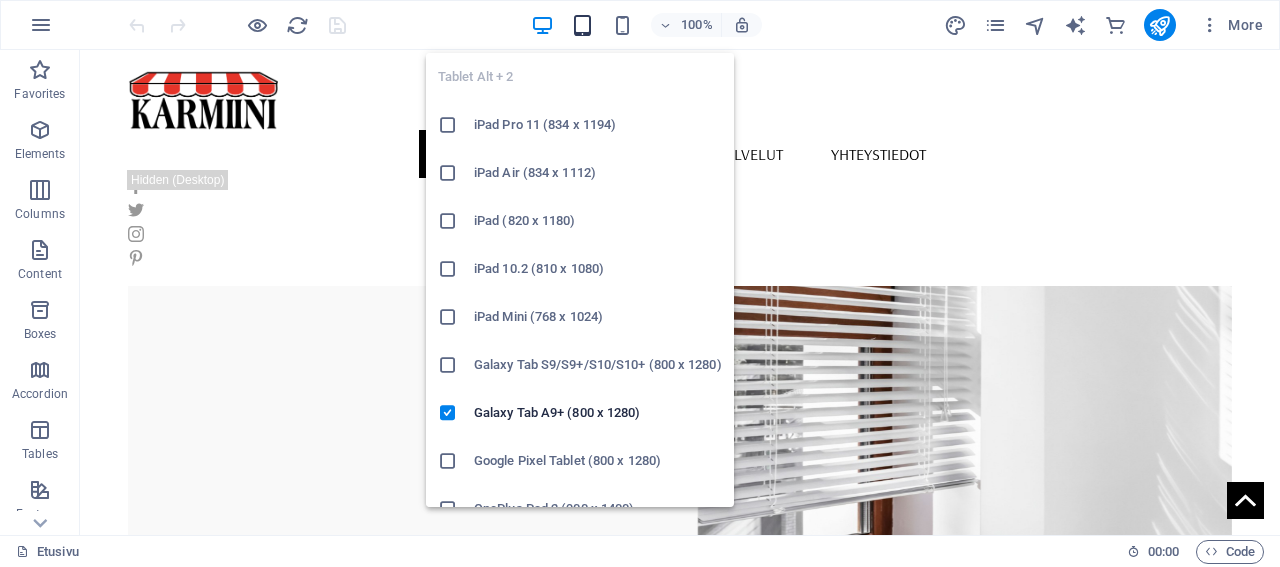 click at bounding box center (582, 25) 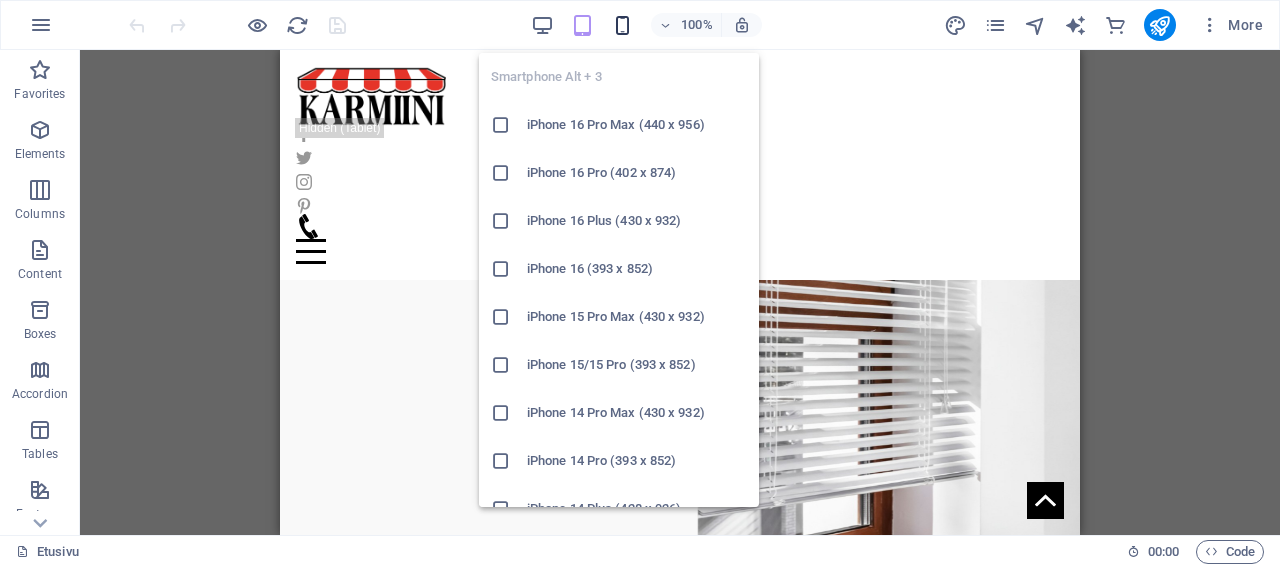 click at bounding box center (622, 25) 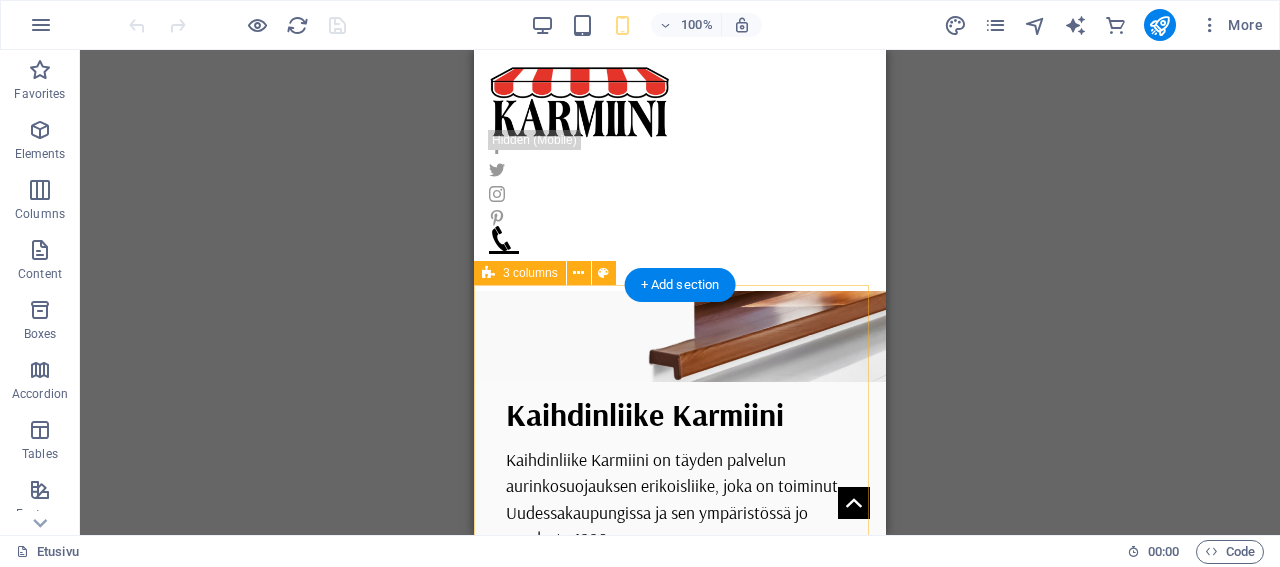 scroll, scrollTop: 0, scrollLeft: 0, axis: both 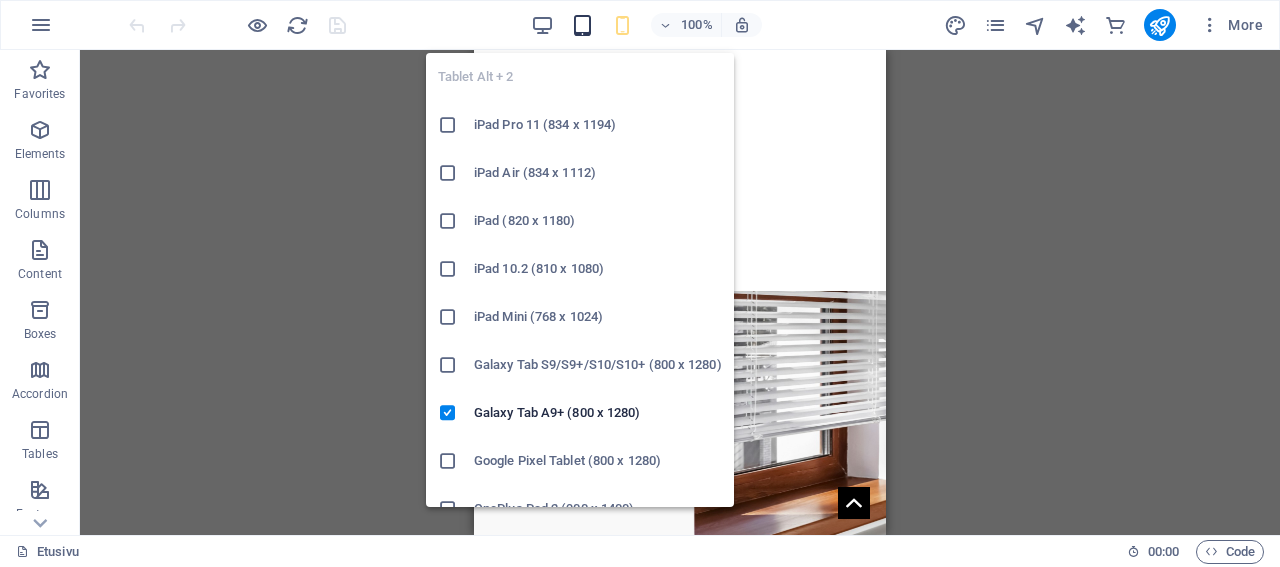 click at bounding box center (582, 25) 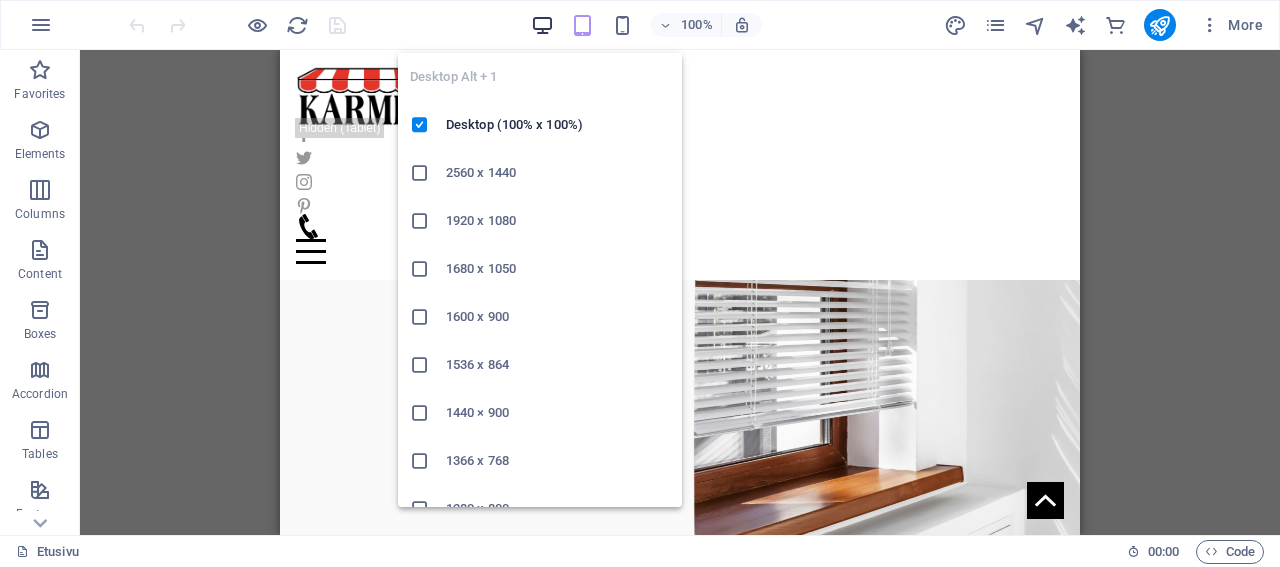 click at bounding box center (542, 25) 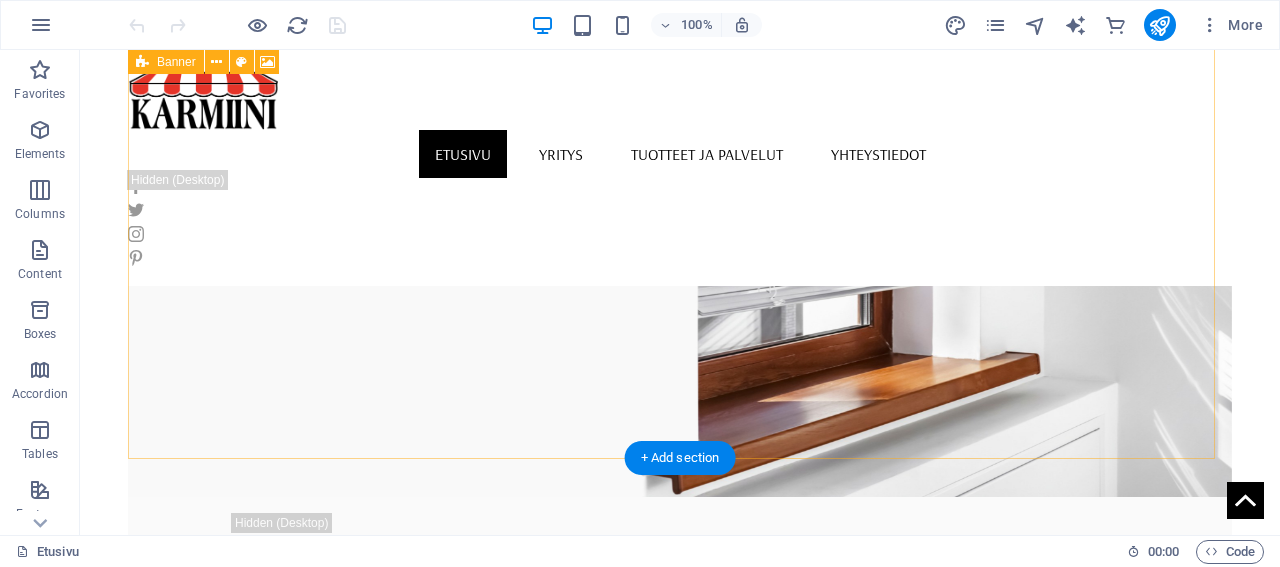 scroll, scrollTop: 0, scrollLeft: 0, axis: both 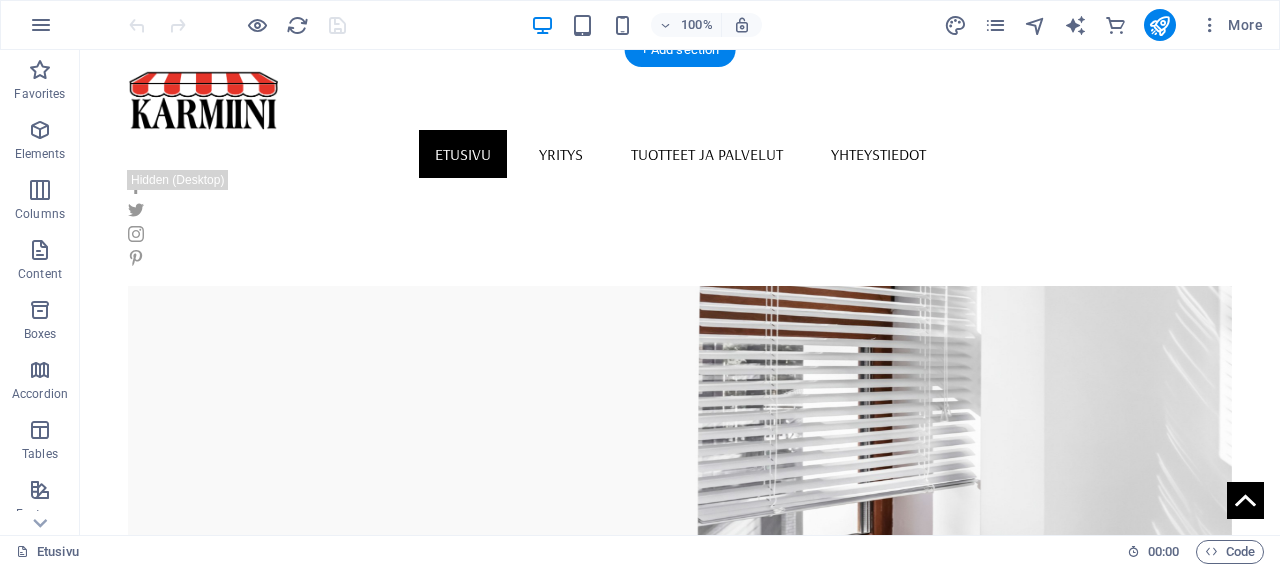 click at bounding box center (680, 427) 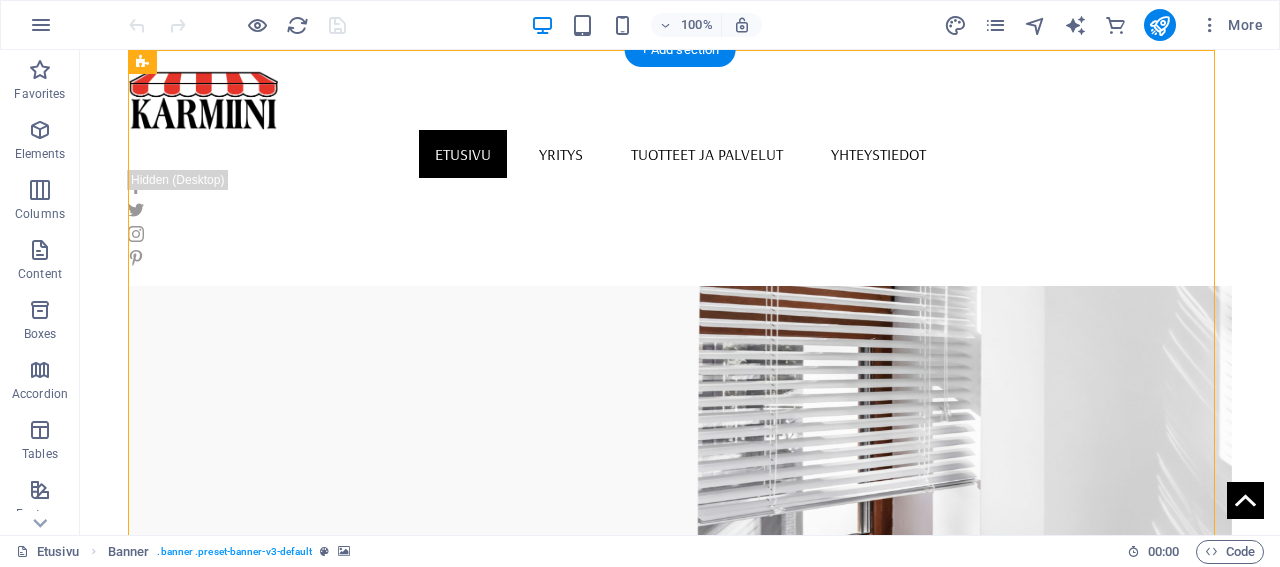 click at bounding box center (680, 427) 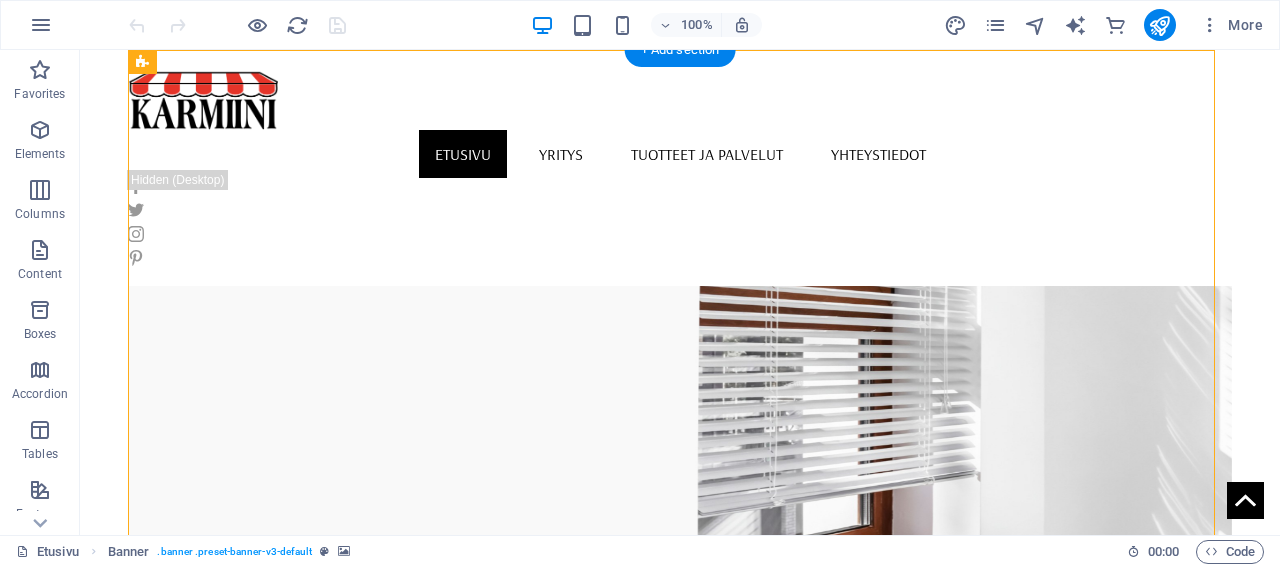 select on "vh" 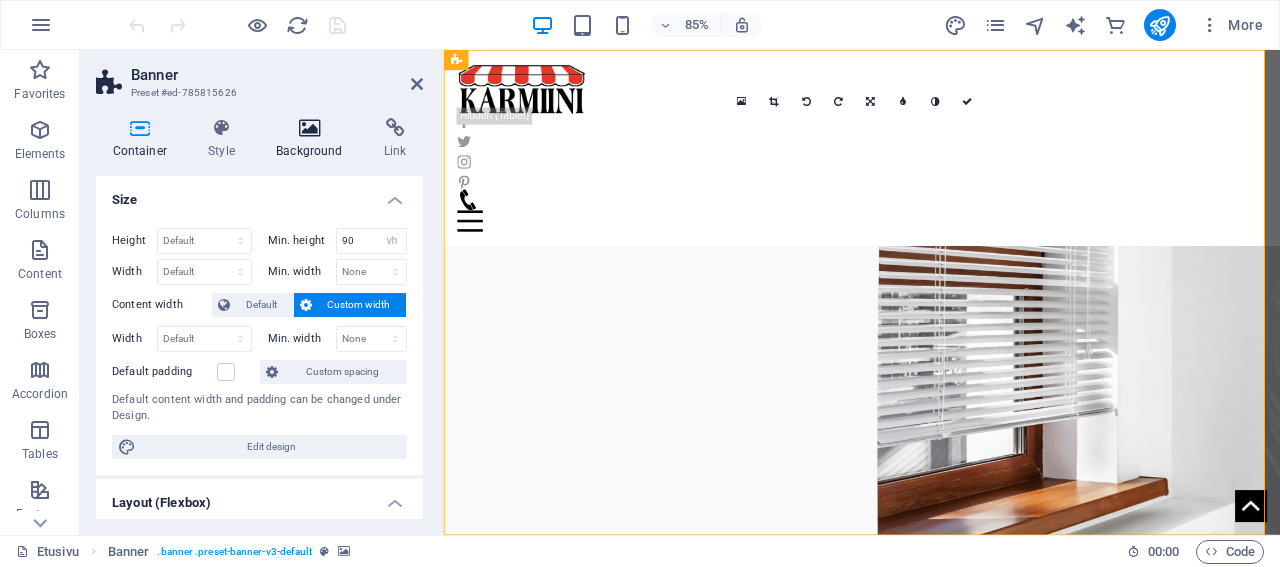 click on "Background" at bounding box center (314, 139) 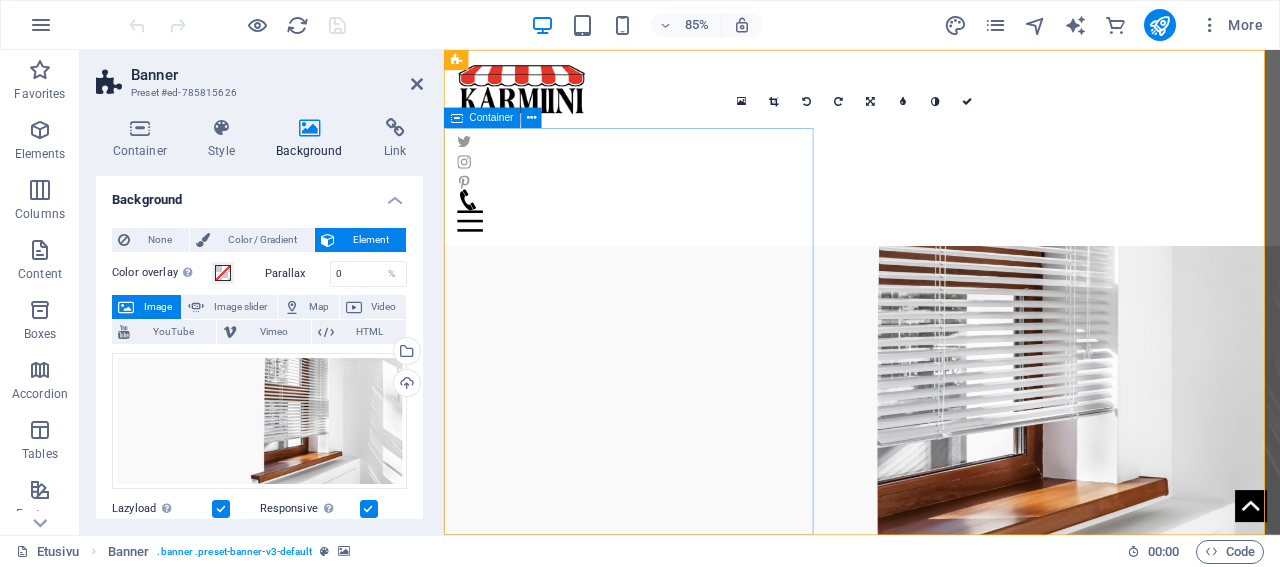 click on "Container" at bounding box center [492, 118] 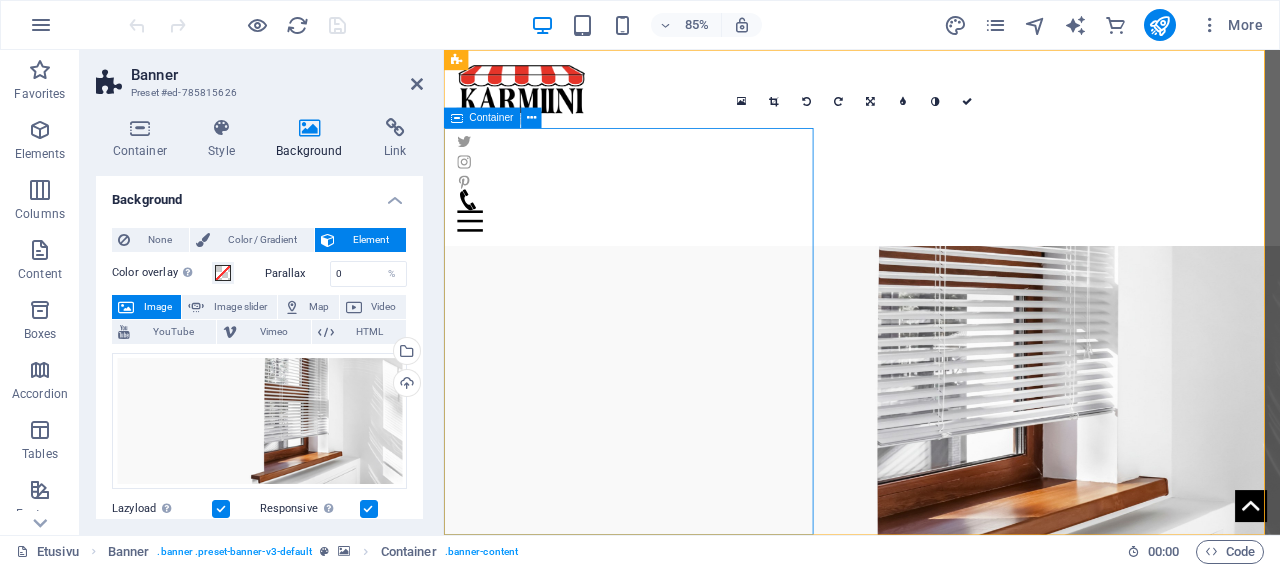 click on "Container" at bounding box center [492, 118] 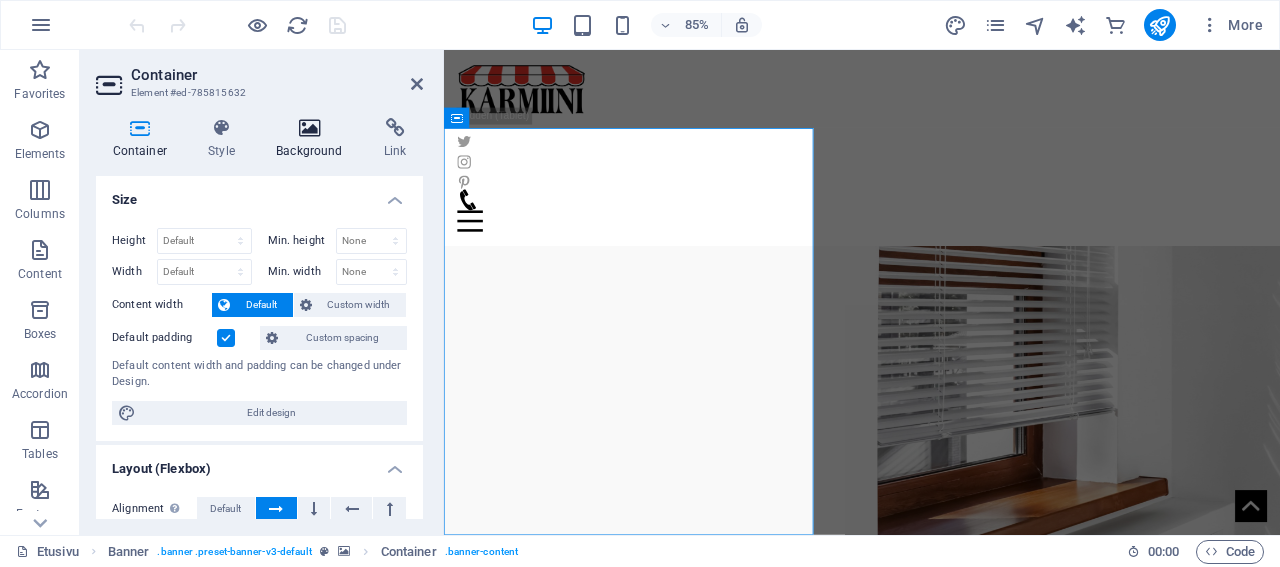 click on "Background" at bounding box center [314, 139] 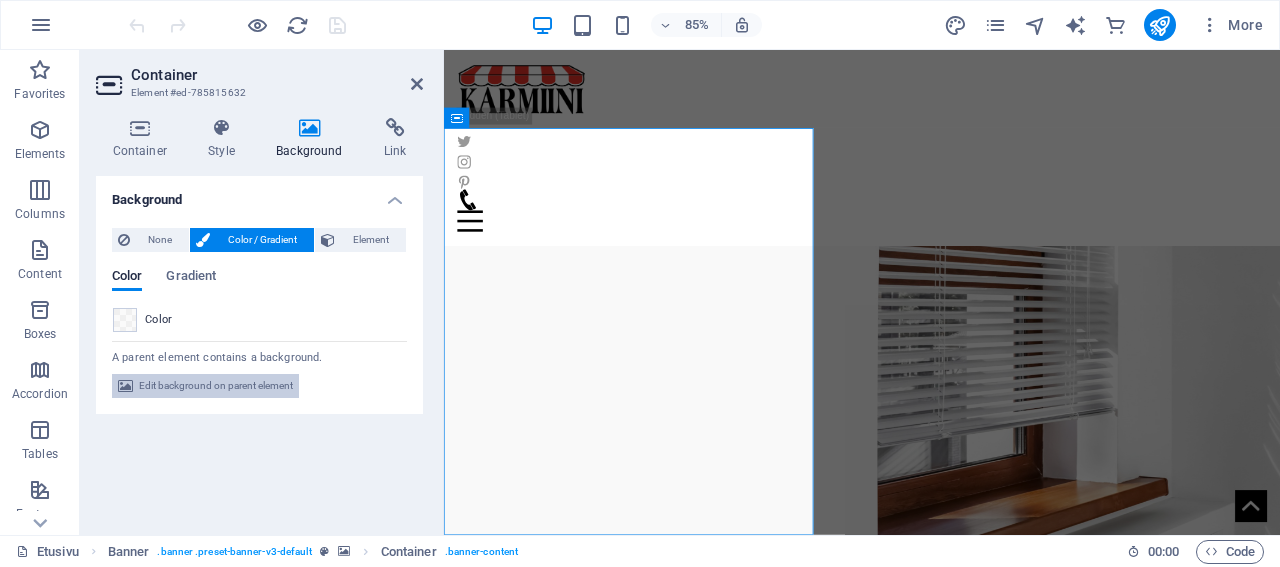 click on "Edit background on parent element" at bounding box center (216, 386) 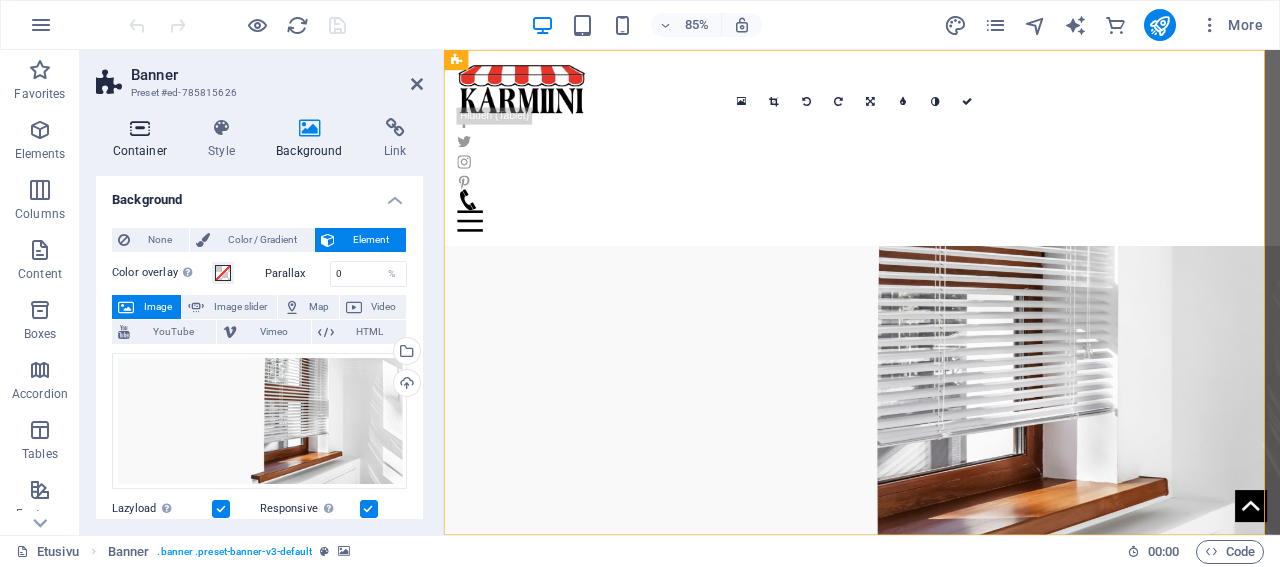 click at bounding box center [140, 128] 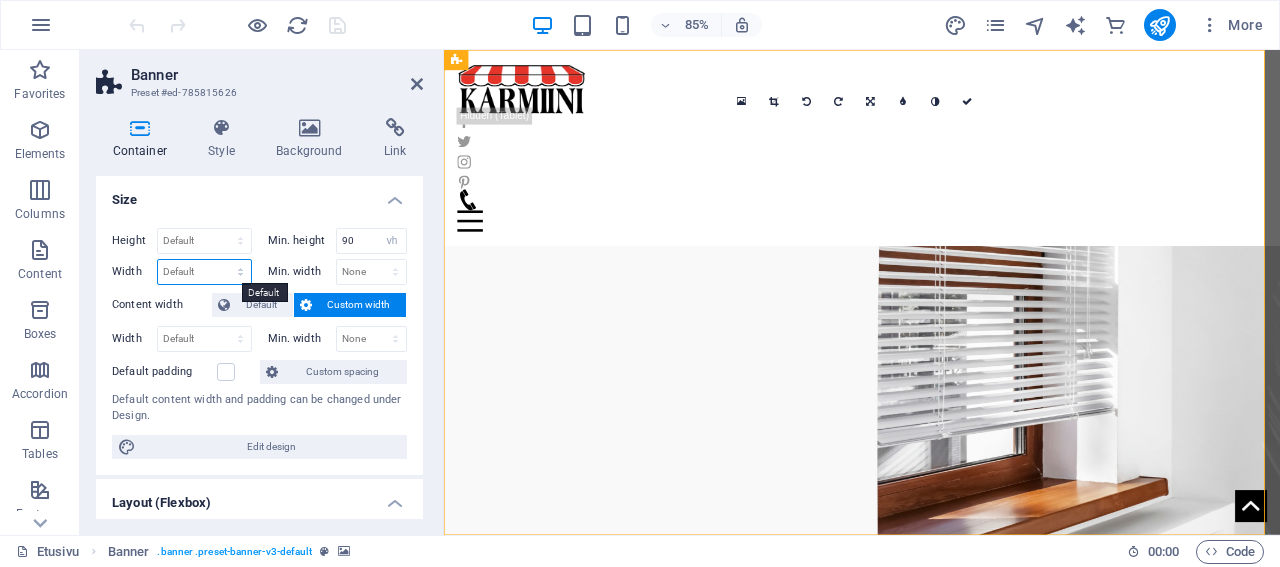 click on "Default px rem % em vh vw" at bounding box center [204, 272] 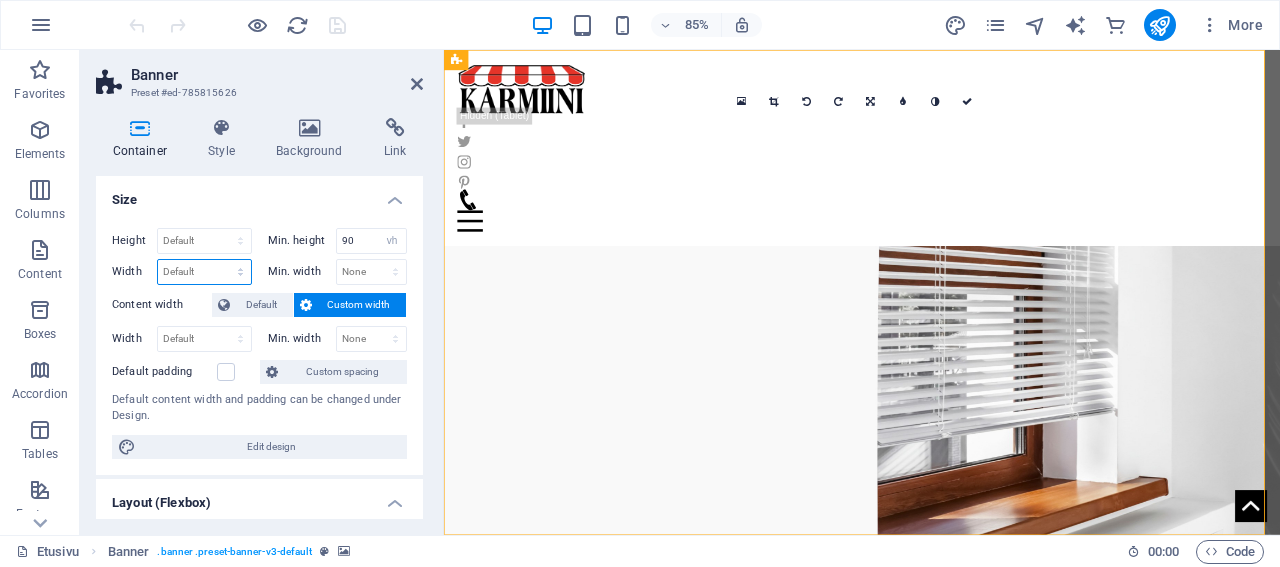 select on "px" 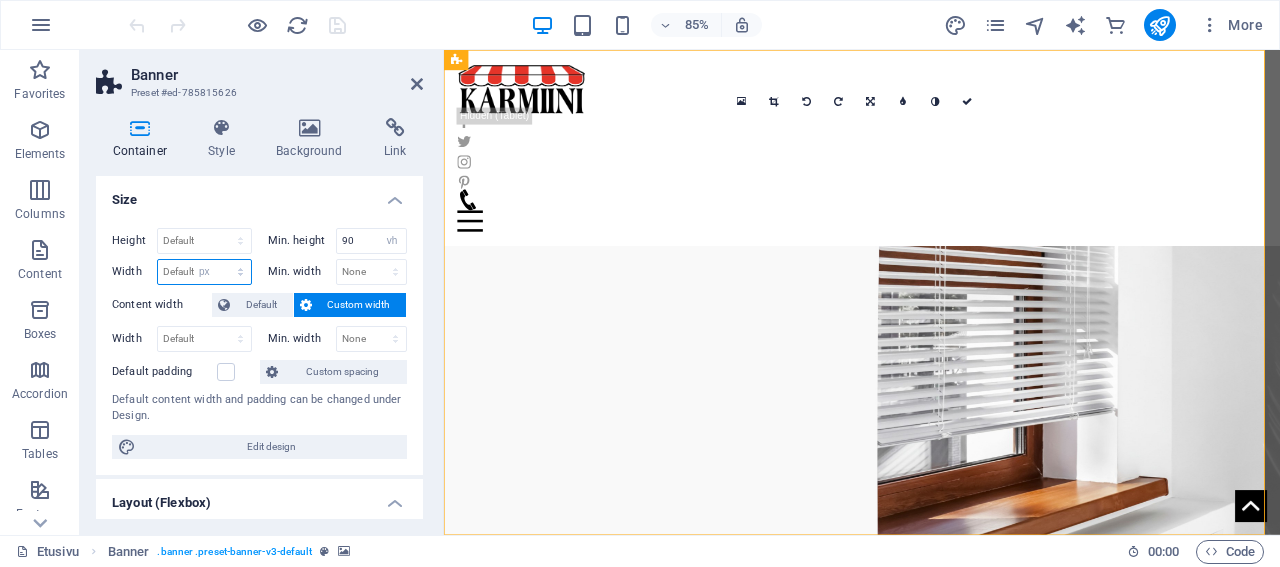 click on "px" at bounding box center [0, 0] 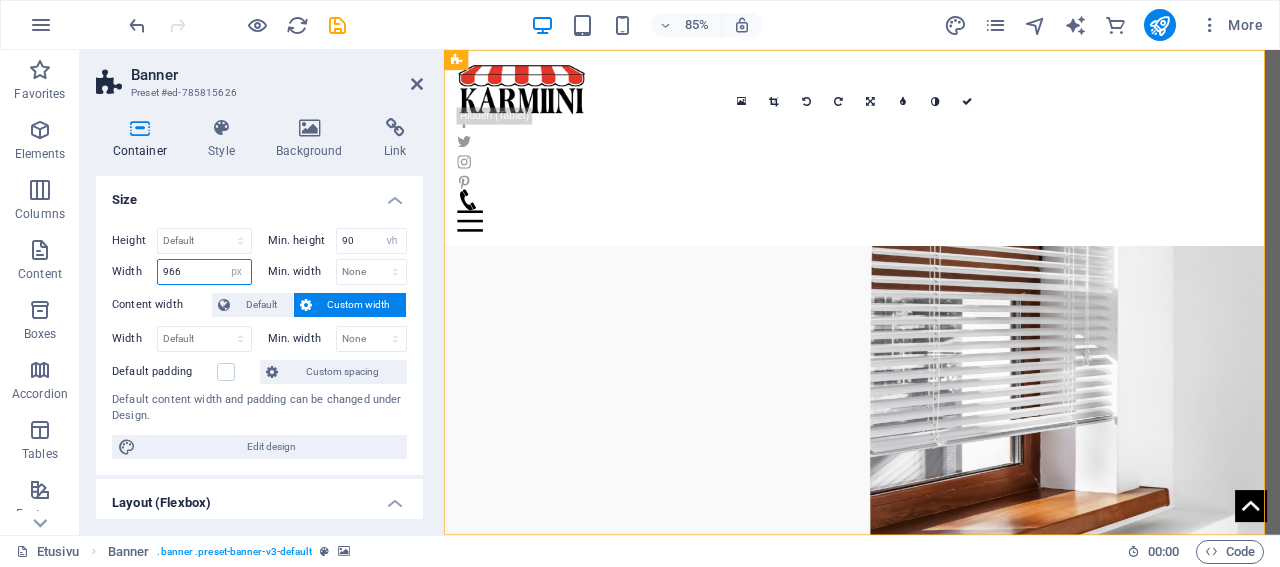 type on "966" 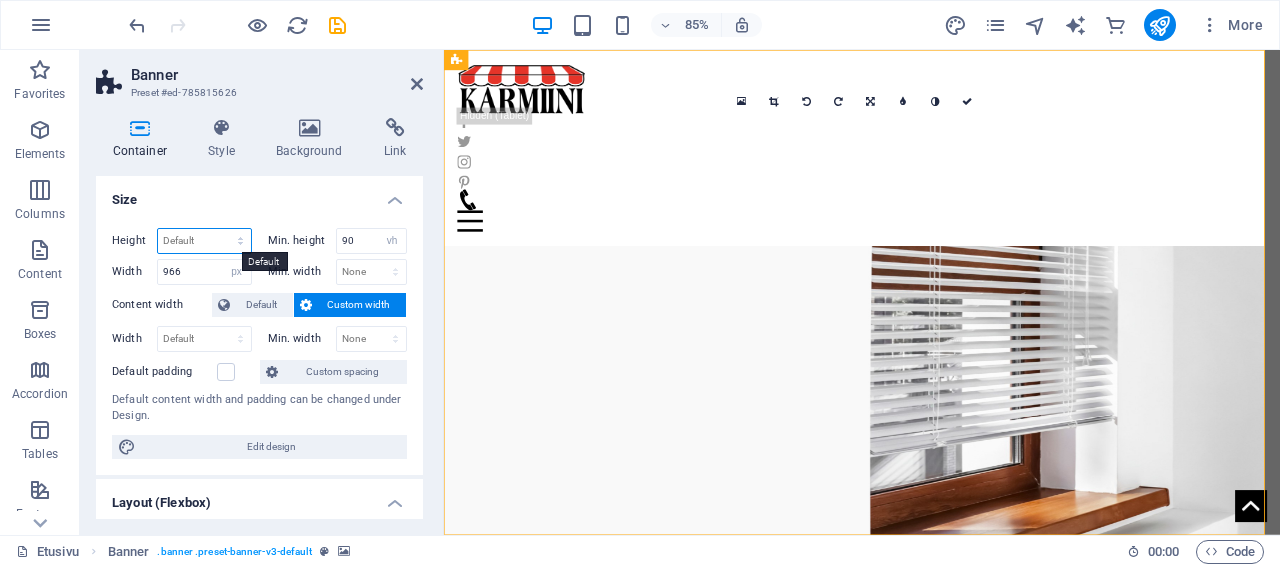 click on "Default px rem % vh vw" at bounding box center (204, 241) 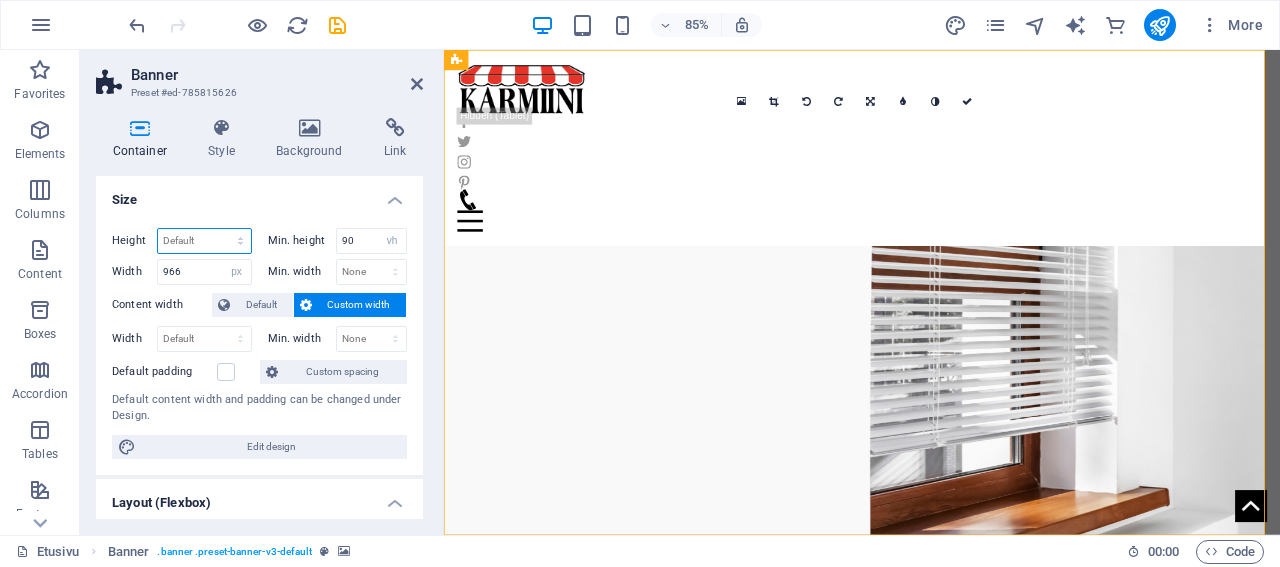 select on "px" 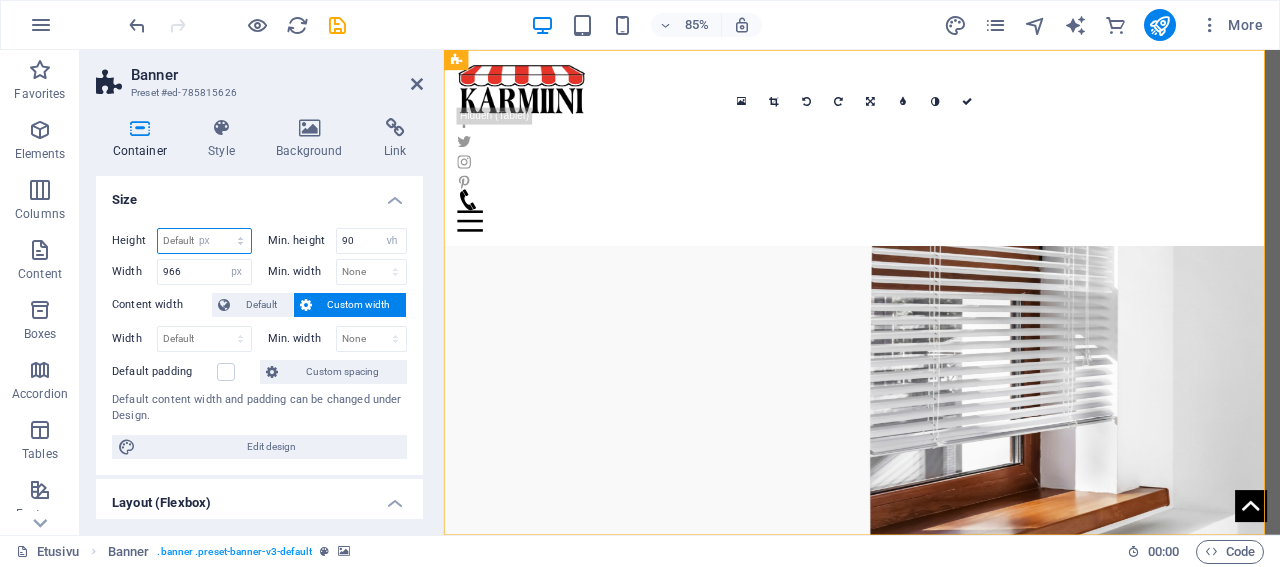 click on "px" at bounding box center [0, 0] 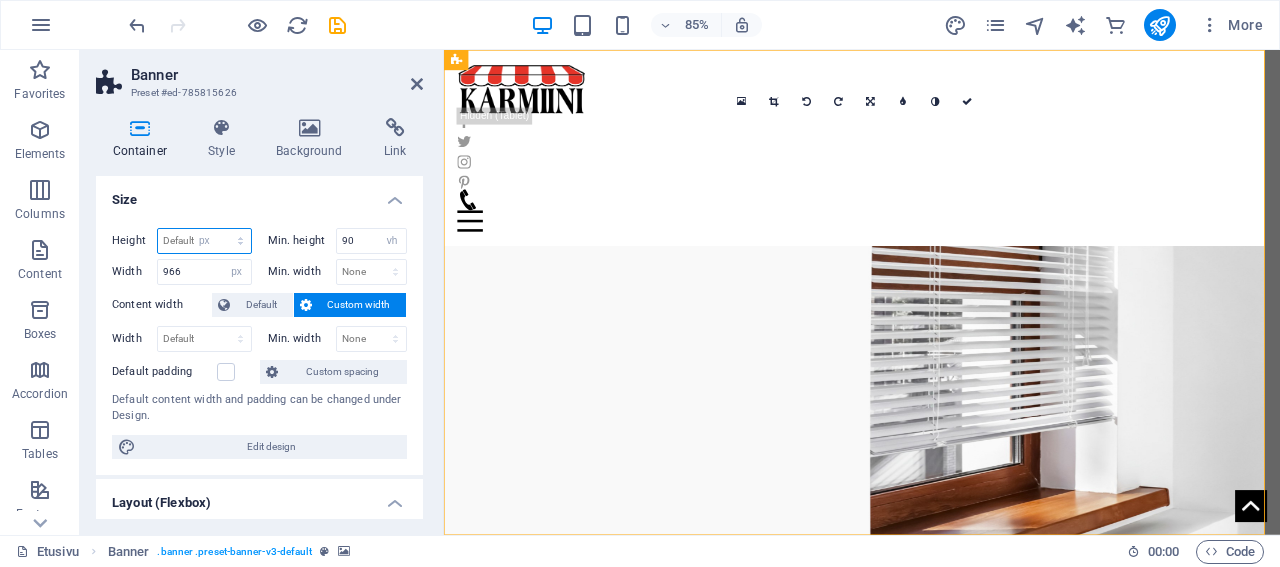 type on "479" 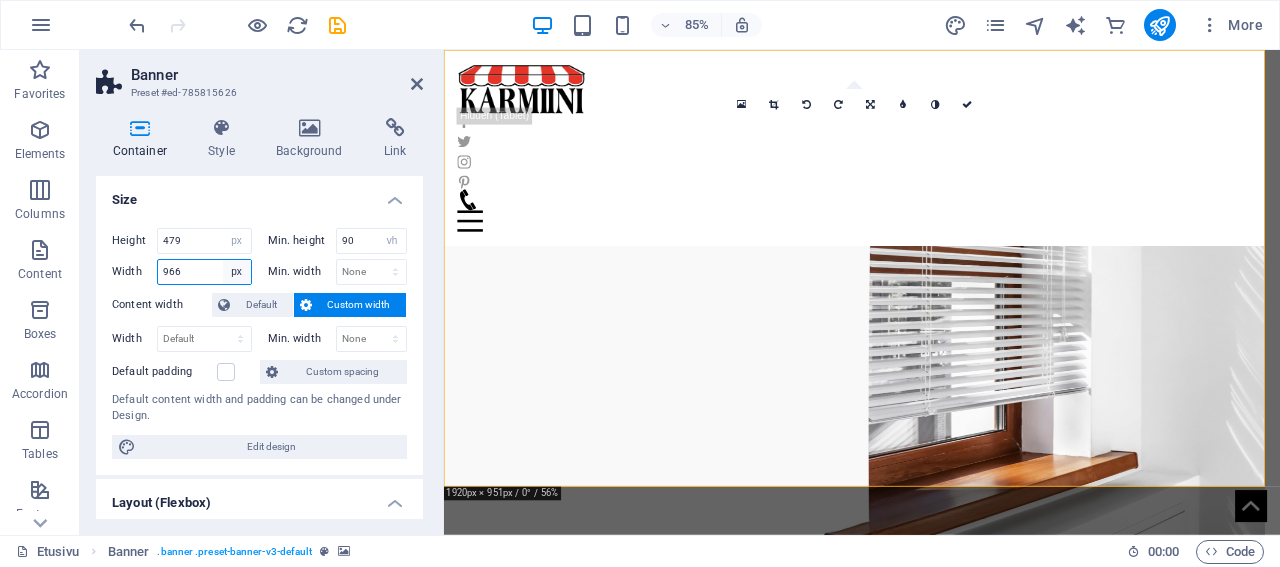 click on "Default px rem % em vh vw" at bounding box center (237, 272) 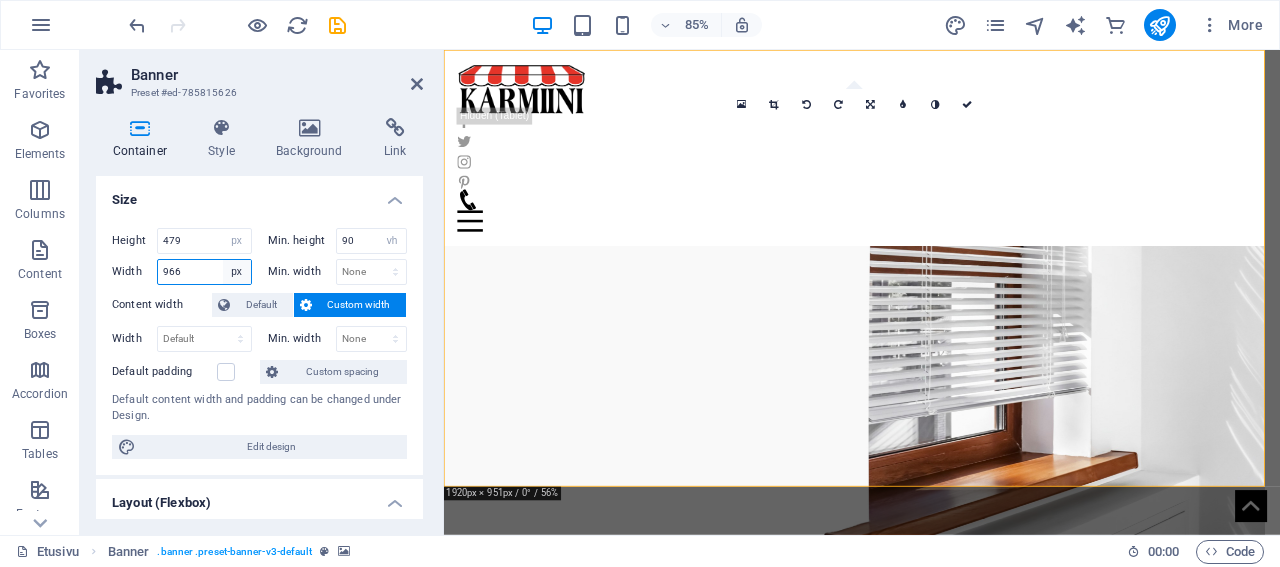 select on "default" 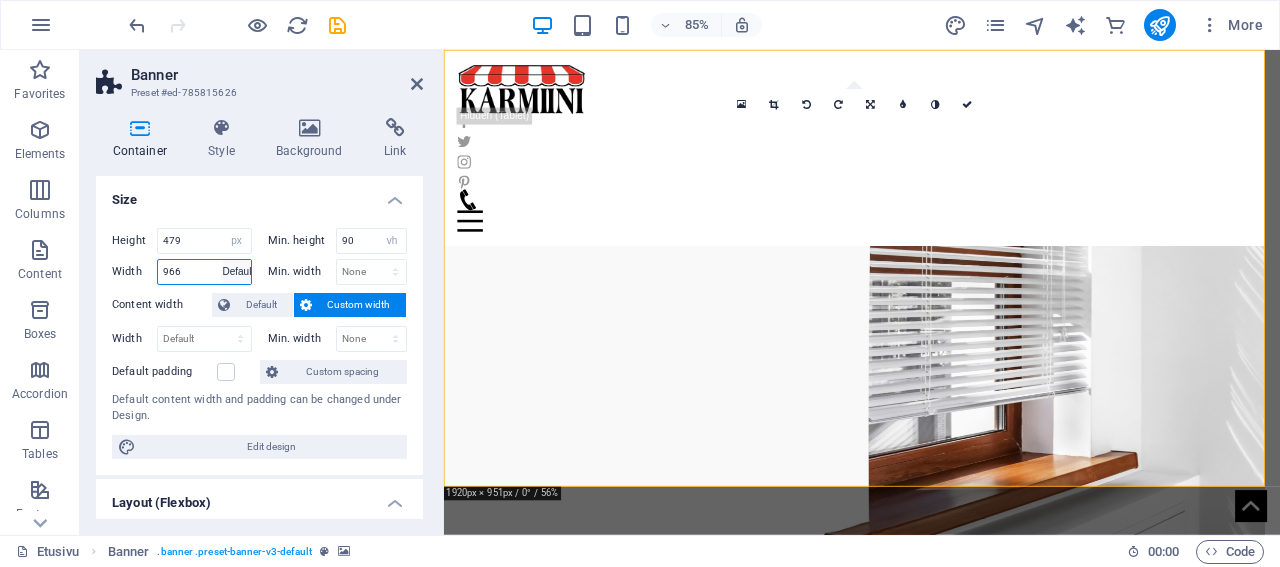 click on "Default" at bounding box center (0, 0) 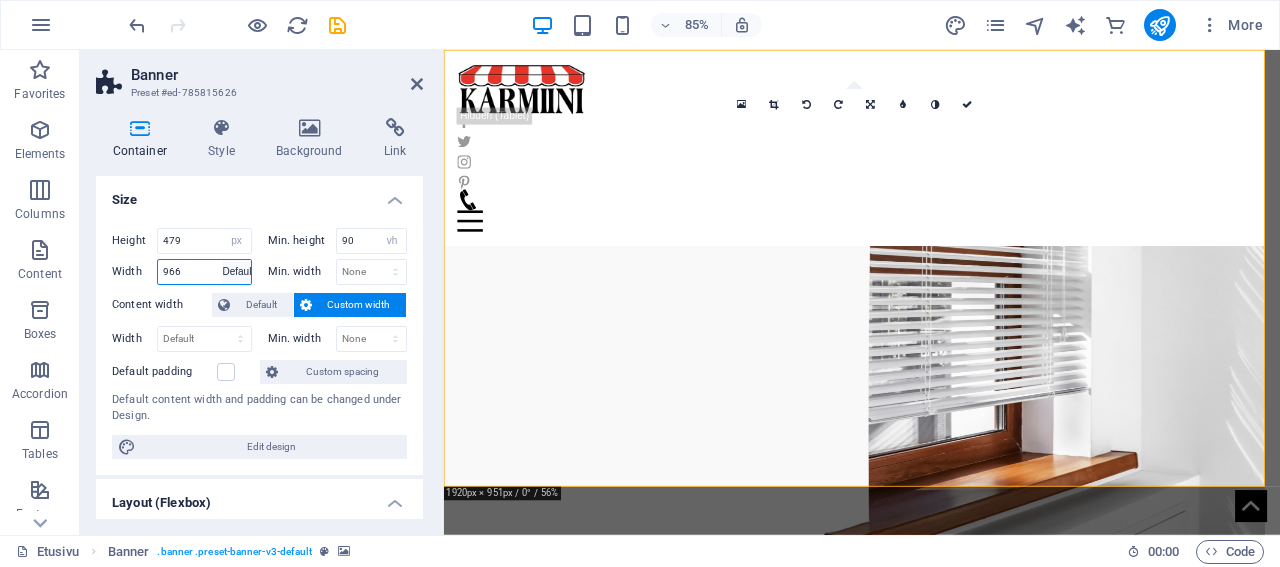 type 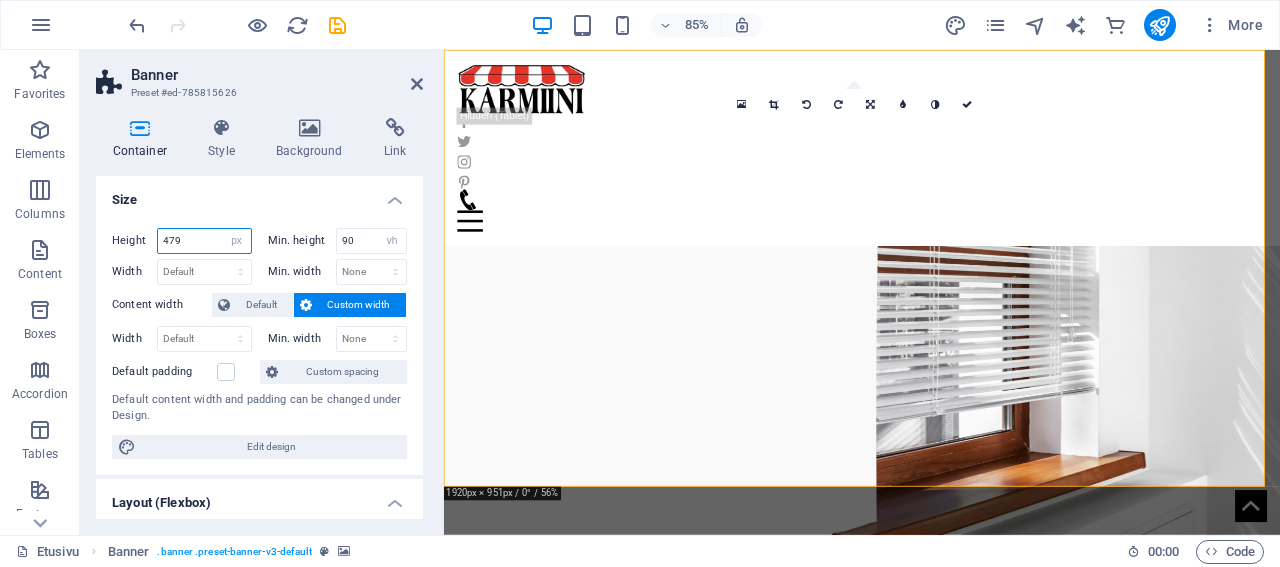 click on "479" at bounding box center [204, 241] 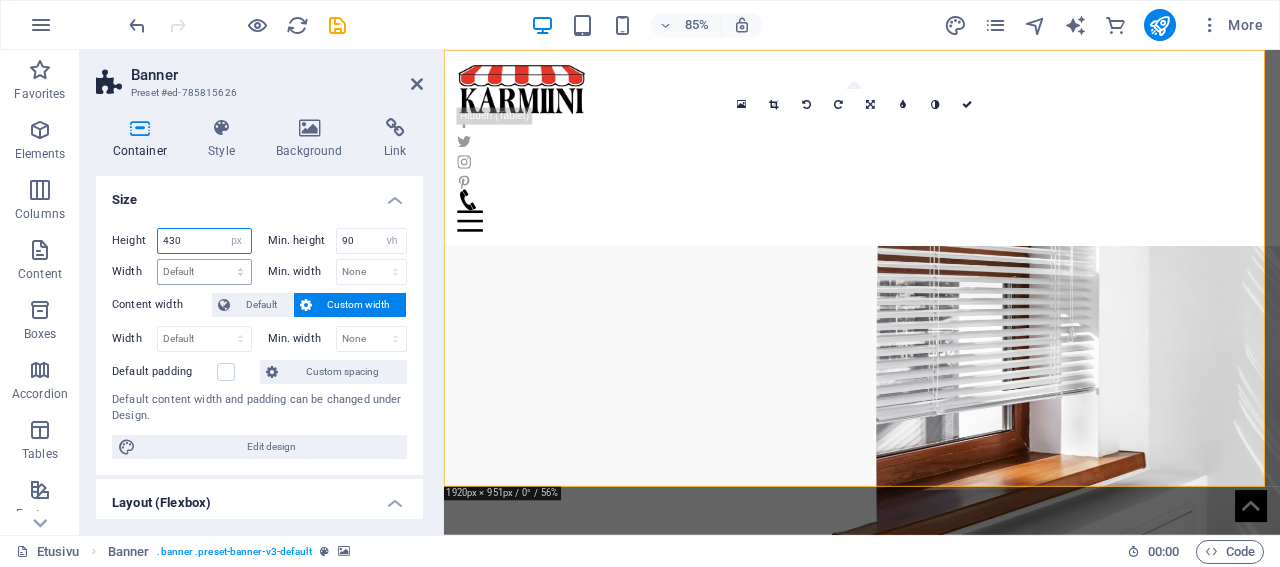 type on "430" 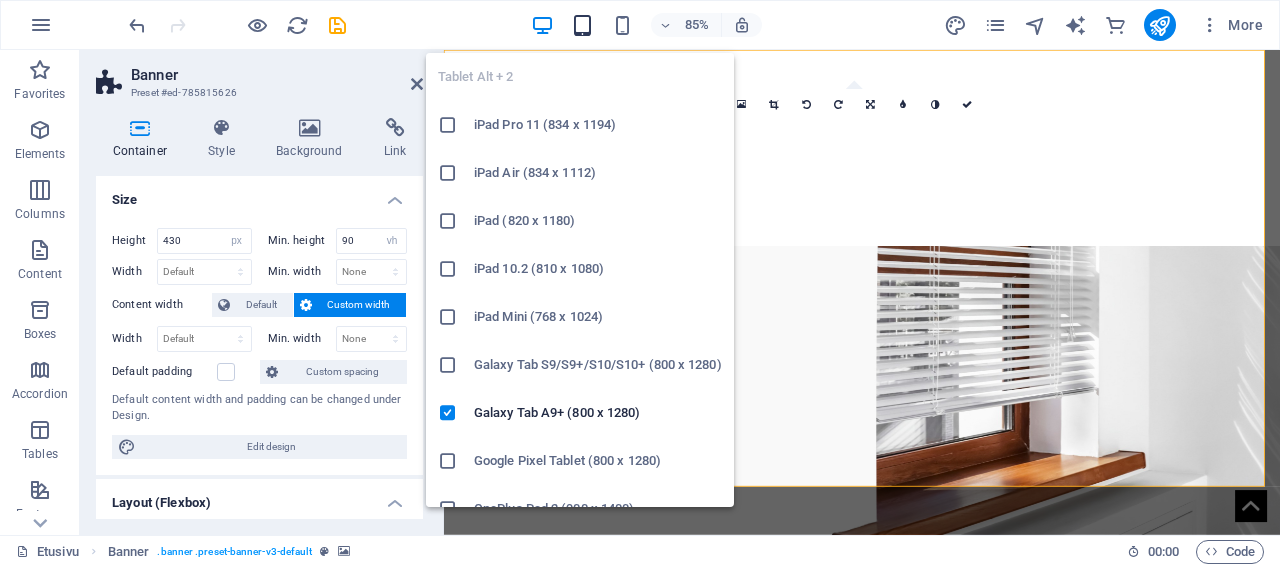 click at bounding box center (582, 25) 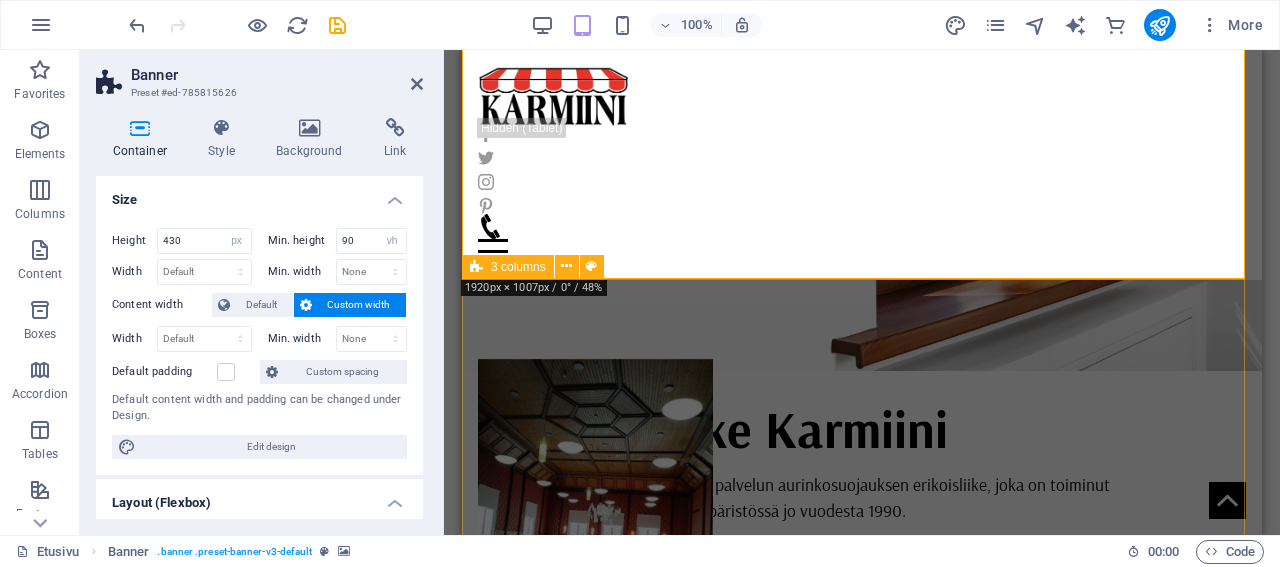 scroll, scrollTop: 0, scrollLeft: 0, axis: both 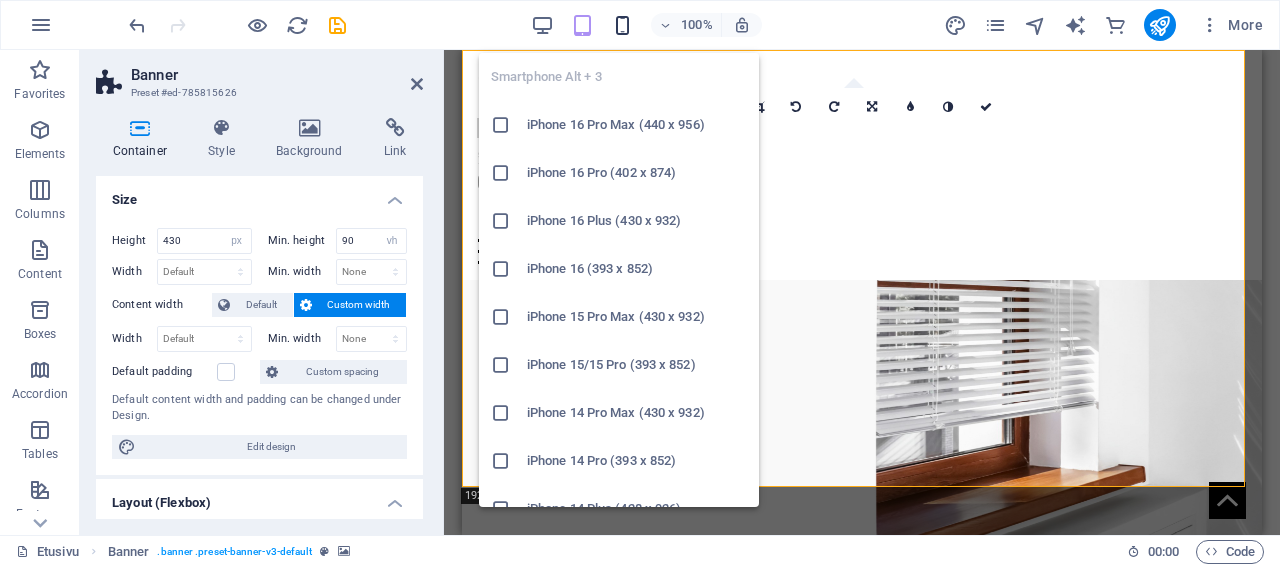 click at bounding box center (622, 25) 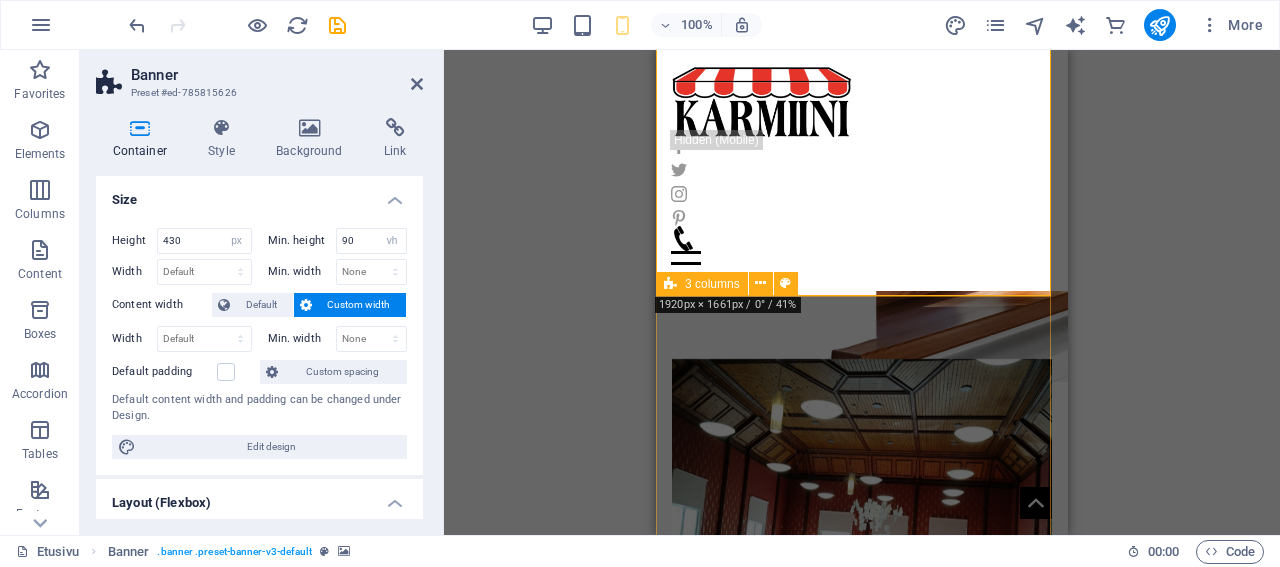 scroll, scrollTop: 0, scrollLeft: 0, axis: both 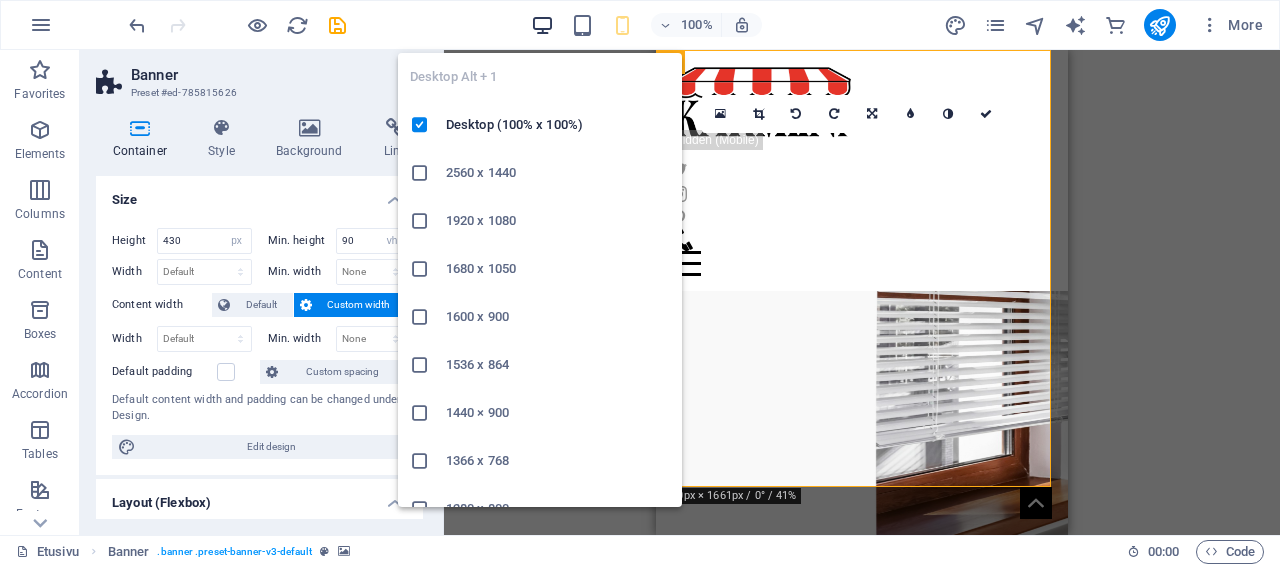 click at bounding box center [542, 25] 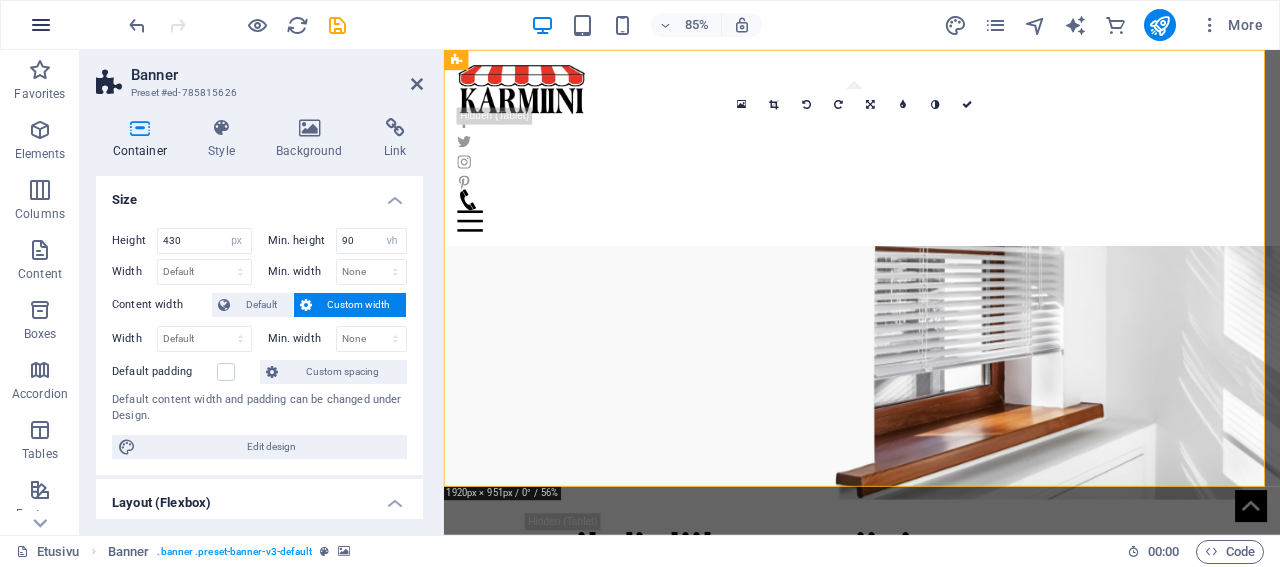 click at bounding box center (41, 25) 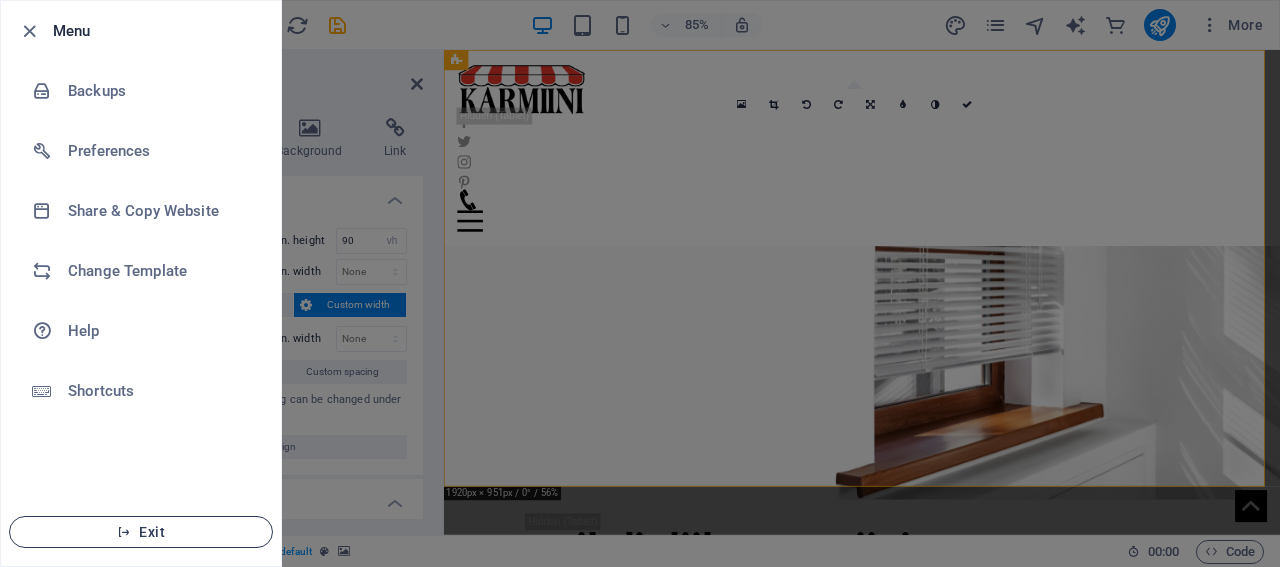 click on "Exit" at bounding box center [141, 532] 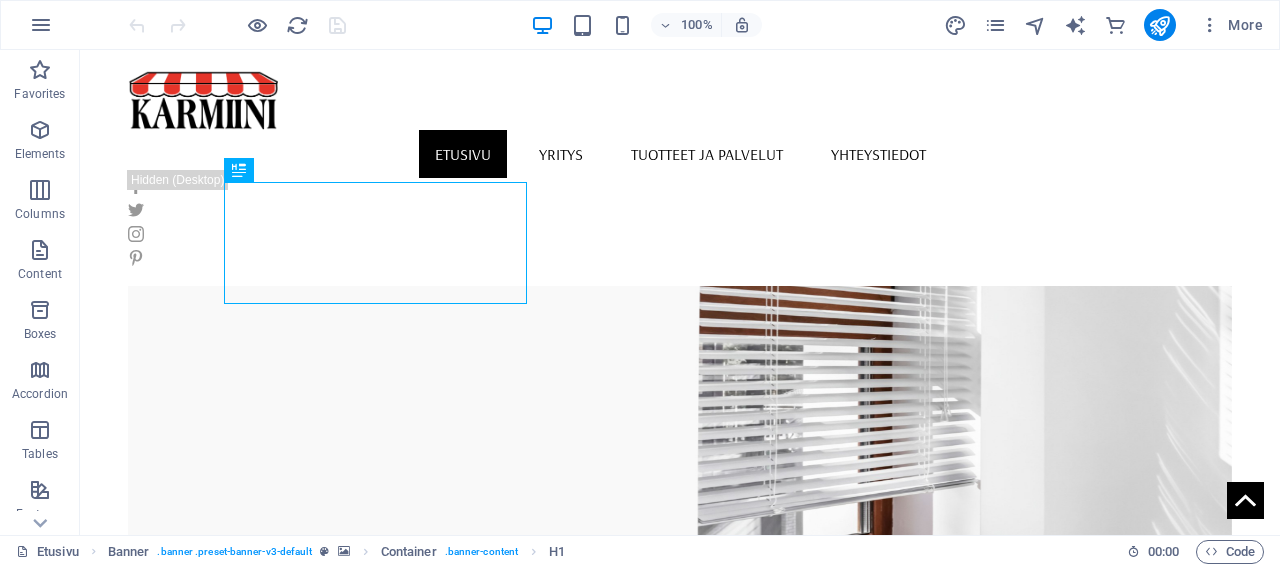 scroll, scrollTop: 0, scrollLeft: 0, axis: both 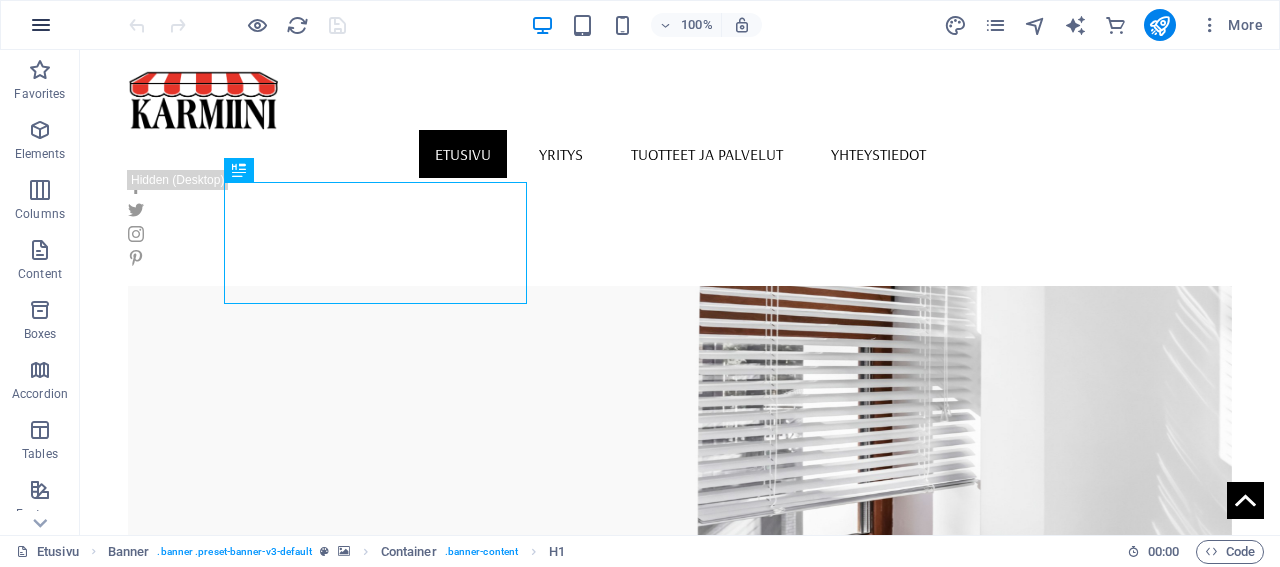 click at bounding box center (41, 25) 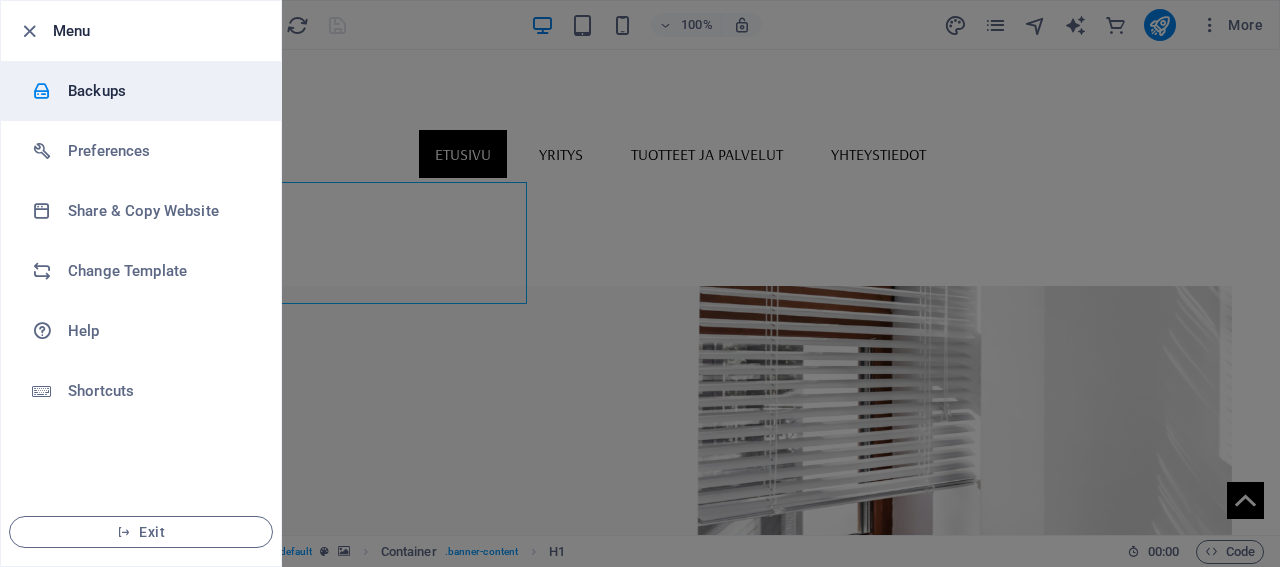 click on "Backups" at bounding box center (160, 91) 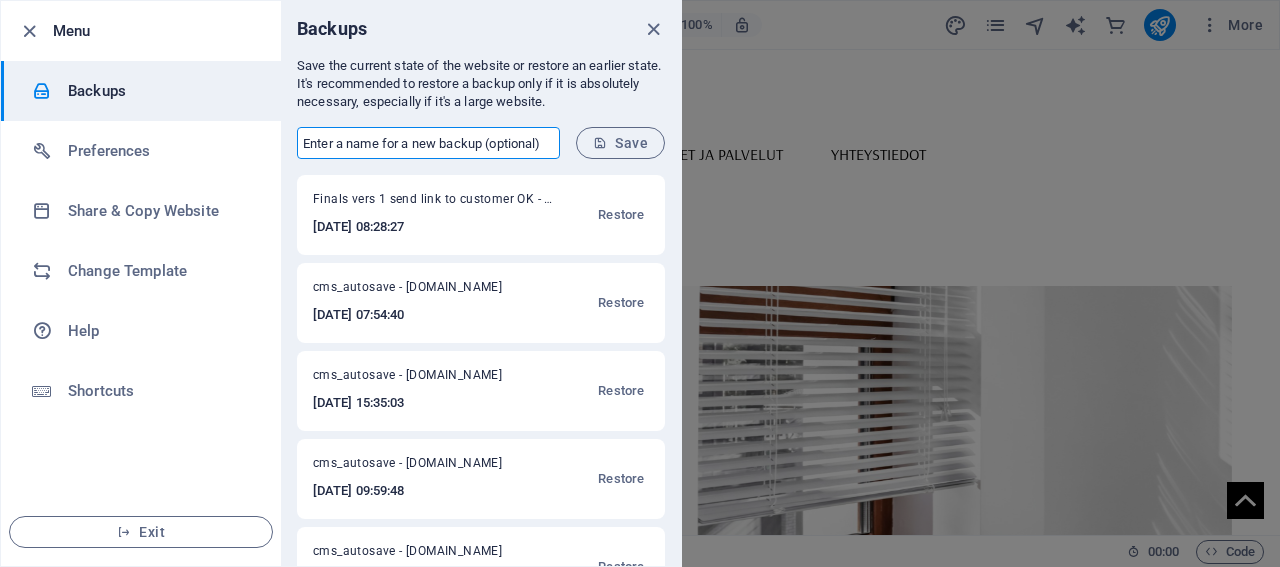 click at bounding box center (428, 143) 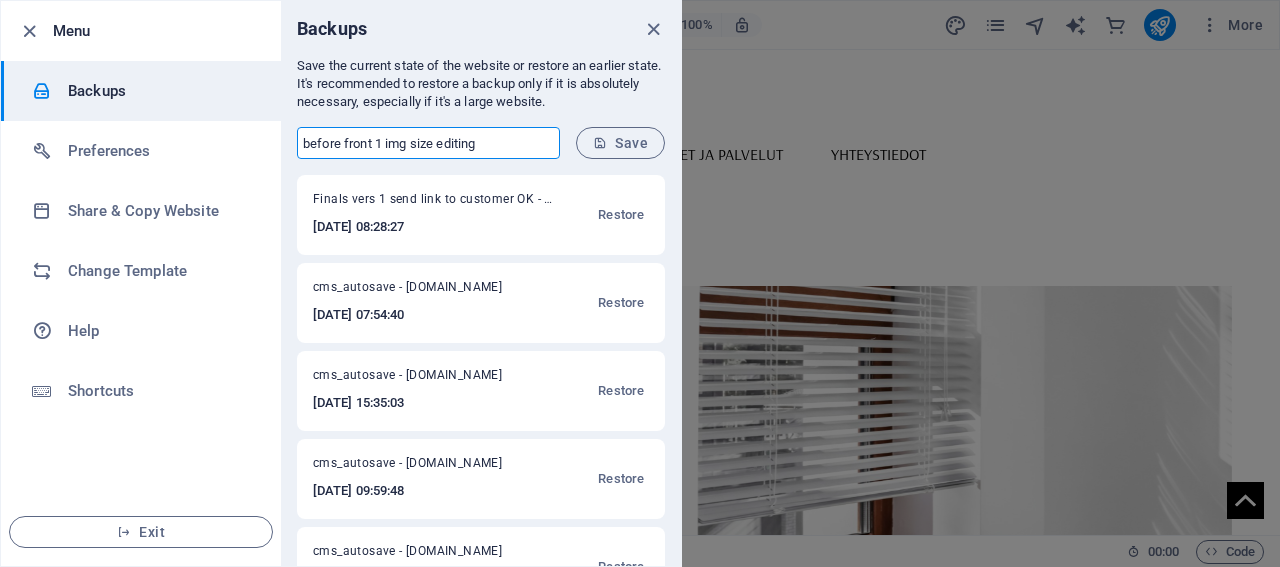 drag, startPoint x: 439, startPoint y: 139, endPoint x: 456, endPoint y: 157, distance: 24.758837 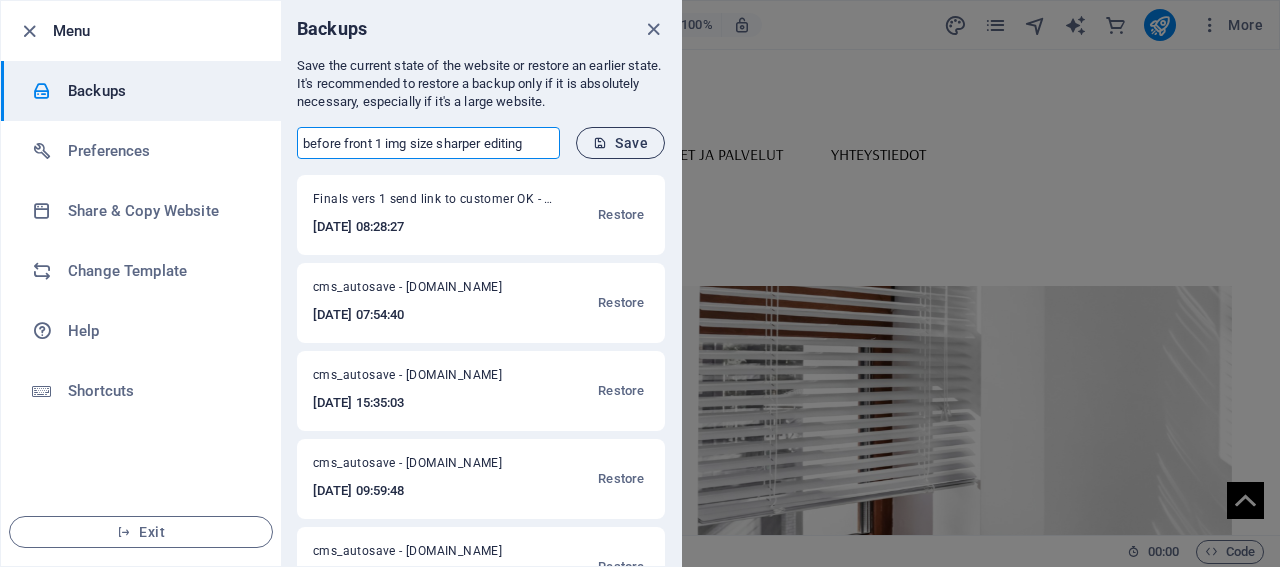 type on "before front 1 img size sharper editing" 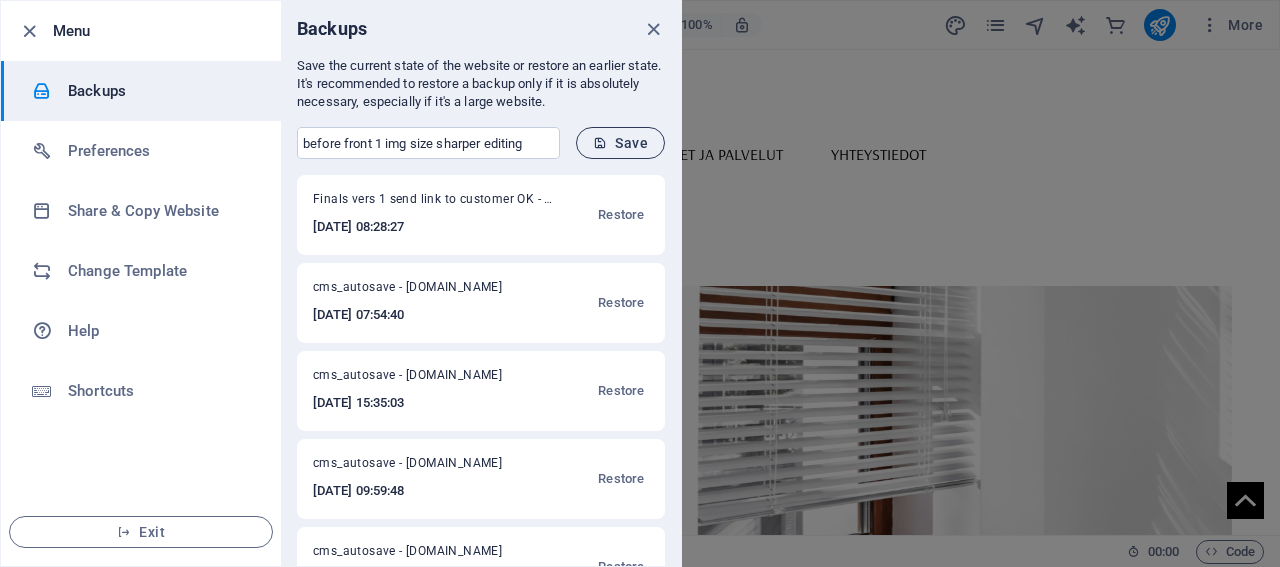 click on "Save" at bounding box center (620, 143) 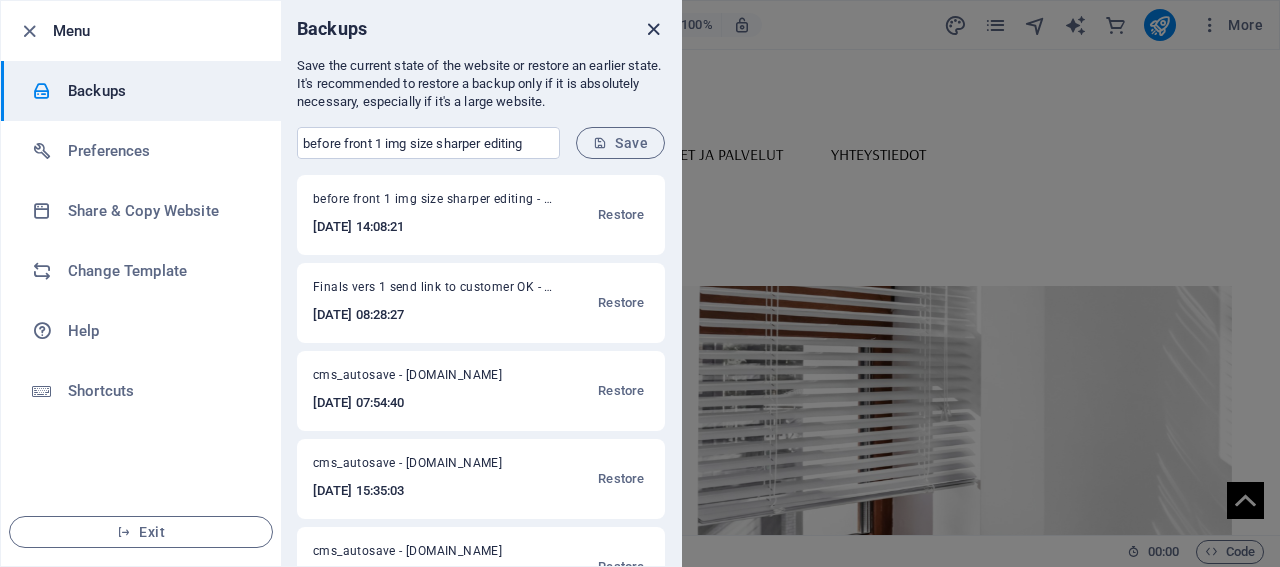 click at bounding box center [653, 29] 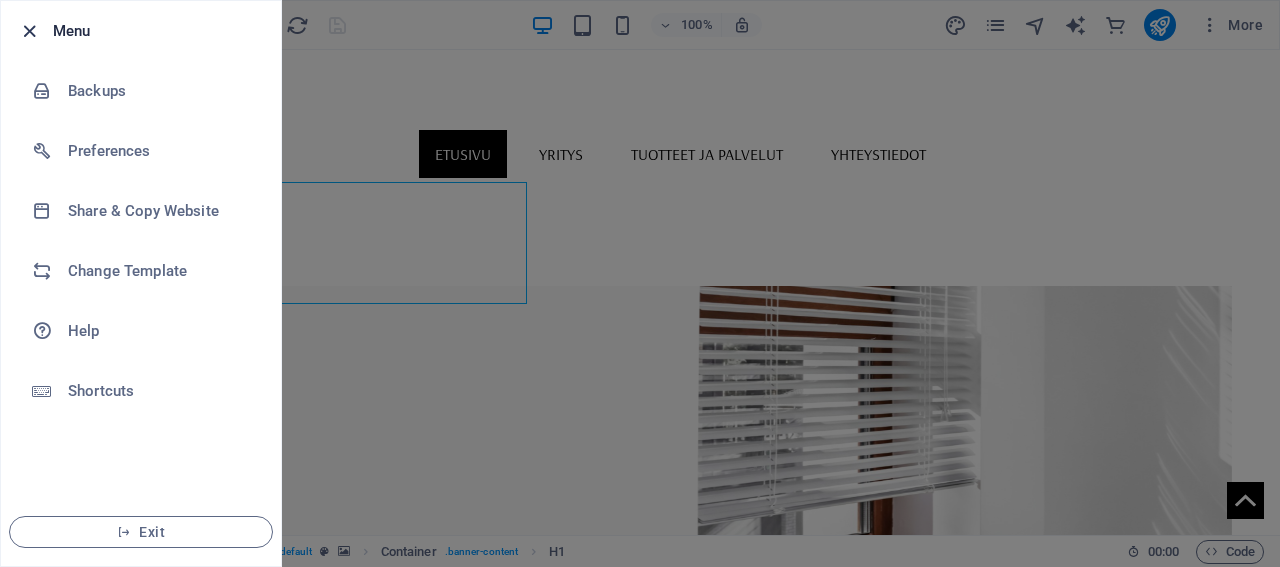 click at bounding box center (29, 31) 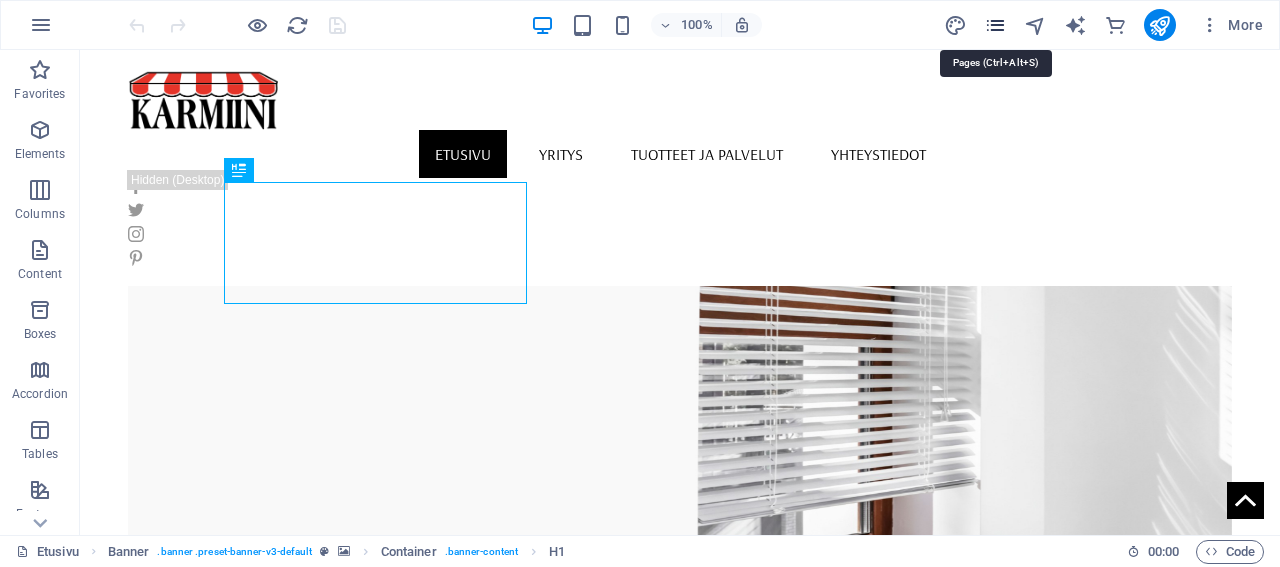 click at bounding box center [995, 25] 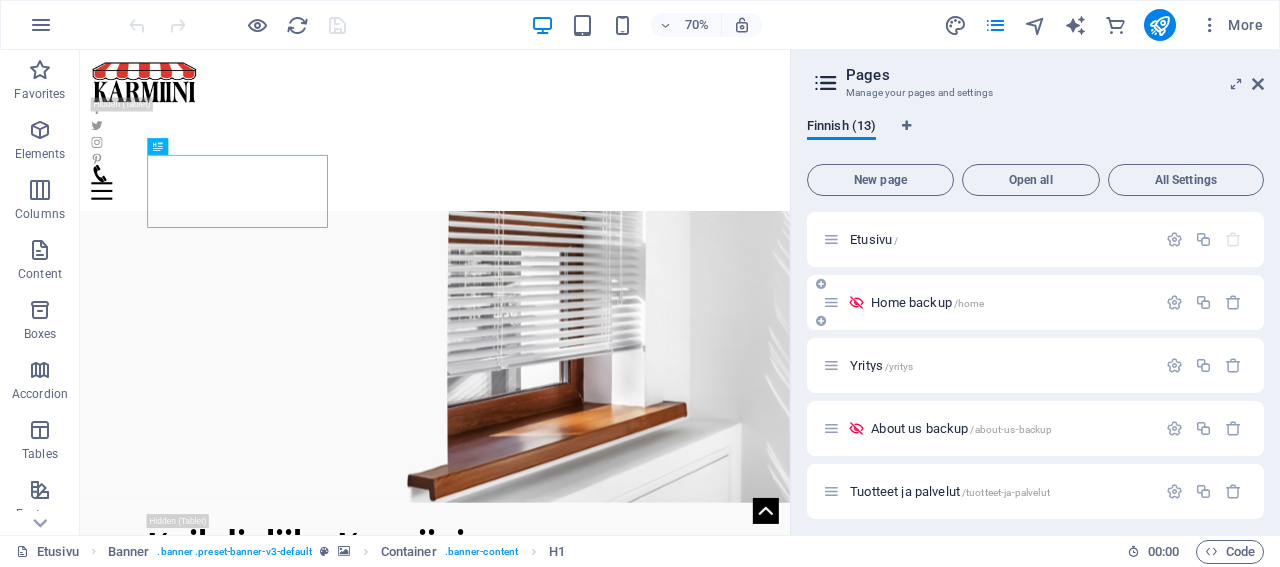 click on "Home backup /home" at bounding box center [927, 302] 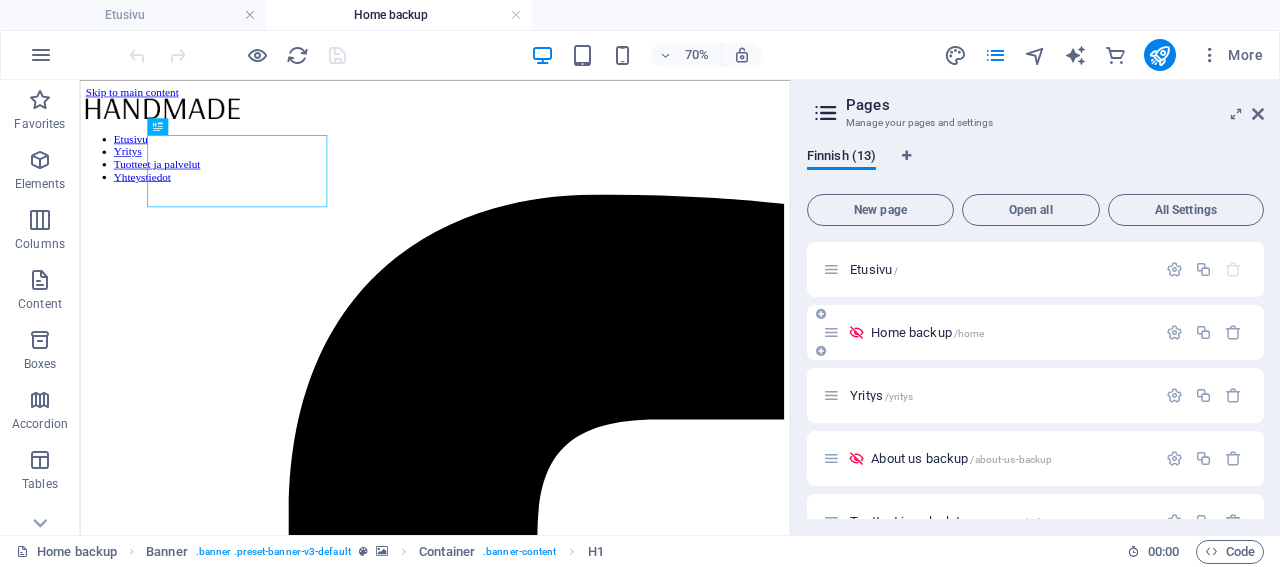 scroll, scrollTop: 0, scrollLeft: 0, axis: both 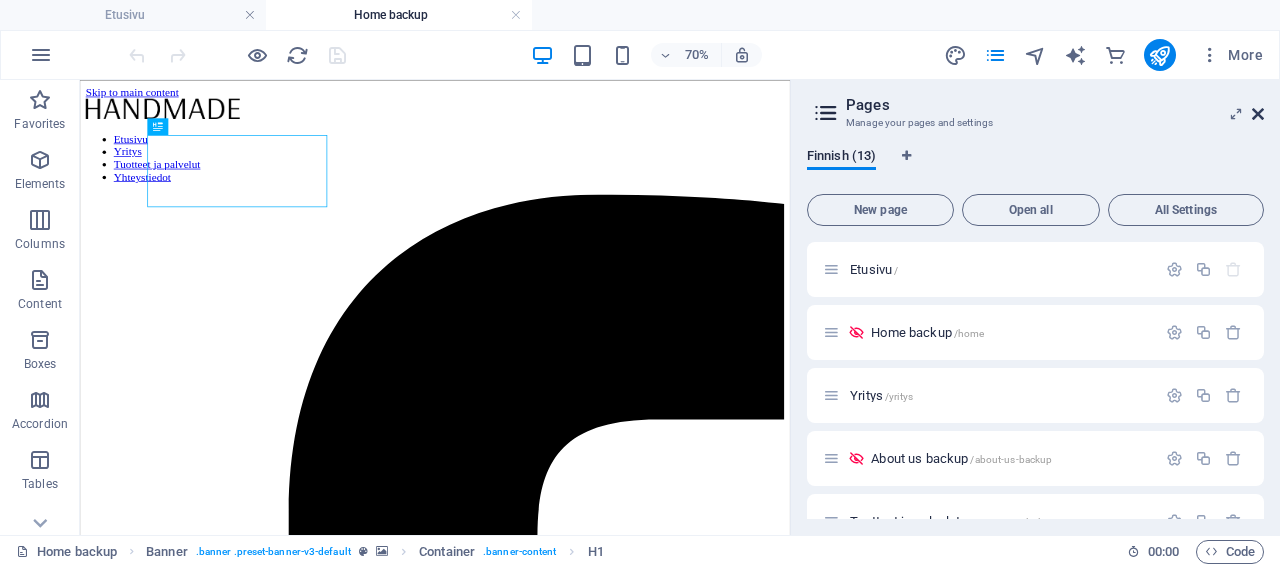 click at bounding box center (1258, 114) 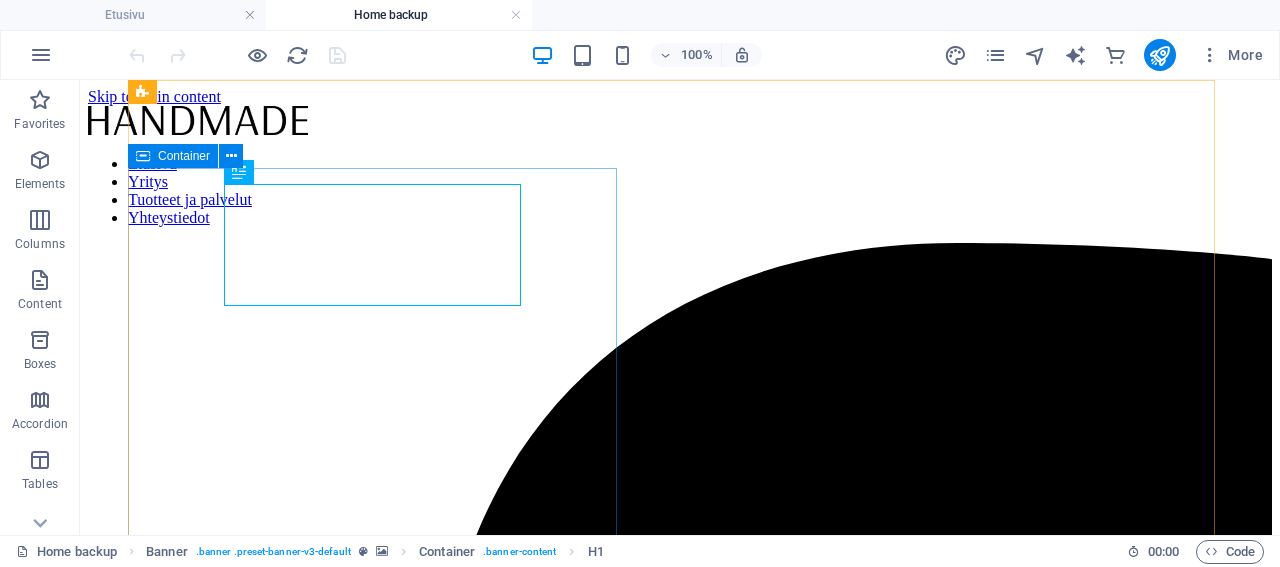 click on "Container" at bounding box center [184, 156] 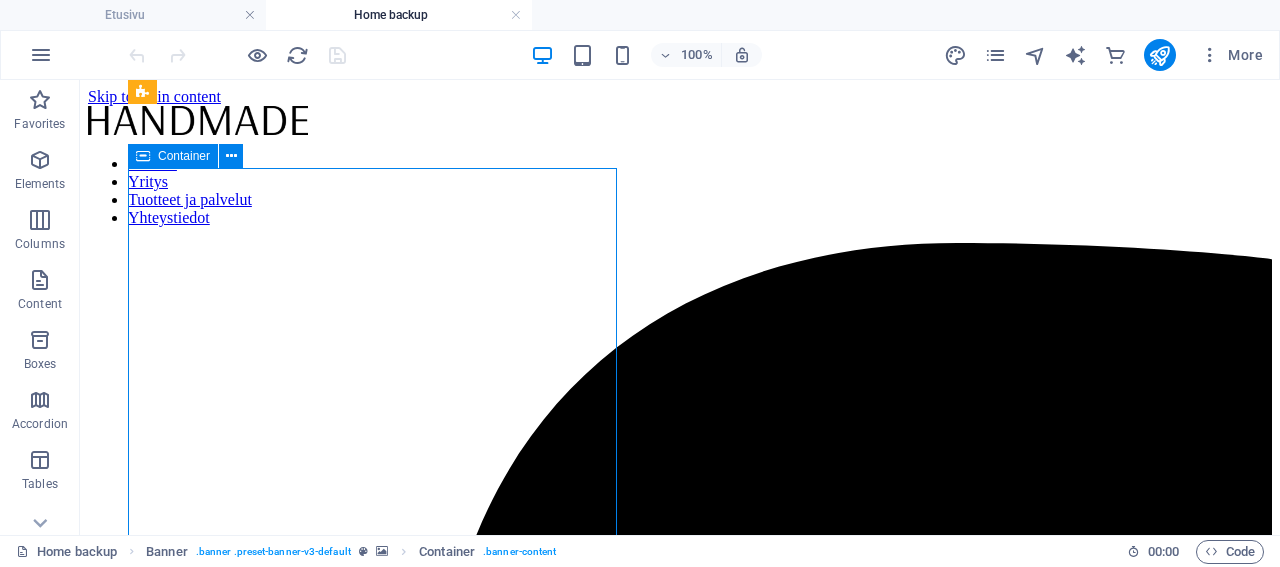 click on "Container" at bounding box center (184, 156) 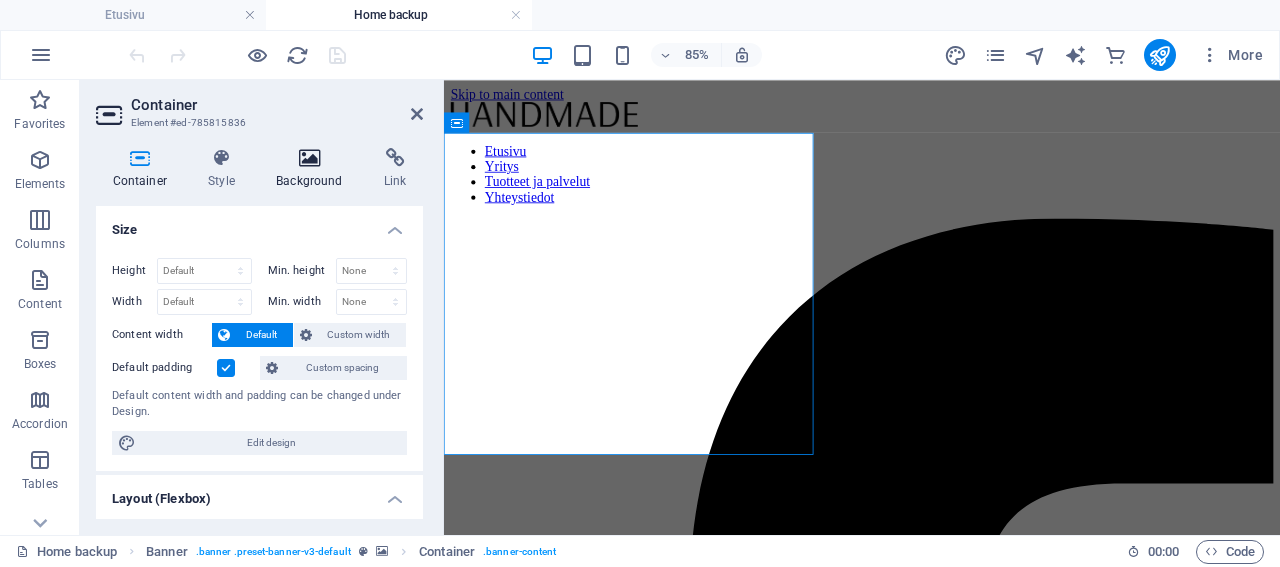 click on "Background" at bounding box center (314, 169) 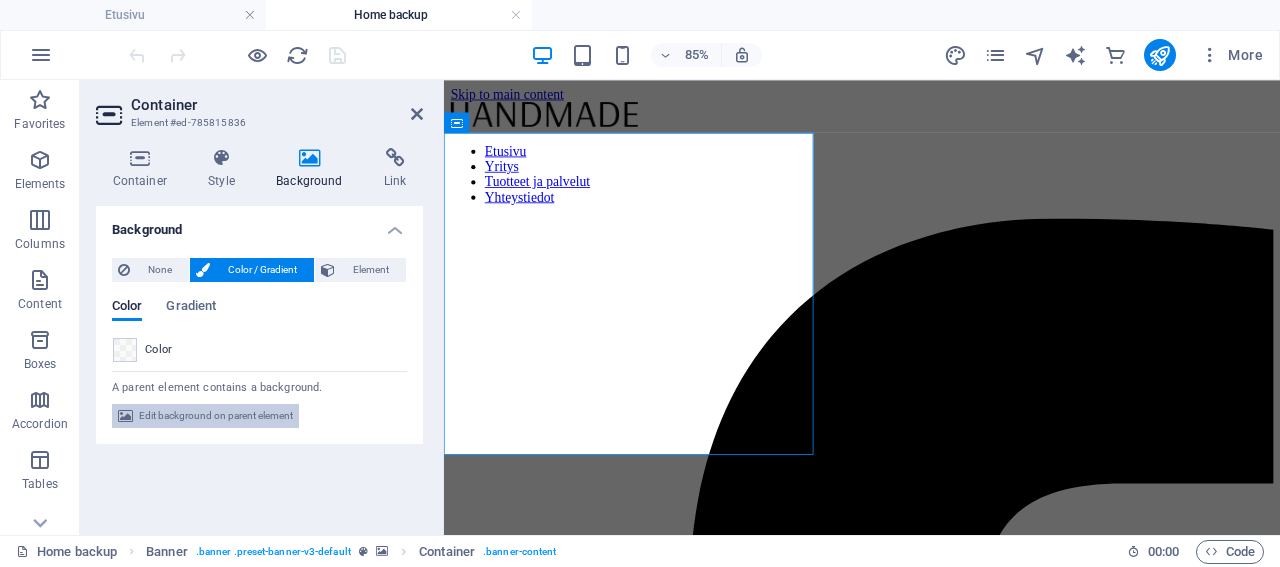 click on "Edit background on parent element" at bounding box center [216, 416] 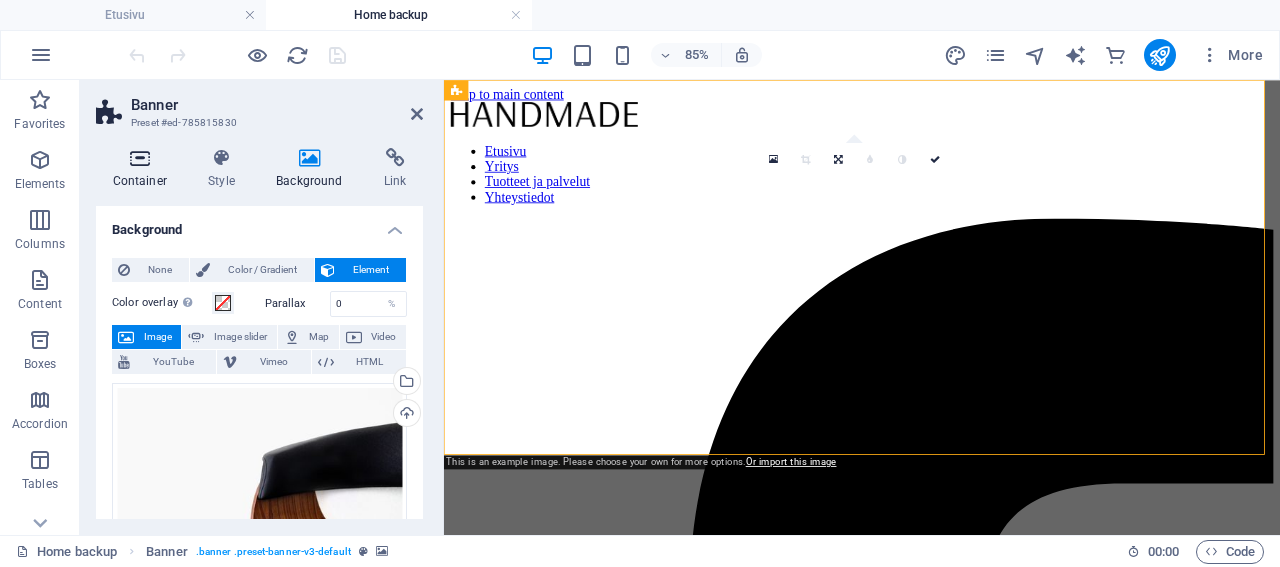 click on "Container" at bounding box center (144, 169) 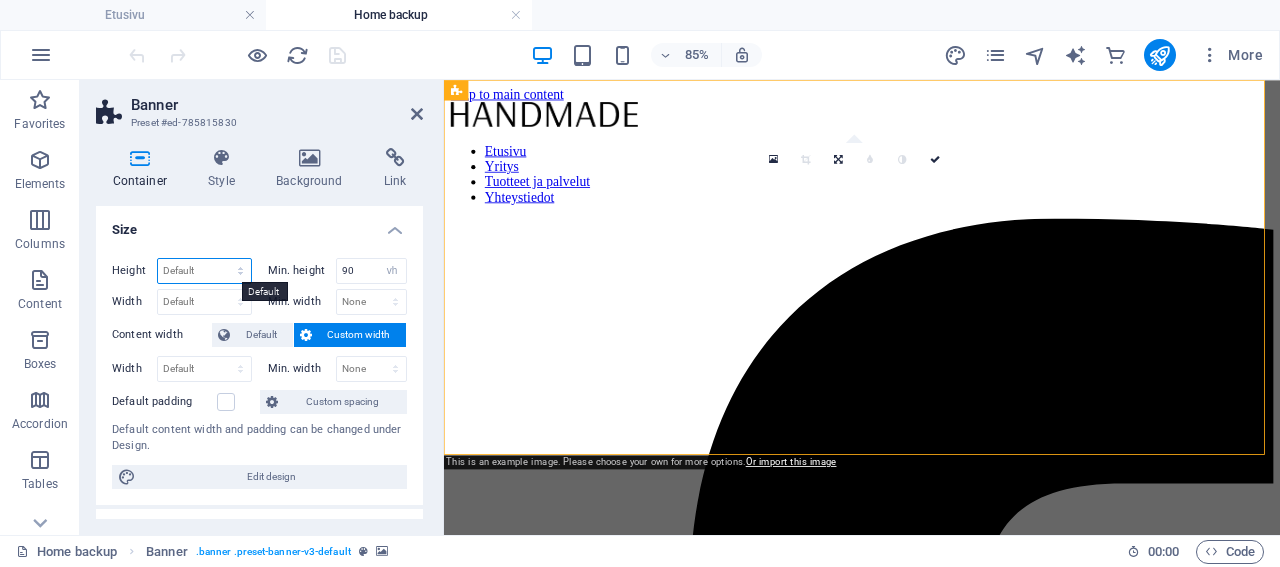 click on "Default px rem % vh vw" at bounding box center (204, 271) 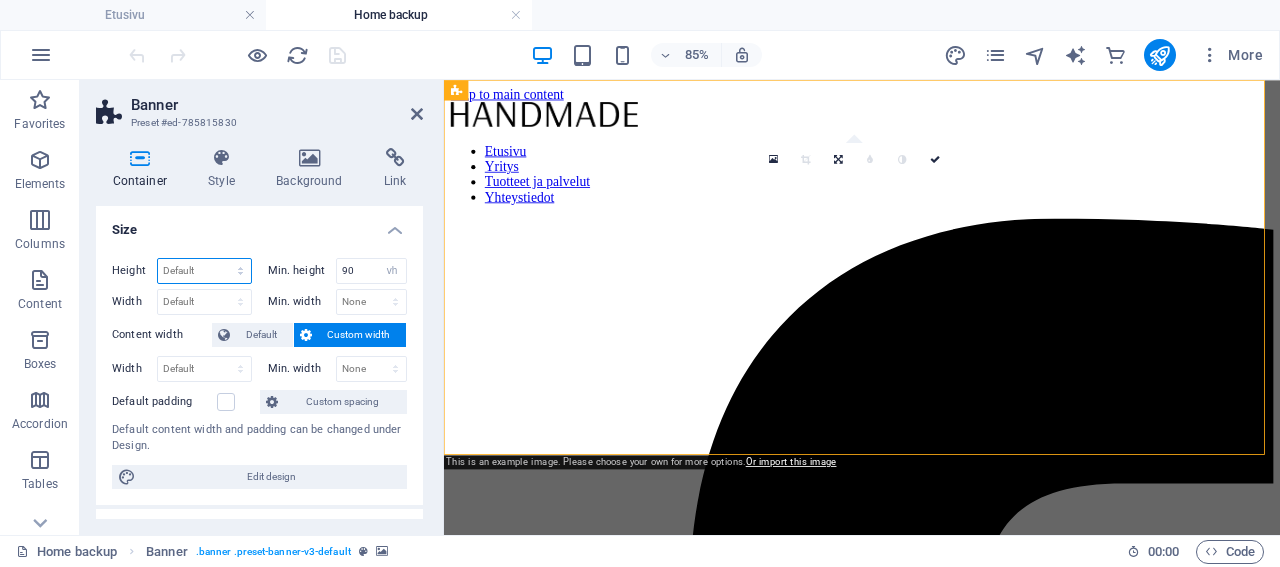 select on "px" 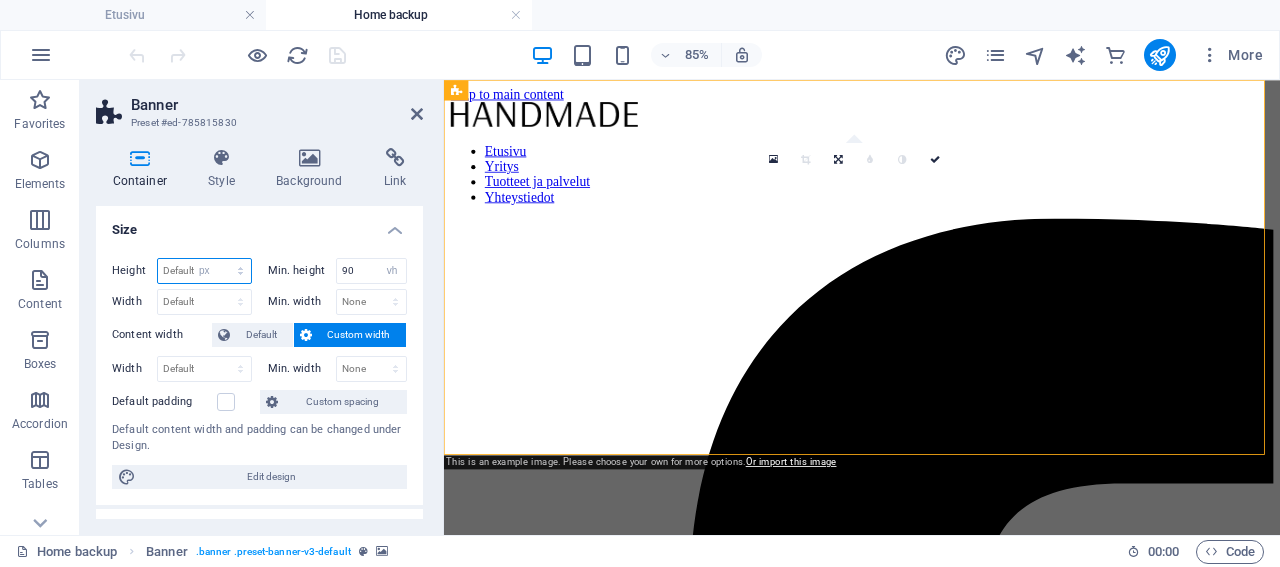 click on "px" at bounding box center [0, 0] 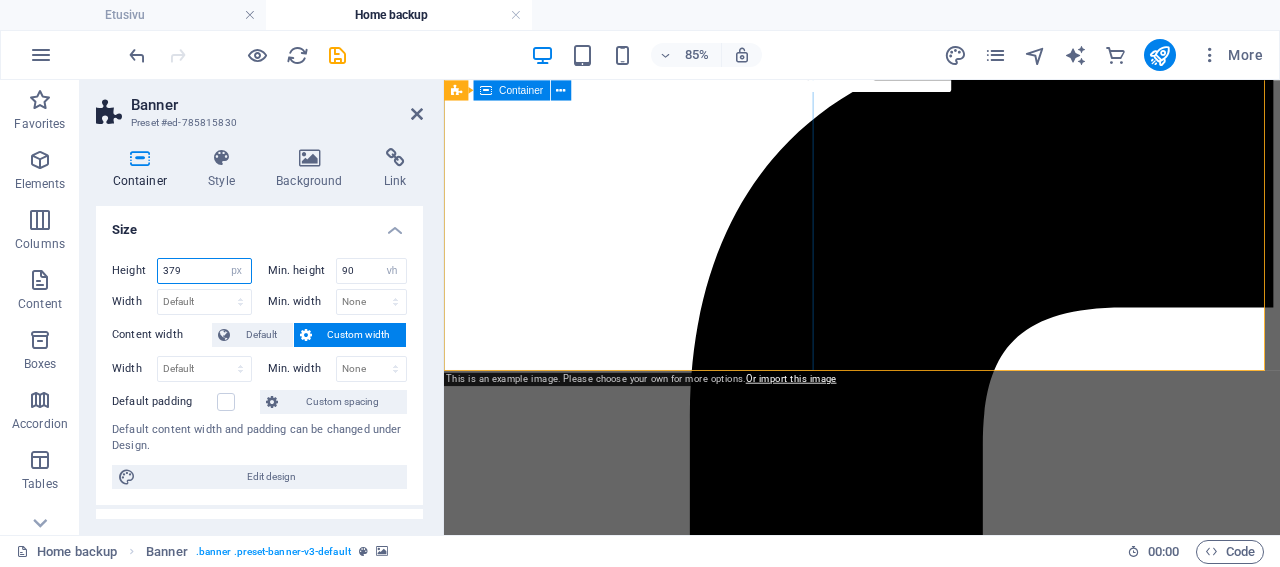 scroll, scrollTop: 0, scrollLeft: 0, axis: both 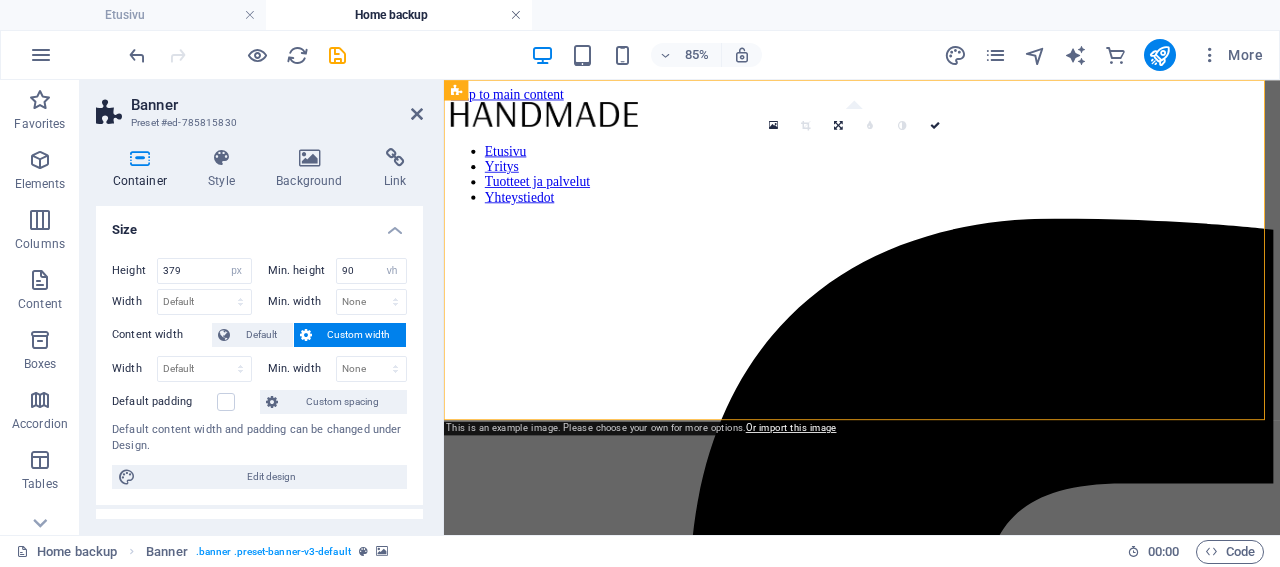 click at bounding box center [516, 15] 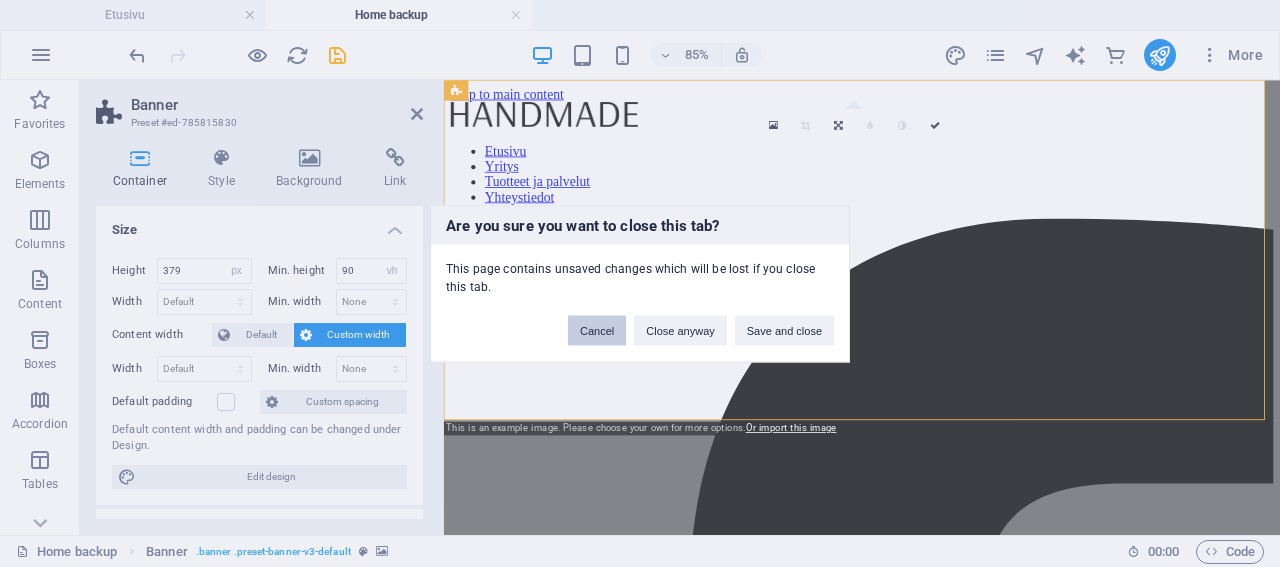 drag, startPoint x: 589, startPoint y: 334, endPoint x: 165, endPoint y: 298, distance: 425.52554 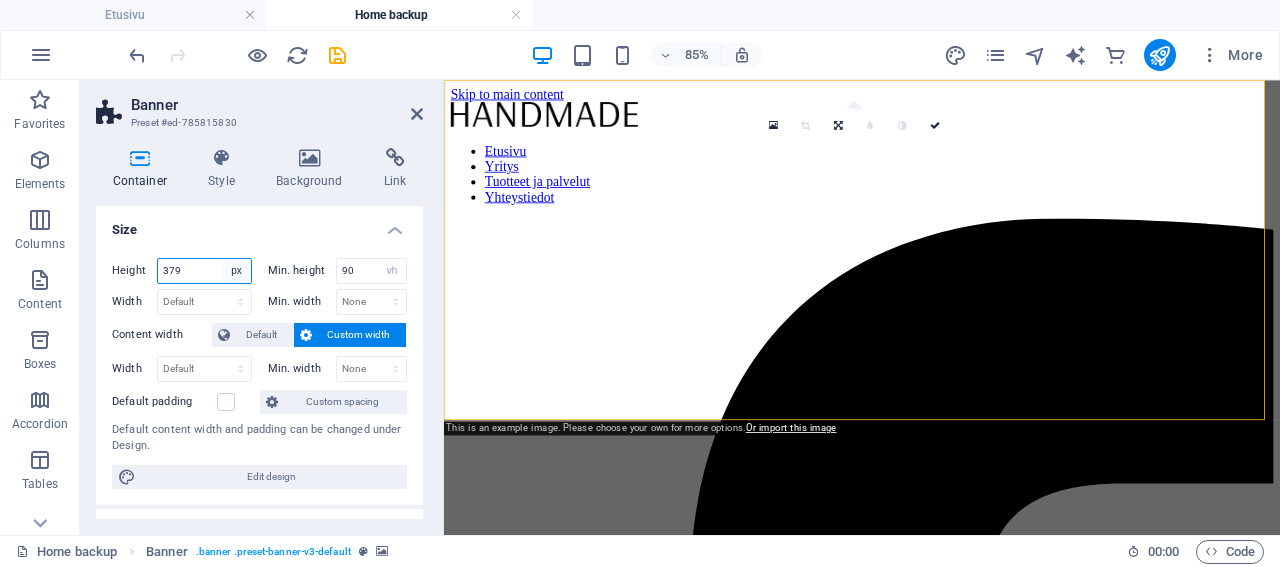 click on "Default px rem % vh vw" at bounding box center (237, 271) 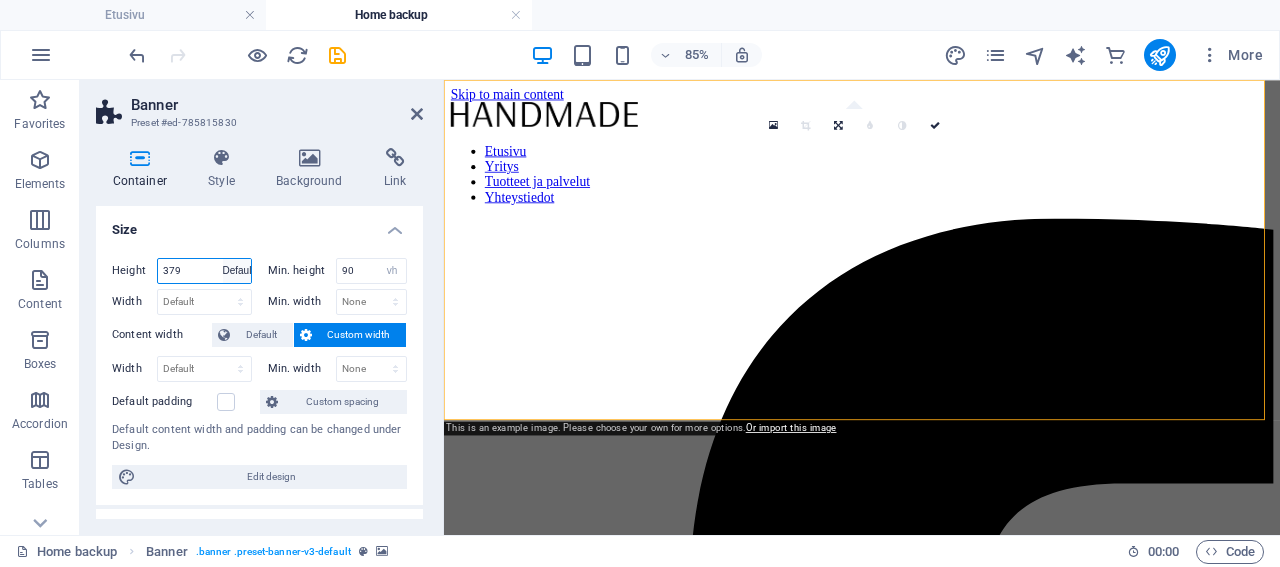 click on "Default" at bounding box center [0, 0] 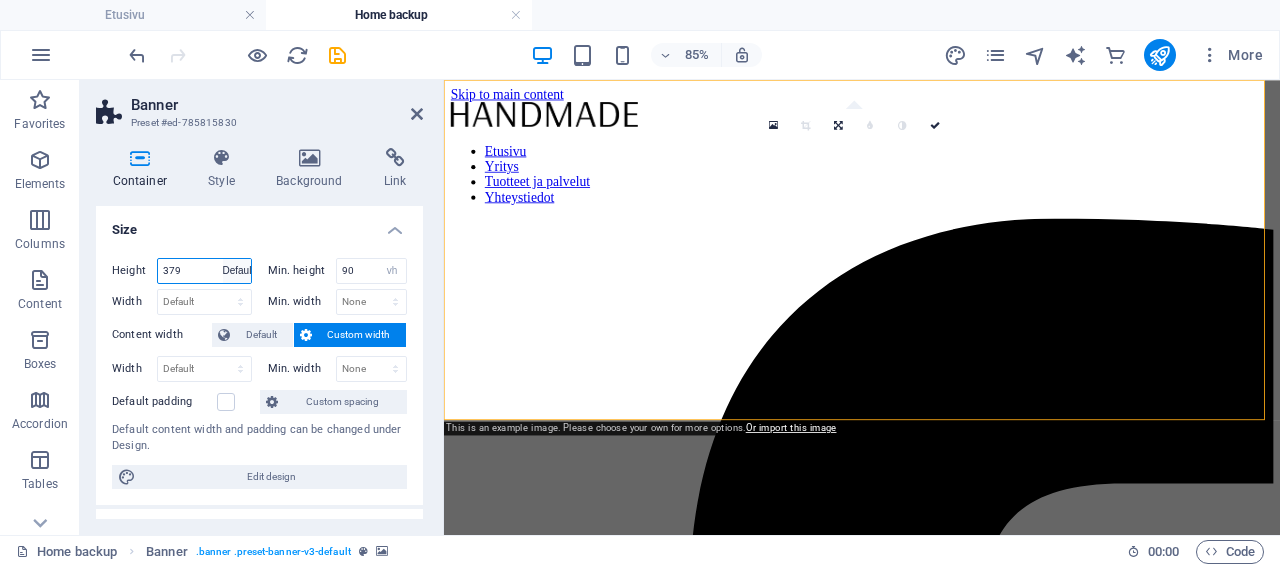 type 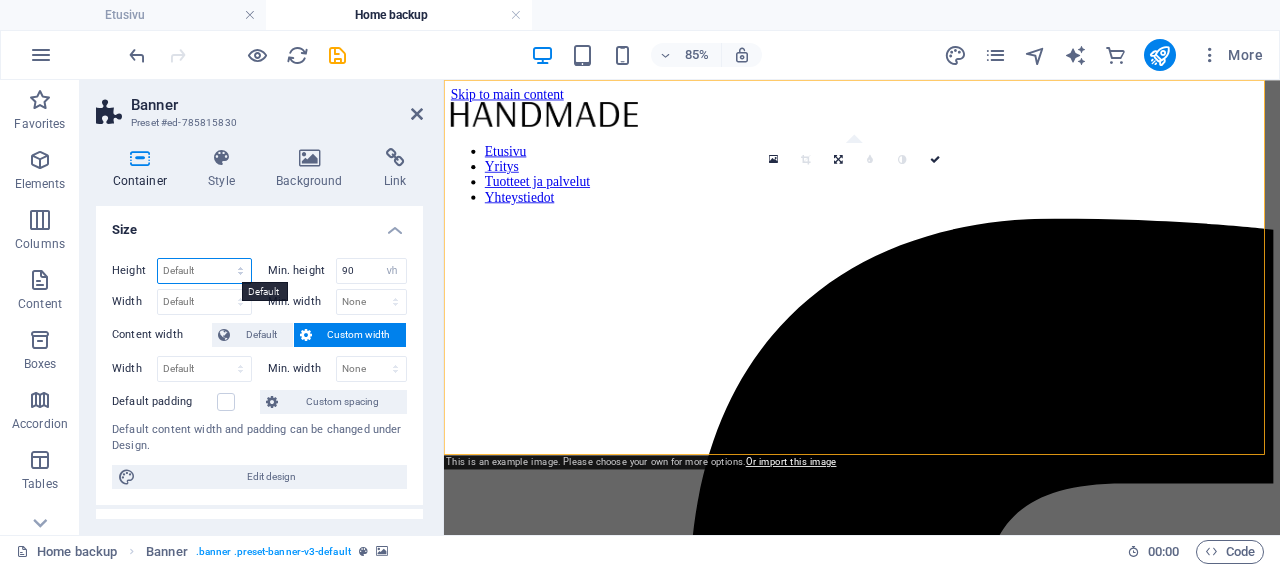 click on "Default px rem % vh vw" at bounding box center (204, 271) 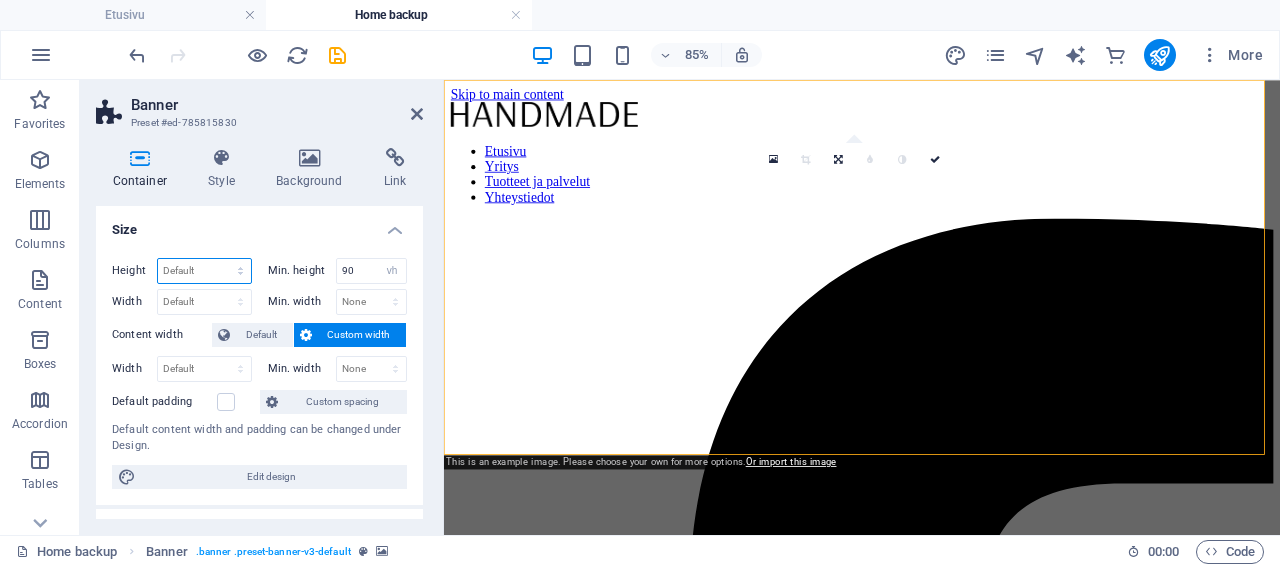 select on "rem" 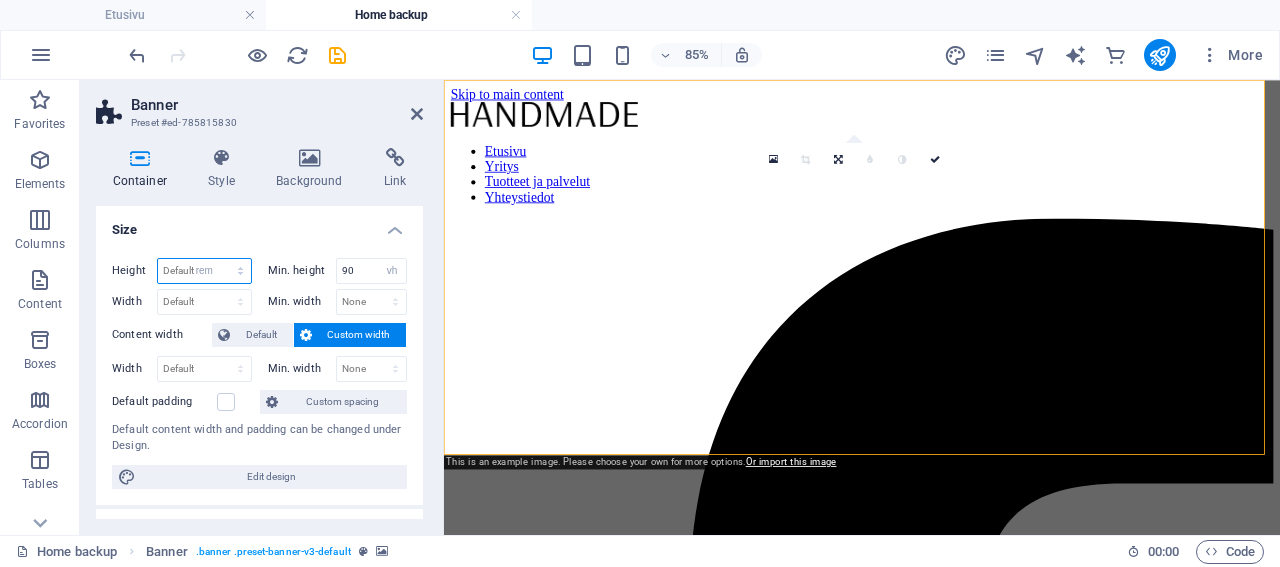 click on "rem" at bounding box center [0, 0] 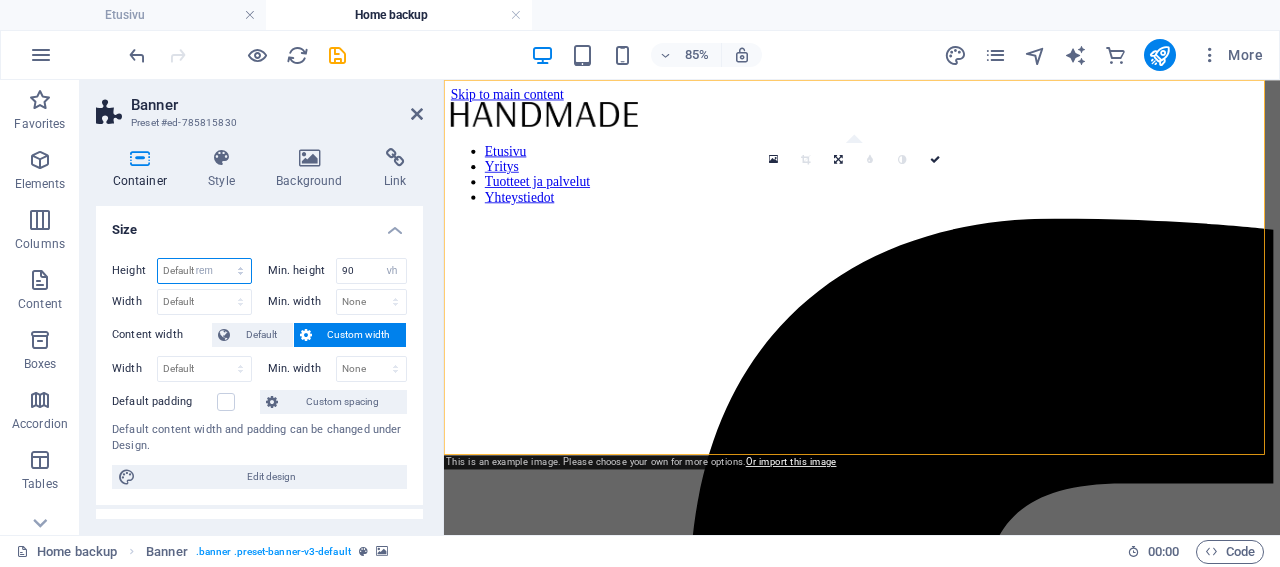 type on "23.6875" 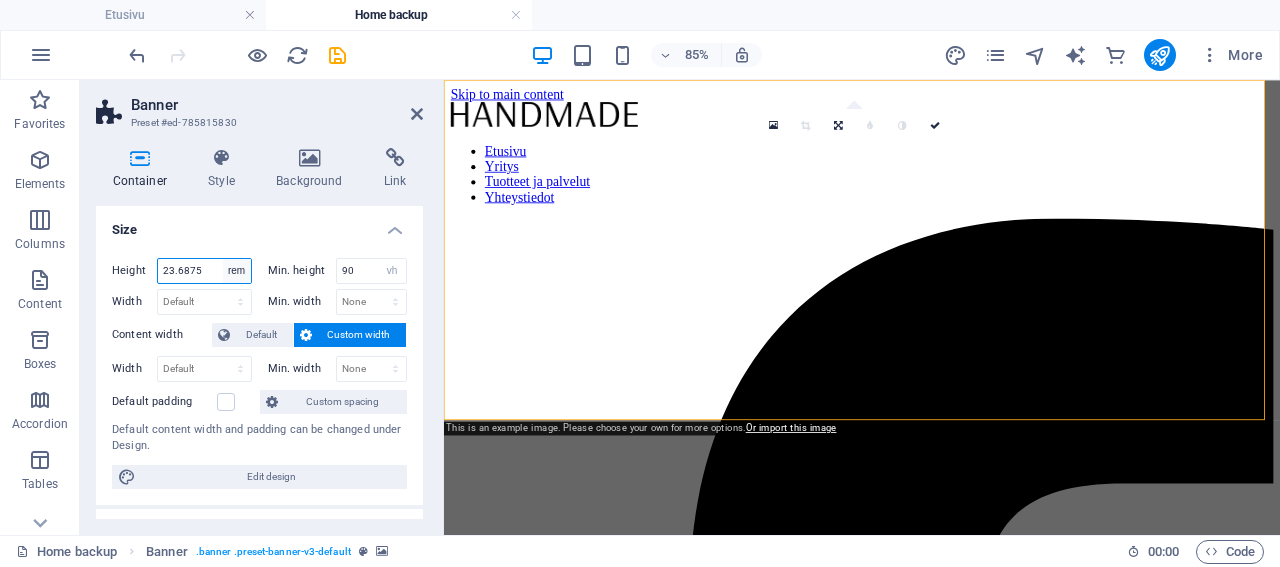 click on "Default px rem % vh vw" at bounding box center (237, 271) 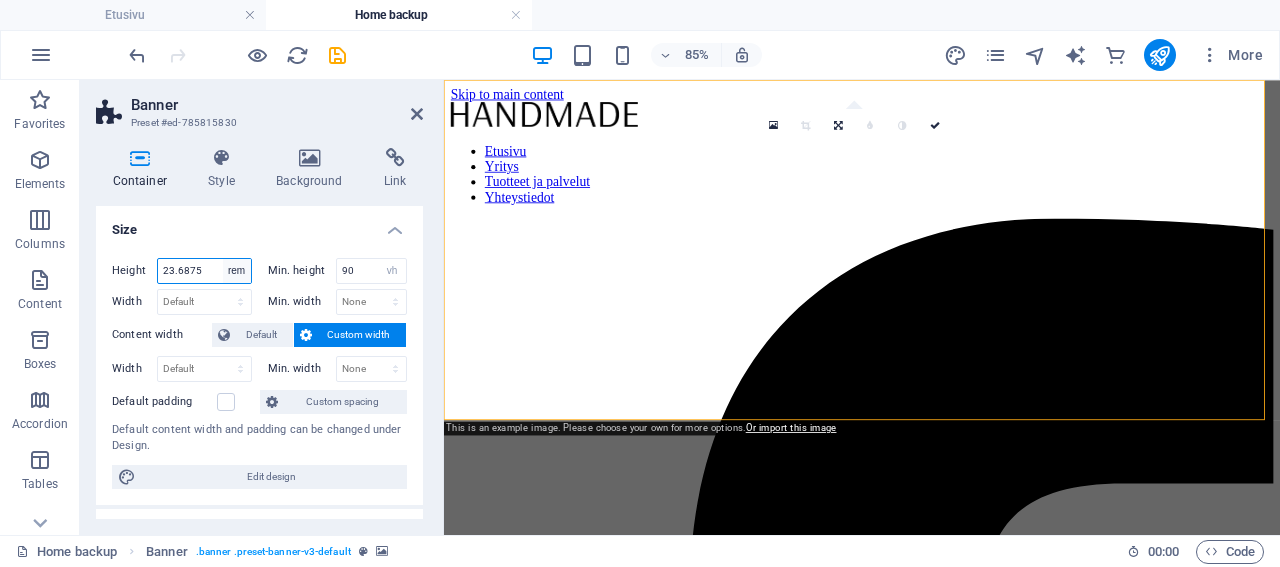 select on "default" 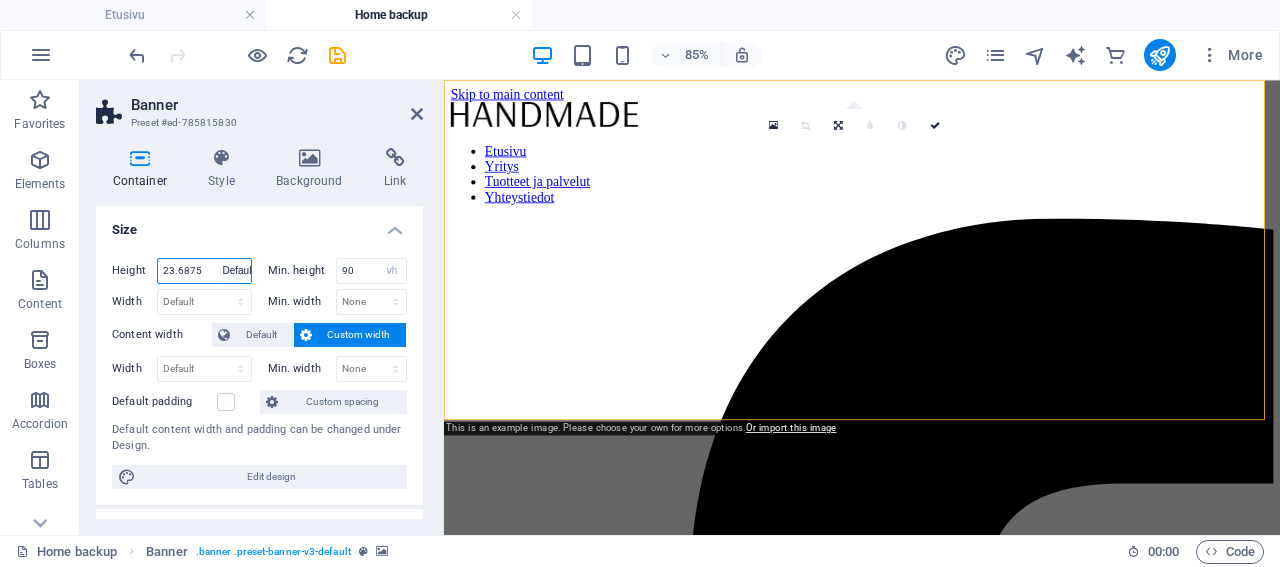 click on "Default" at bounding box center [0, 0] 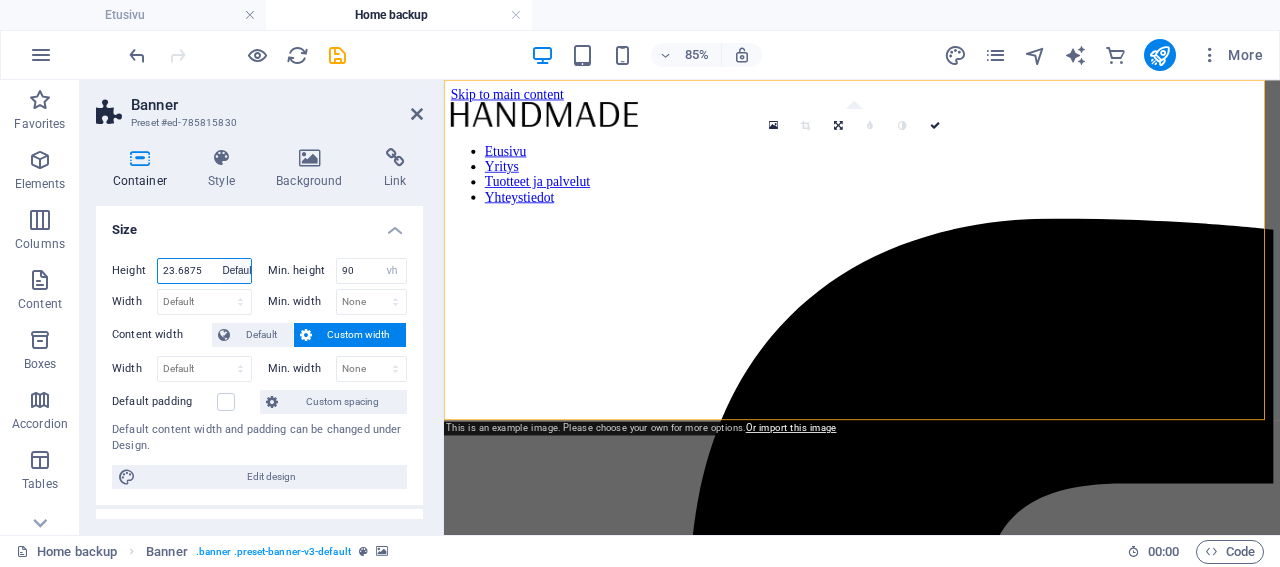 type 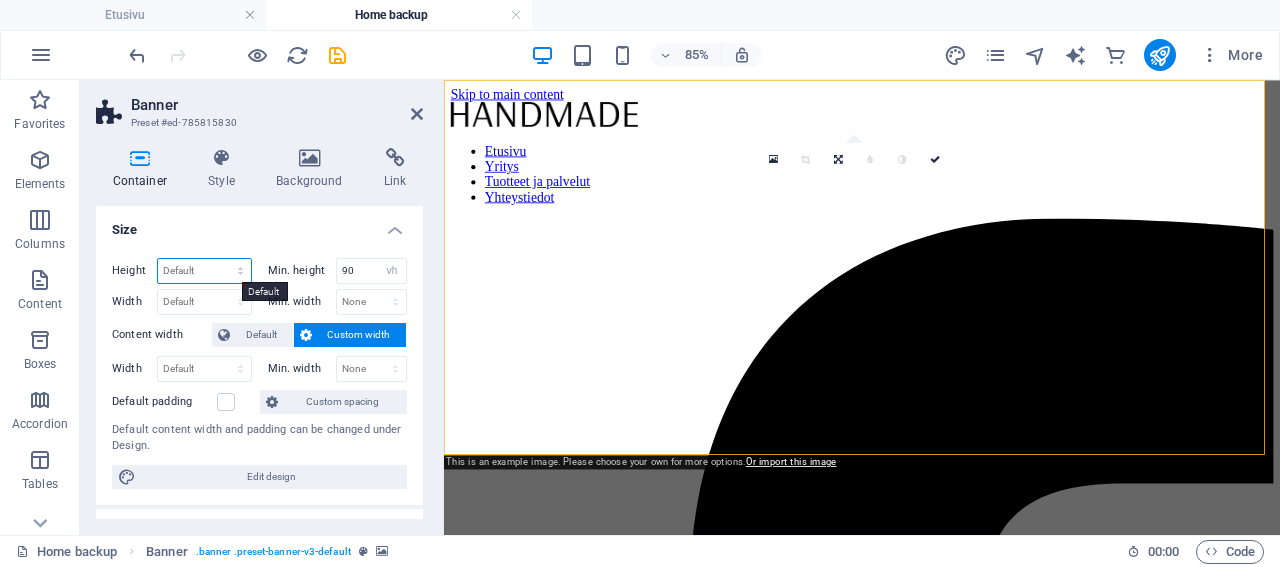 click on "Default px rem % vh vw" at bounding box center [204, 271] 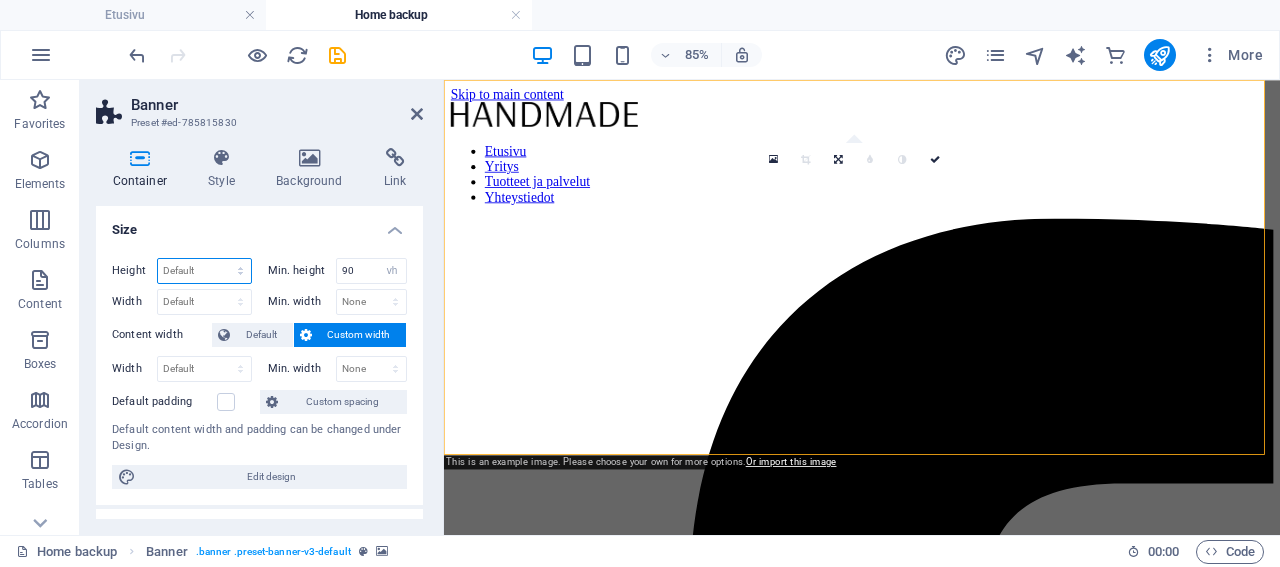 select on "%" 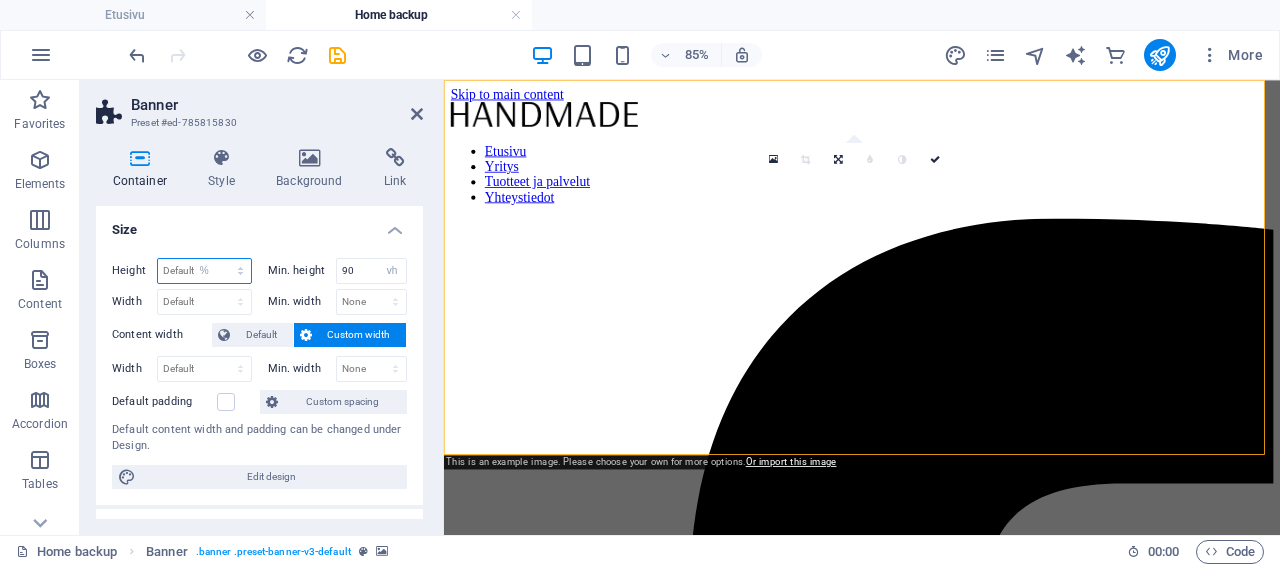 click on "%" at bounding box center (0, 0) 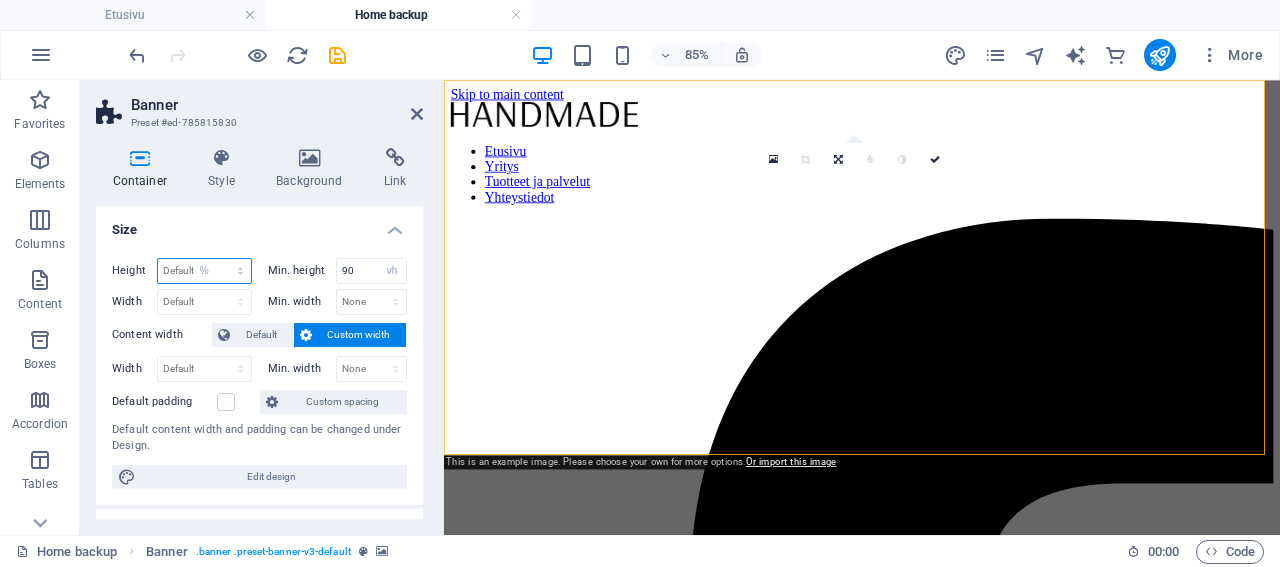 type on "85.94" 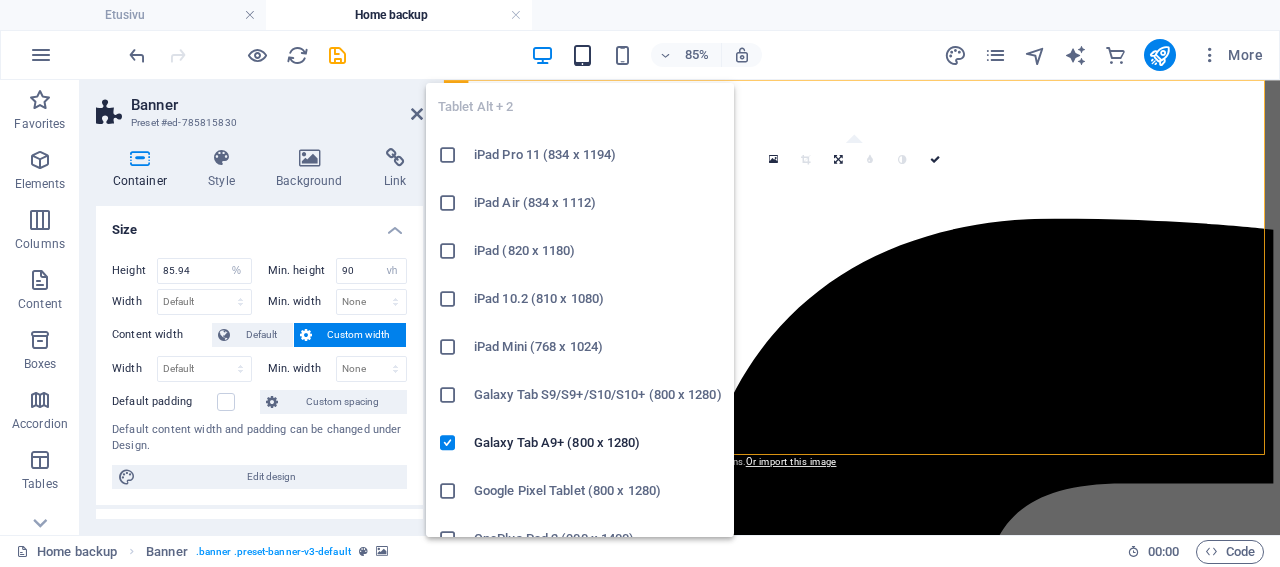 click at bounding box center (582, 55) 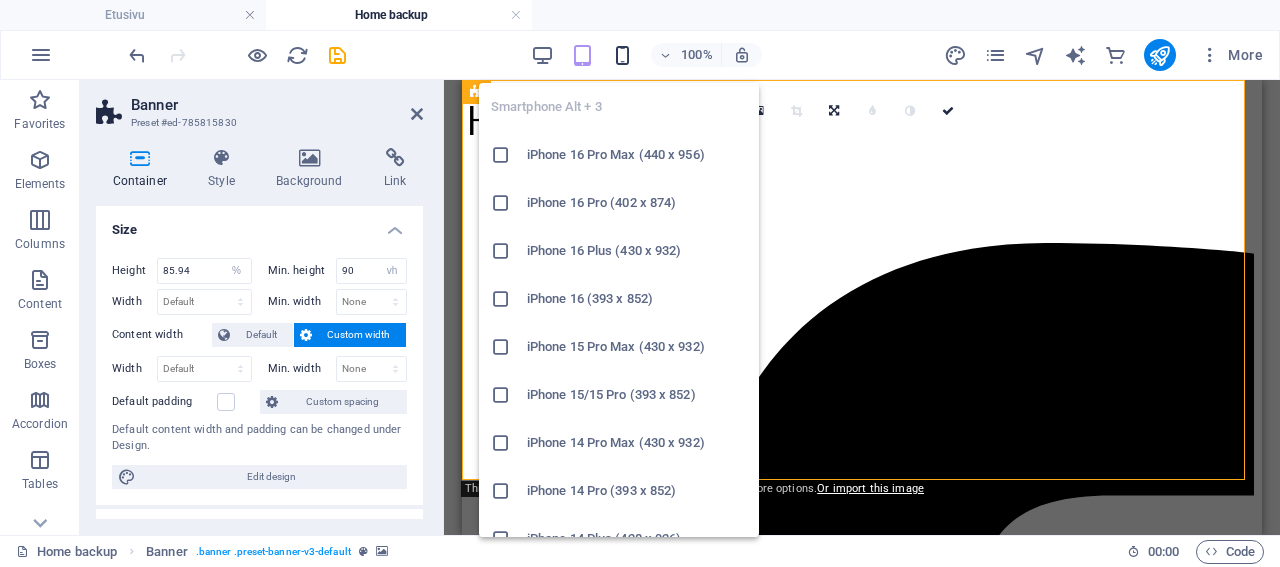 click at bounding box center (622, 55) 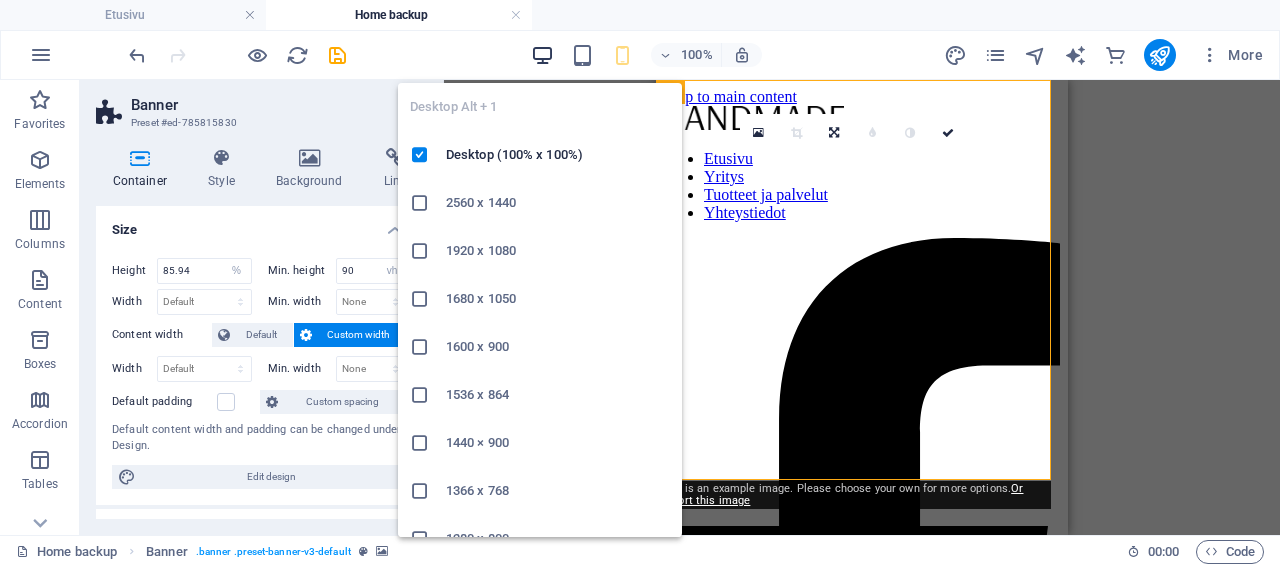 click at bounding box center (542, 55) 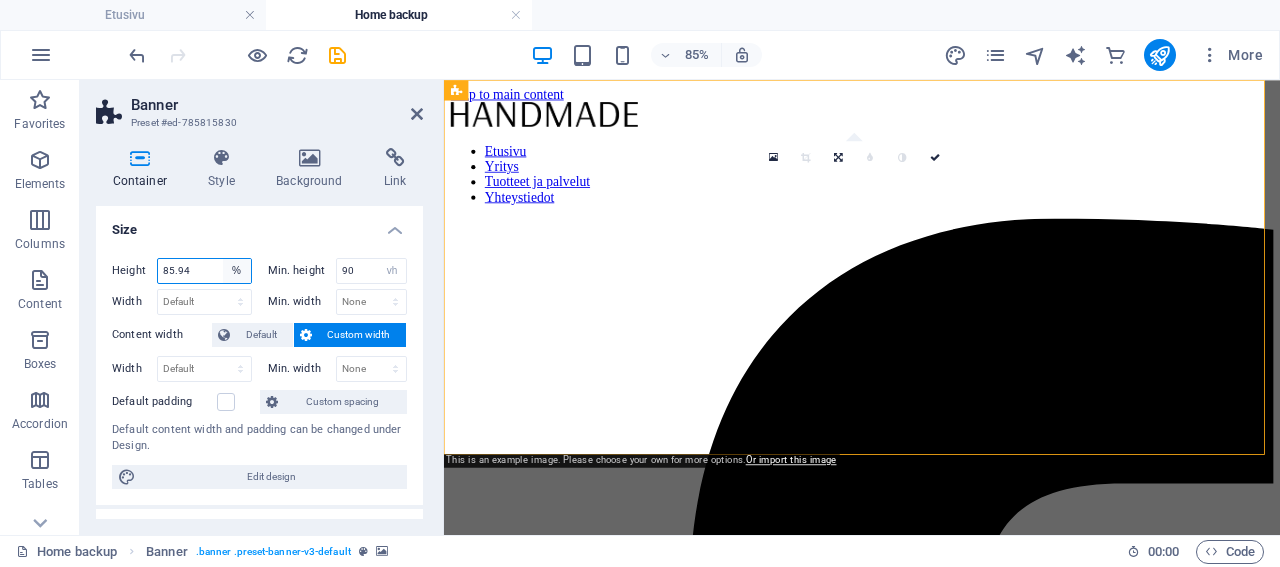 click on "Default px rem % vh vw" at bounding box center (237, 271) 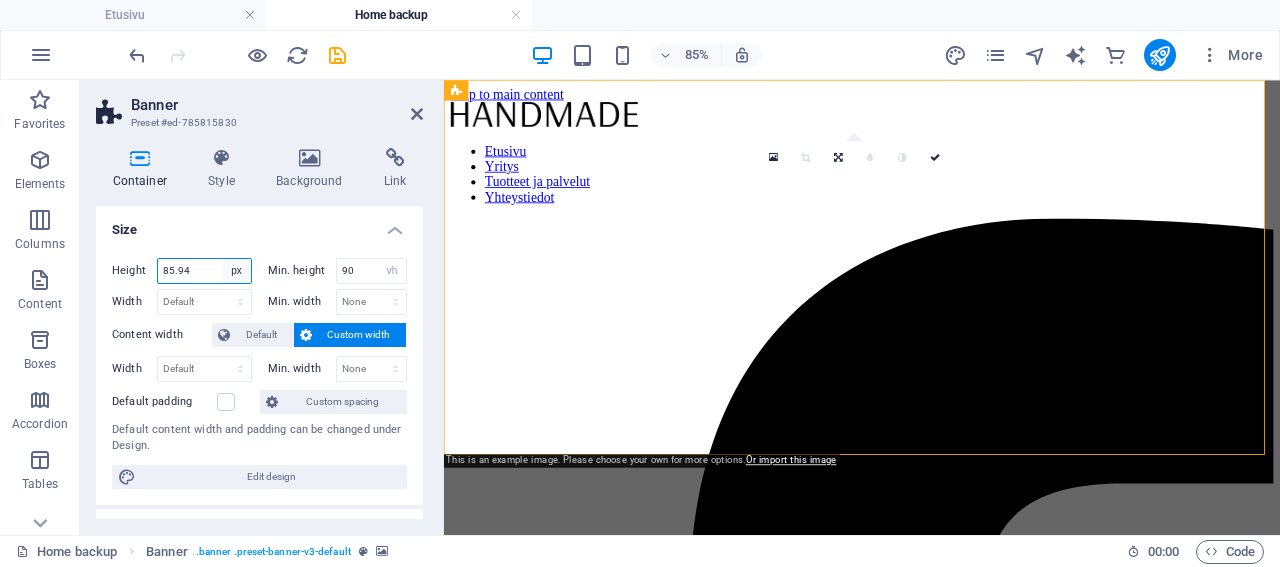 click on "px" at bounding box center (0, 0) 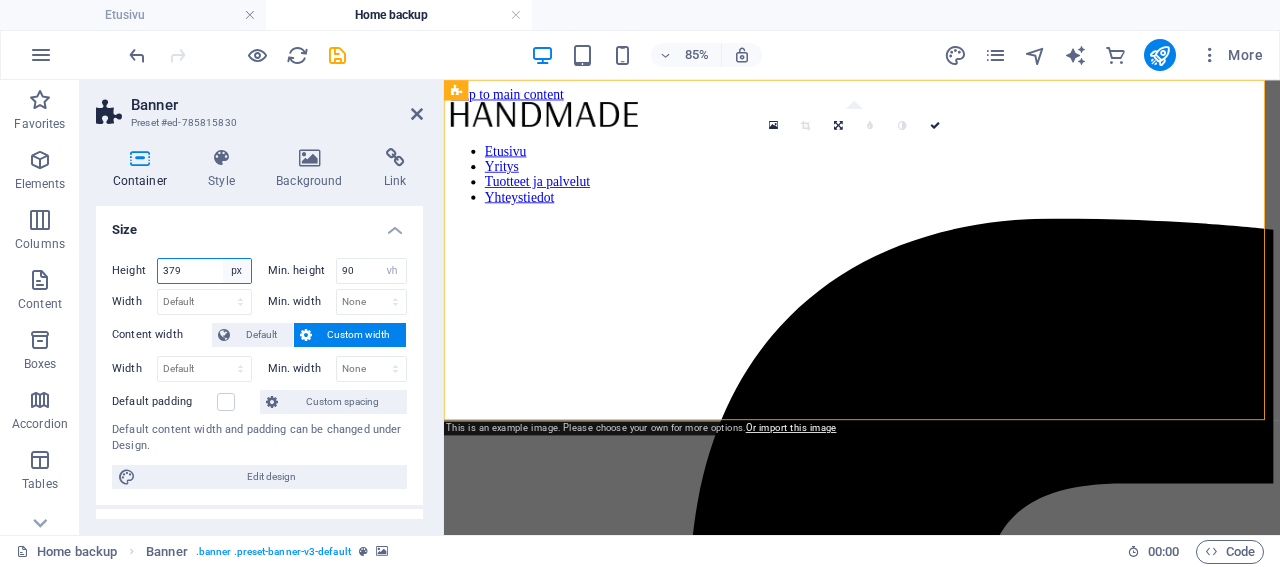 click on "Default px rem % vh vw" at bounding box center (237, 271) 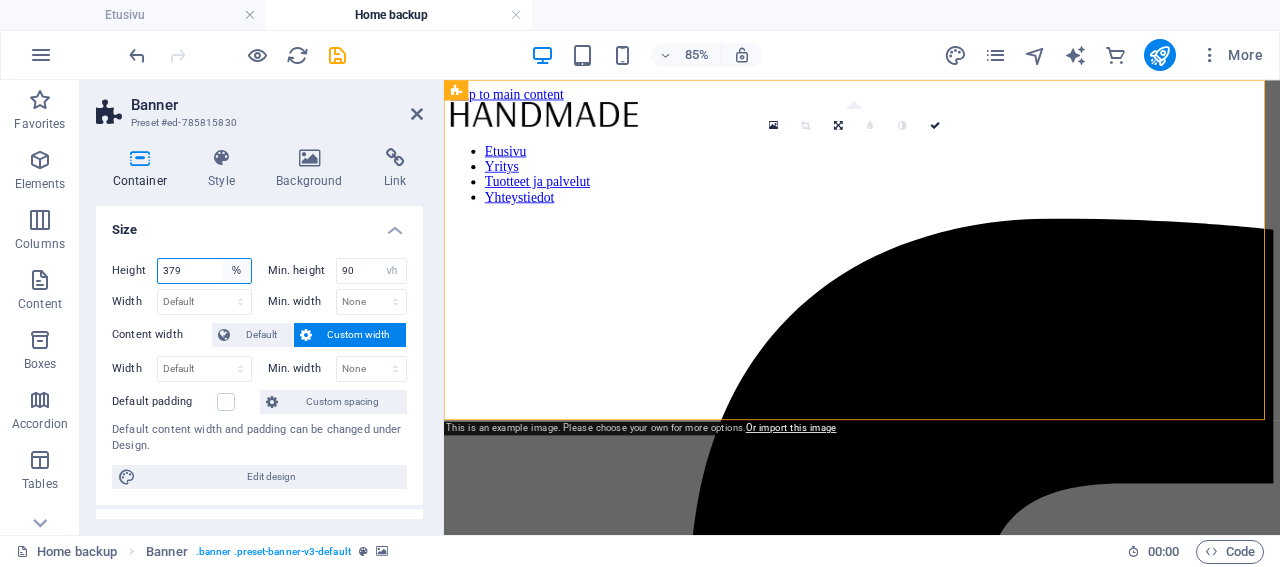 click on "%" at bounding box center [0, 0] 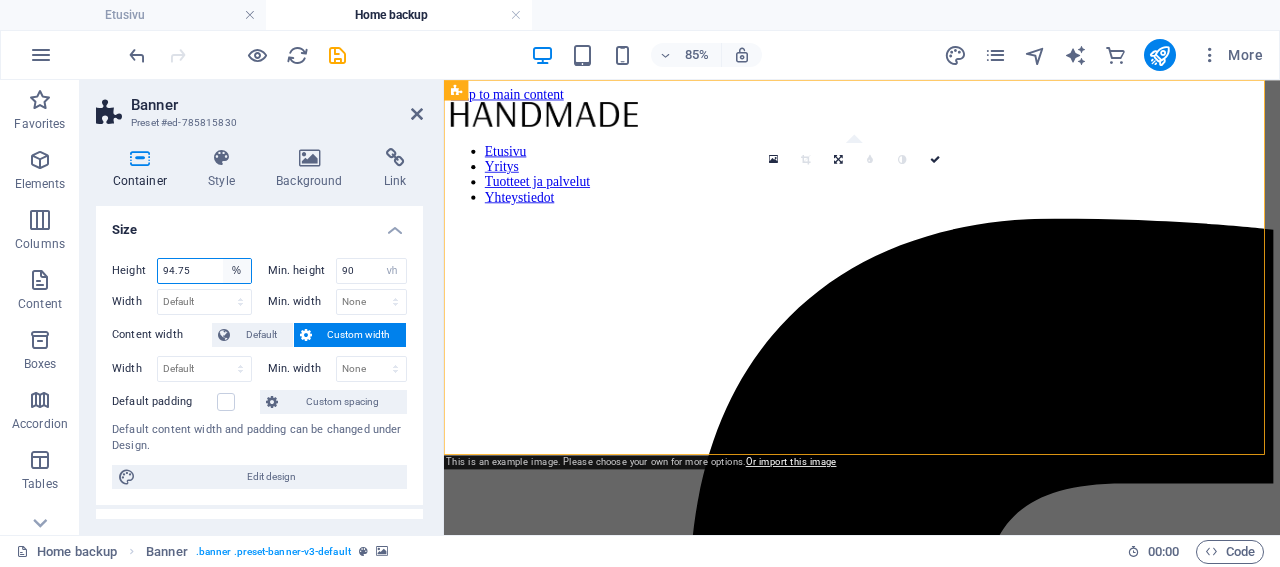 click on "Default px rem % vh vw" at bounding box center [237, 271] 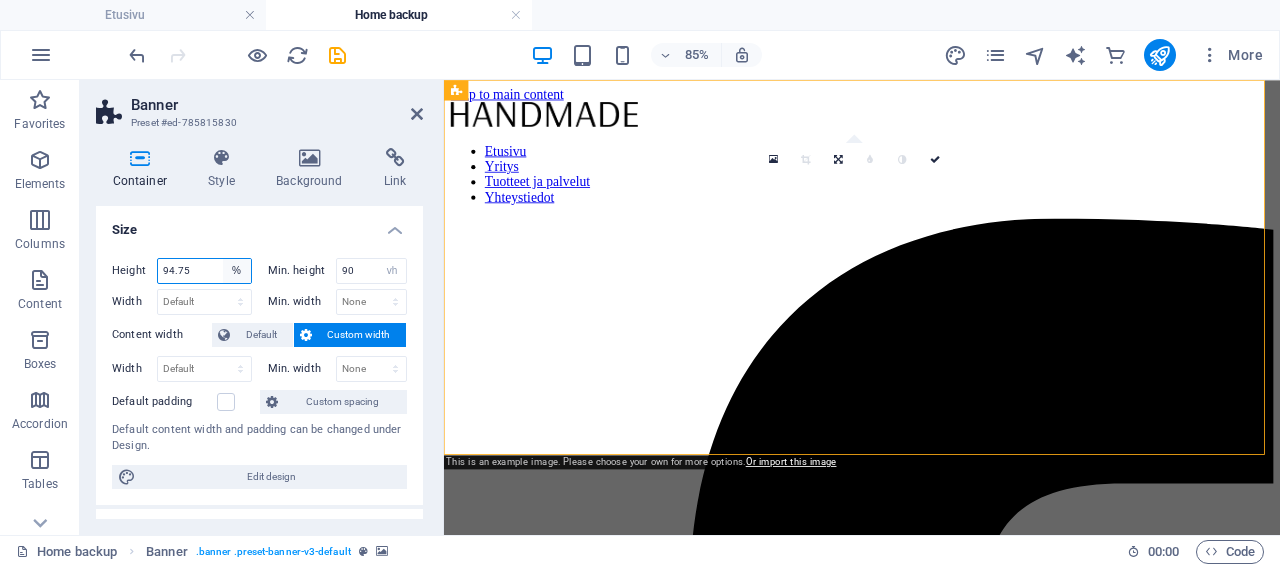 select on "px" 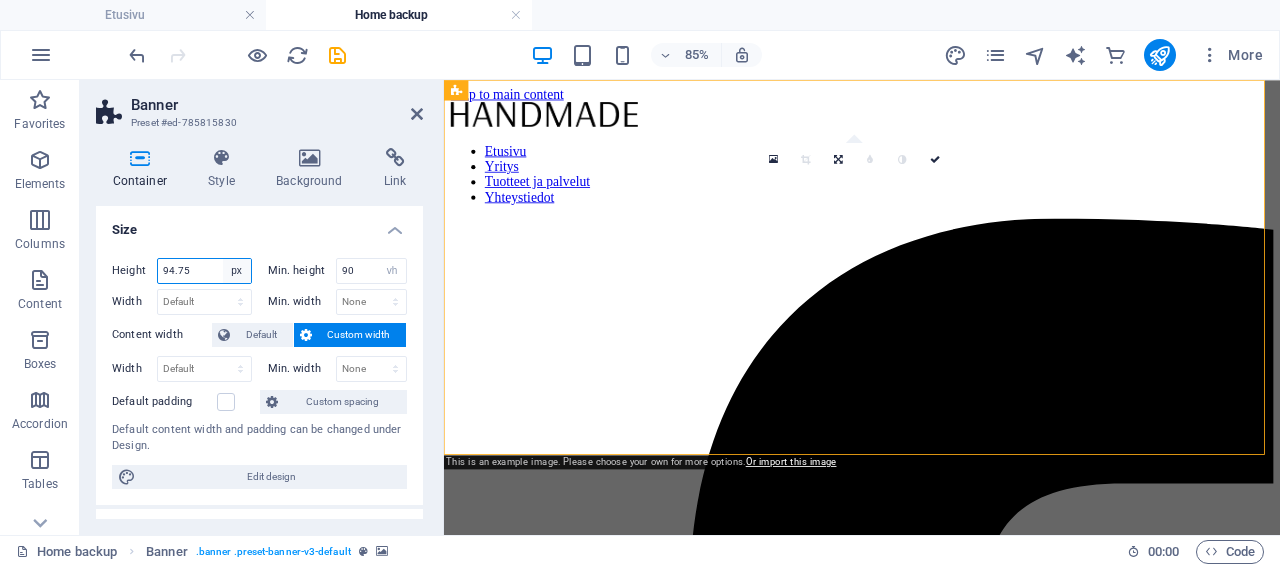 click on "px" at bounding box center (0, 0) 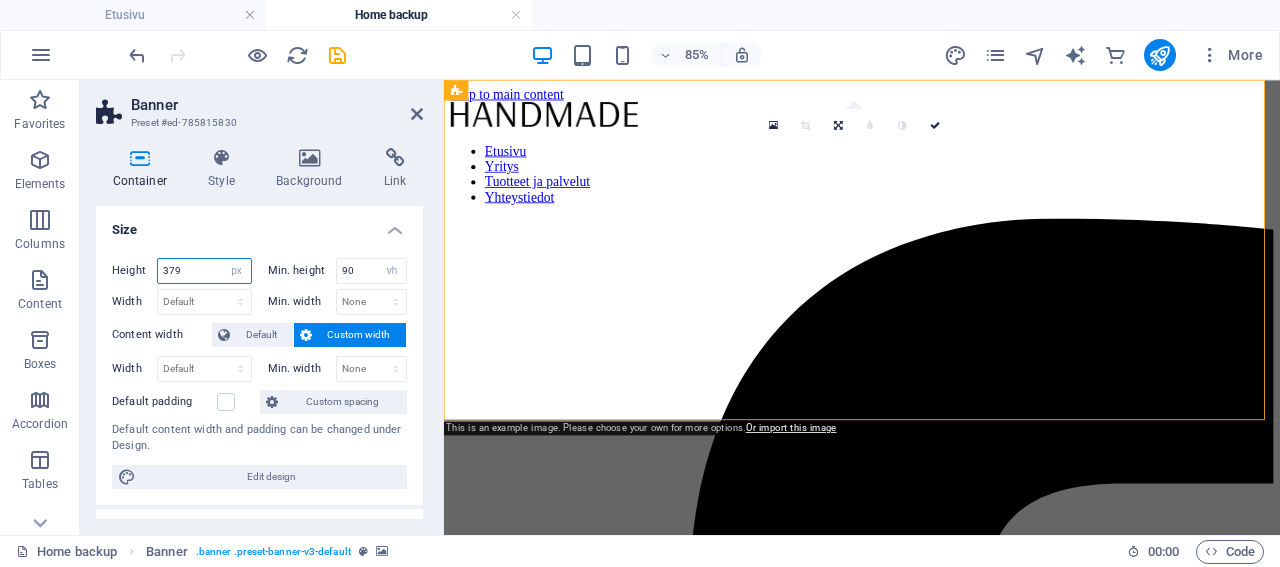 click on "379" at bounding box center (204, 271) 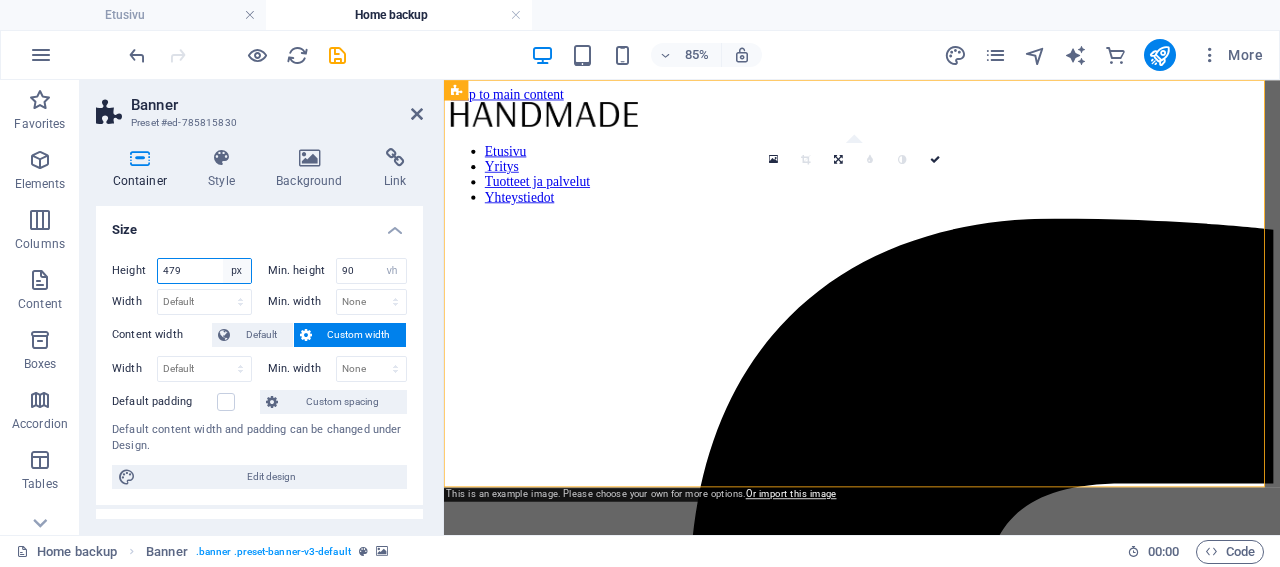 type on "479" 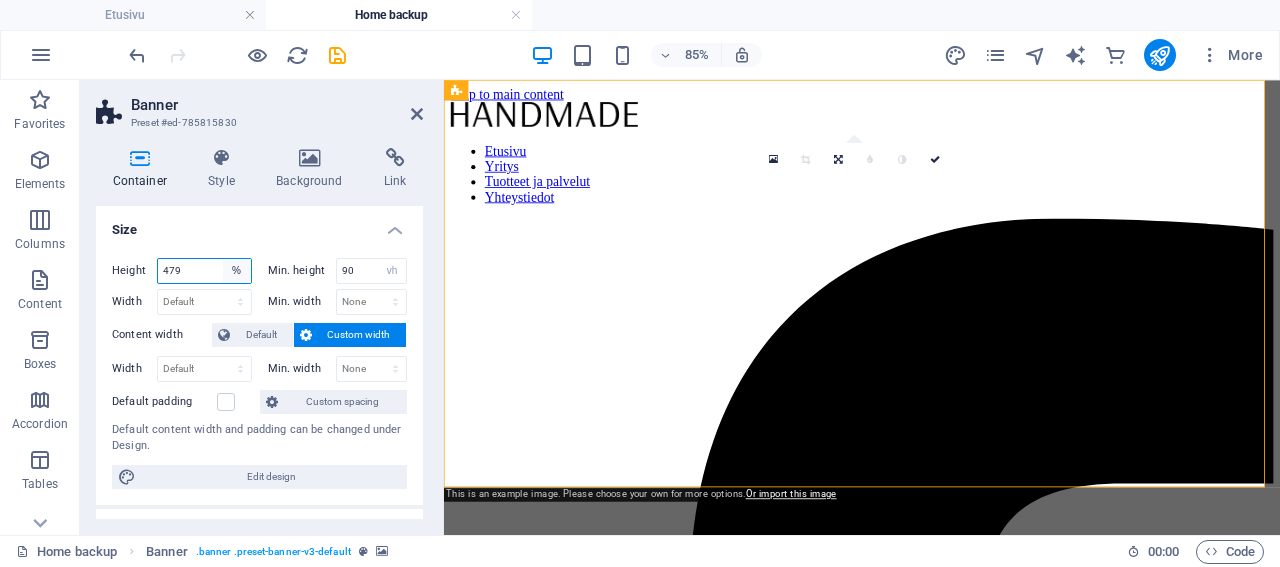 click on "%" at bounding box center (0, 0) 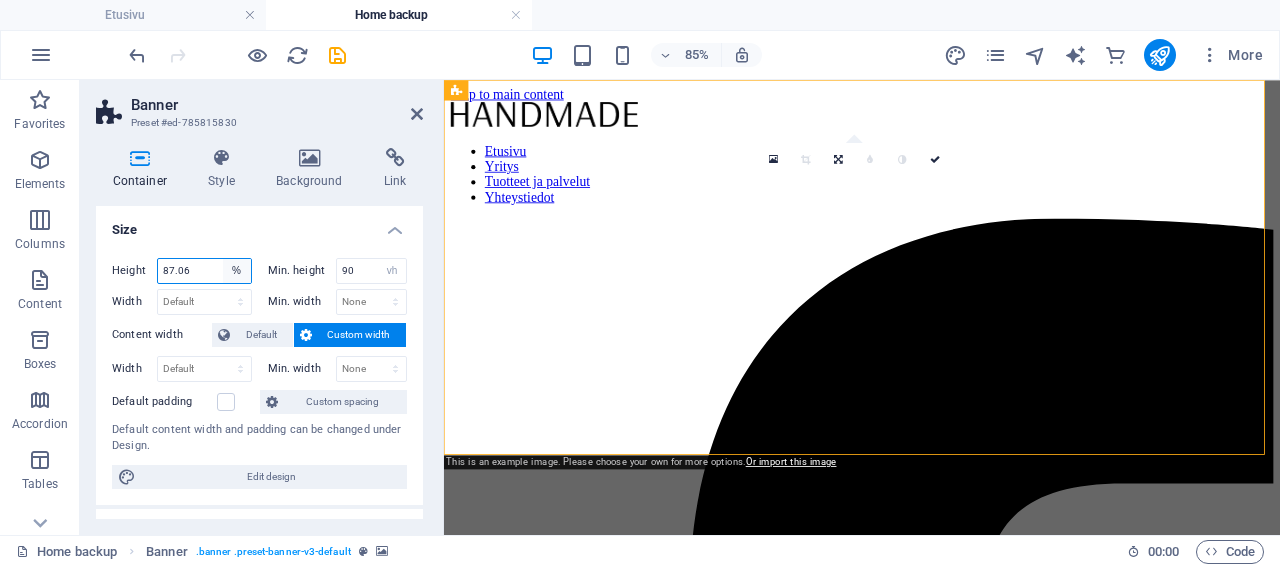 select on "px" 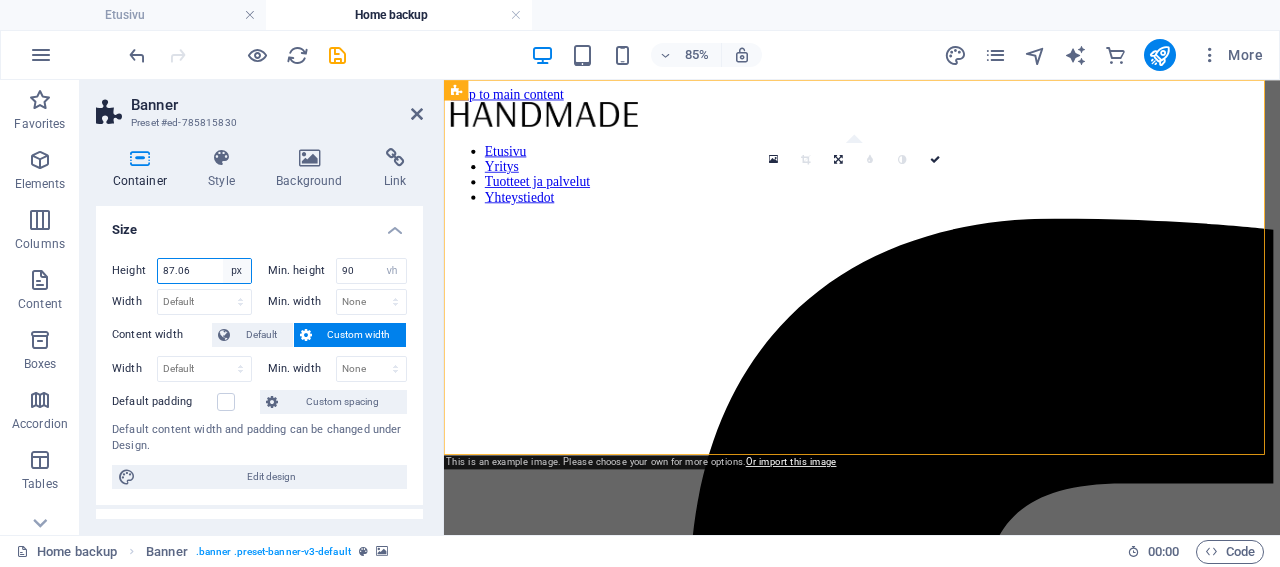 click on "px" at bounding box center (0, 0) 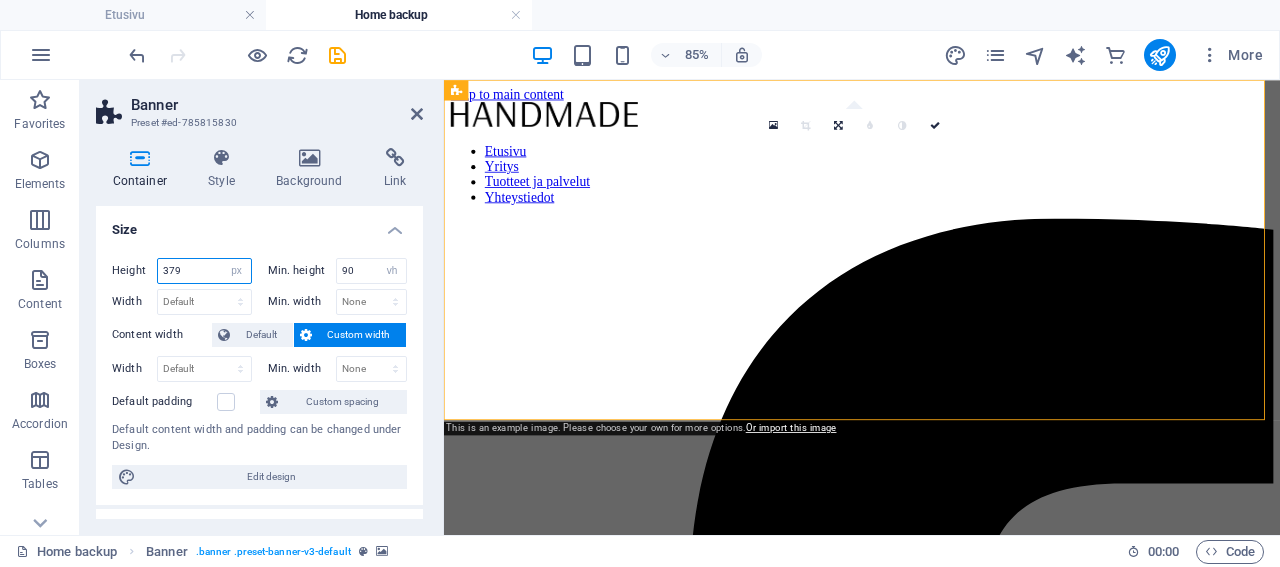 click on "379" at bounding box center [204, 271] 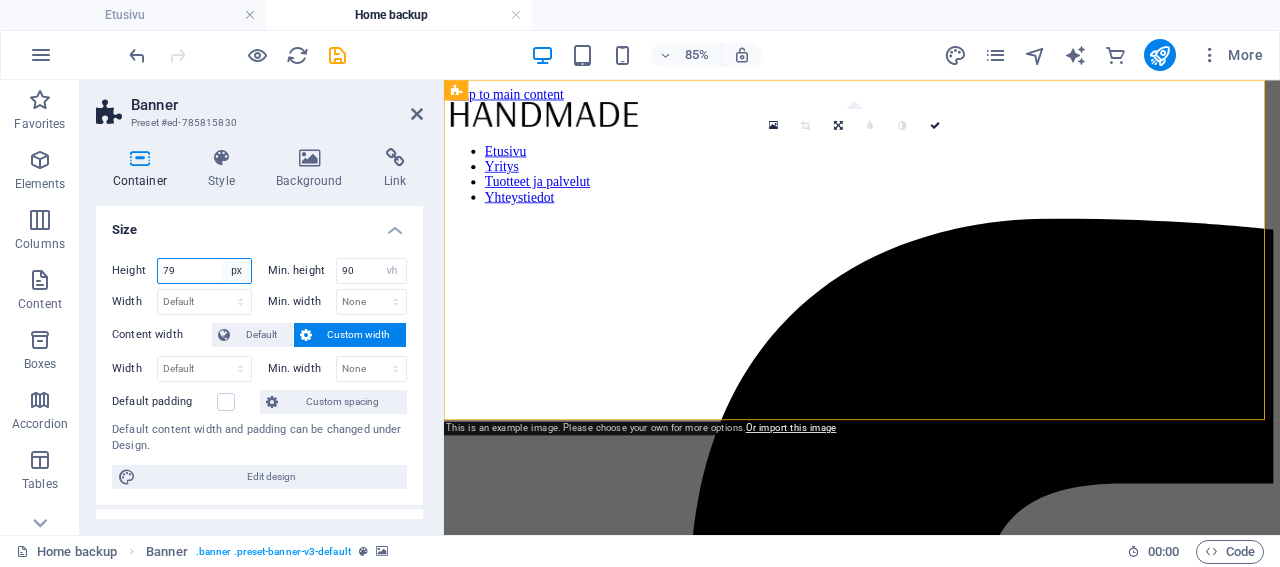 type on "79" 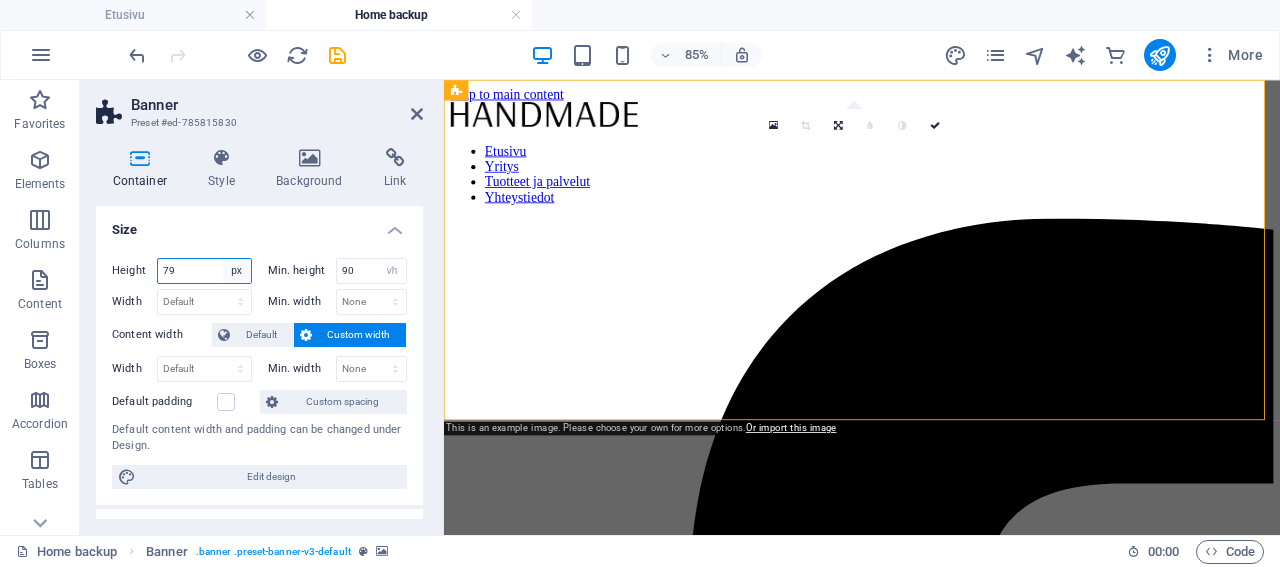 click on "Default px rem % vh vw" at bounding box center (237, 271) 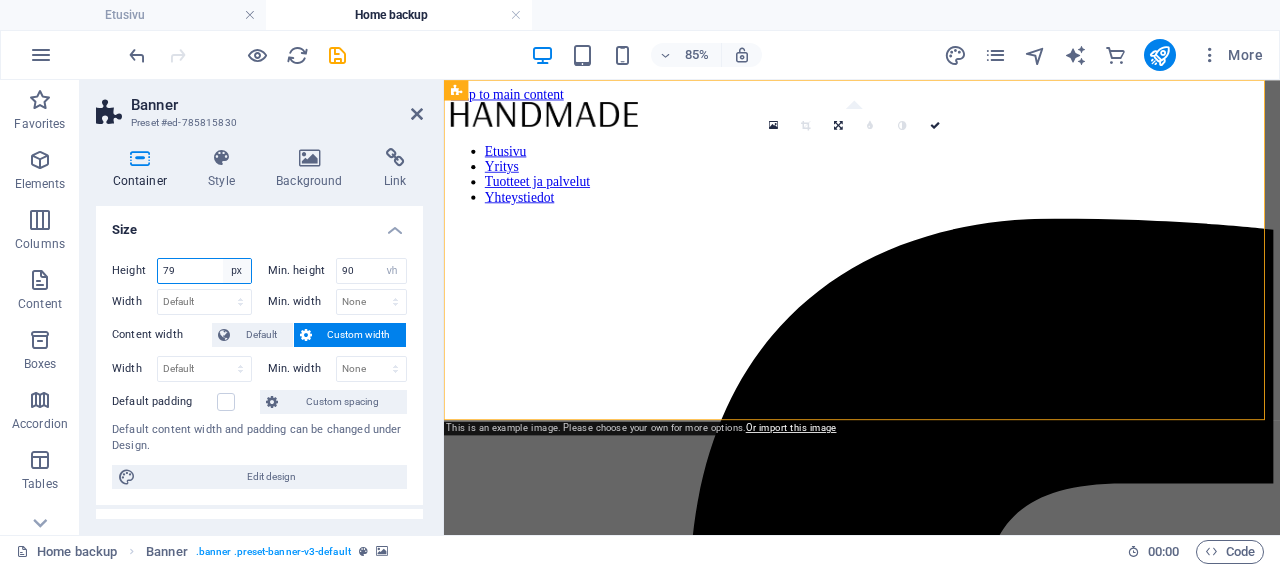 select on "%" 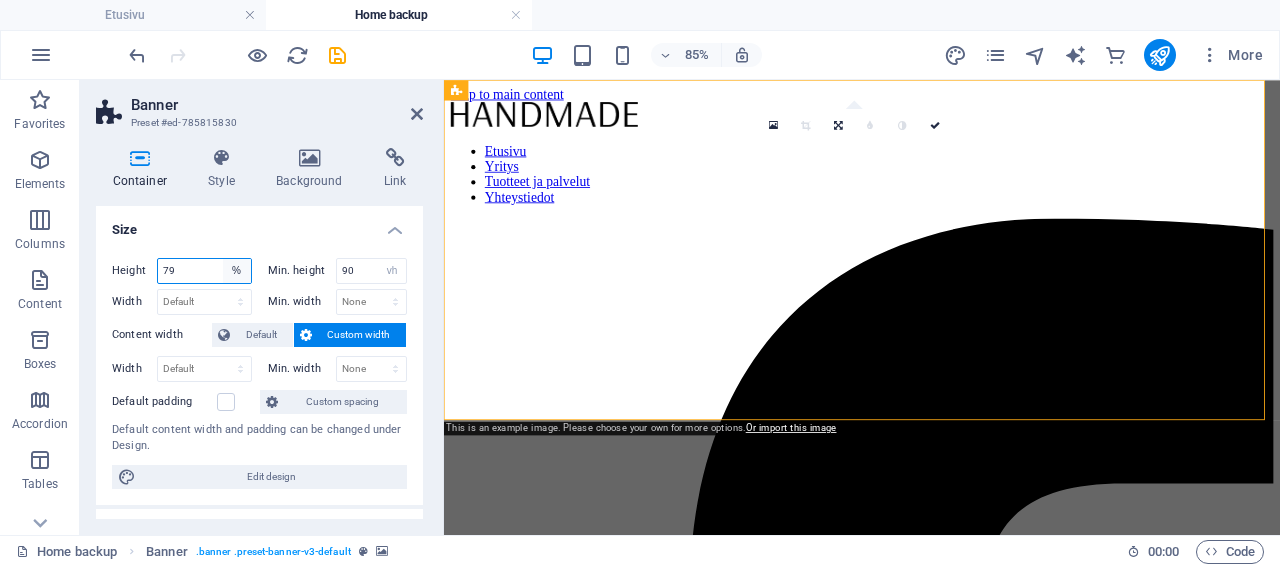 click on "%" at bounding box center (0, 0) 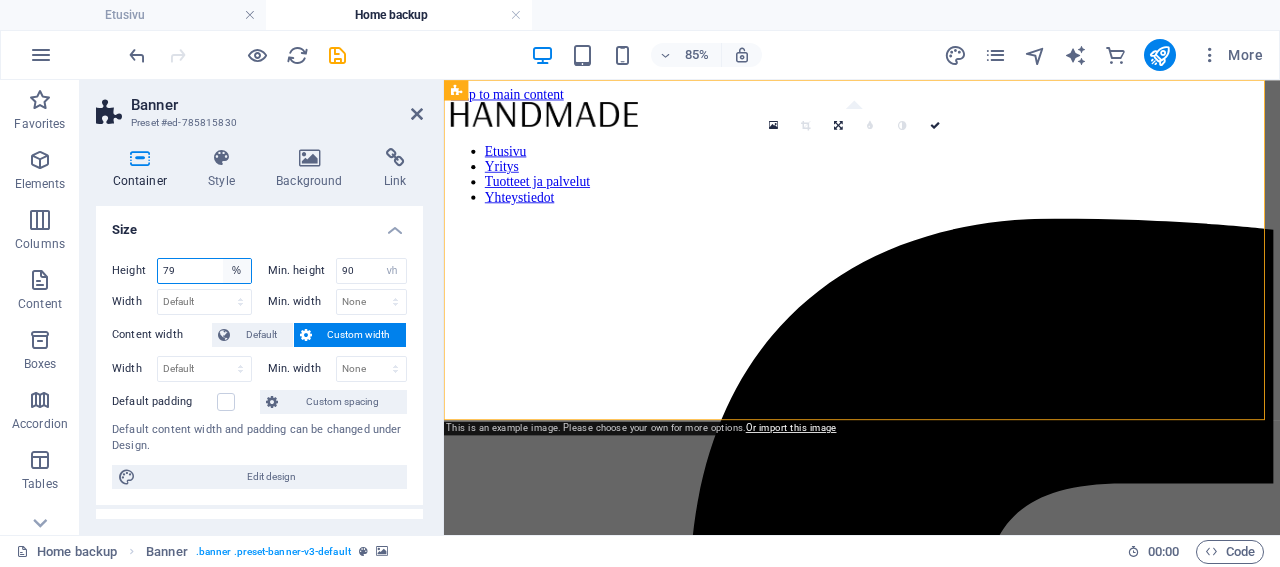 type on "94.75" 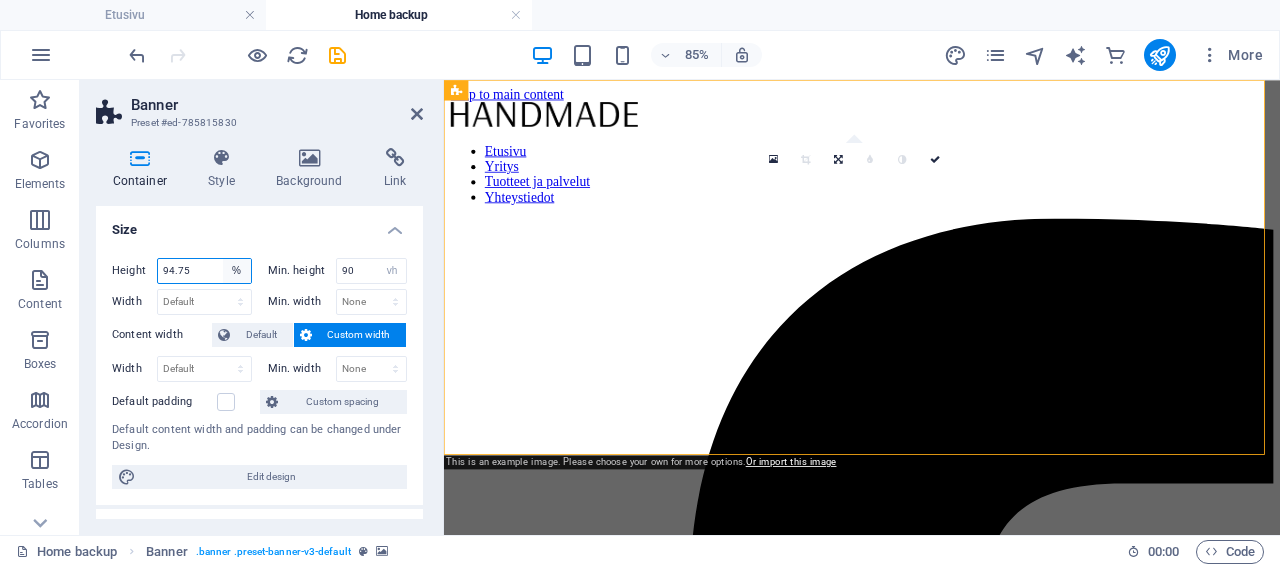 click on "Default px rem % vh vw" at bounding box center [237, 271] 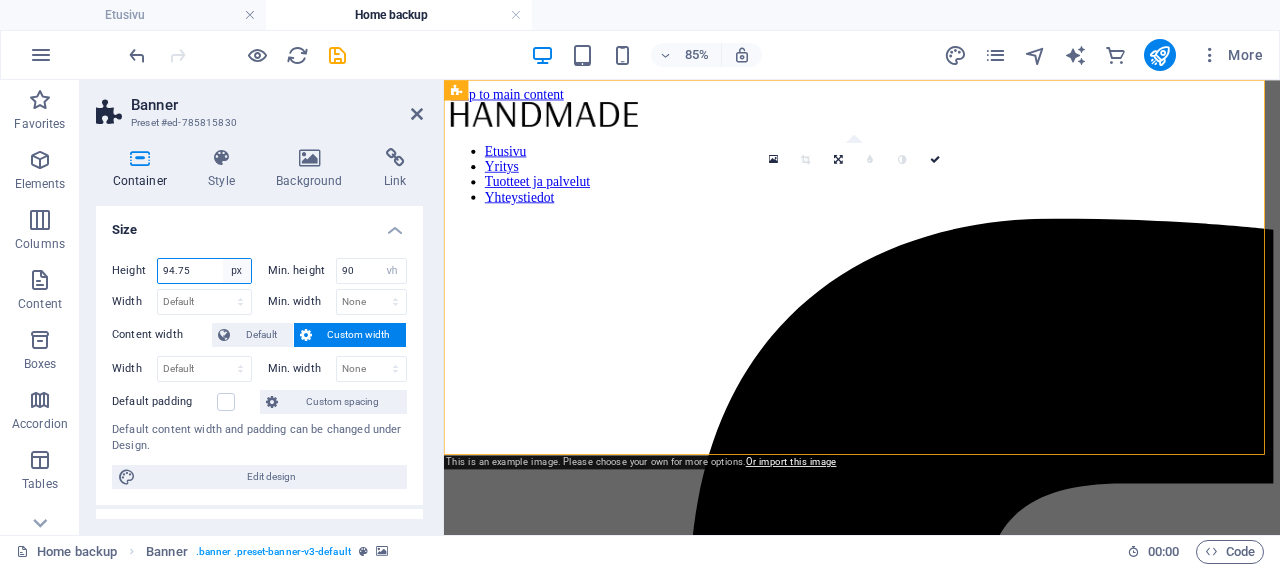 click on "px" at bounding box center [0, 0] 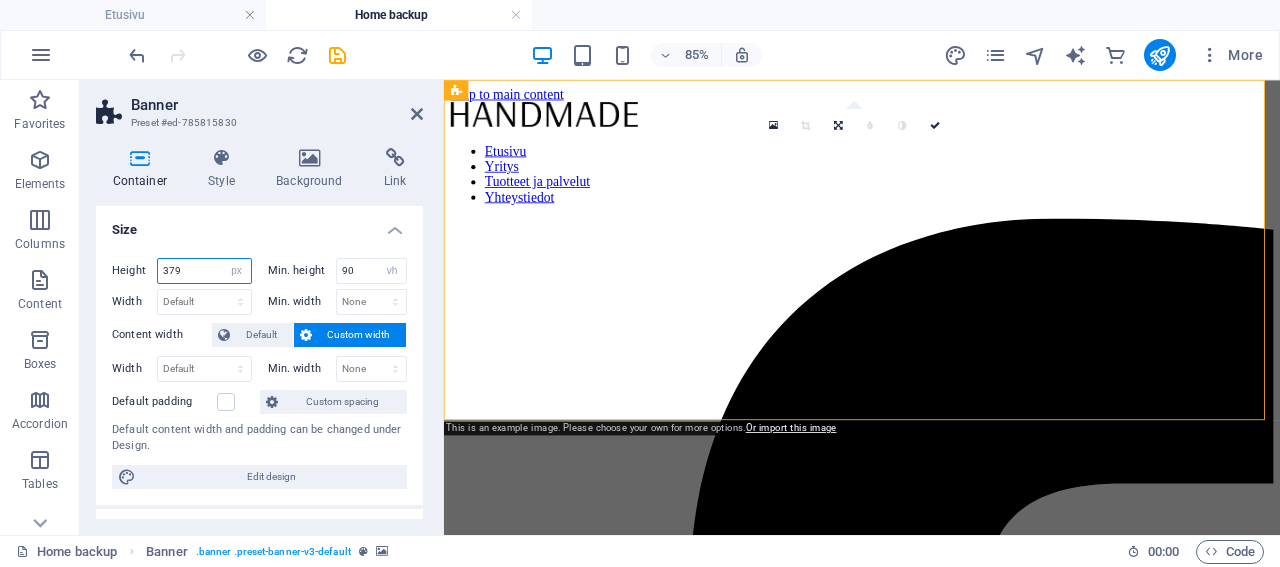 click on "379" at bounding box center (204, 271) 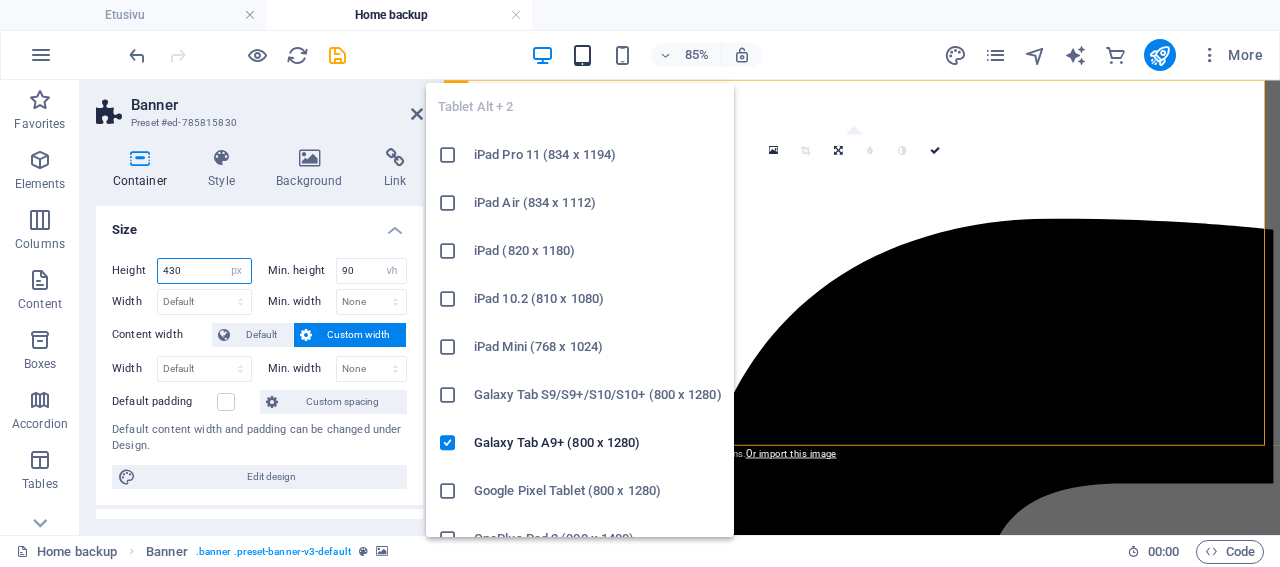 type on "430" 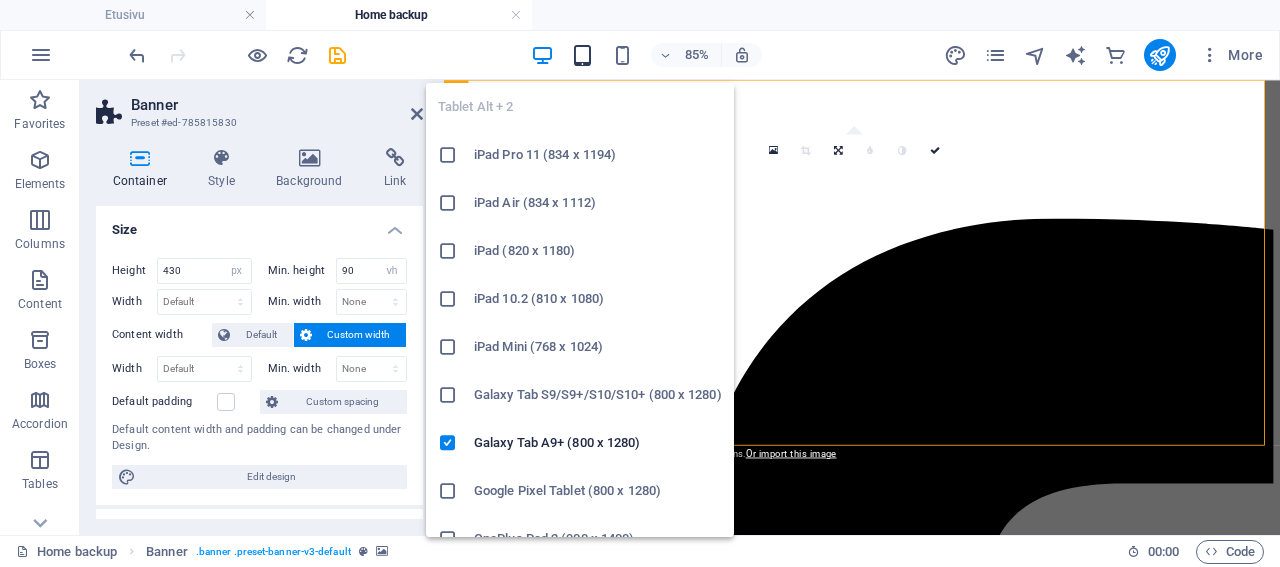 click at bounding box center (582, 55) 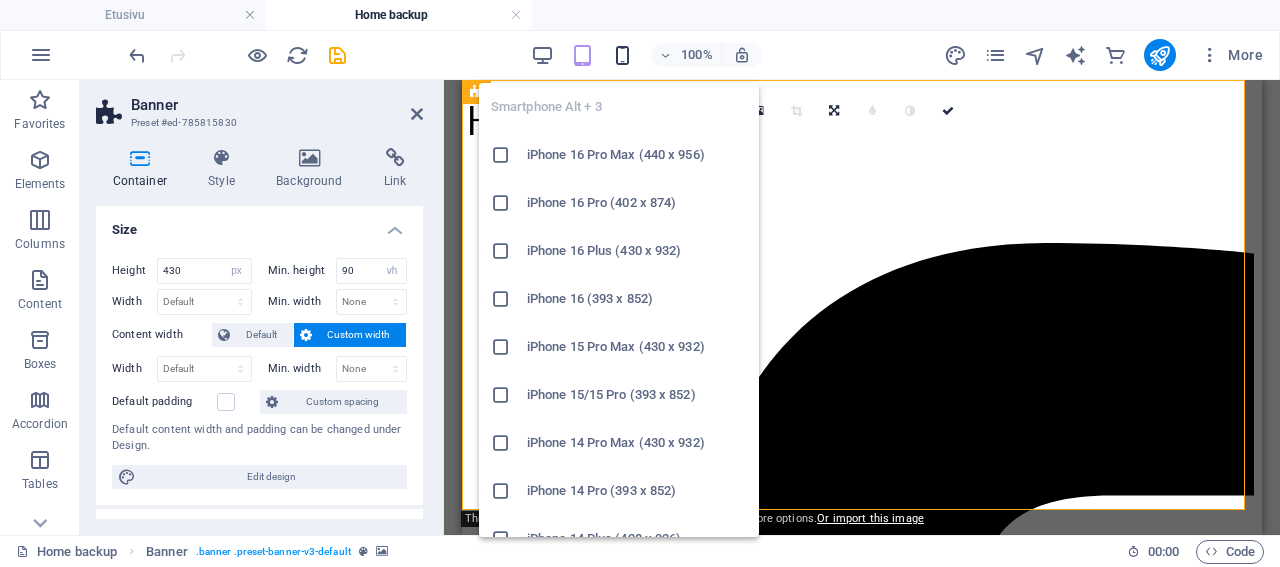 click at bounding box center (622, 55) 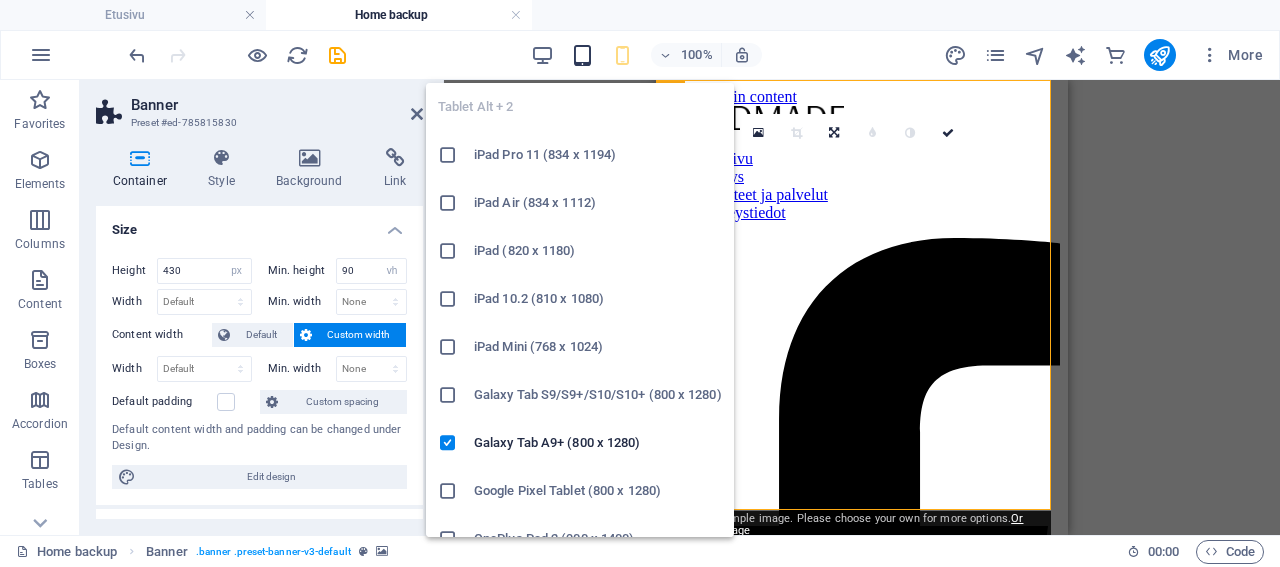 click at bounding box center [582, 55] 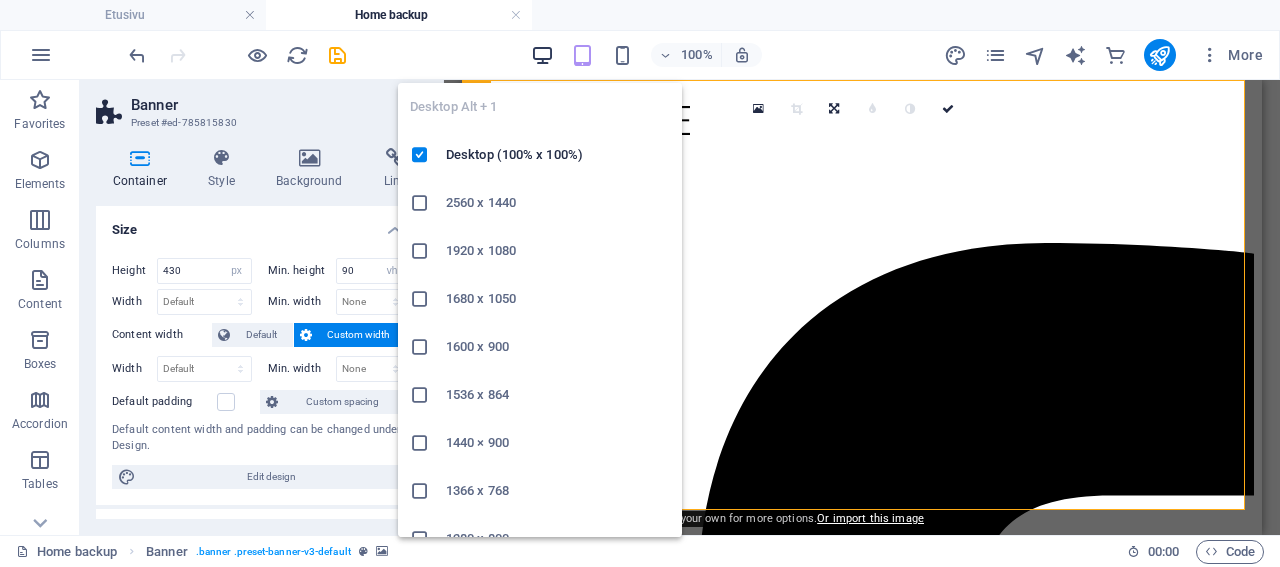 click at bounding box center (542, 55) 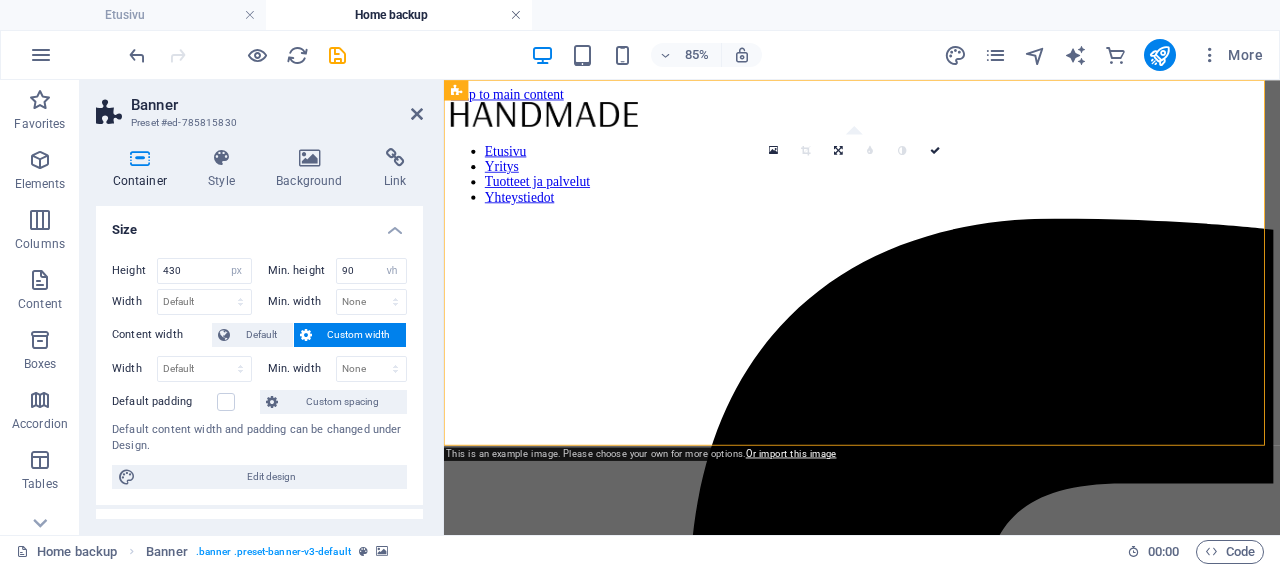 click at bounding box center (516, 15) 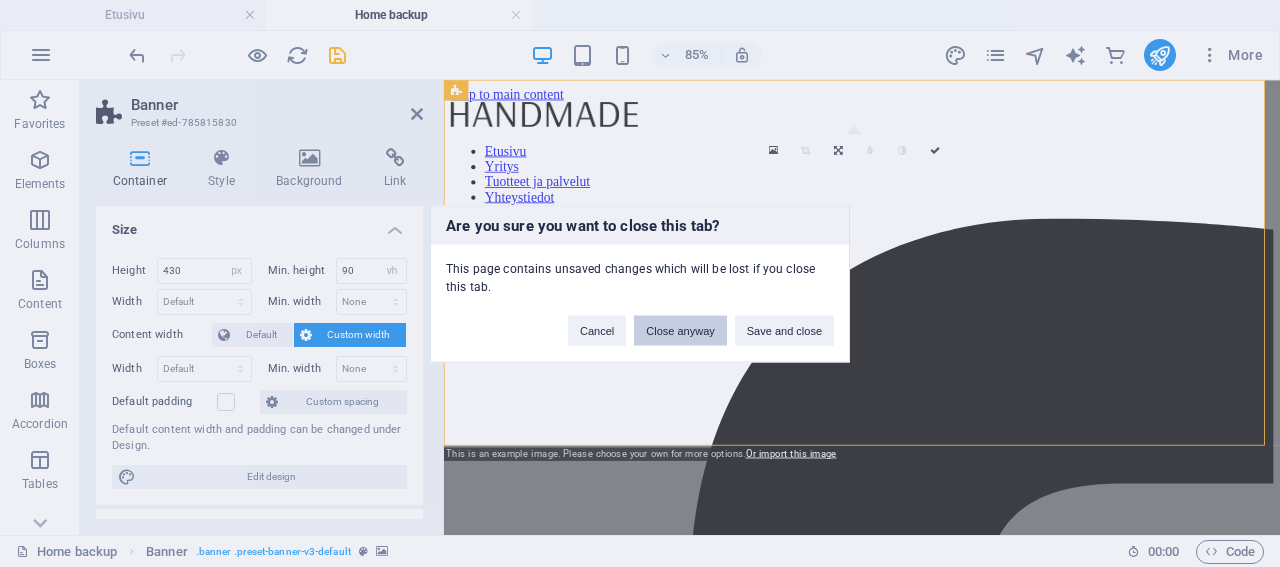 click on "Close anyway" at bounding box center (680, 330) 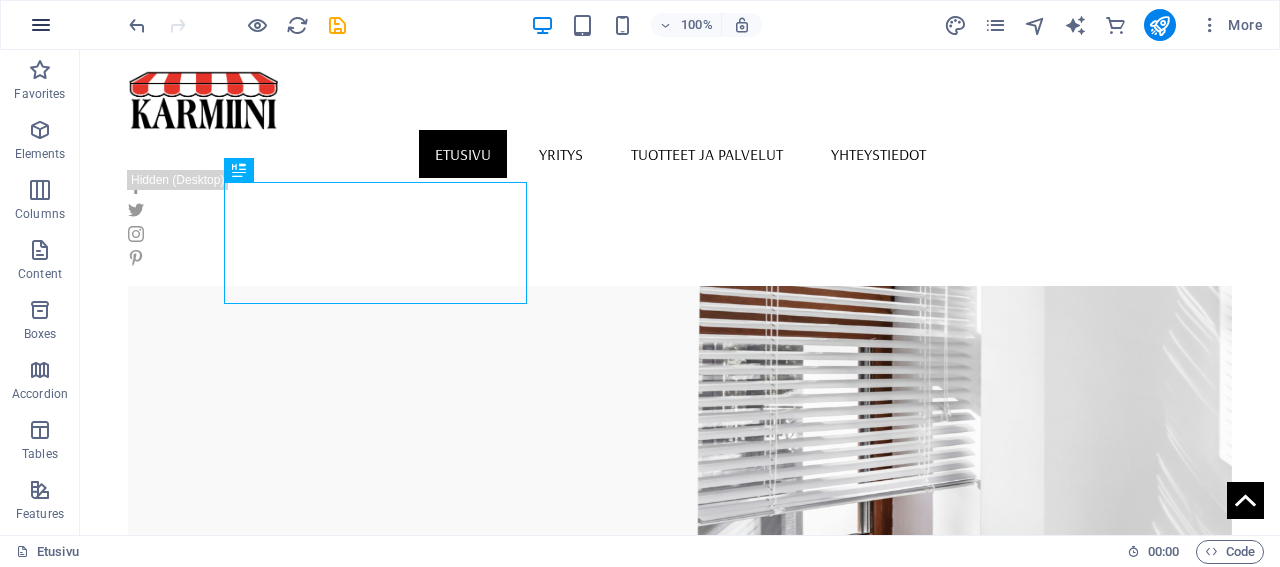 click at bounding box center (41, 25) 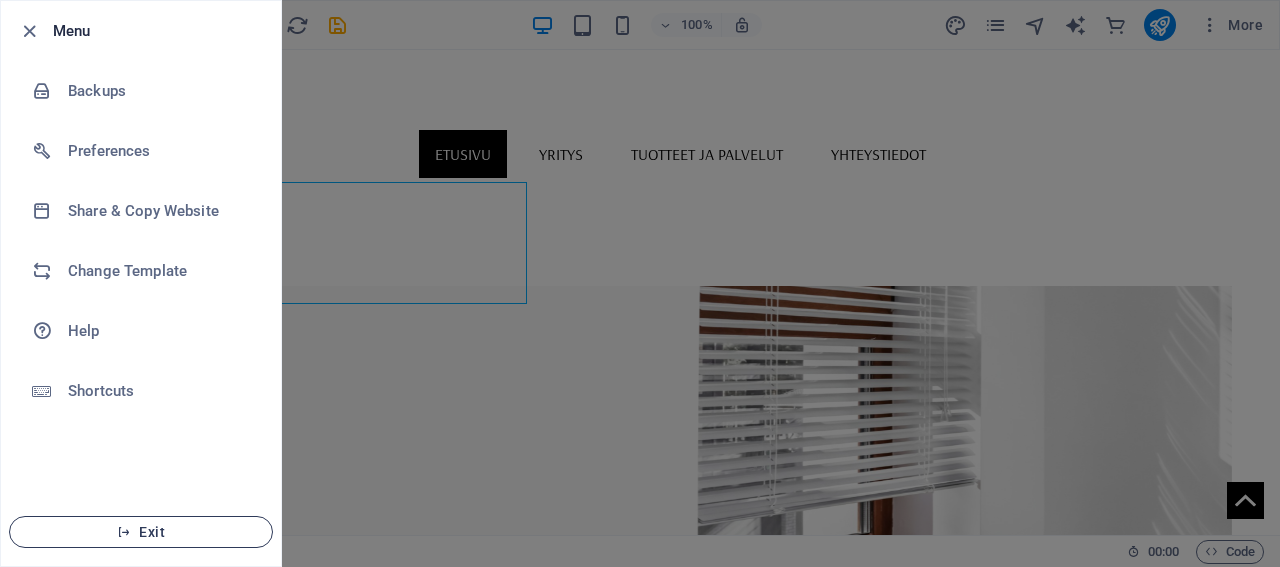 click on "Exit" at bounding box center [141, 532] 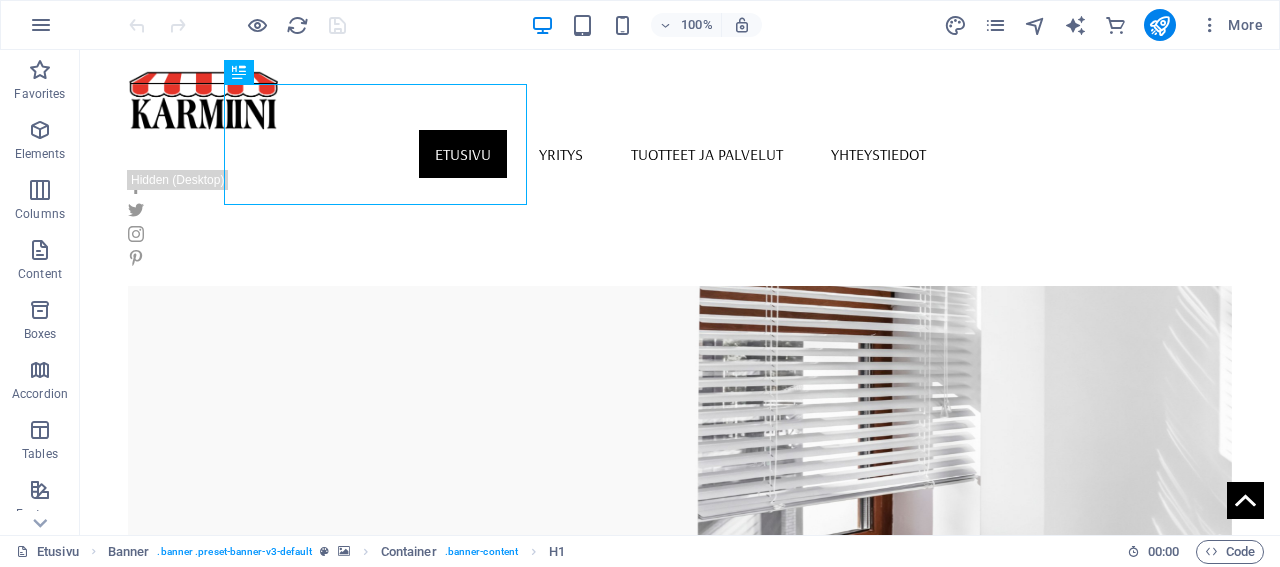 scroll, scrollTop: 0, scrollLeft: 0, axis: both 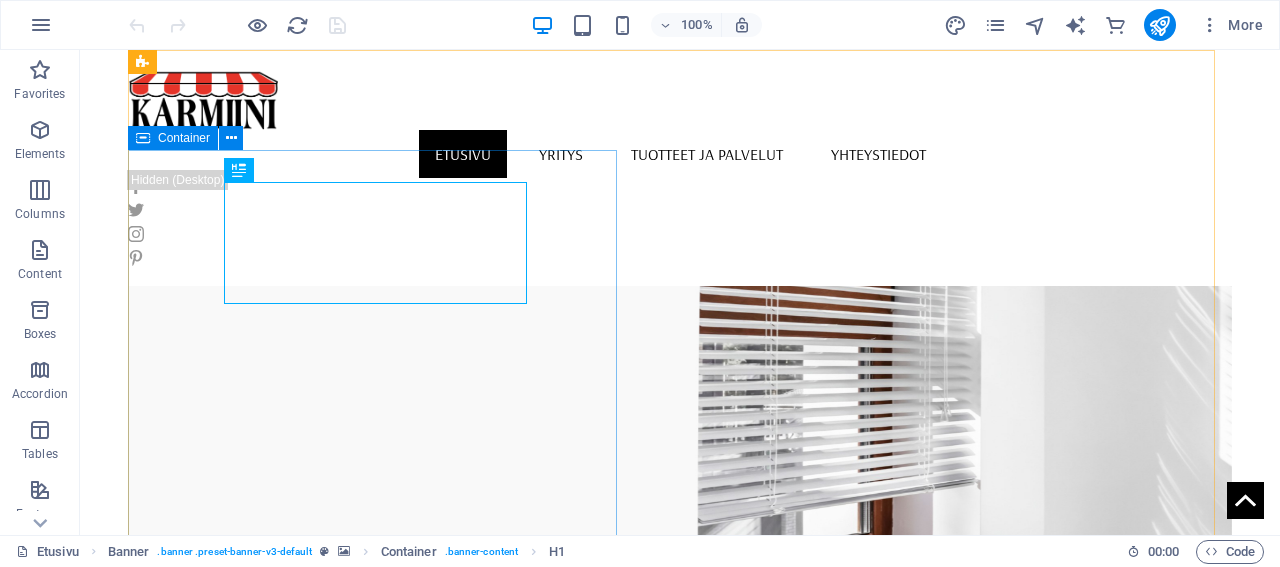 click on "Container" at bounding box center [184, 138] 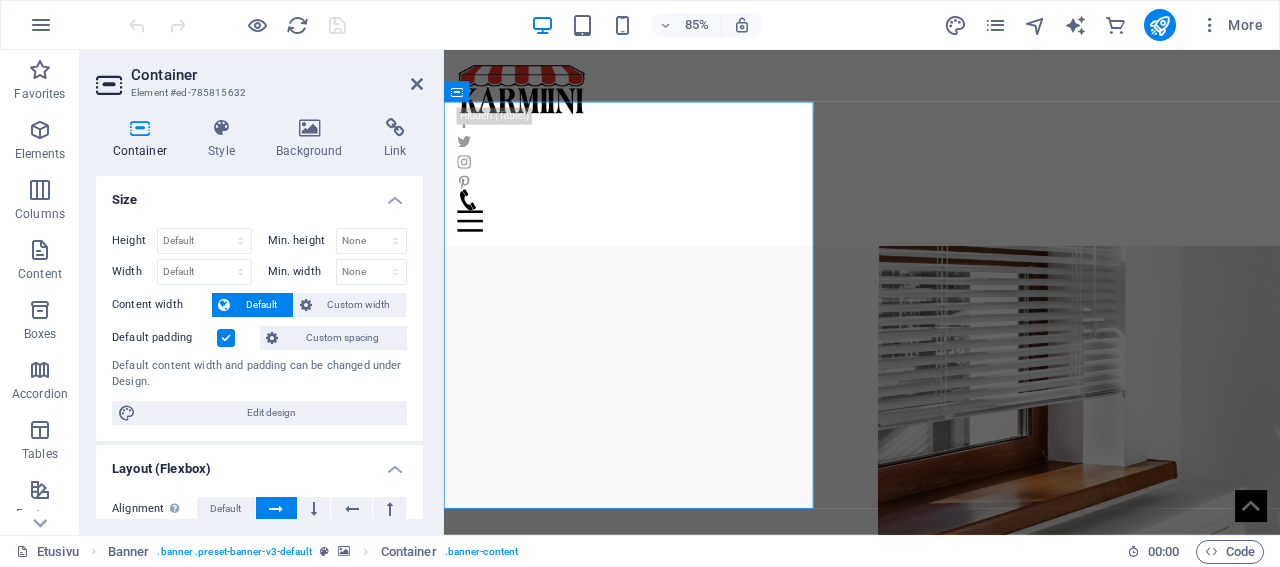 scroll, scrollTop: 0, scrollLeft: 0, axis: both 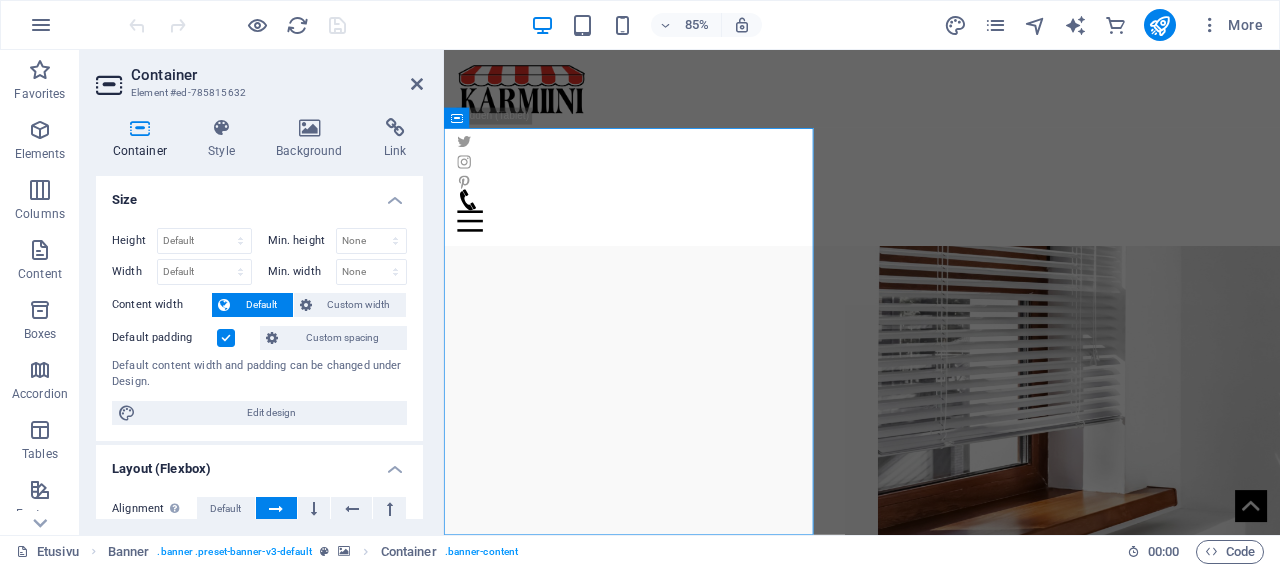 click at bounding box center [936, 427] 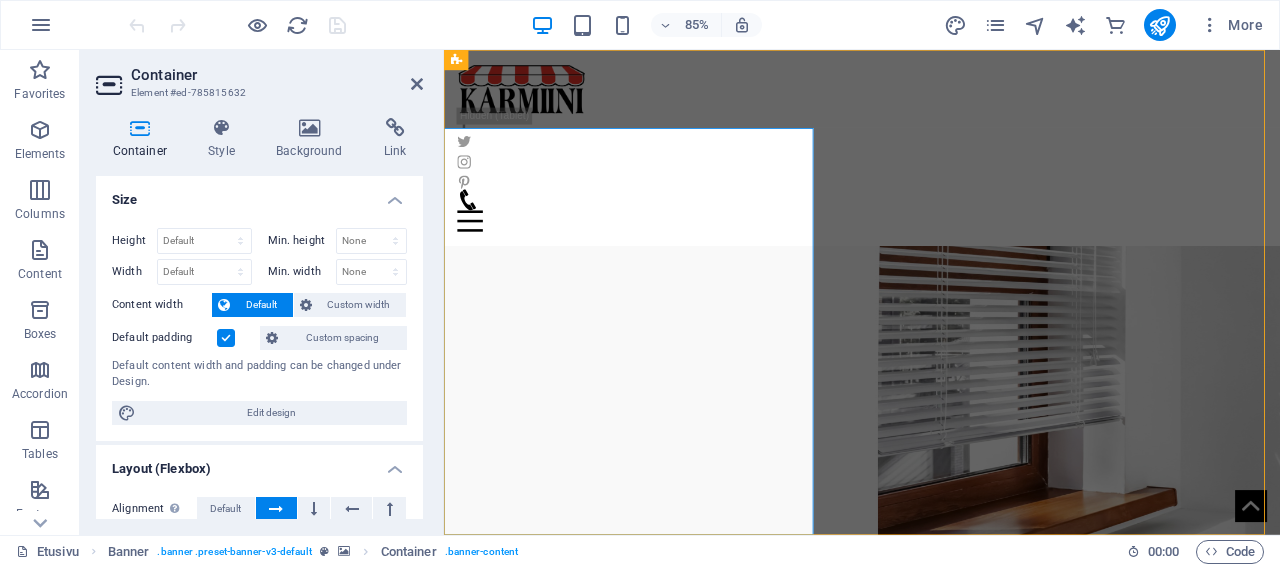 click at bounding box center [936, 427] 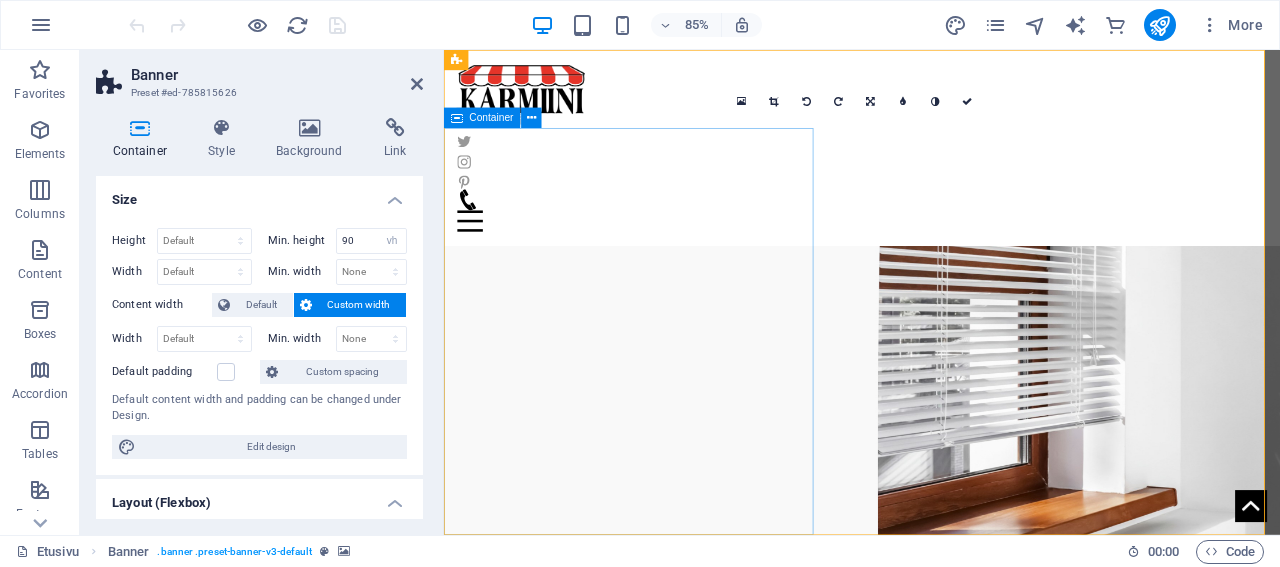 click on "Container" at bounding box center [492, 118] 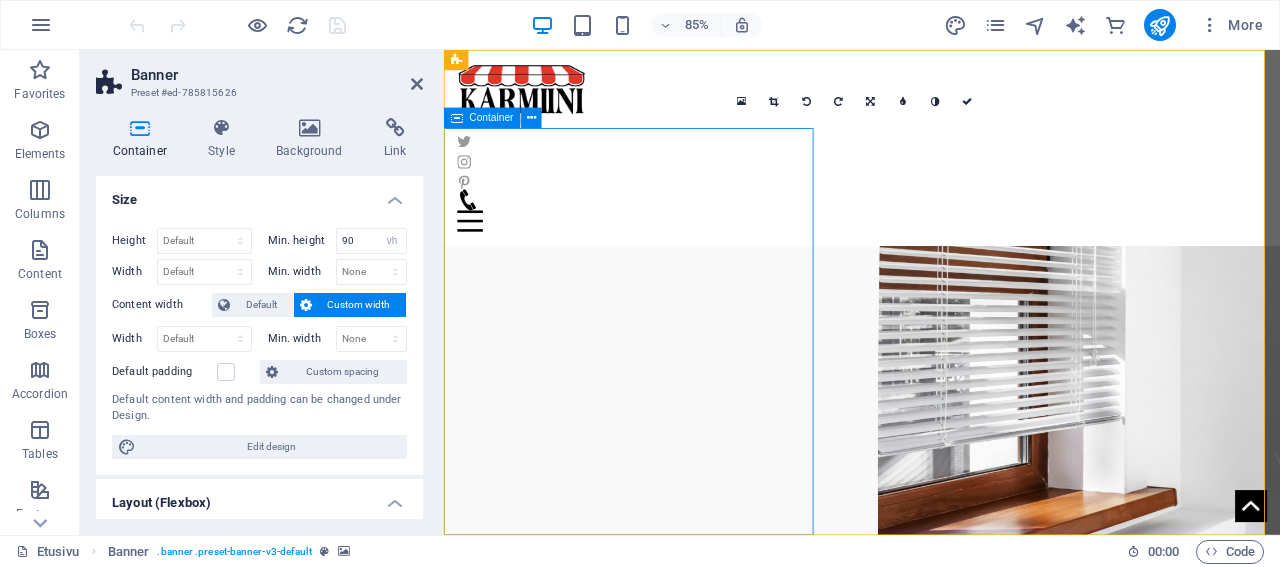 click on "Container" at bounding box center (492, 118) 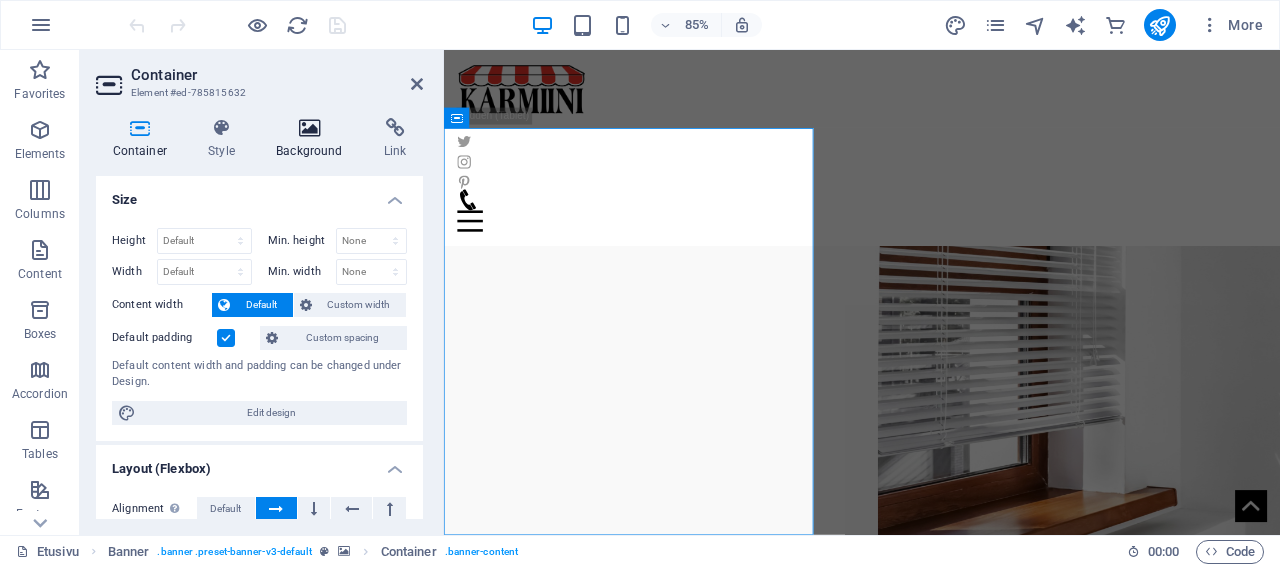 click on "Background" at bounding box center (314, 139) 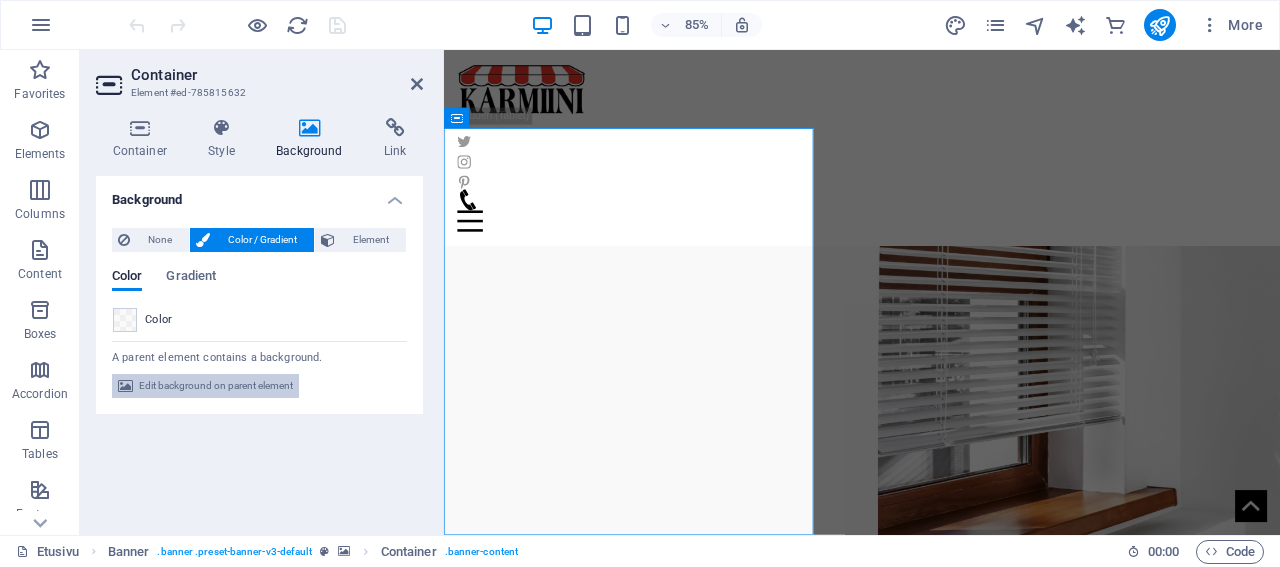click on "Edit background on parent element" at bounding box center [216, 386] 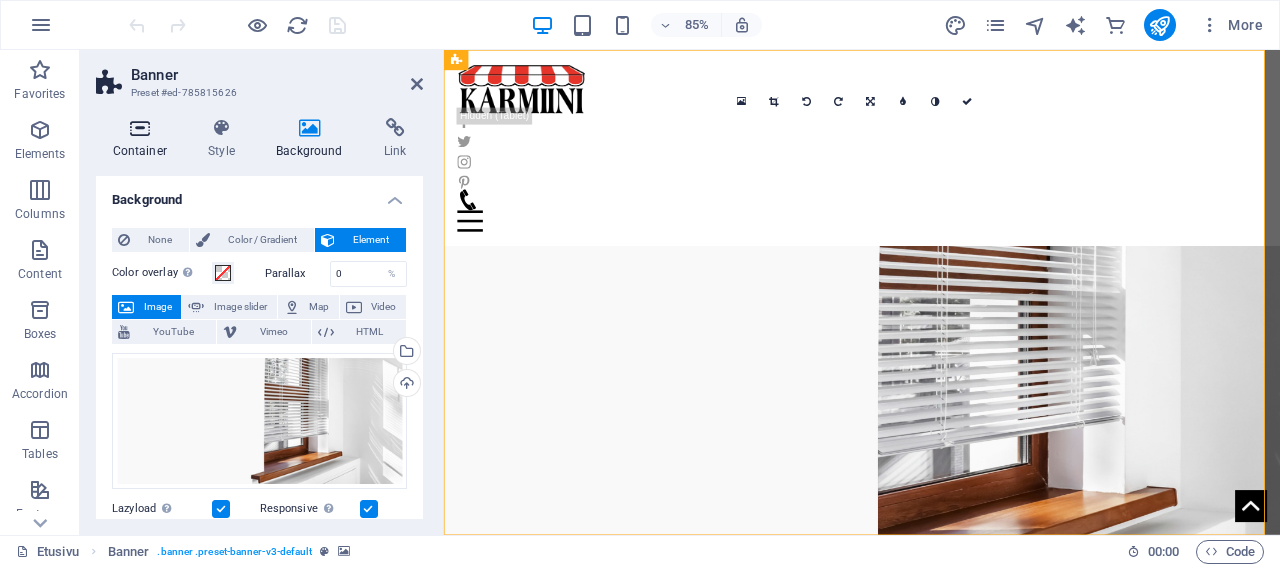 click at bounding box center [140, 128] 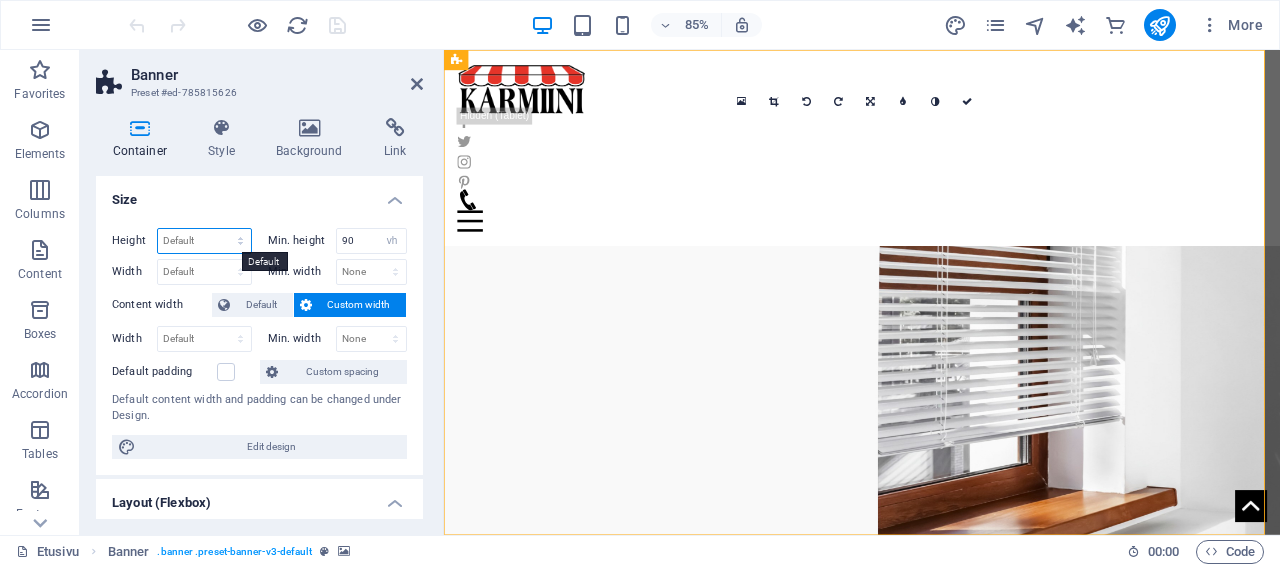 click on "Default px rem % vh vw" at bounding box center [204, 241] 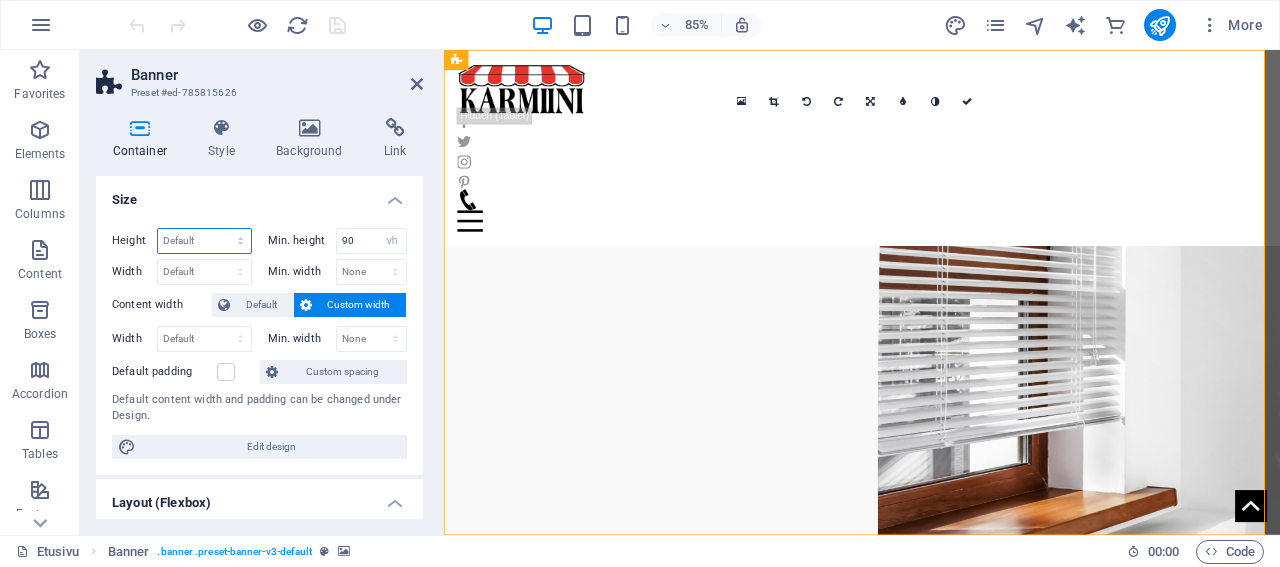 select on "px" 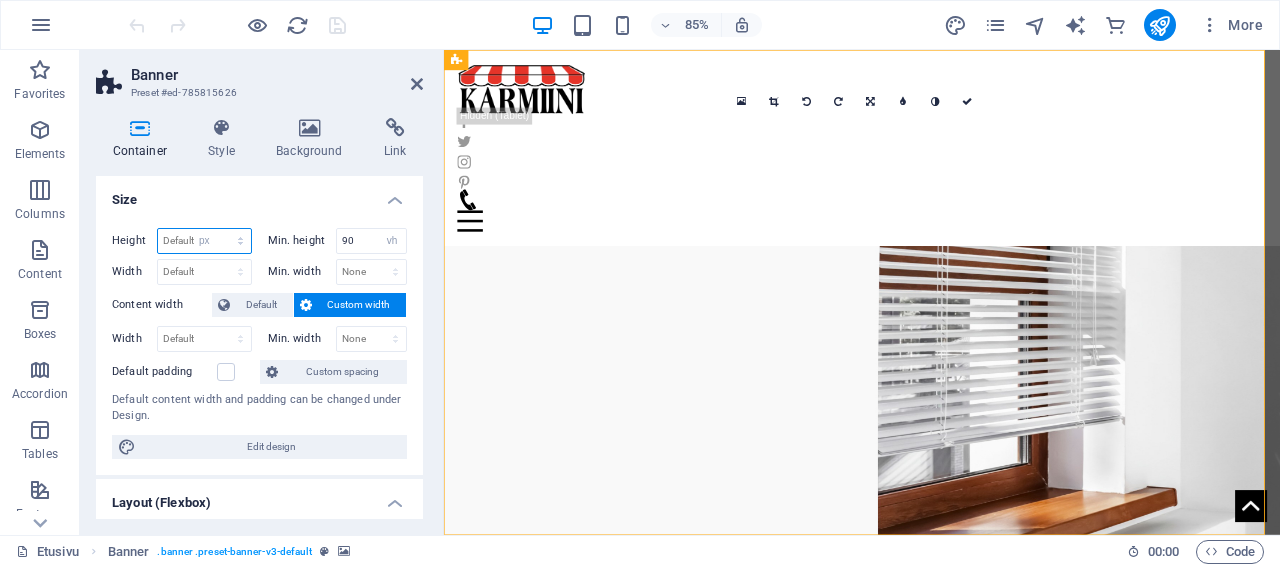 click on "px" at bounding box center [0, 0] 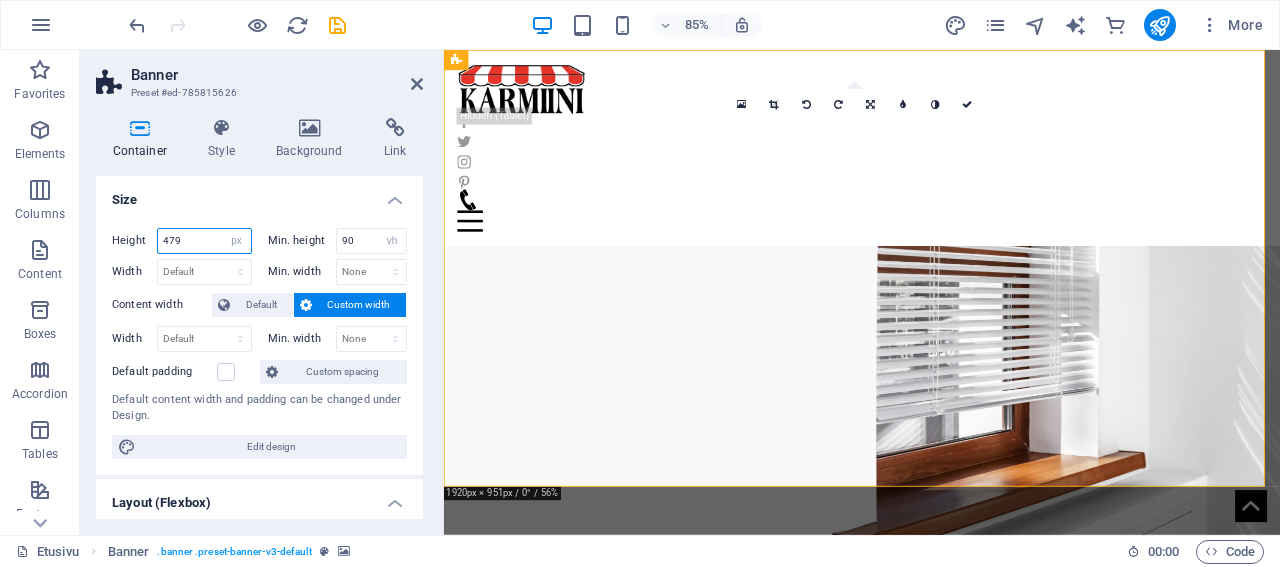click on "479" at bounding box center (204, 241) 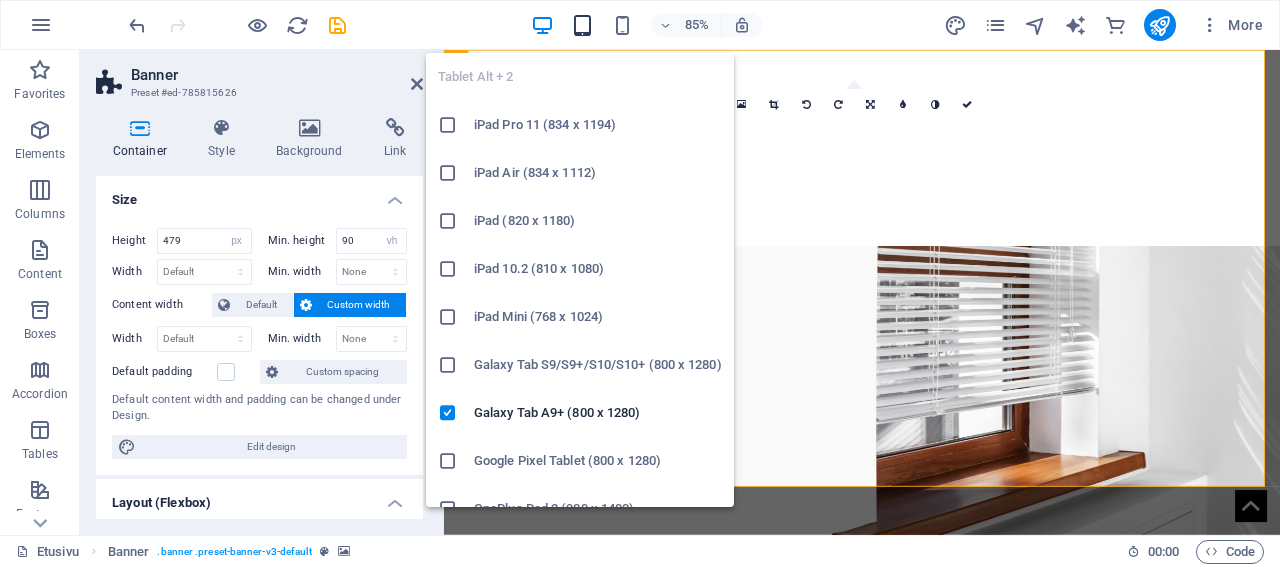 click at bounding box center (582, 25) 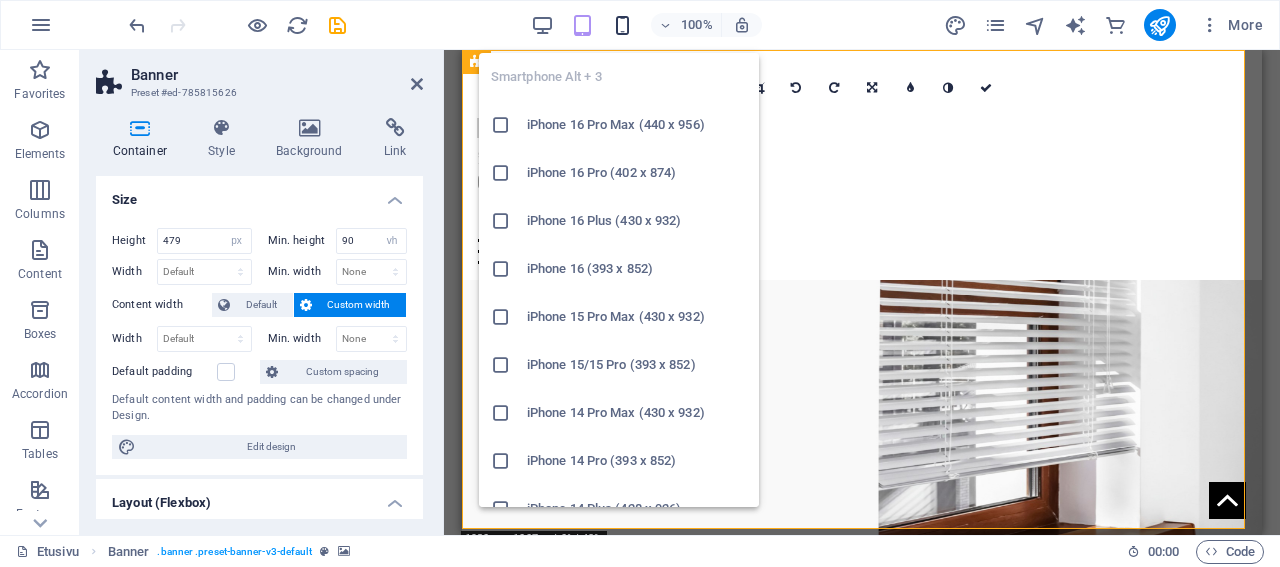 click at bounding box center (622, 25) 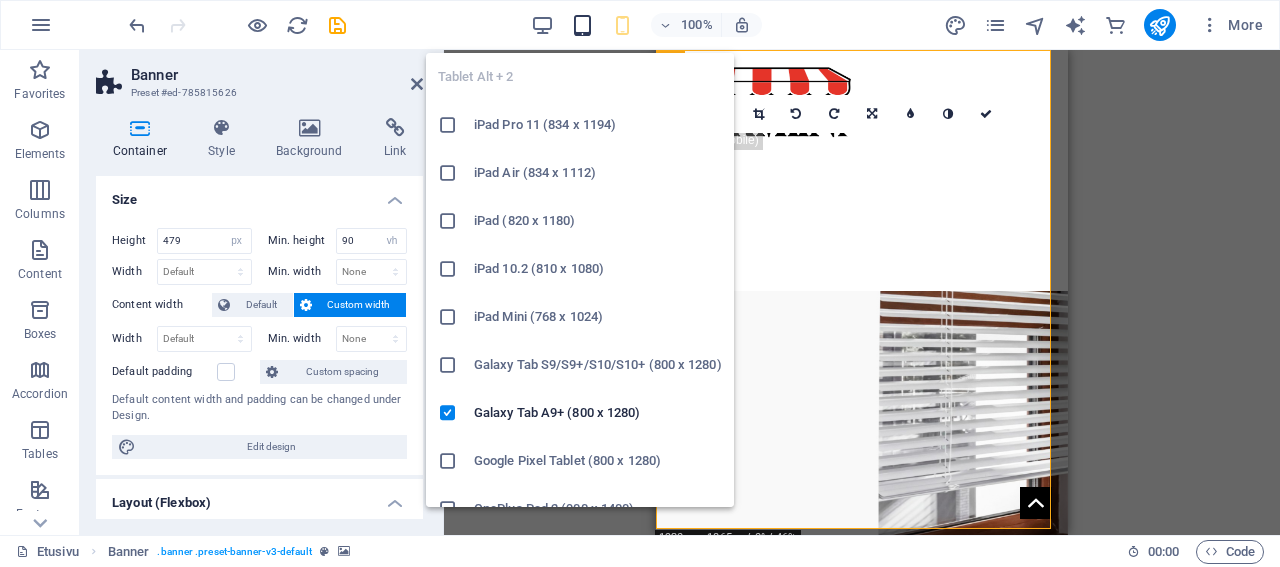 click at bounding box center [582, 25] 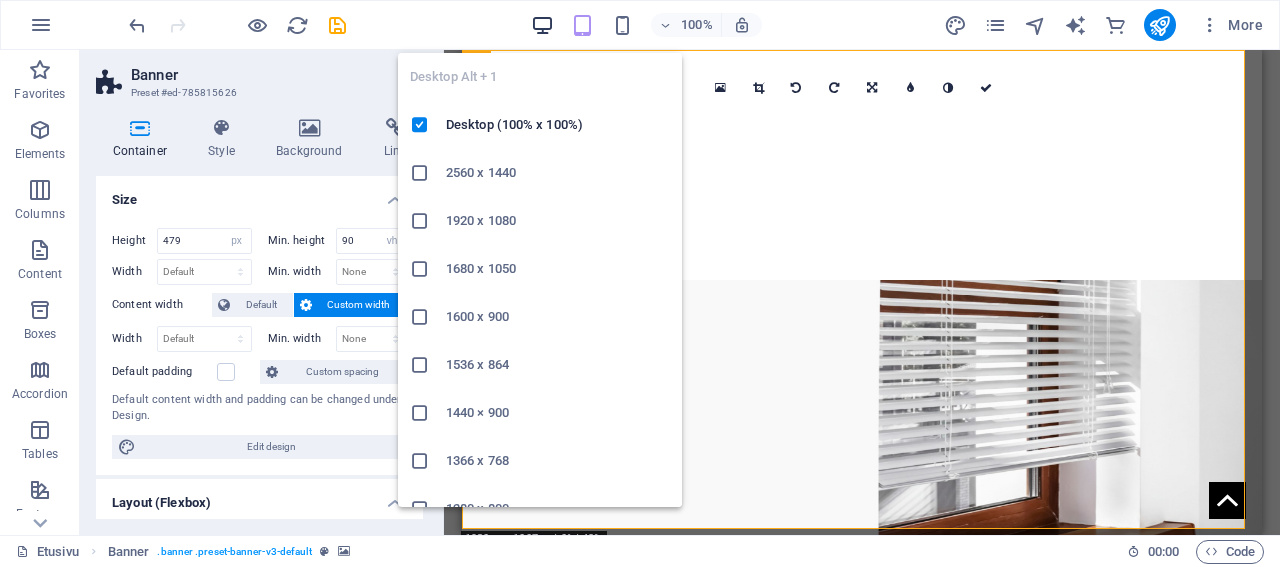 click at bounding box center [542, 25] 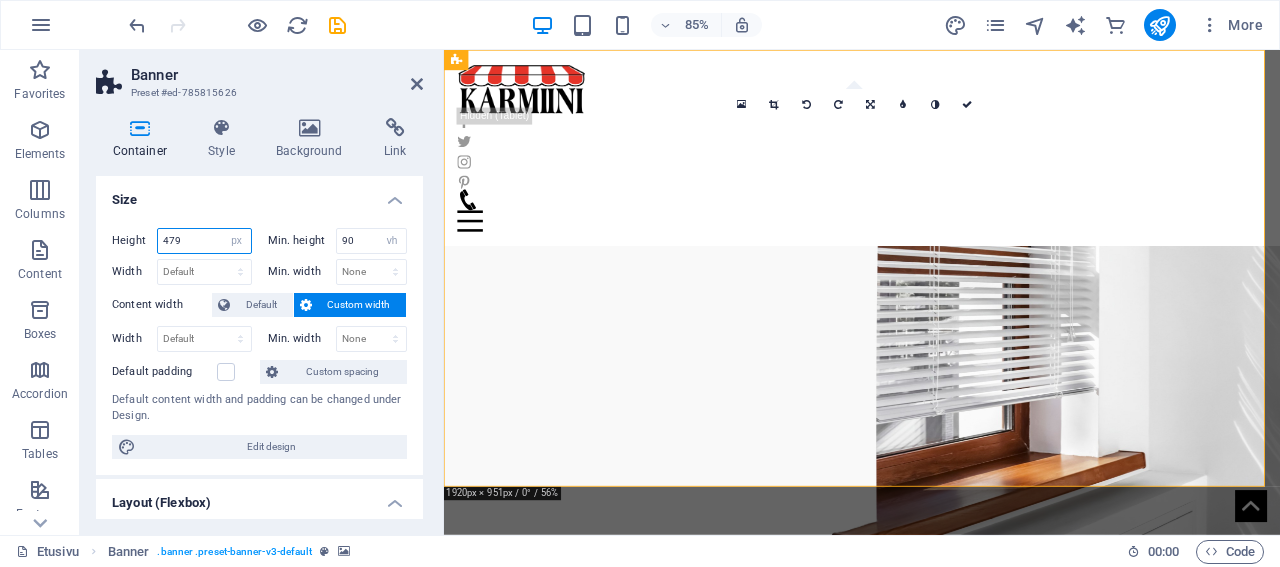 drag, startPoint x: 171, startPoint y: 241, endPoint x: 210, endPoint y: 243, distance: 39.051247 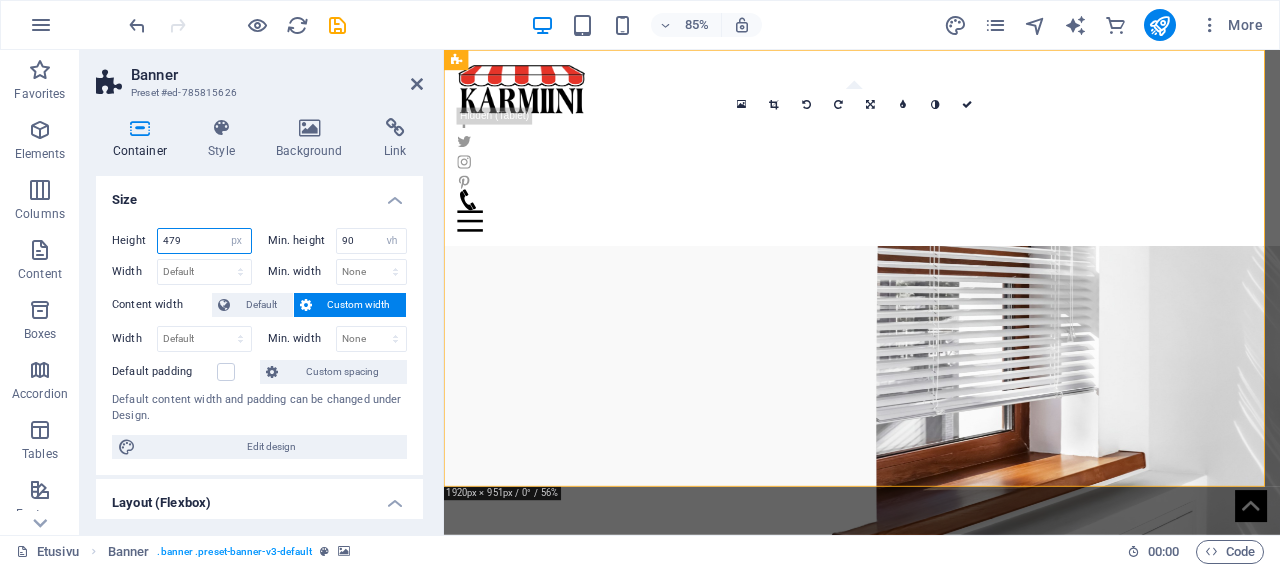click on "479" at bounding box center (204, 241) 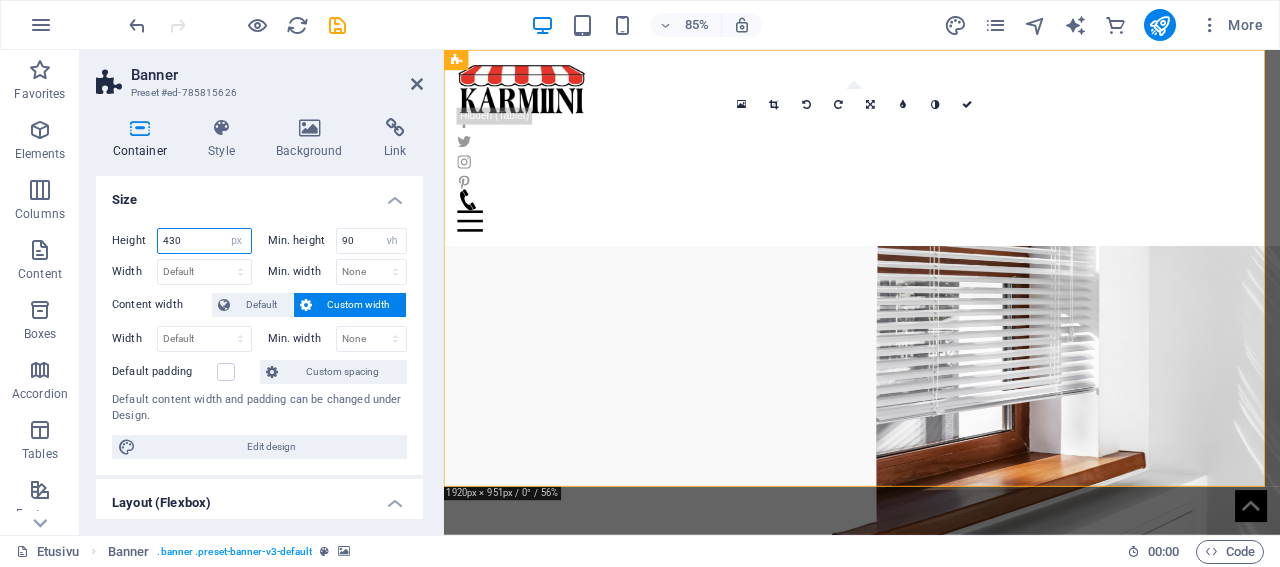 type on "430" 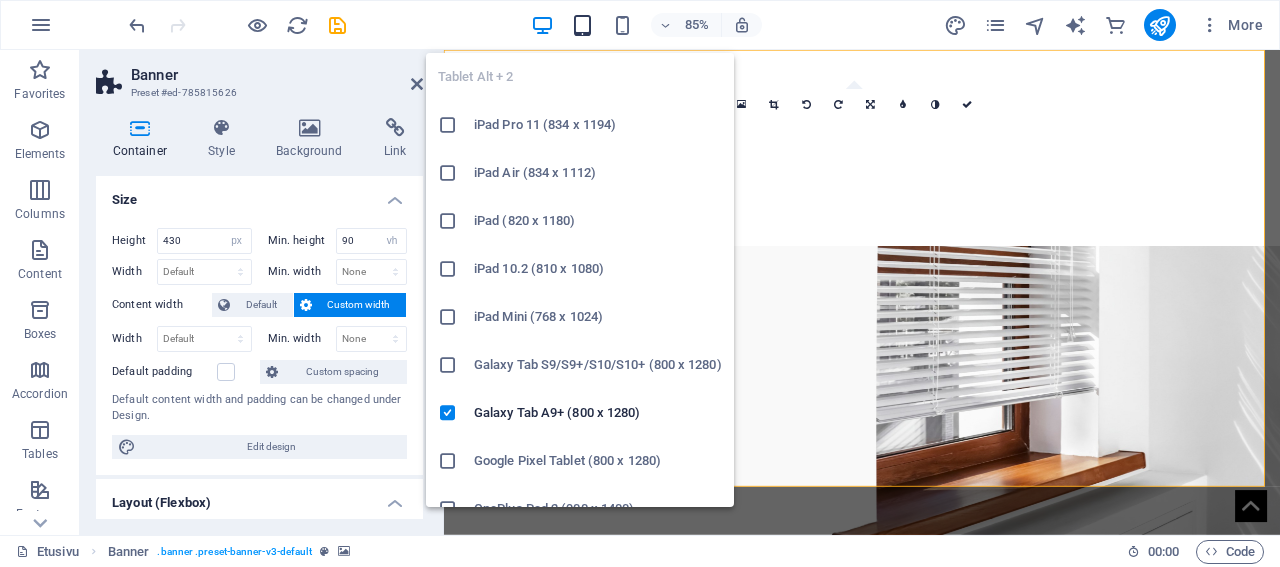 click at bounding box center [582, 25] 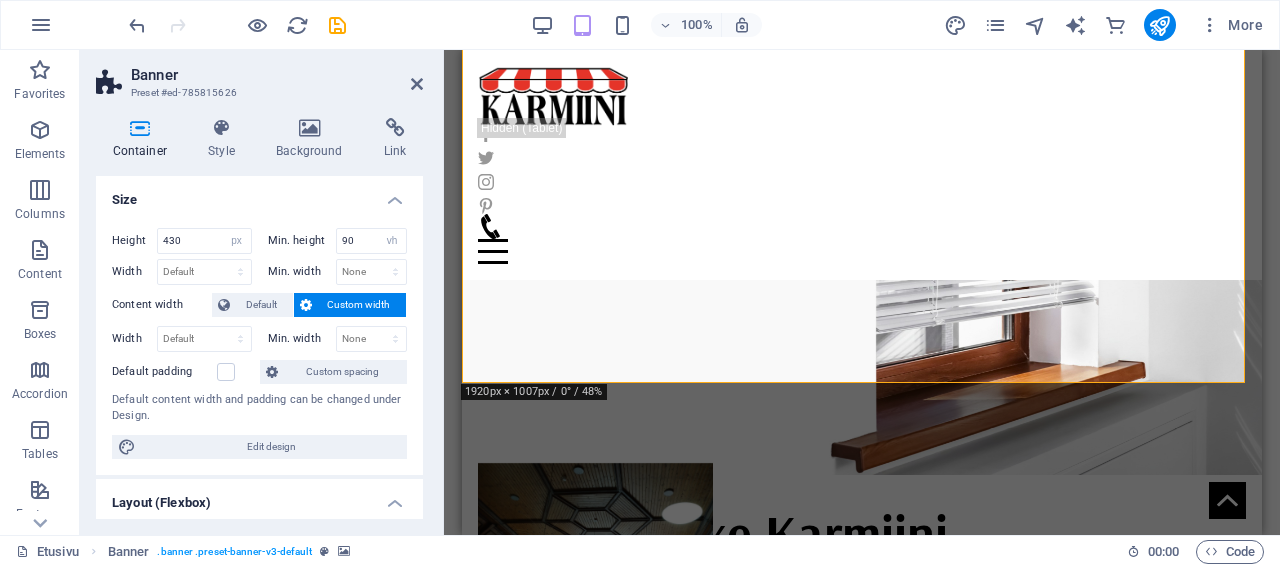 scroll, scrollTop: 0, scrollLeft: 0, axis: both 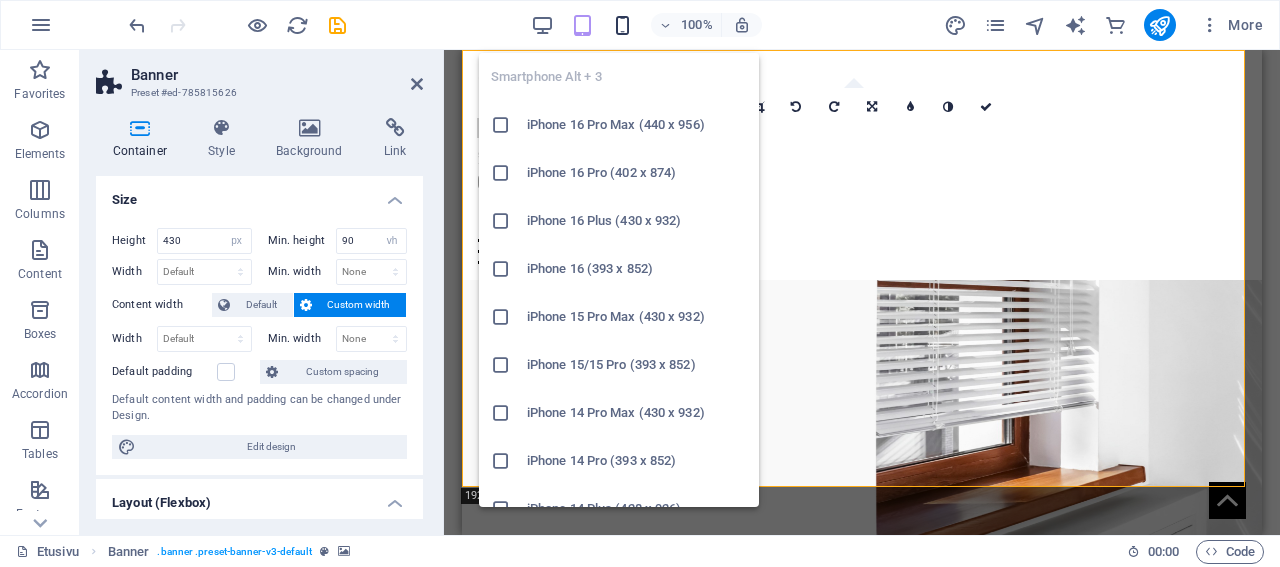 click at bounding box center (622, 25) 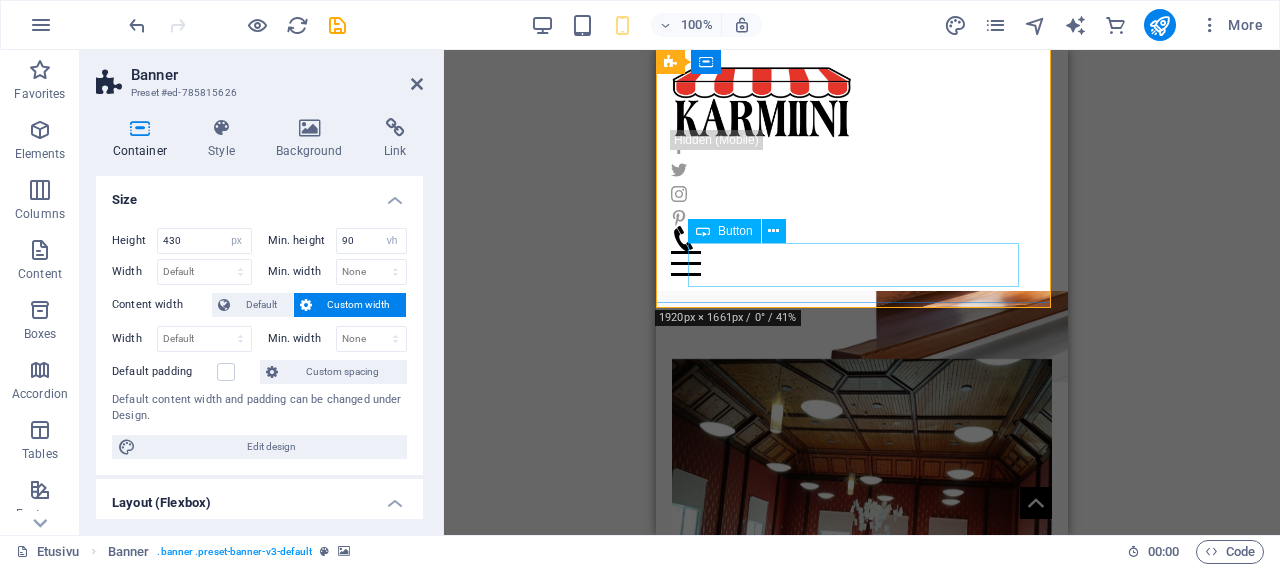 scroll, scrollTop: 0, scrollLeft: 0, axis: both 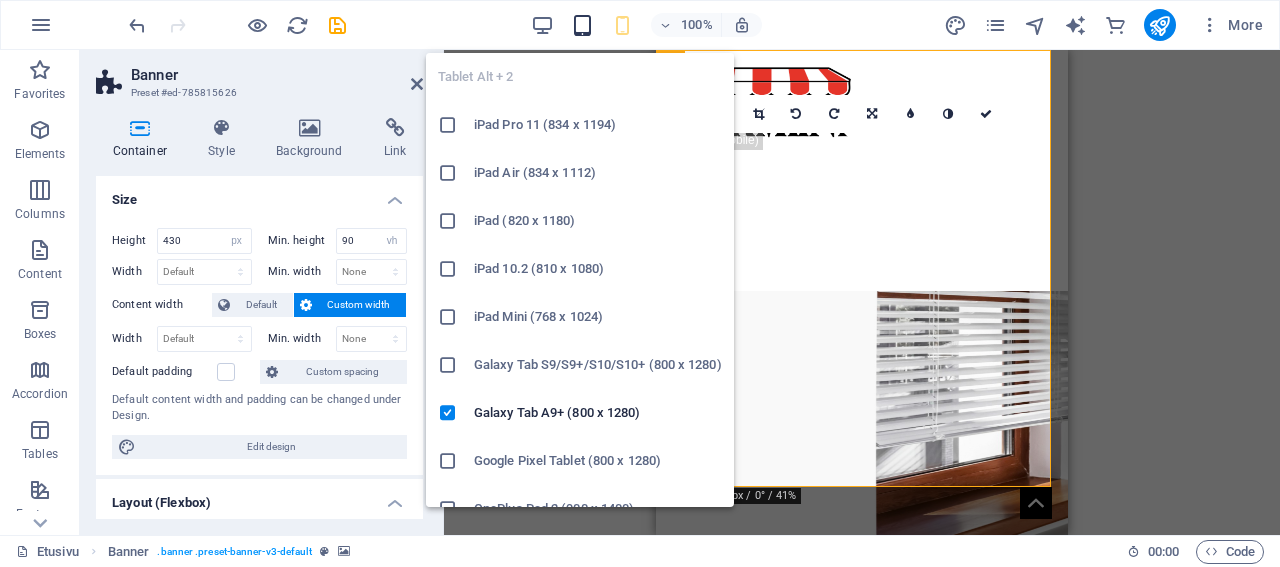 click at bounding box center (582, 25) 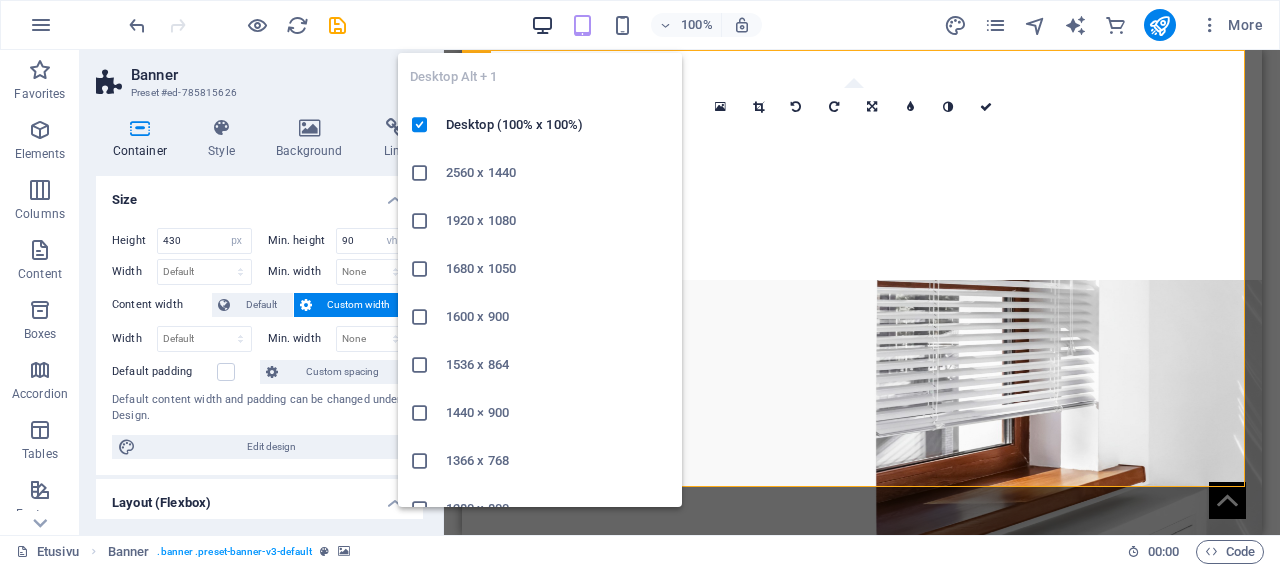 click at bounding box center (542, 25) 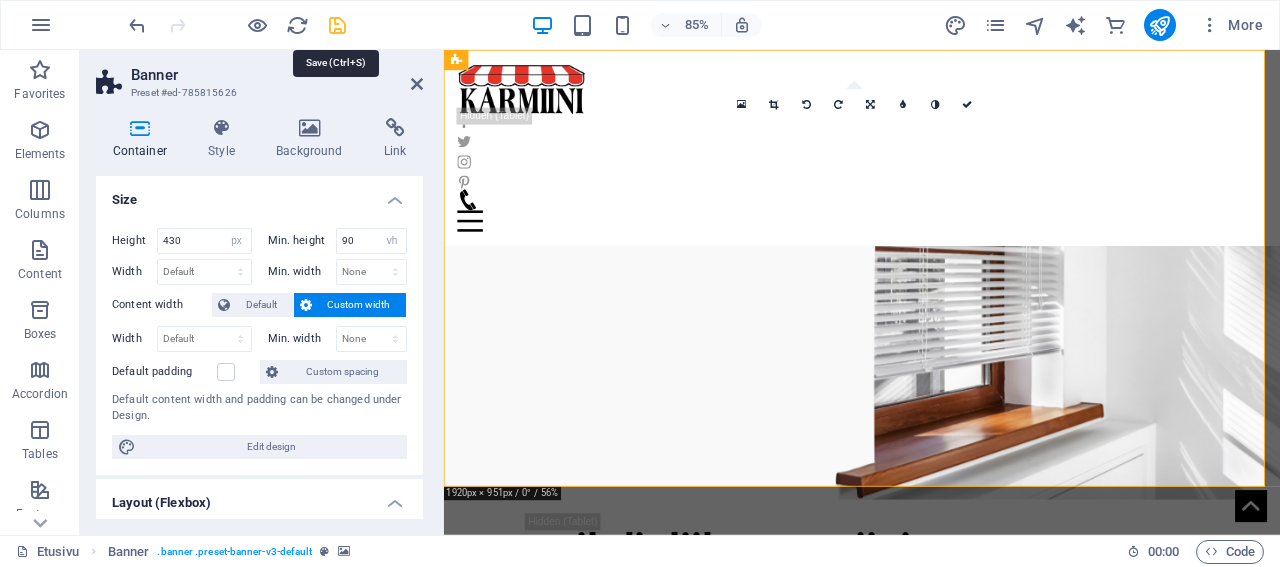 click at bounding box center [337, 25] 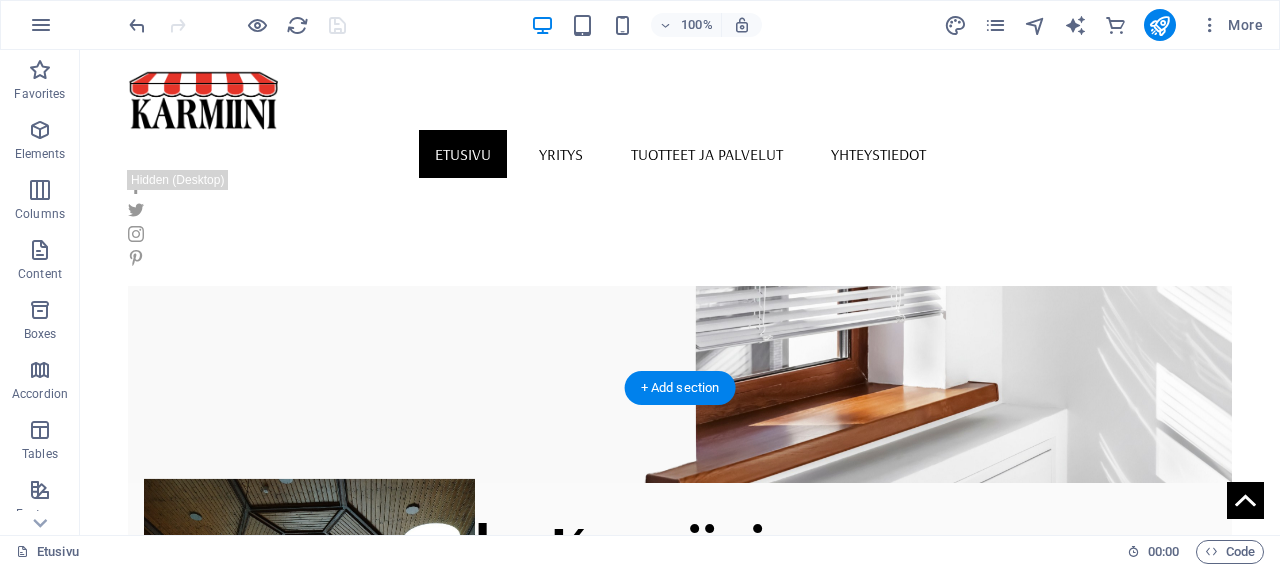 scroll, scrollTop: 0, scrollLeft: 0, axis: both 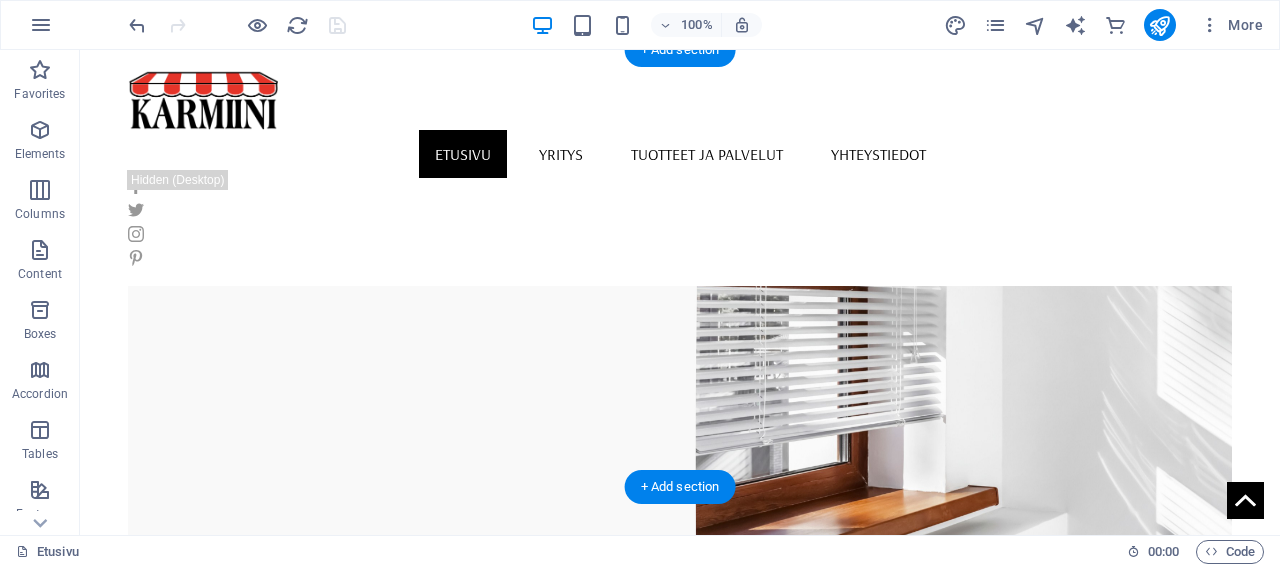 click at bounding box center (680, 368) 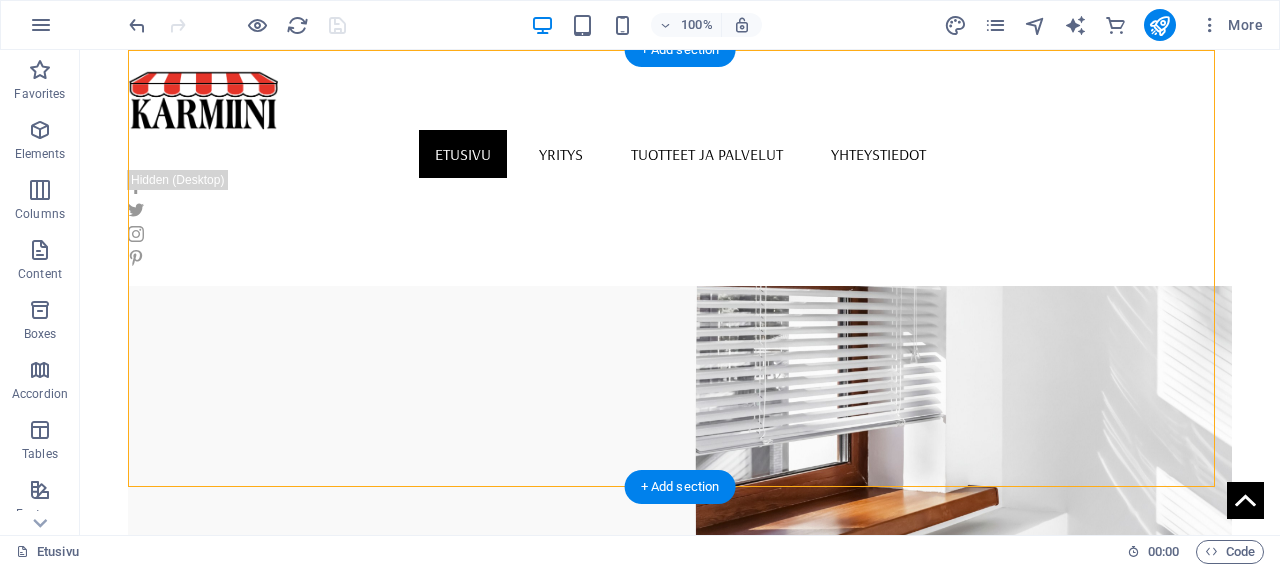 click at bounding box center (680, 368) 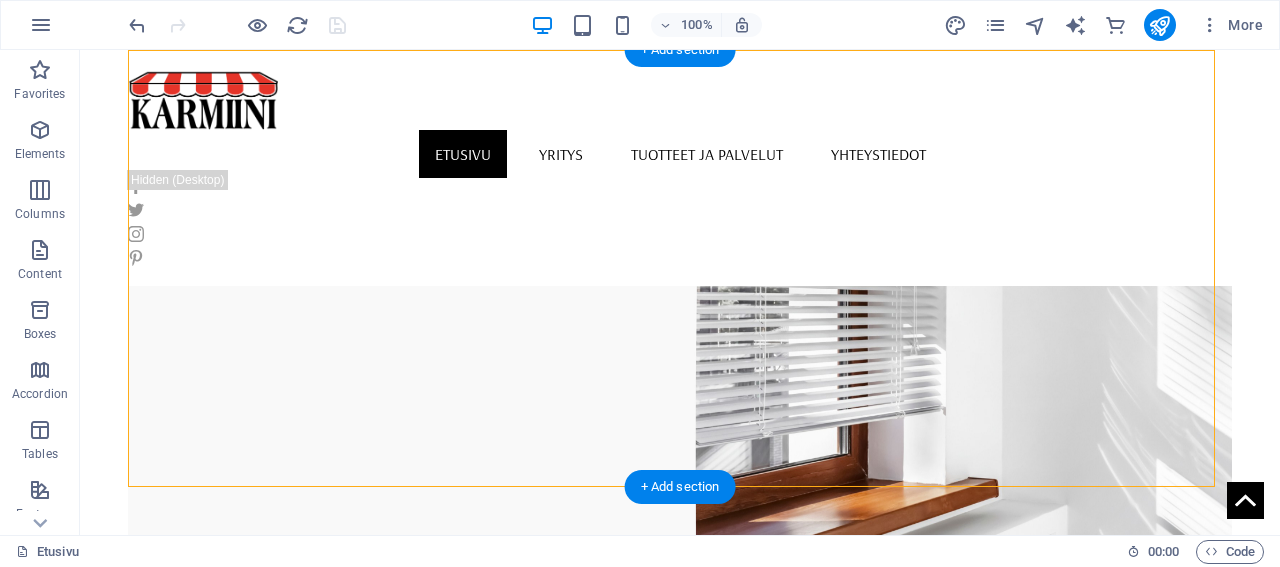 select on "px" 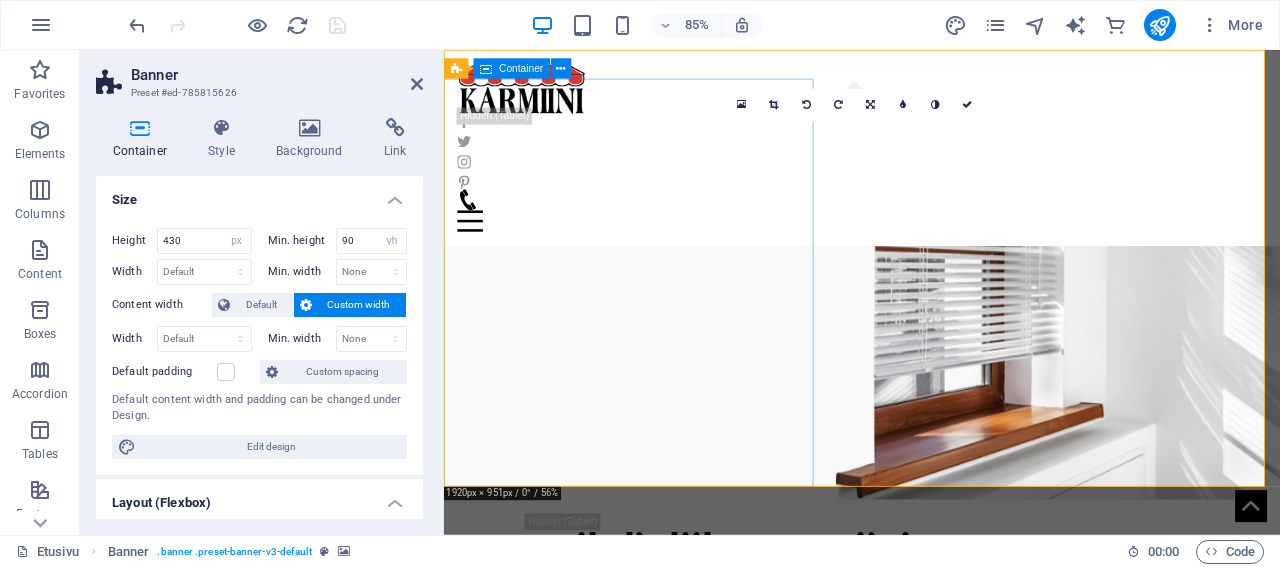click on "Kaihdinliike Karmiini Kaihdinliike Karmiini on täyden palvelun aurinkosuojauksen erikoisliike, joka on toiminut [GEOGRAPHIC_DATA] [PERSON_NAME] ympäristössä jo vuodesta 1990. Toimitamme kotimaisia takuutuotteita hoitaen työn mitoituksesta asennukseen. [PERSON_NAME]" at bounding box center (936, 727) 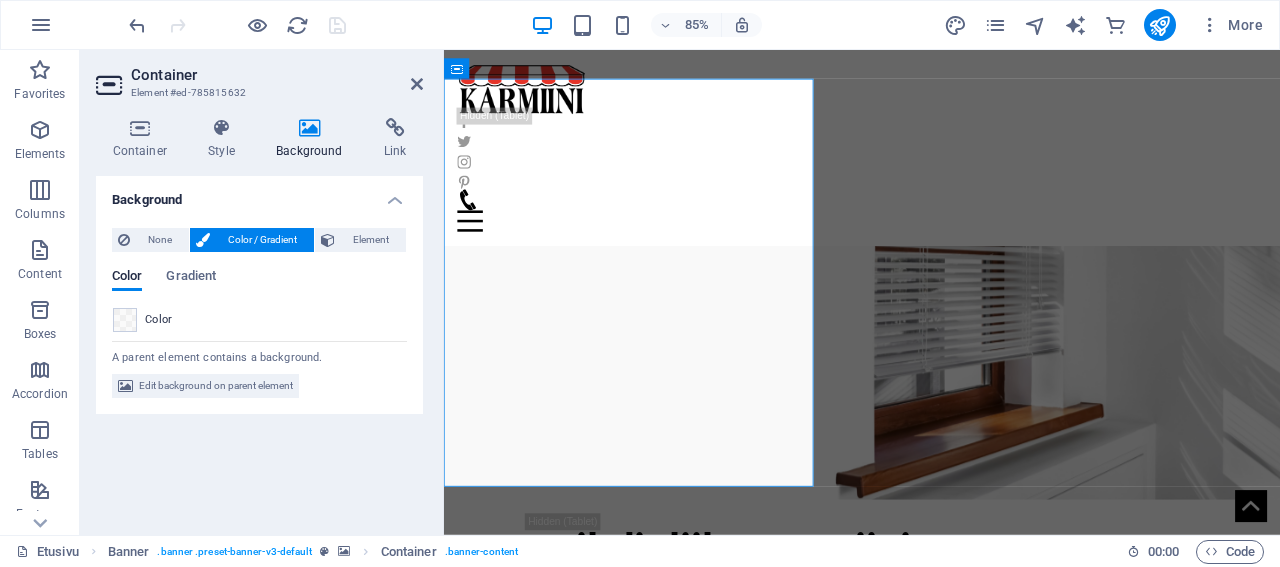 click on "Background" at bounding box center (314, 139) 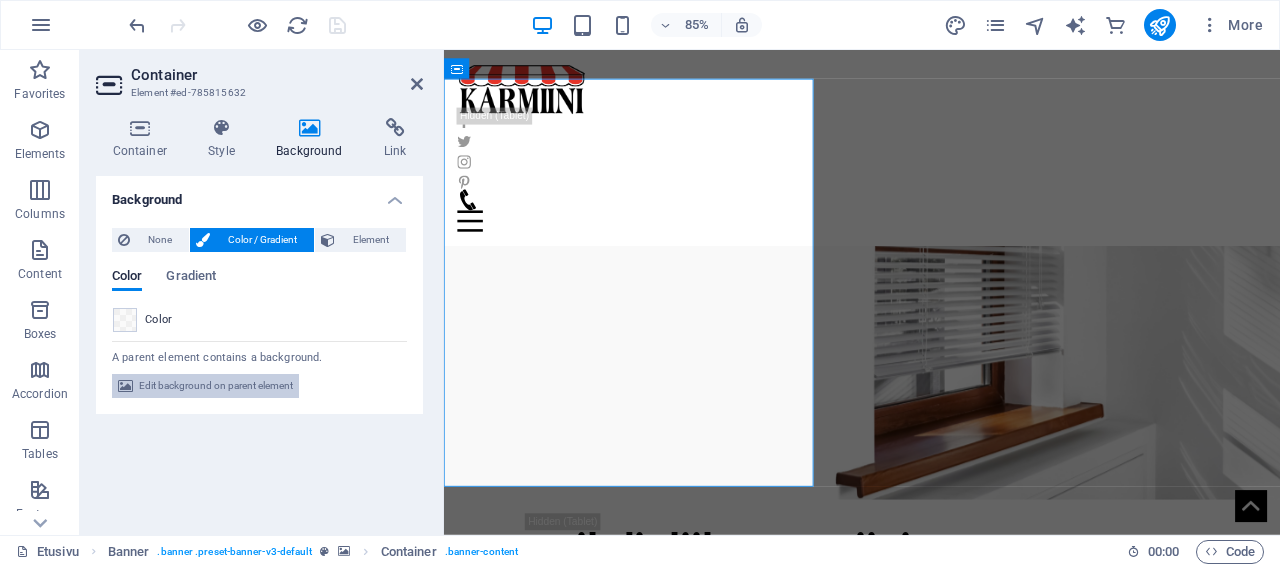 click on "Edit background on parent element" at bounding box center [216, 386] 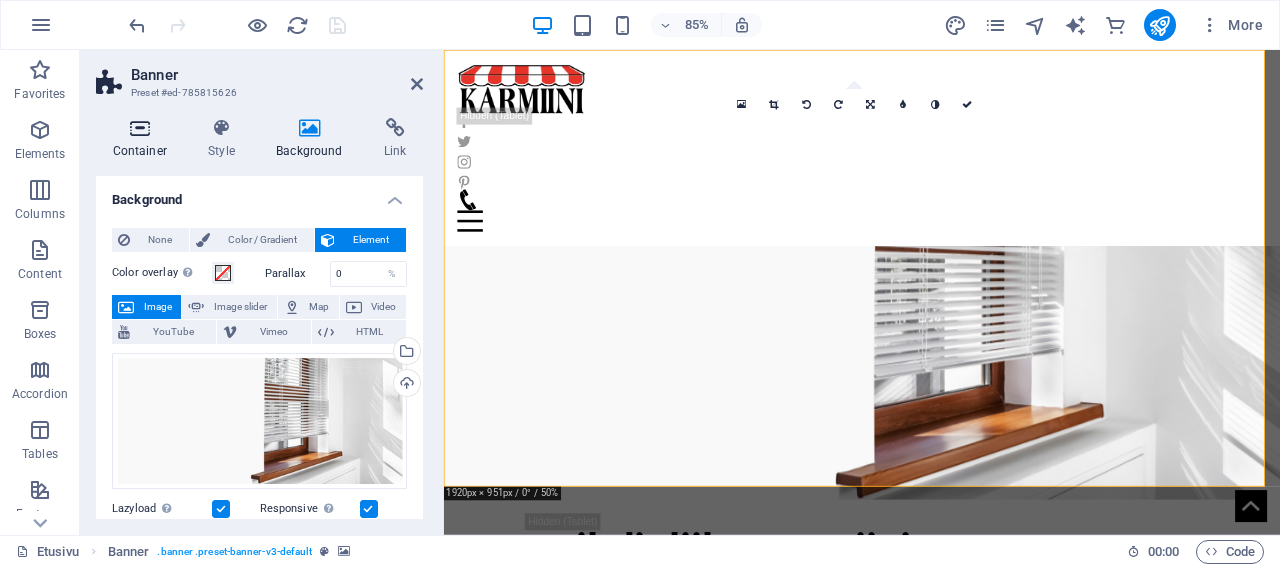 click at bounding box center [140, 128] 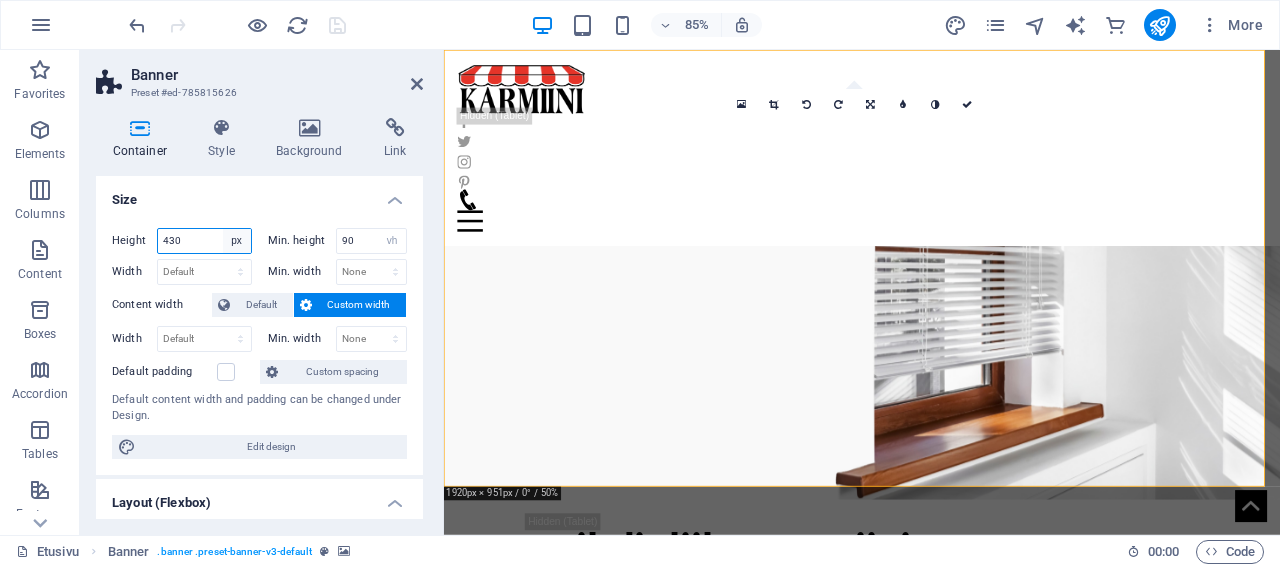 click on "Default px rem % vh vw" at bounding box center (237, 241) 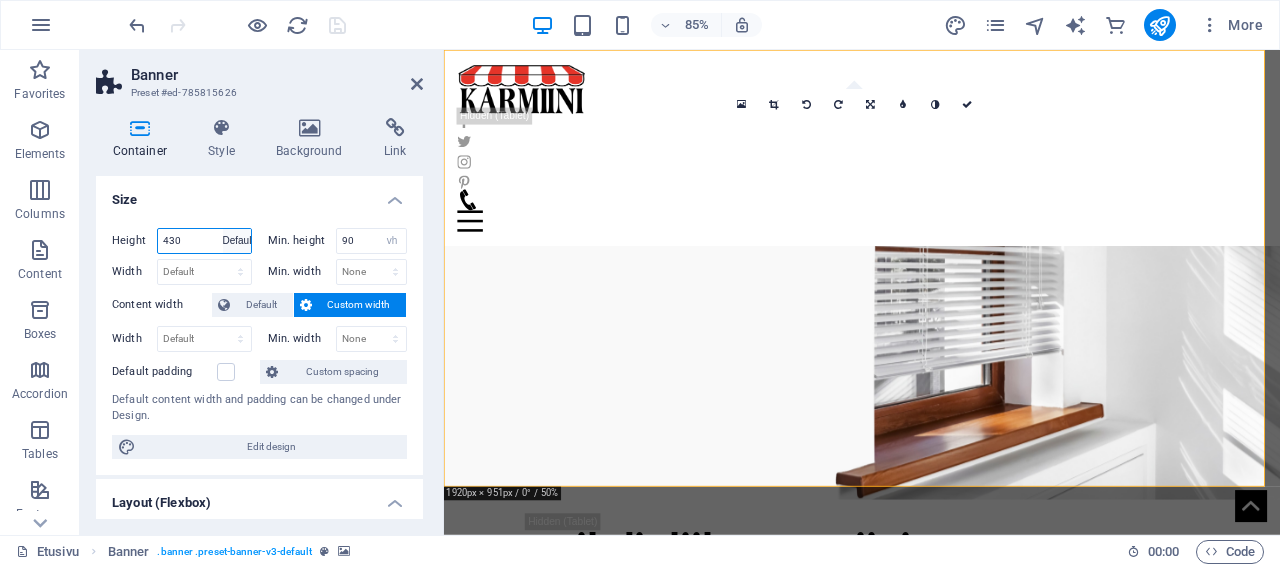 click on "Default" at bounding box center [0, 0] 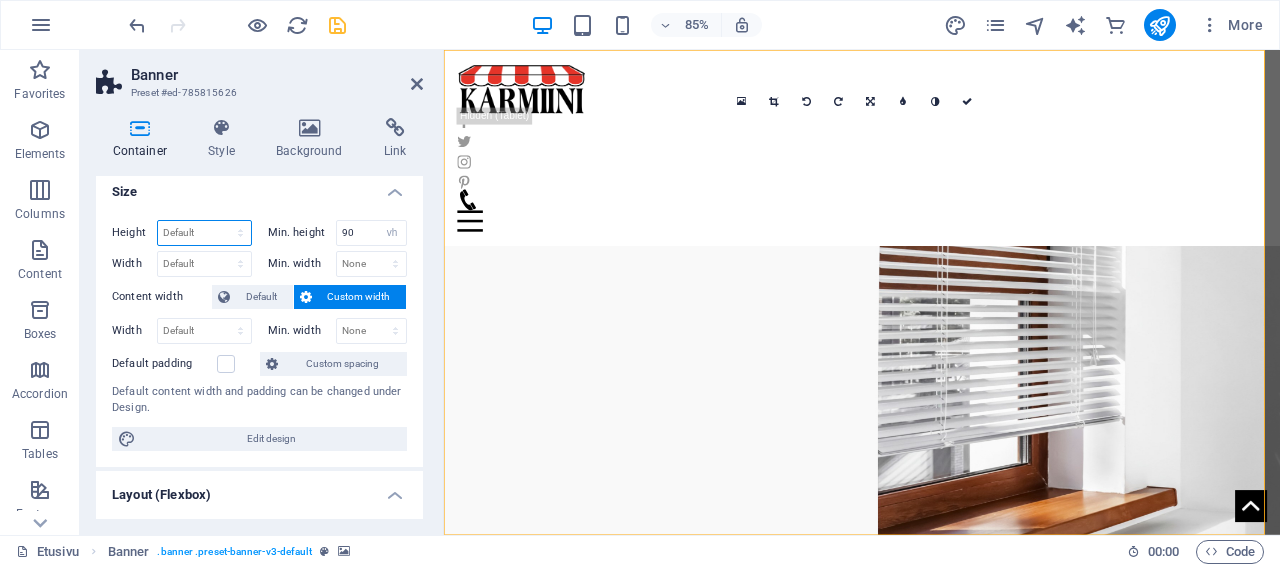 scroll, scrollTop: 0, scrollLeft: 0, axis: both 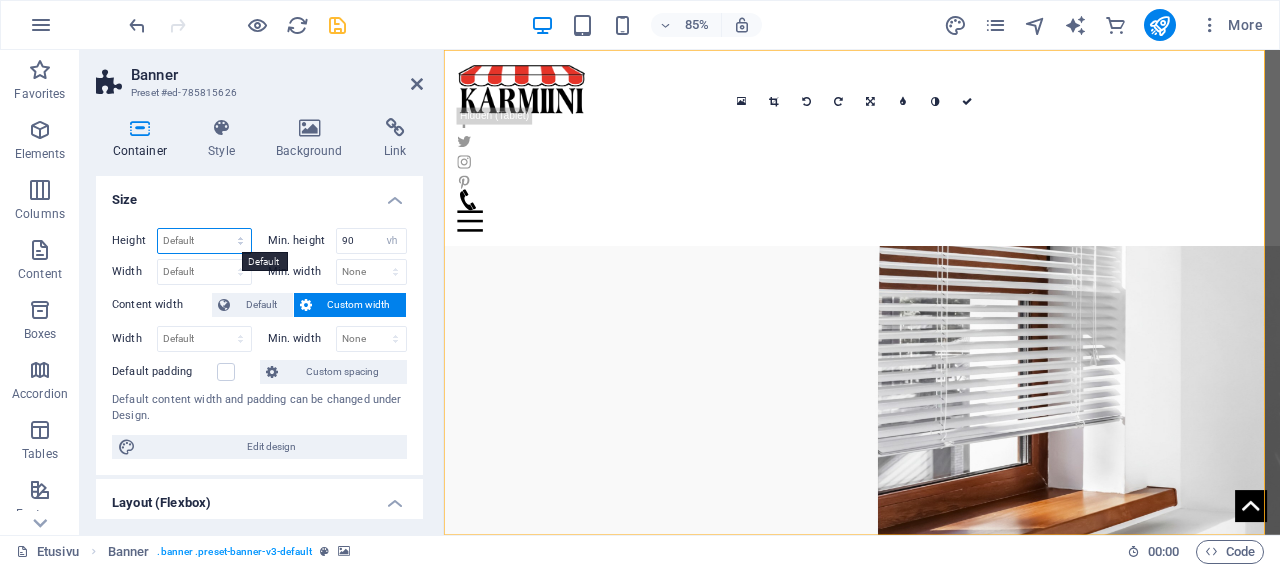 click on "Default px rem % vh vw" at bounding box center (204, 241) 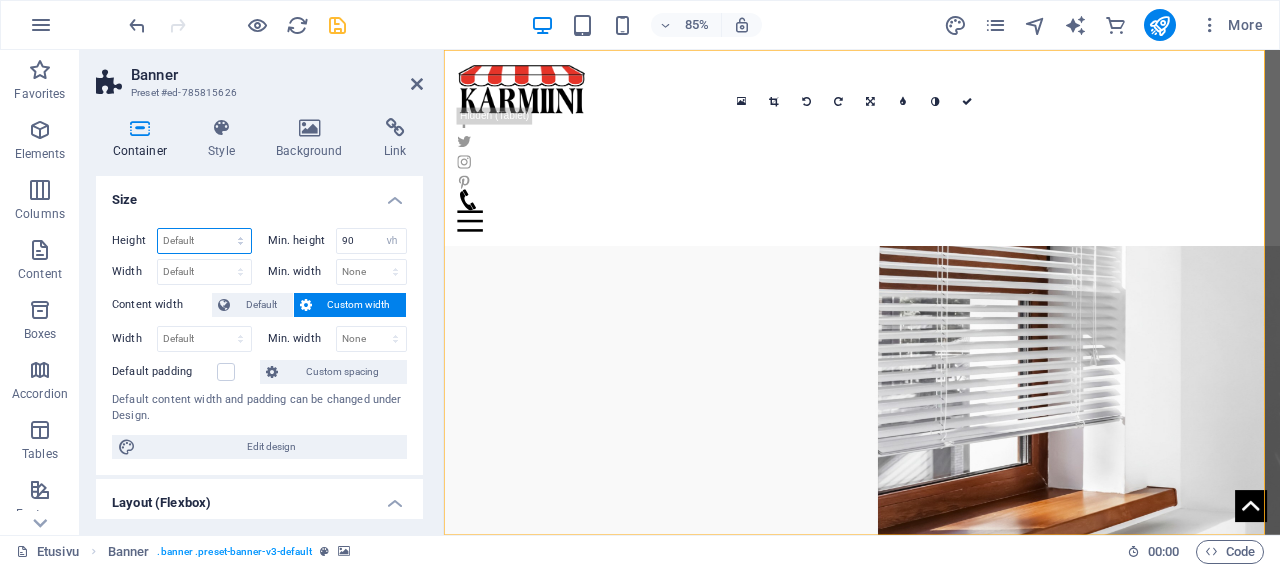 select on "%" 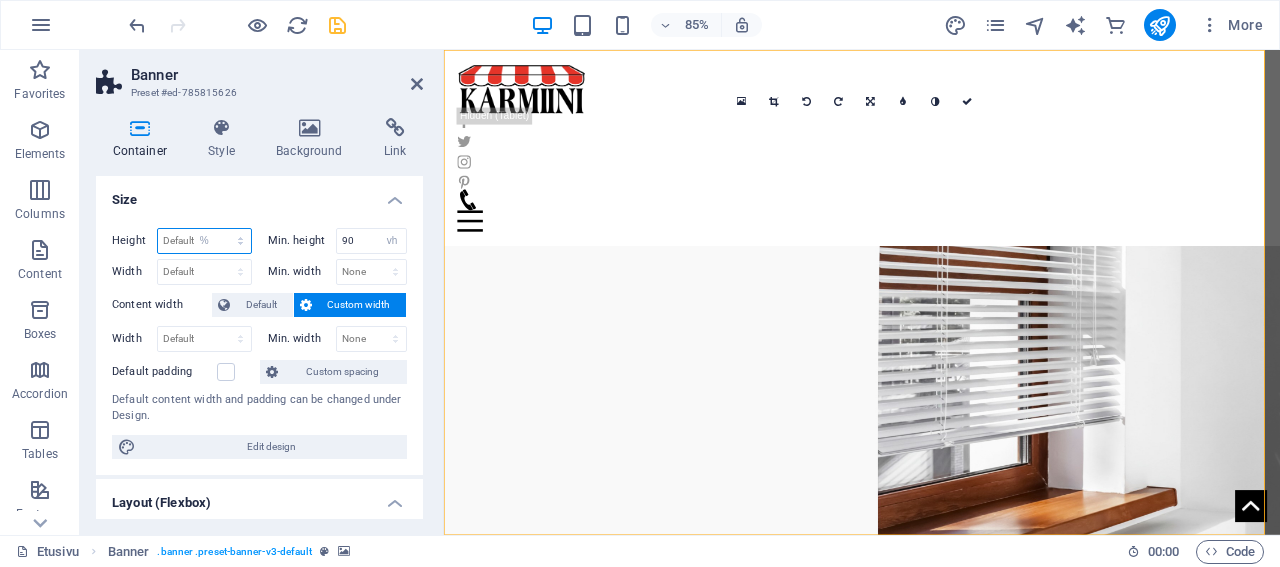 click on "%" at bounding box center (0, 0) 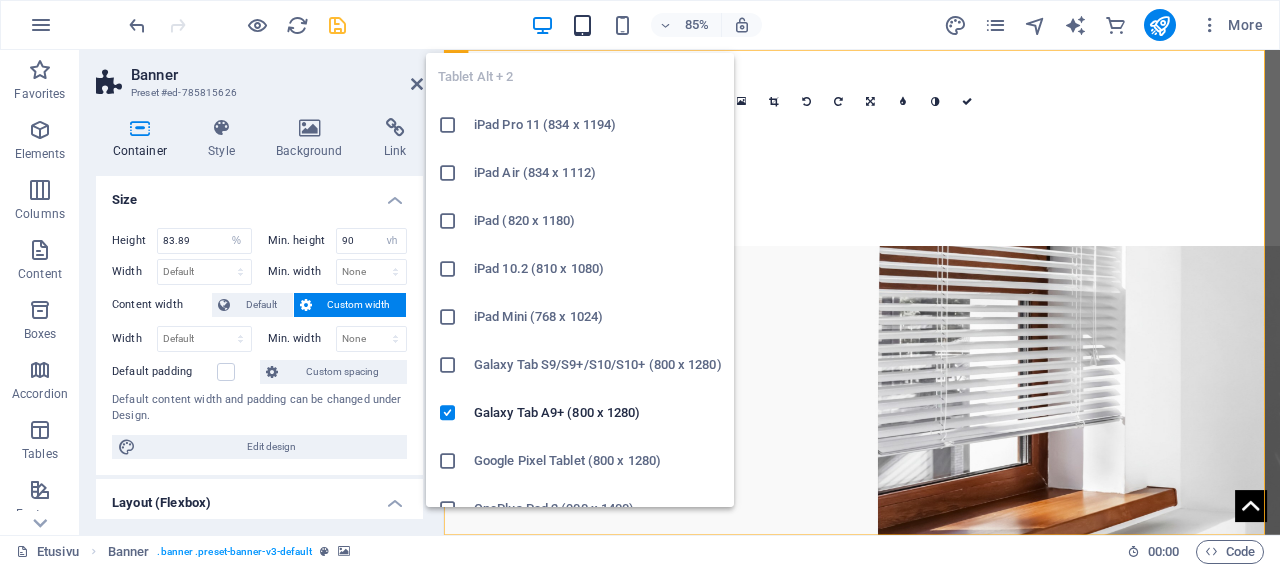 click at bounding box center [582, 25] 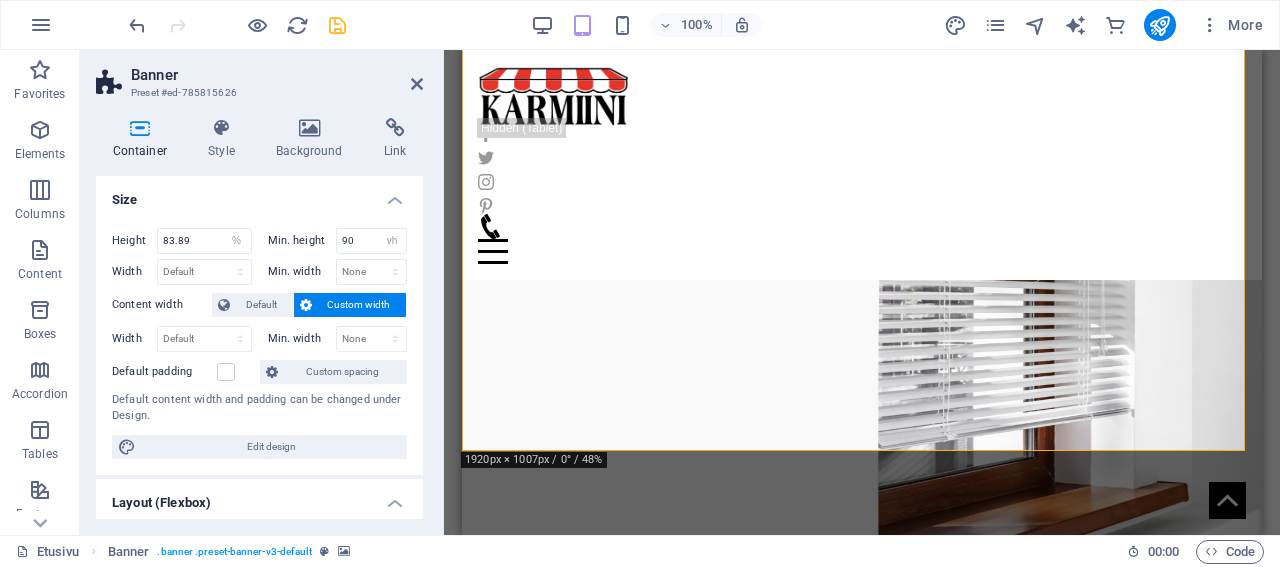 scroll, scrollTop: 0, scrollLeft: 0, axis: both 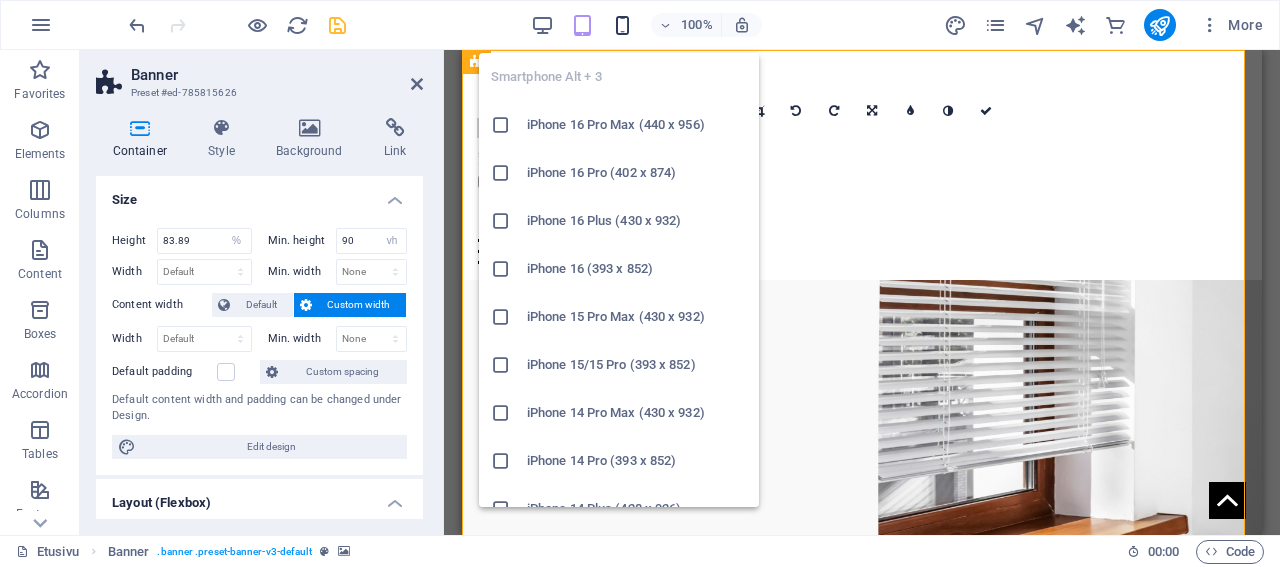 click at bounding box center (622, 25) 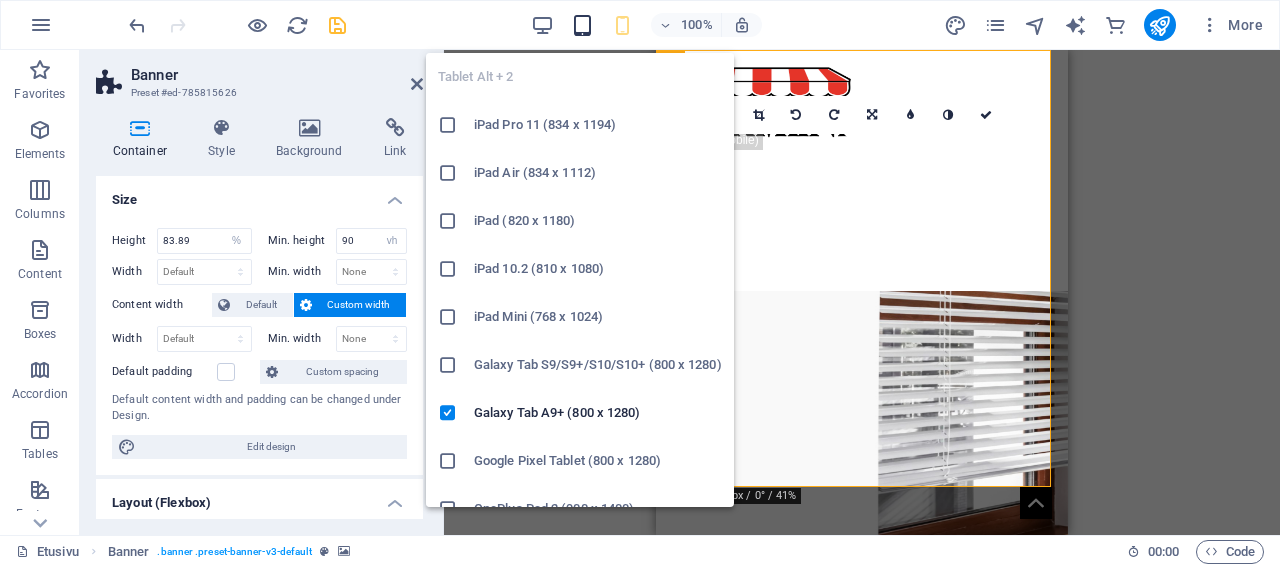 click at bounding box center [582, 25] 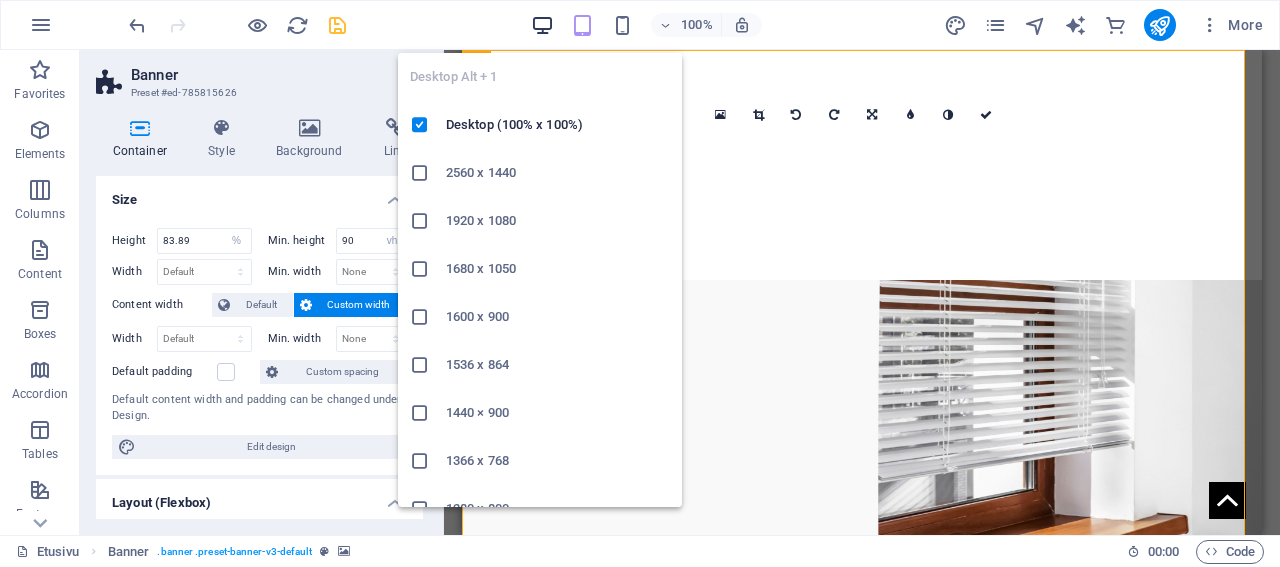 click at bounding box center [542, 25] 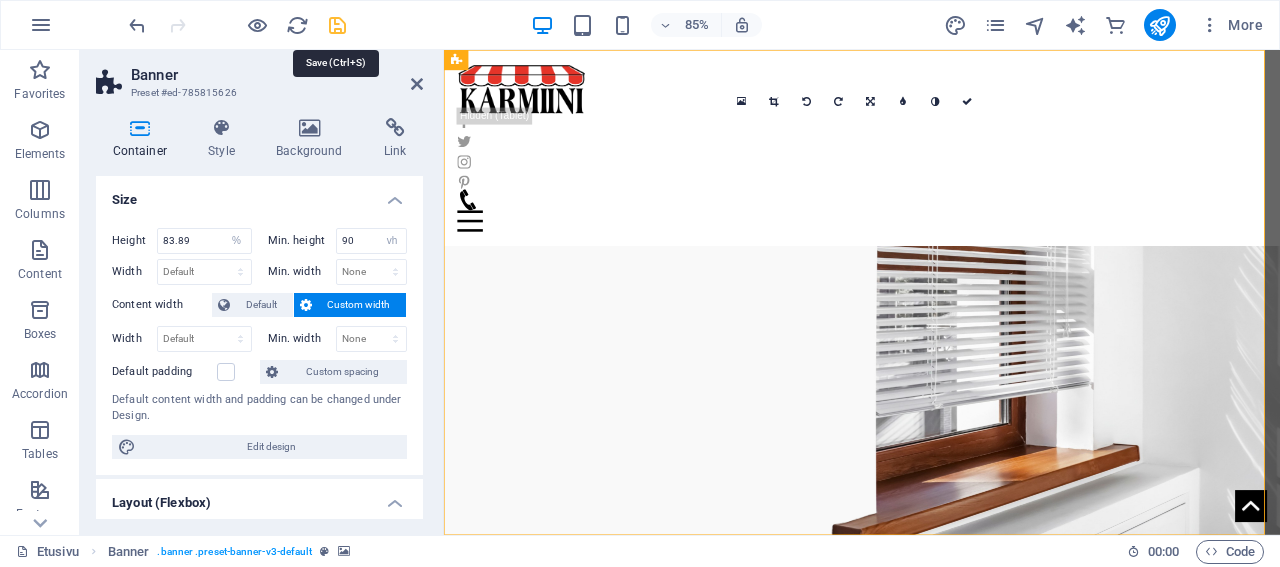 click at bounding box center [337, 25] 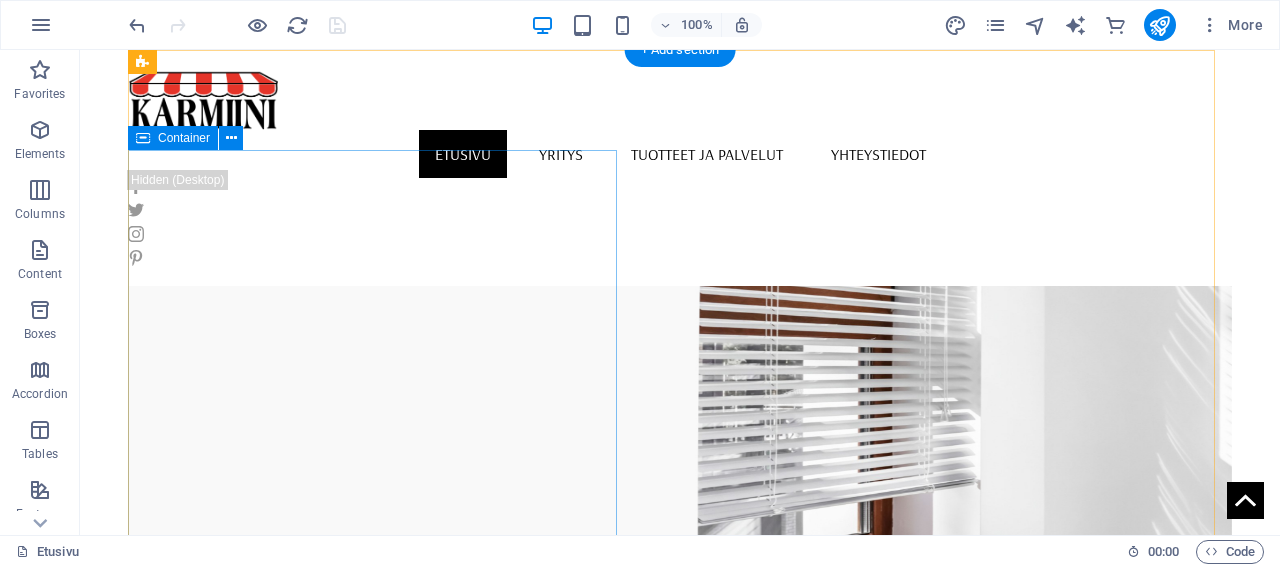 click on "Kaihdinliike Karmiini Kaihdinliike Karmiini on täyden palvelun aurinkosuojauksen erikoisliike, joka on toiminut [GEOGRAPHIC_DATA] [PERSON_NAME] ympäristössä jo vuodesta 1990. Toimitamme kotimaisia takuutuotteita hoitaen työn mitoituksesta asennukseen. [PERSON_NAME]" at bounding box center (680, 860) 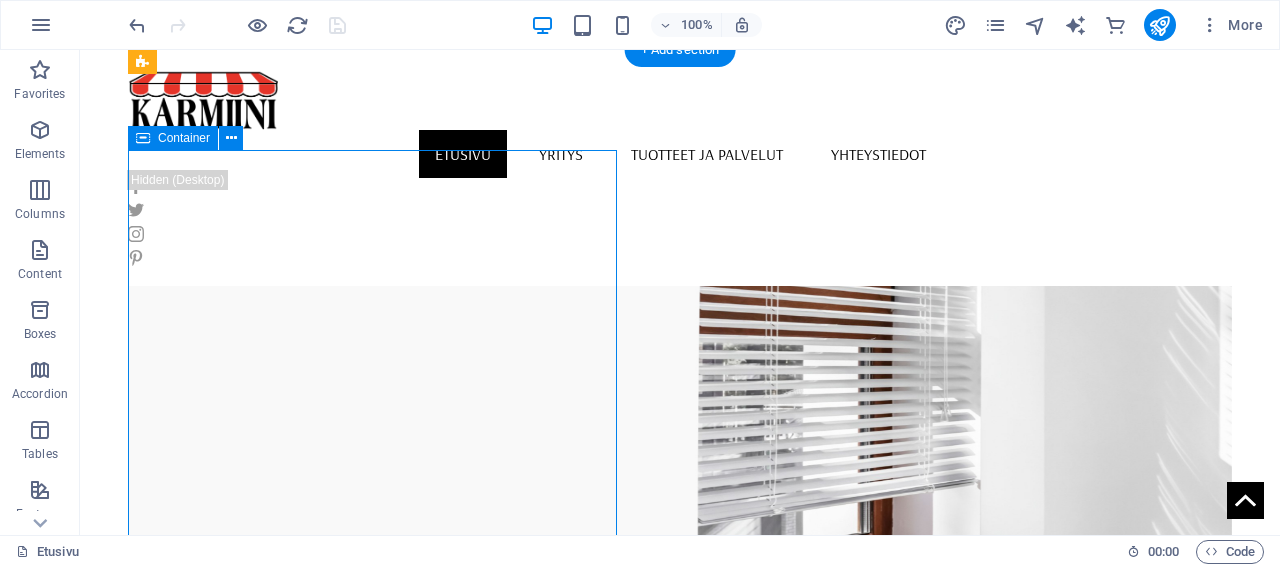 click on "Kaihdinliike Karmiini Kaihdinliike Karmiini on täyden palvelun aurinkosuojauksen erikoisliike, joka on toiminut [GEOGRAPHIC_DATA] [PERSON_NAME] ympäristössä jo vuodesta 1990. Toimitamme kotimaisia takuutuotteita hoitaen työn mitoituksesta asennukseen. [PERSON_NAME]" at bounding box center [680, 860] 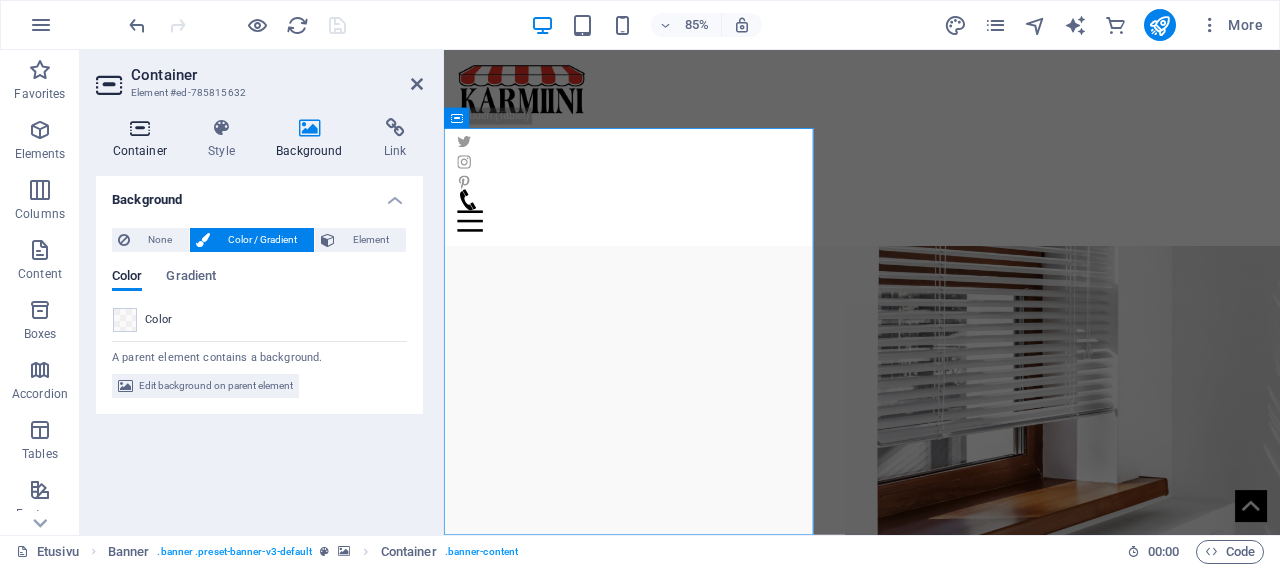 click on "Container" at bounding box center [144, 139] 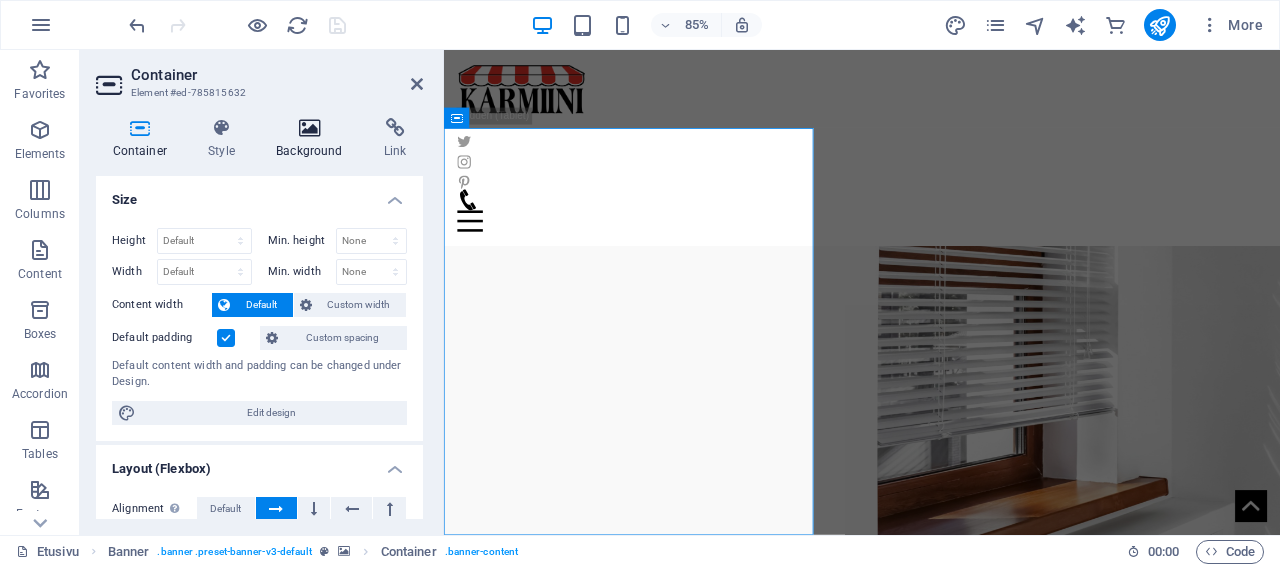 click on "Background" at bounding box center [314, 139] 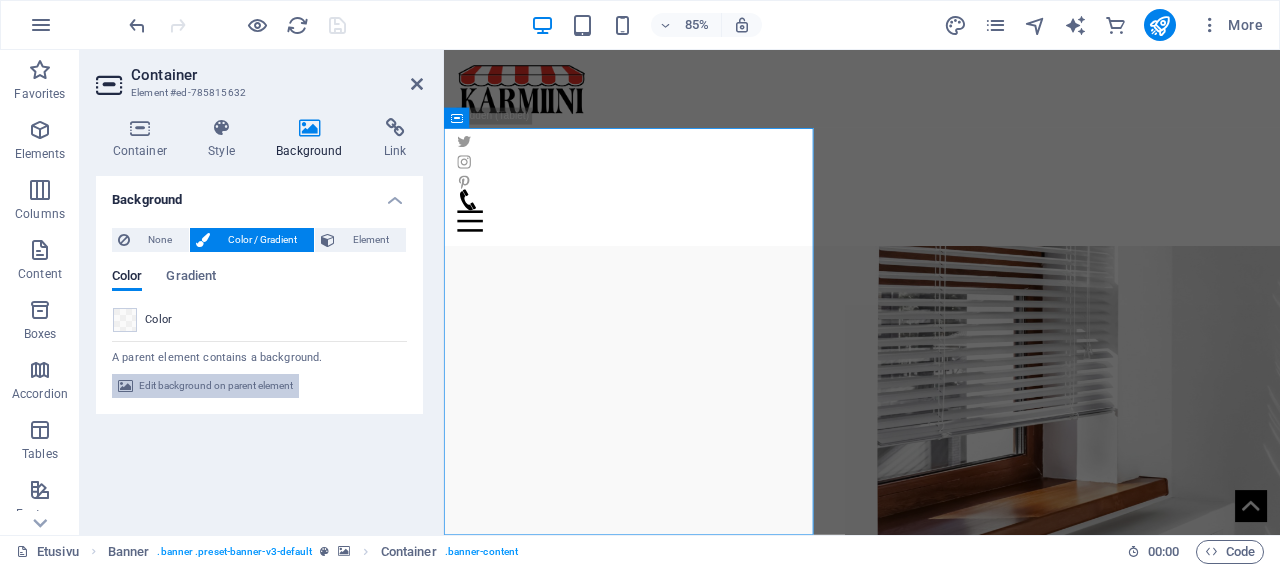 click on "Edit background on parent element" at bounding box center (216, 386) 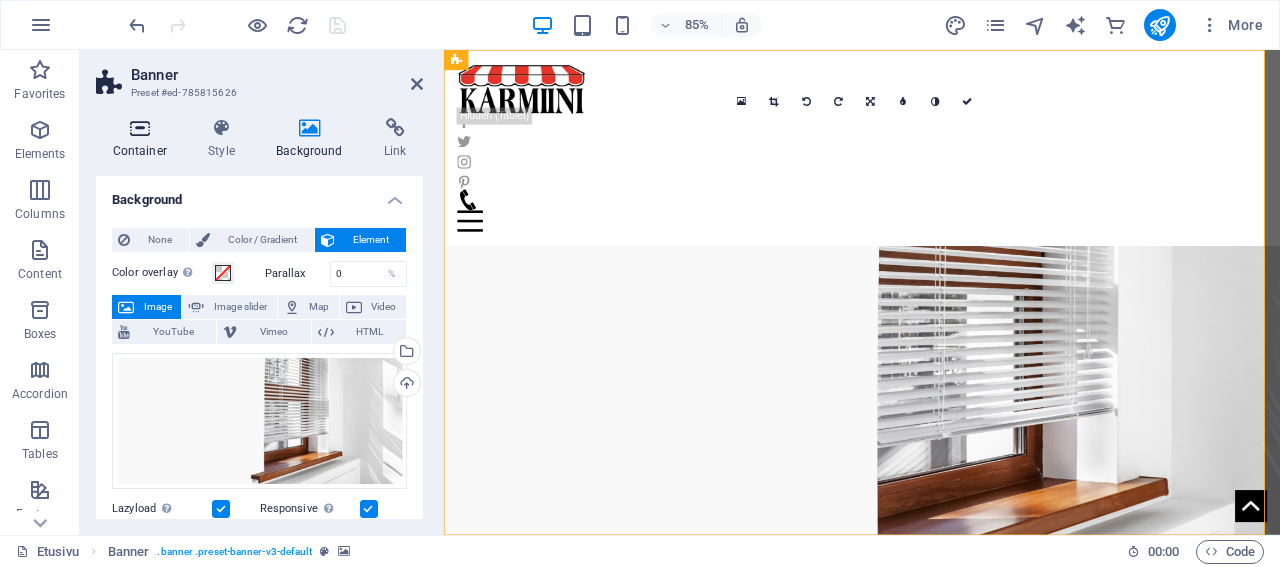 click at bounding box center (140, 128) 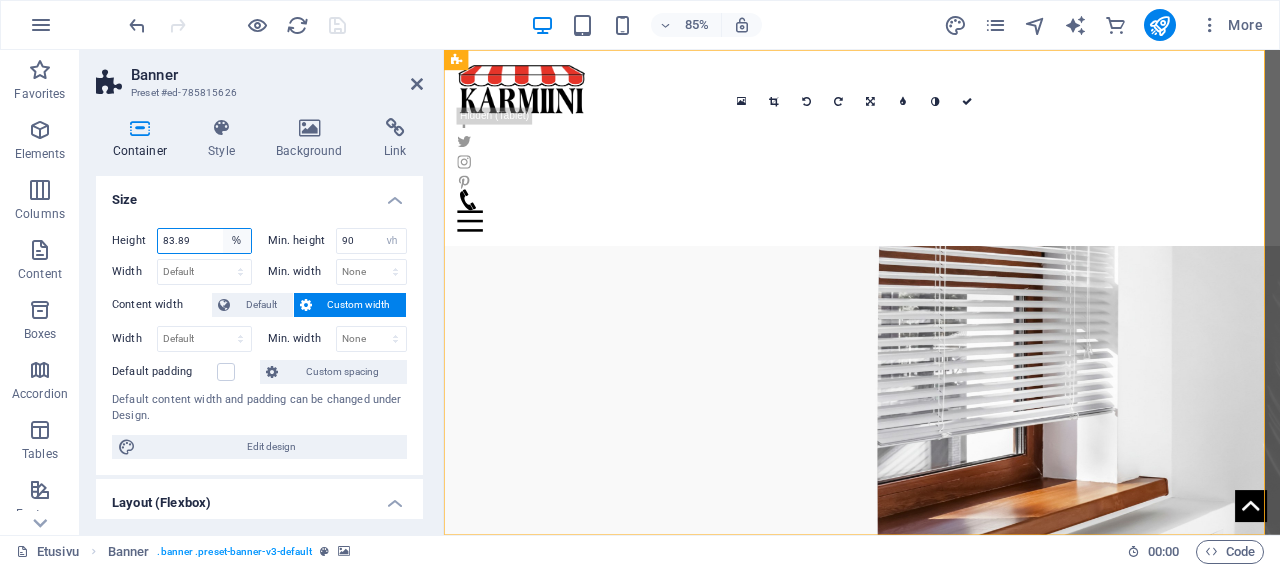 click on "Default px rem % vh vw" at bounding box center (237, 241) 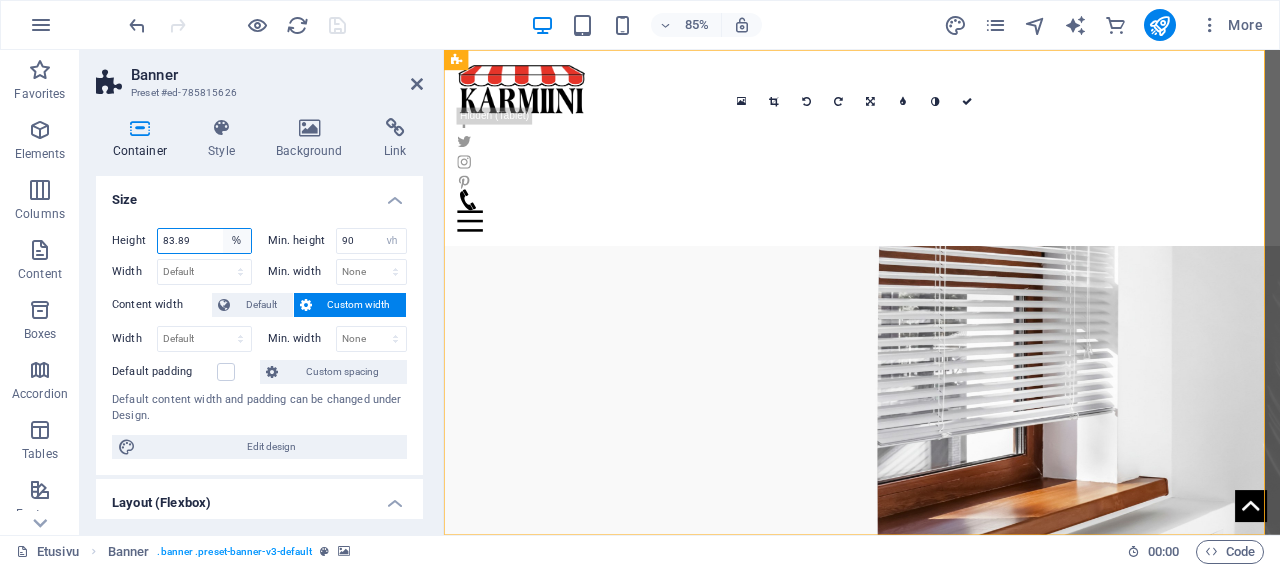 select on "default" 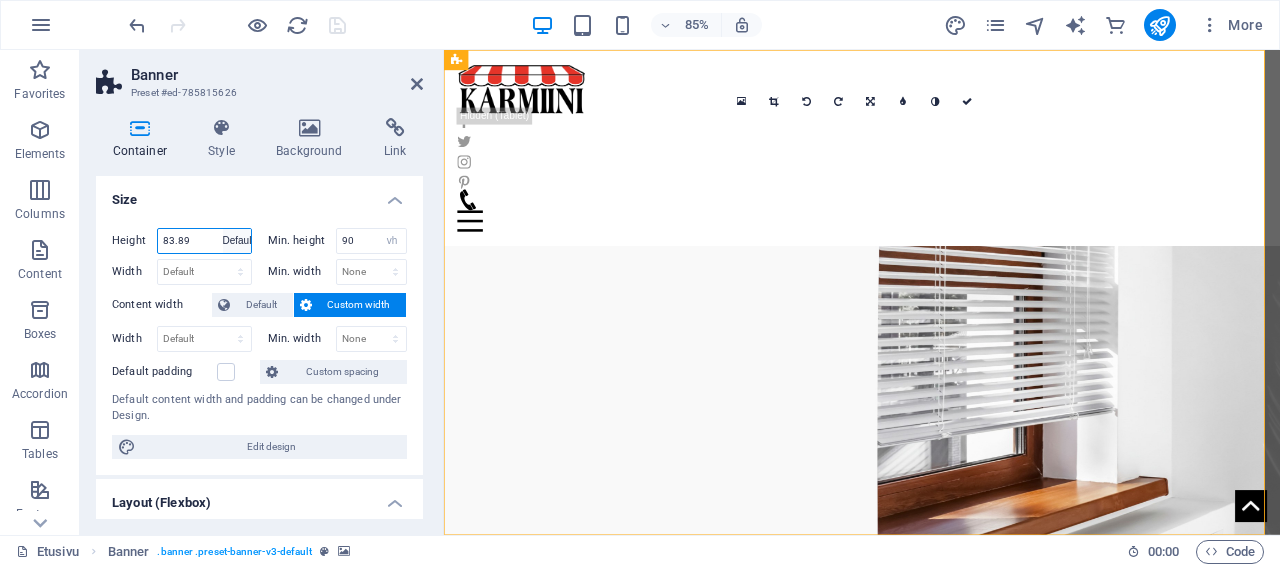 click on "Default" at bounding box center (0, 0) 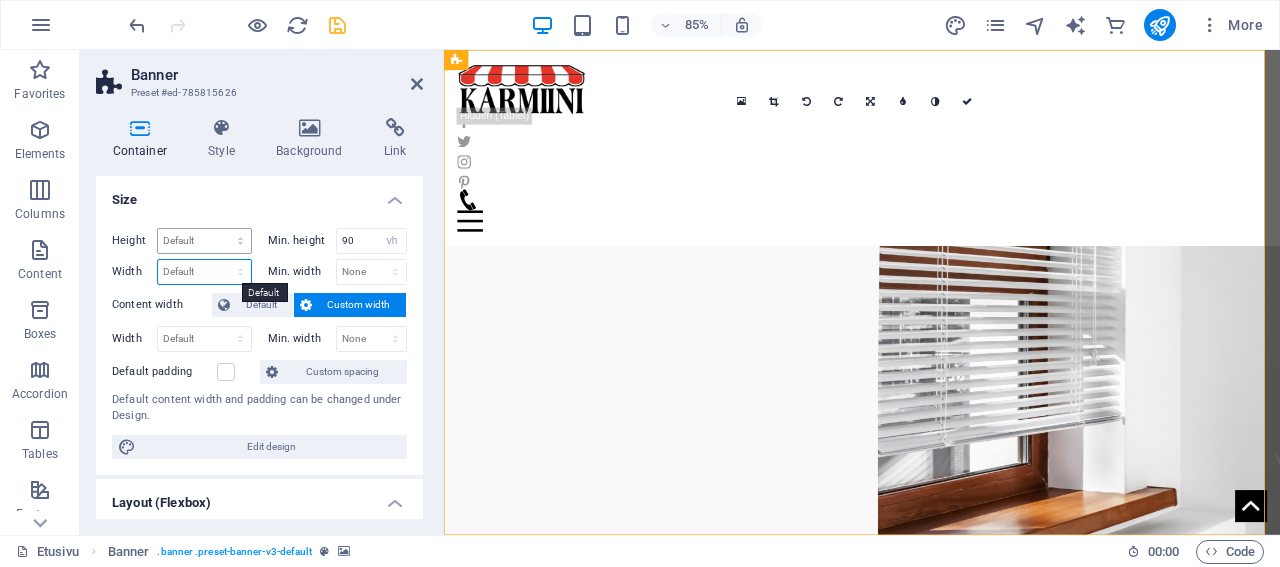 click on "Default px rem % em vh vw" at bounding box center [204, 272] 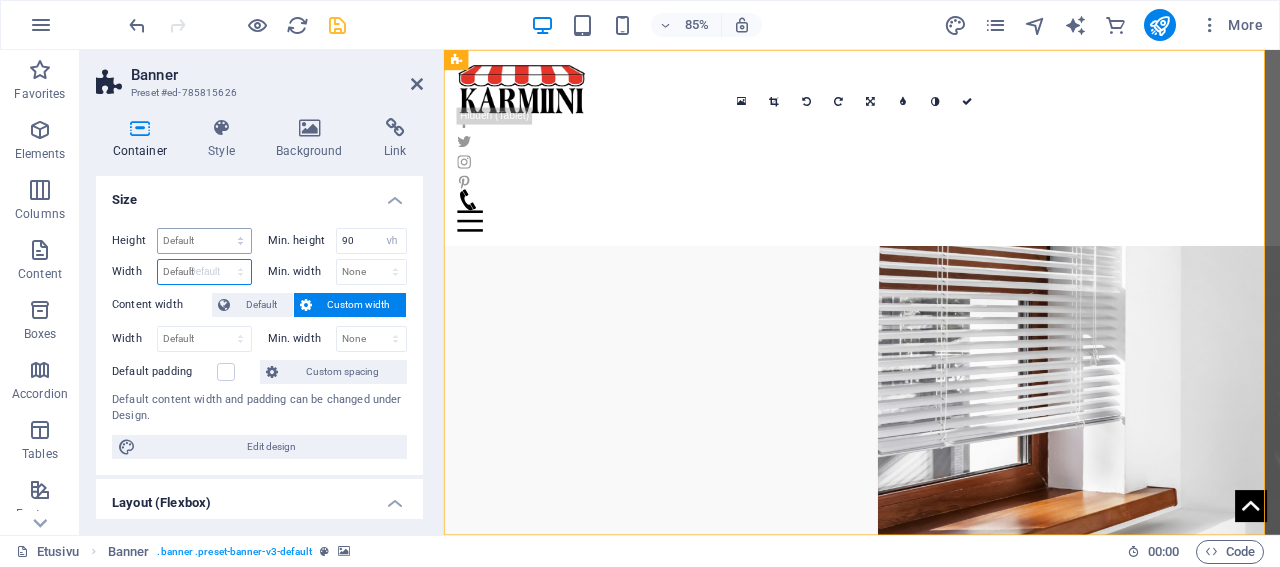 click on "Default" at bounding box center (0, 0) 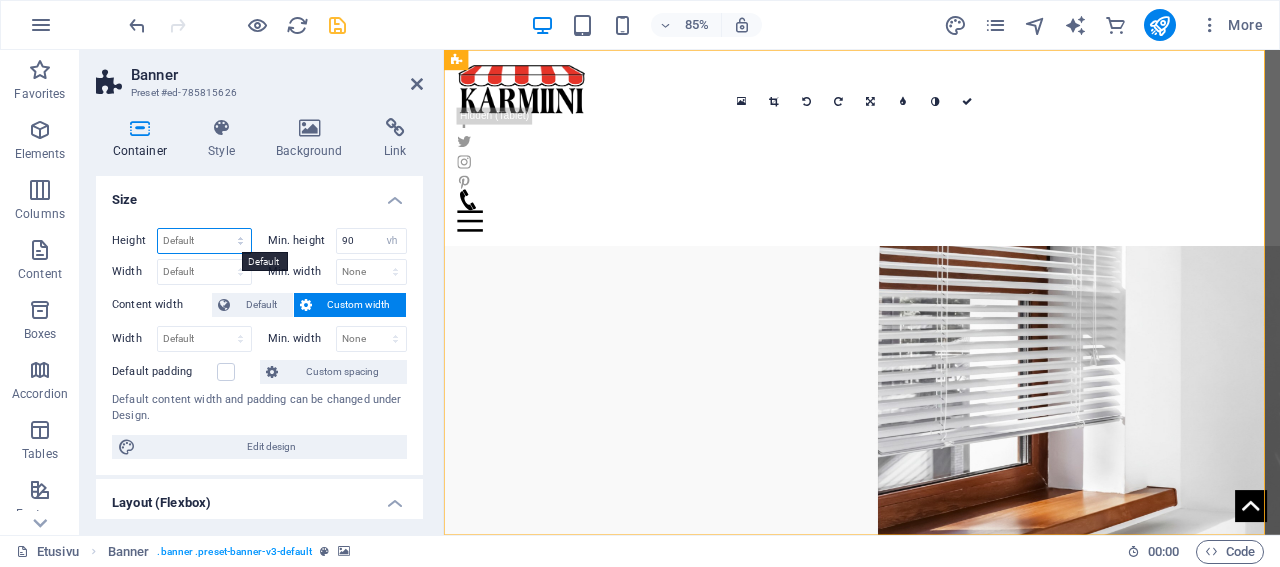 click on "Default px rem % vh vw" at bounding box center (204, 241) 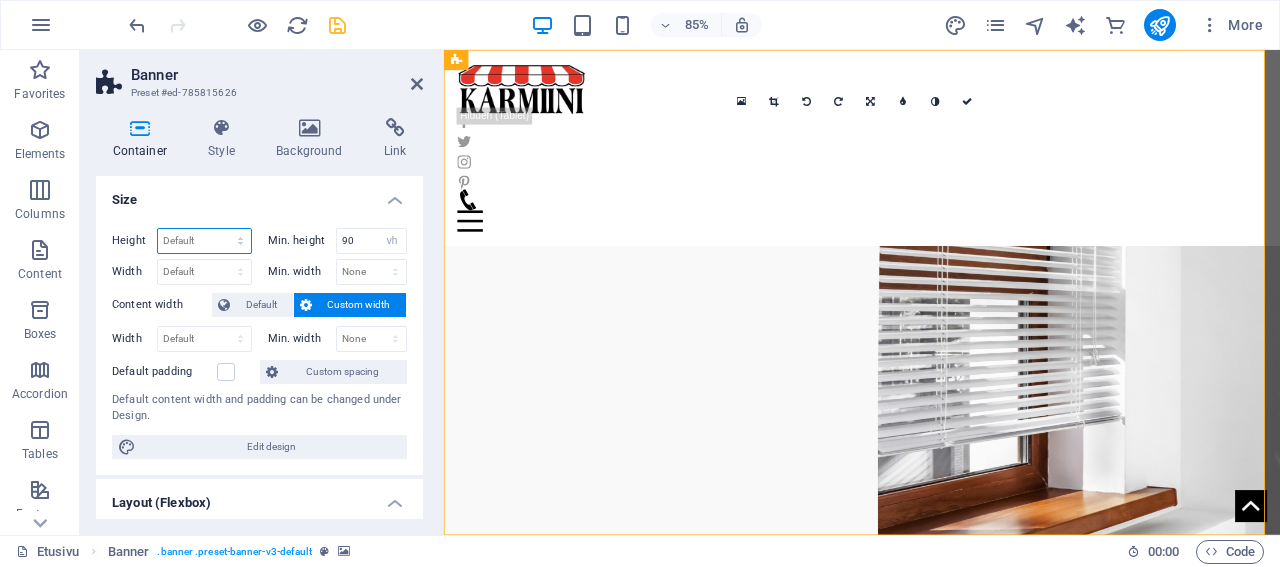 select on "px" 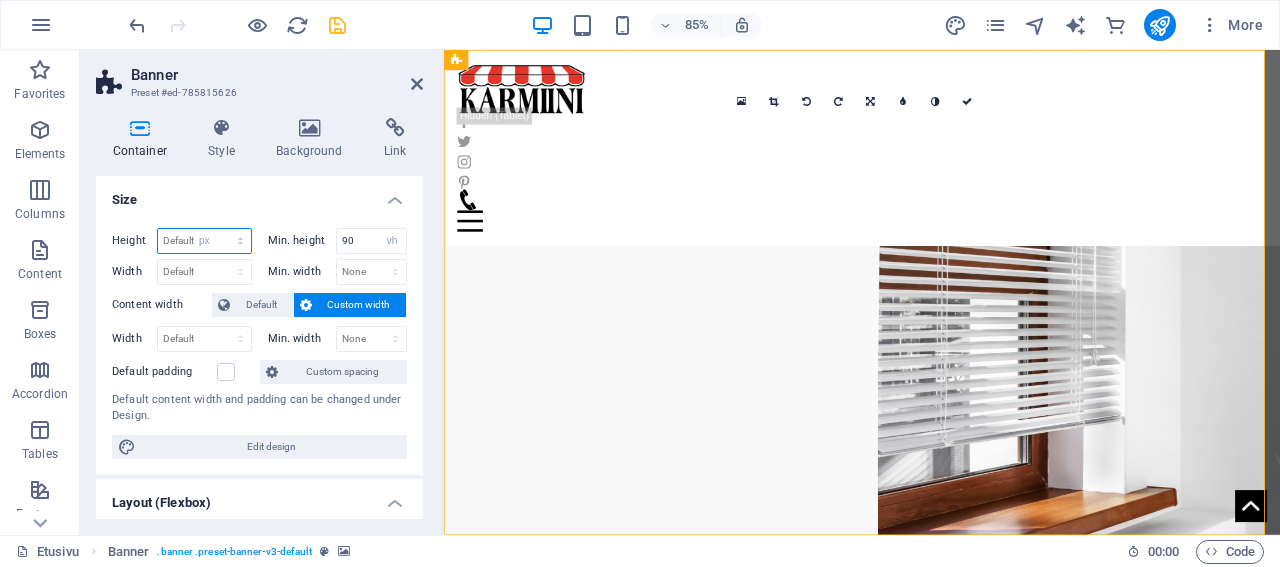 click on "px" at bounding box center (0, 0) 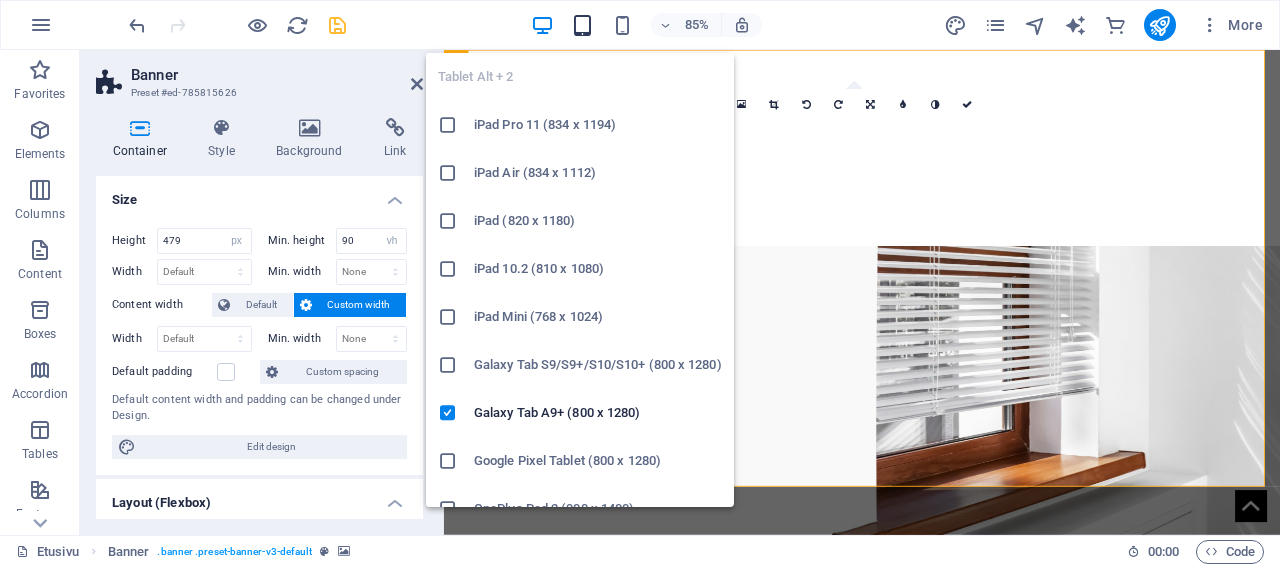 click at bounding box center [582, 25] 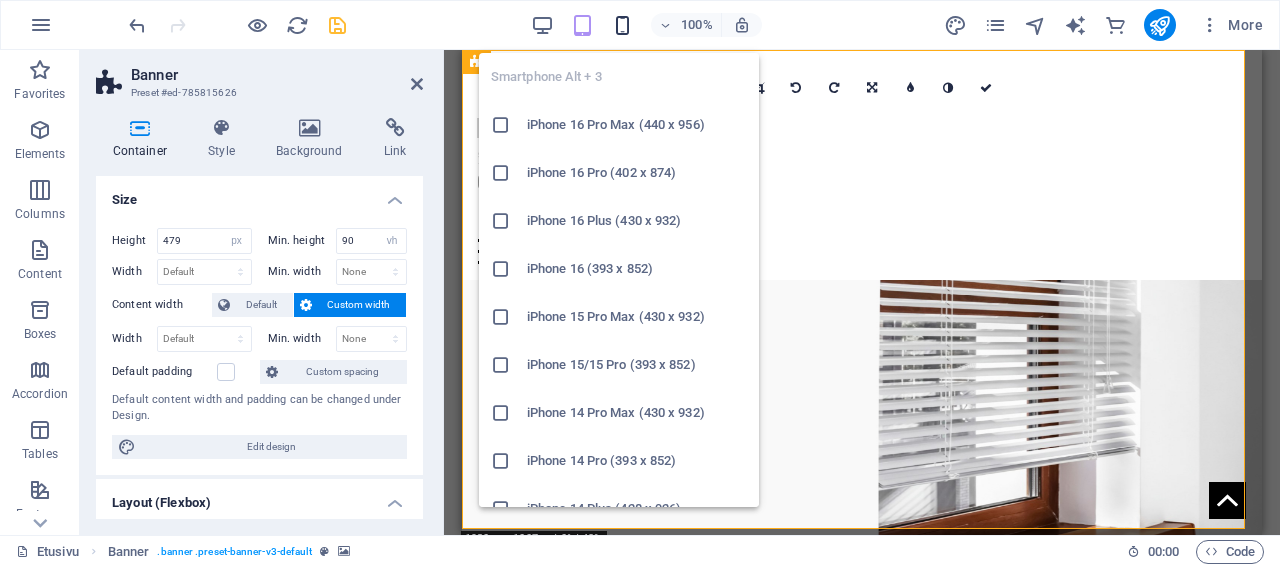 click at bounding box center [622, 25] 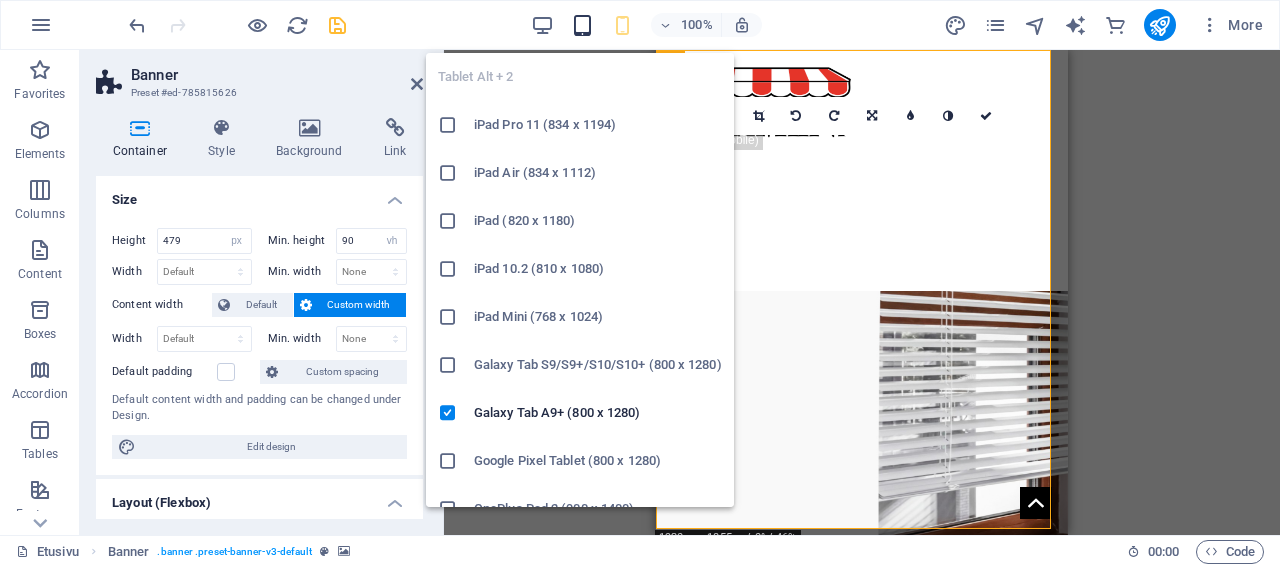 click at bounding box center [582, 25] 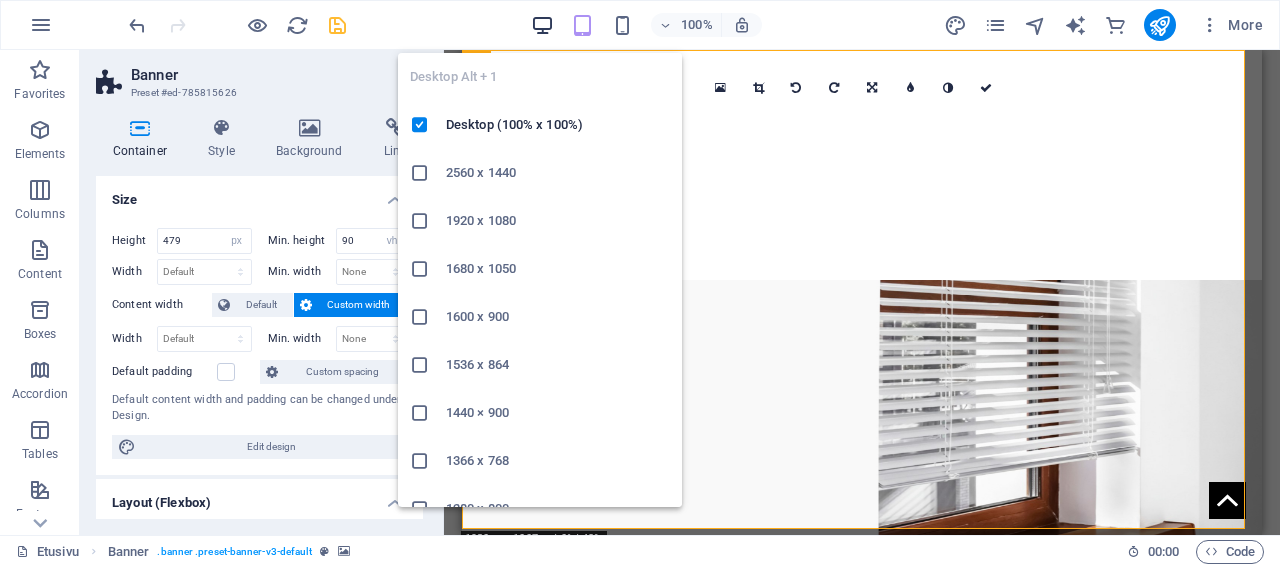 click at bounding box center [542, 25] 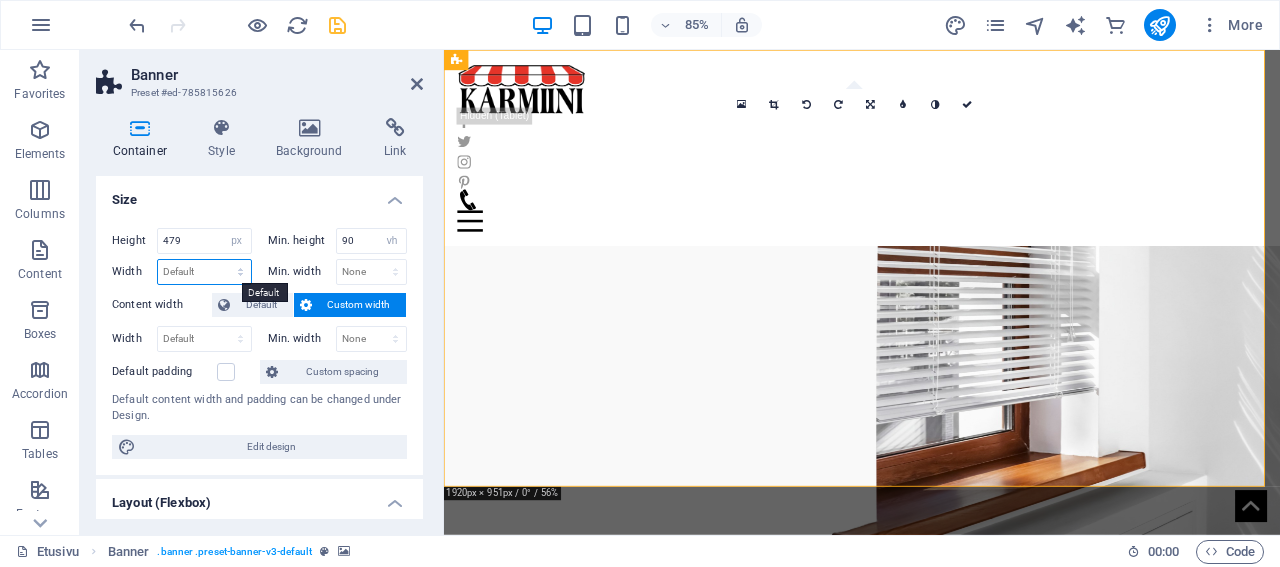 click on "Default px rem % em vh vw" at bounding box center [204, 272] 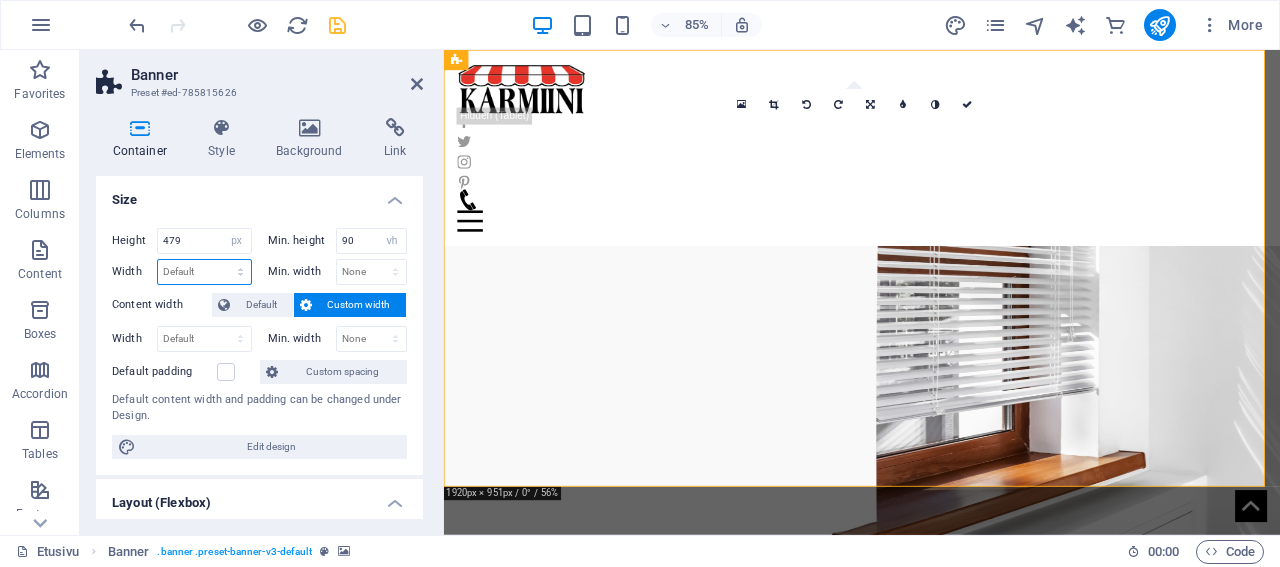 select on "px" 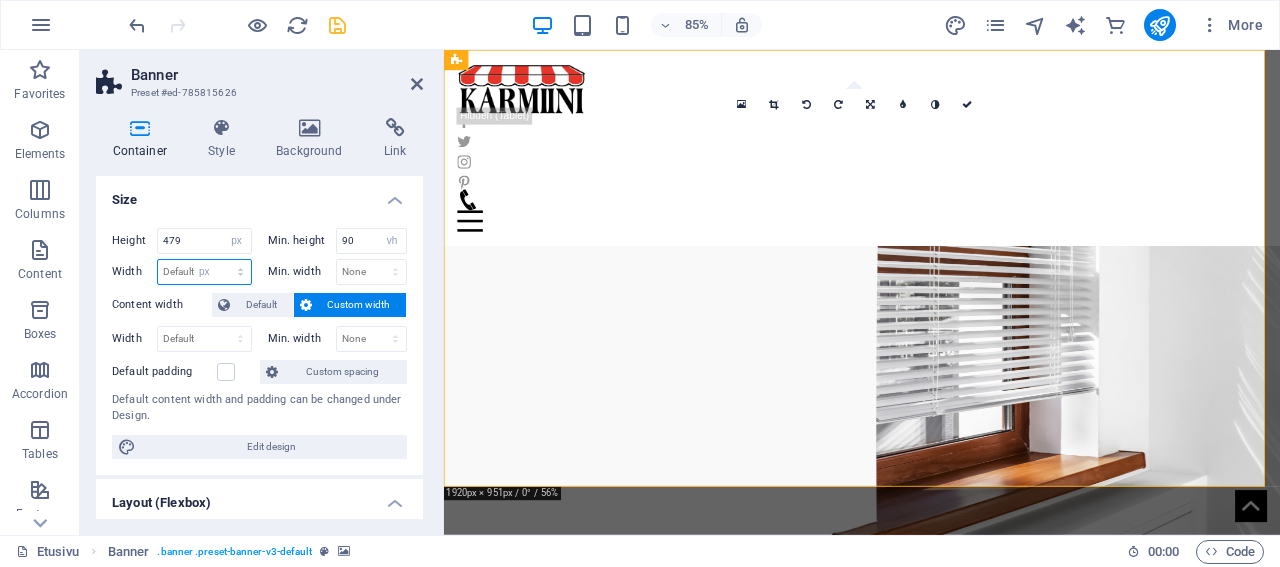 click on "px" at bounding box center [0, 0] 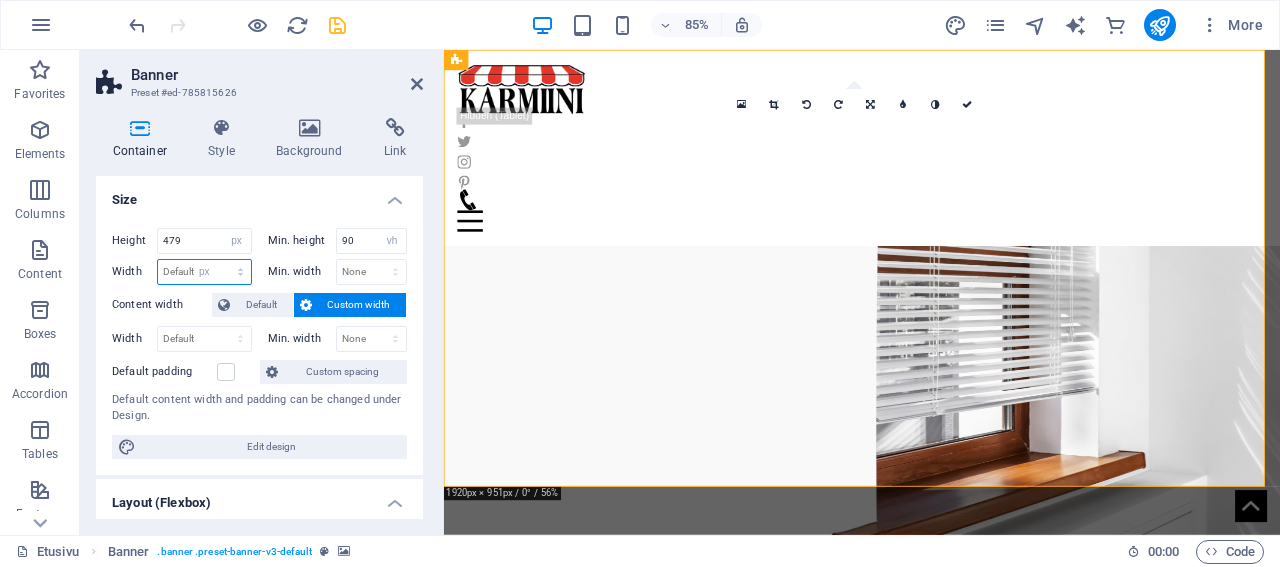 type on "966" 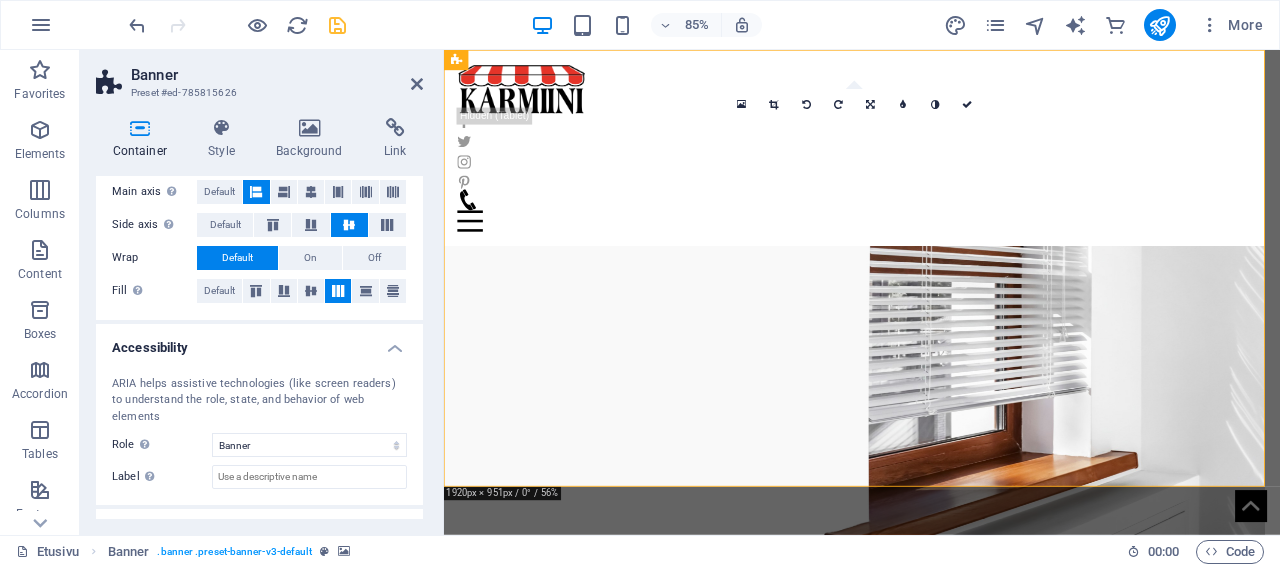 scroll, scrollTop: 0, scrollLeft: 0, axis: both 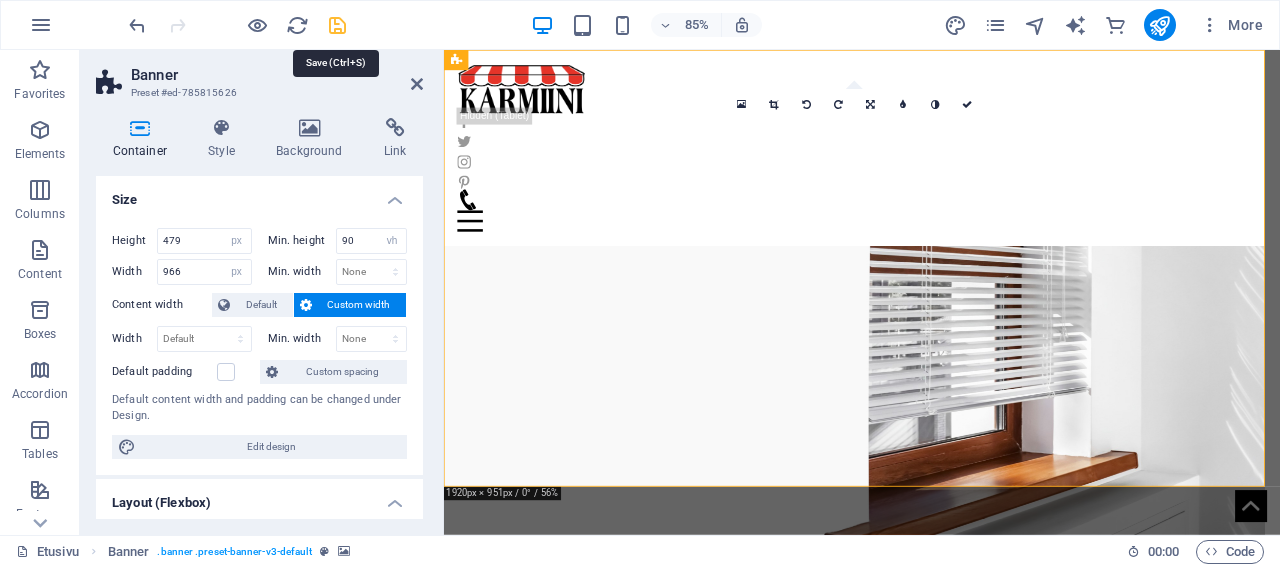 click at bounding box center (337, 25) 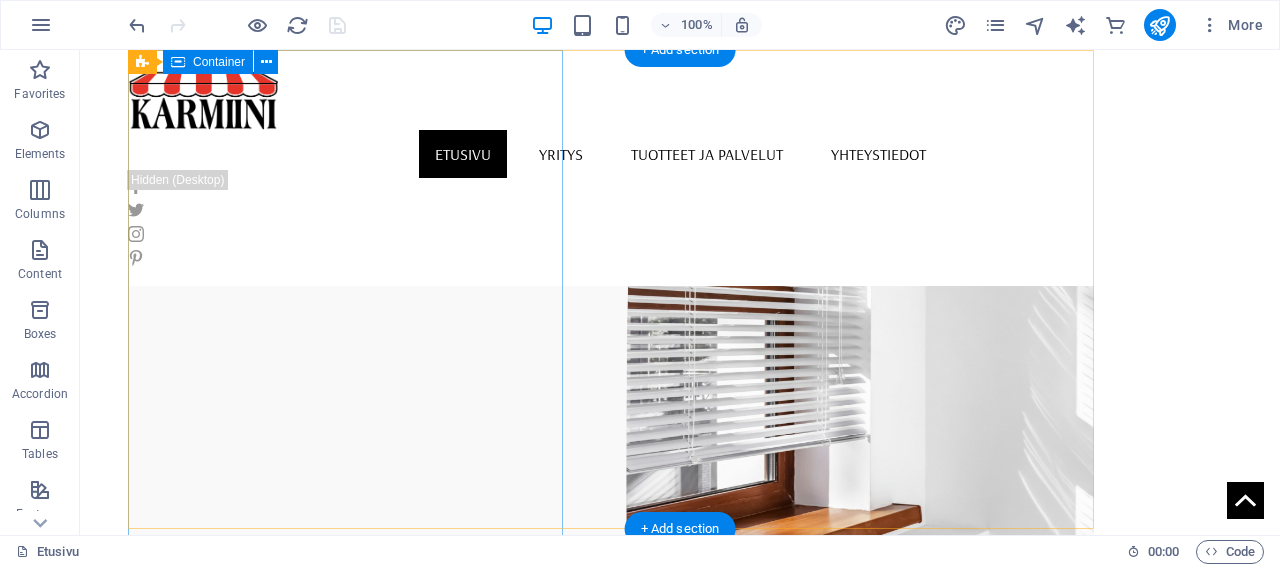 click on "Kaihdinliike Karmiini Kaihdinliike Karmiini on täyden palvelun aurinkosuojauksen erikoisliike, joka on toiminut [GEOGRAPHIC_DATA] [PERSON_NAME] ympäristössä jo vuodesta 1990. Toimitamme kotimaisia takuutuotteita hoitaen työn mitoituksesta asennukseen. [PERSON_NAME]" at bounding box center (611, 784) 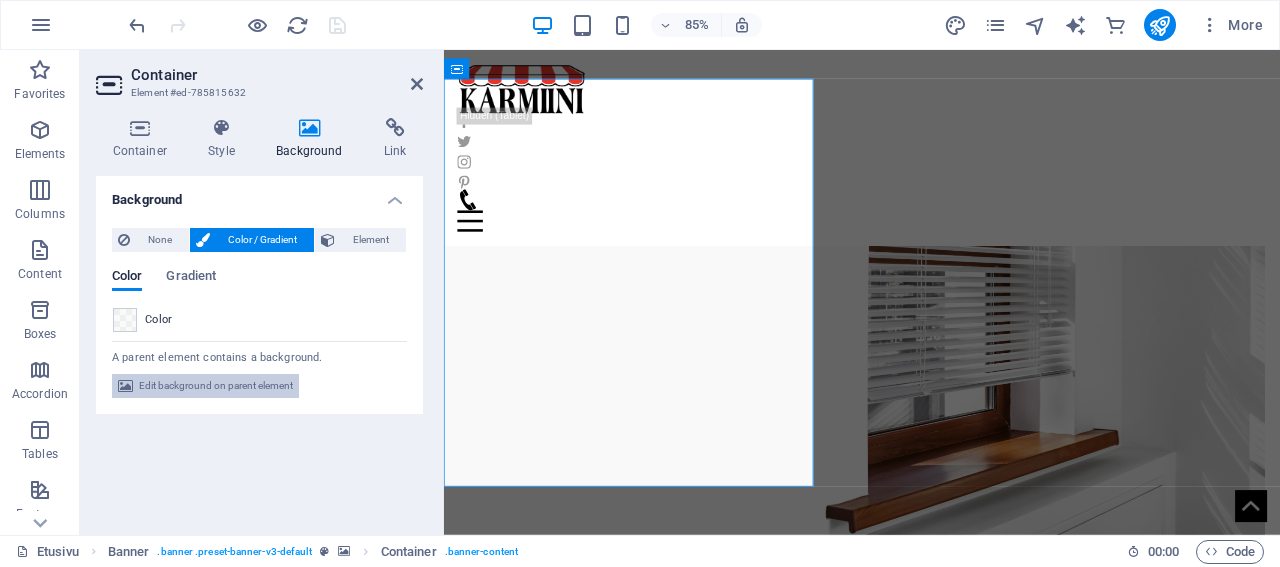 click on "Edit background on parent element" at bounding box center (216, 386) 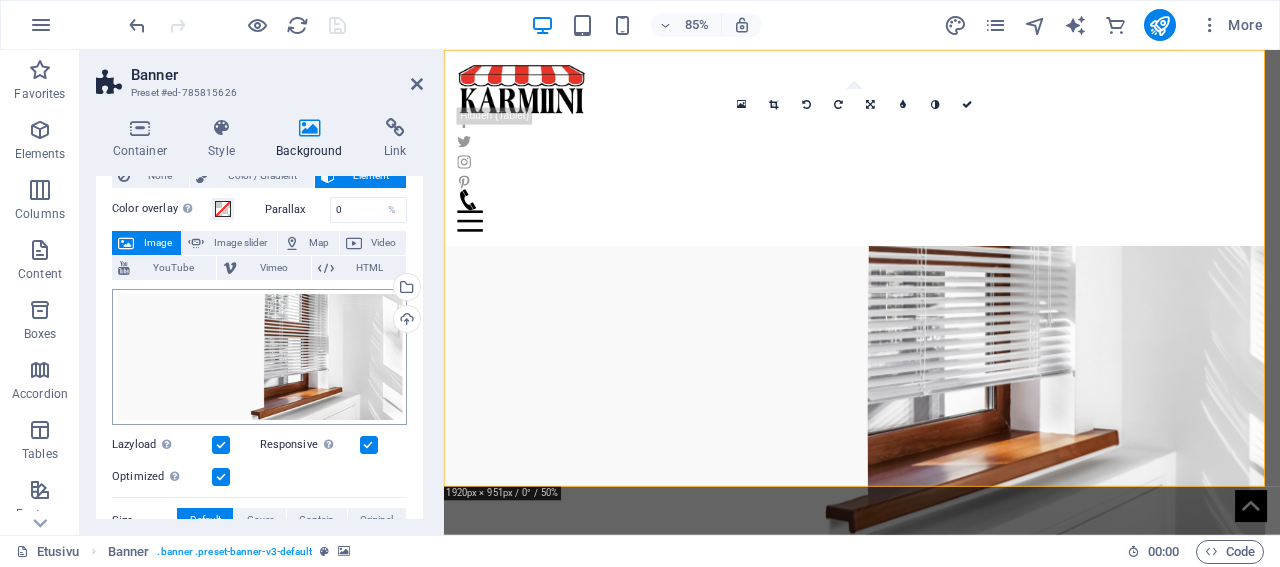 scroll, scrollTop: 96, scrollLeft: 0, axis: vertical 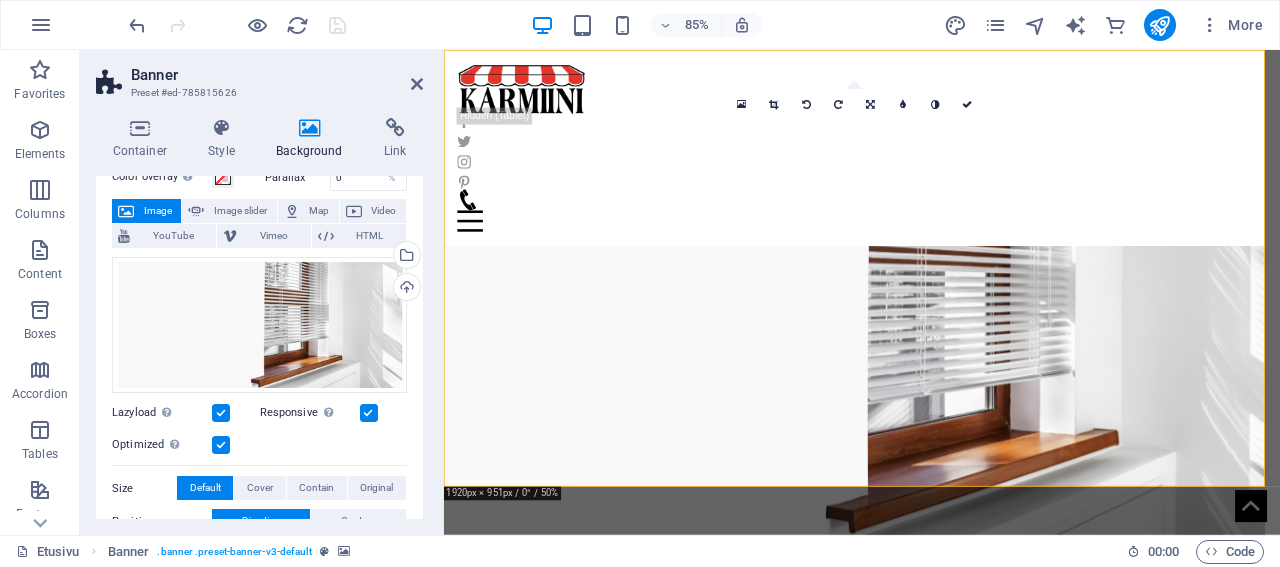 click at bounding box center [221, 413] 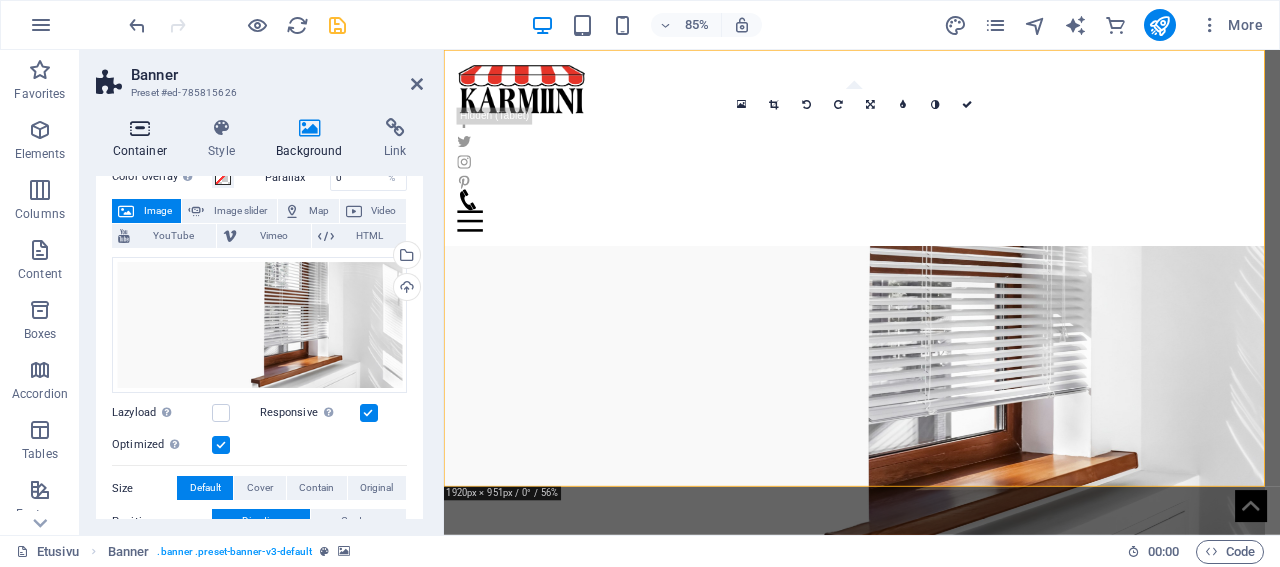 click at bounding box center (140, 128) 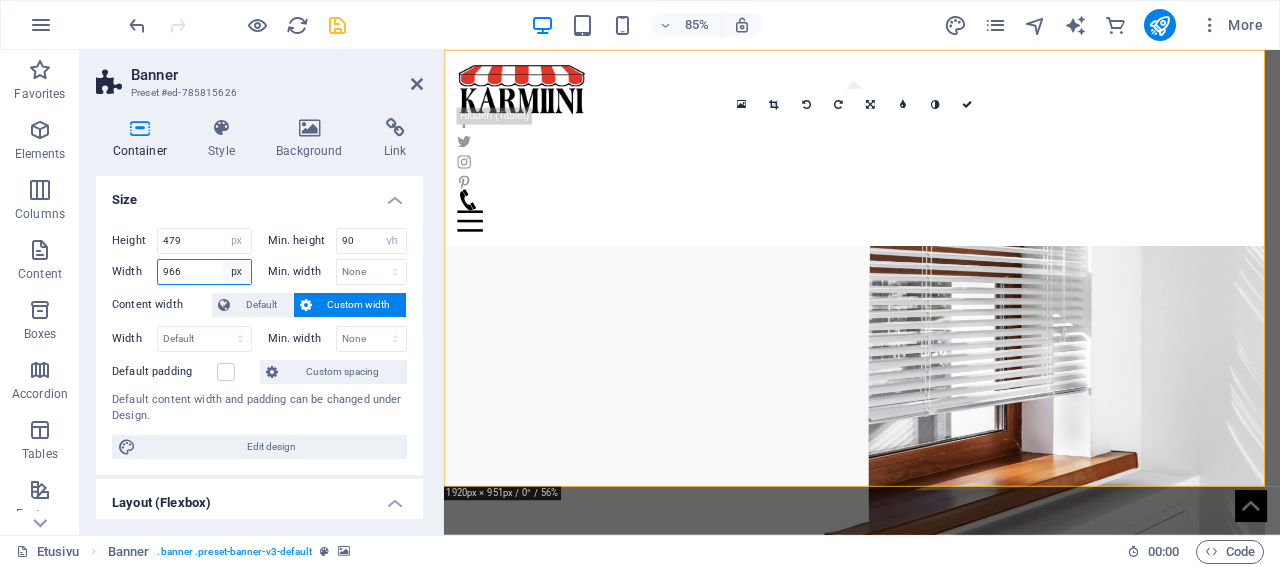 click on "Default px rem % em vh vw" at bounding box center (237, 272) 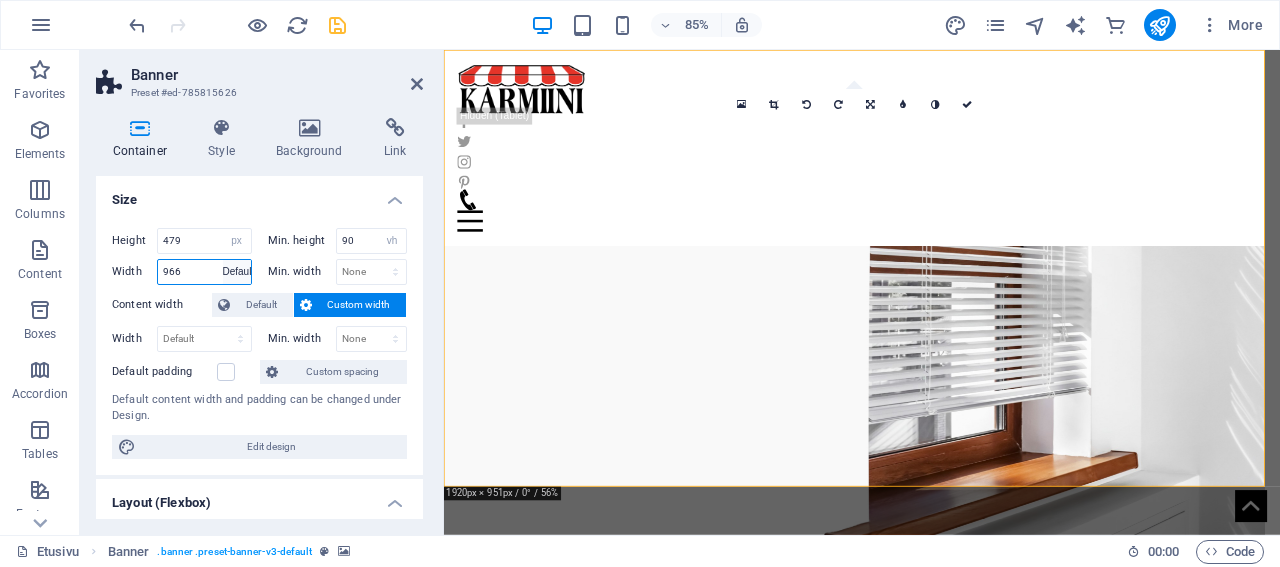 click on "Default" at bounding box center [0, 0] 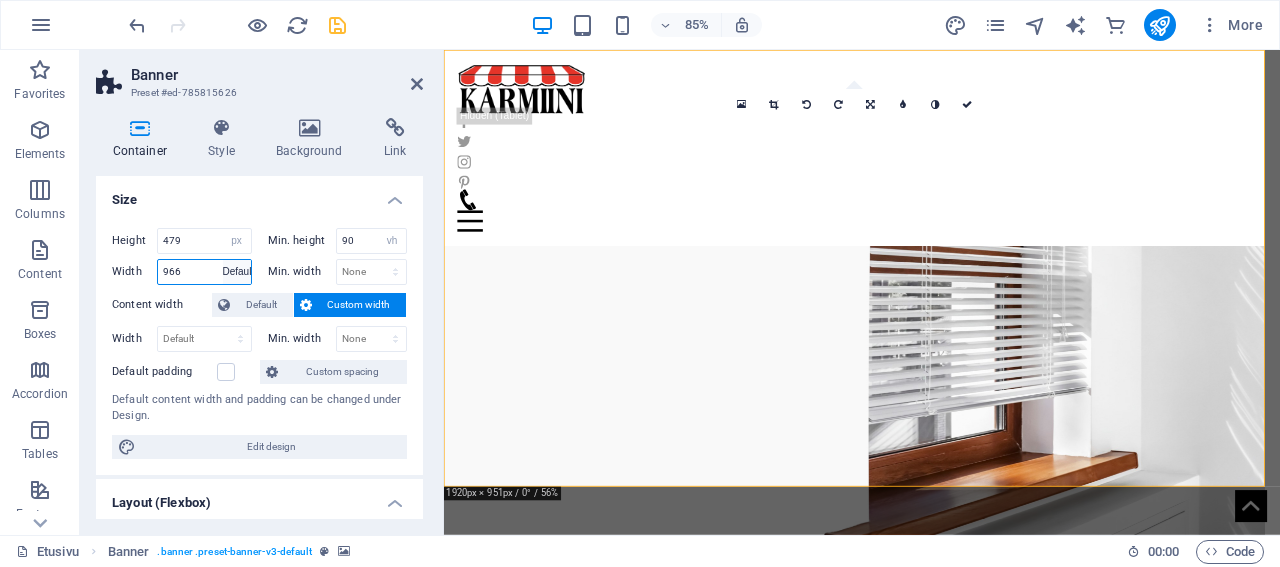 type 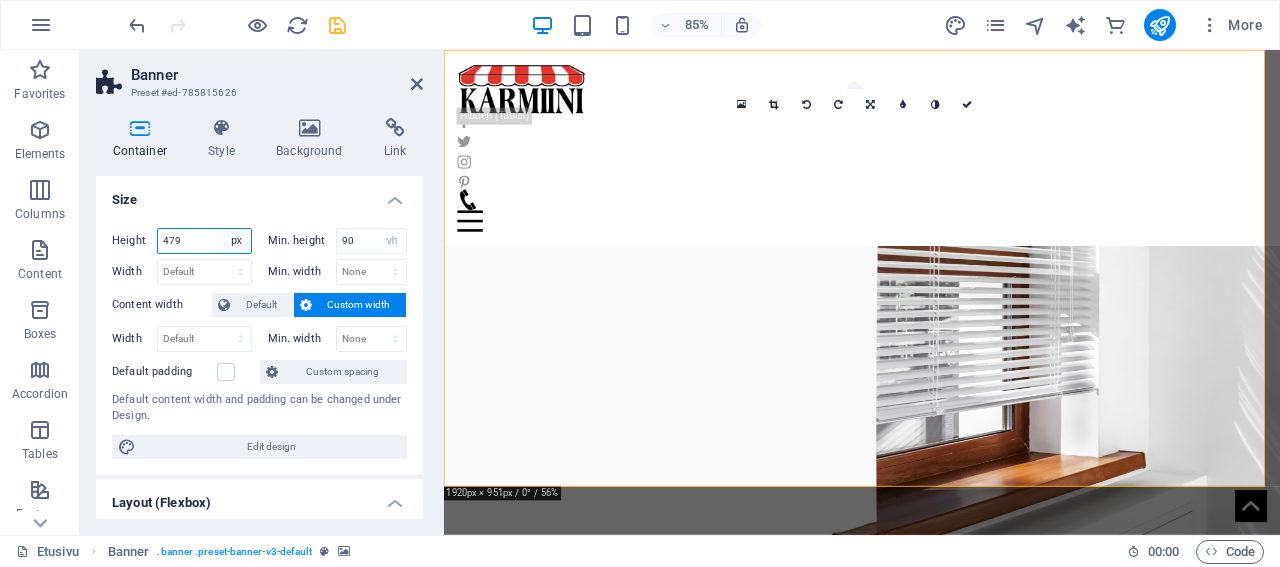 click on "Default px rem % vh vw" at bounding box center [237, 241] 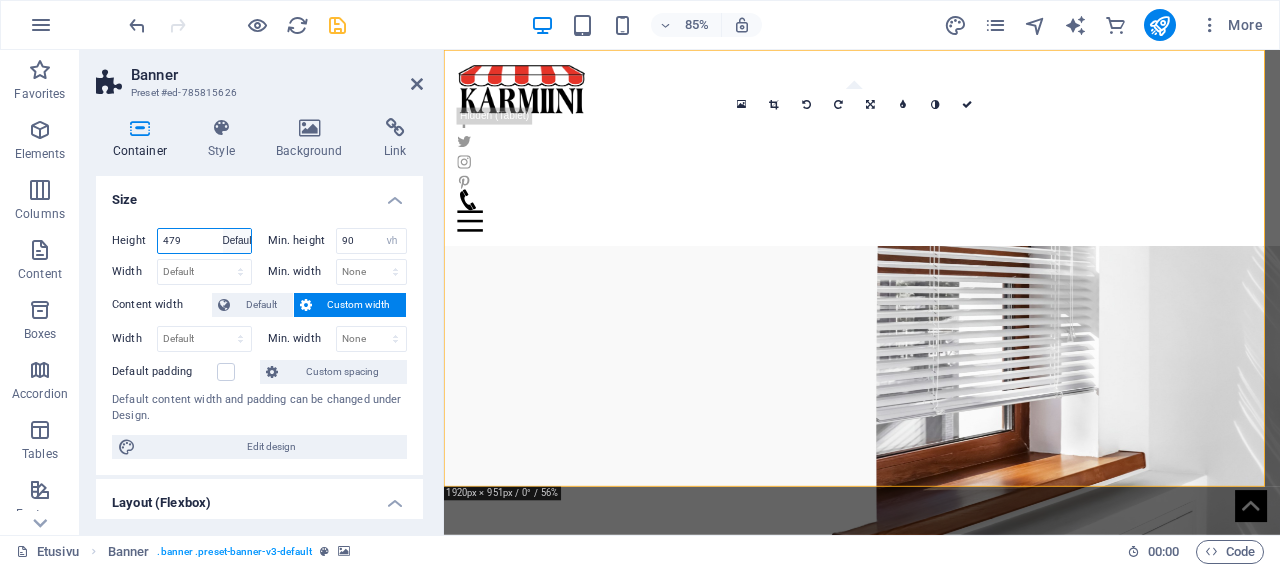 click on "Default" at bounding box center [0, 0] 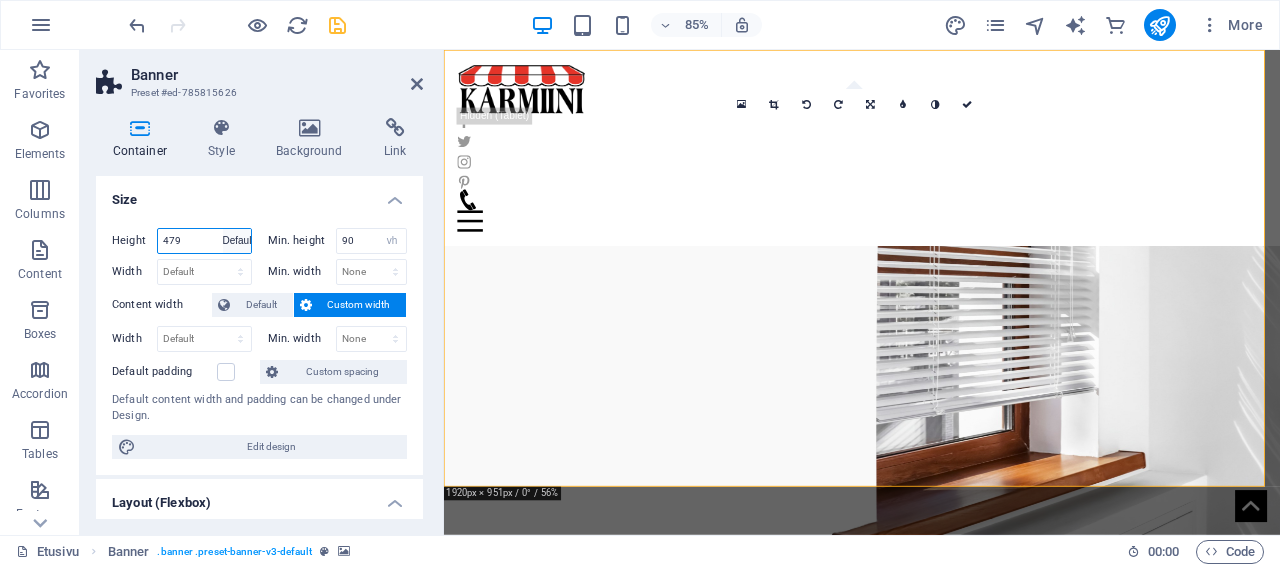 type 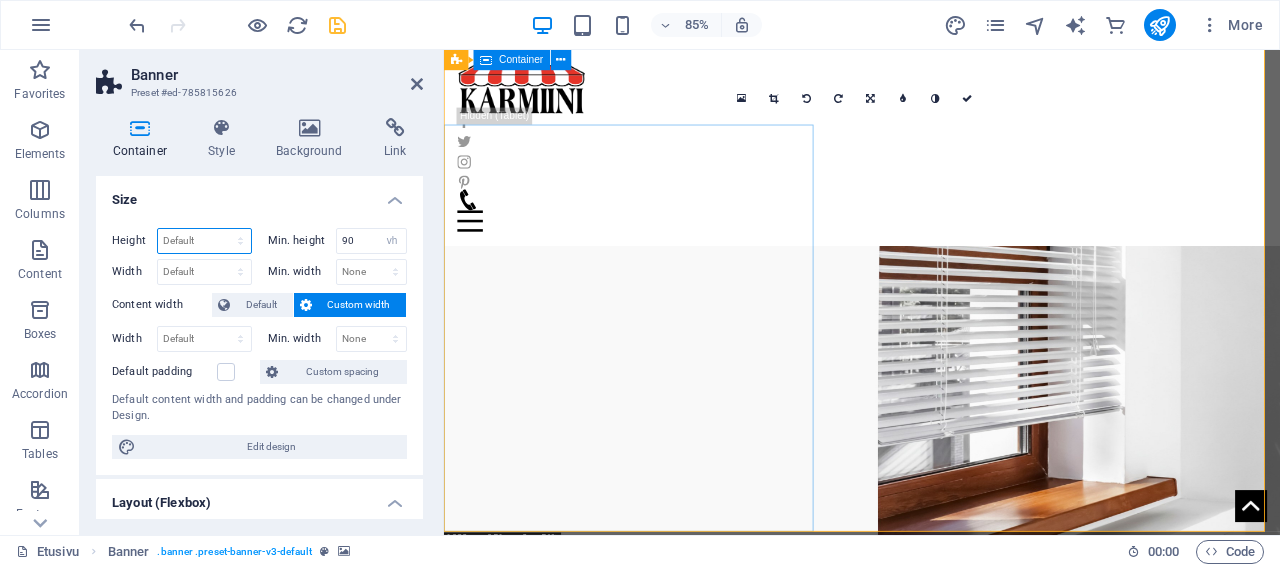 scroll, scrollTop: 0, scrollLeft: 0, axis: both 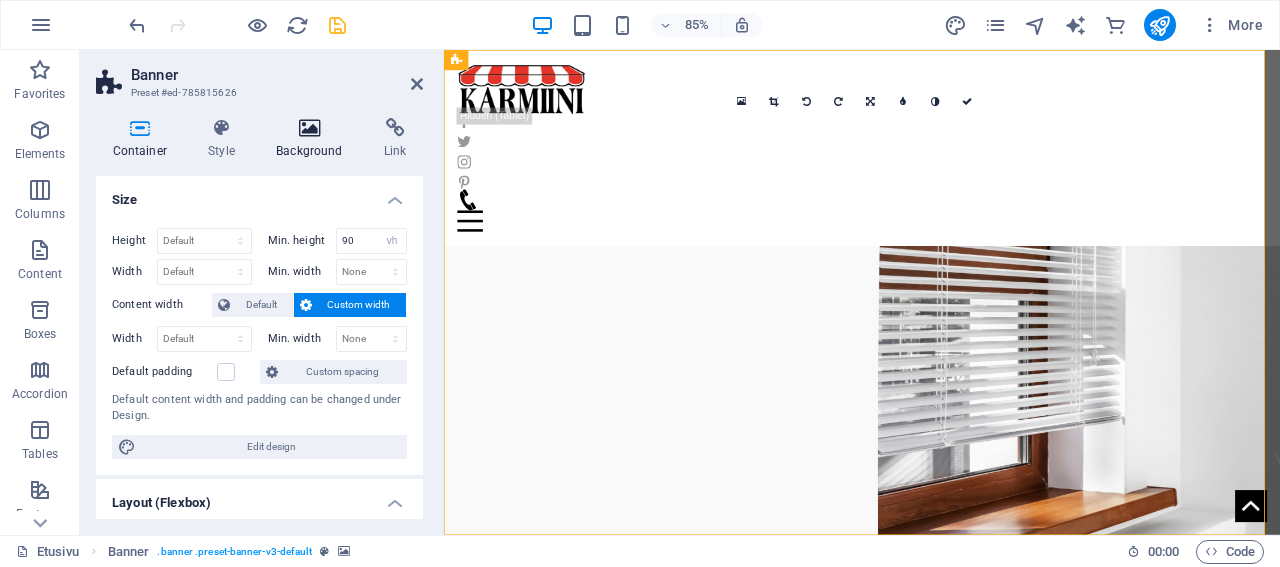 click at bounding box center [310, 128] 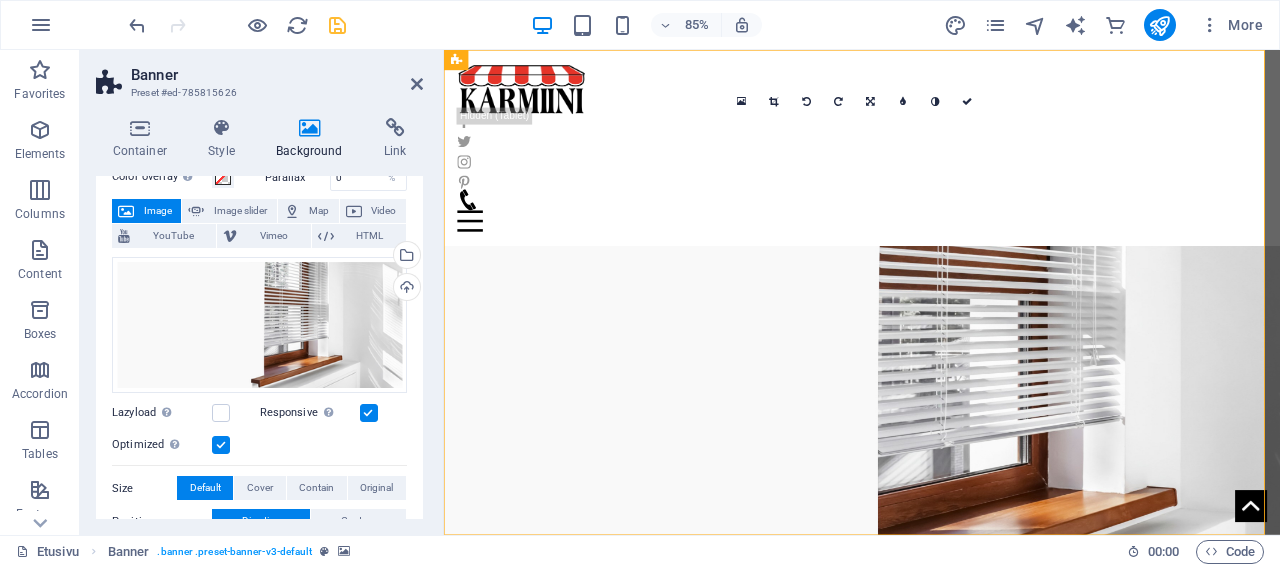 scroll, scrollTop: 96, scrollLeft: 0, axis: vertical 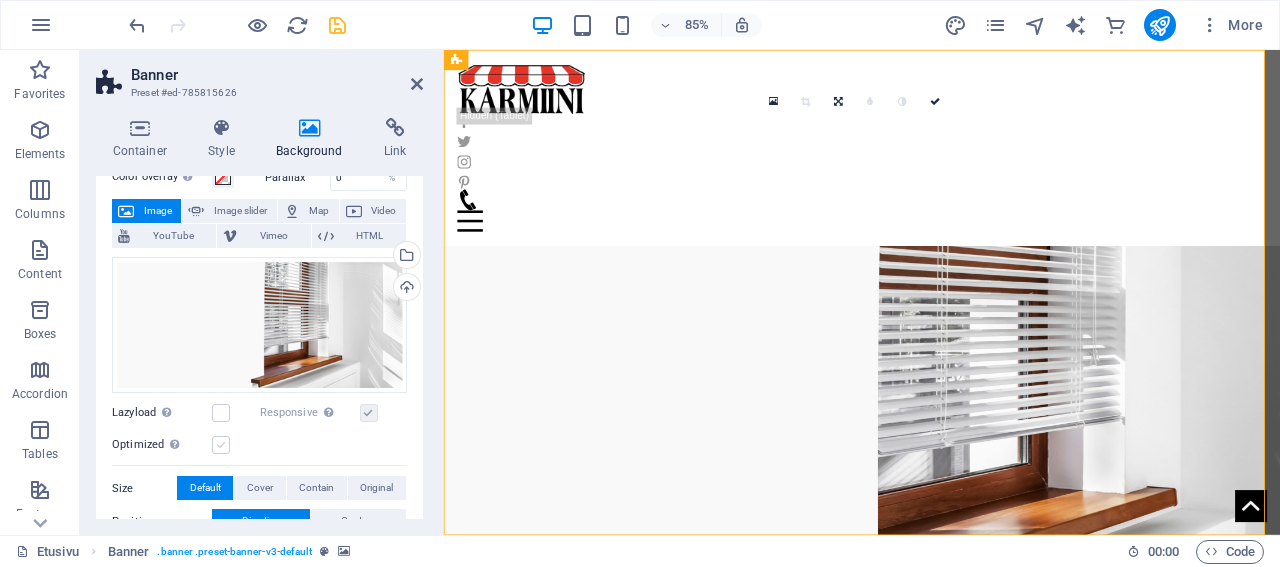 click at bounding box center [221, 445] 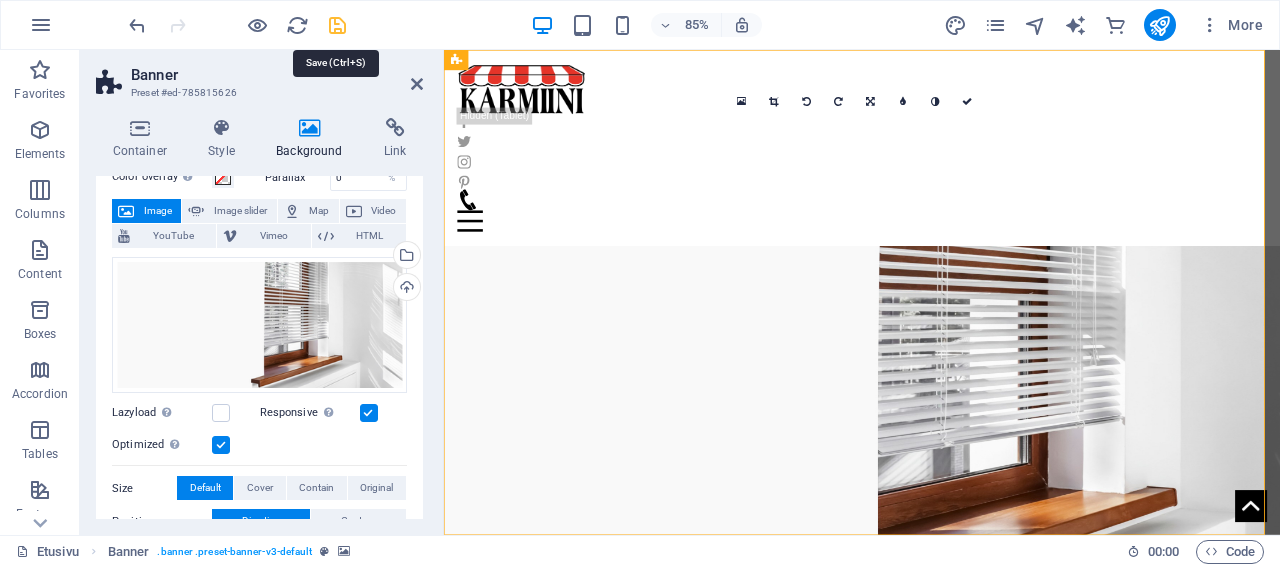 click at bounding box center [337, 25] 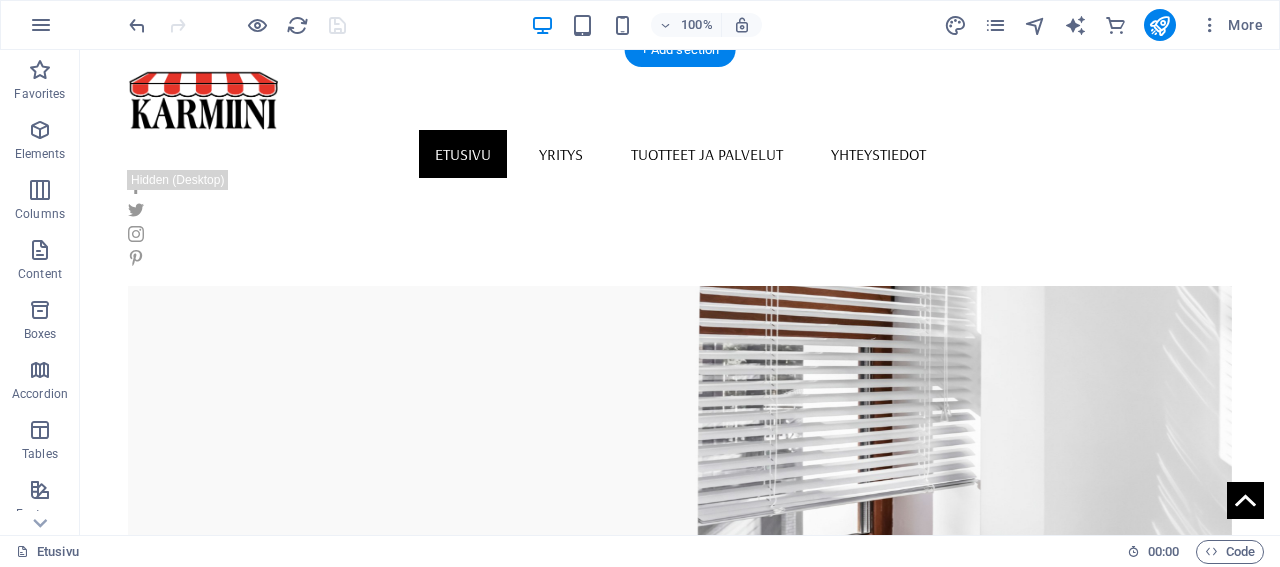 click at bounding box center (680, 427) 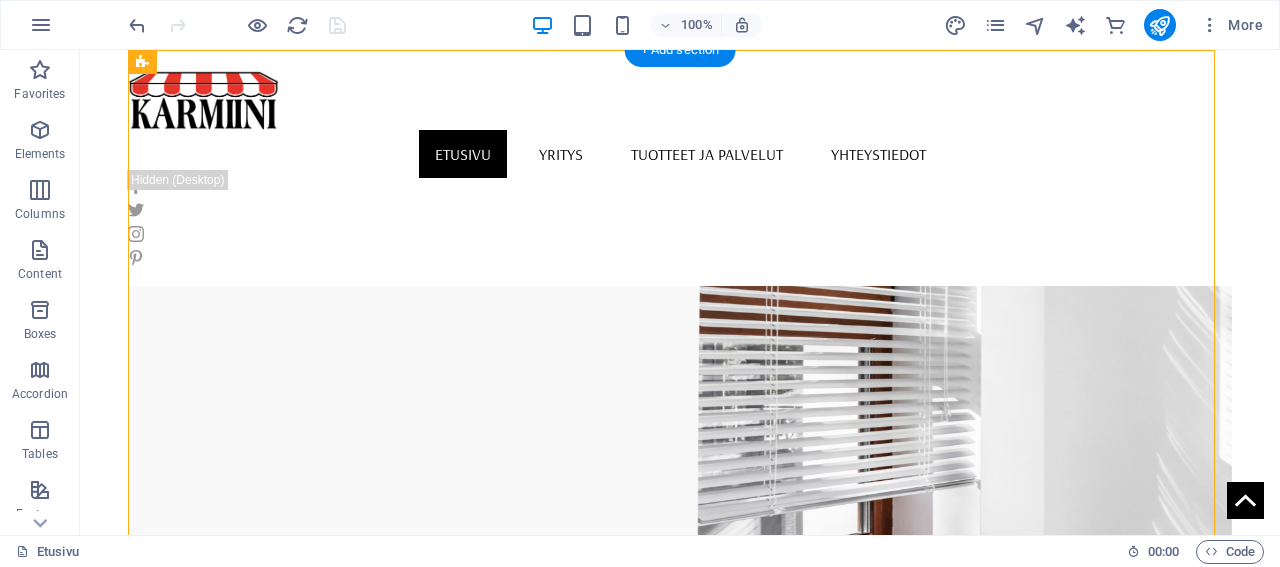 click at bounding box center (680, 427) 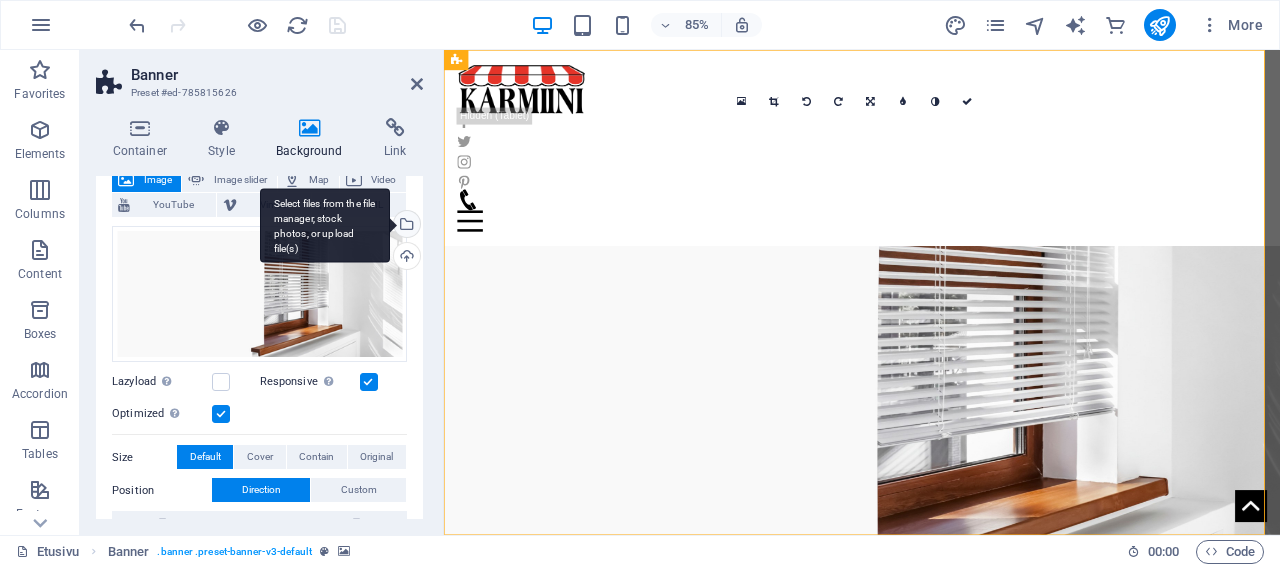 scroll, scrollTop: 192, scrollLeft: 0, axis: vertical 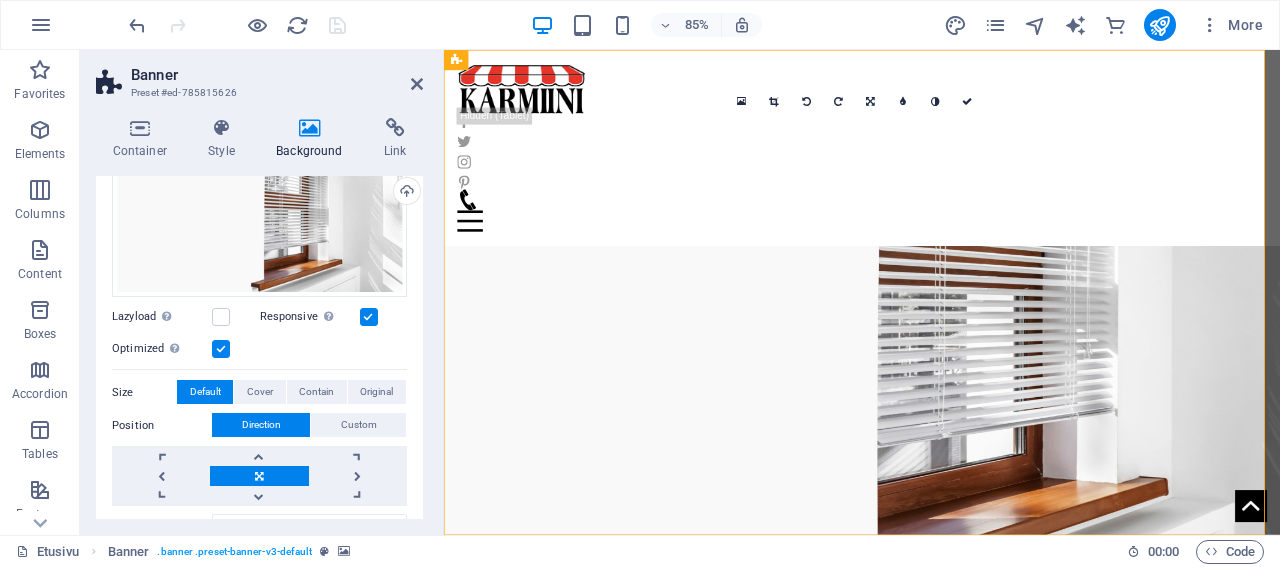 click at bounding box center [221, 349] 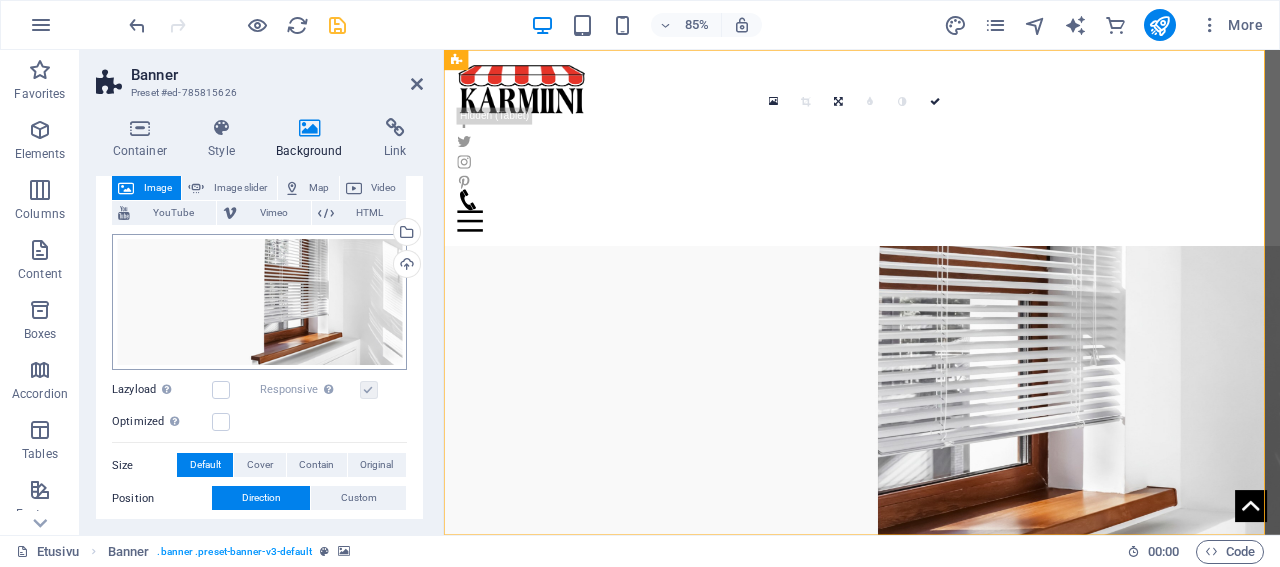scroll, scrollTop: 96, scrollLeft: 0, axis: vertical 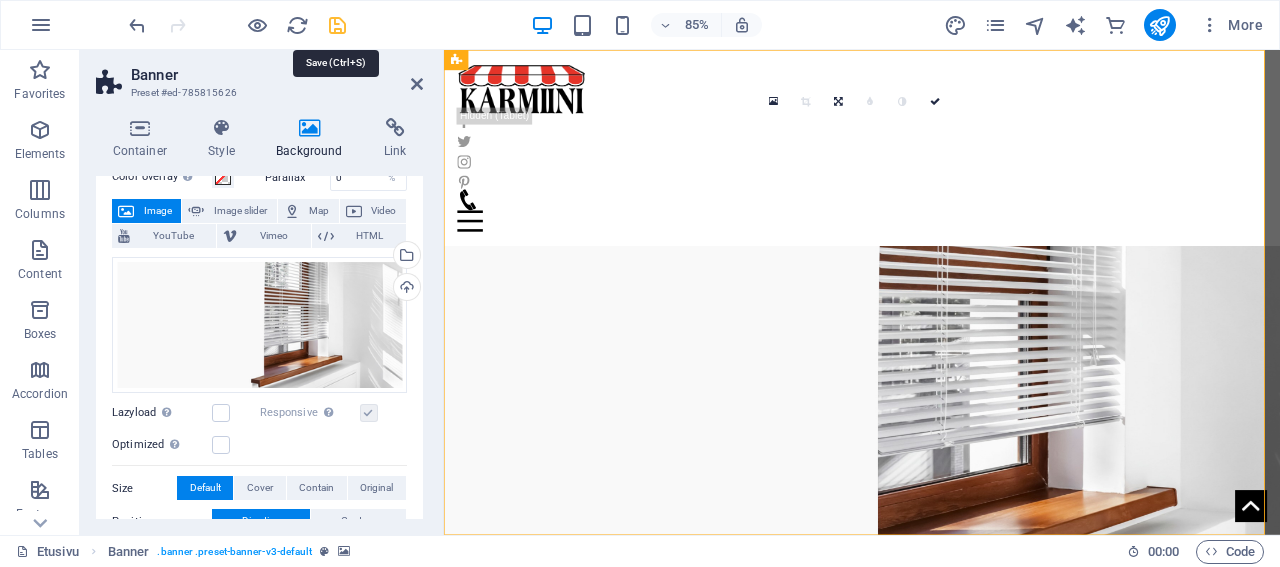 click at bounding box center [337, 25] 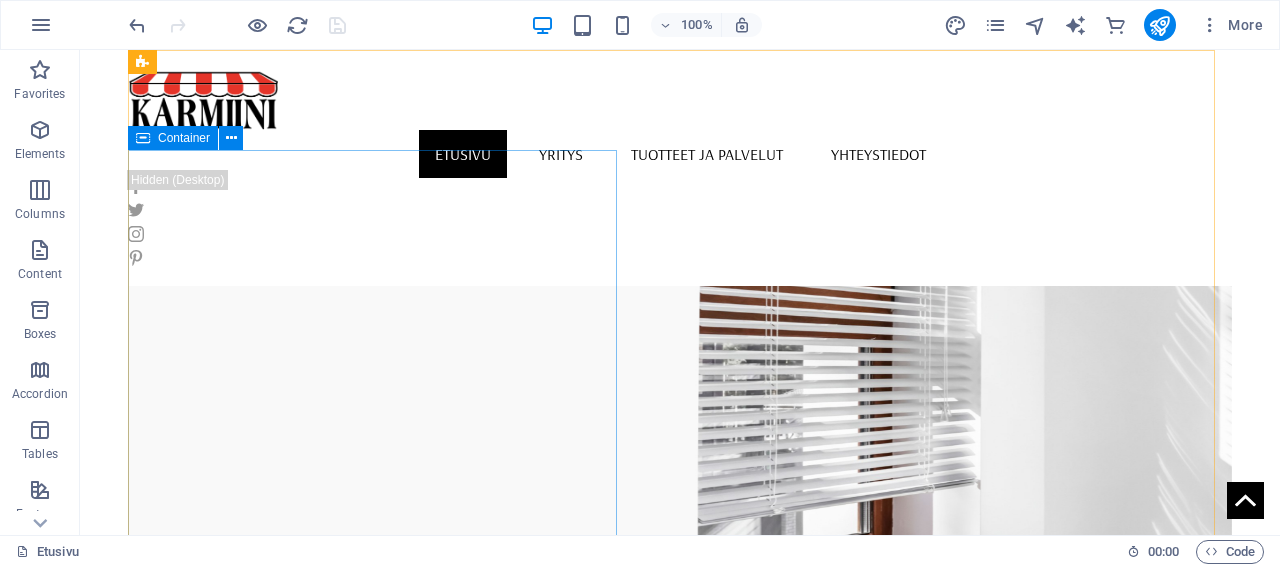 click on "Container" at bounding box center (184, 138) 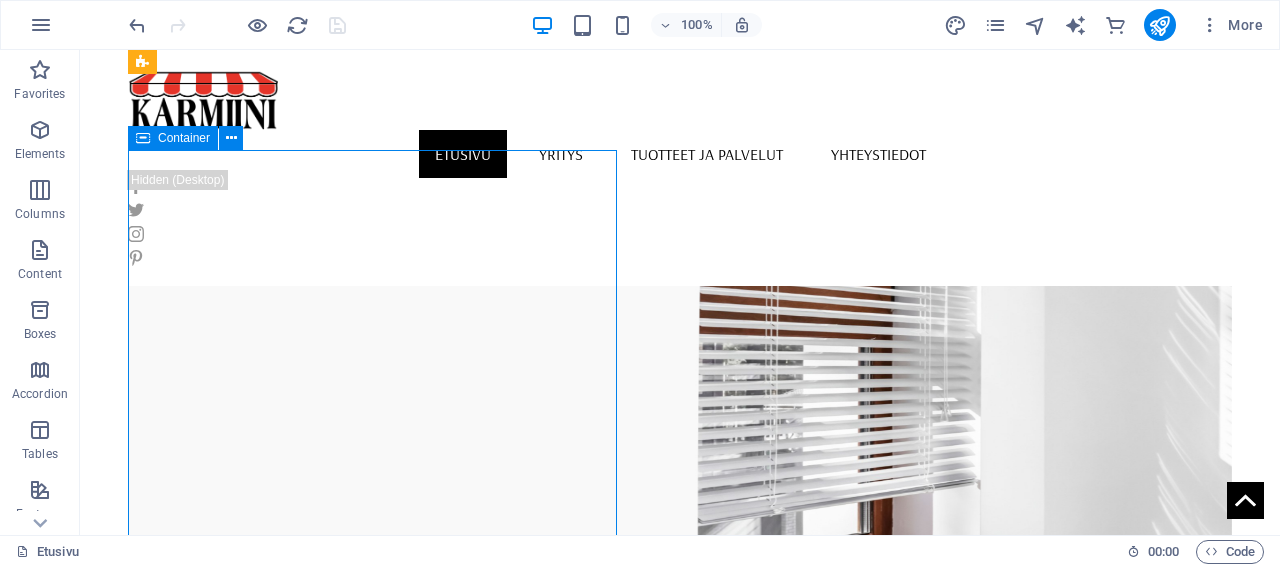 click on "Container" at bounding box center [184, 138] 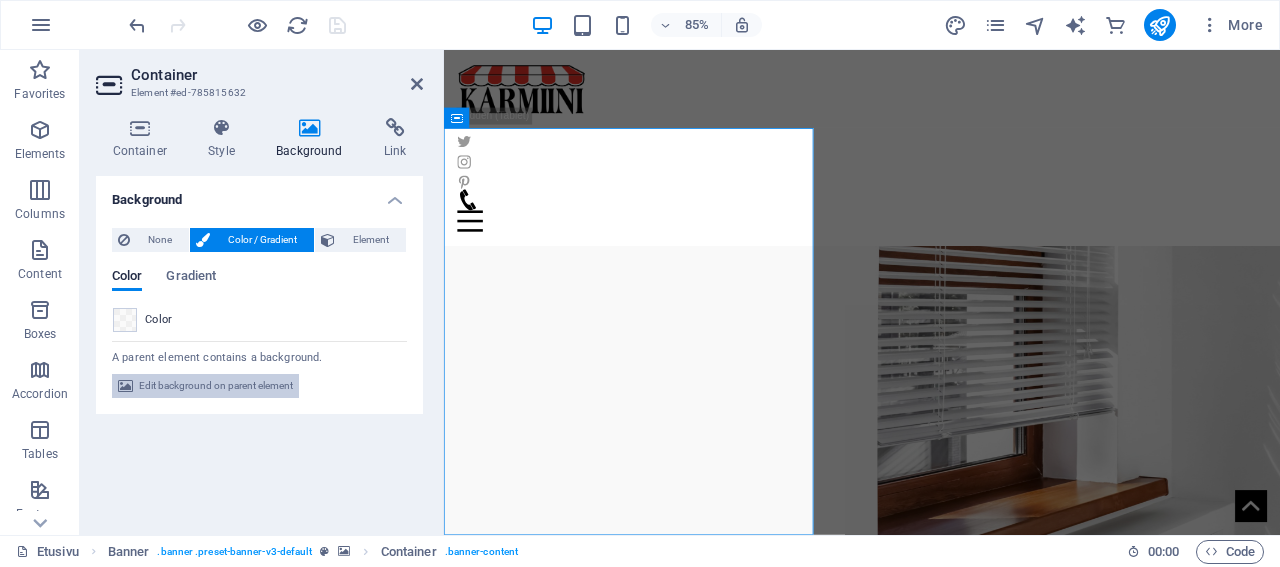 click on "Edit background on parent element" at bounding box center [216, 386] 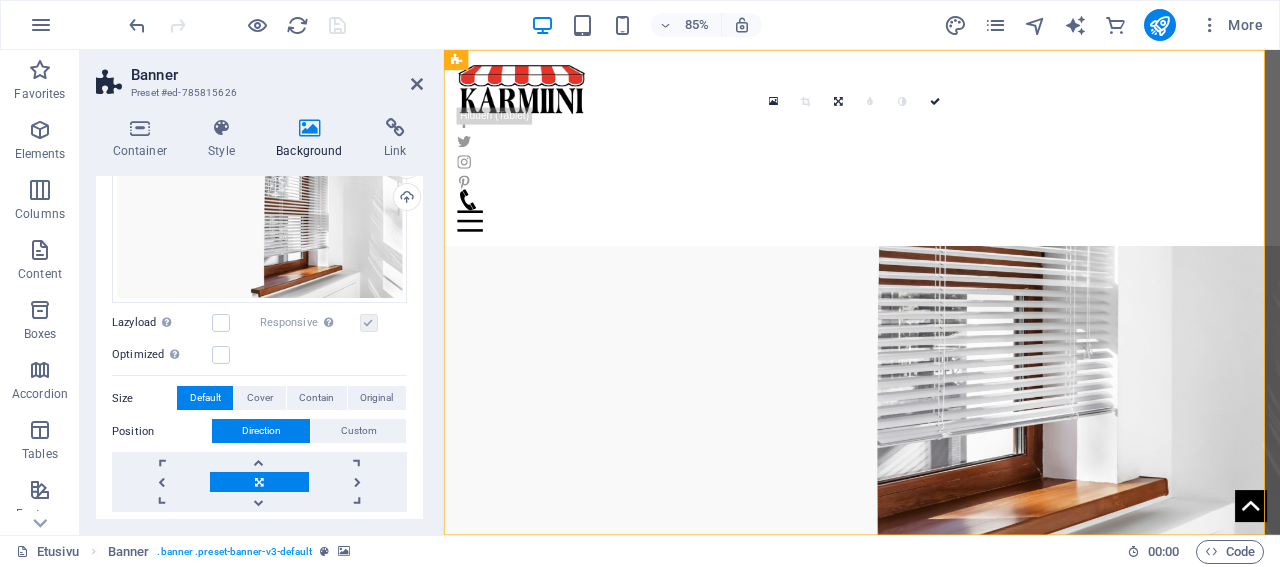 scroll, scrollTop: 192, scrollLeft: 0, axis: vertical 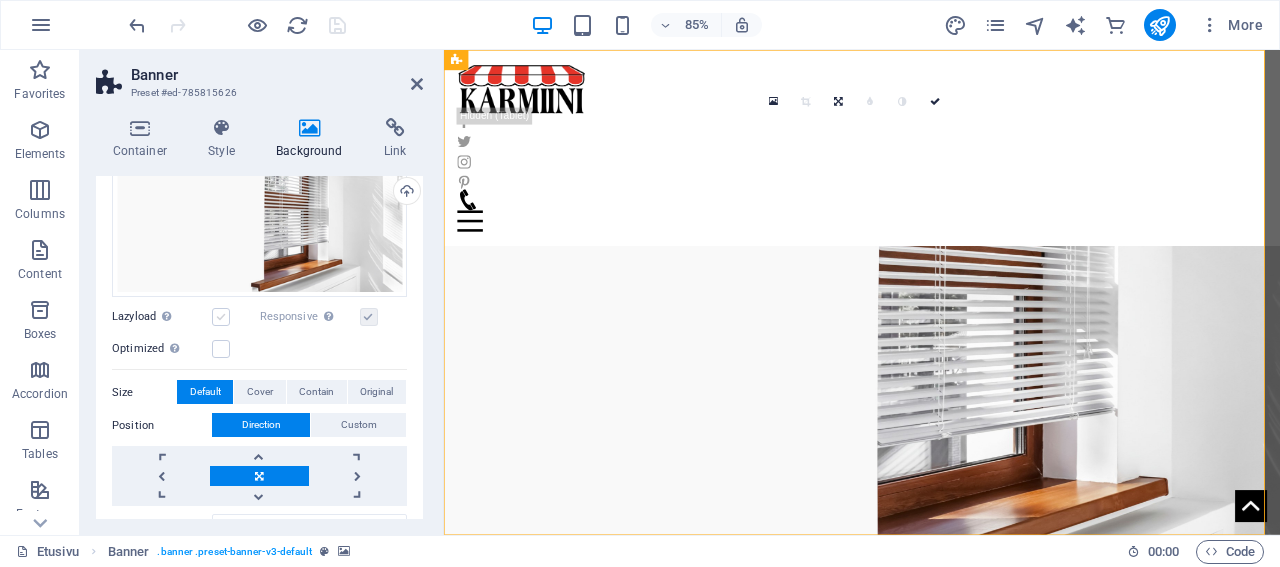 click at bounding box center [221, 317] 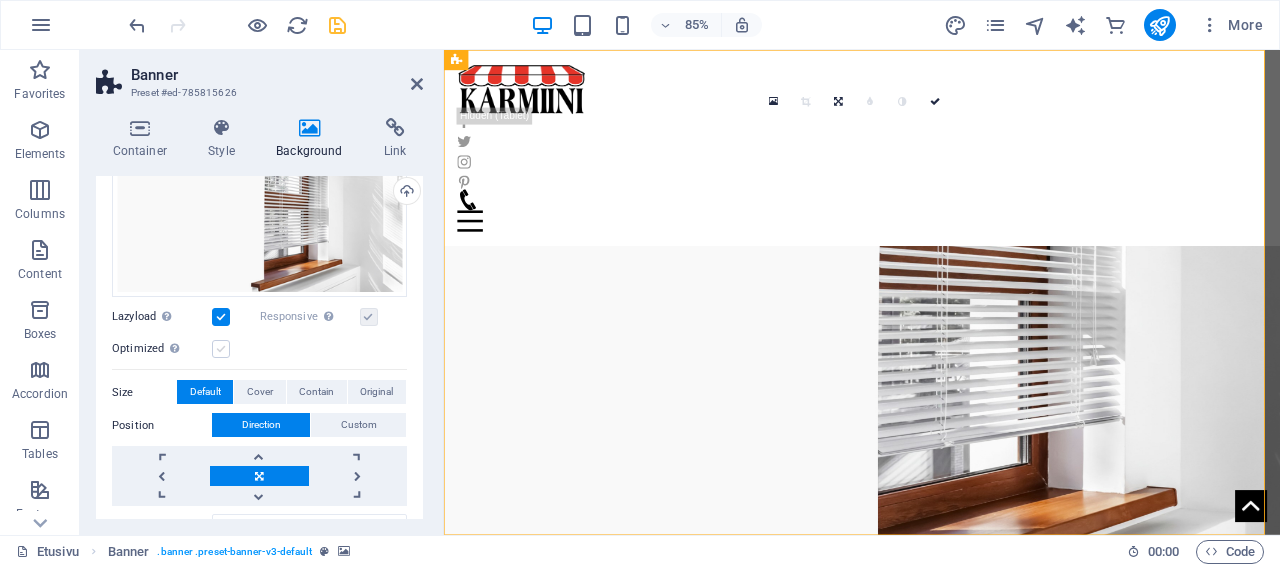 click at bounding box center (221, 349) 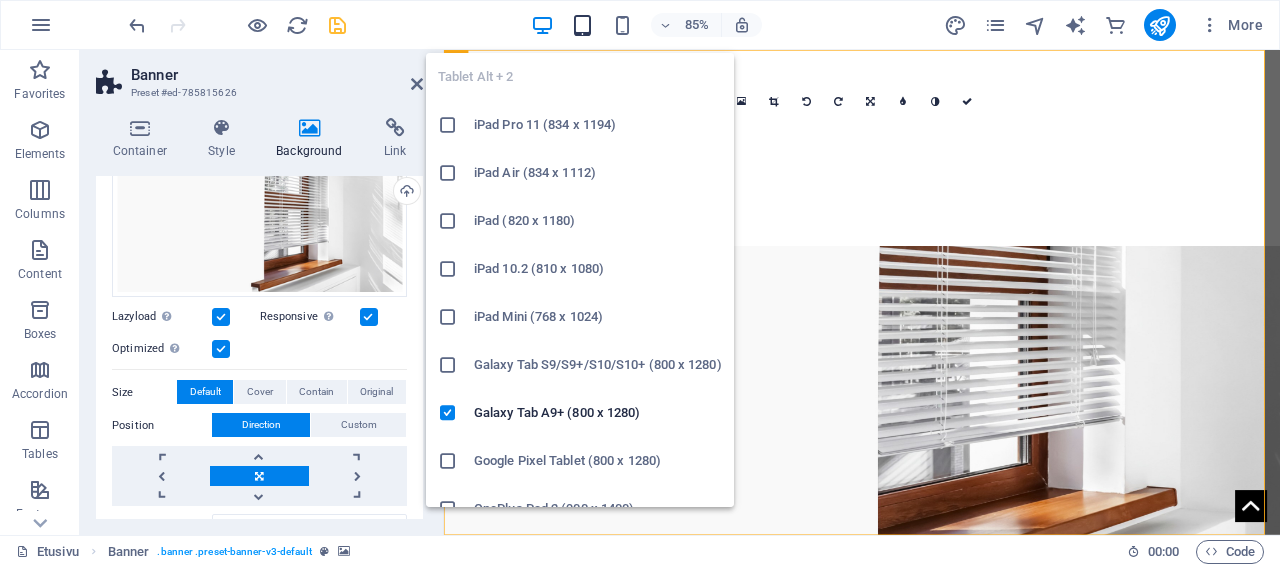 click at bounding box center [582, 25] 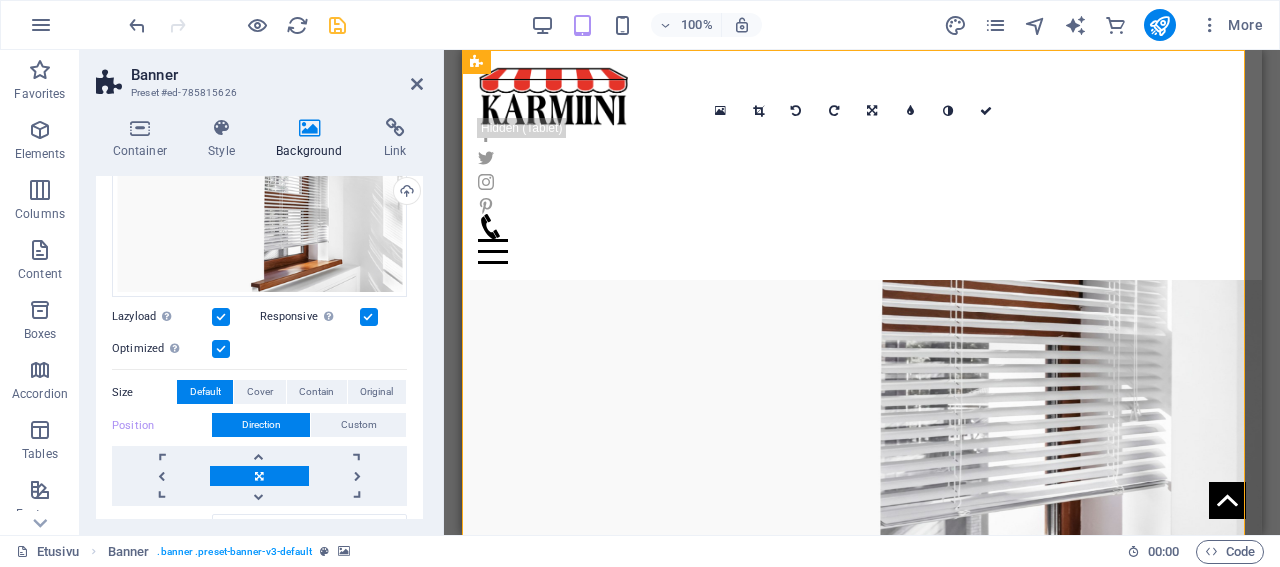 click at bounding box center (221, 349) 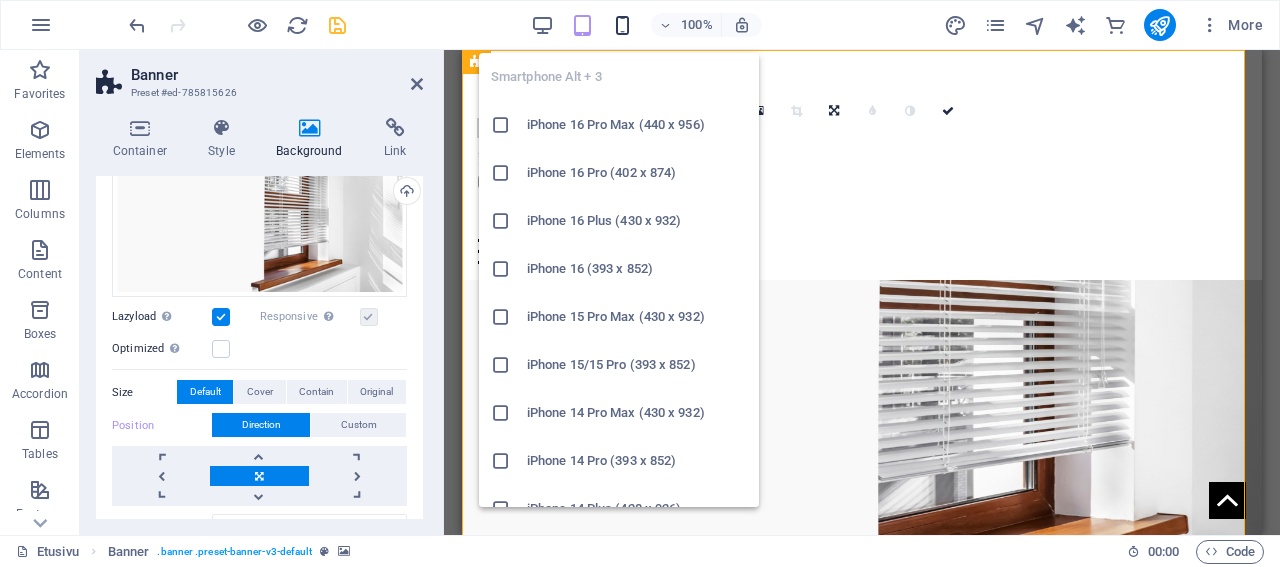 click at bounding box center (622, 25) 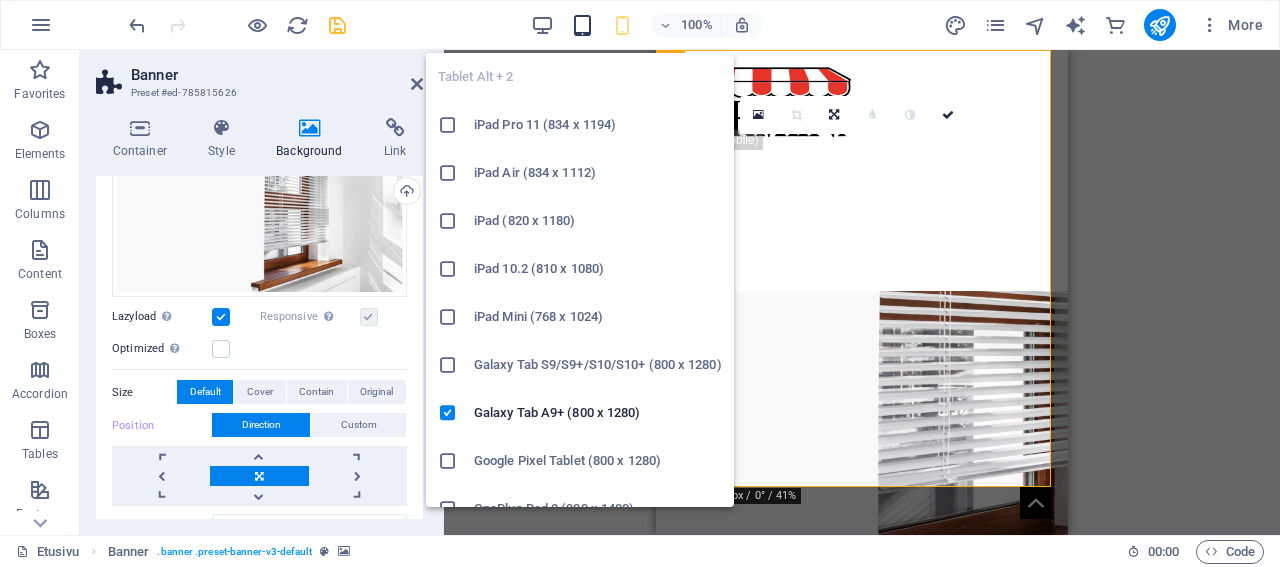 click at bounding box center (582, 25) 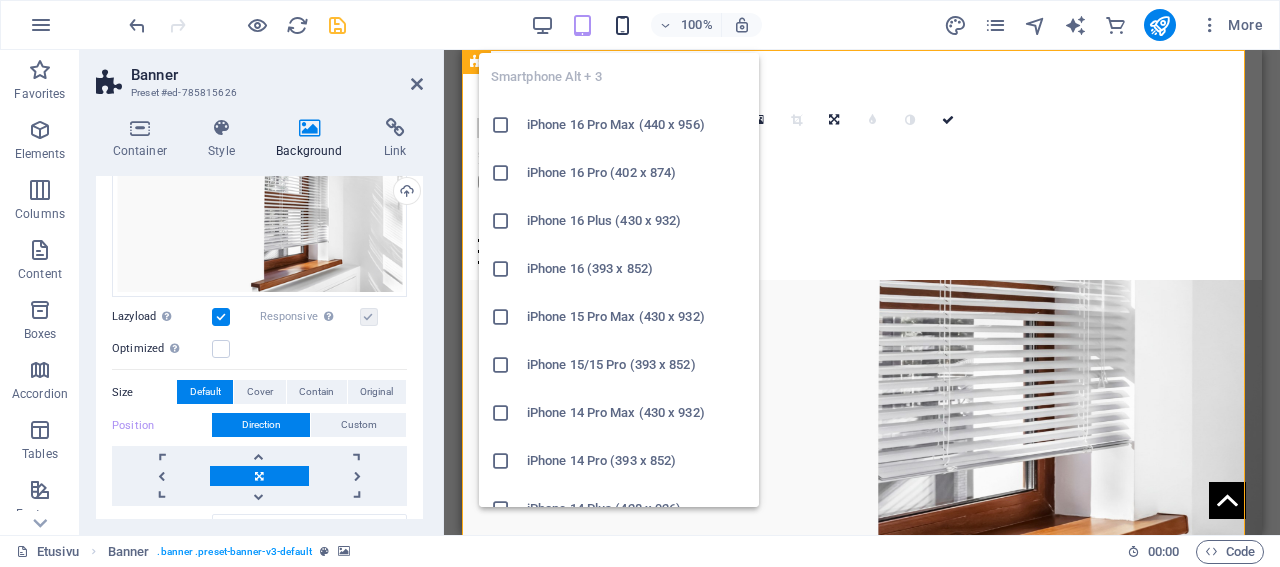 click at bounding box center [622, 25] 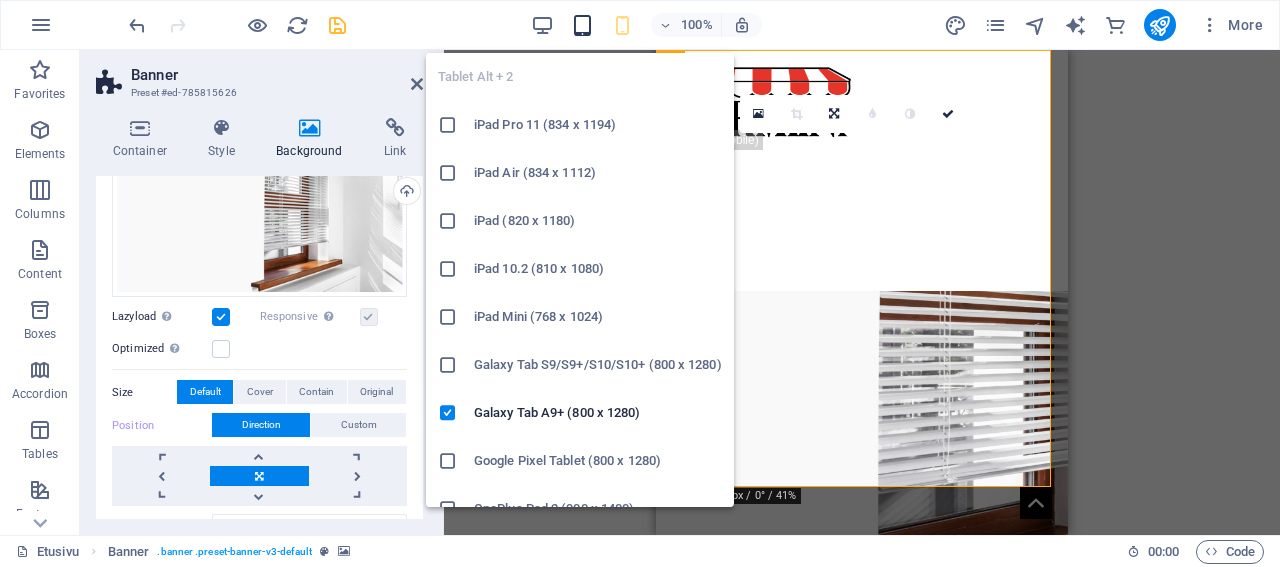 click at bounding box center [582, 25] 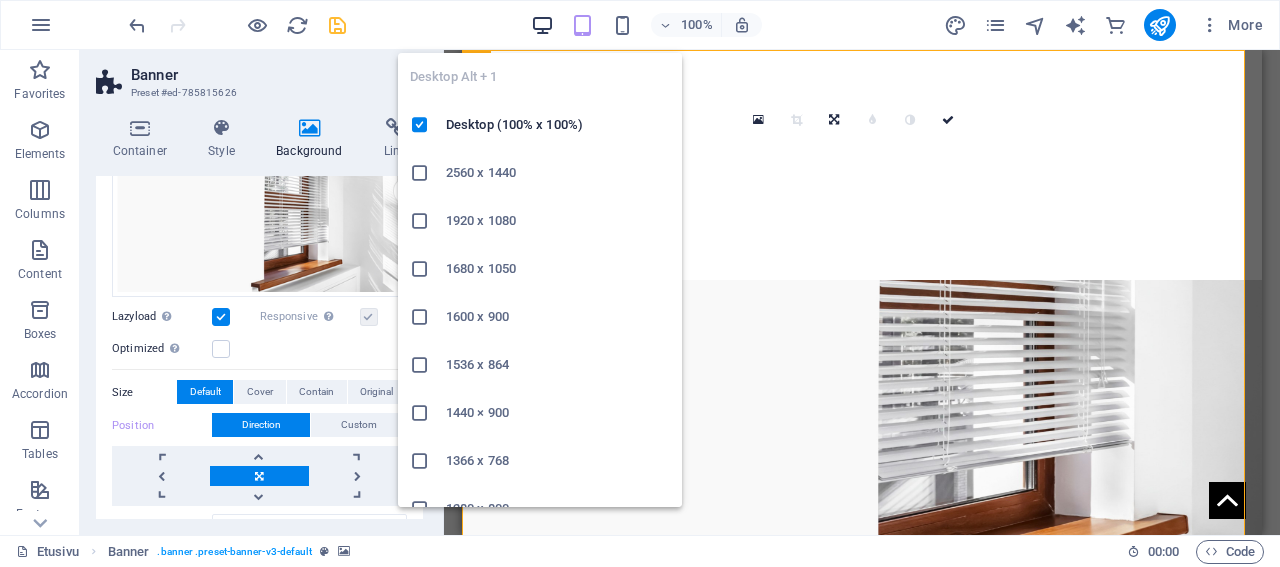 click at bounding box center (542, 25) 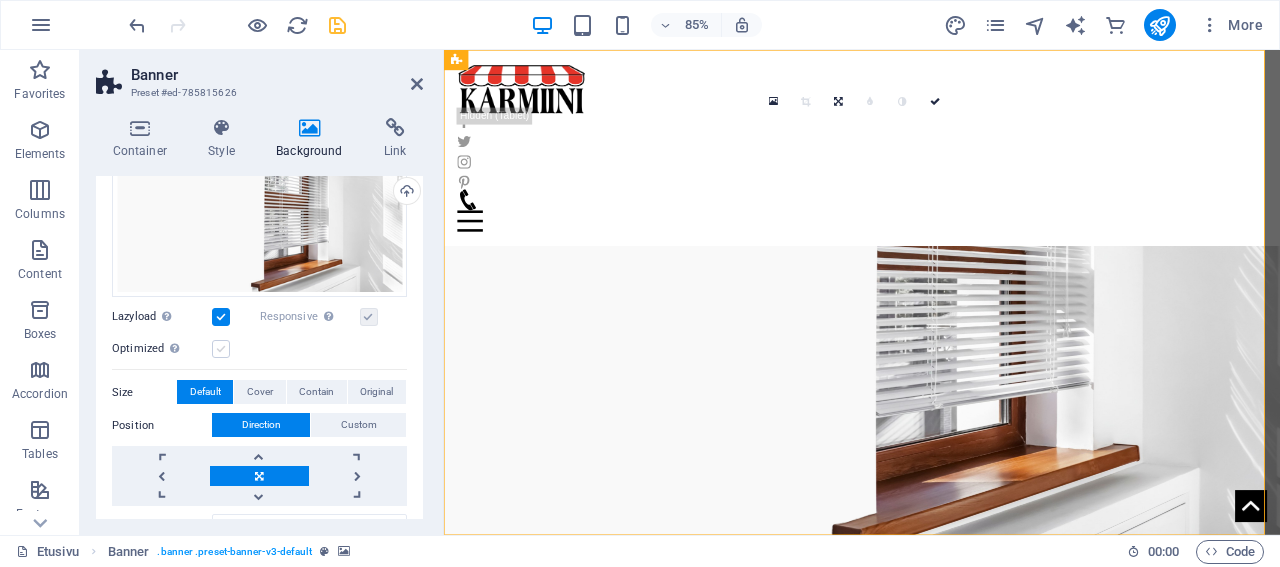 click at bounding box center (221, 349) 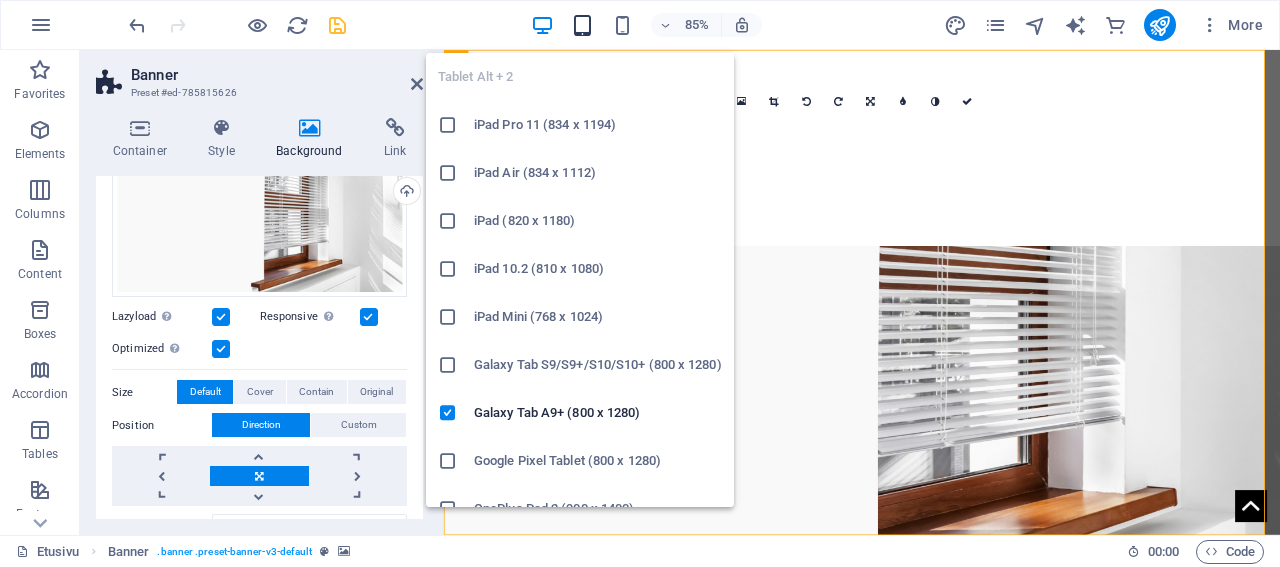 click at bounding box center [582, 25] 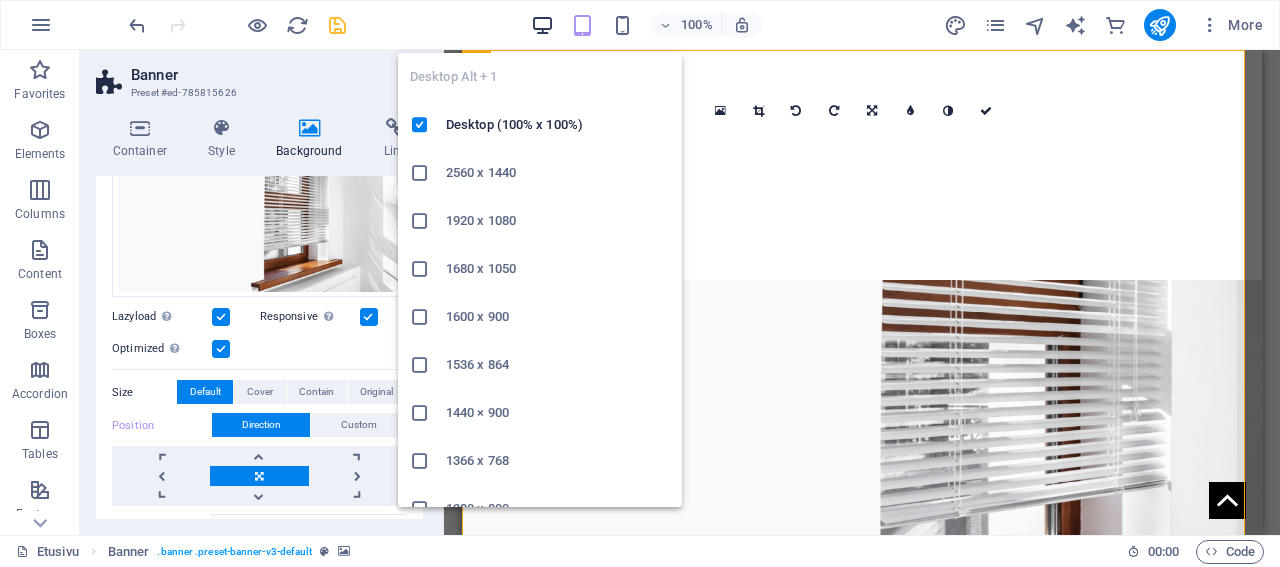 click at bounding box center (542, 25) 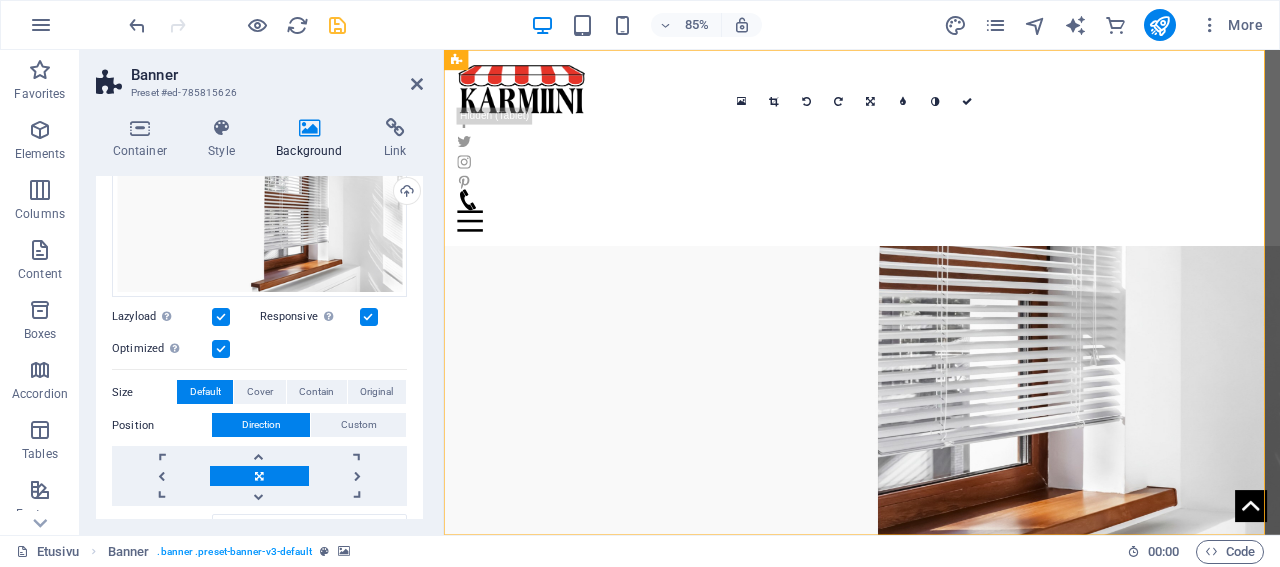click at bounding box center [221, 349] 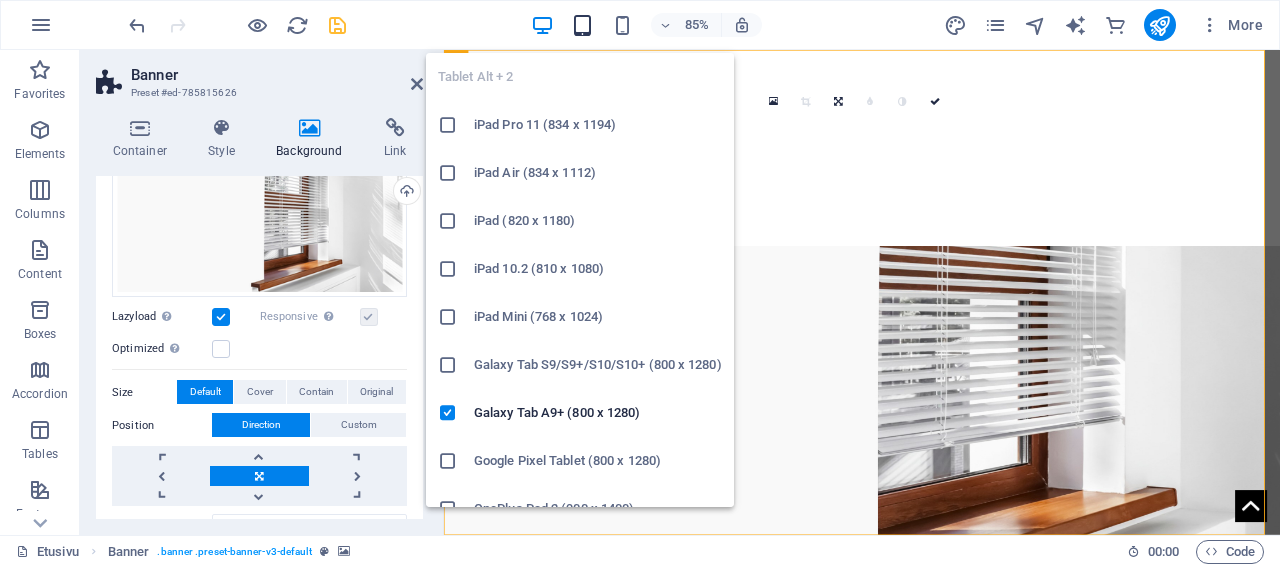 click at bounding box center (582, 25) 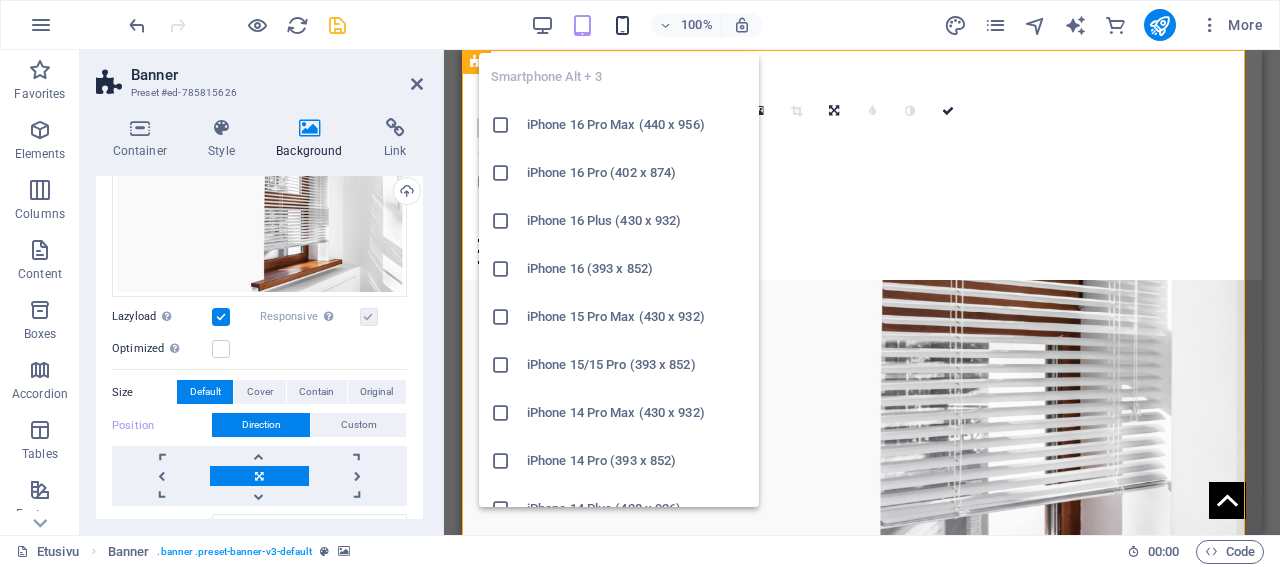 click at bounding box center (622, 25) 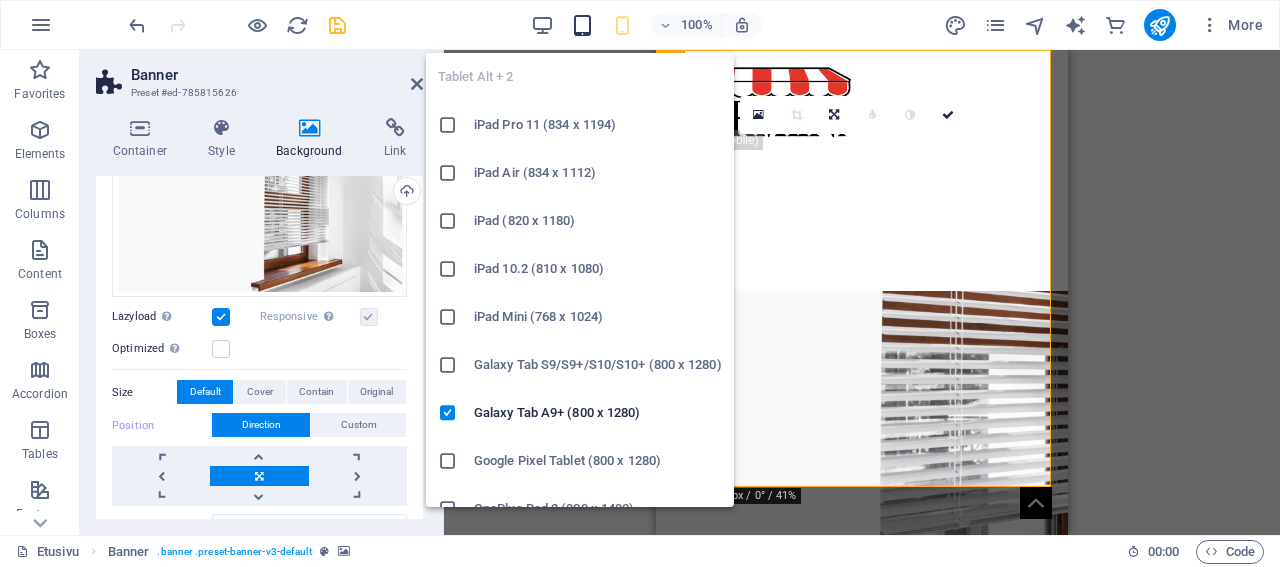 click at bounding box center (582, 25) 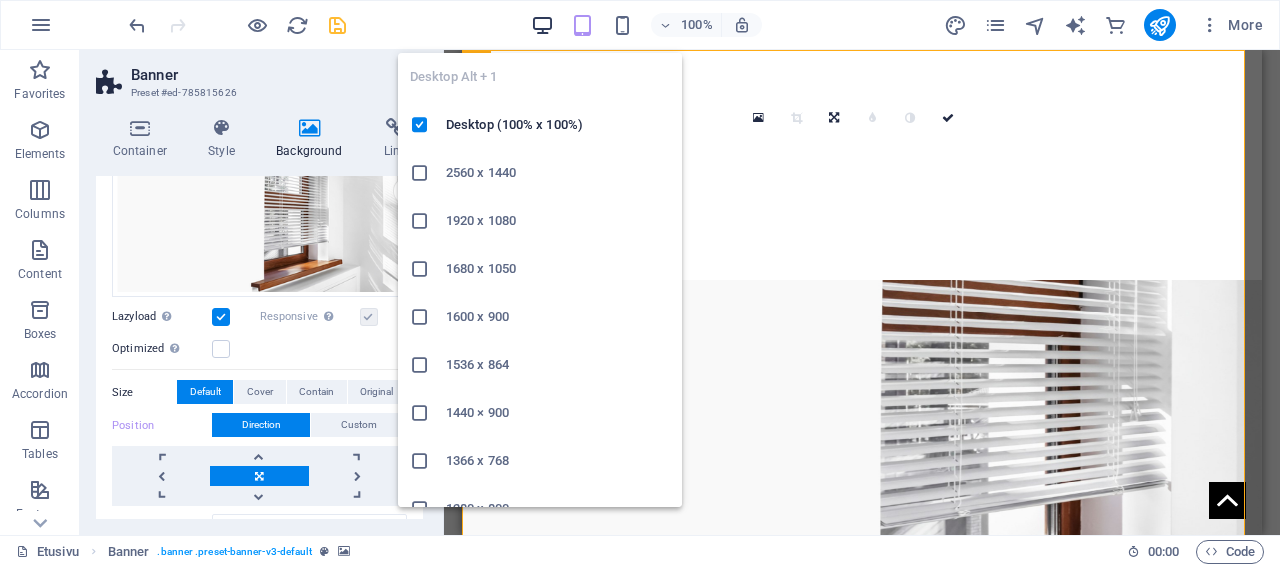 click at bounding box center (542, 25) 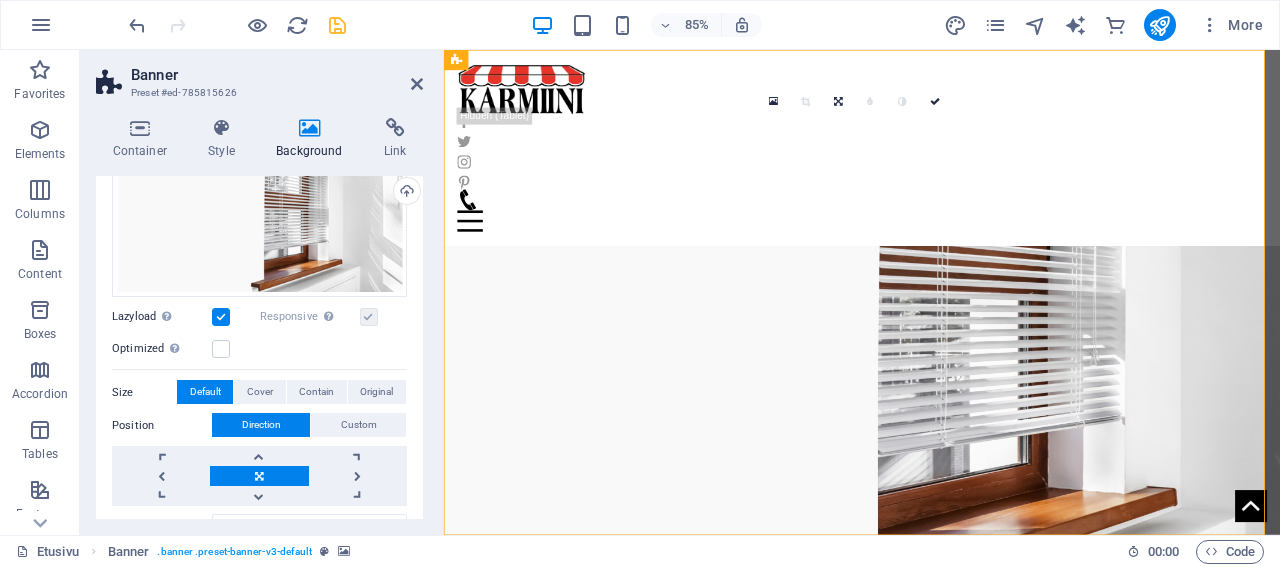 click at bounding box center (369, 317) 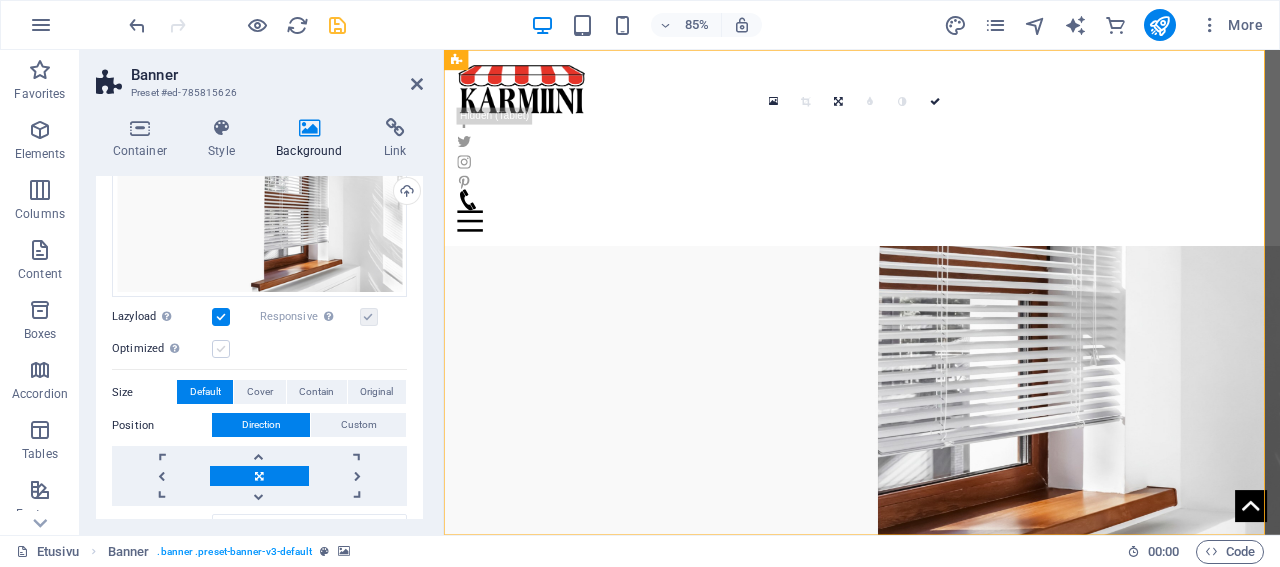 click at bounding box center (221, 349) 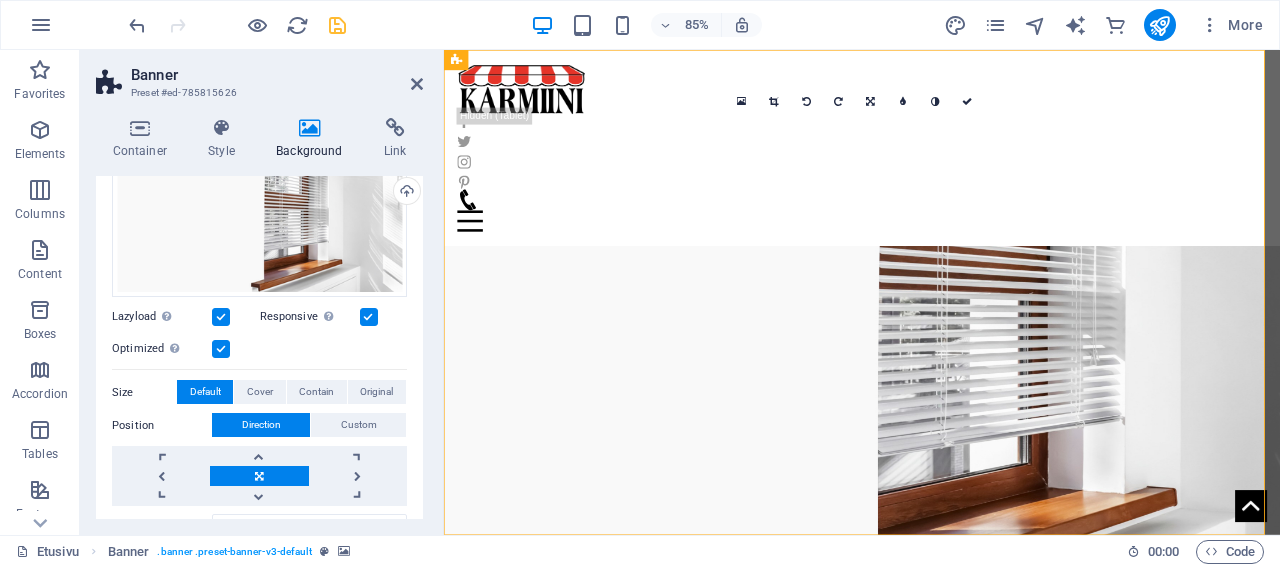 click at bounding box center [369, 317] 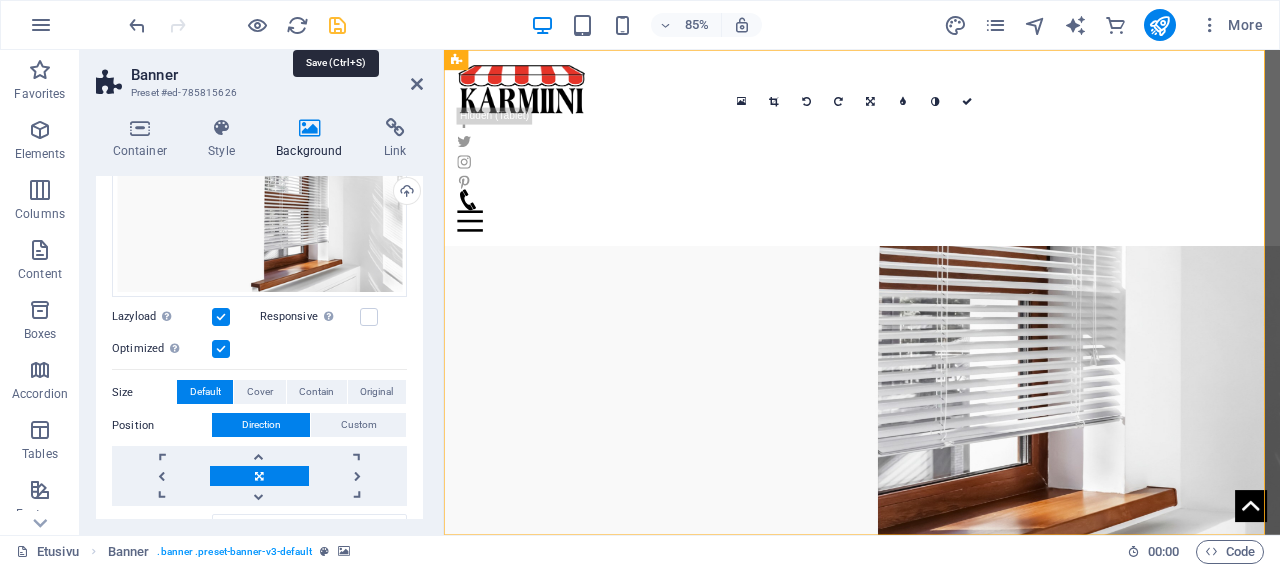click at bounding box center [337, 25] 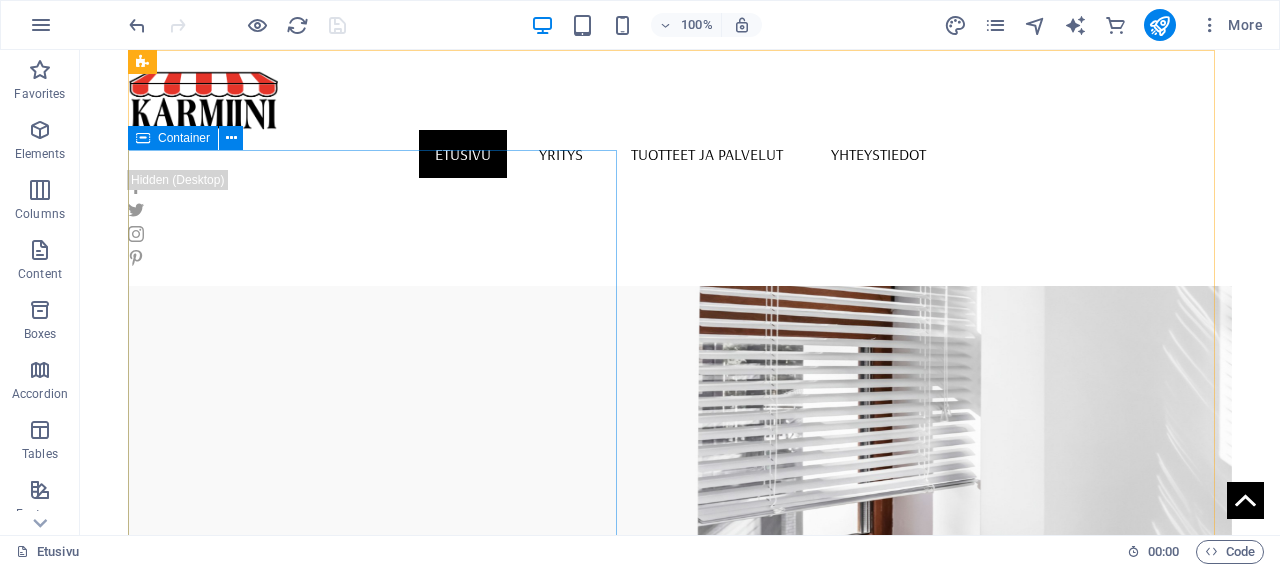 click on "Container" at bounding box center [184, 138] 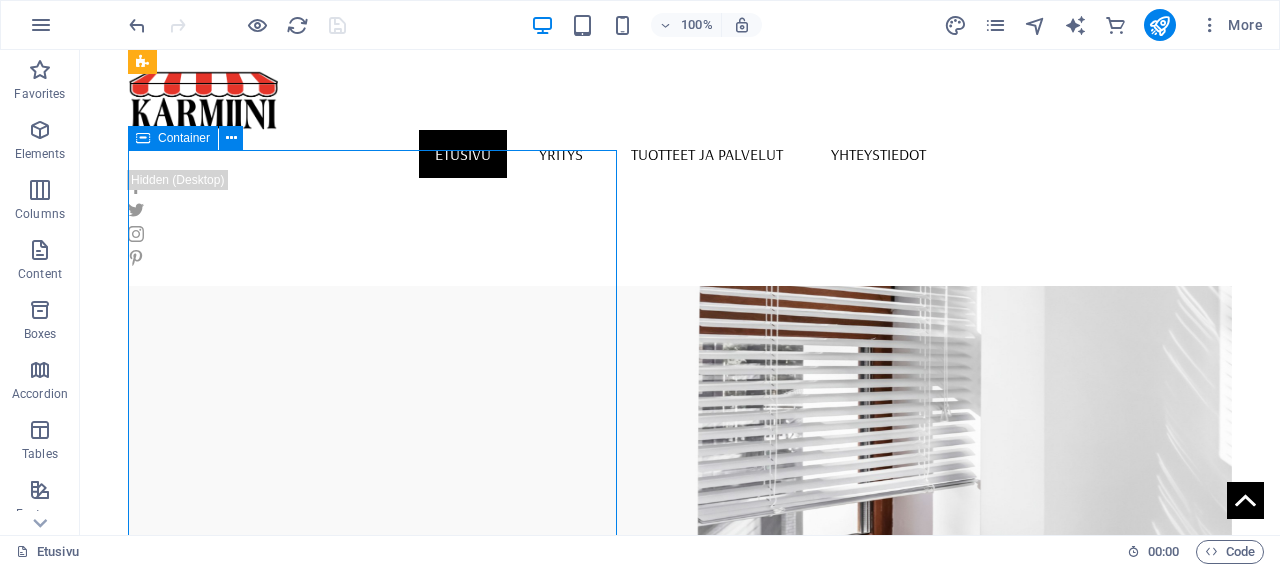 click on "Container" at bounding box center [184, 138] 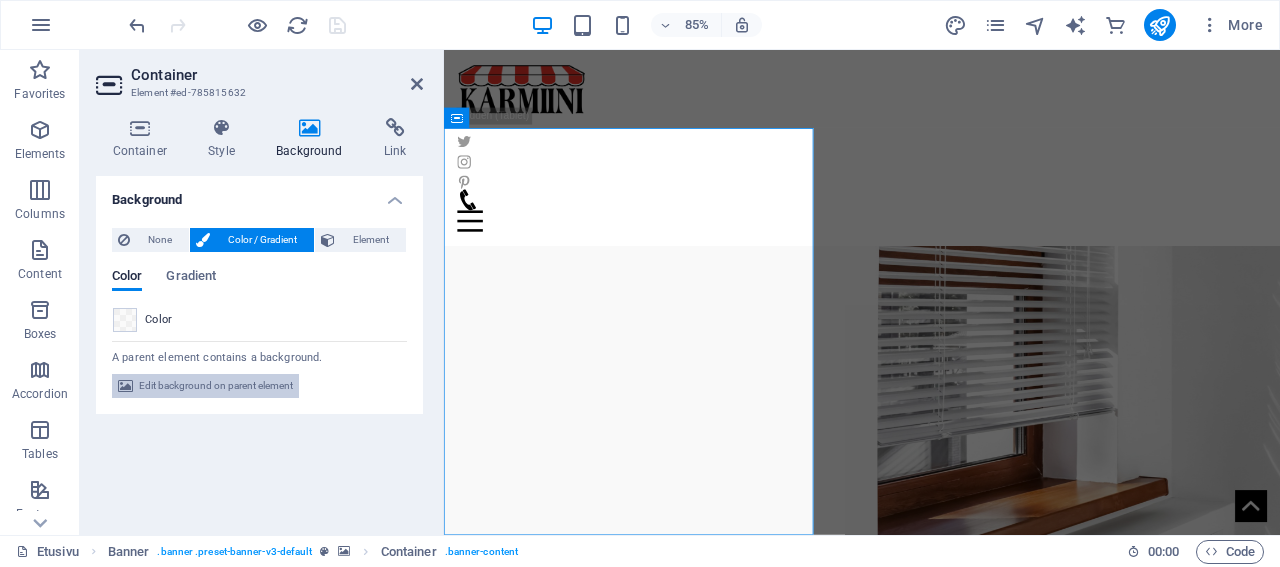 click on "Edit background on parent element" at bounding box center [216, 386] 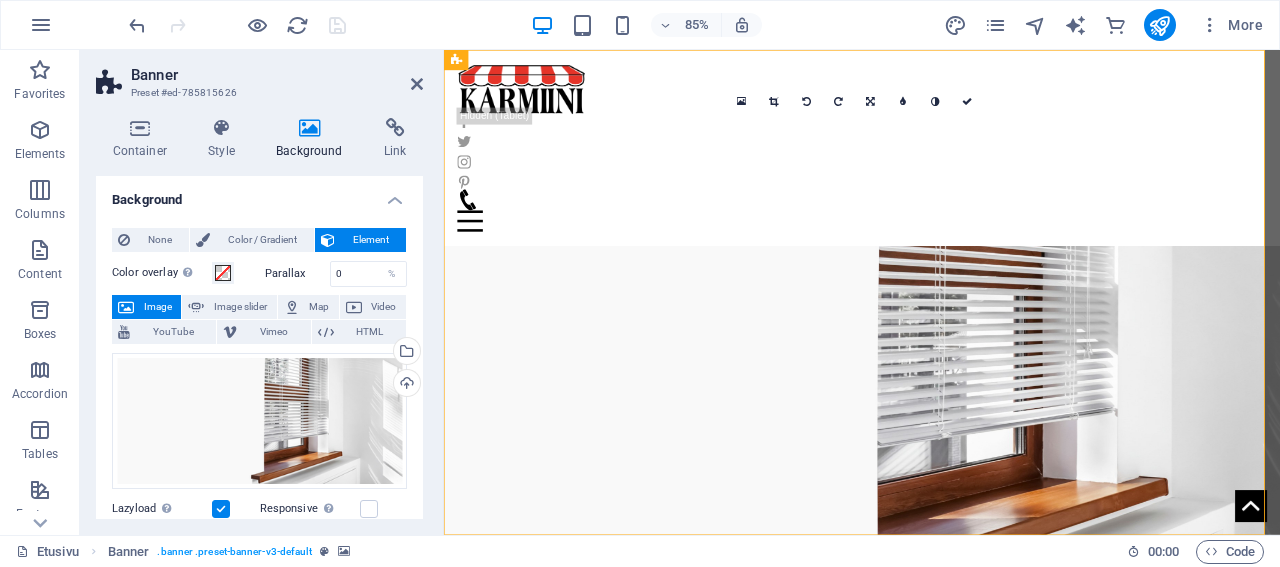 scroll, scrollTop: 96, scrollLeft: 0, axis: vertical 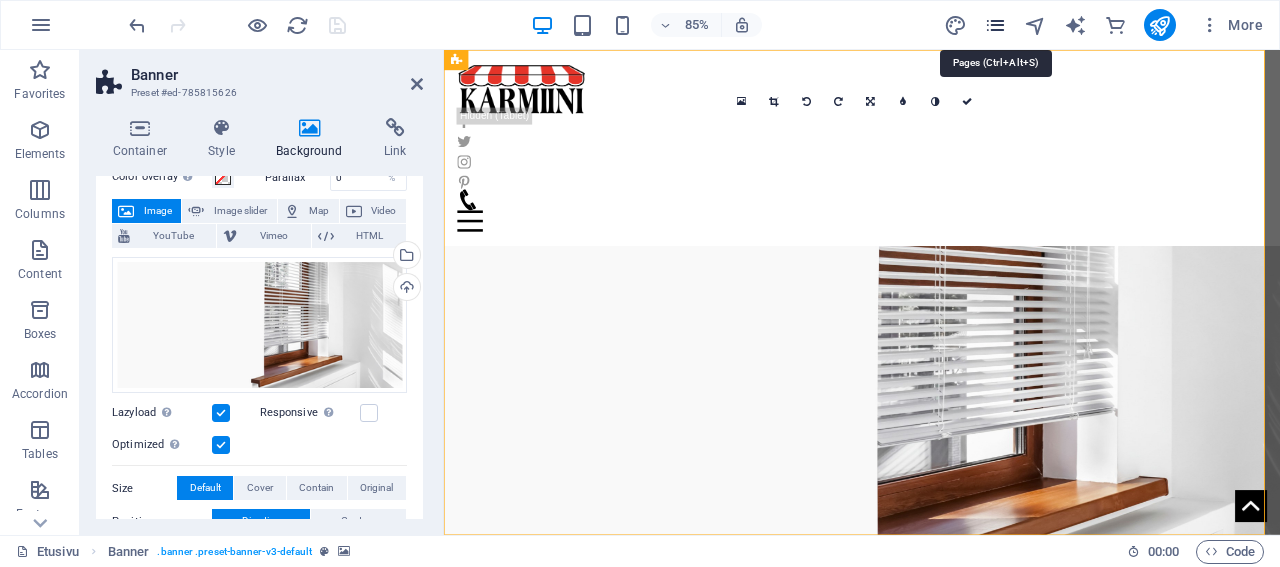 click at bounding box center [995, 25] 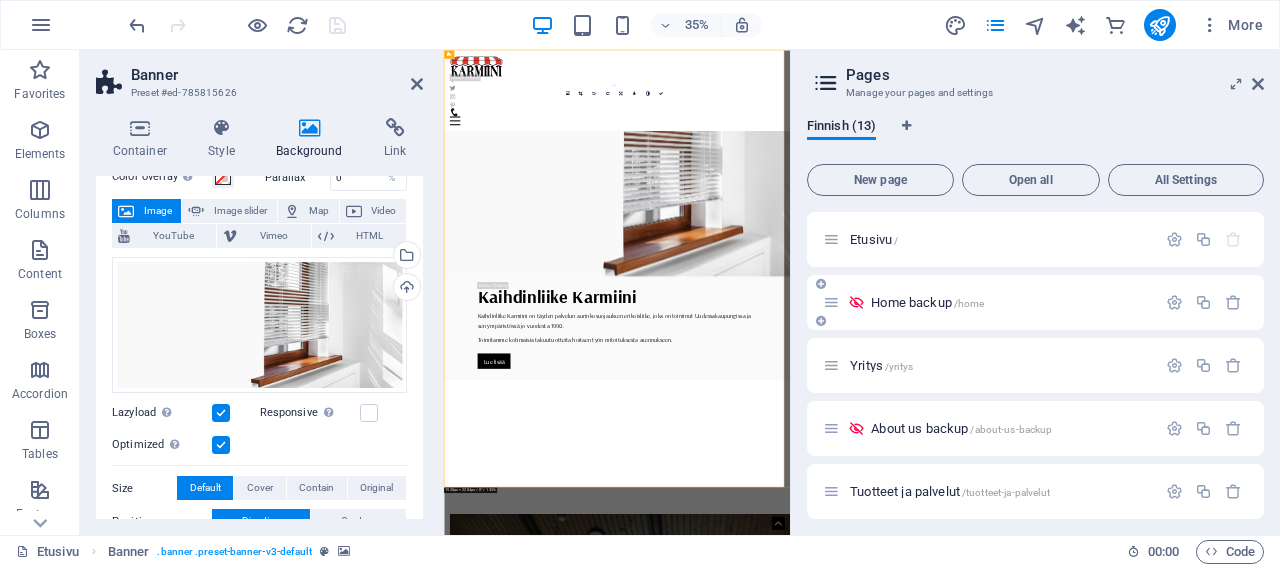 click on "Home backup /home" at bounding box center [927, 302] 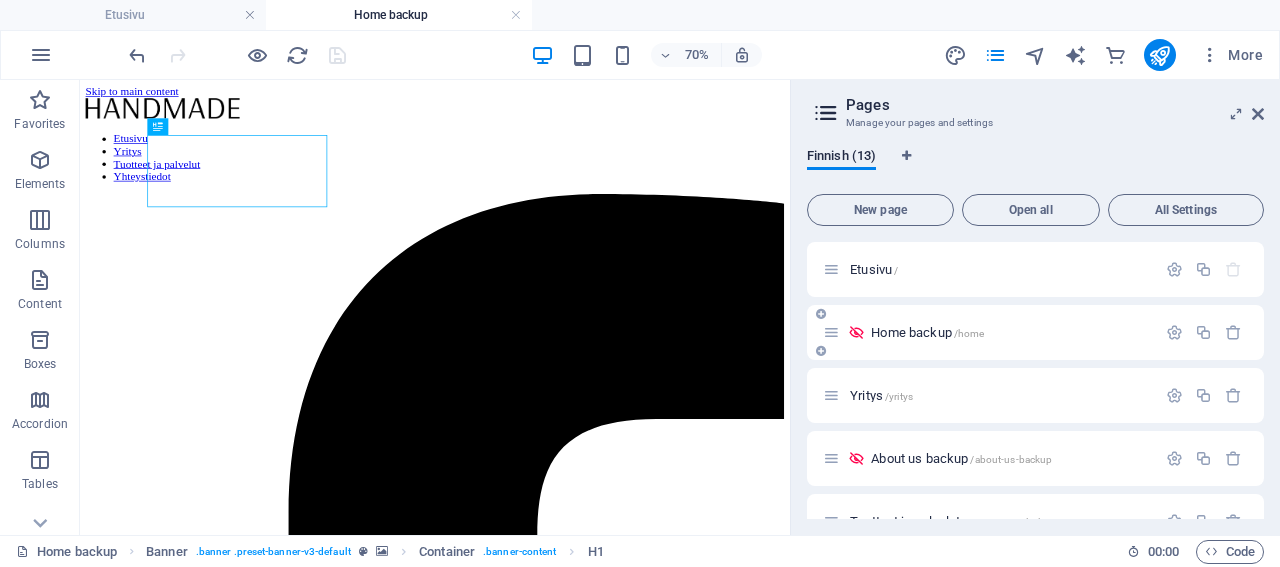 scroll, scrollTop: 0, scrollLeft: 0, axis: both 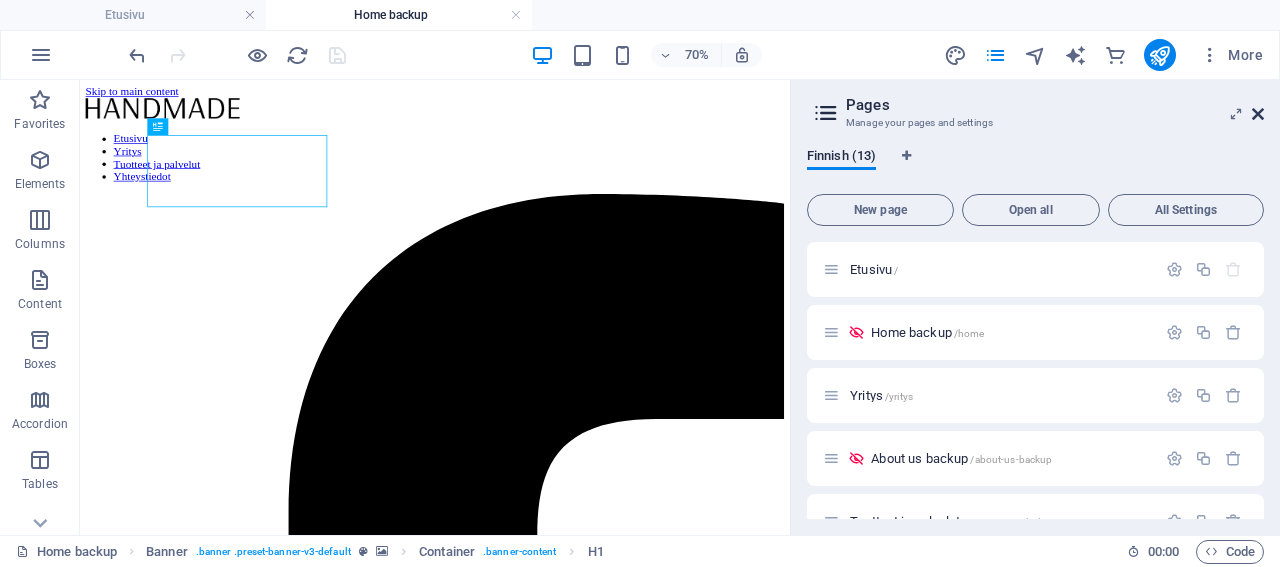 click at bounding box center (1258, 114) 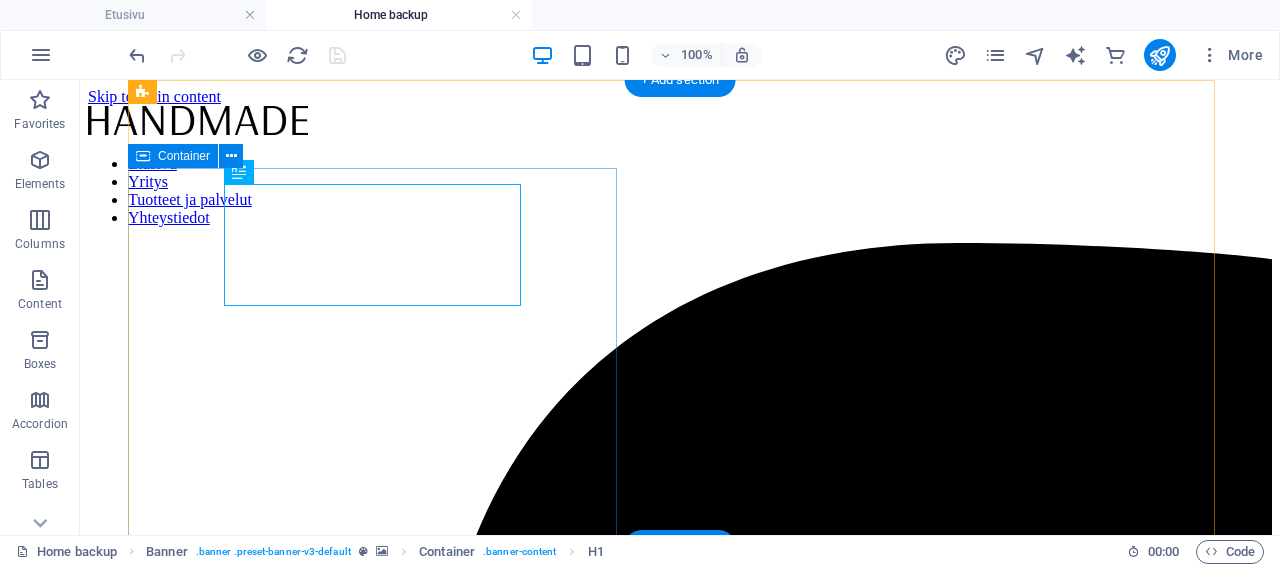 click on "New Collection Lorem ipsum dolor sit amet, consectetuer adipiscing elit. Aenean commodo ligula eget dolor. Aenean massa. Cum sociis natoque penatibus et magnis dis parturient [PERSON_NAME]. Latest Collection" at bounding box center (680, 8353) 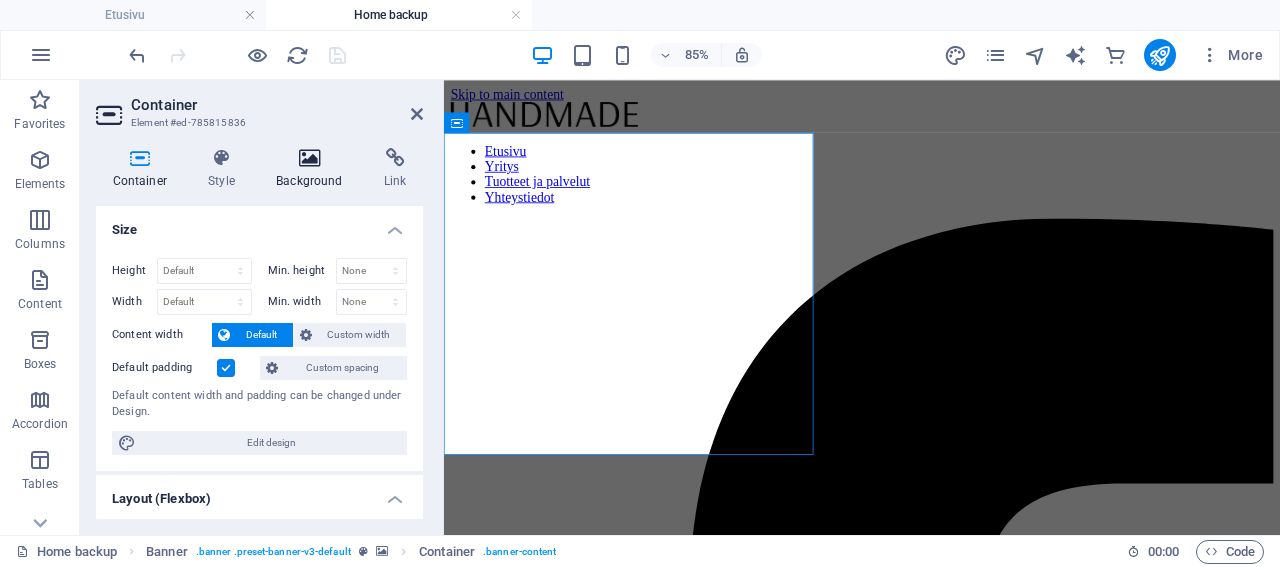 click on "Background" at bounding box center [314, 169] 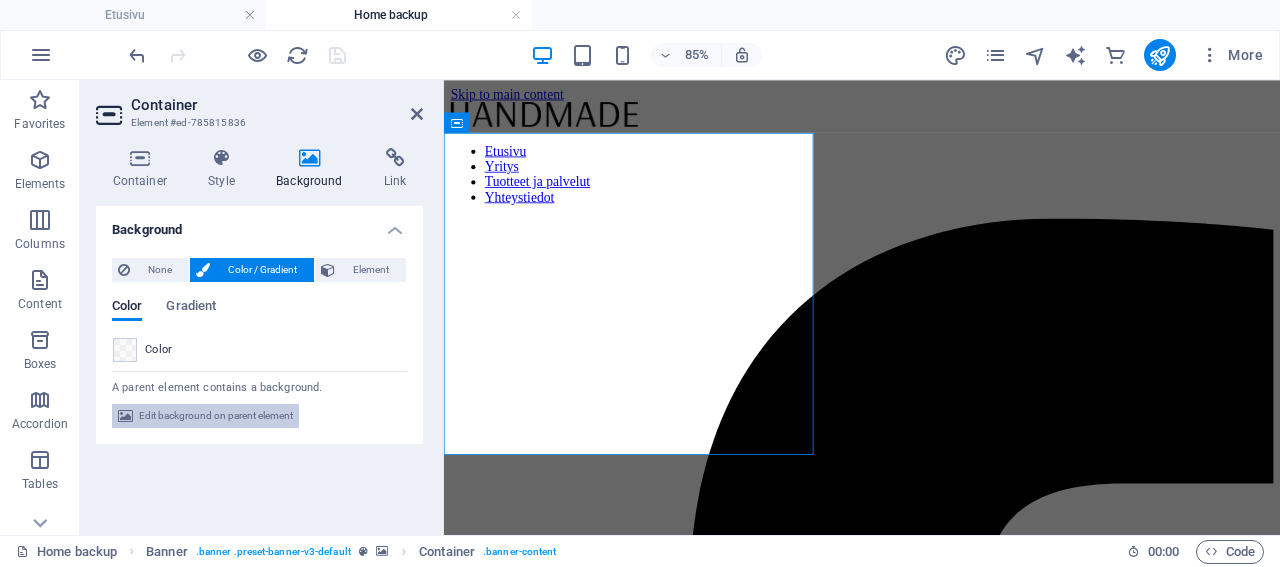 click on "Edit background on parent element" at bounding box center (216, 416) 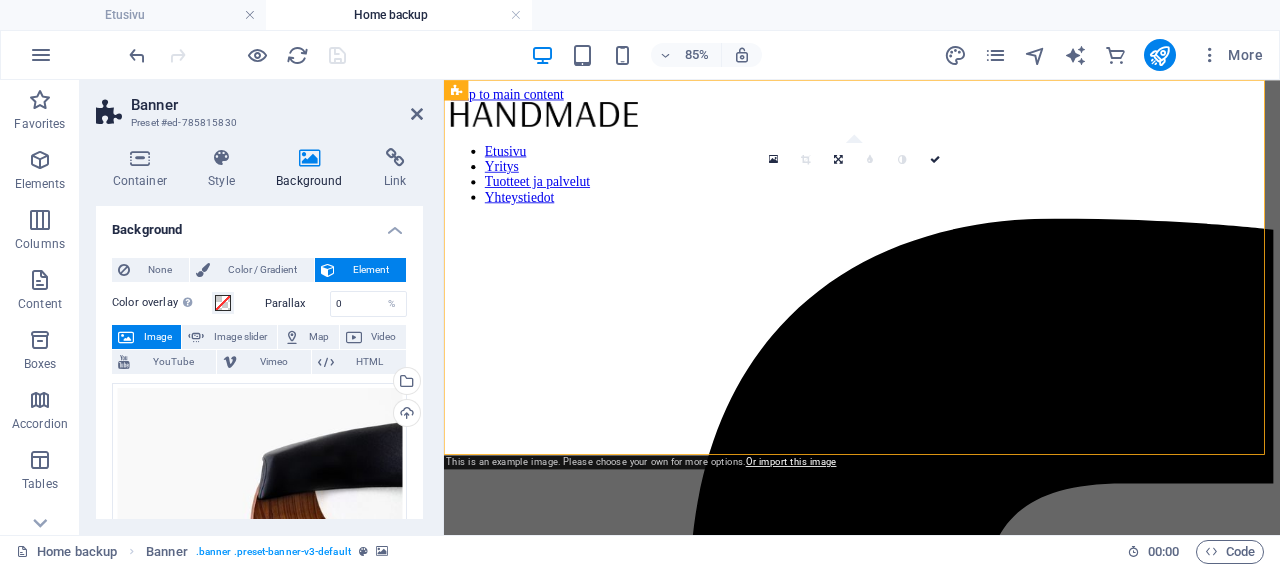 scroll, scrollTop: 192, scrollLeft: 0, axis: vertical 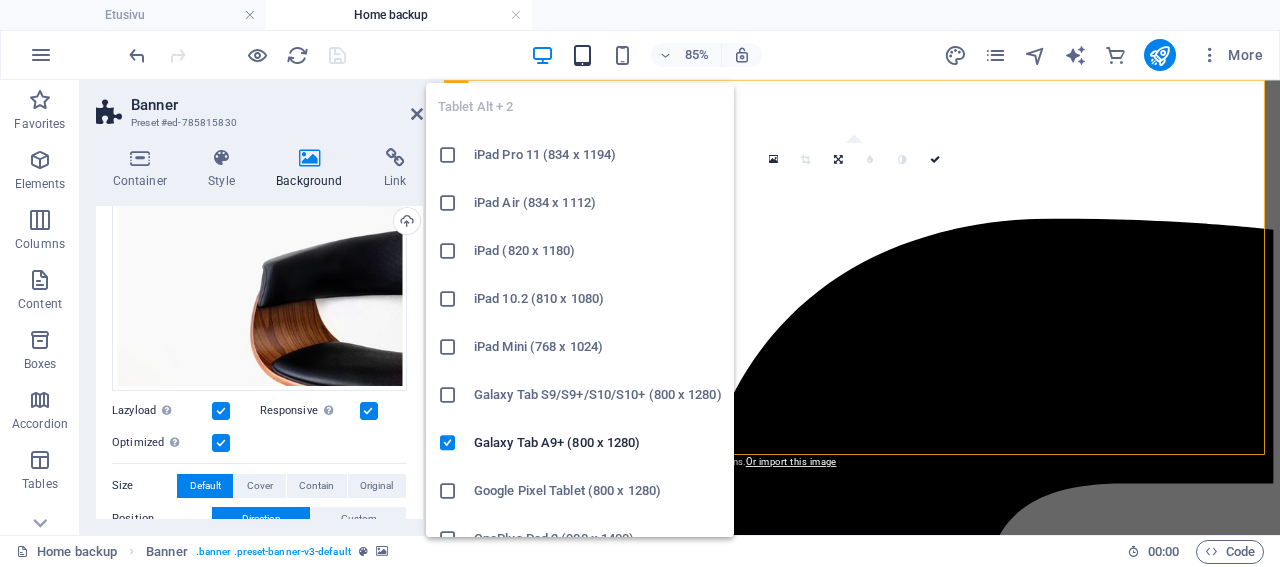 click at bounding box center (582, 55) 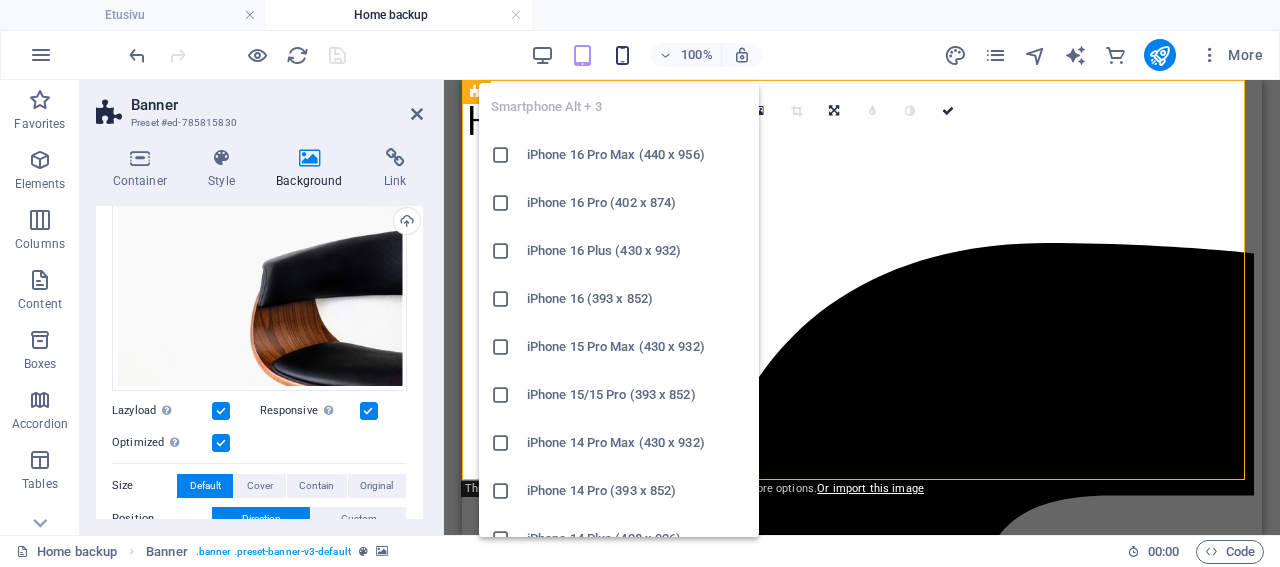 click at bounding box center (622, 55) 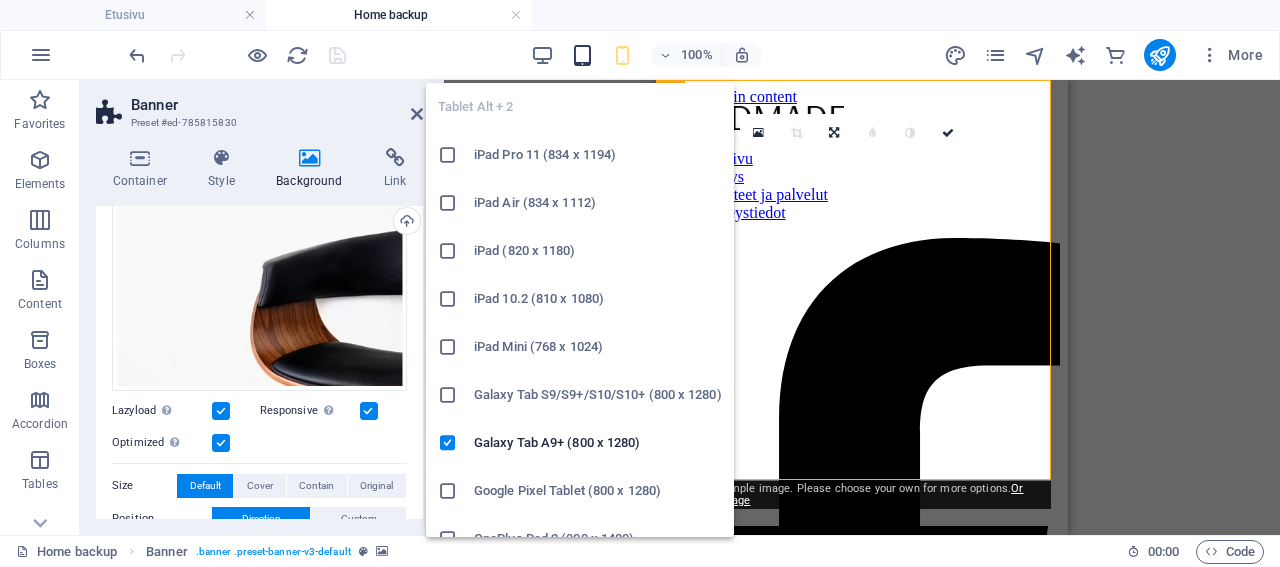 click at bounding box center [582, 55] 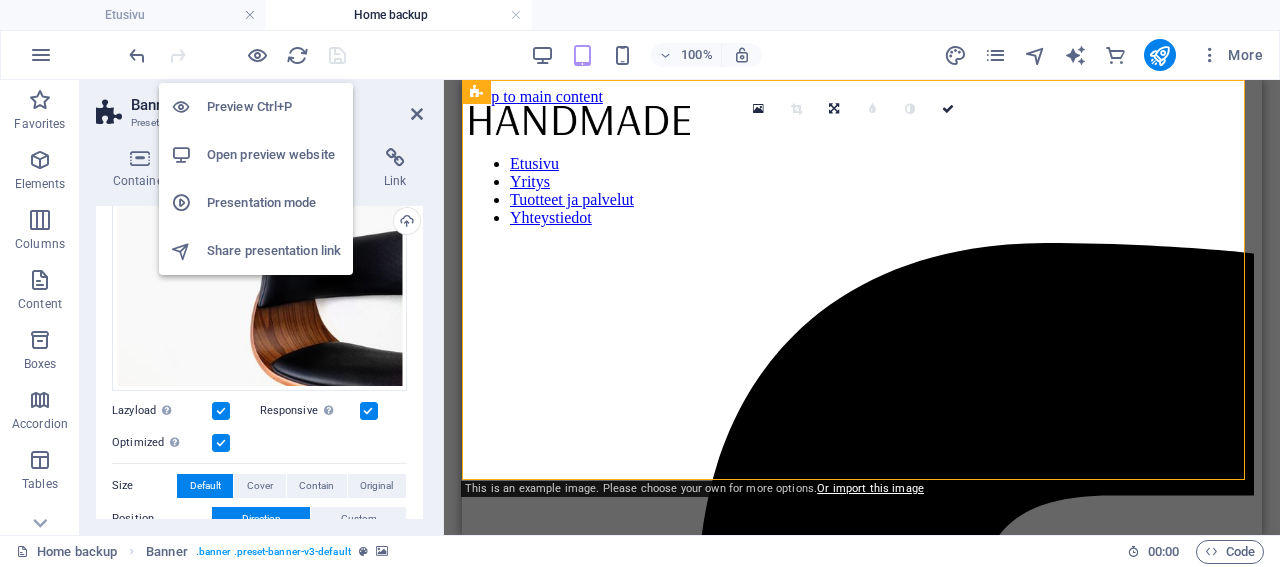 click on "Preview Ctrl+P" at bounding box center [274, 107] 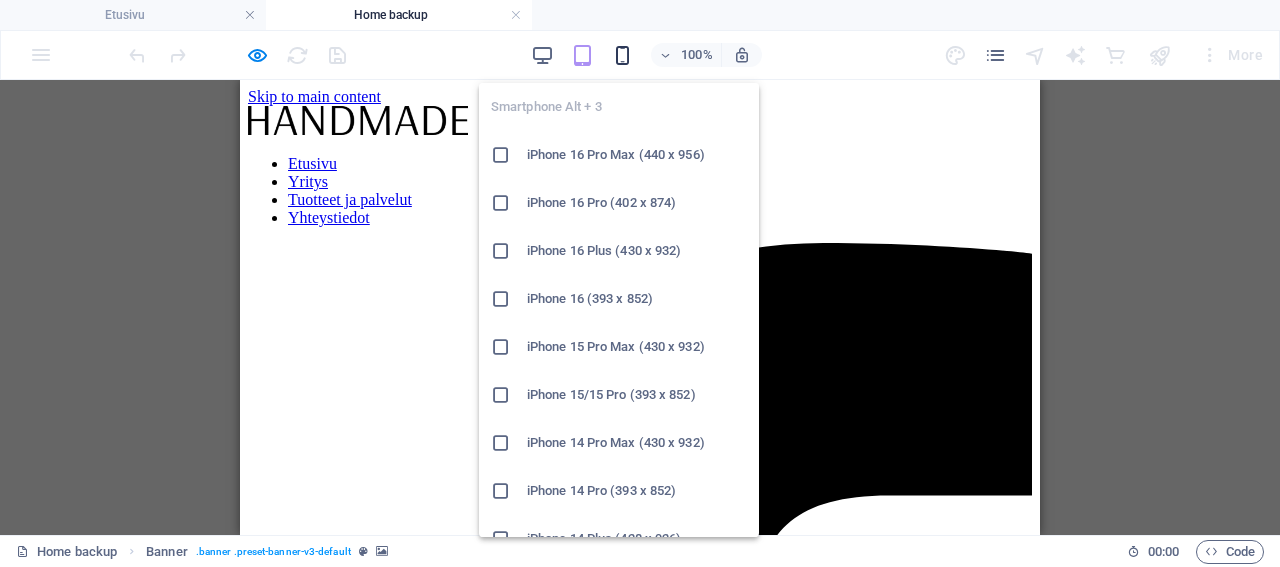 click at bounding box center [622, 55] 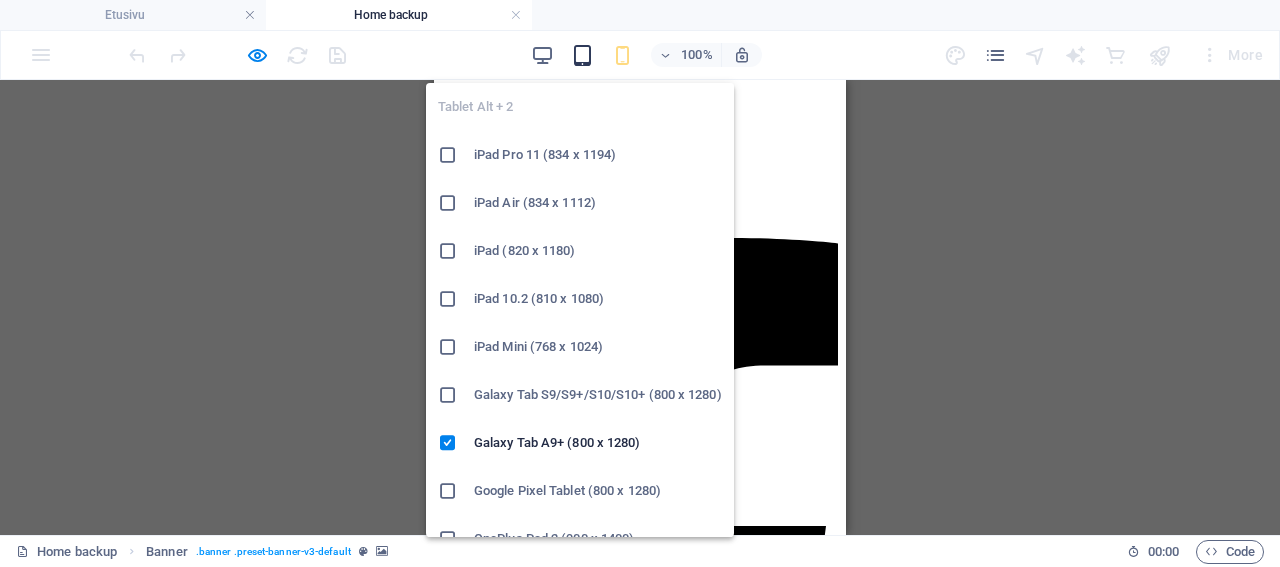 click at bounding box center [582, 55] 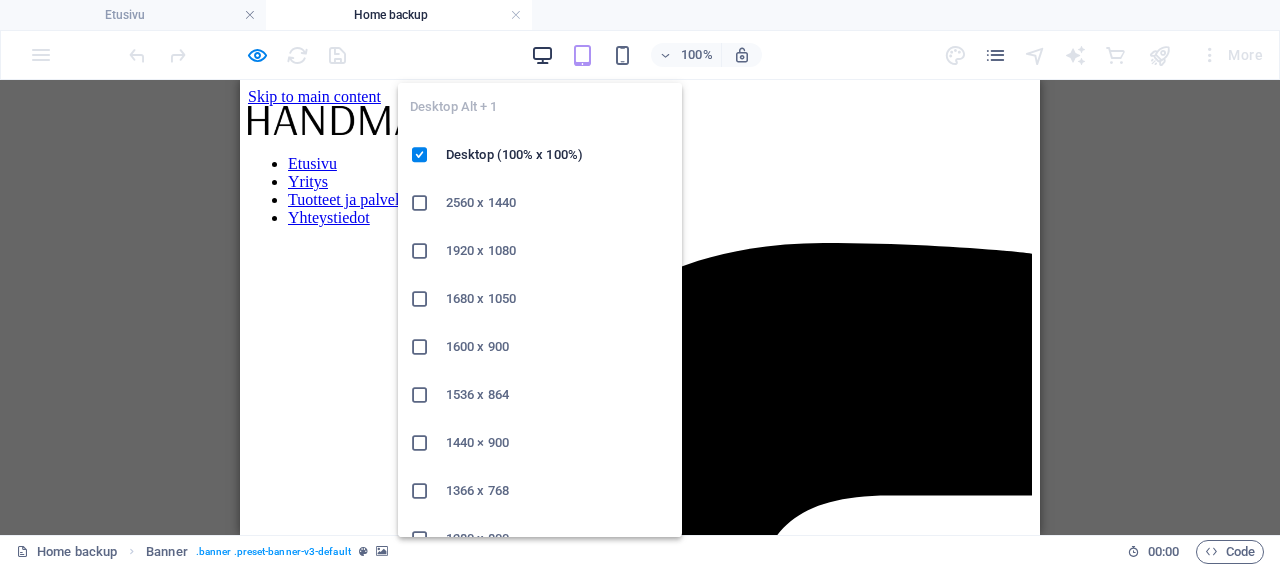 click at bounding box center [542, 55] 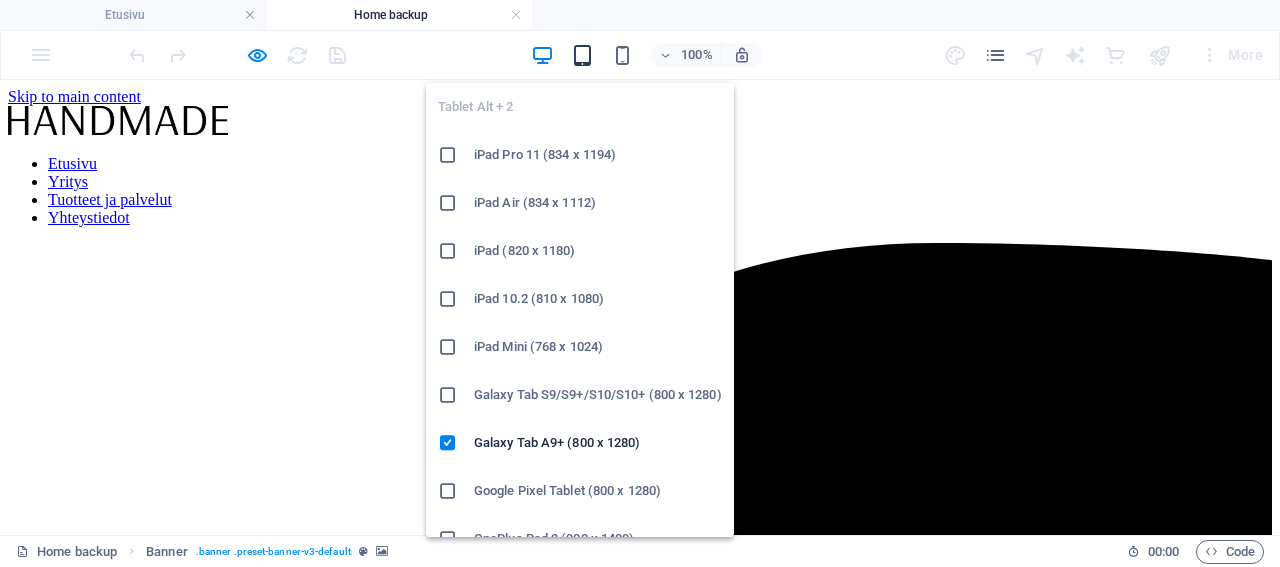 click at bounding box center [582, 55] 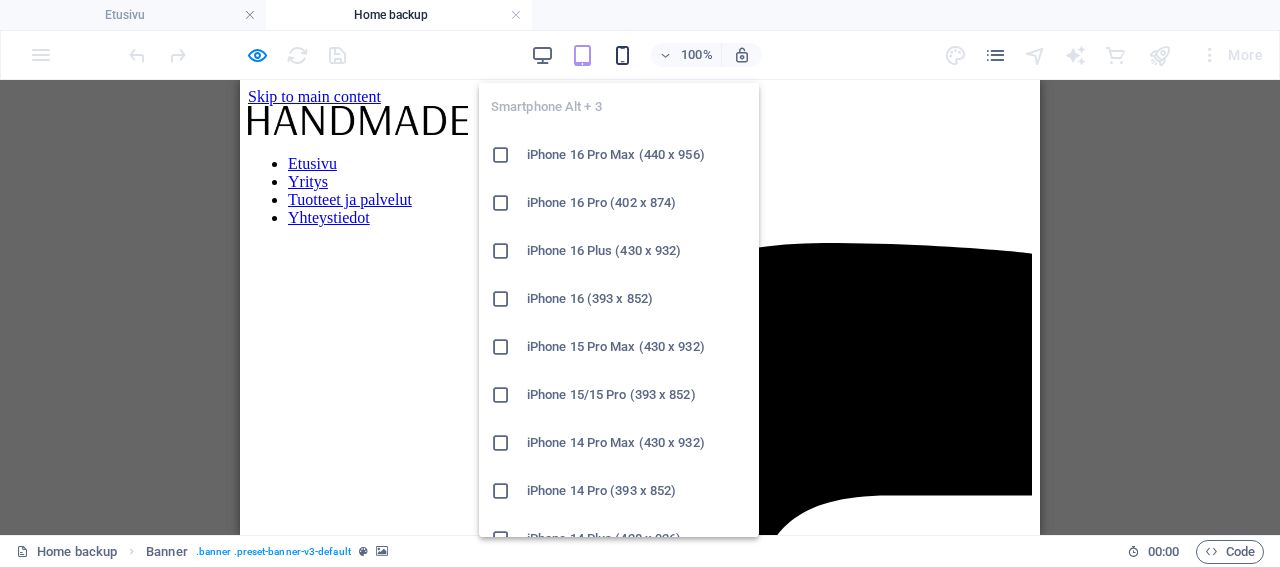 click at bounding box center [622, 55] 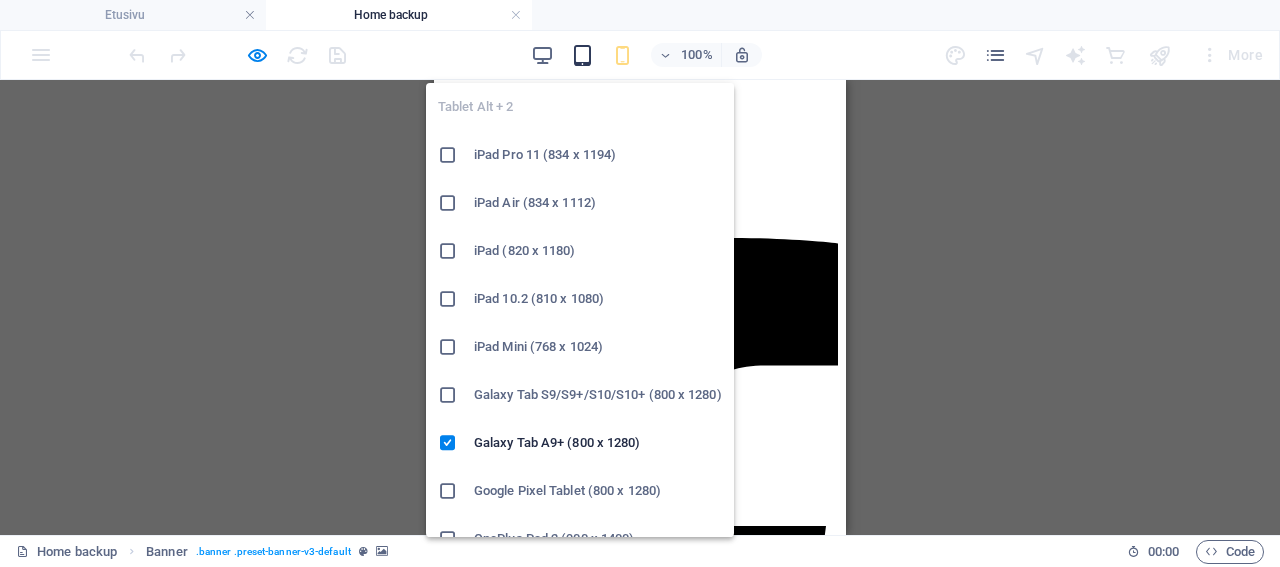 click at bounding box center (582, 55) 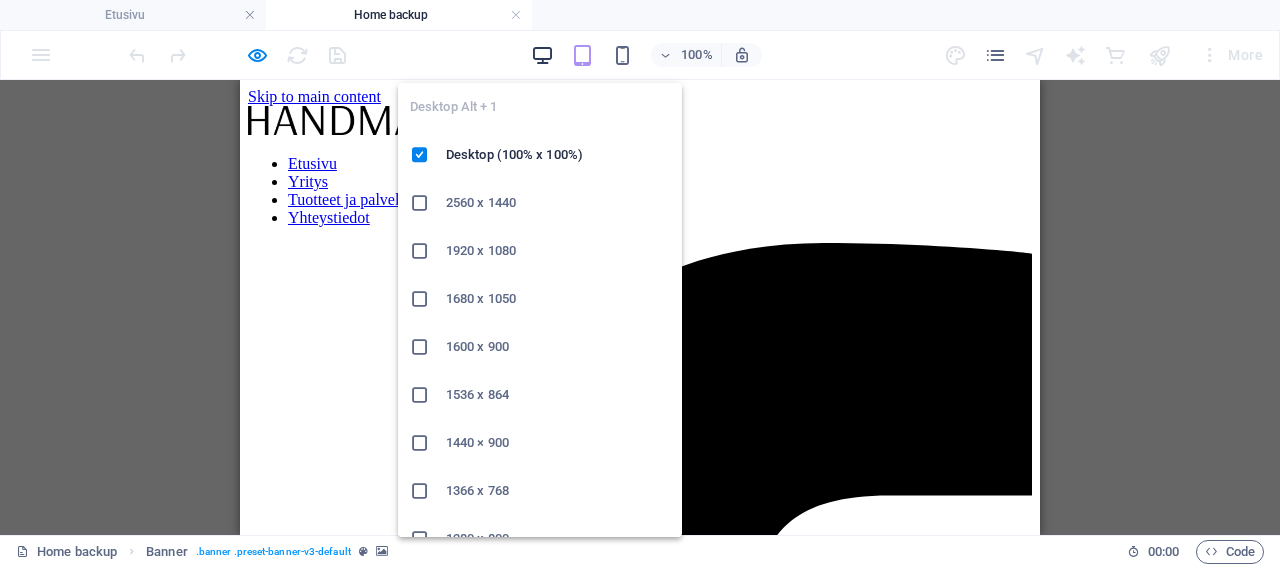 click at bounding box center [542, 55] 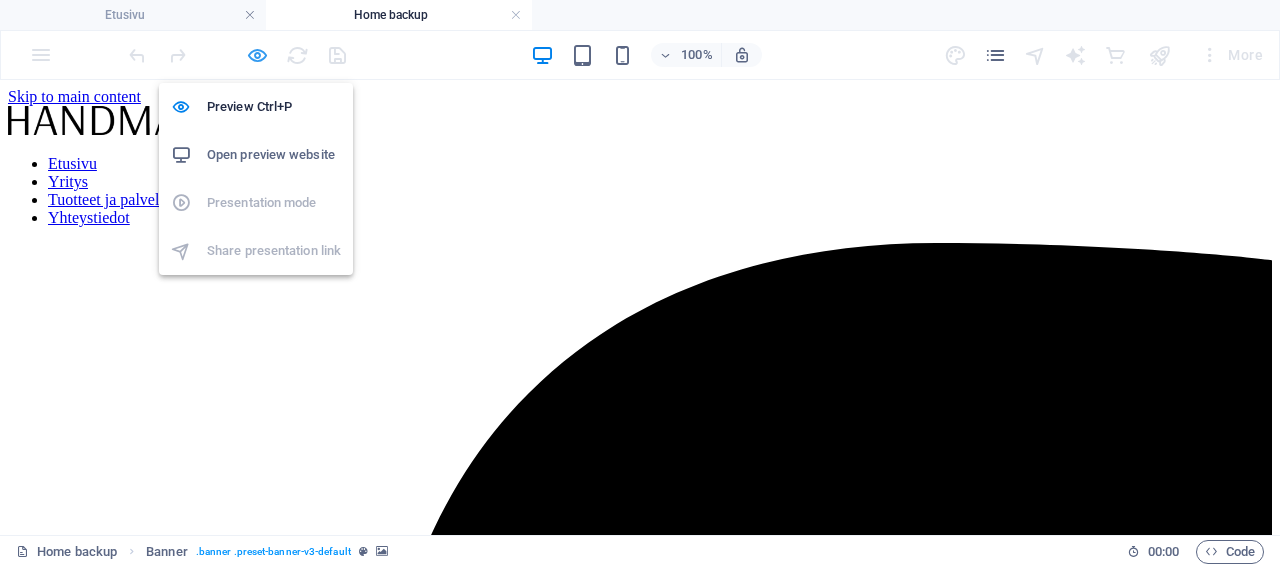 click at bounding box center (257, 55) 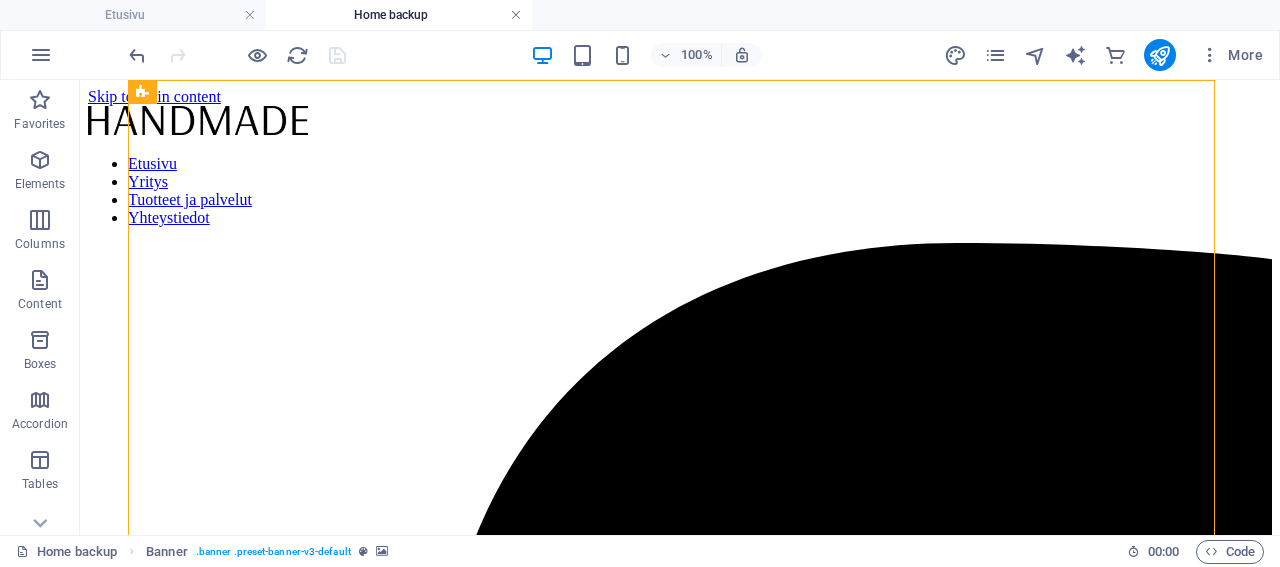 click at bounding box center (516, 15) 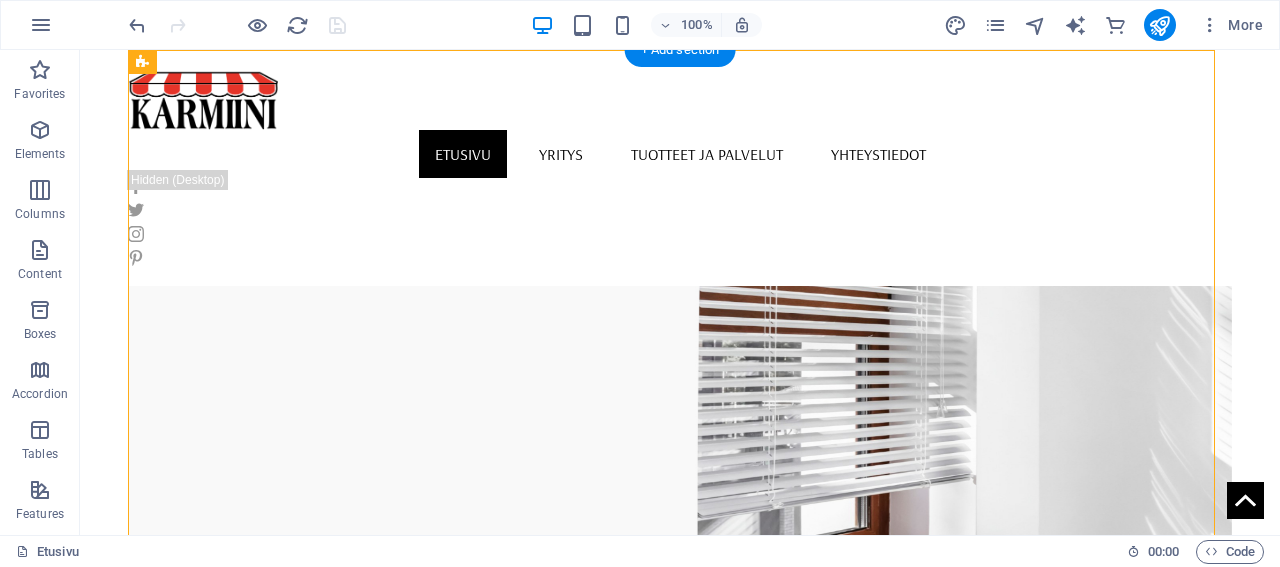 click at bounding box center [680, 423] 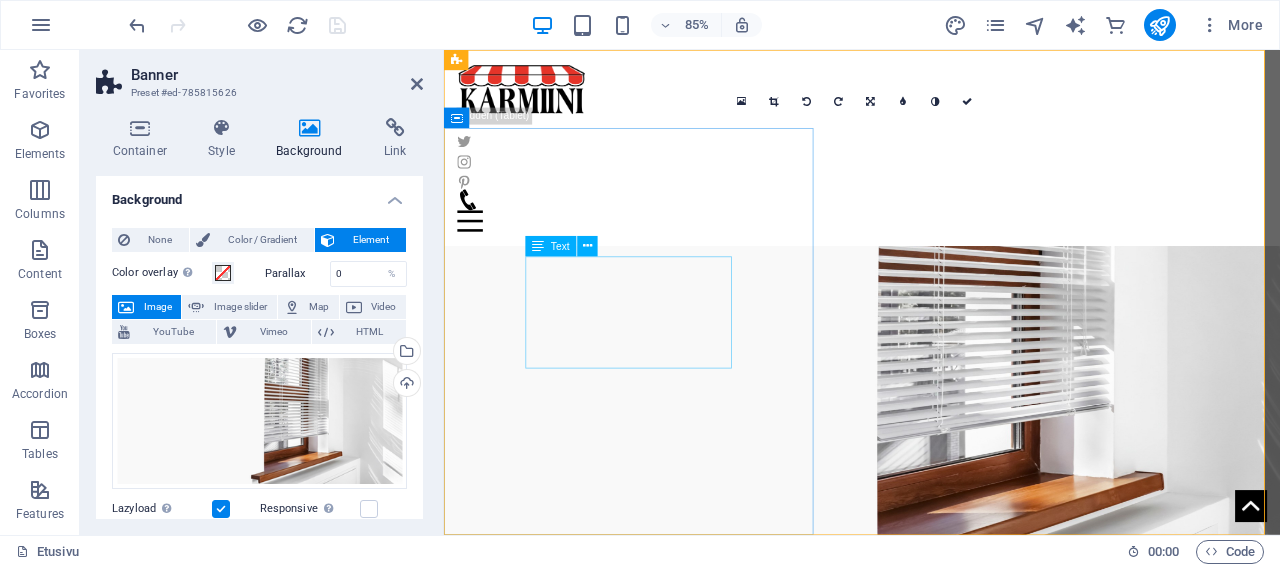 scroll, scrollTop: 96, scrollLeft: 0, axis: vertical 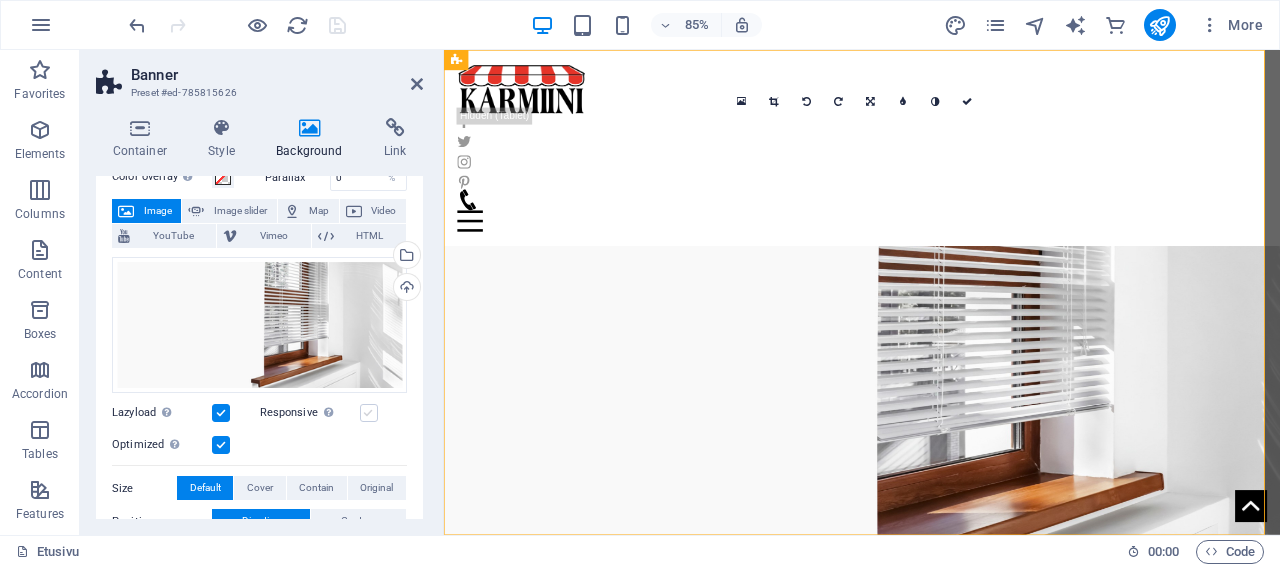 click at bounding box center [369, 413] 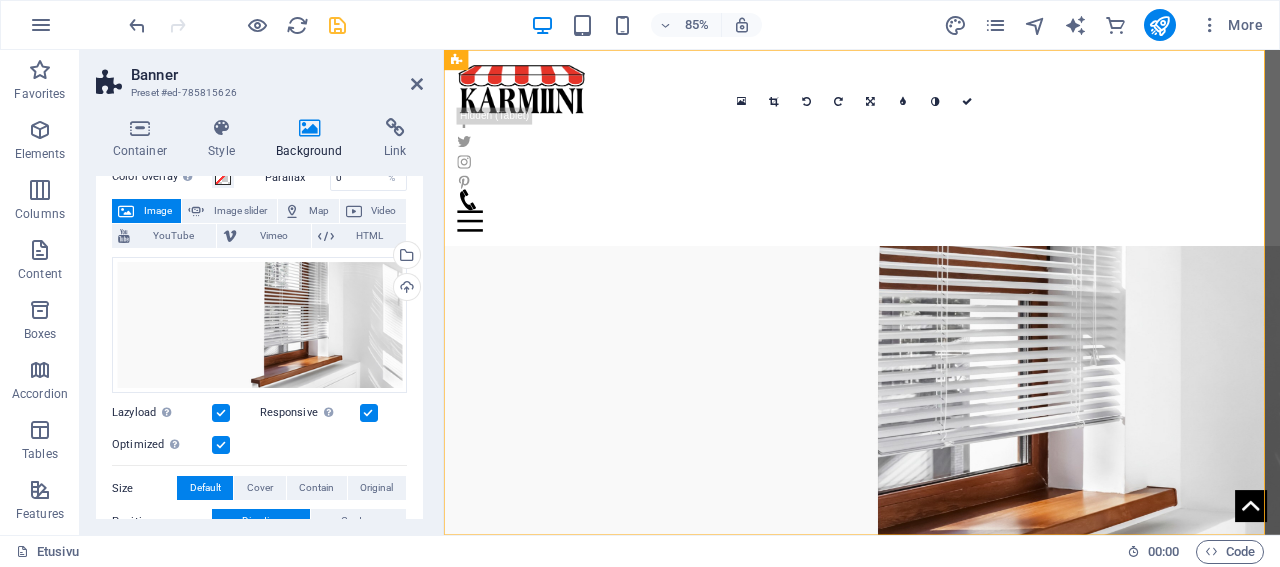 click at bounding box center (369, 413) 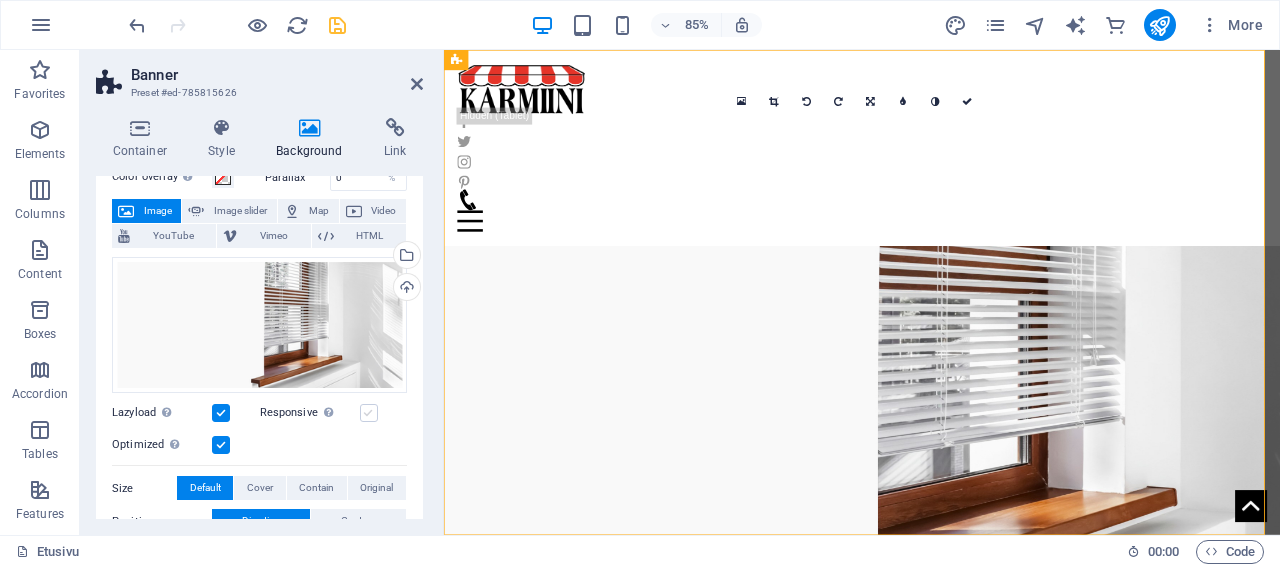 click at bounding box center (369, 413) 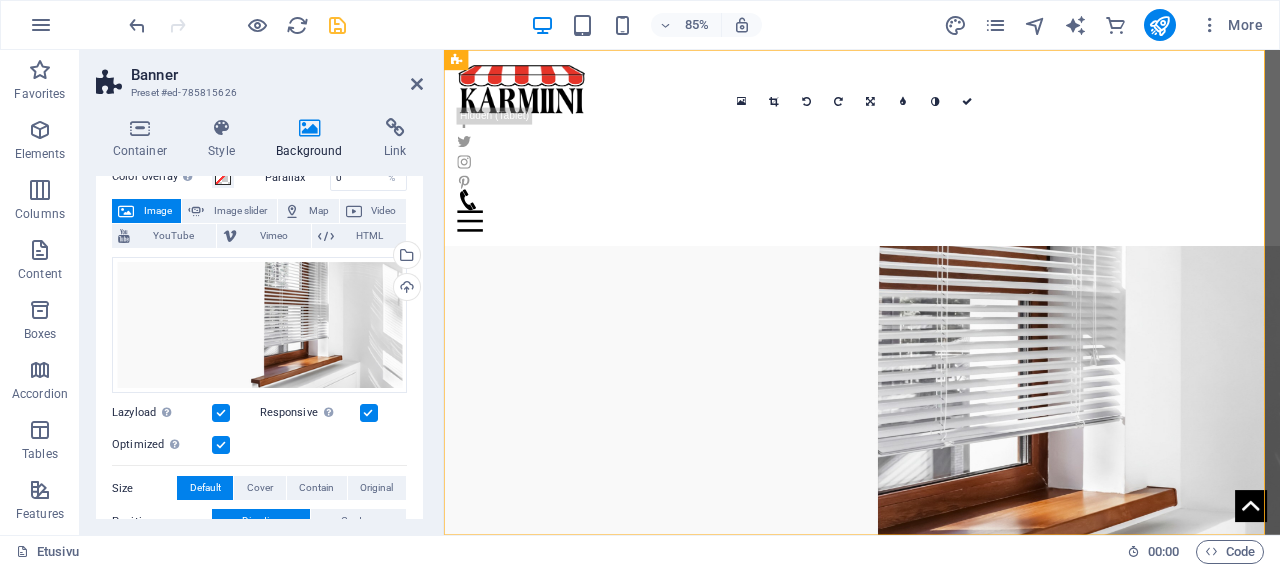 click at bounding box center [221, 445] 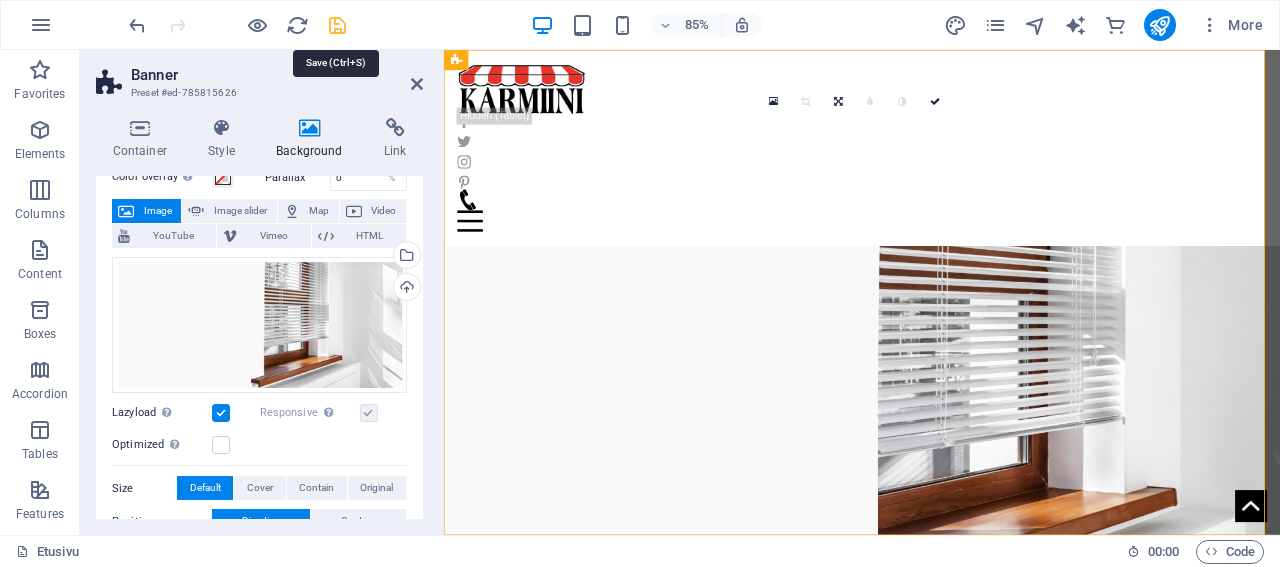click at bounding box center (337, 25) 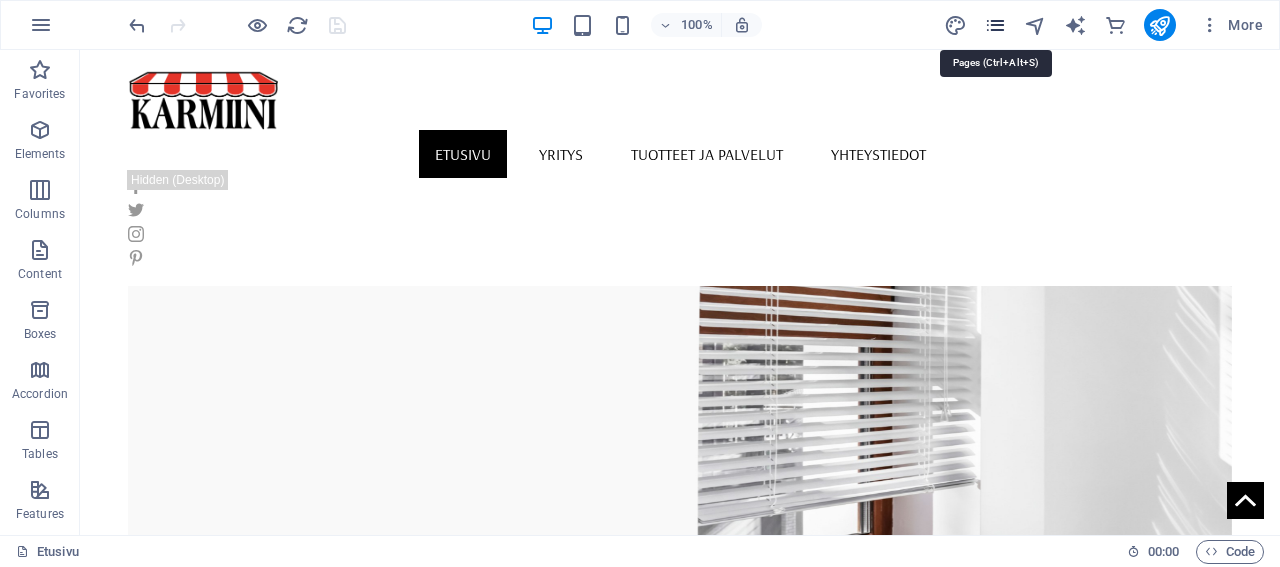 click at bounding box center [995, 25] 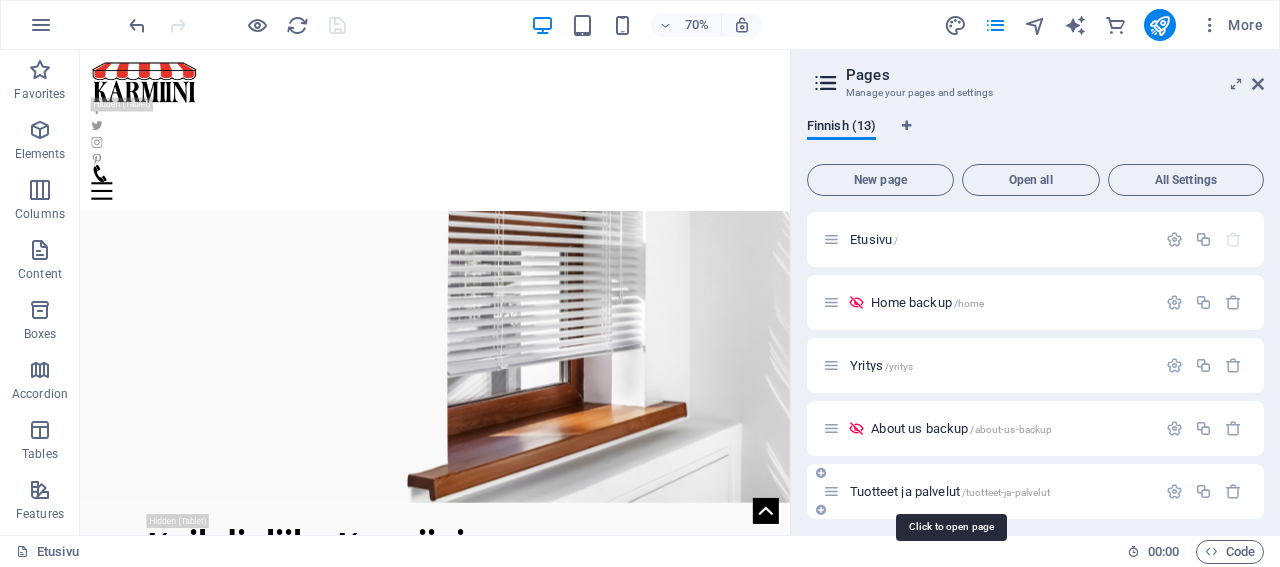click on "Tuotteet ja palvelut /tuotteet-ja-palvelut" at bounding box center [950, 491] 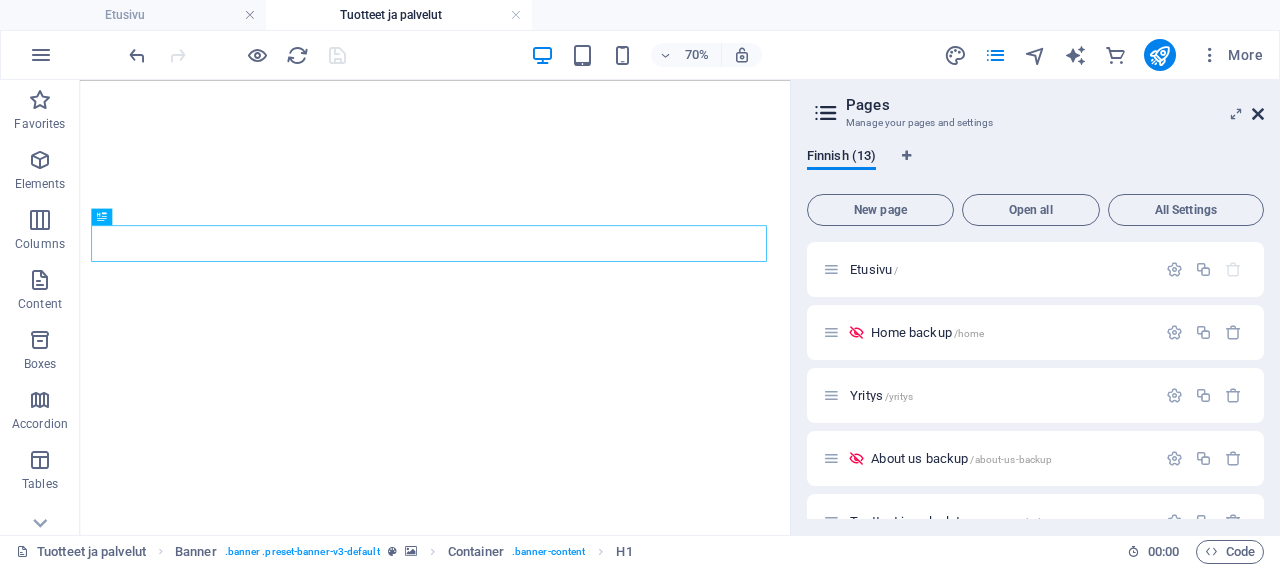 click at bounding box center (1258, 114) 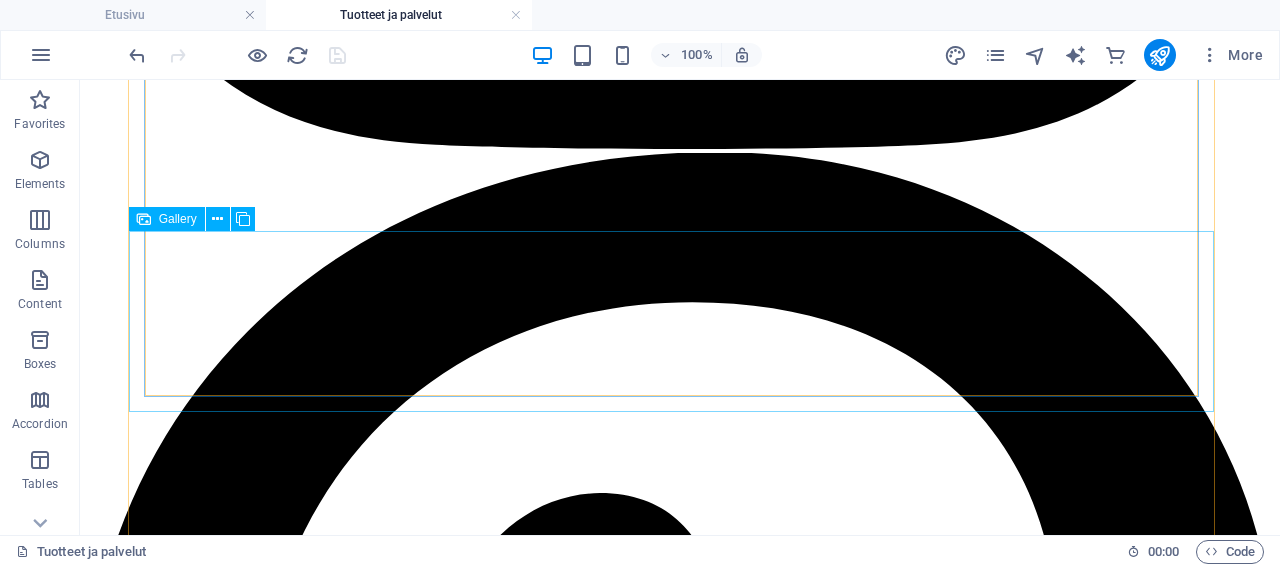 scroll, scrollTop: 4888, scrollLeft: 0, axis: vertical 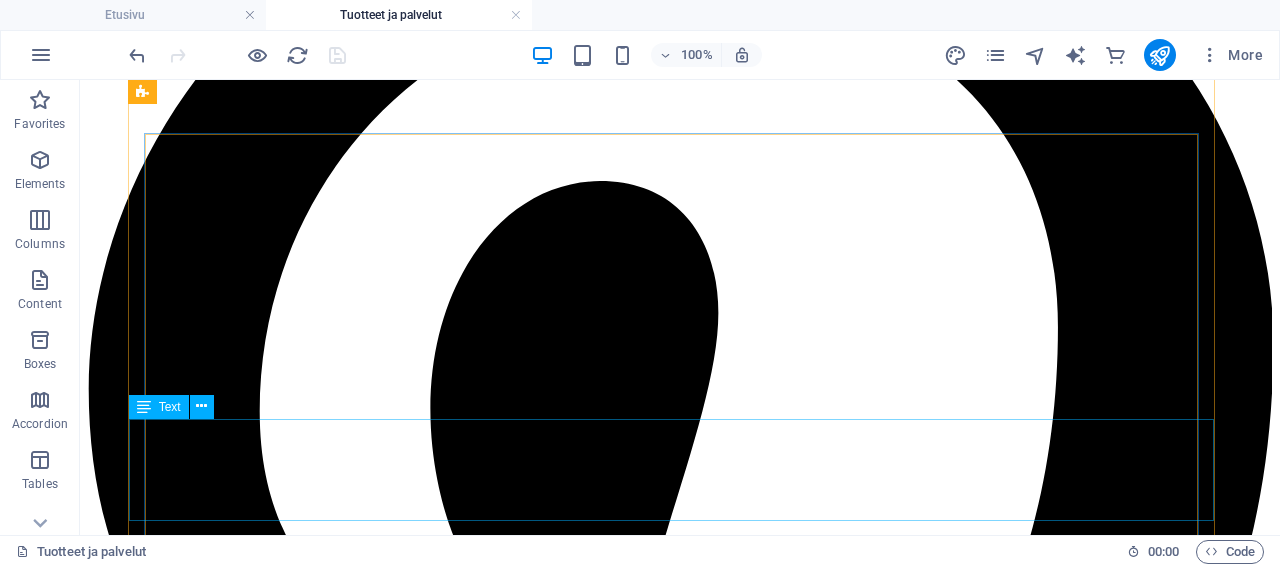 click on "Text" at bounding box center [170, 407] 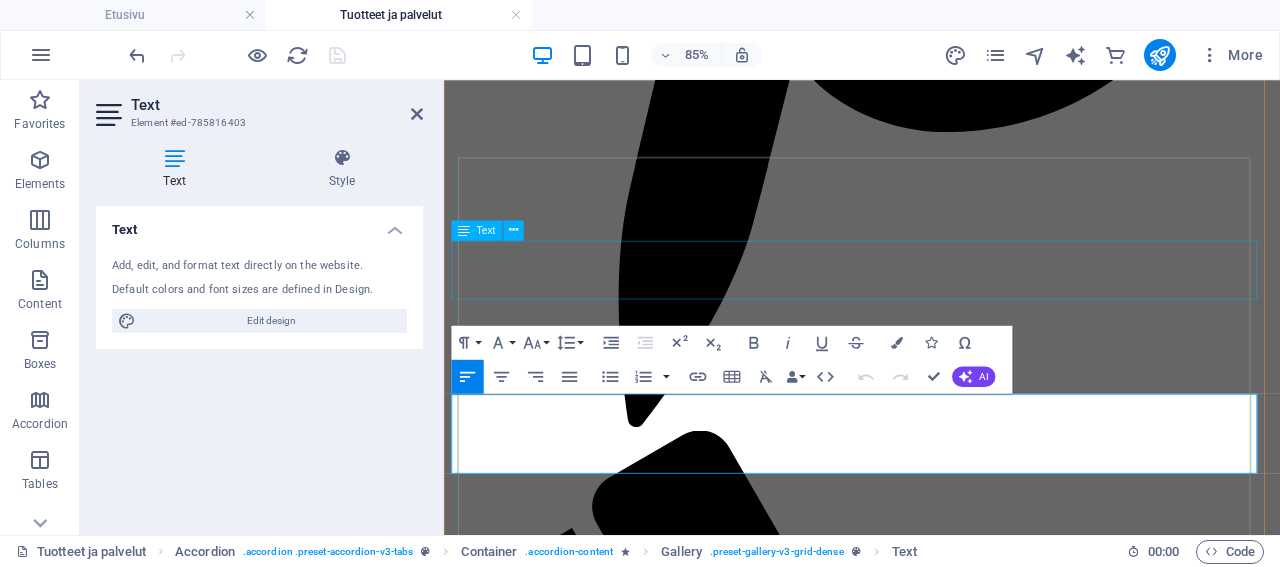 scroll, scrollTop: 4575, scrollLeft: 0, axis: vertical 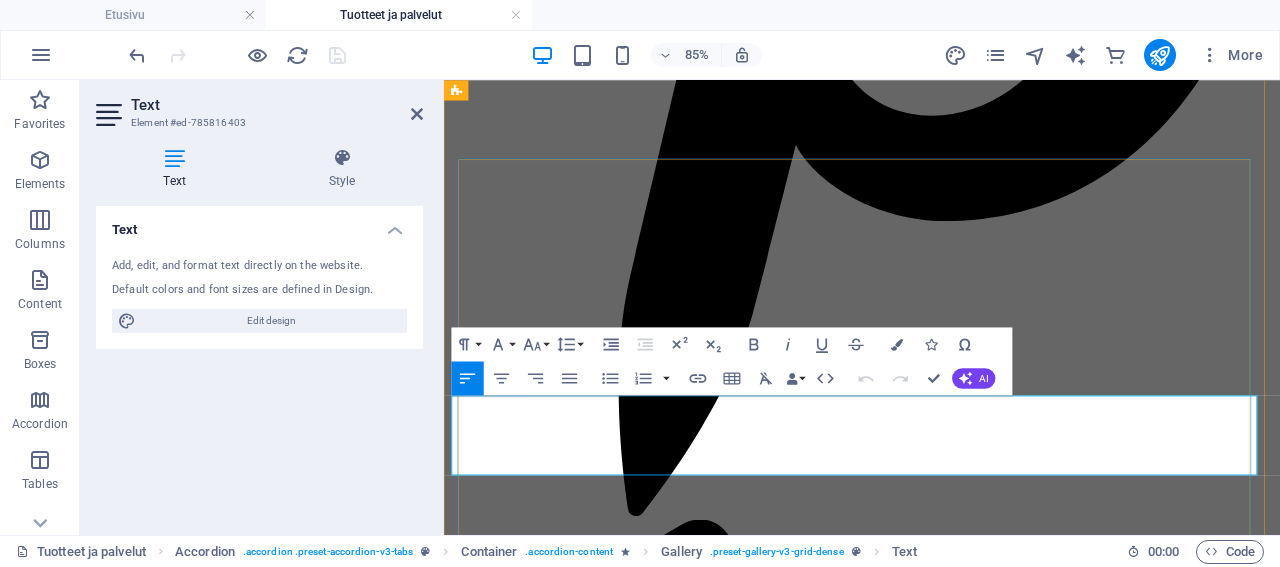 drag, startPoint x: 613, startPoint y: 464, endPoint x: 464, endPoint y: 461, distance: 149.0302 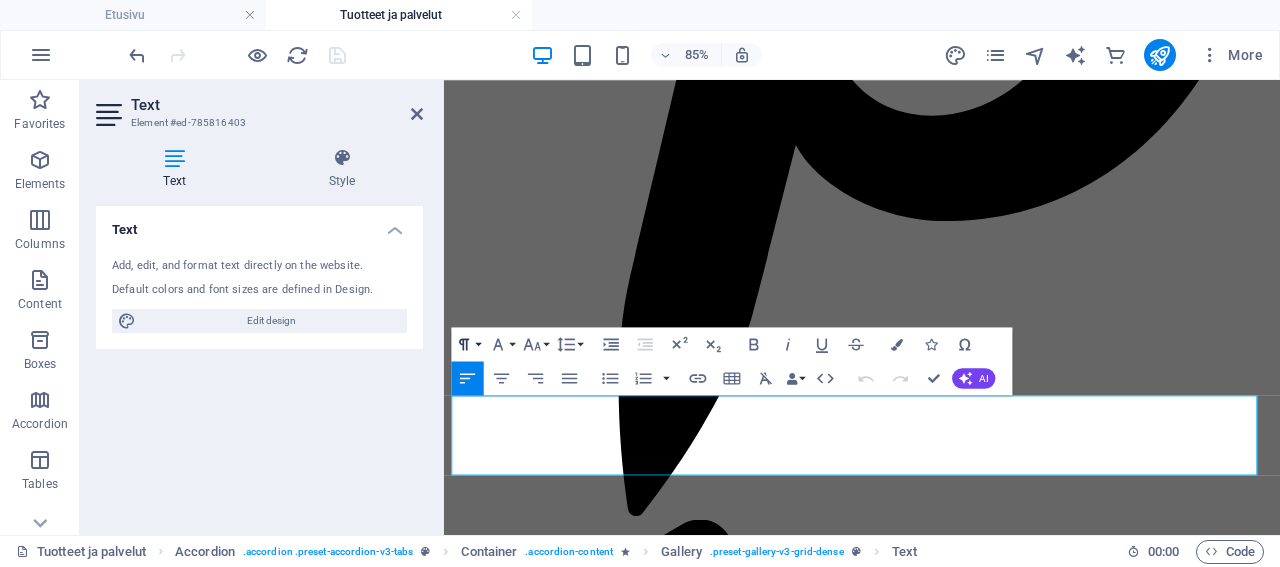 click 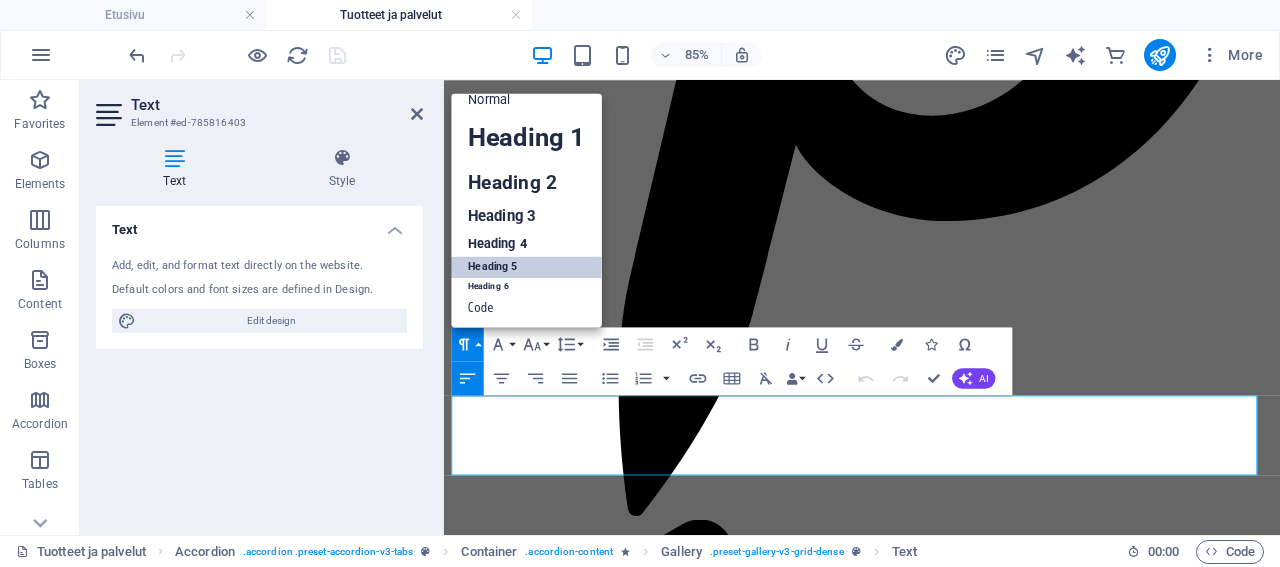 scroll, scrollTop: 16, scrollLeft: 0, axis: vertical 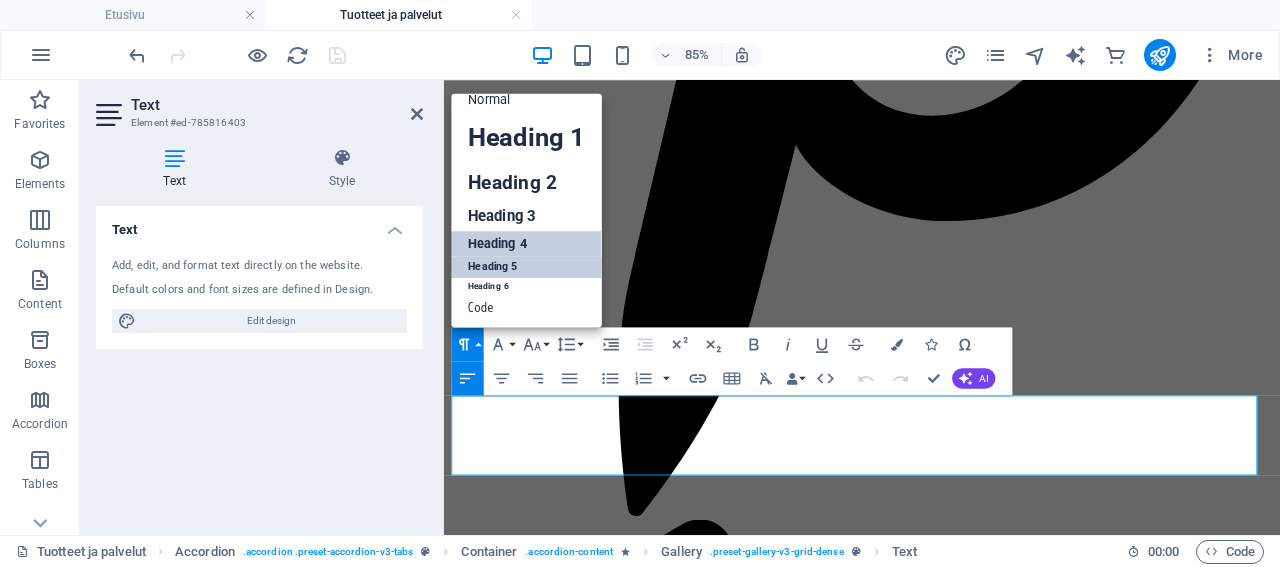 click on "Heading 4" at bounding box center [526, 244] 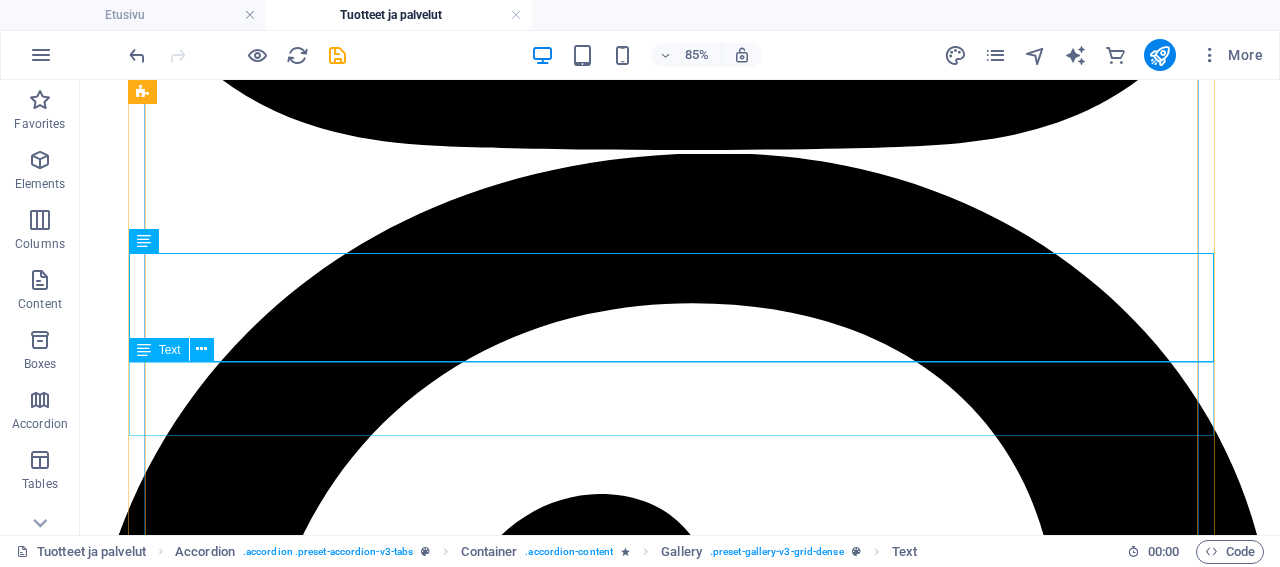 scroll, scrollTop: 5053, scrollLeft: 0, axis: vertical 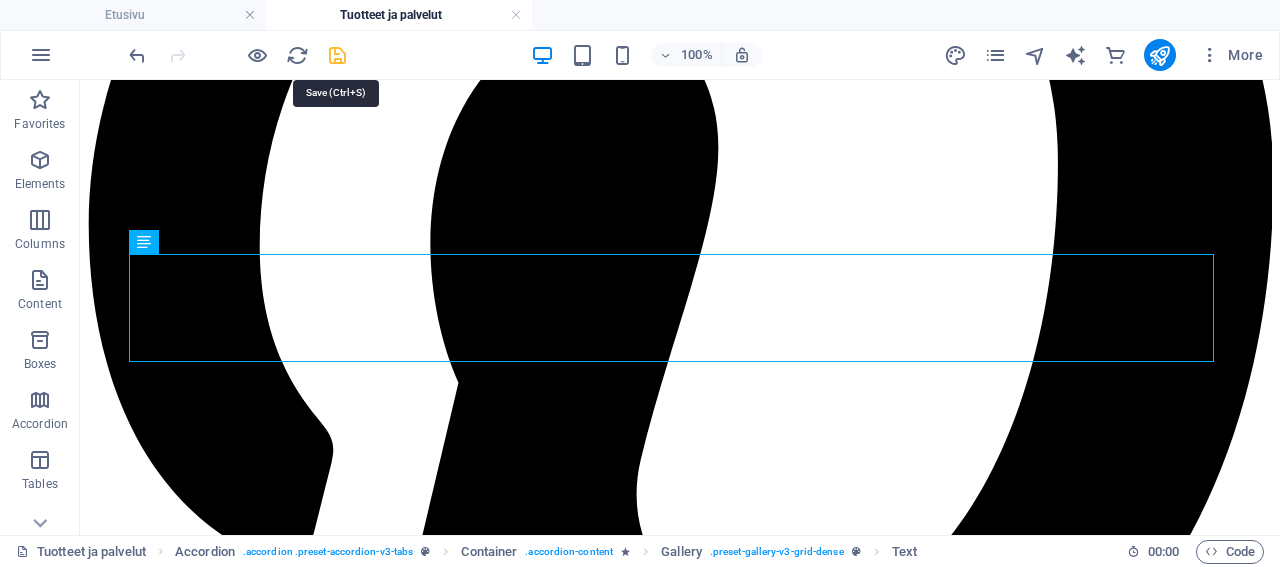 click at bounding box center (337, 55) 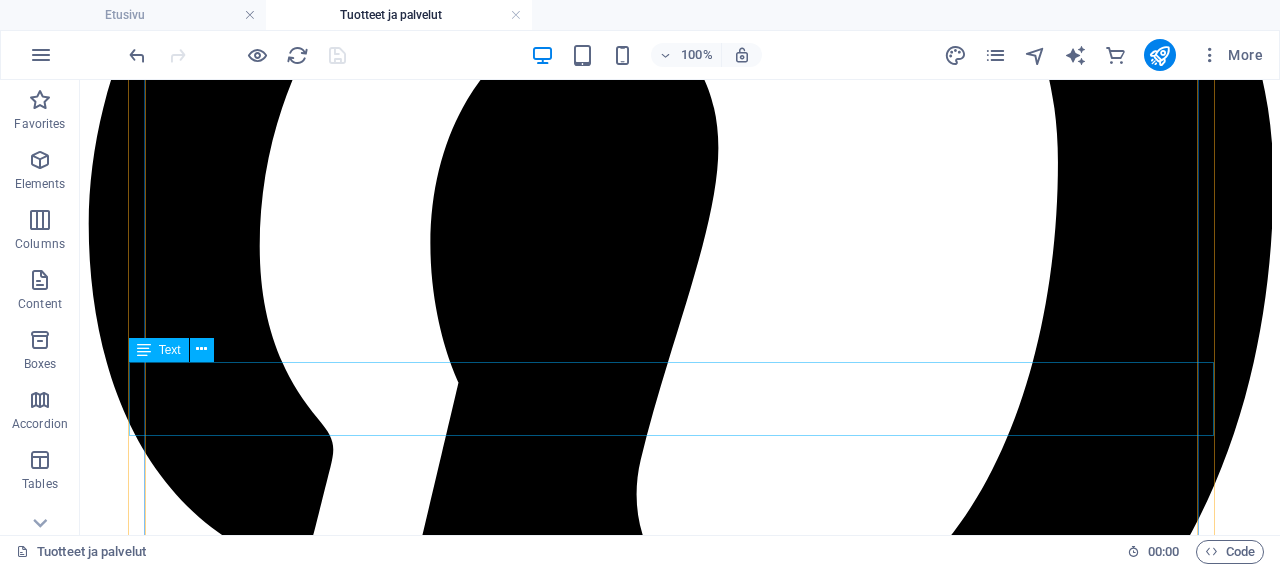 click on "Text" at bounding box center [170, 350] 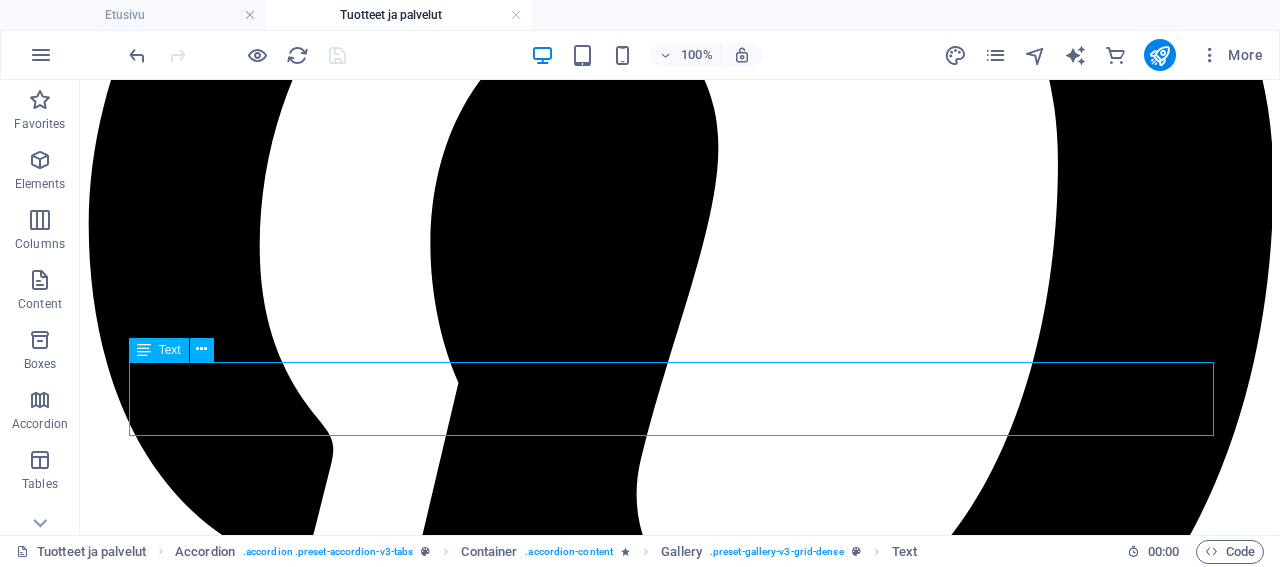 click on "Text" at bounding box center (170, 350) 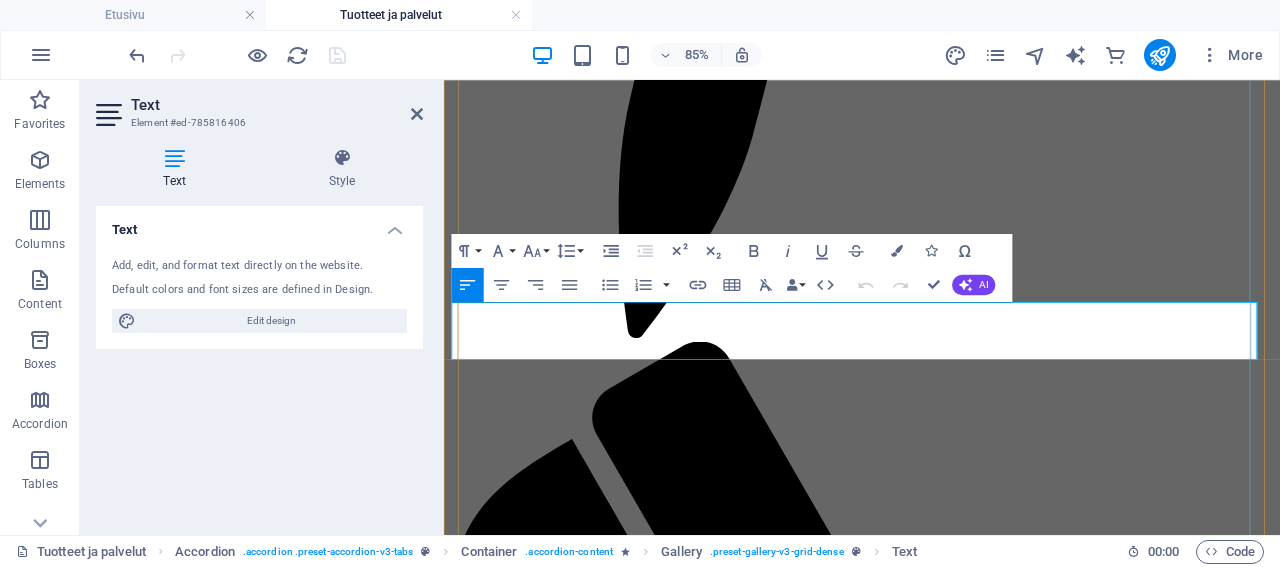 drag, startPoint x: 557, startPoint y: 355, endPoint x: 477, endPoint y: 363, distance: 80.399 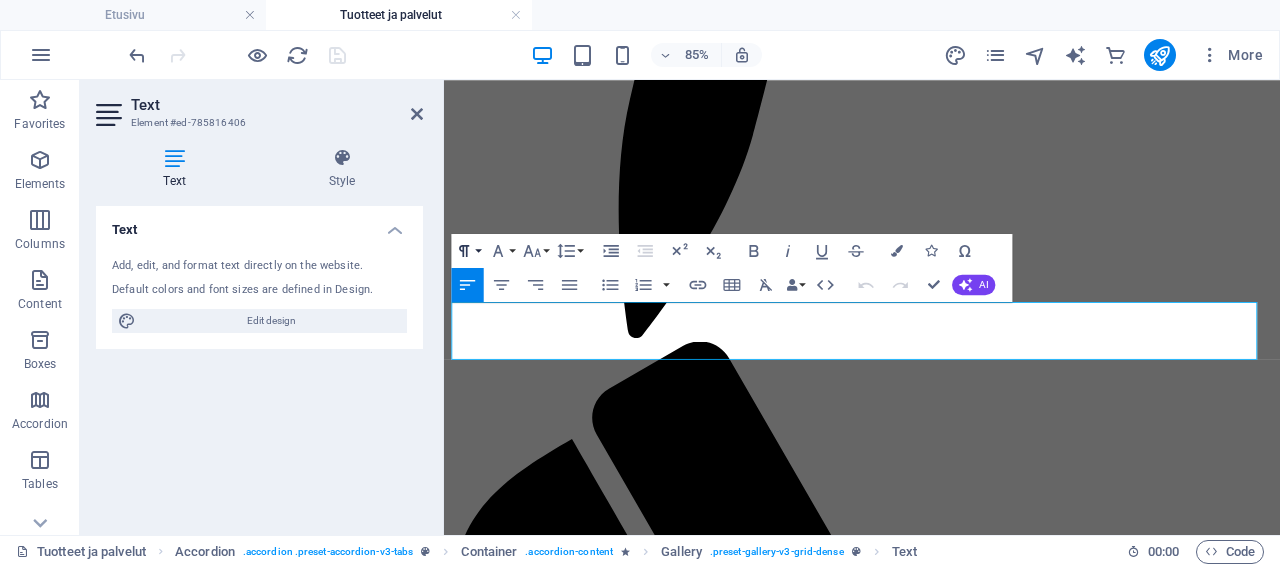 click 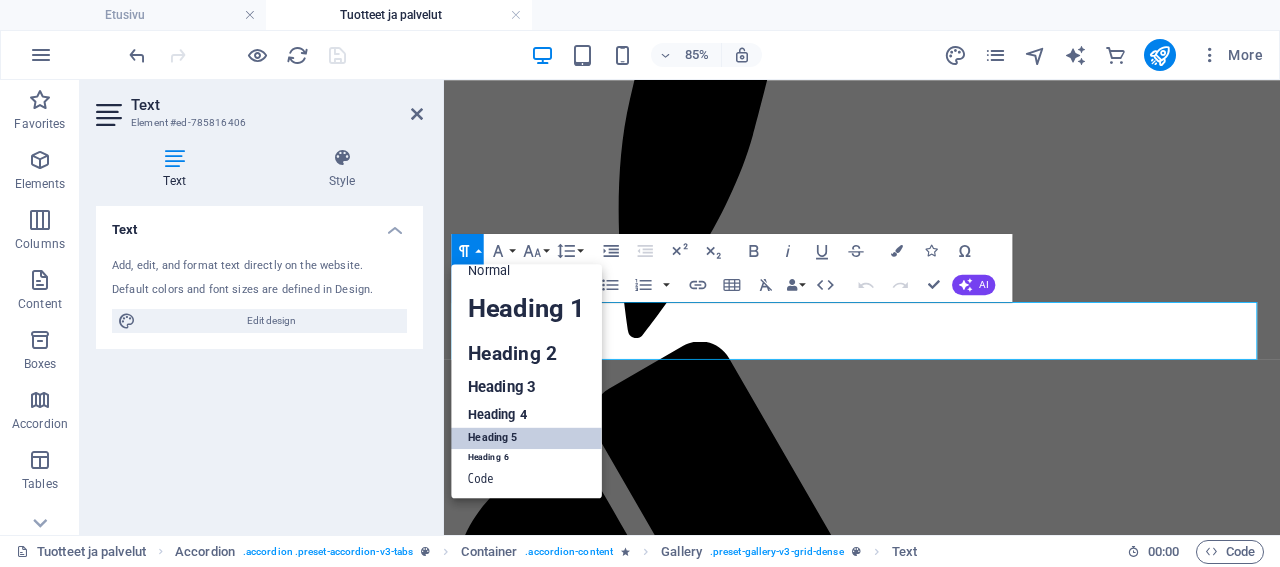 scroll, scrollTop: 16, scrollLeft: 0, axis: vertical 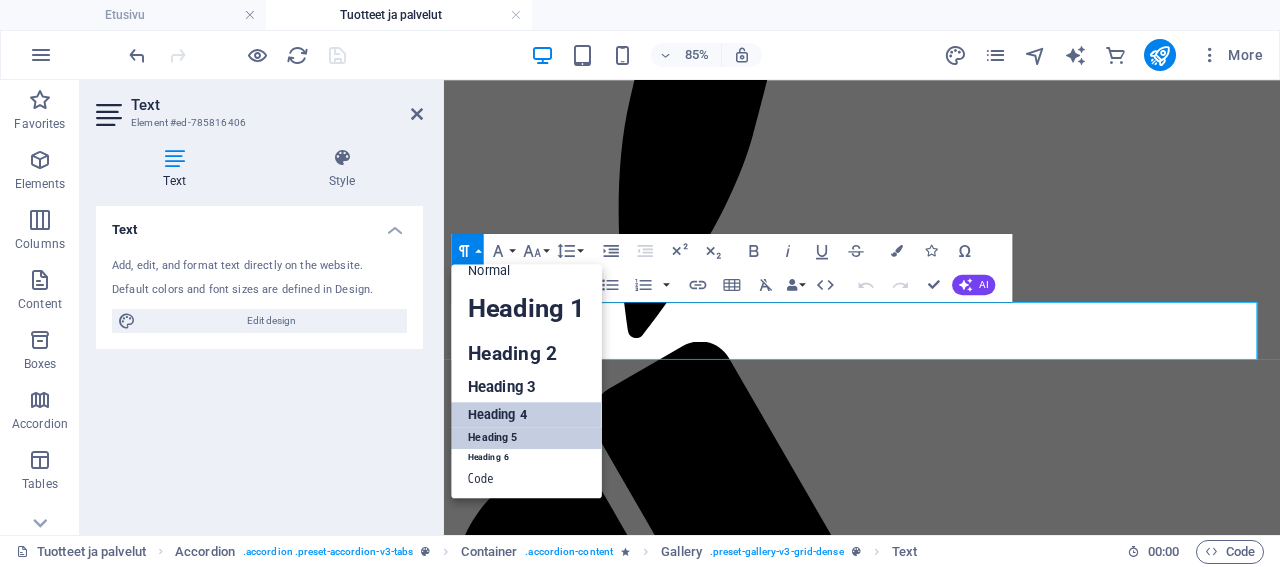 click on "Heading 4" at bounding box center [526, 415] 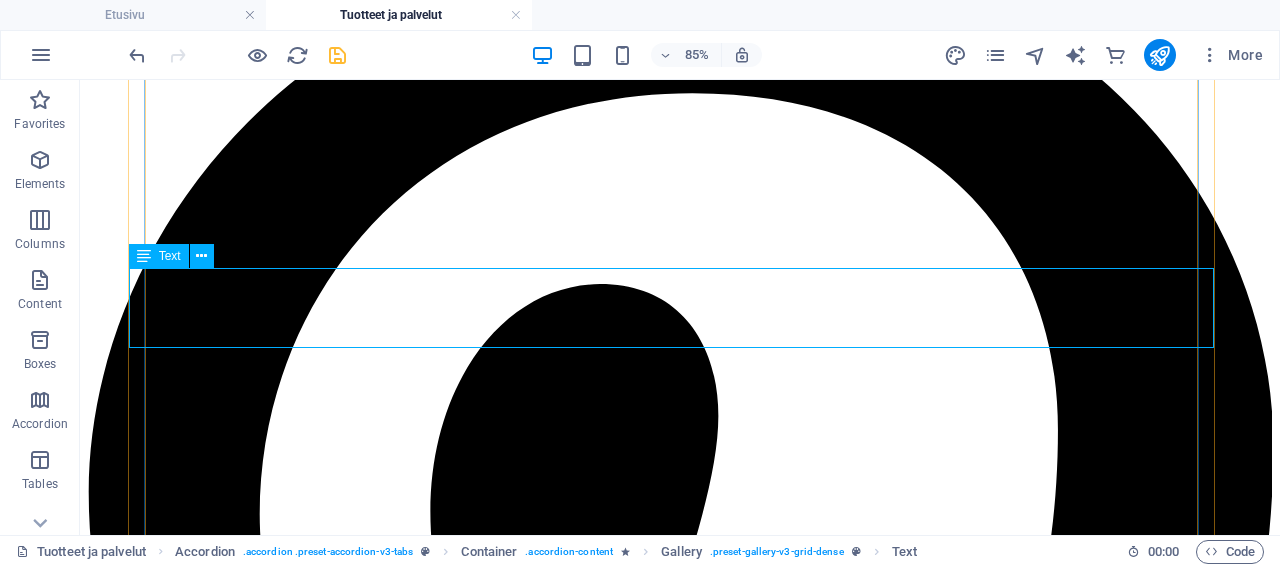 scroll, scrollTop: 5147, scrollLeft: 0, axis: vertical 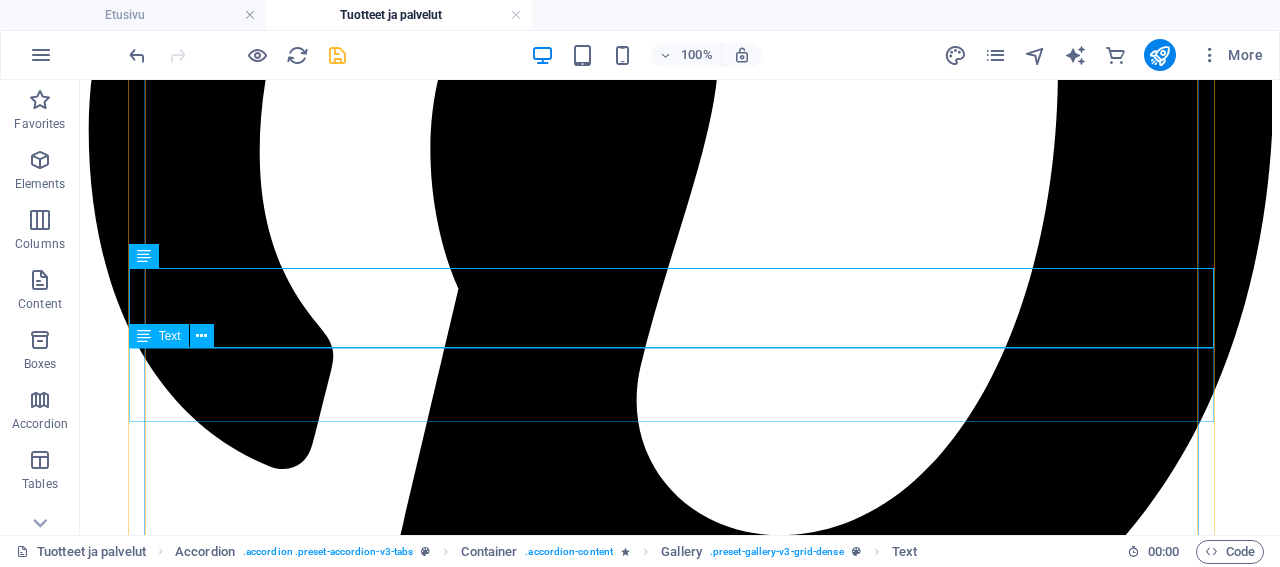 click on "Text" at bounding box center (170, 336) 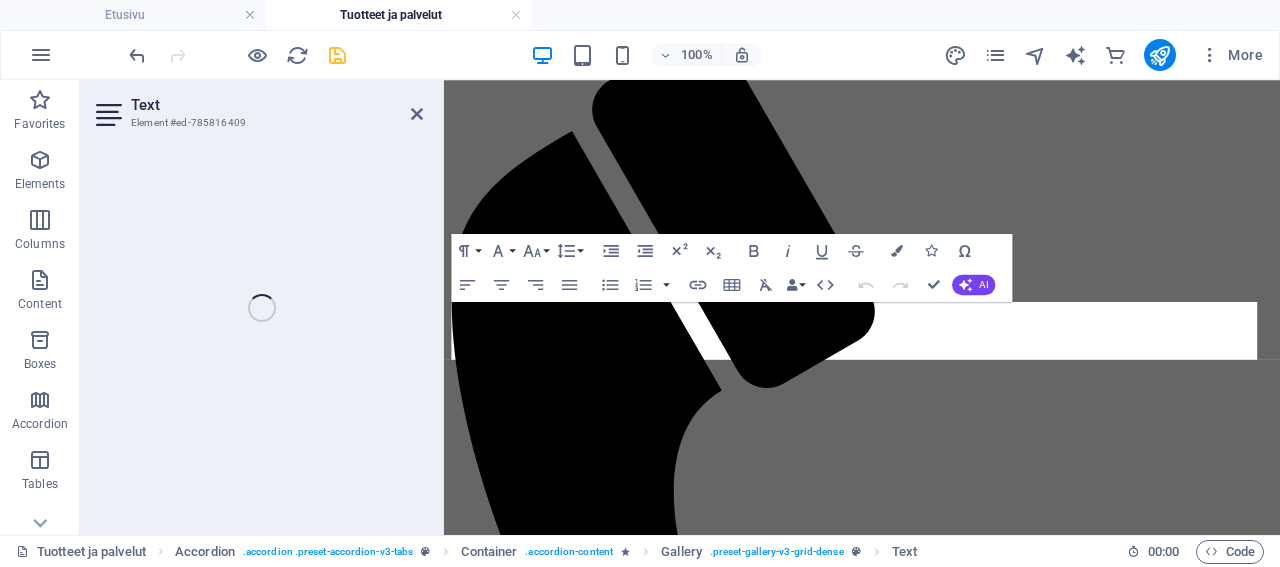 scroll, scrollTop: 4859, scrollLeft: 0, axis: vertical 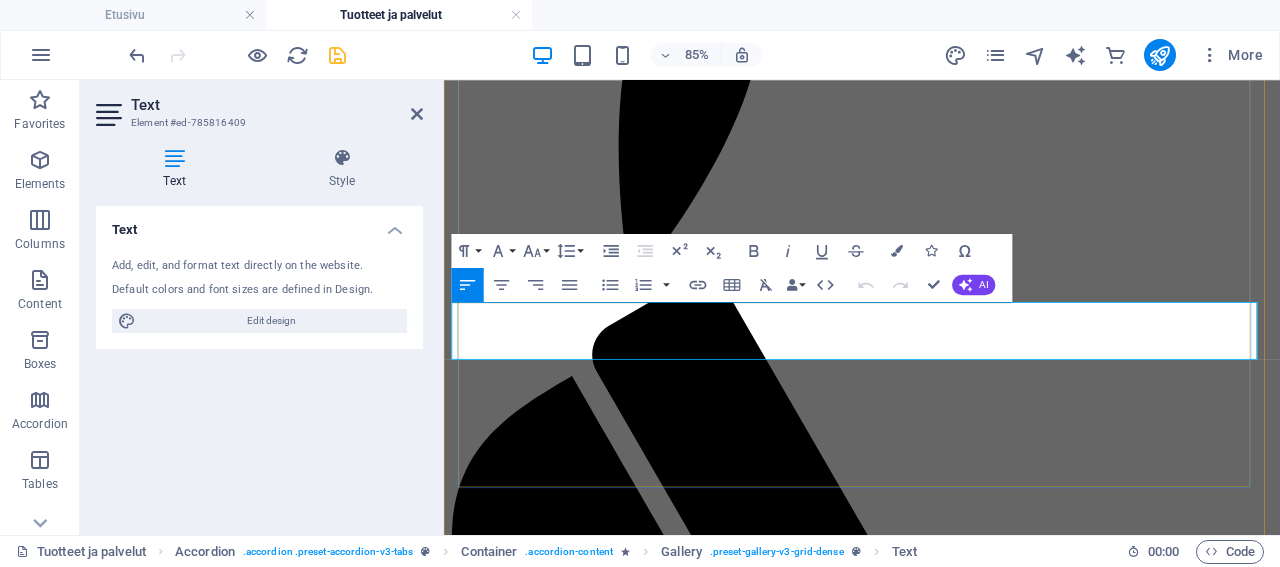 drag, startPoint x: 555, startPoint y: 359, endPoint x: 468, endPoint y: 358, distance: 87.005745 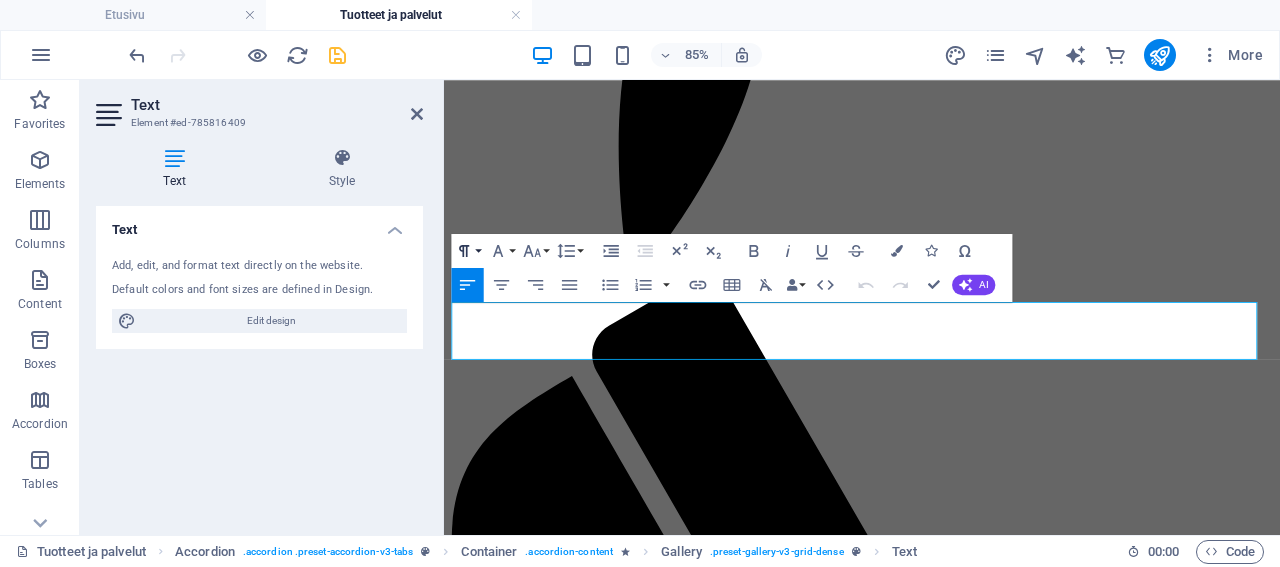 click 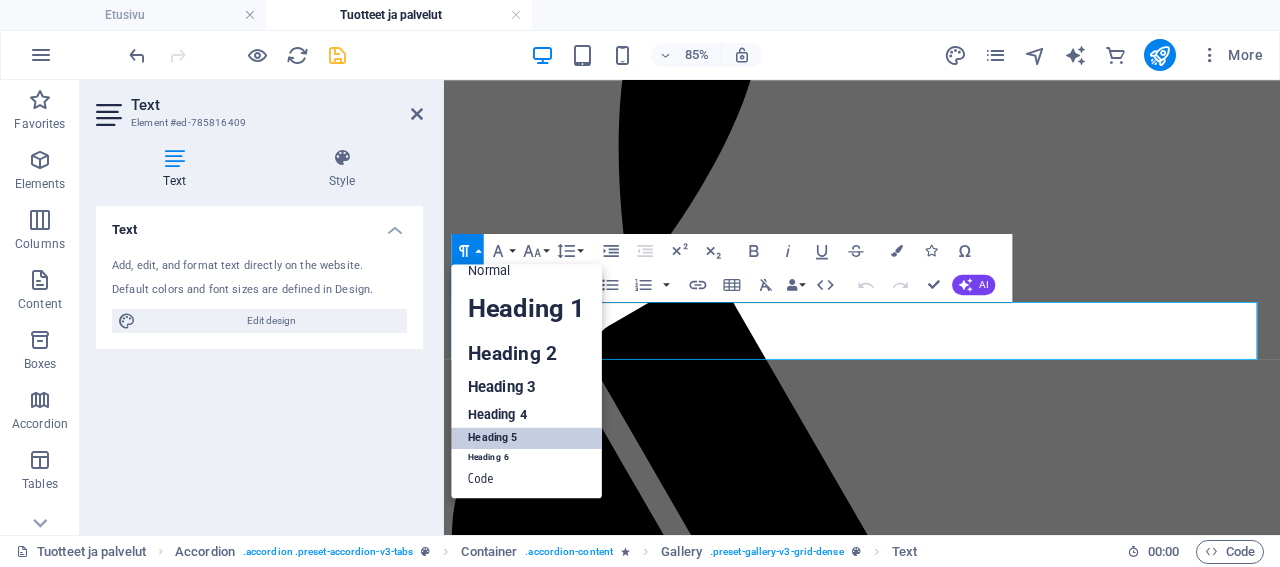 scroll, scrollTop: 16, scrollLeft: 0, axis: vertical 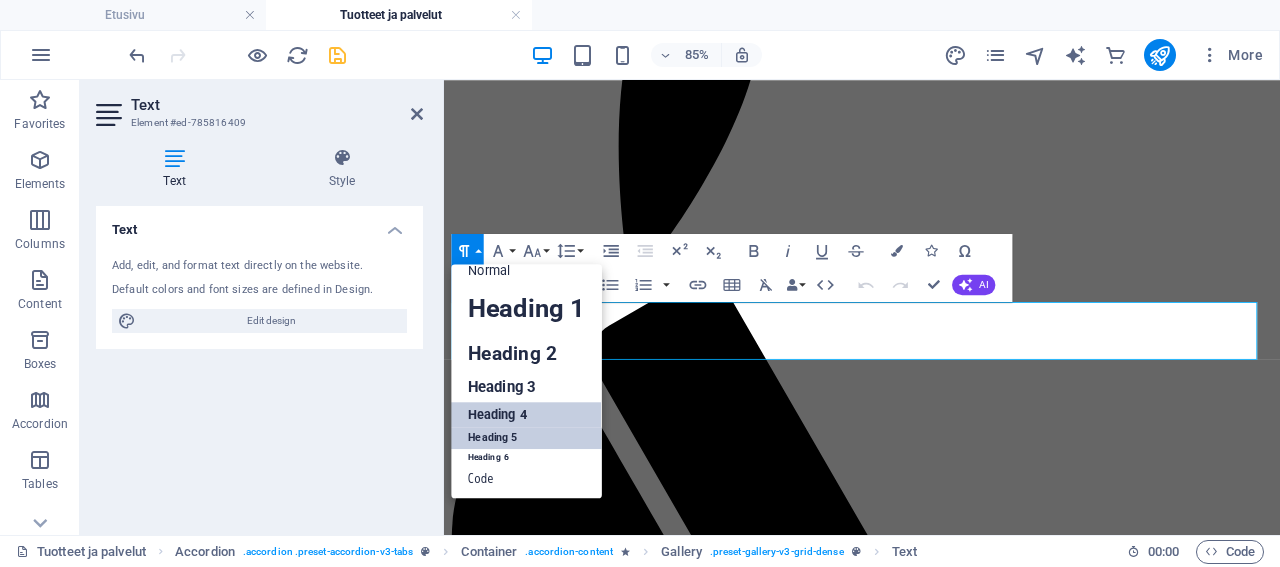 click on "Heading 4" at bounding box center (526, 415) 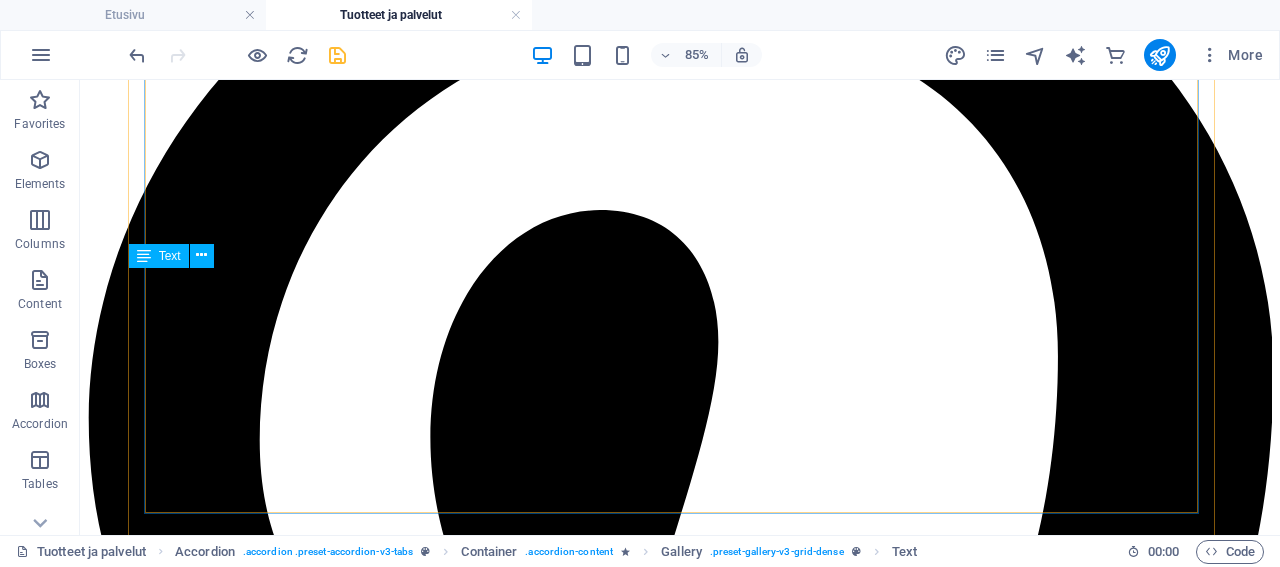 scroll, scrollTop: 5227, scrollLeft: 0, axis: vertical 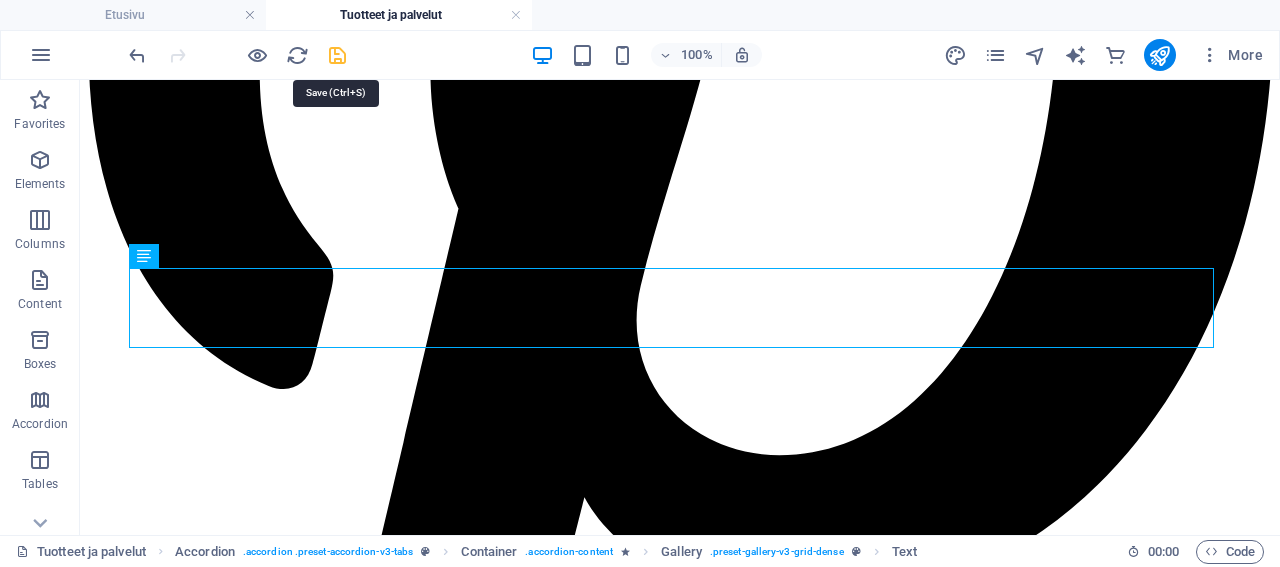click at bounding box center [337, 55] 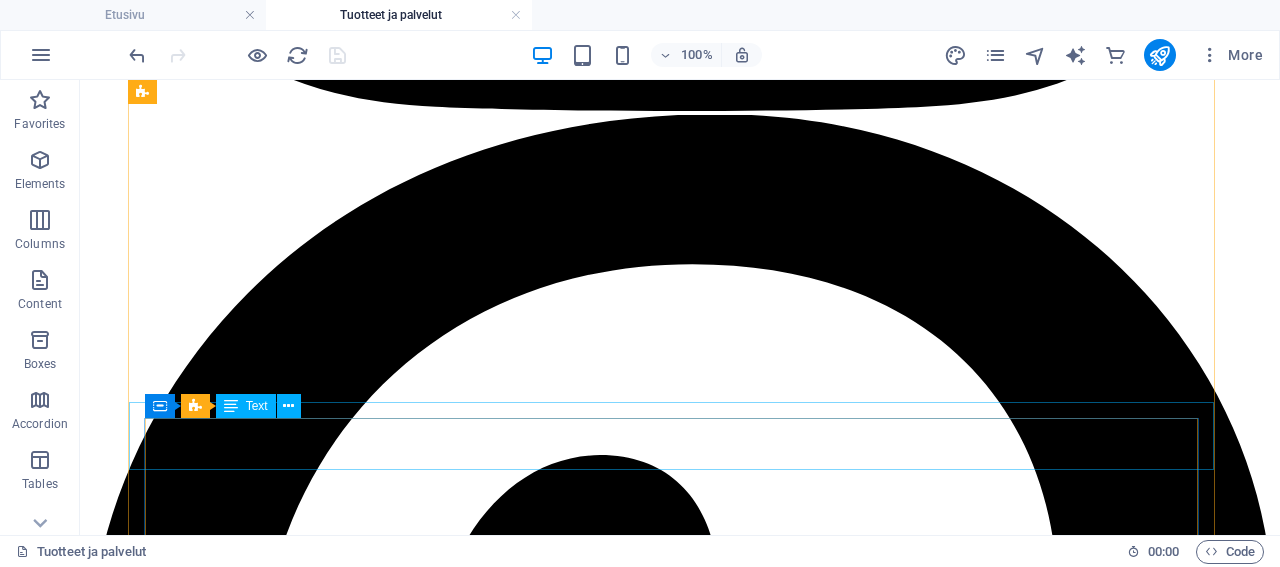 scroll, scrollTop: 4603, scrollLeft: 0, axis: vertical 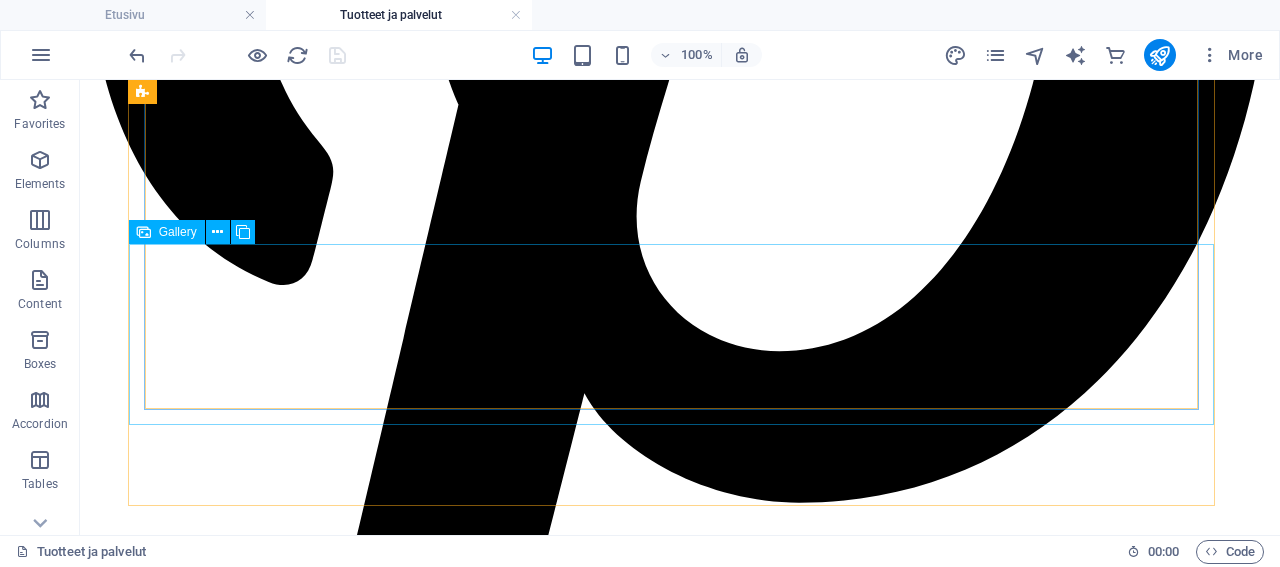 click on "Gallery" at bounding box center [178, 232] 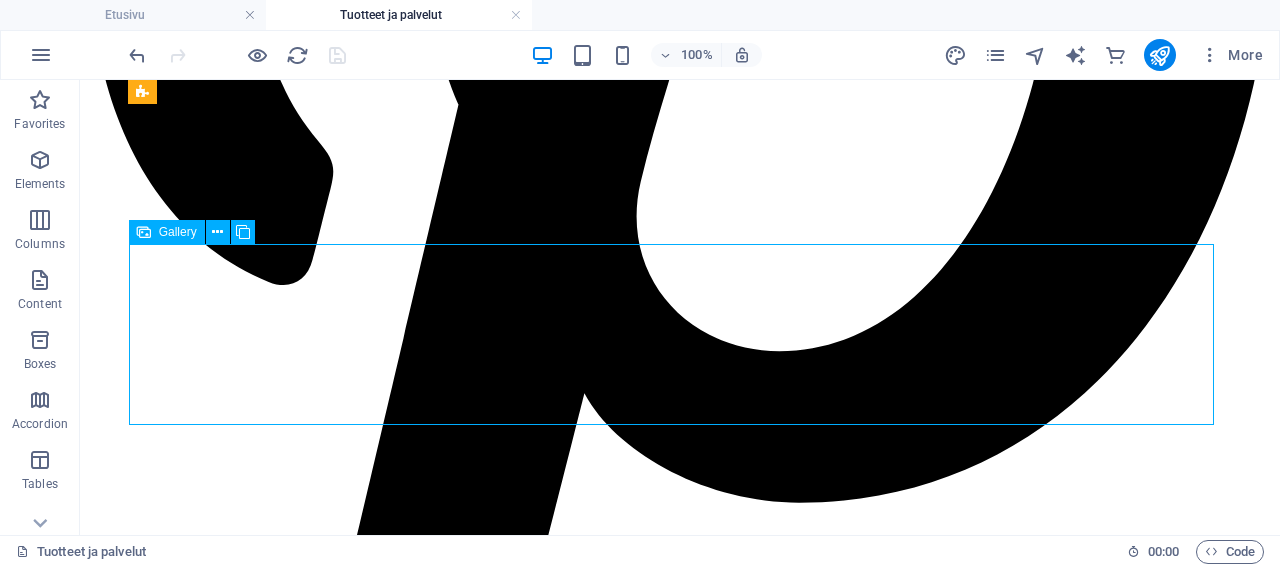 click on "Gallery" at bounding box center [178, 232] 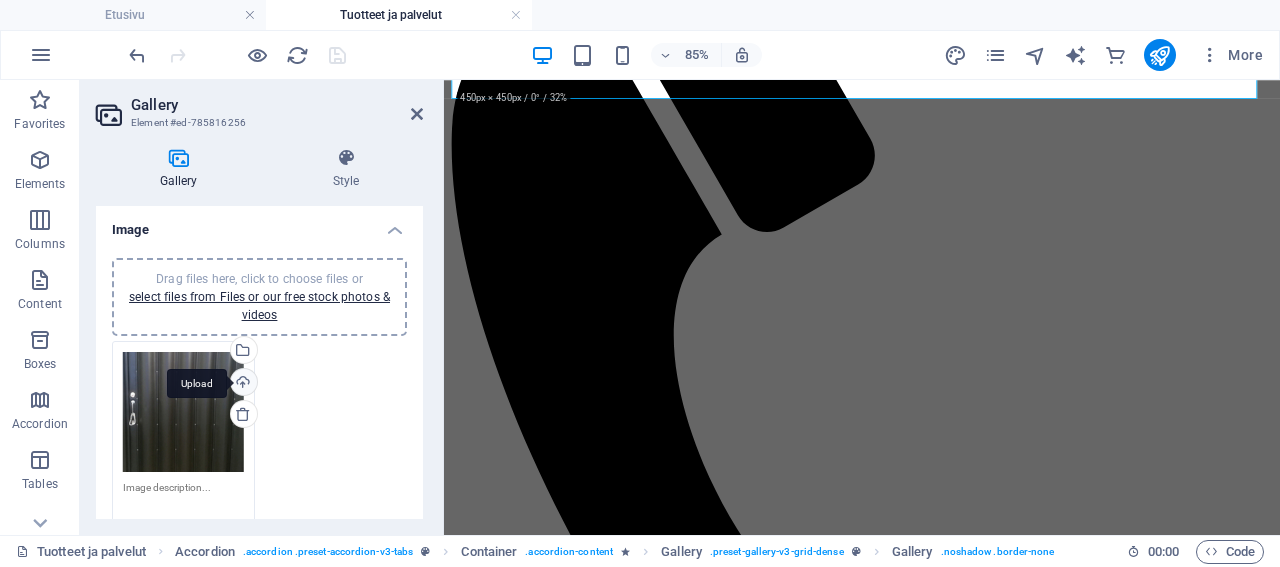 click on "Upload" at bounding box center [242, 384] 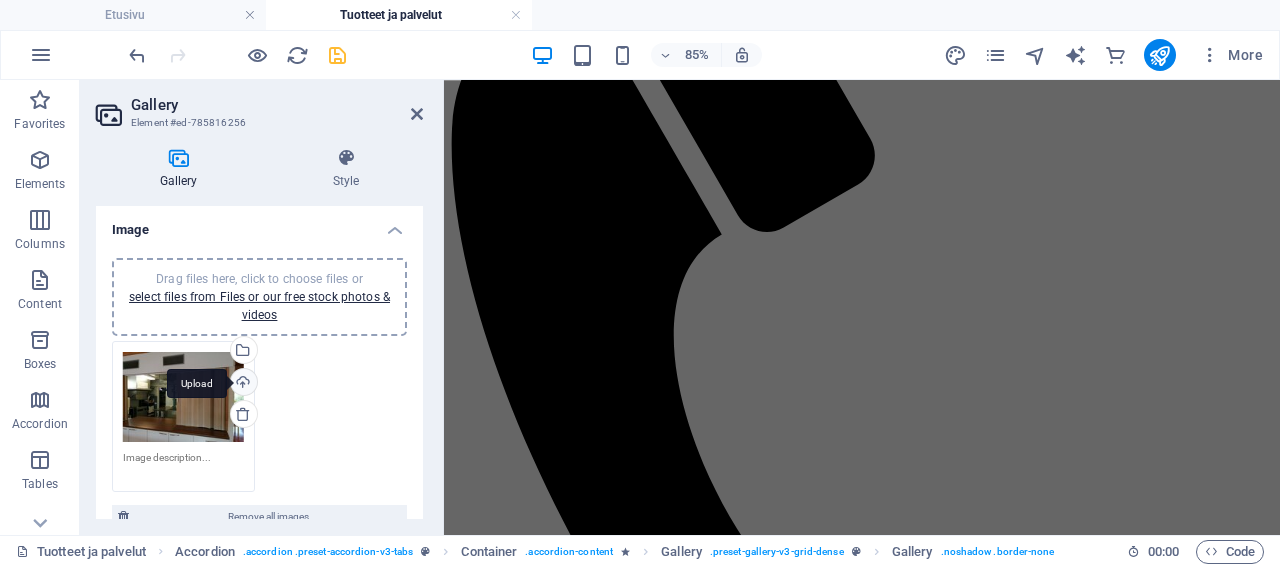 scroll, scrollTop: 5447, scrollLeft: 0, axis: vertical 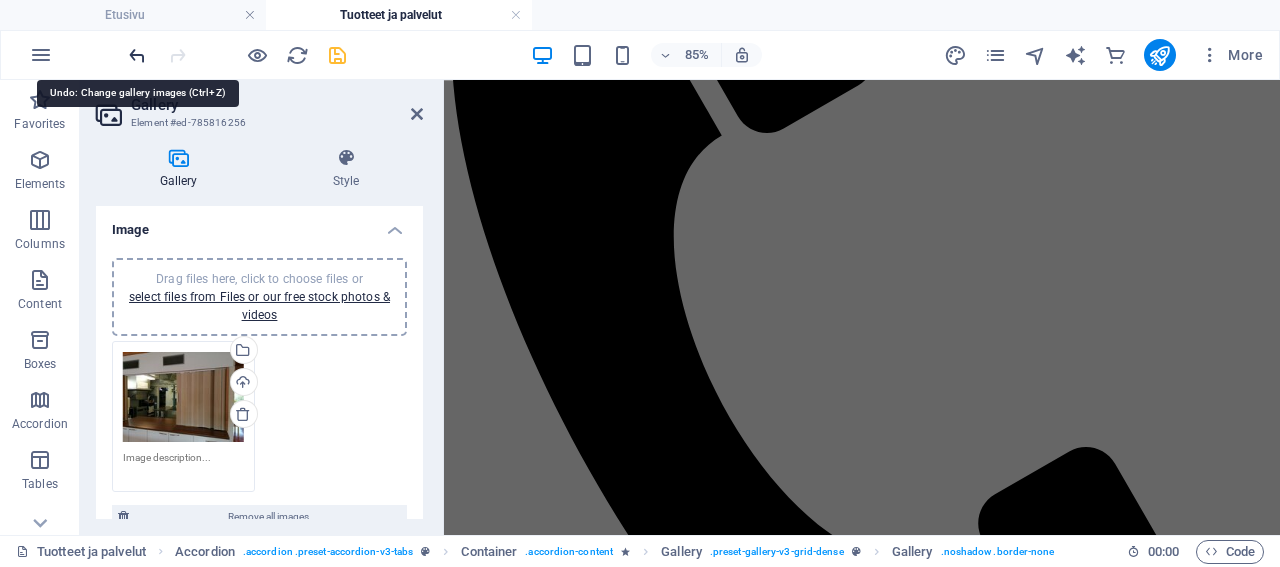 click at bounding box center [137, 55] 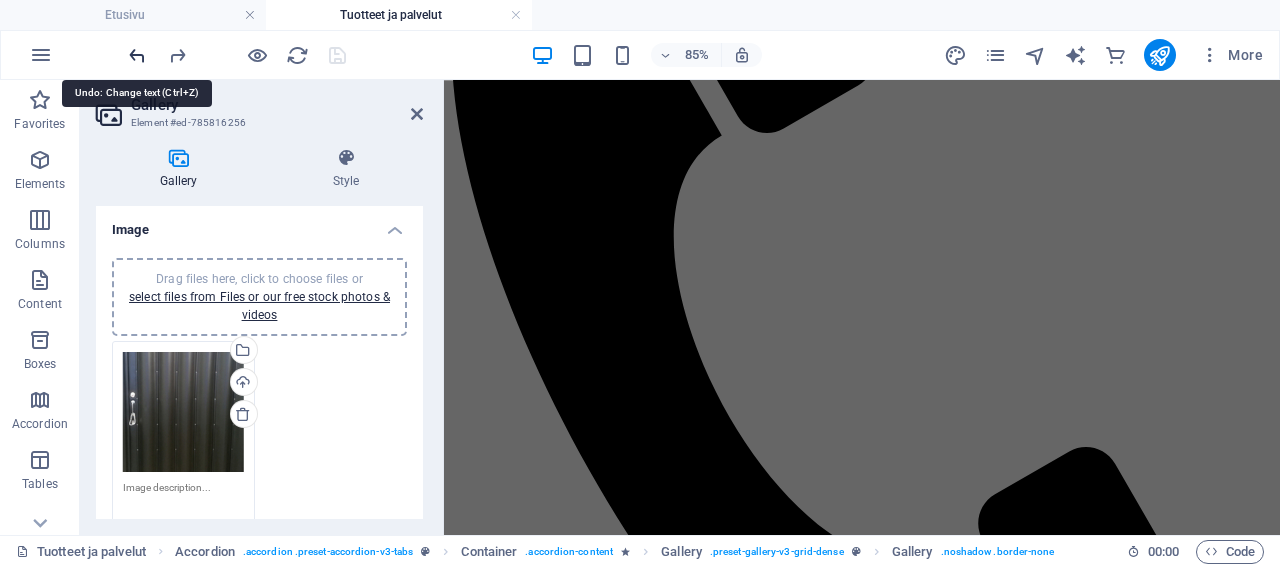 scroll, scrollTop: 5004, scrollLeft: 0, axis: vertical 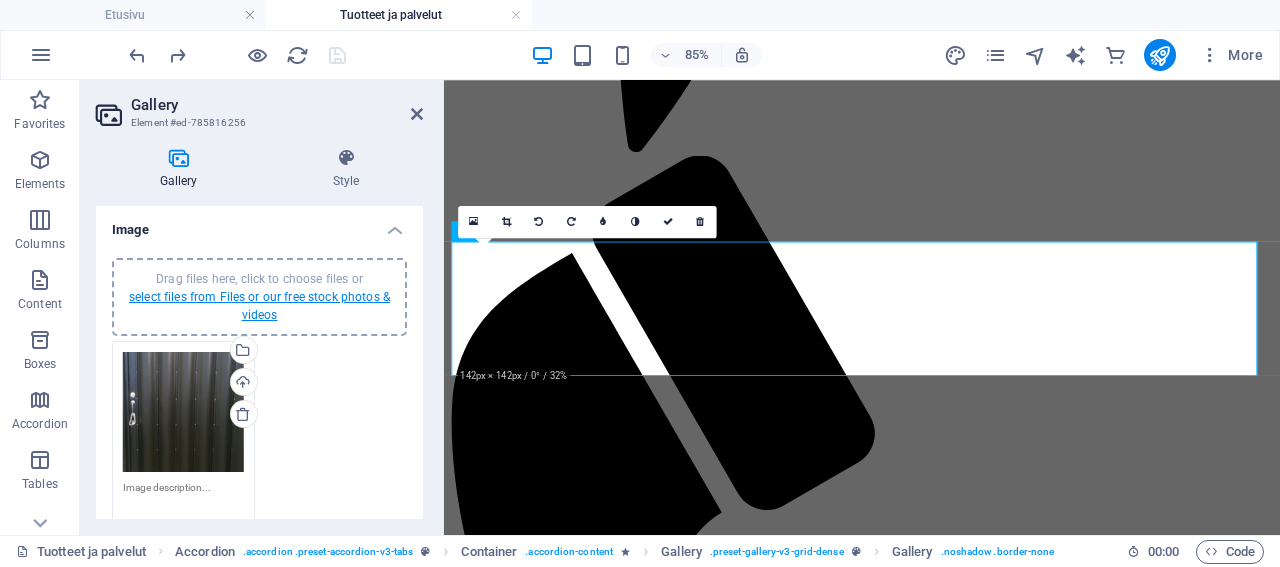 click on "select files from Files or our free stock photos & videos" at bounding box center [259, 306] 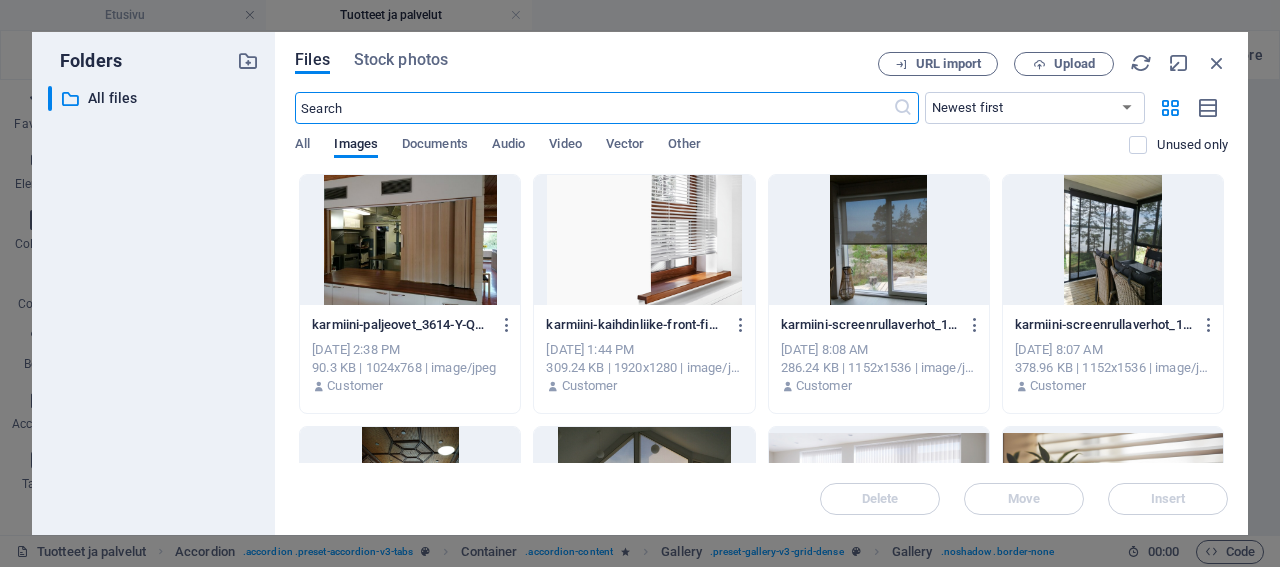 click at bounding box center [410, 240] 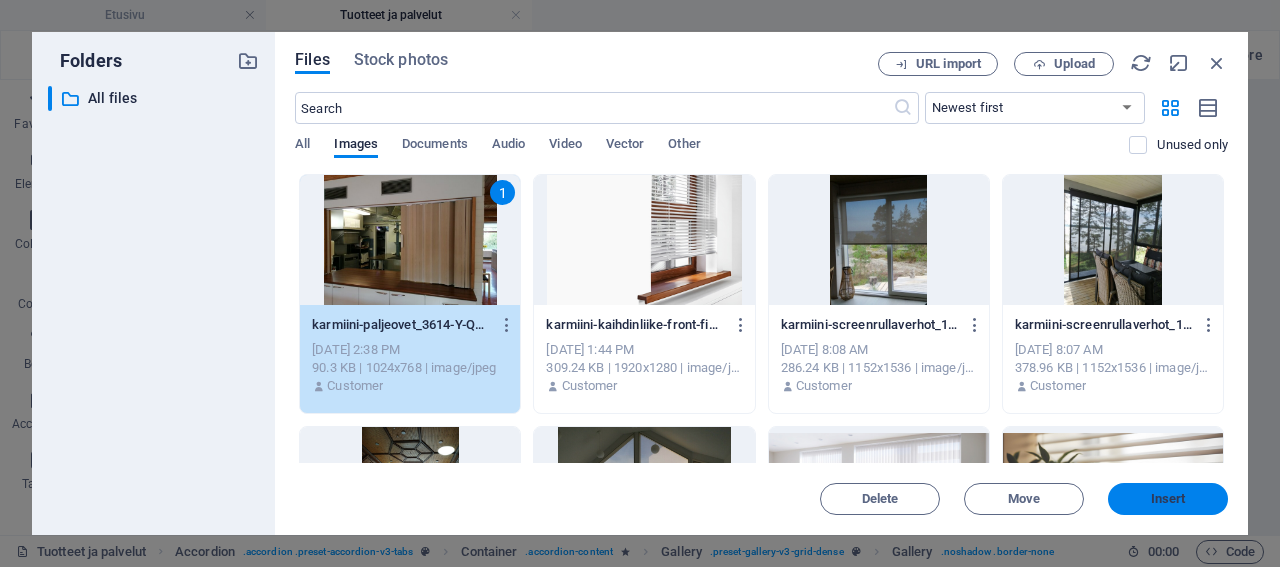 click on "Insert" at bounding box center [1168, 499] 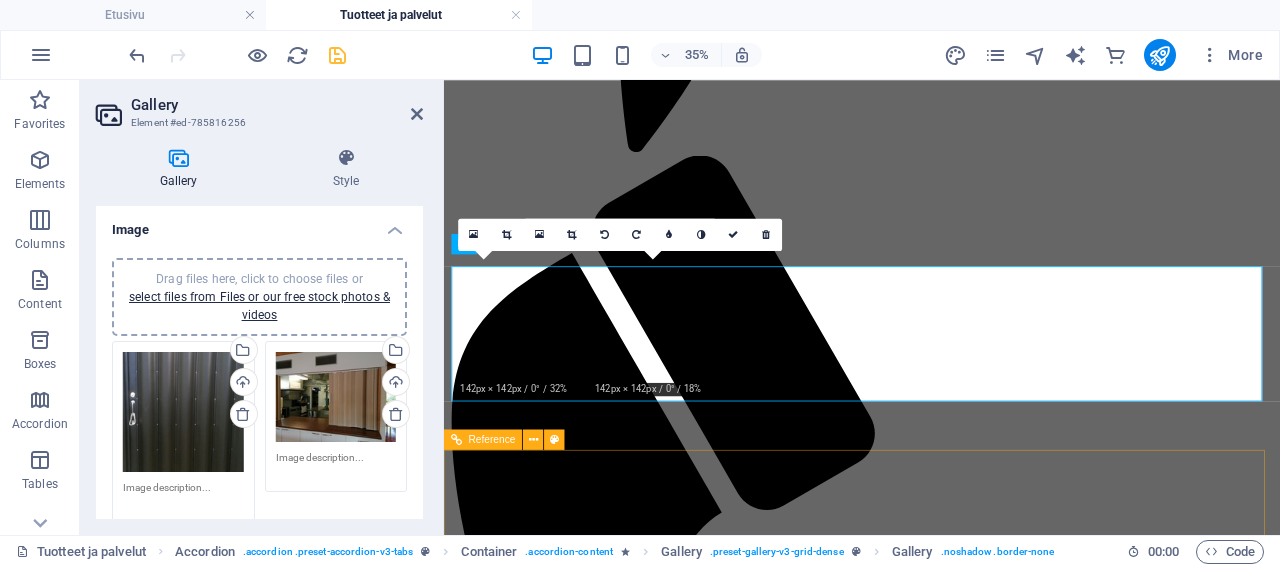 scroll, scrollTop: 4990, scrollLeft: 0, axis: vertical 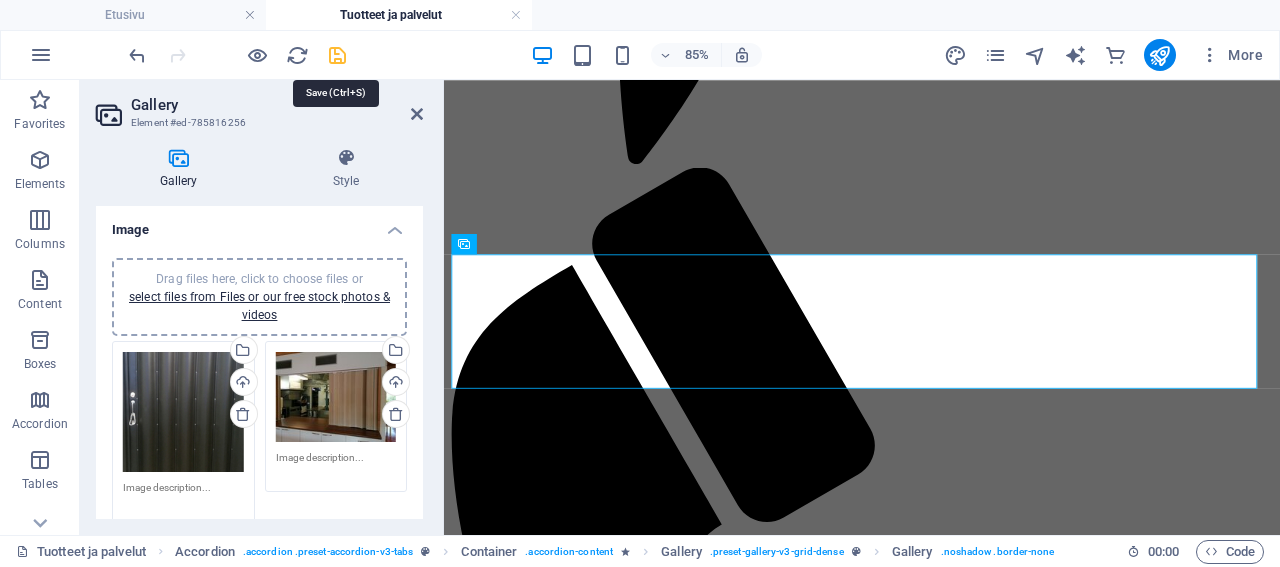 click at bounding box center [337, 55] 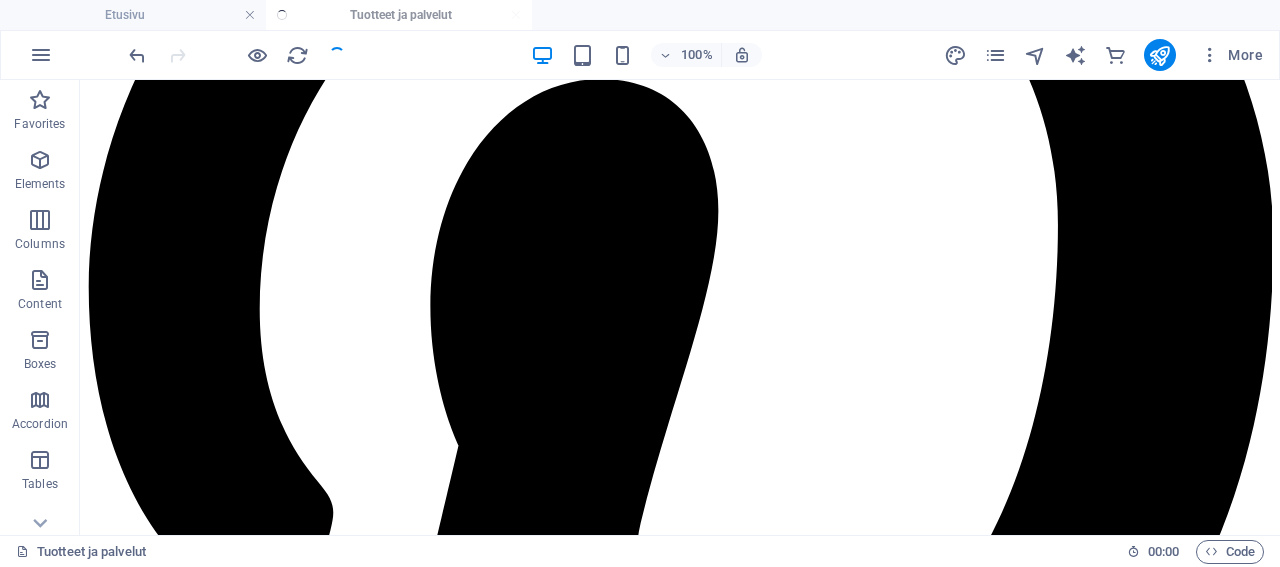 scroll, scrollTop: 5358, scrollLeft: 0, axis: vertical 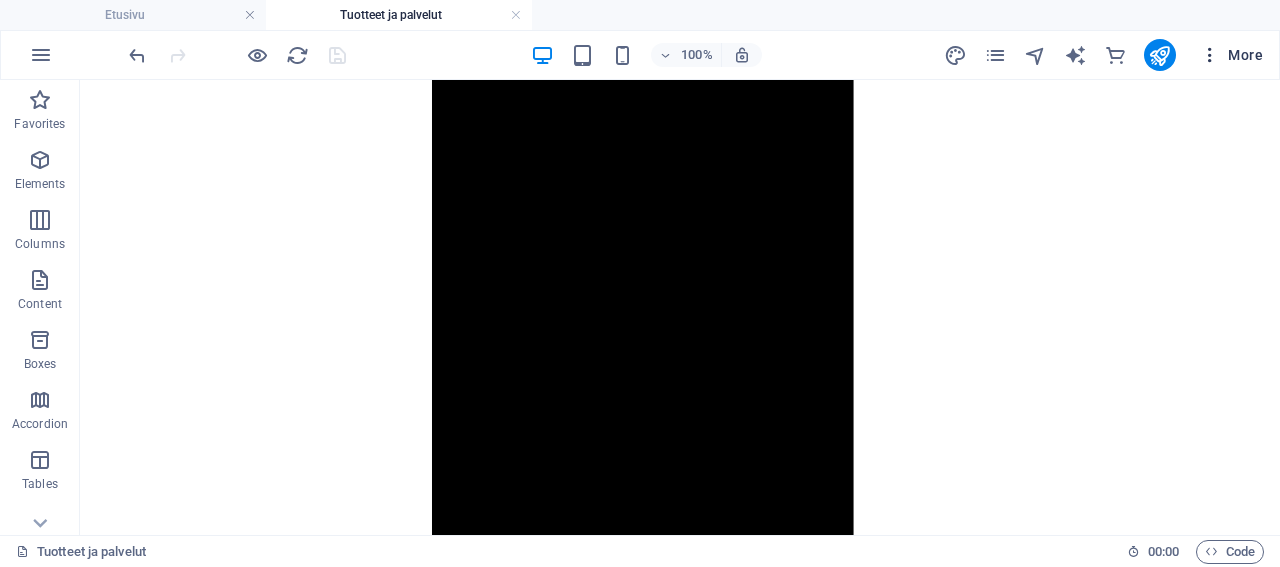 click at bounding box center [1210, 55] 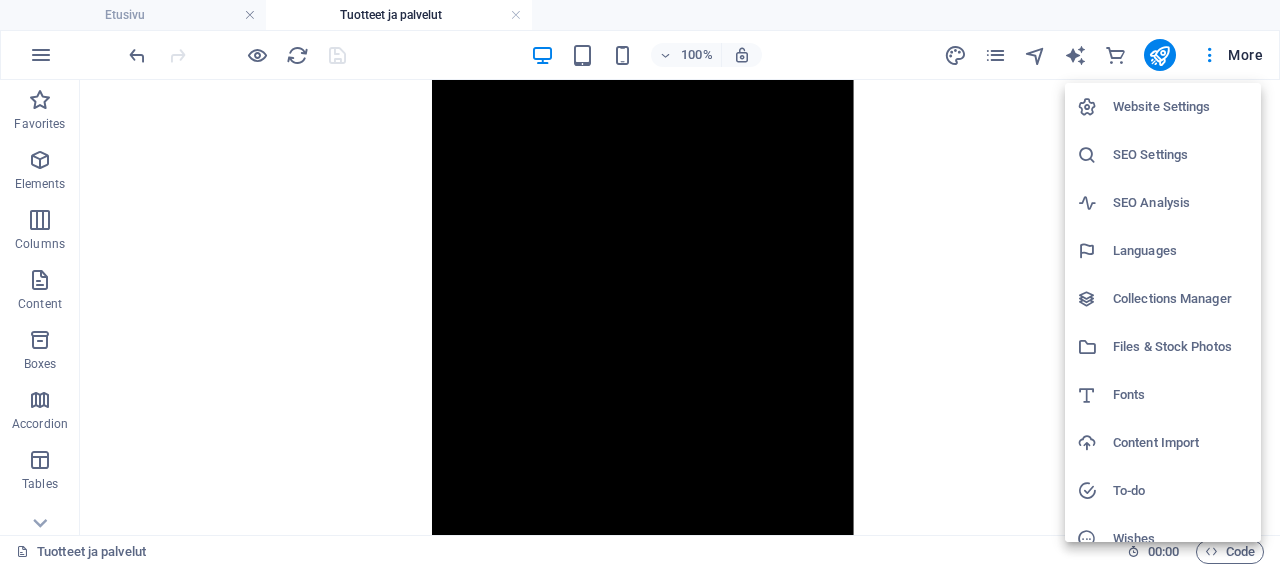 click on "Files & Stock Photos" at bounding box center [1181, 347] 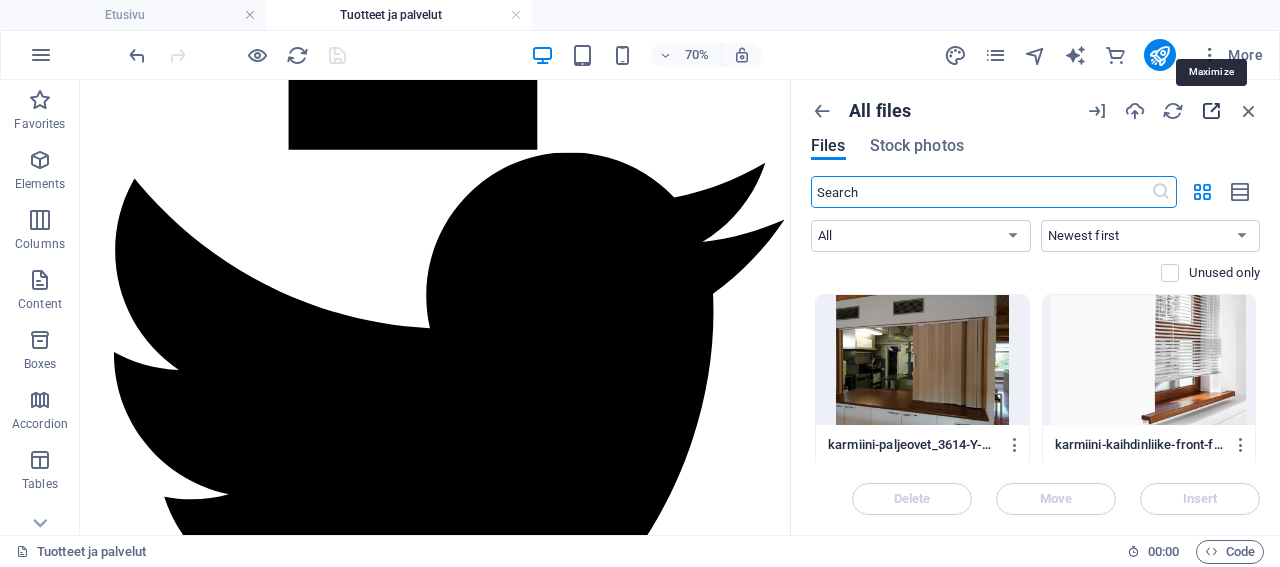click at bounding box center (1211, 111) 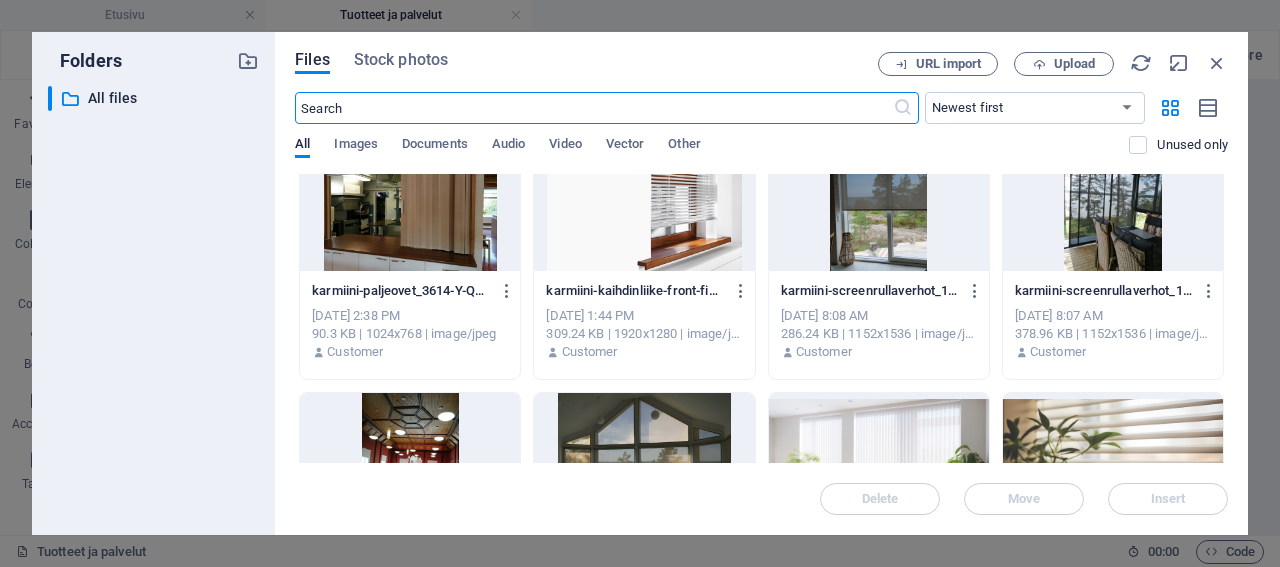 scroll, scrollTop: 0, scrollLeft: 0, axis: both 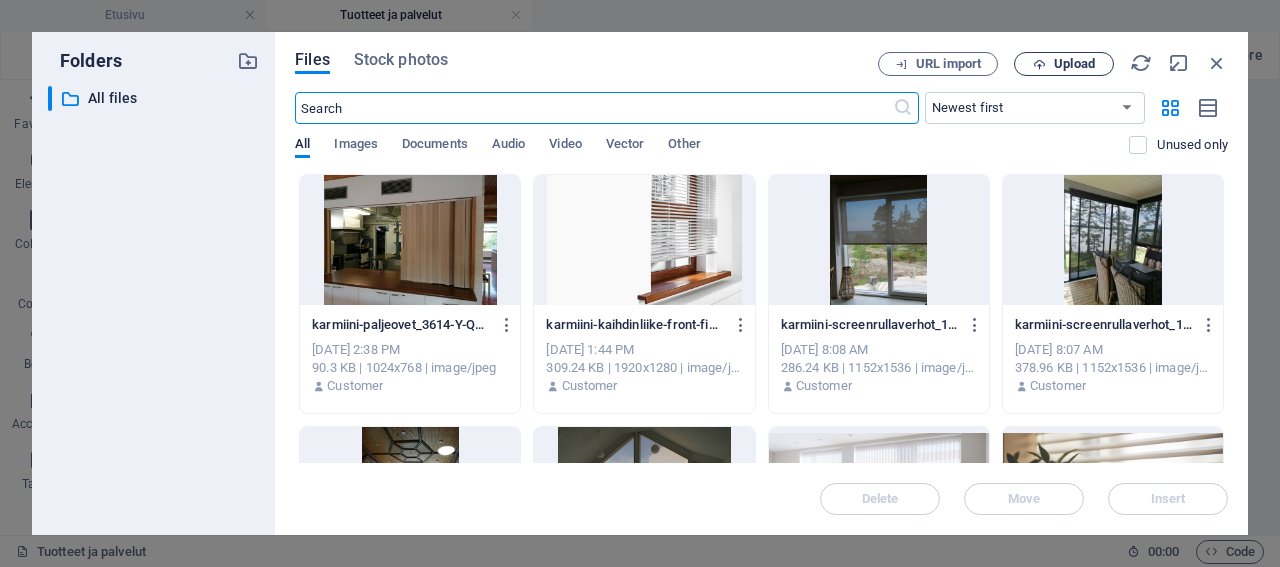 click on "Upload" at bounding box center [1074, 64] 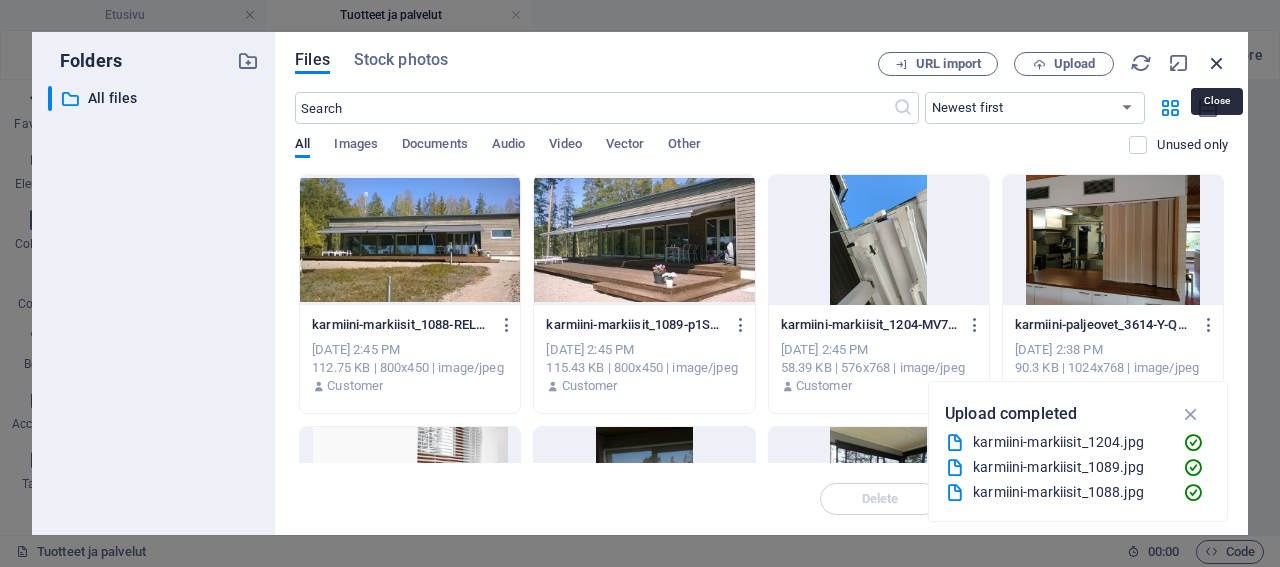 click at bounding box center (1217, 63) 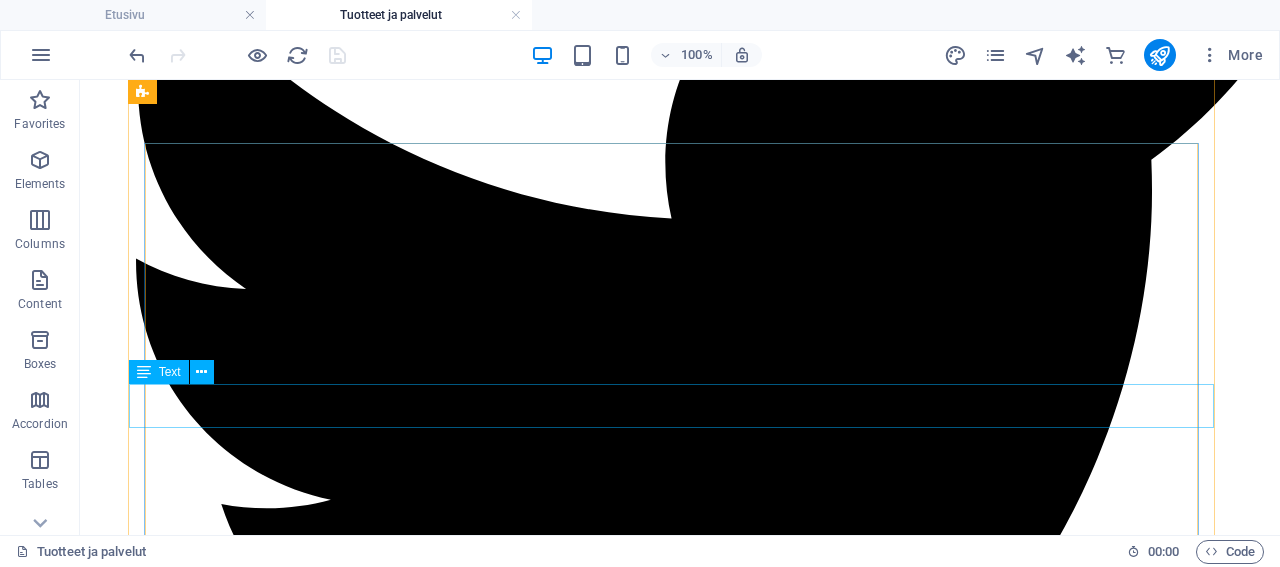 scroll, scrollTop: 2758, scrollLeft: 0, axis: vertical 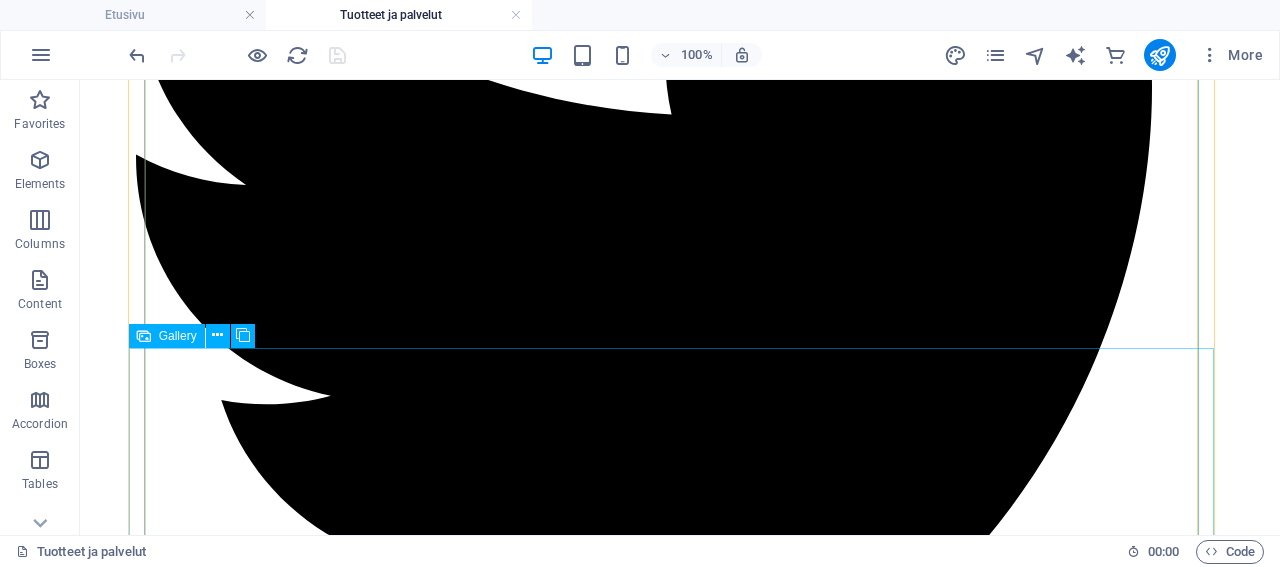 click on "Gallery" at bounding box center [178, 336] 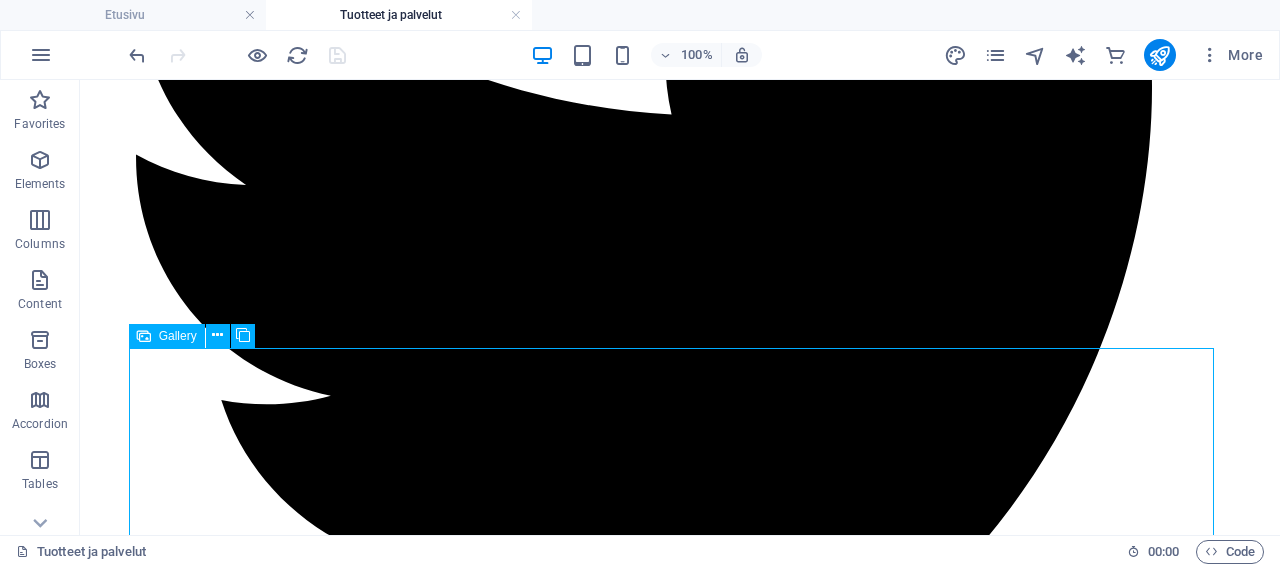 click on "Gallery" at bounding box center [178, 336] 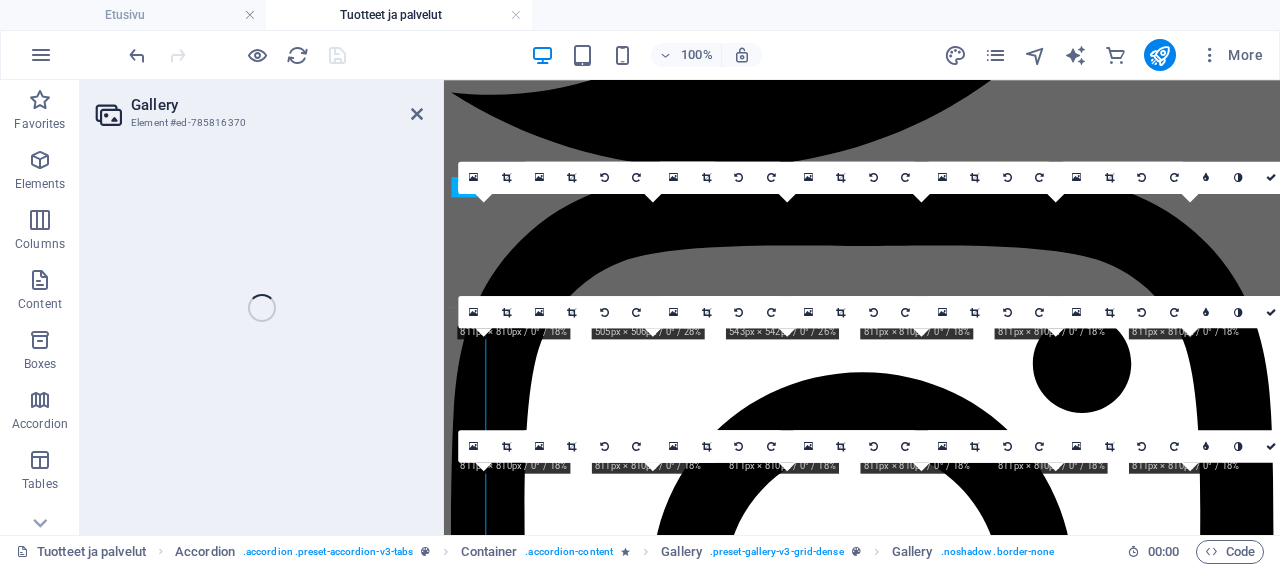 select on "4" 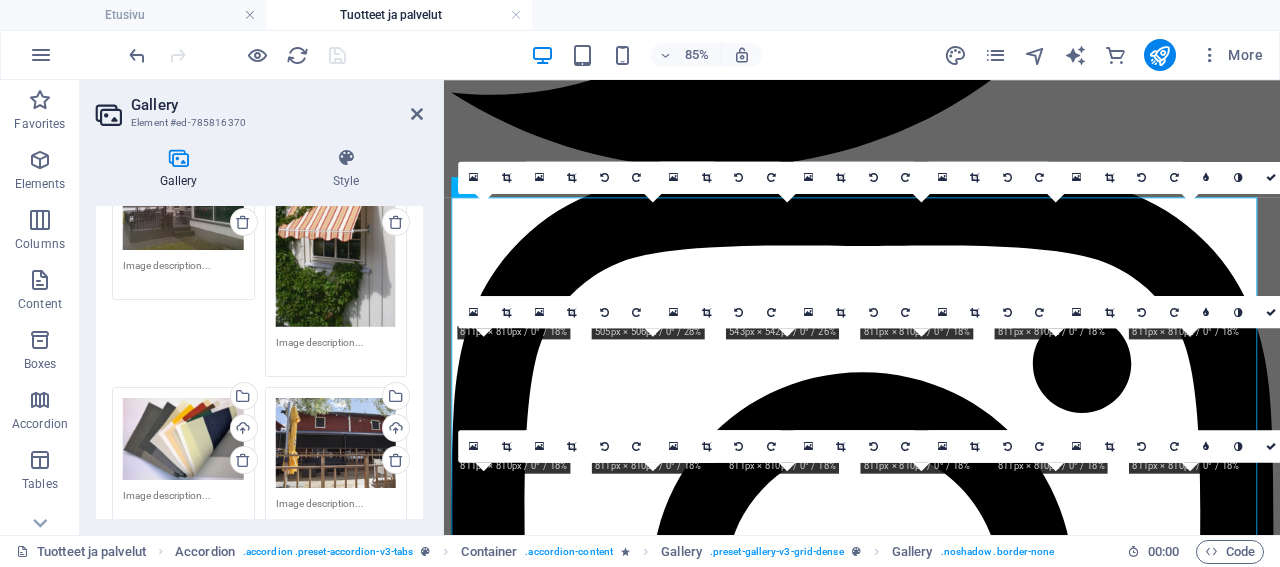 scroll, scrollTop: 0, scrollLeft: 0, axis: both 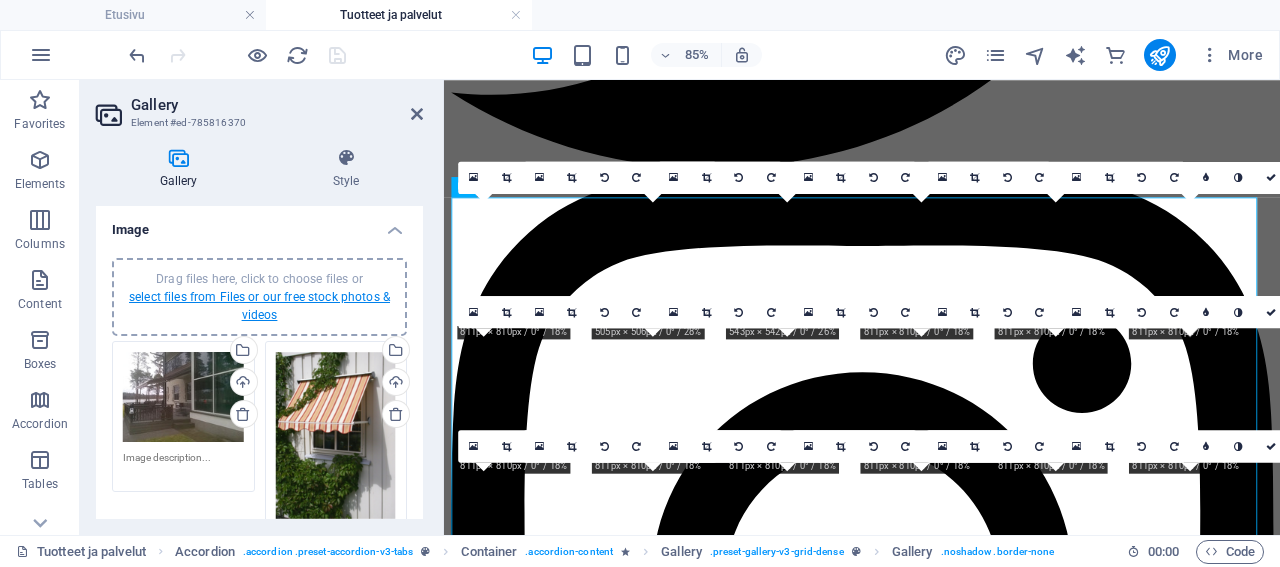 click on "select files from Files or our free stock photos & videos" at bounding box center [259, 306] 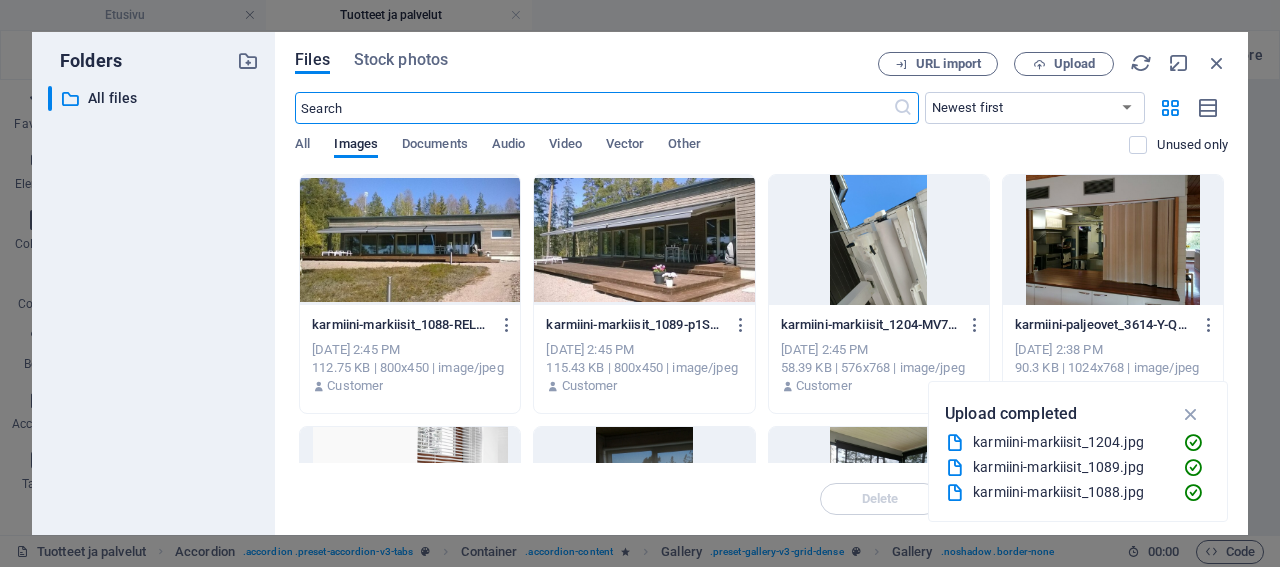 scroll, scrollTop: 2764, scrollLeft: 0, axis: vertical 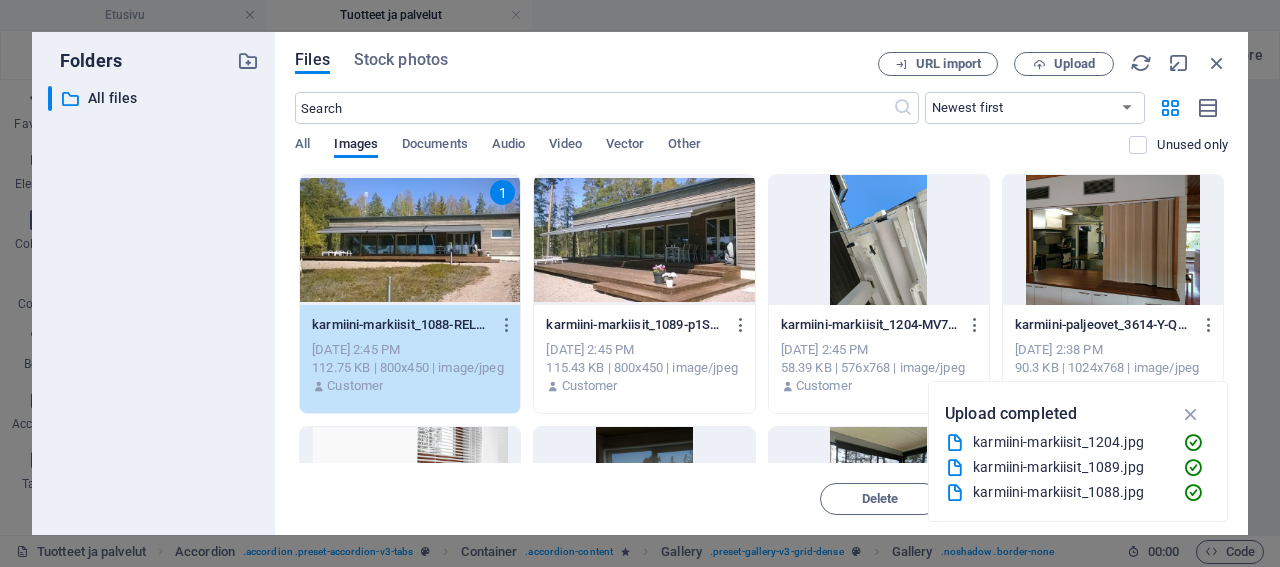 click at bounding box center [644, 240] 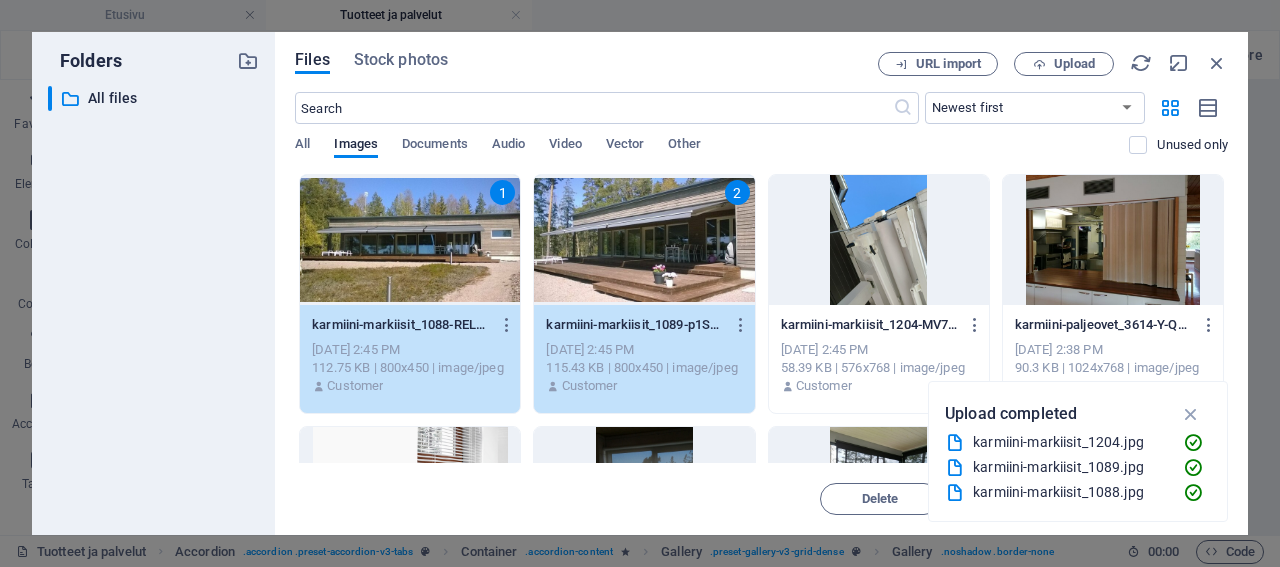 click at bounding box center (879, 240) 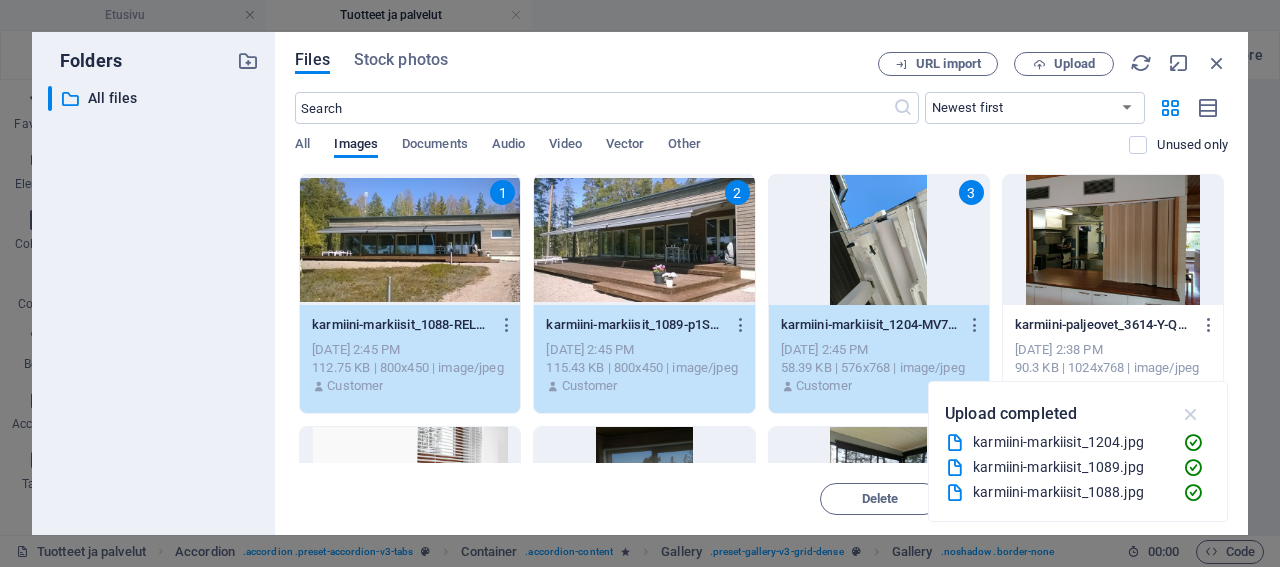 click at bounding box center (1191, 414) 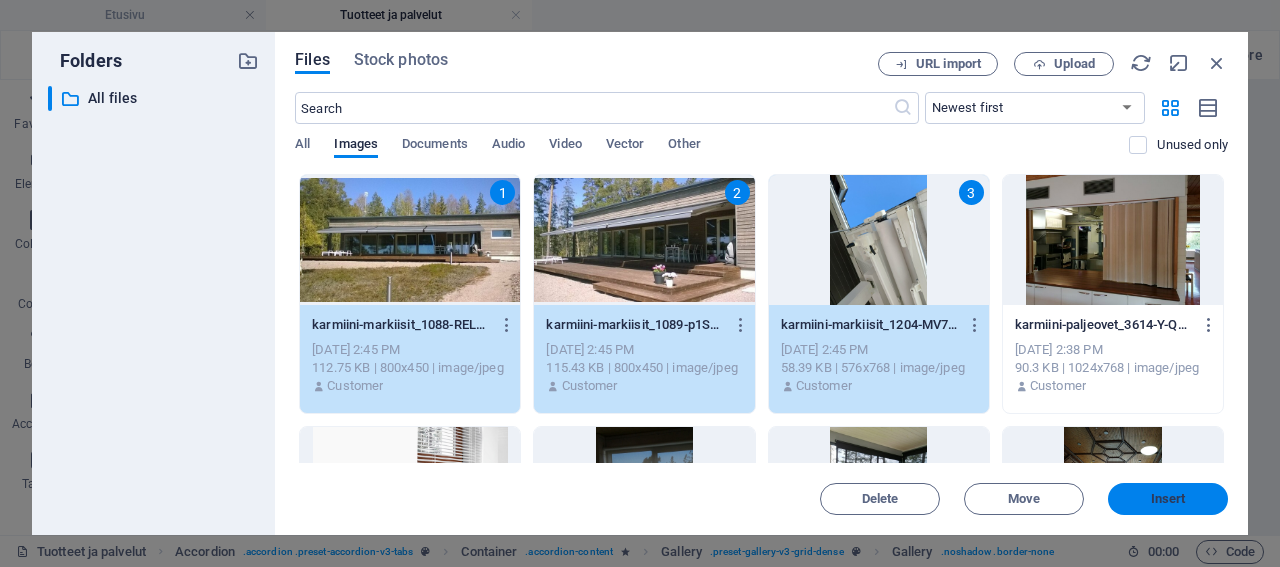 click on "Insert" at bounding box center [1168, 499] 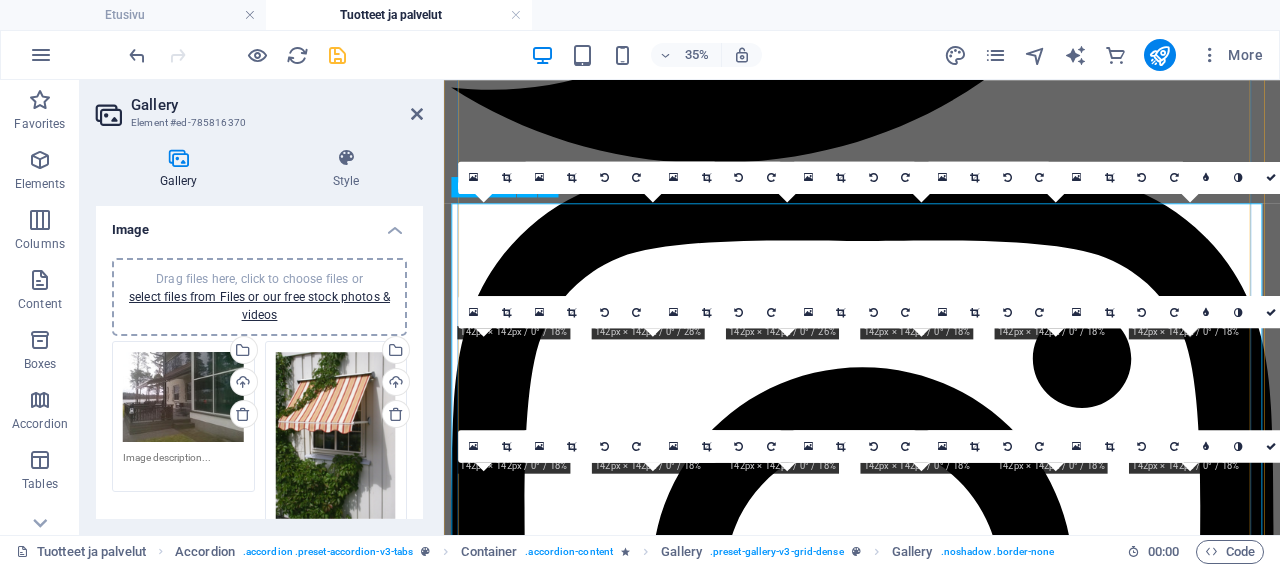 scroll, scrollTop: 2758, scrollLeft: 0, axis: vertical 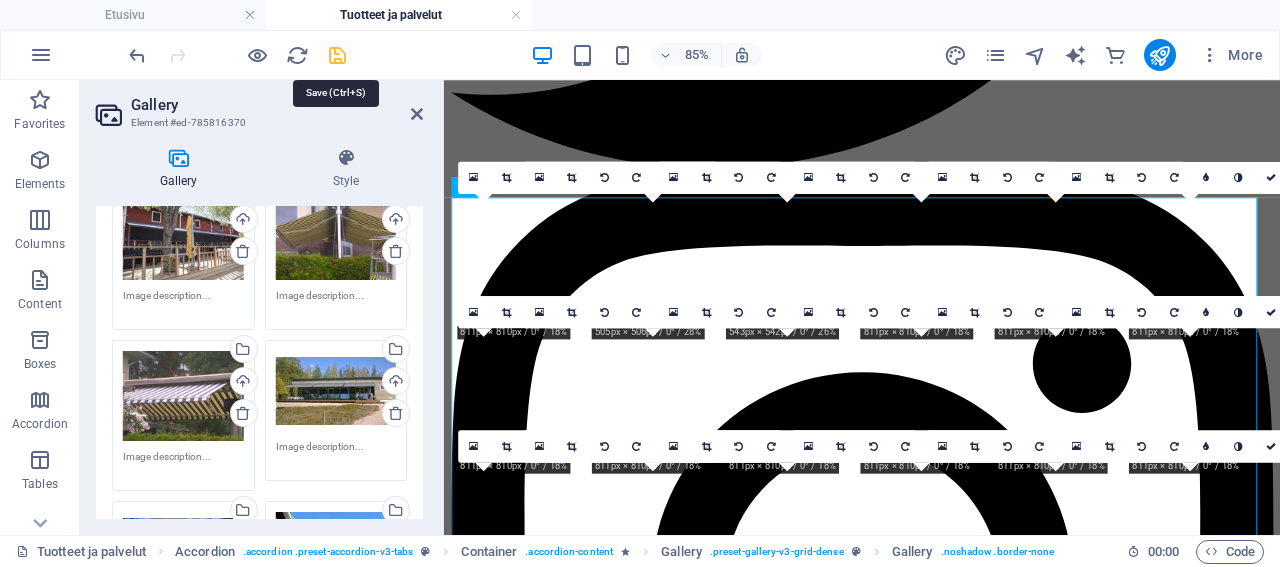 click at bounding box center (337, 55) 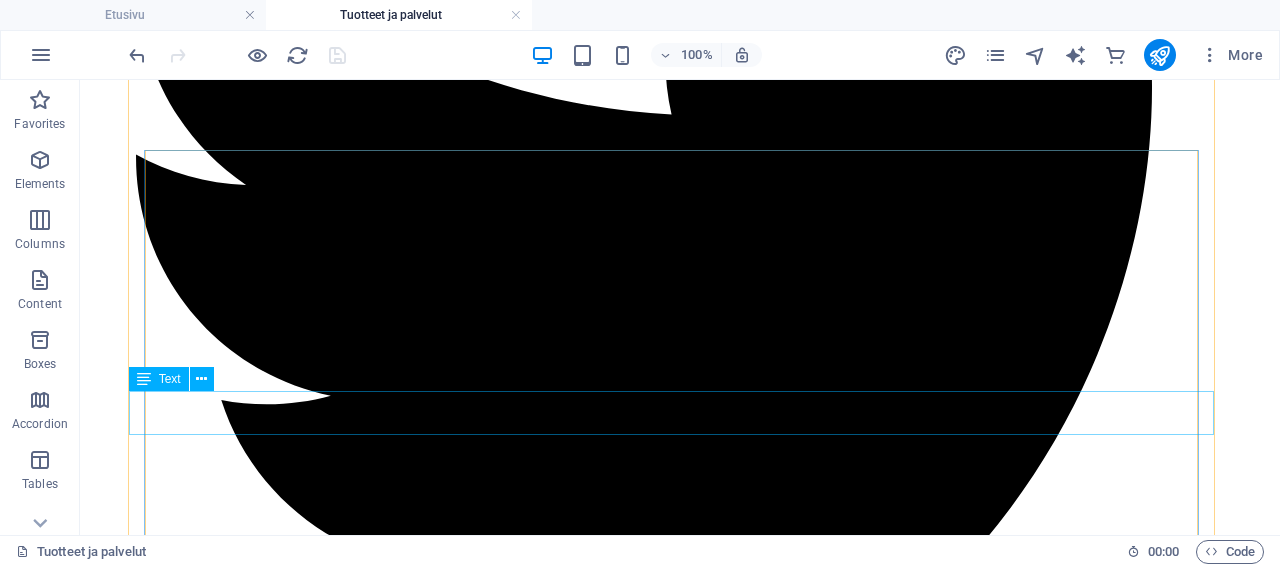 scroll, scrollTop: 2654, scrollLeft: 0, axis: vertical 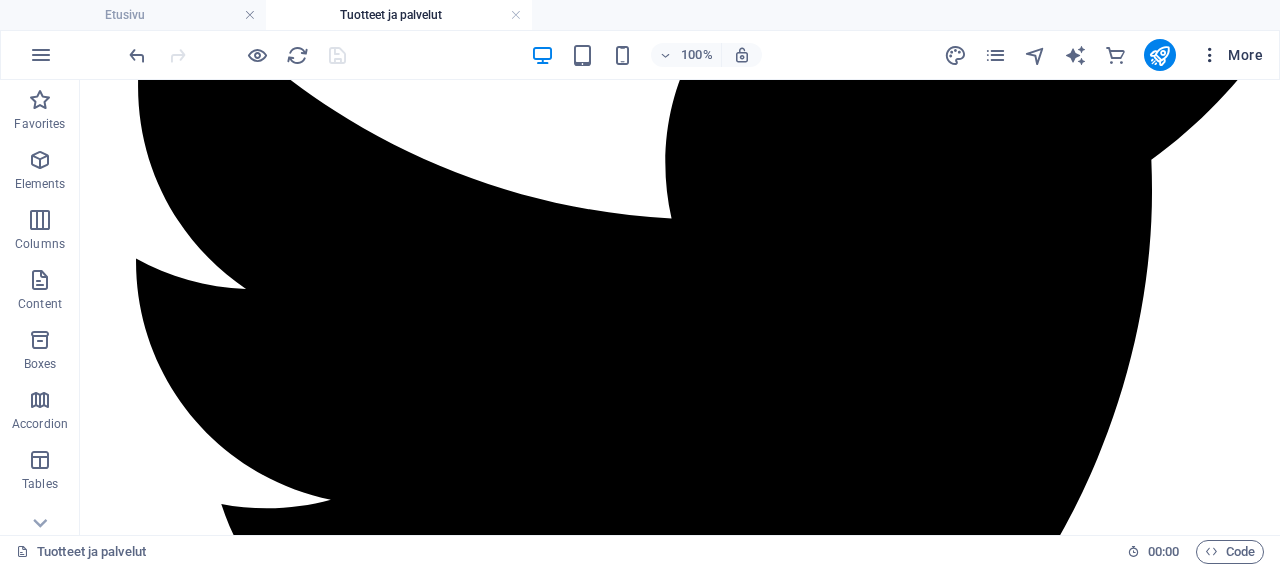 click on "More" at bounding box center (1231, 55) 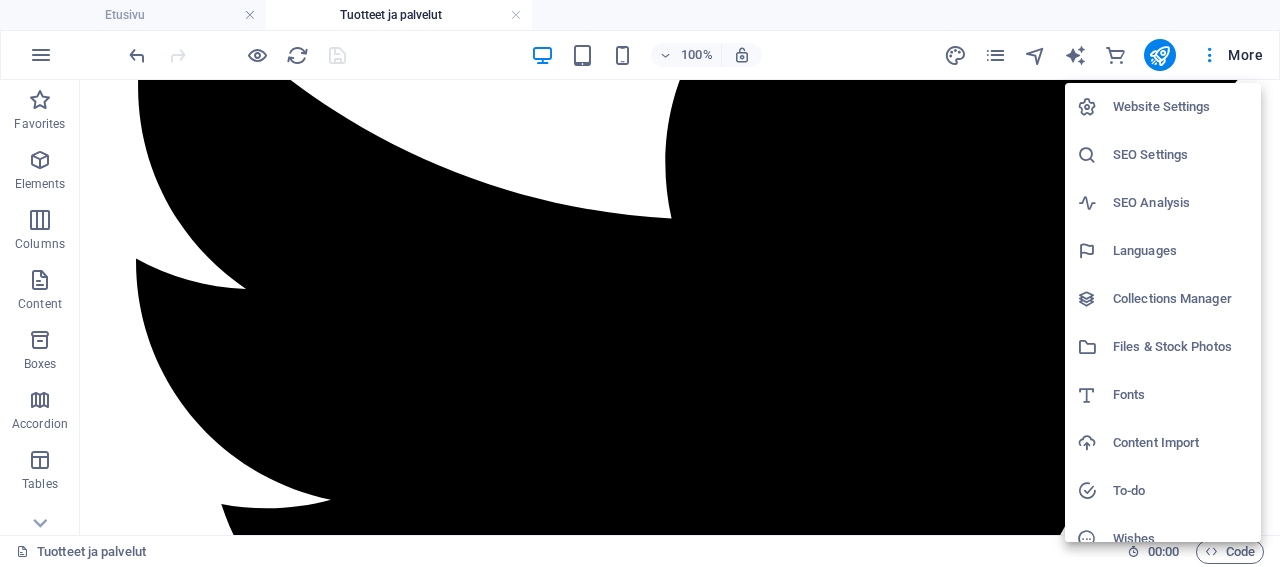 click on "Files & Stock Photos" at bounding box center [1181, 347] 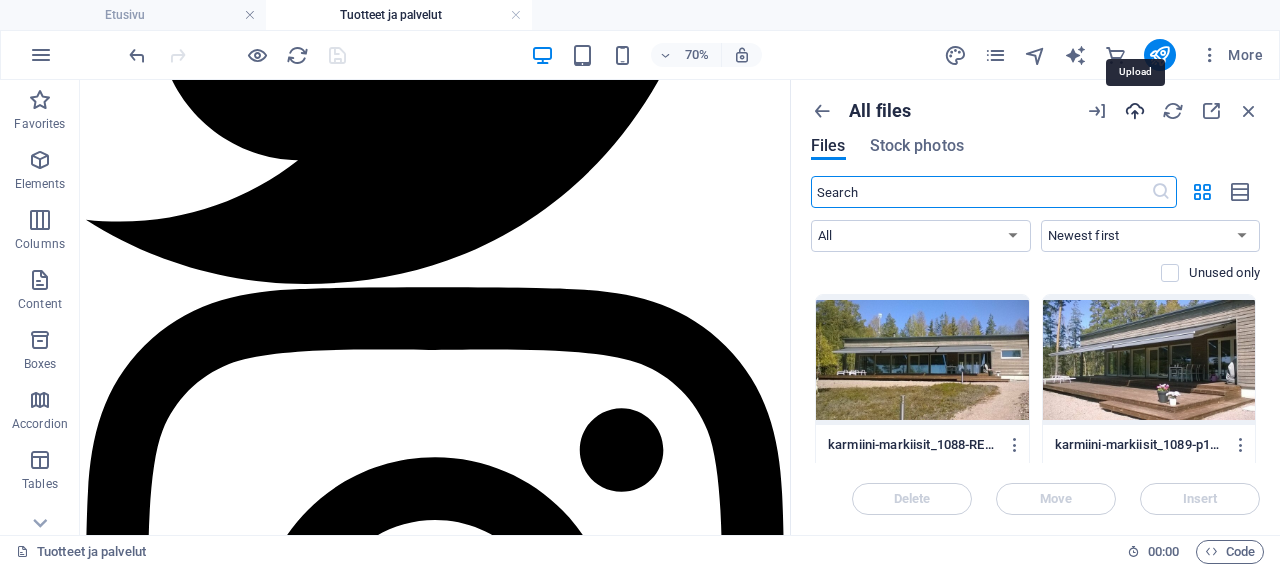 click at bounding box center [1135, 111] 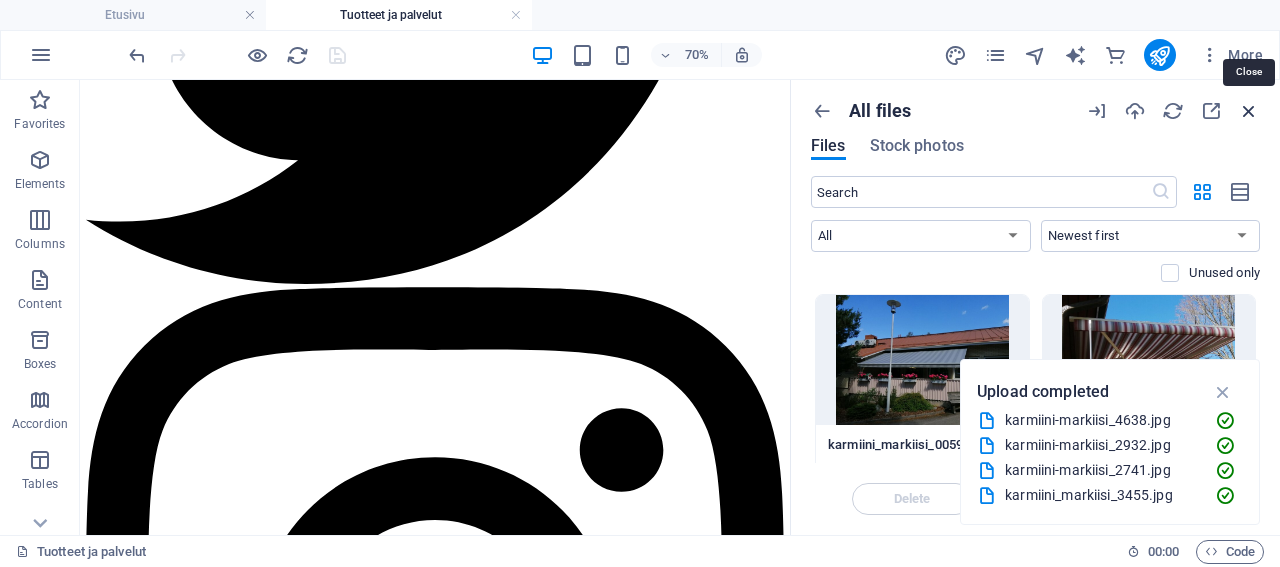 click at bounding box center (1249, 111) 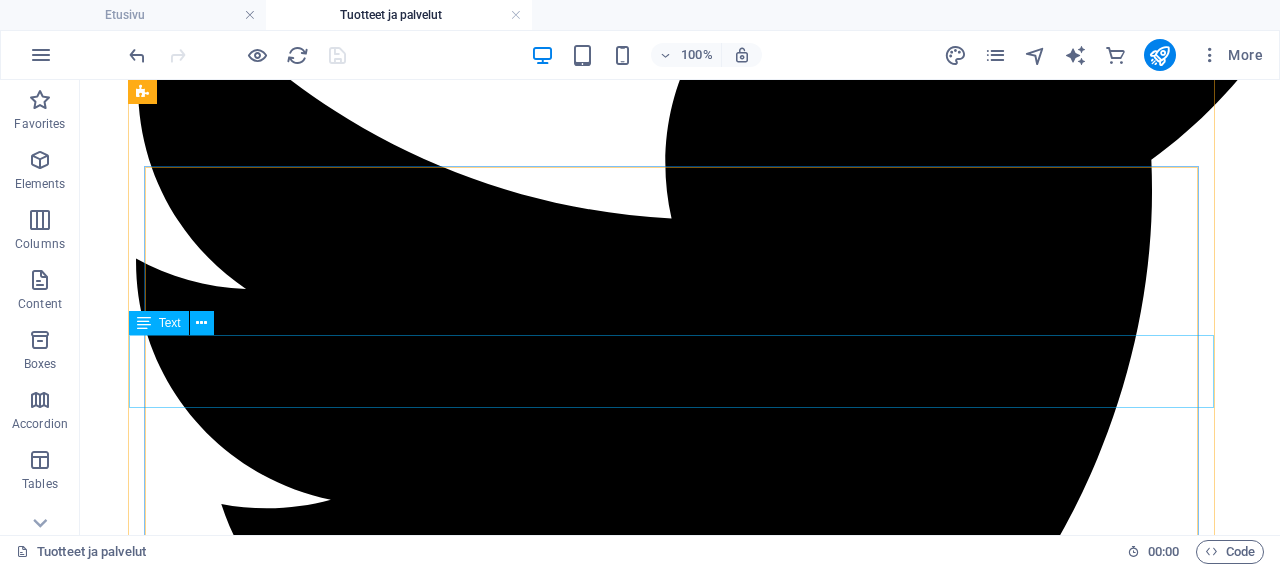 scroll, scrollTop: 2862, scrollLeft: 0, axis: vertical 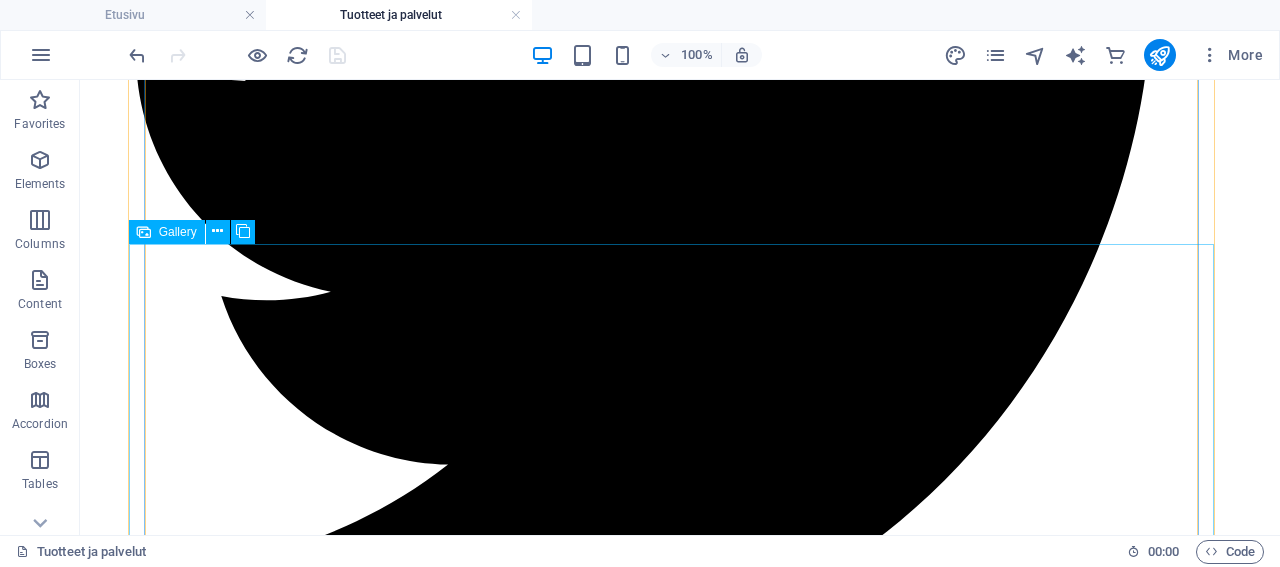 click on "Gallery" at bounding box center (178, 232) 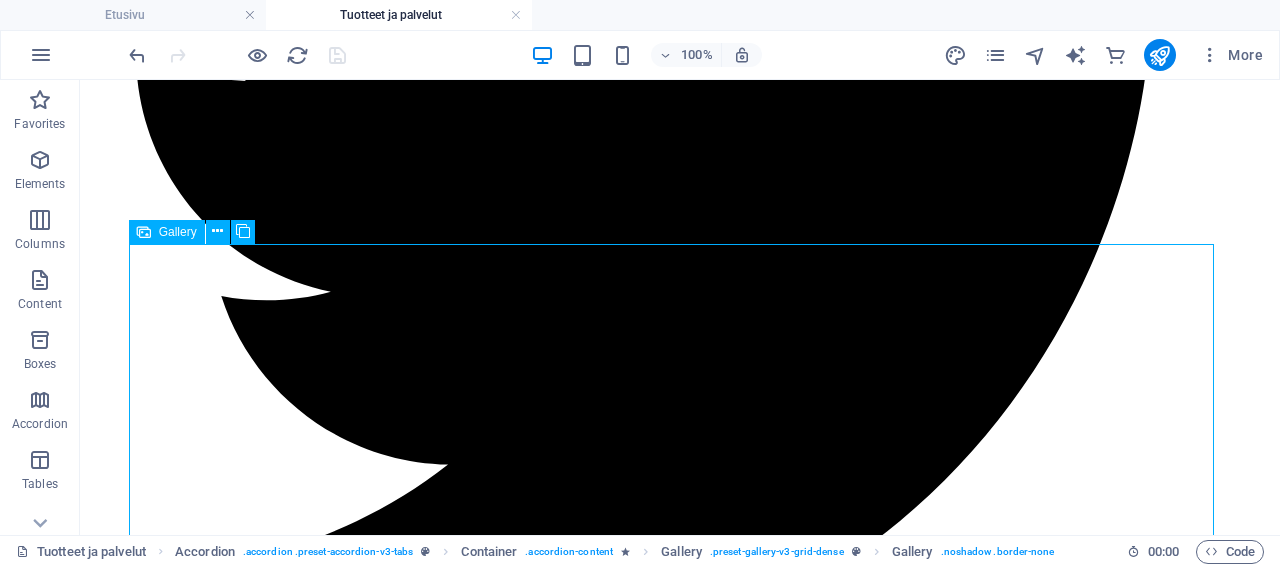 drag, startPoint x: 172, startPoint y: 233, endPoint x: 339, endPoint y: 271, distance: 171.2688 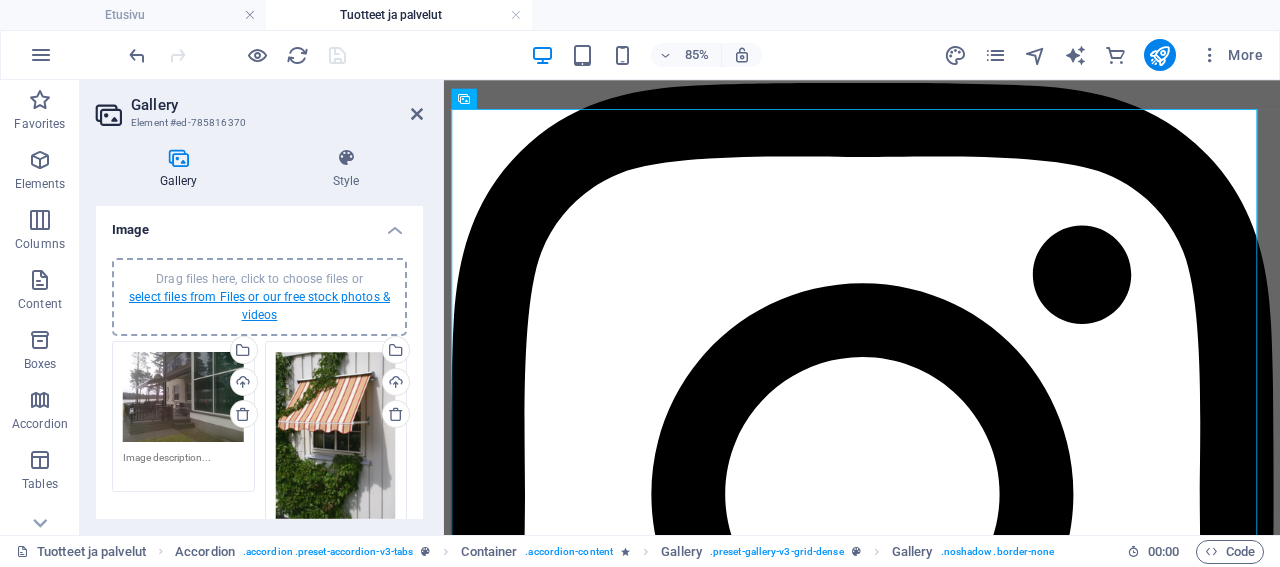 click on "select files from Files or our free stock photos & videos" at bounding box center [259, 306] 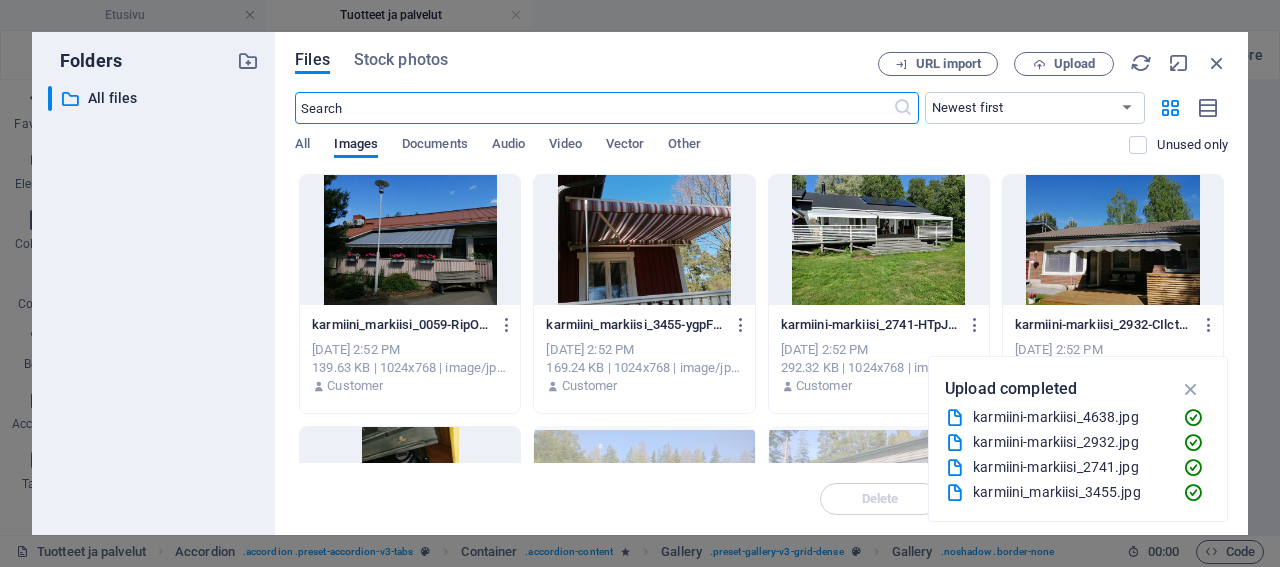 scroll, scrollTop: 2868, scrollLeft: 0, axis: vertical 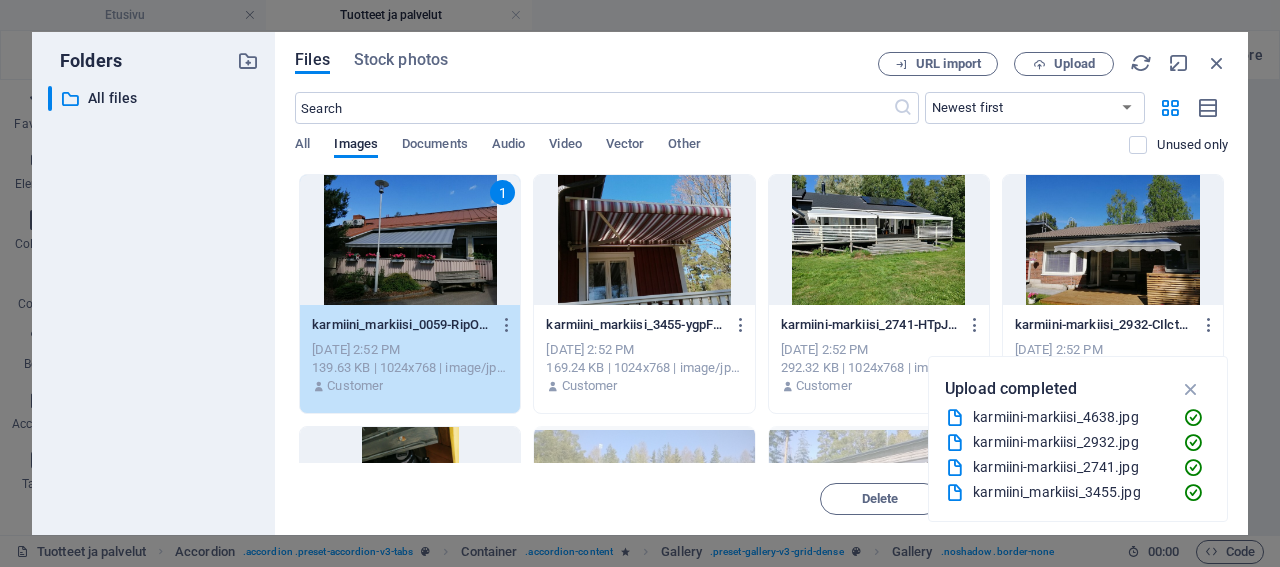 click at bounding box center (644, 240) 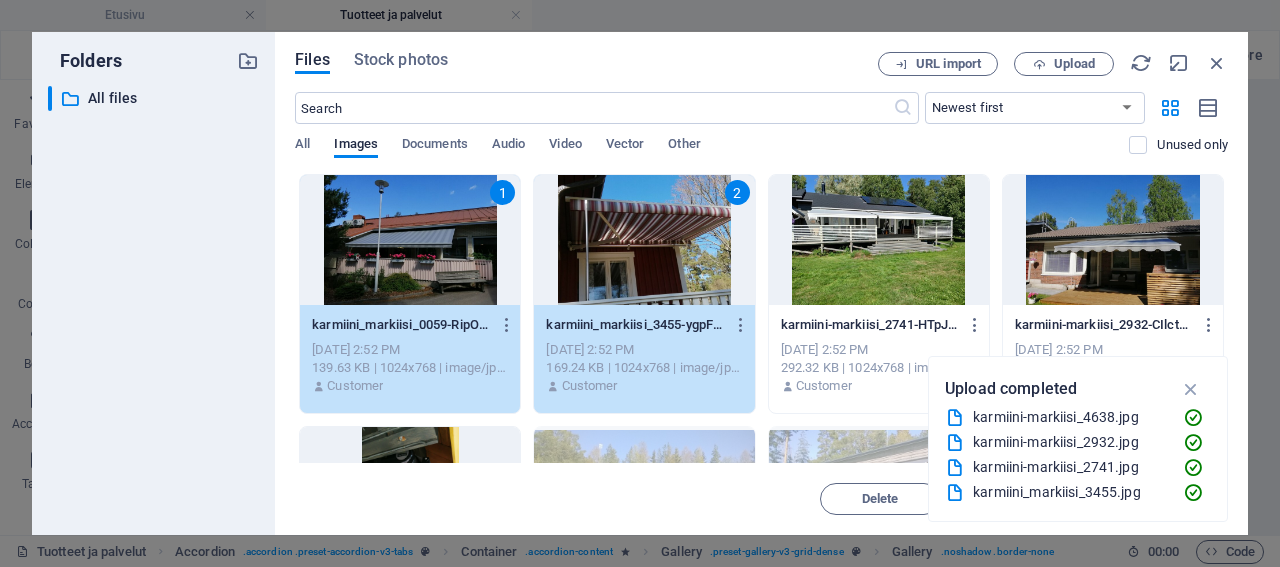 click at bounding box center (879, 240) 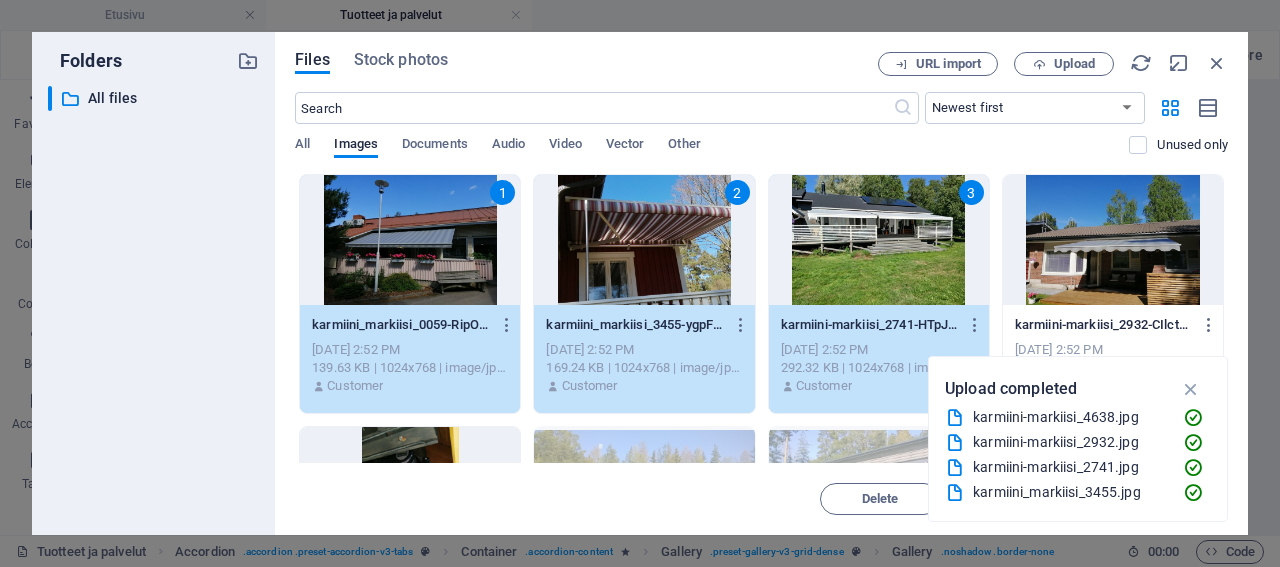 click at bounding box center (1113, 240) 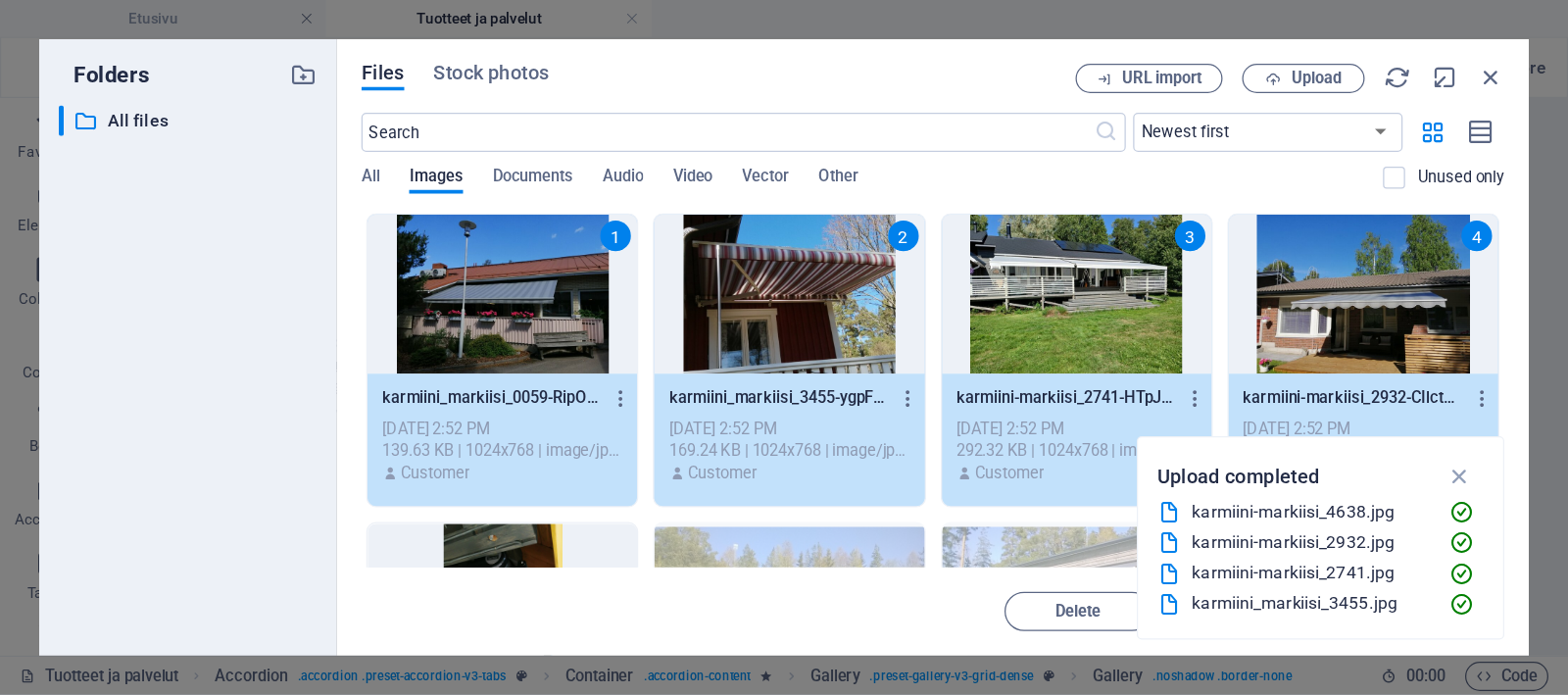 scroll, scrollTop: 0, scrollLeft: 0, axis: both 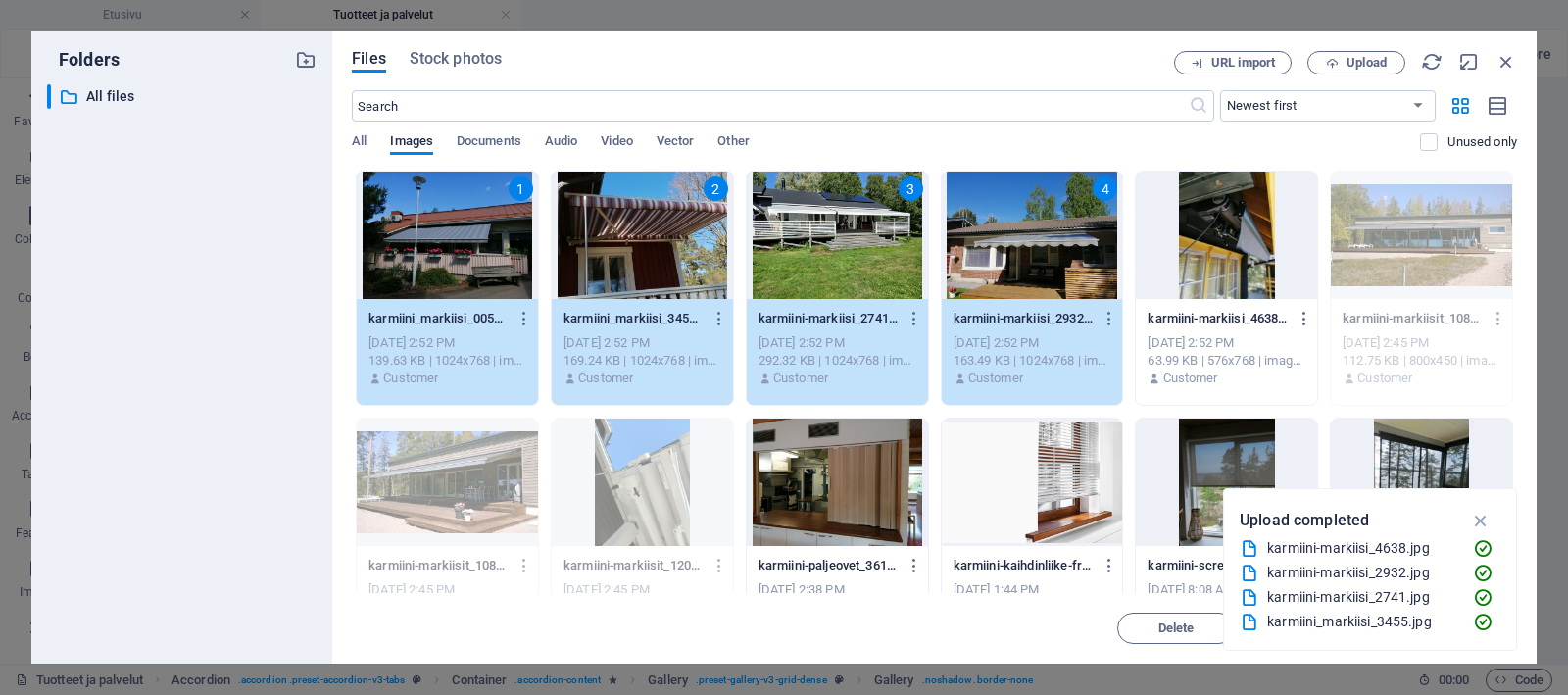 click at bounding box center (1226, 235) 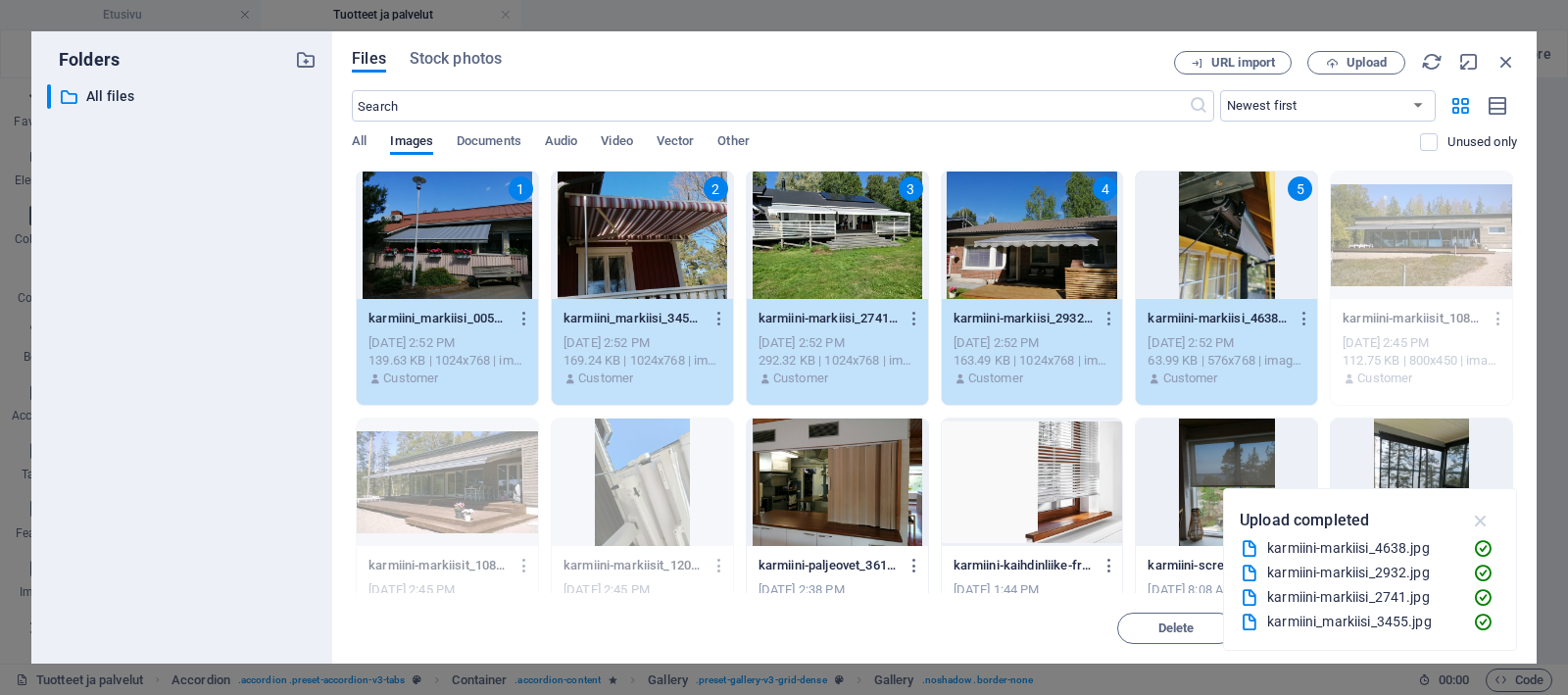 click at bounding box center [1481, 521] 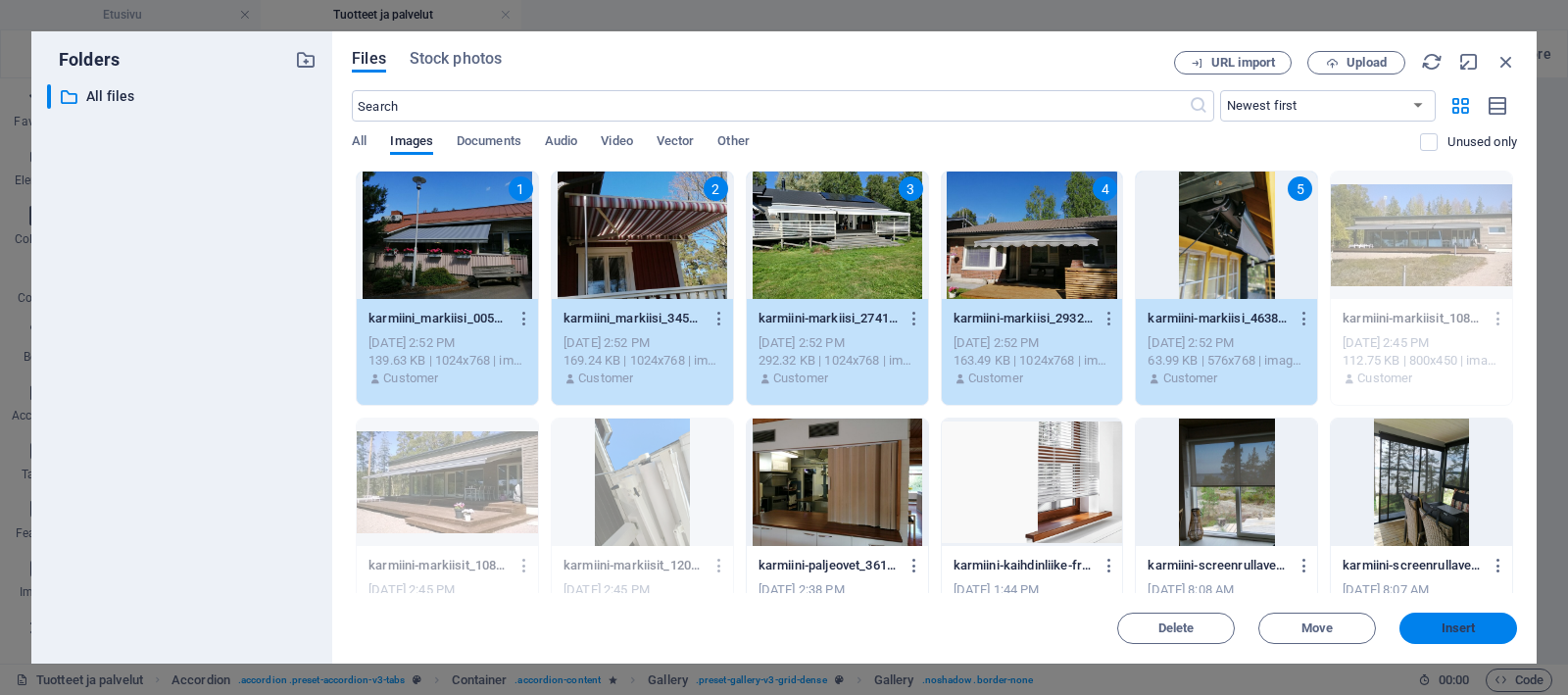 click on "Insert" at bounding box center [1458, 628] 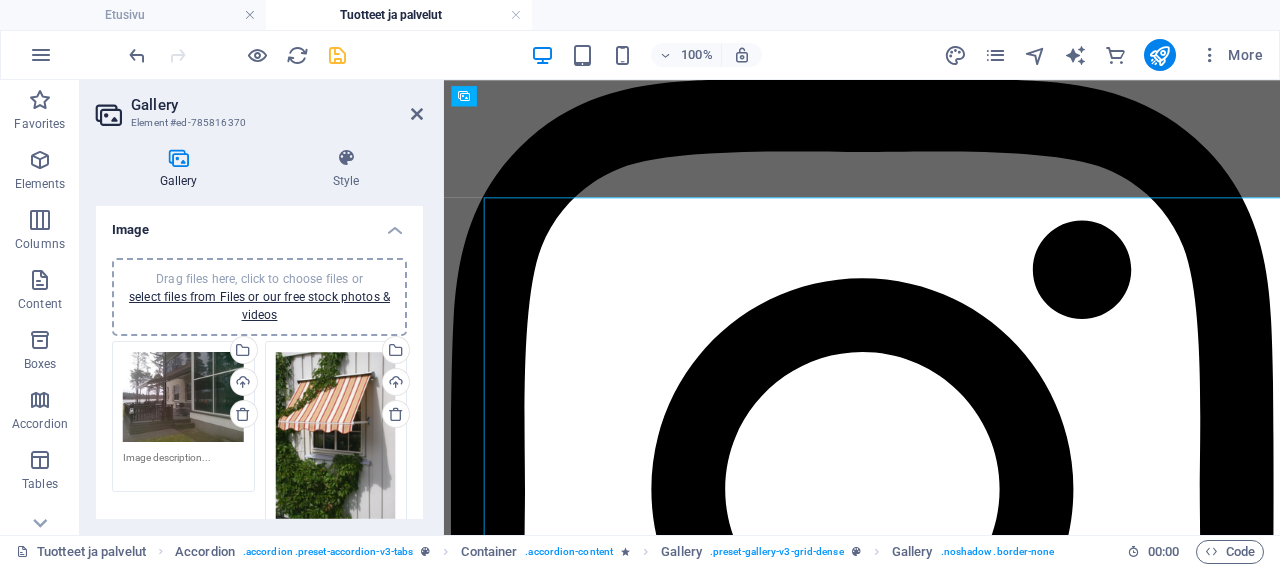 scroll, scrollTop: 2865, scrollLeft: 0, axis: vertical 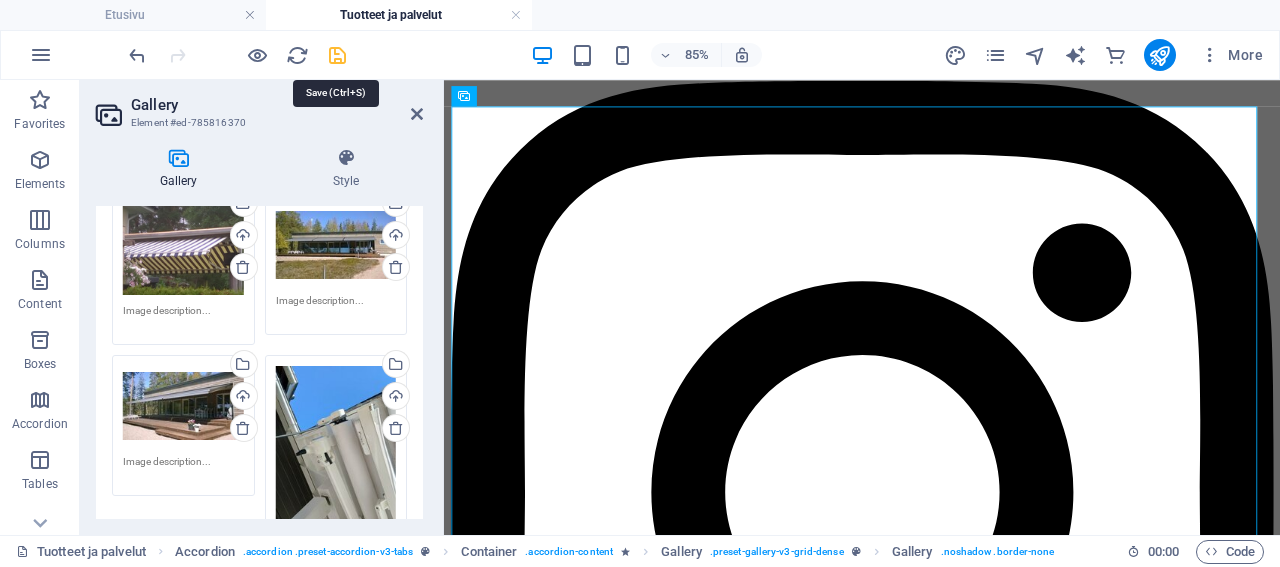 click at bounding box center [337, 55] 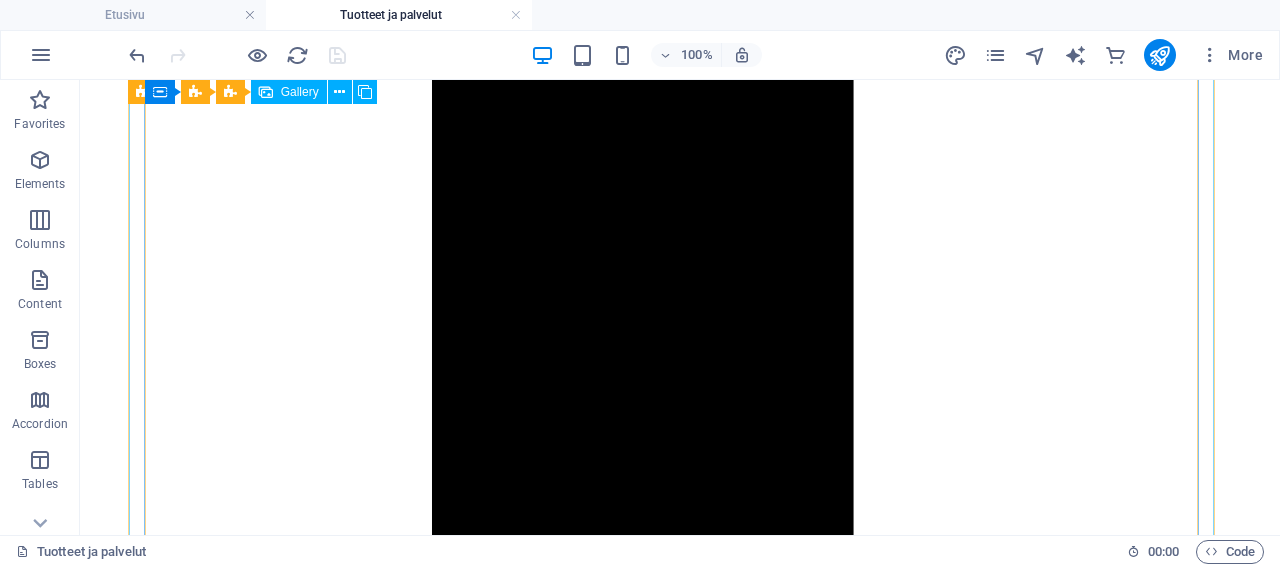 scroll, scrollTop: 1513, scrollLeft: 0, axis: vertical 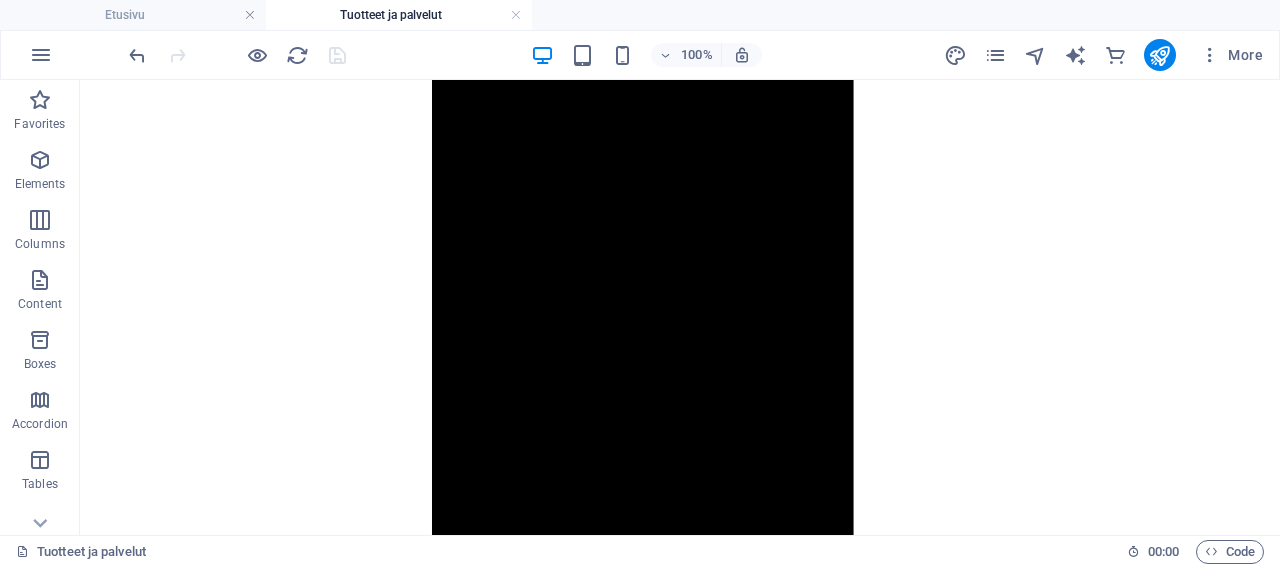 click on "Tuotteet ja palvelut" at bounding box center (399, 15) 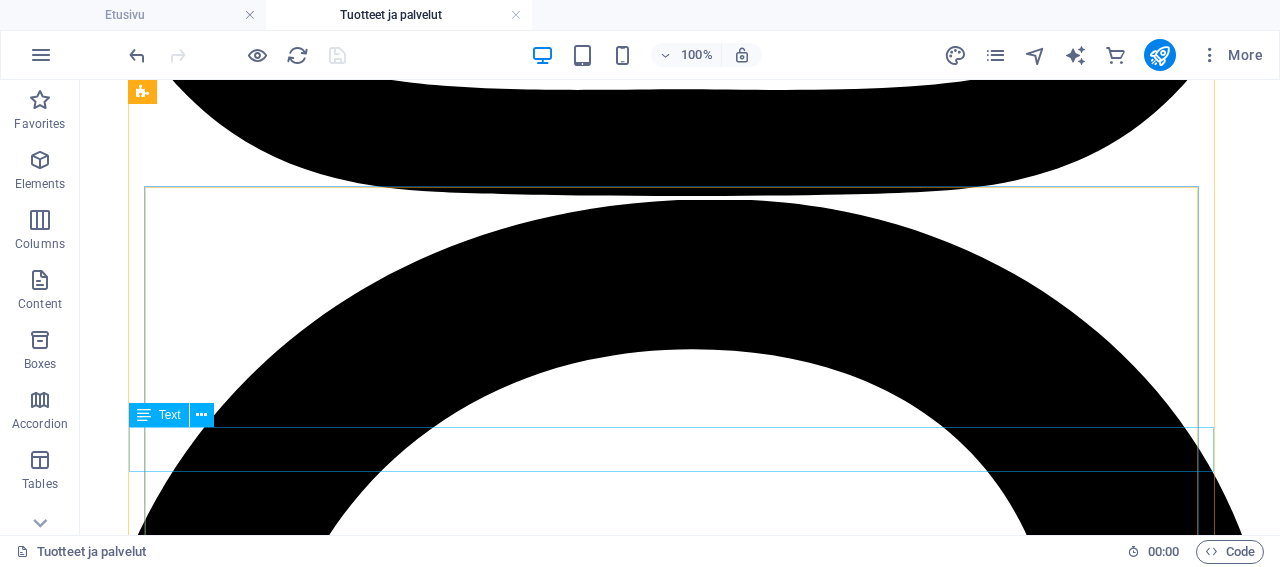 scroll, scrollTop: 4737, scrollLeft: 0, axis: vertical 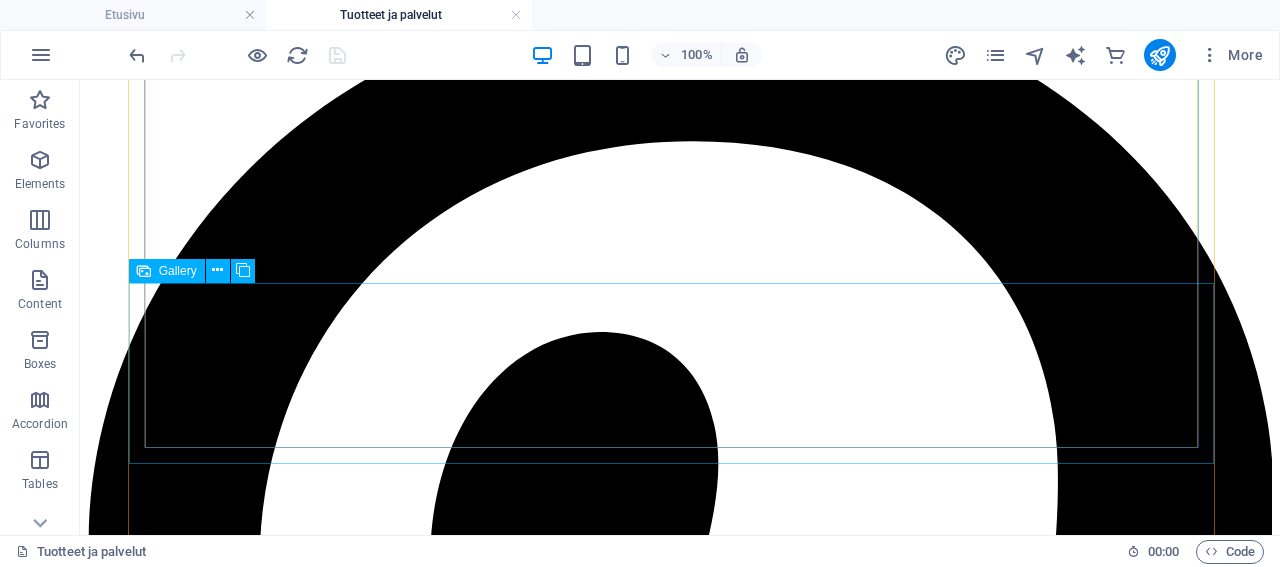 click on "Gallery" at bounding box center [178, 271] 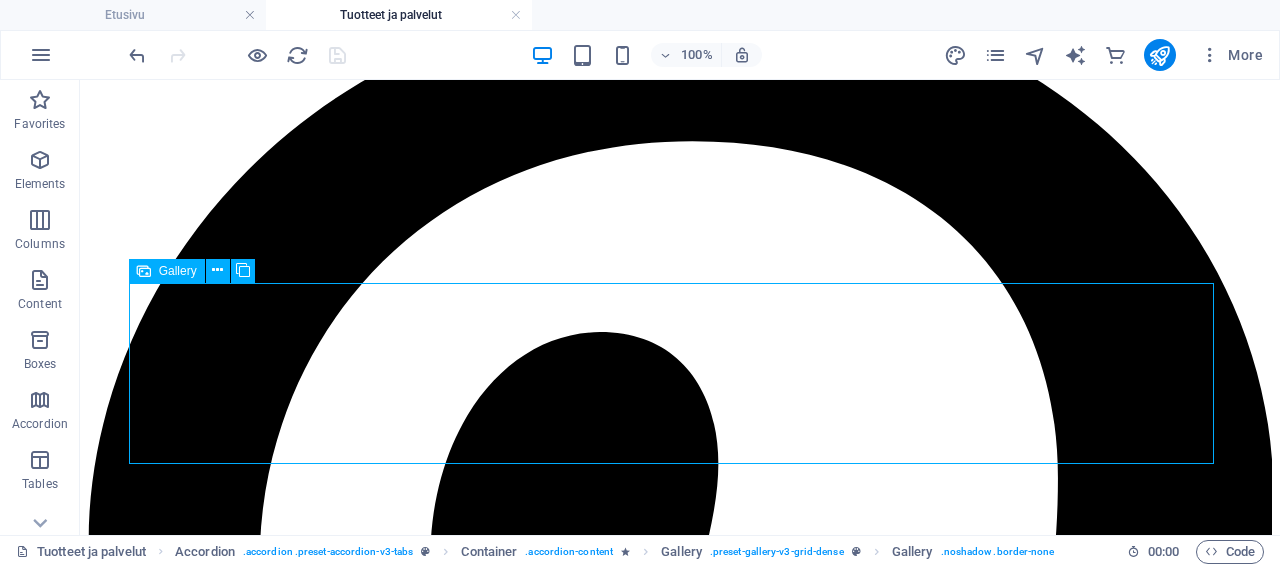click on "Gallery" at bounding box center (178, 271) 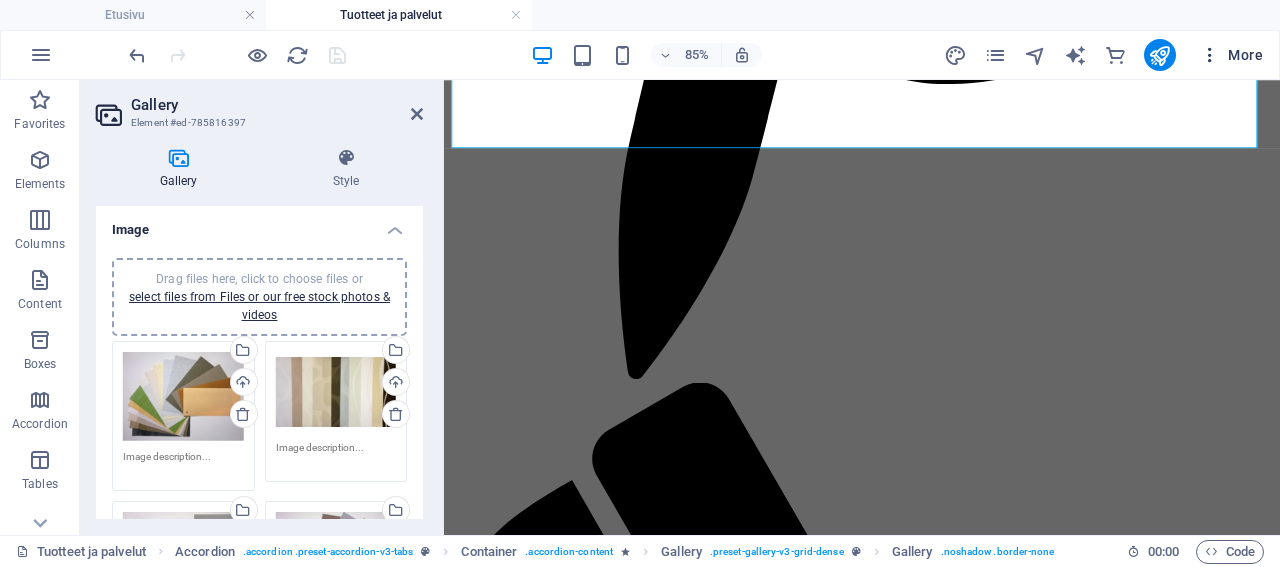 click on "More" at bounding box center (1231, 55) 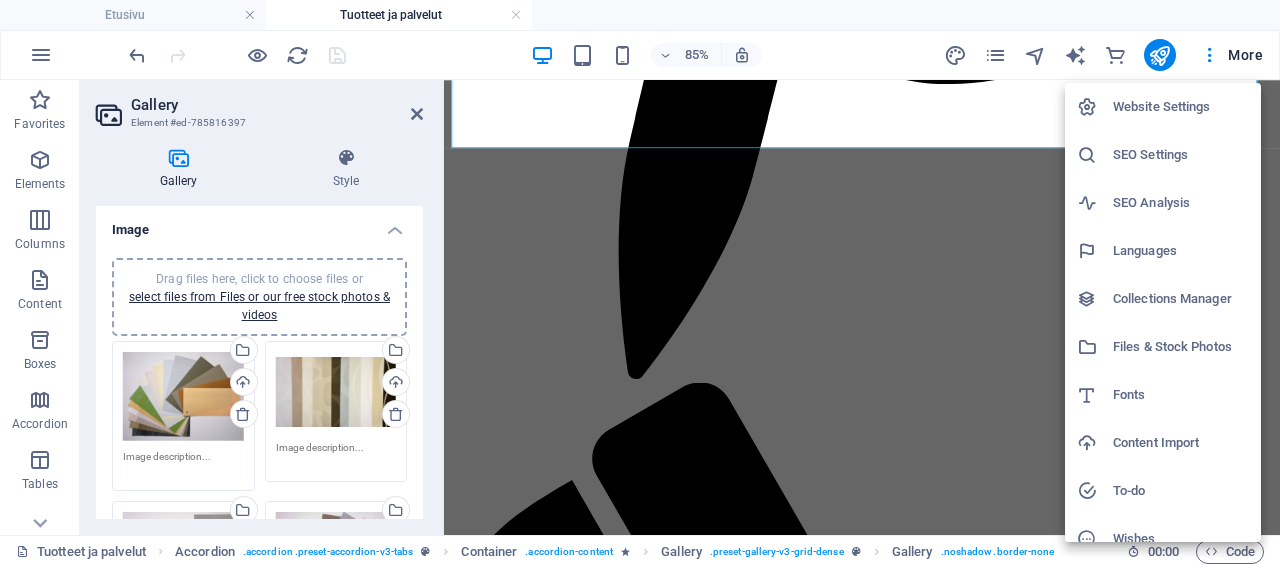click on "Files & Stock Photos" at bounding box center (1181, 347) 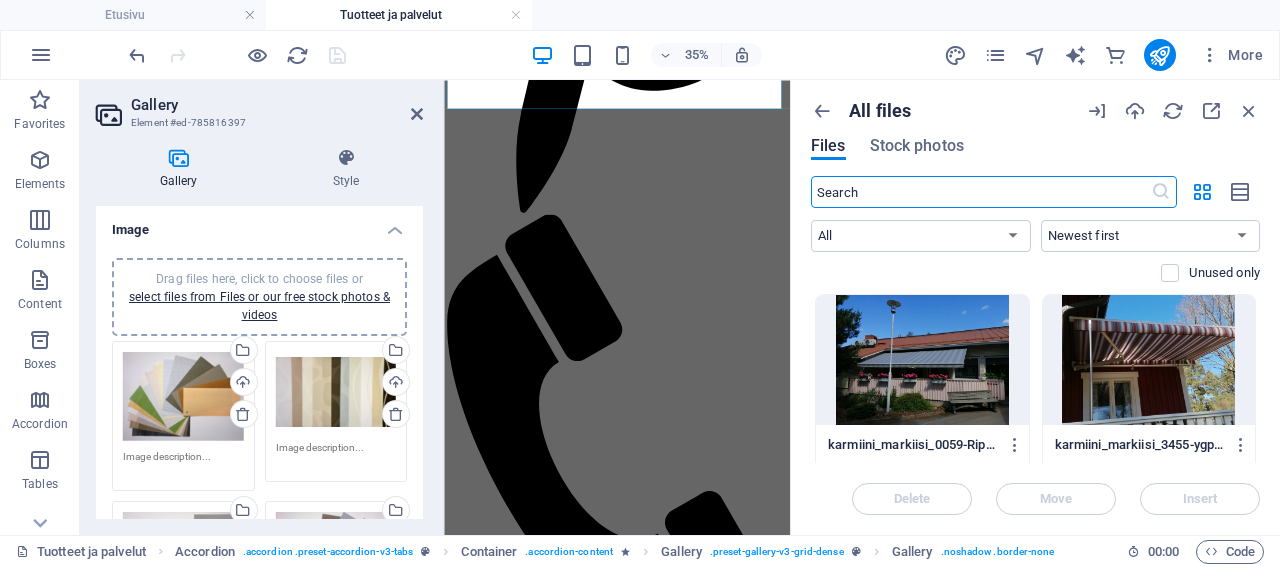 scroll, scrollTop: 4752, scrollLeft: 0, axis: vertical 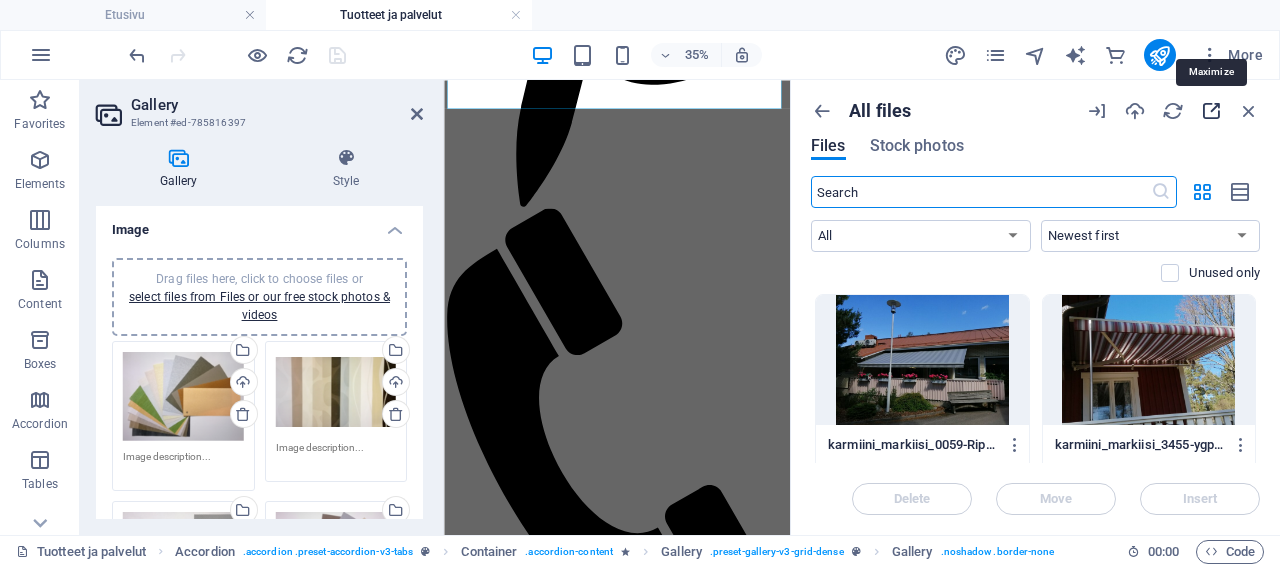 click at bounding box center [1211, 111] 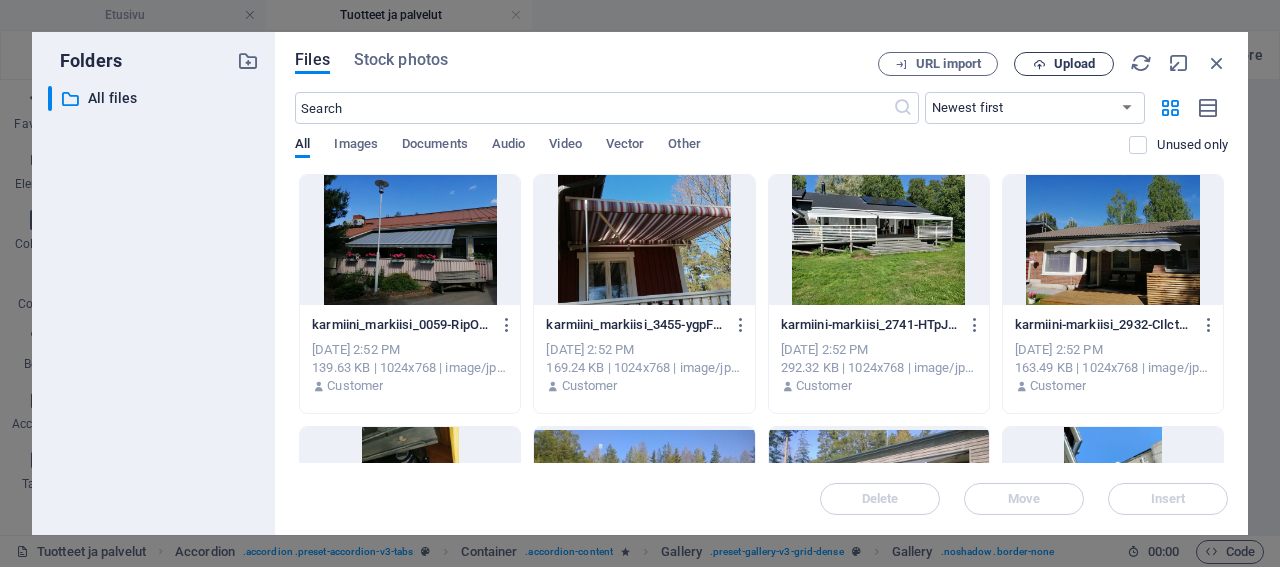click on "Upload" at bounding box center (1064, 64) 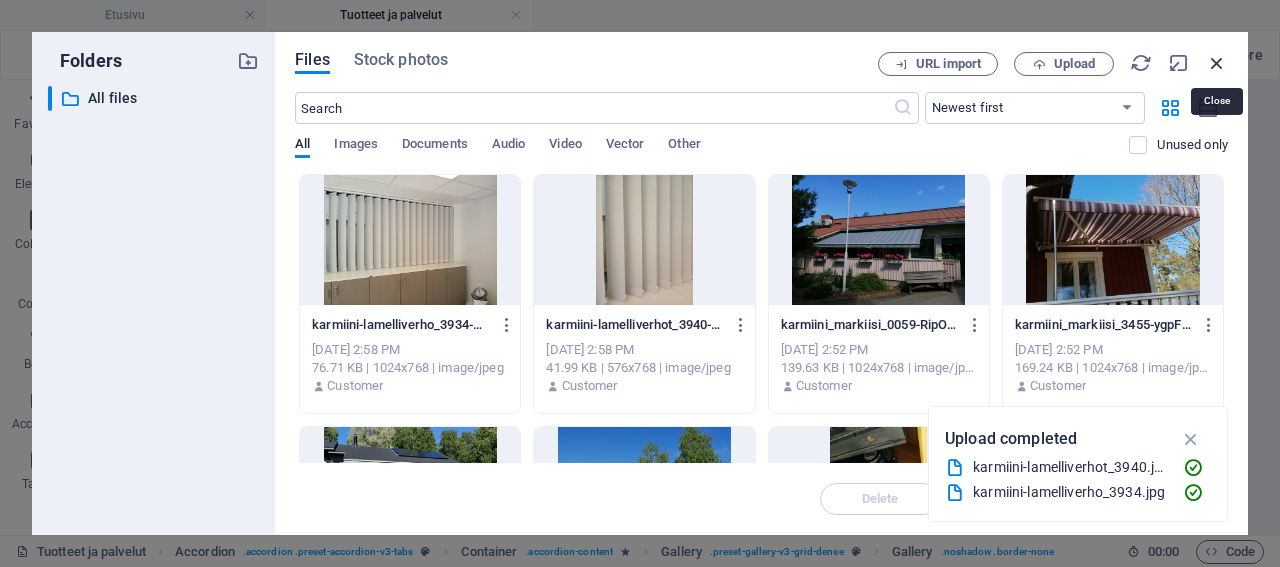 click at bounding box center (1217, 63) 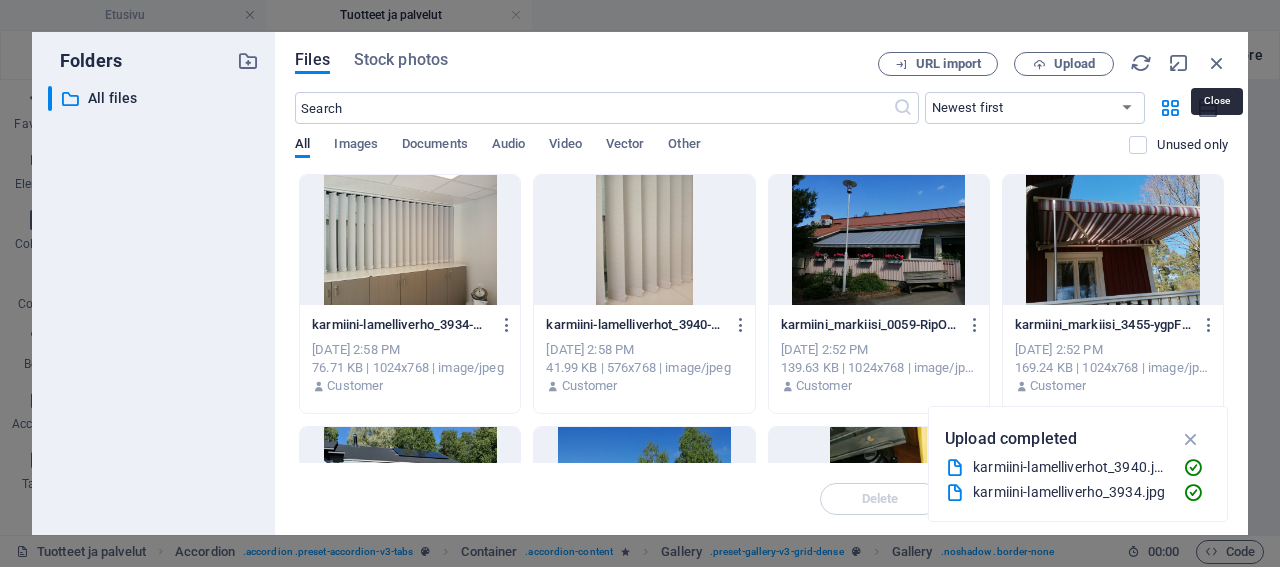 scroll, scrollTop: 4737, scrollLeft: 0, axis: vertical 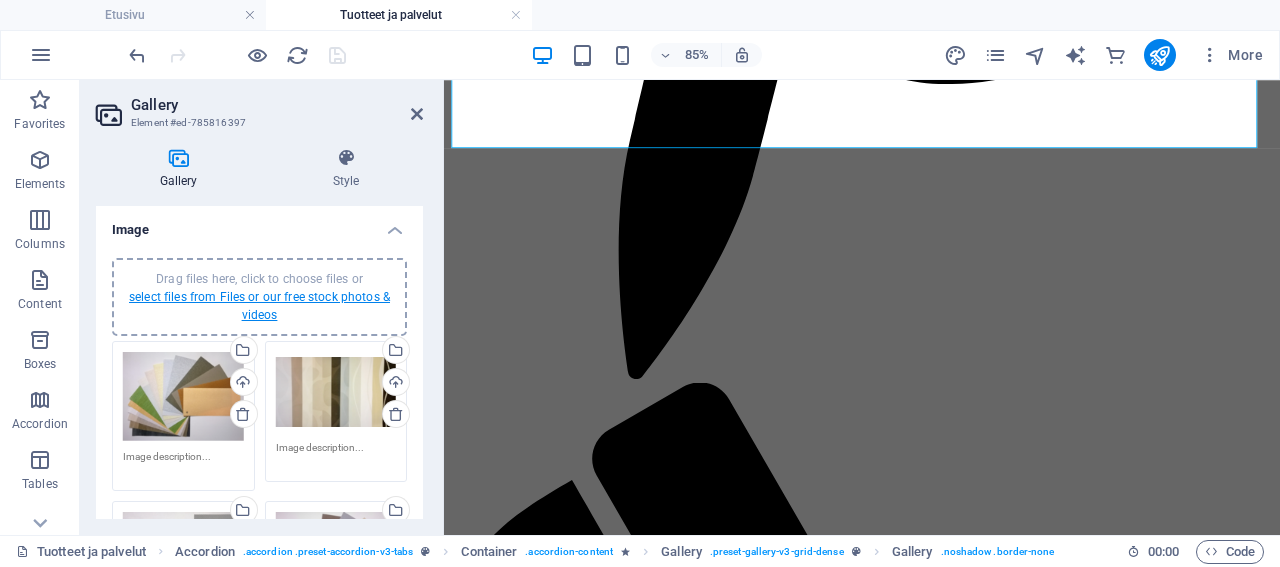 click on "select files from Files or our free stock photos & videos" at bounding box center [259, 306] 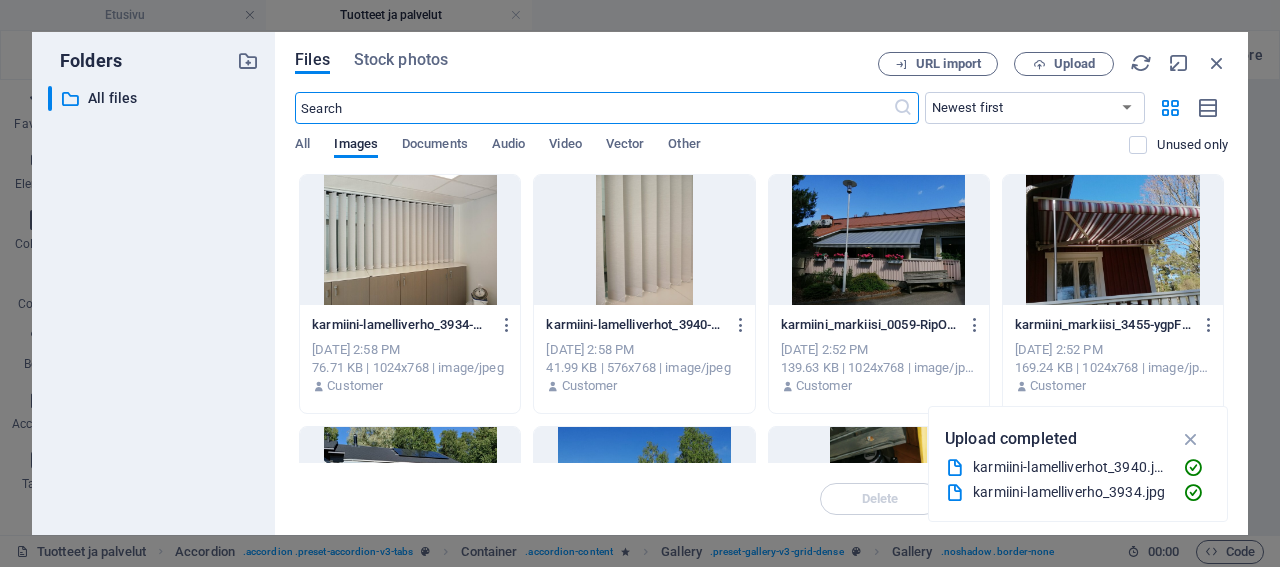 scroll, scrollTop: 4752, scrollLeft: 0, axis: vertical 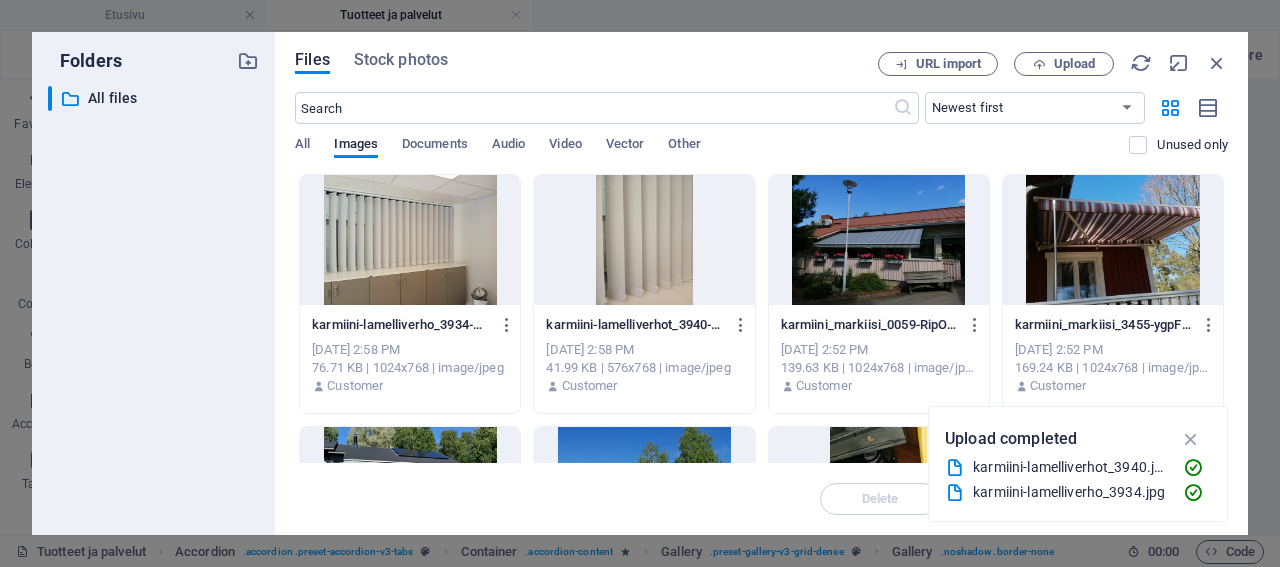 click at bounding box center (410, 240) 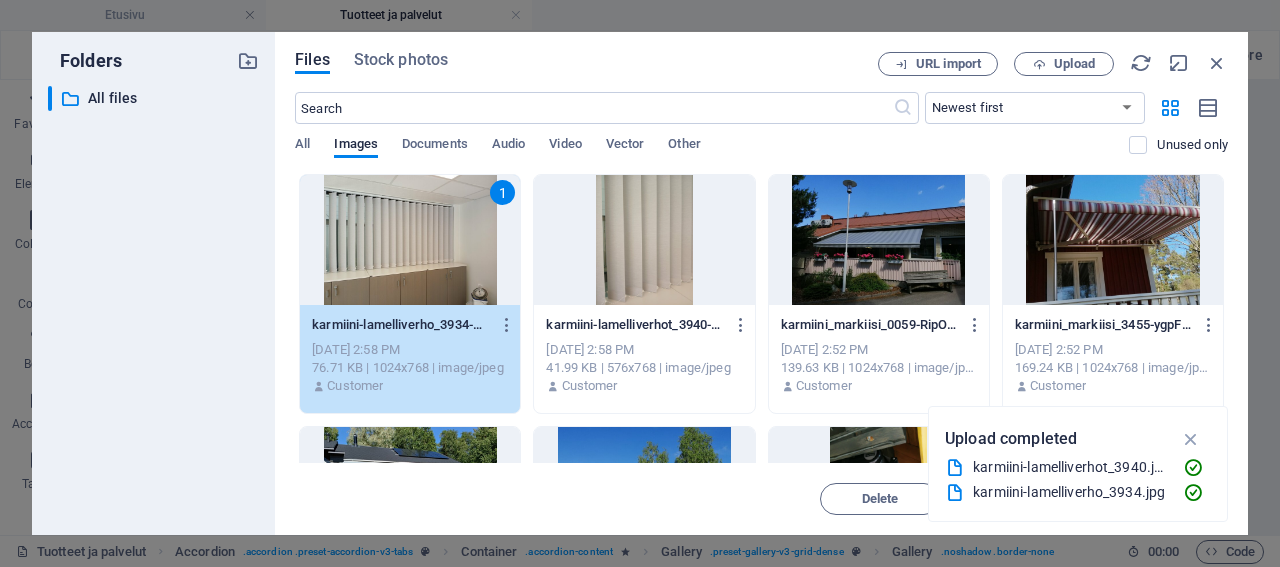 click at bounding box center (644, 240) 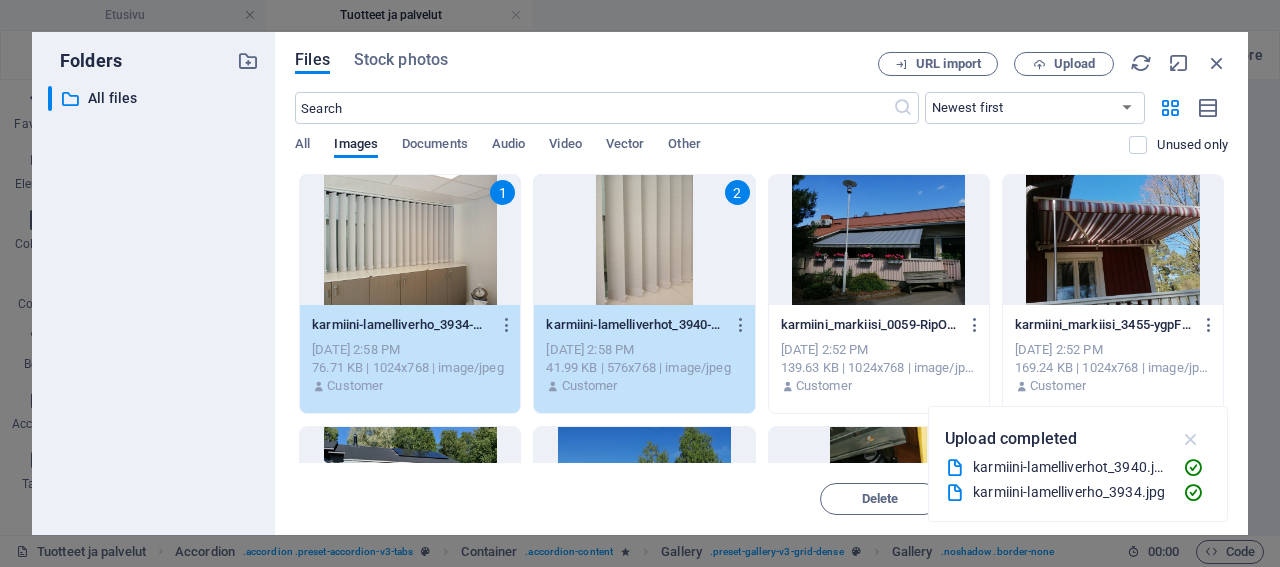 click at bounding box center [1191, 439] 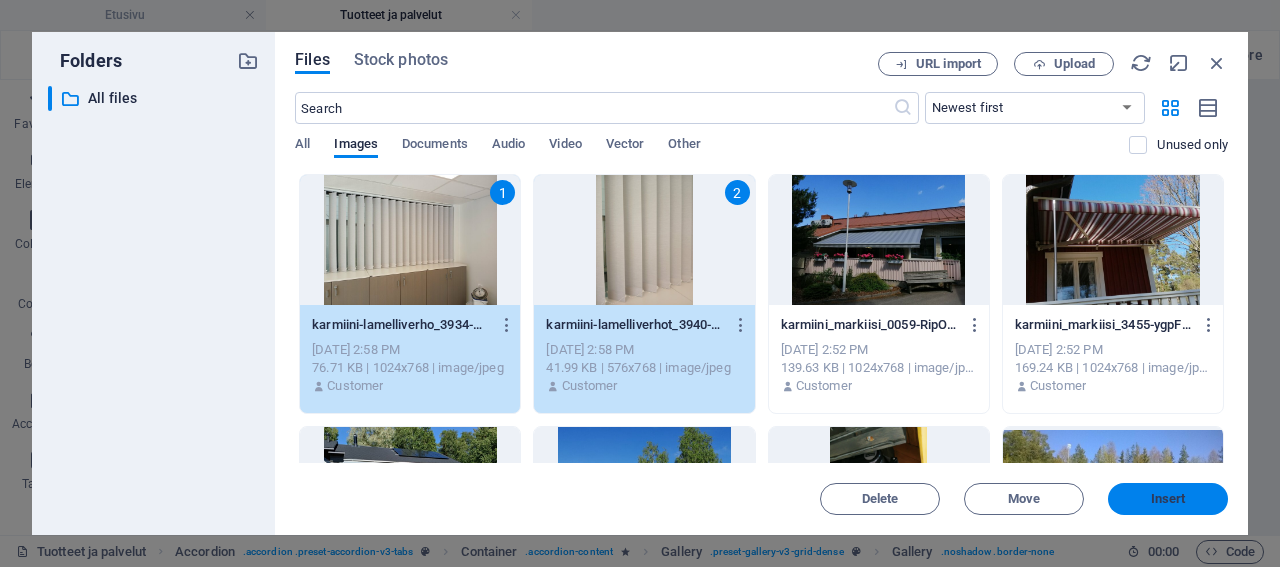 click on "Insert" at bounding box center [1168, 499] 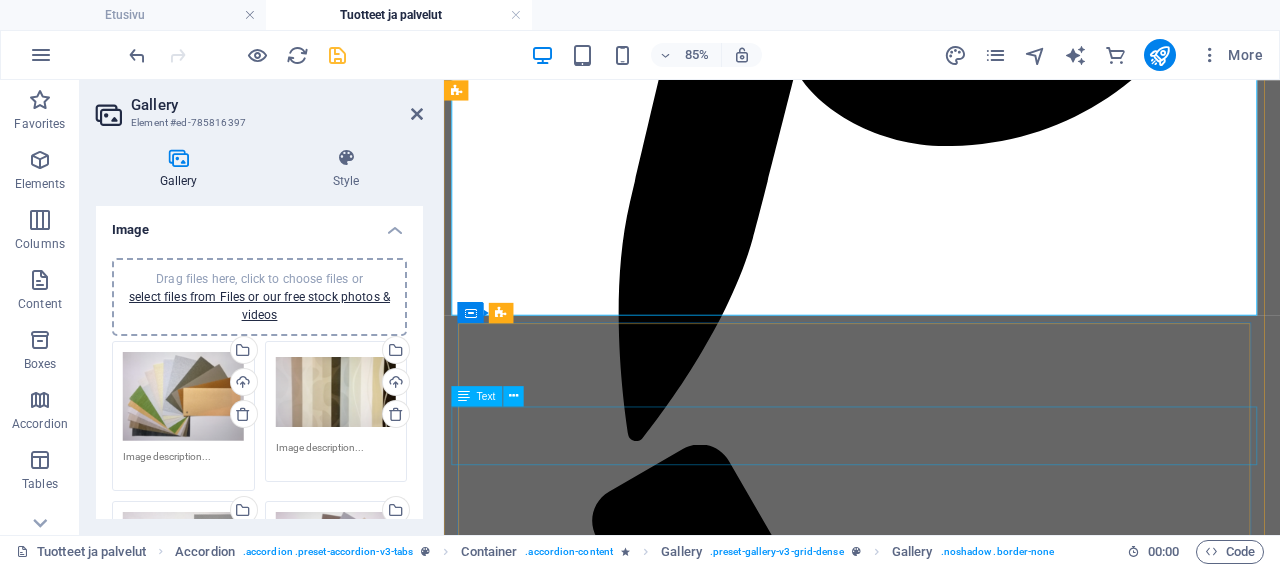 scroll, scrollTop: 4529, scrollLeft: 0, axis: vertical 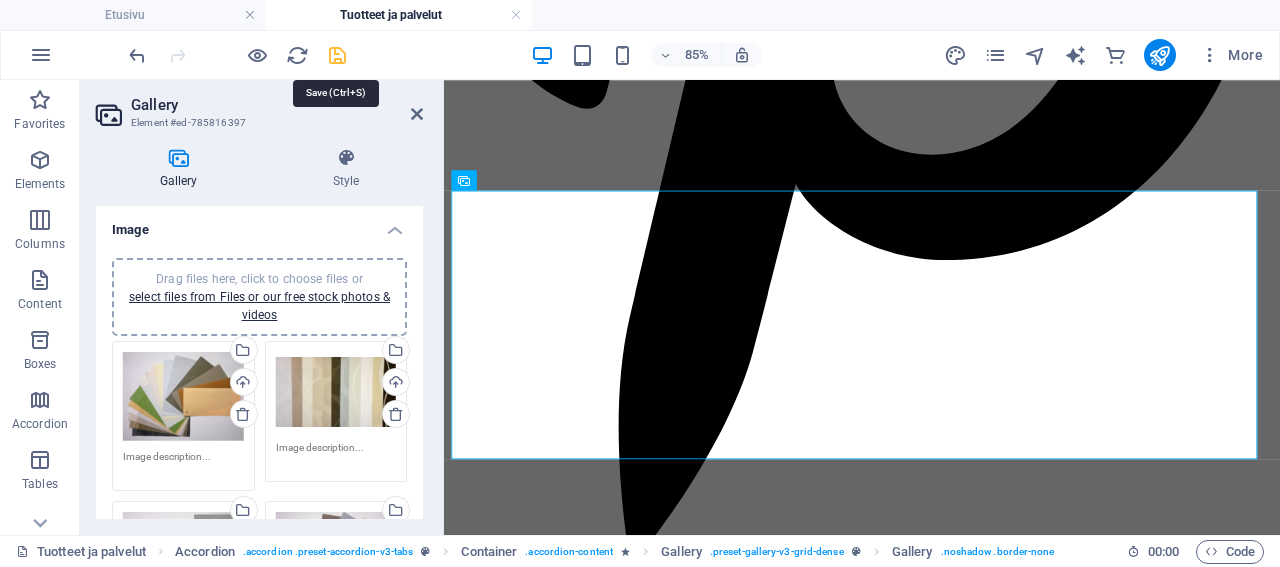 click at bounding box center (337, 55) 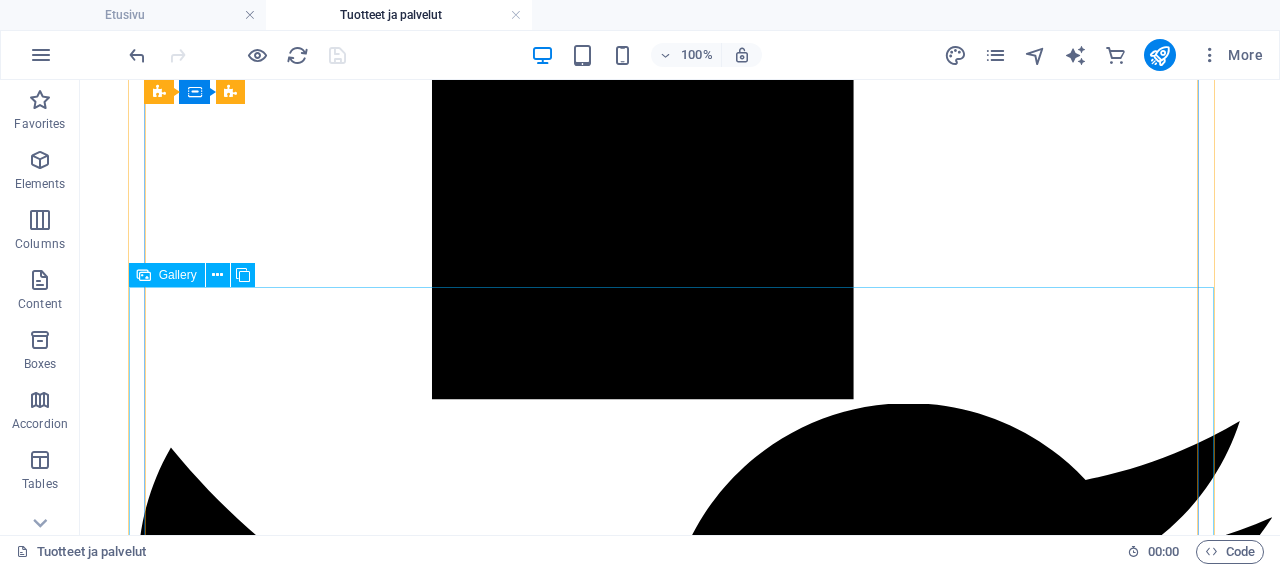 scroll, scrollTop: 2241, scrollLeft: 0, axis: vertical 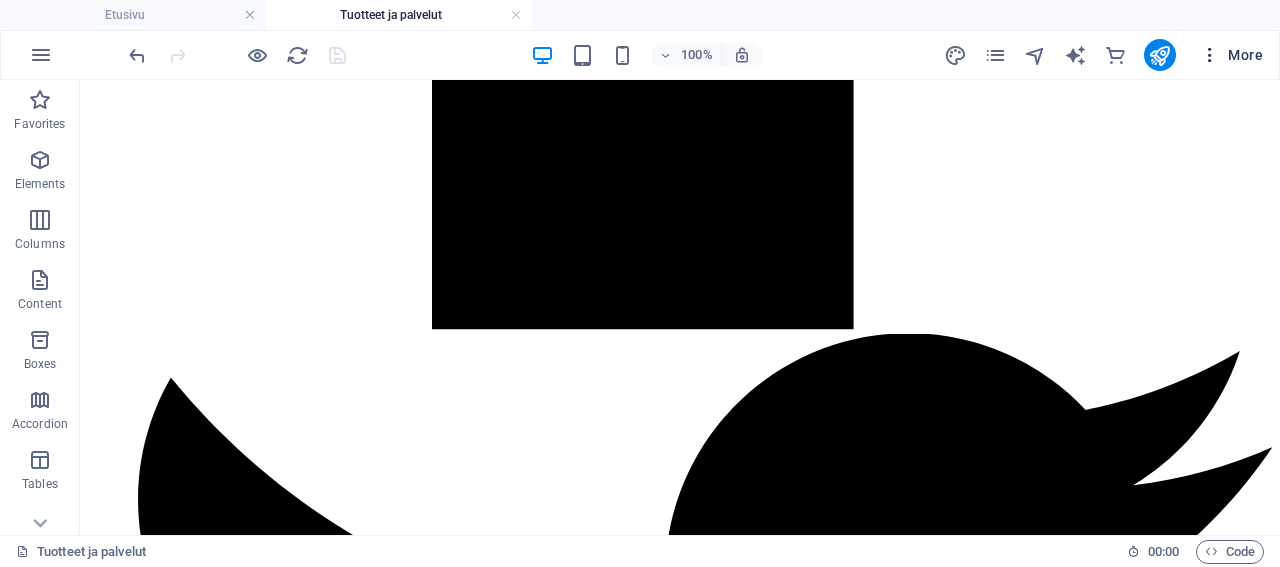 click on "More" at bounding box center (1231, 55) 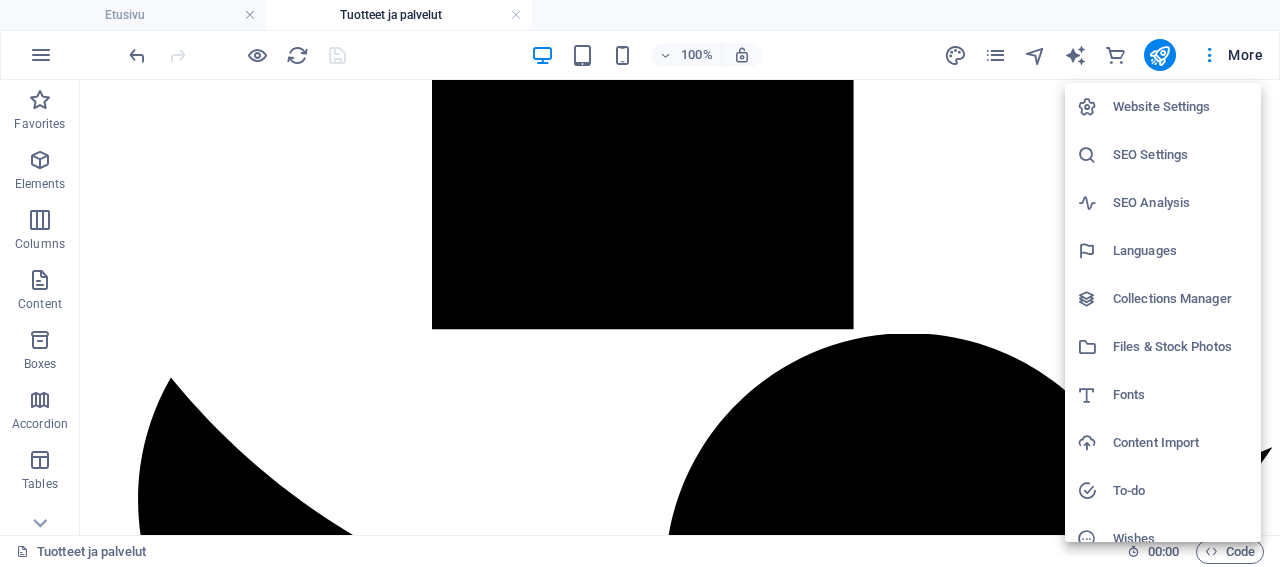 click on "Files & Stock Photos" at bounding box center [1181, 347] 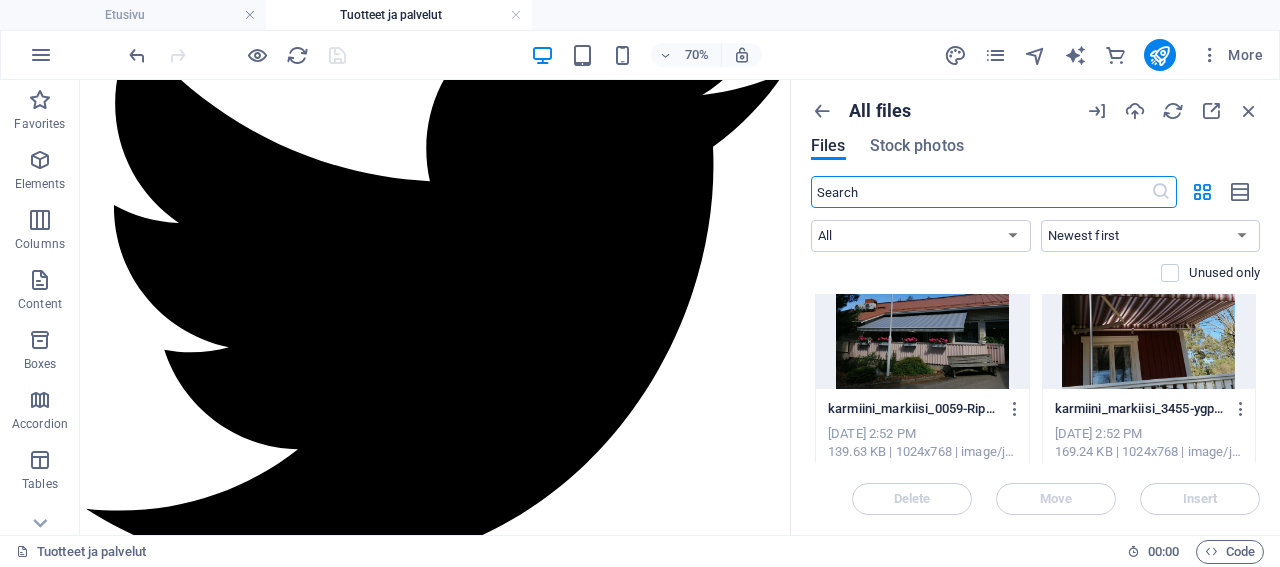 scroll, scrollTop: 0, scrollLeft: 0, axis: both 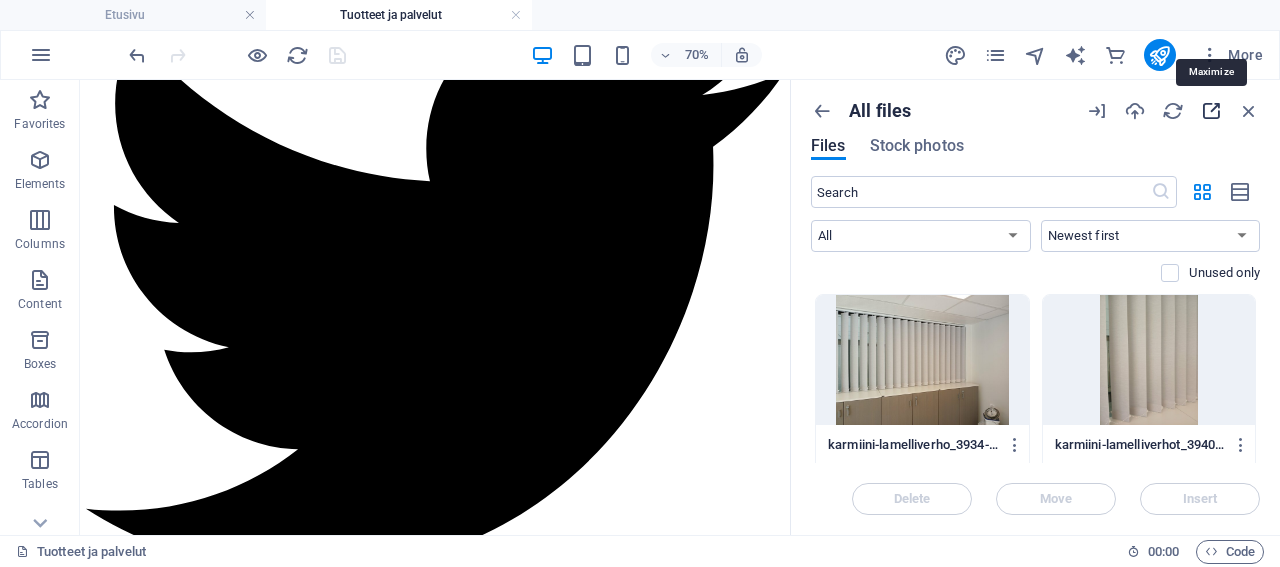 click at bounding box center (1211, 111) 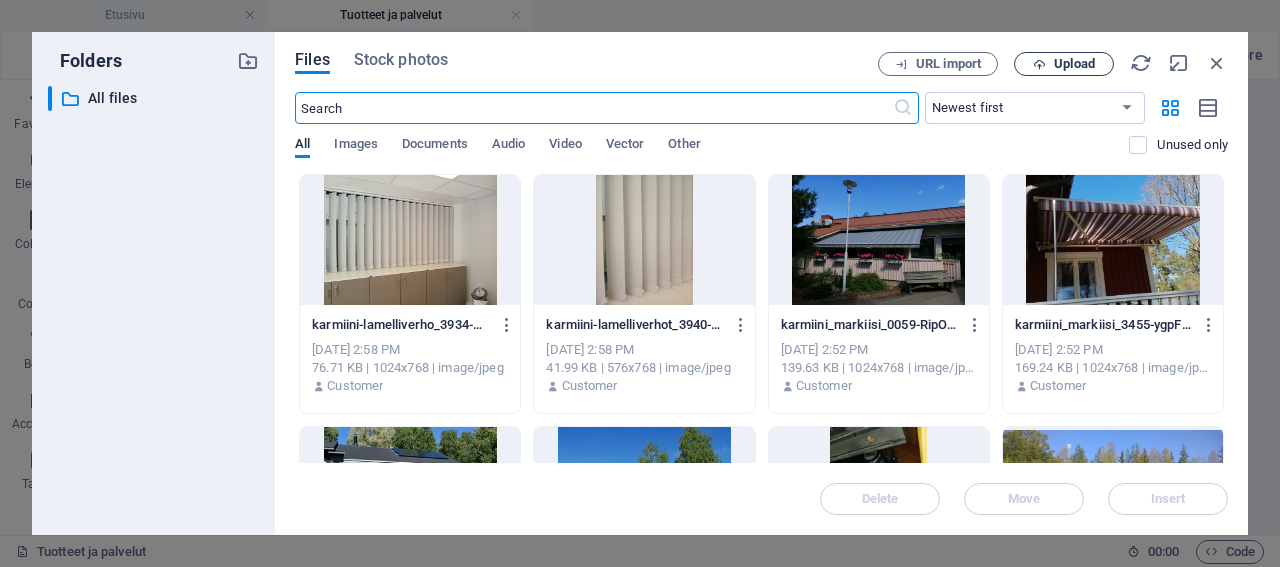 click on "Upload" at bounding box center [1074, 64] 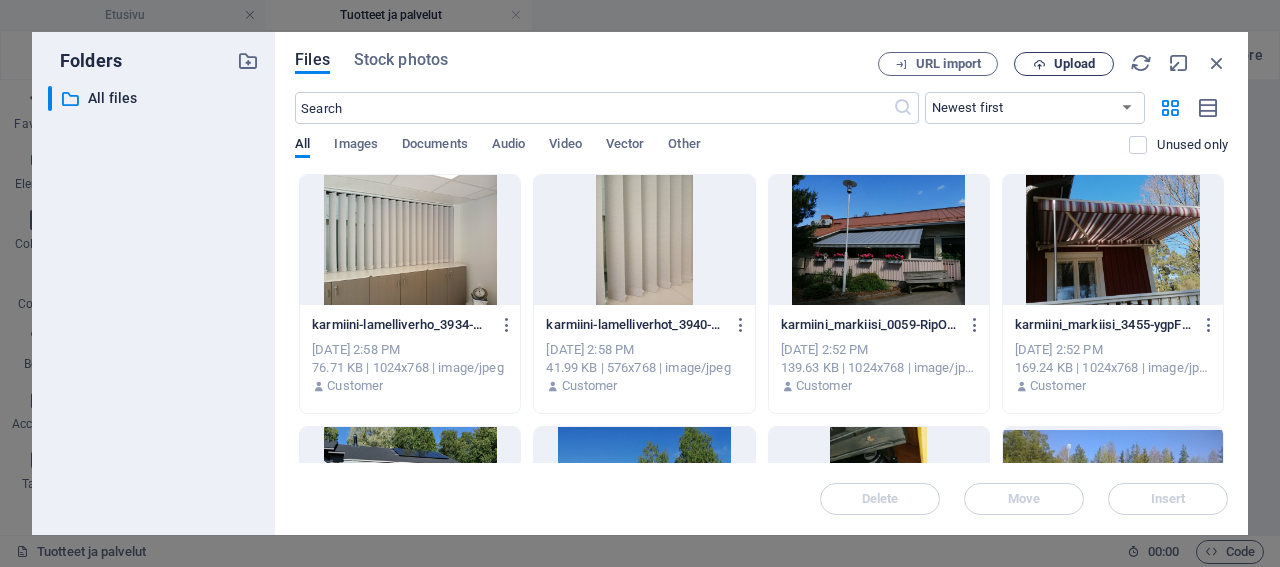 click on "Upload" at bounding box center [1074, 64] 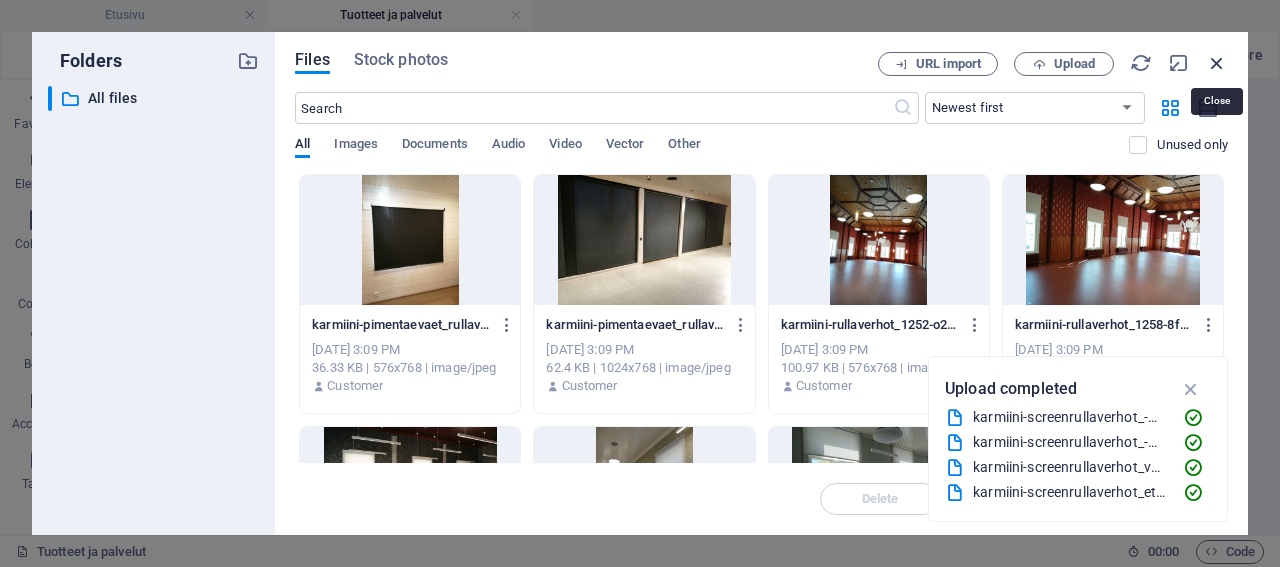 click at bounding box center [1217, 63] 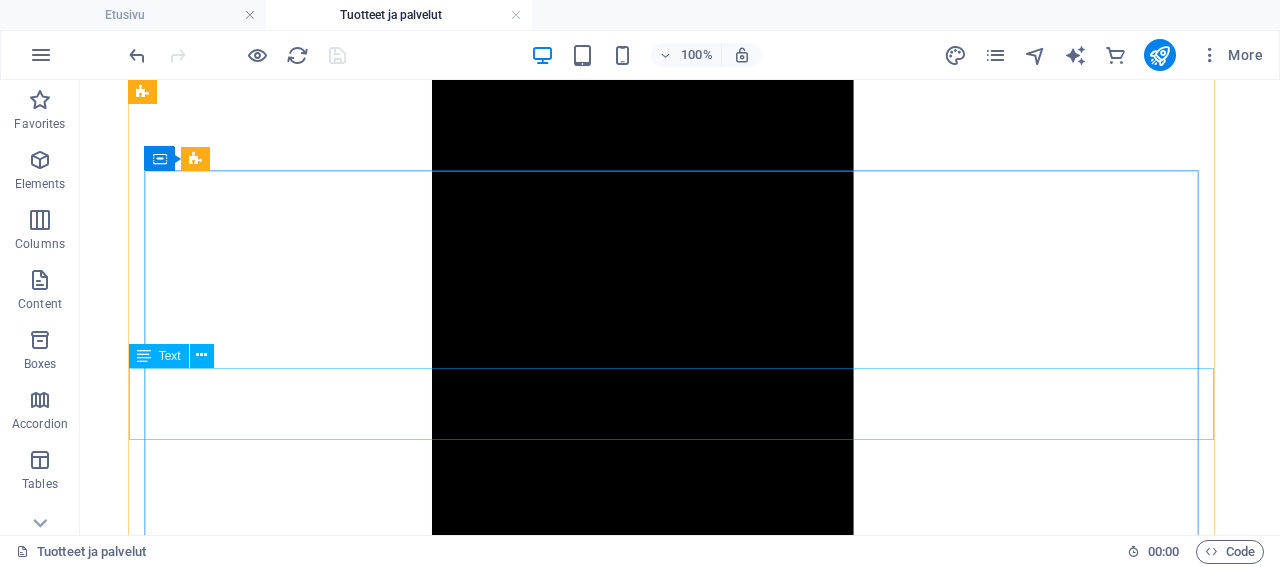 scroll, scrollTop: 2137, scrollLeft: 0, axis: vertical 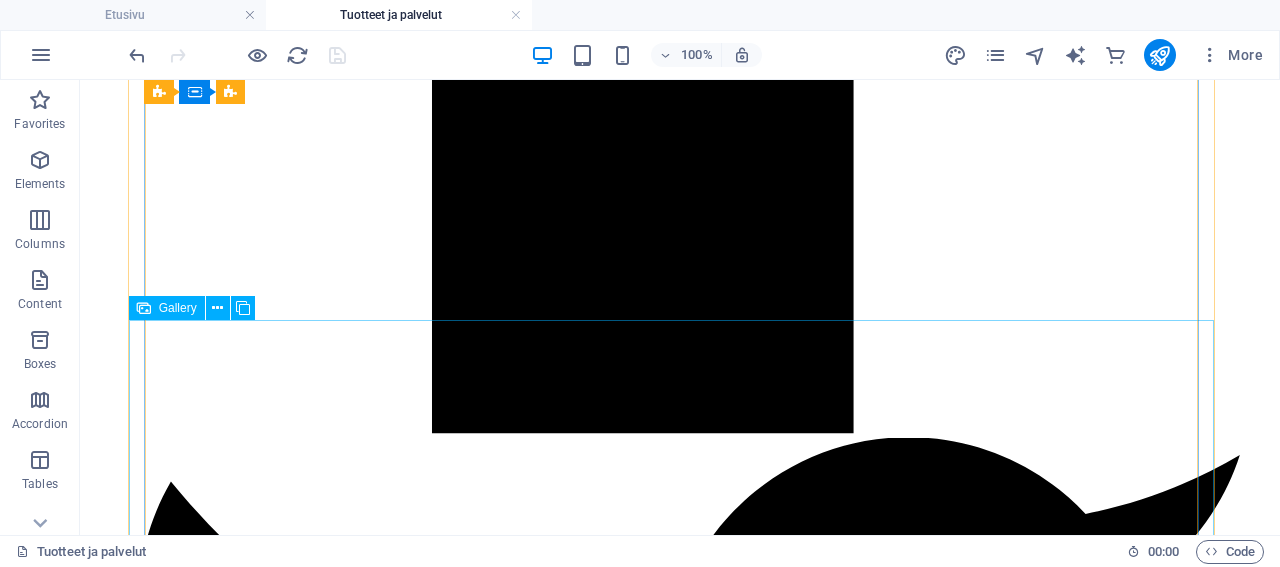 click on "Gallery" at bounding box center [178, 308] 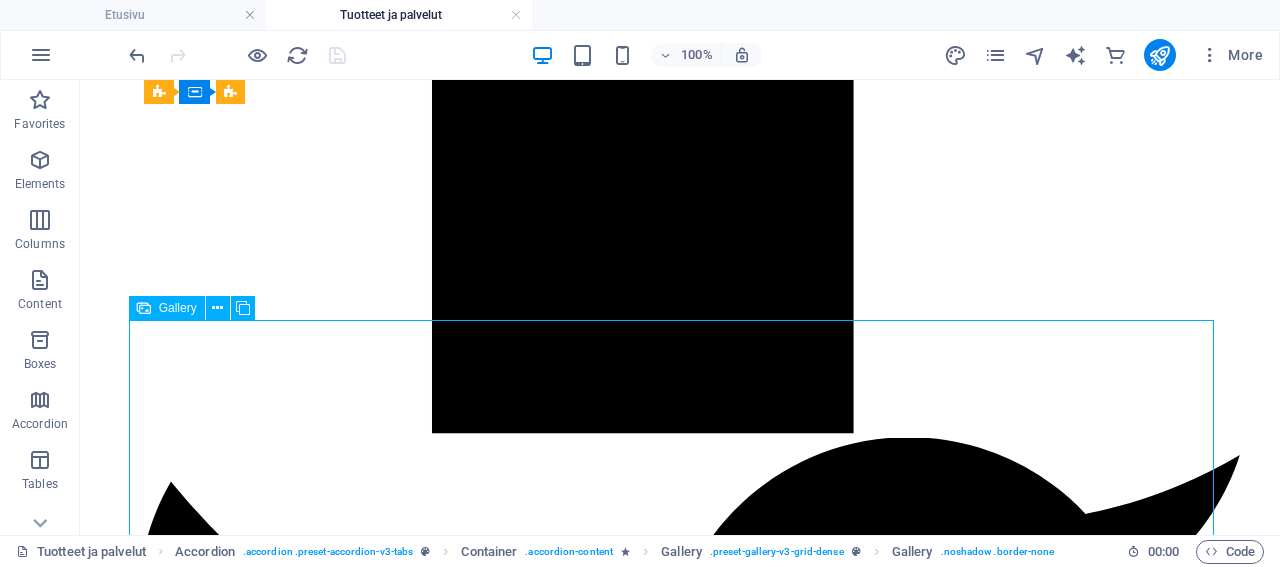 click on "Gallery" at bounding box center [178, 308] 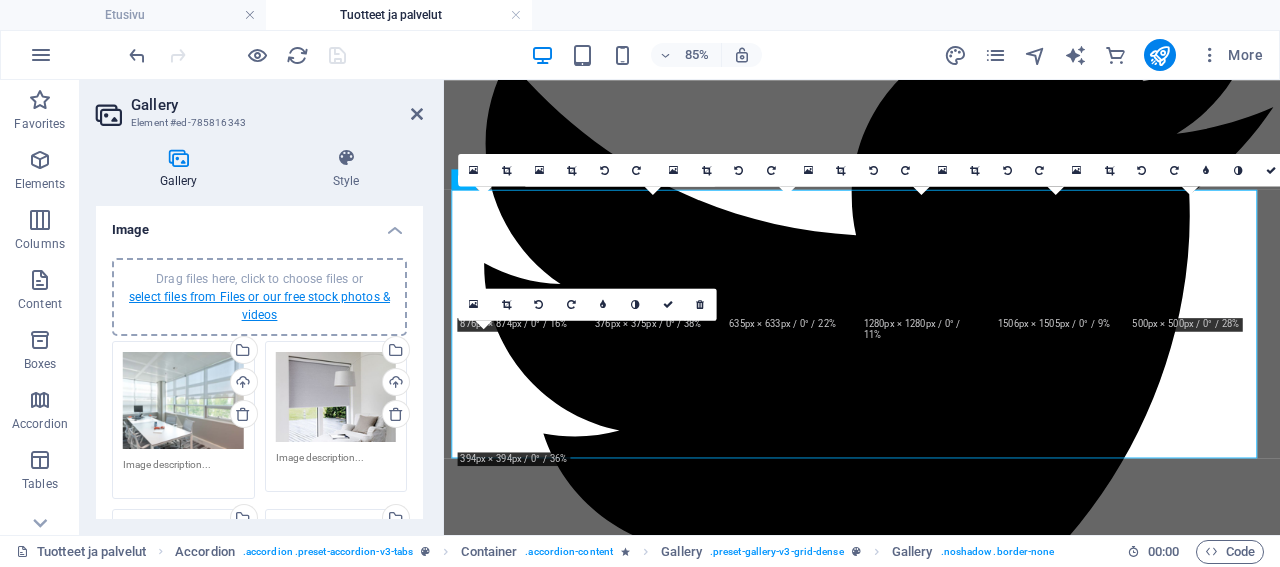 click on "select files from Files or our free stock photos & videos" at bounding box center [259, 306] 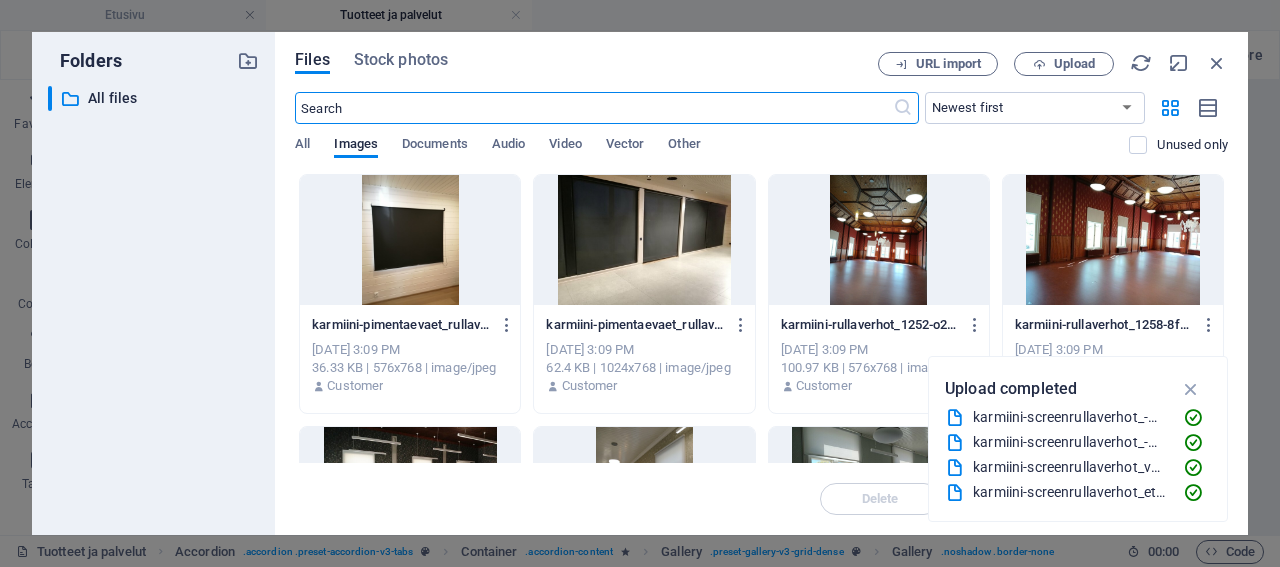 scroll, scrollTop: 2142, scrollLeft: 0, axis: vertical 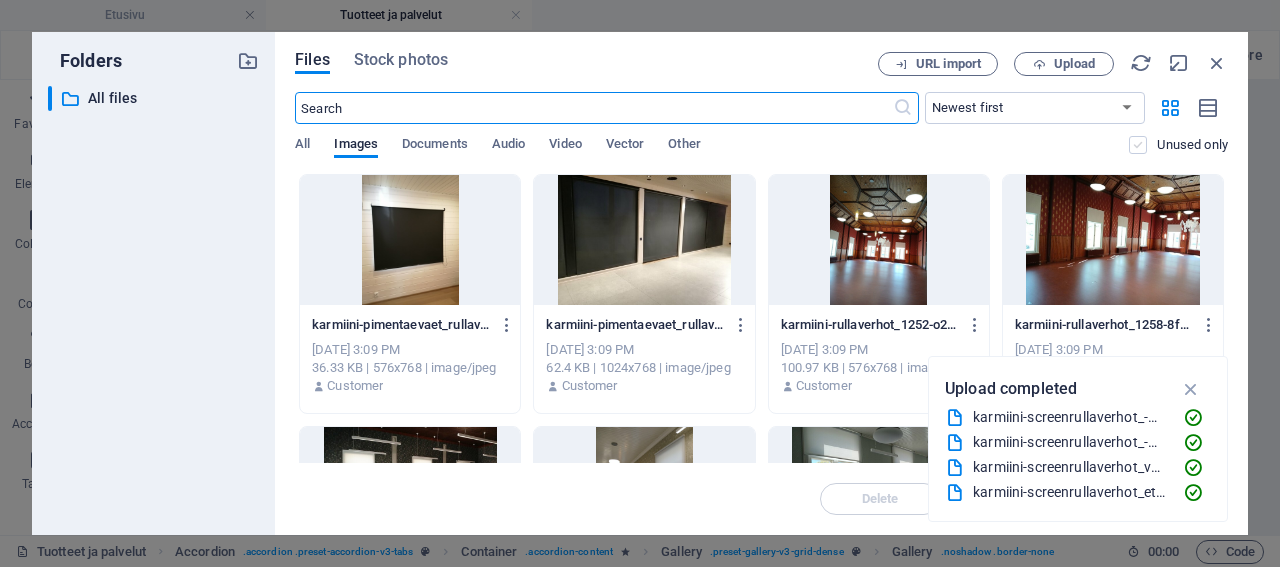 click at bounding box center (1138, 145) 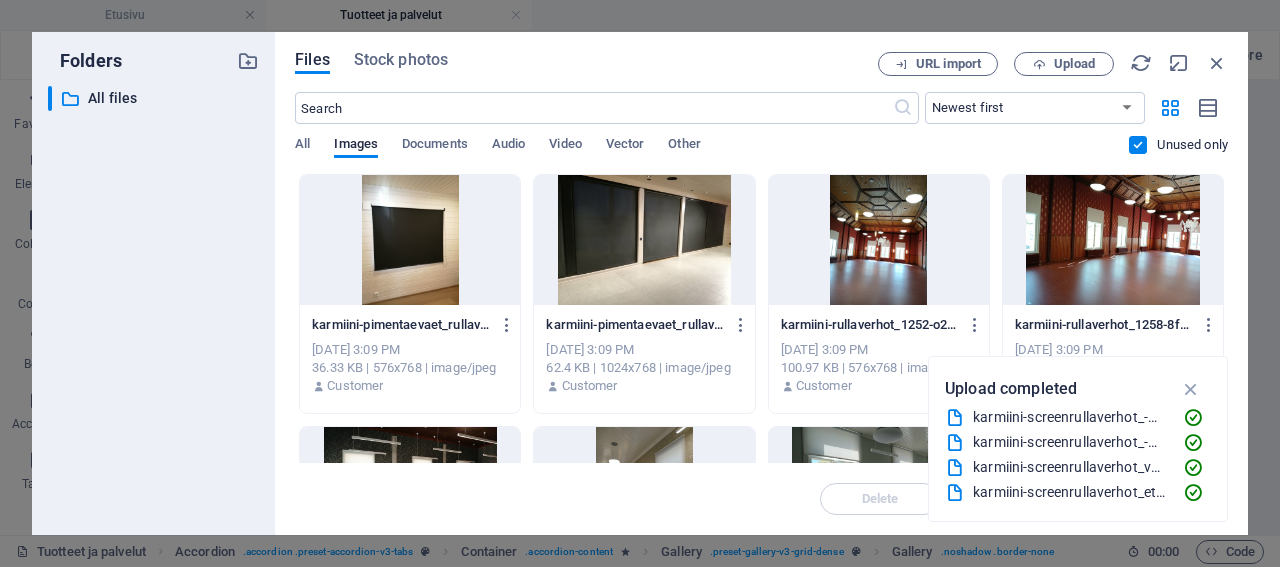 click at bounding box center [410, 240] 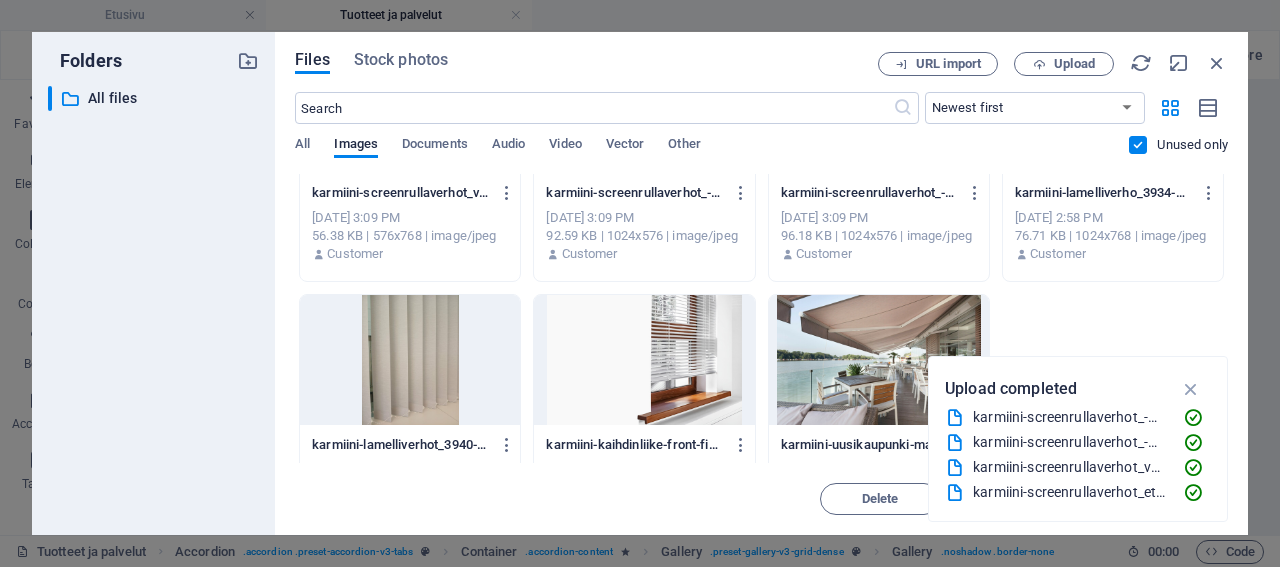 scroll, scrollTop: 2208, scrollLeft: 0, axis: vertical 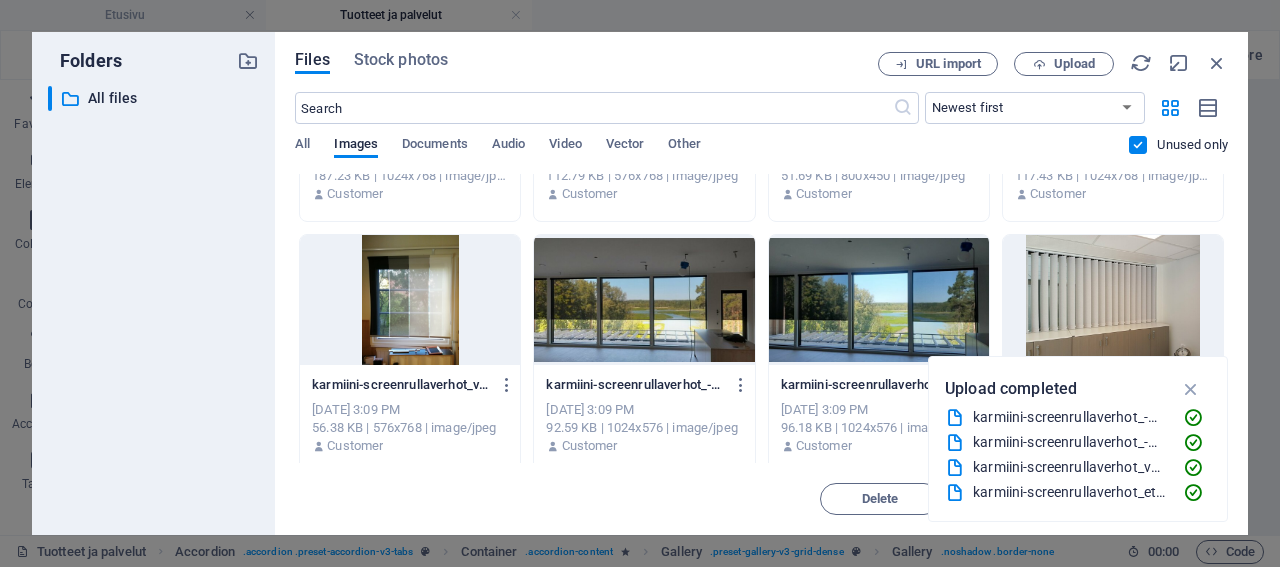 click at bounding box center (879, 300) 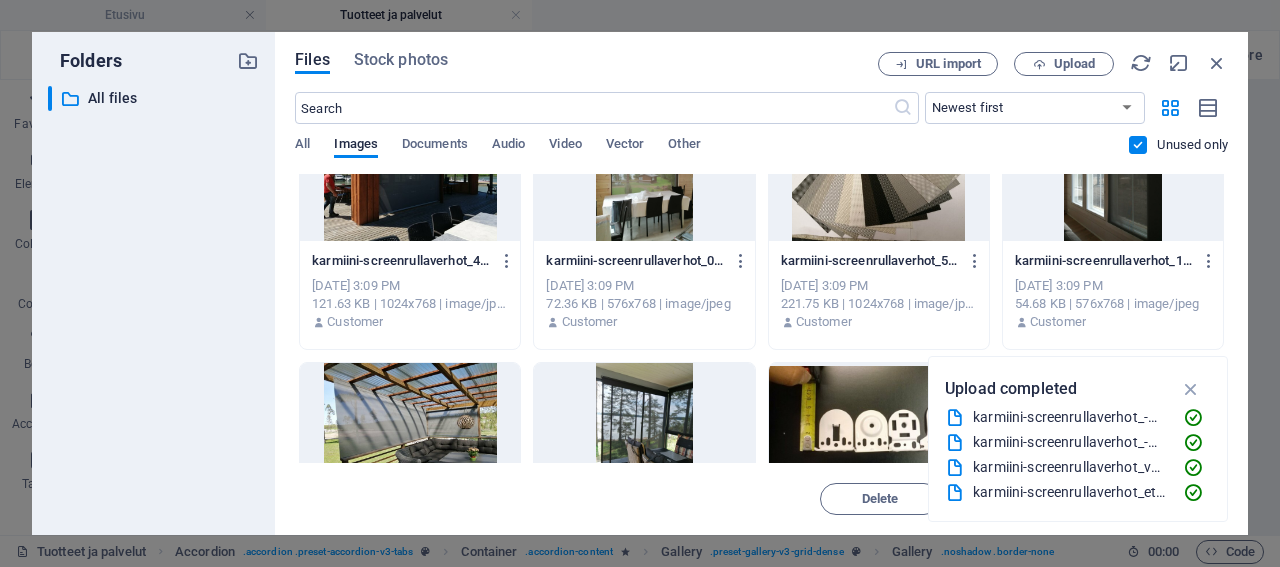 scroll, scrollTop: 1824, scrollLeft: 0, axis: vertical 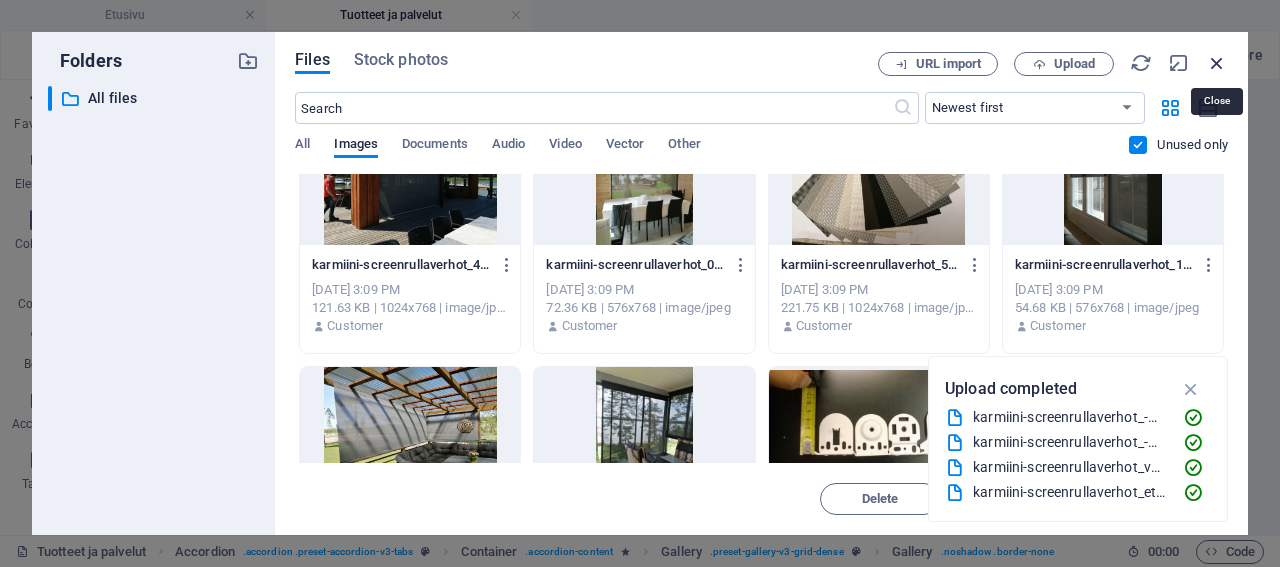 click at bounding box center (1217, 63) 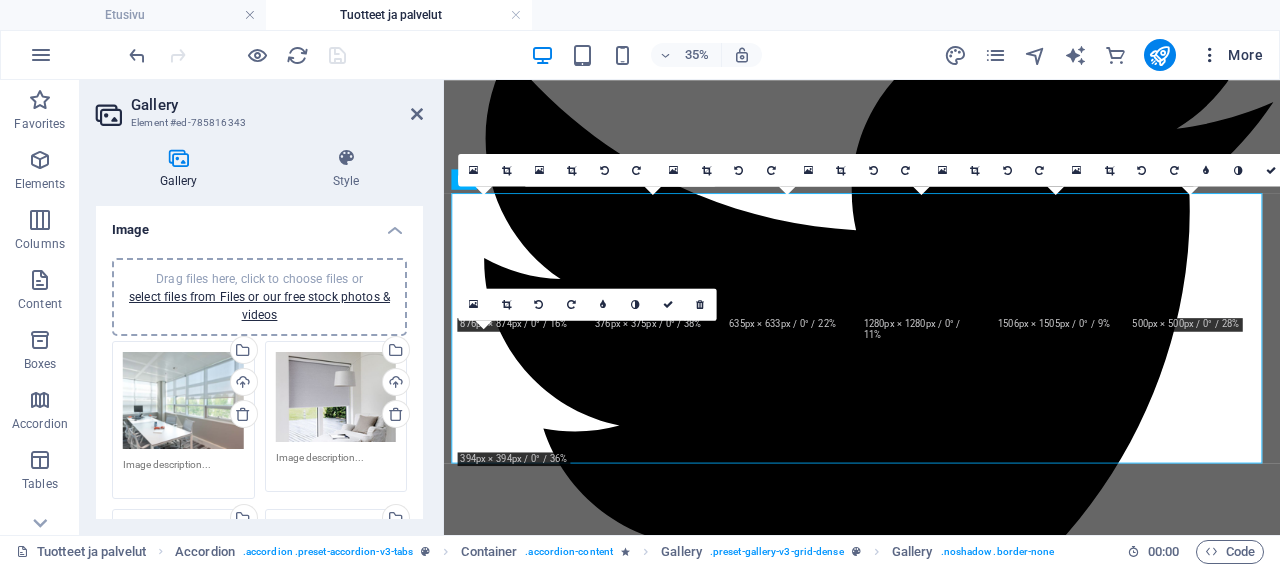 scroll, scrollTop: 2137, scrollLeft: 0, axis: vertical 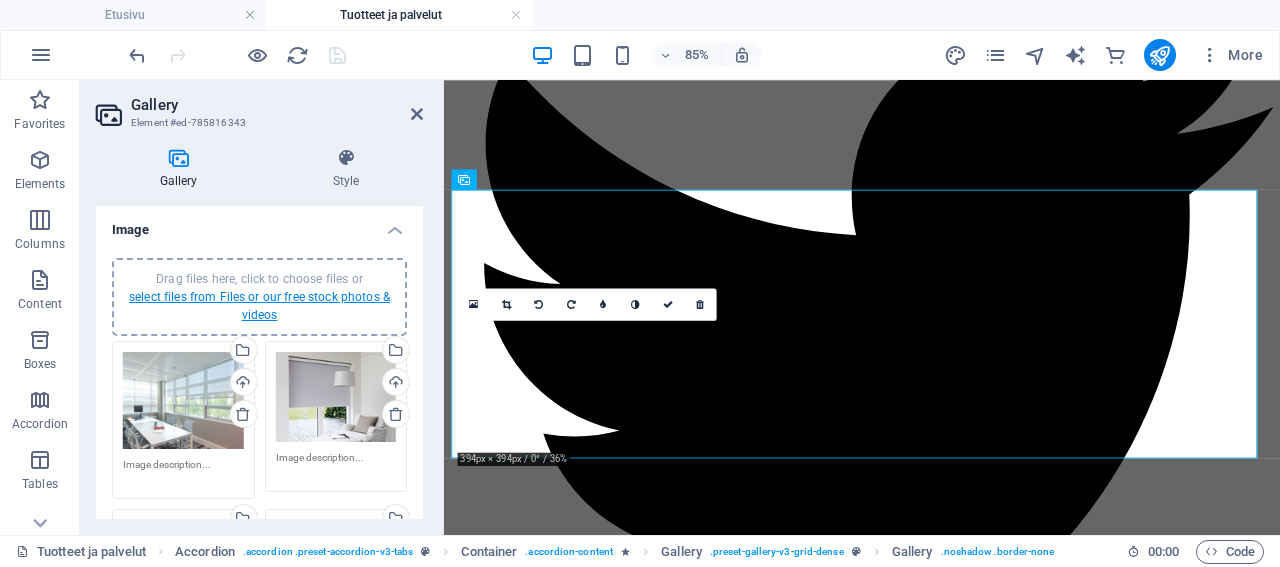 click on "select files from Files or our free stock photos & videos" at bounding box center (259, 306) 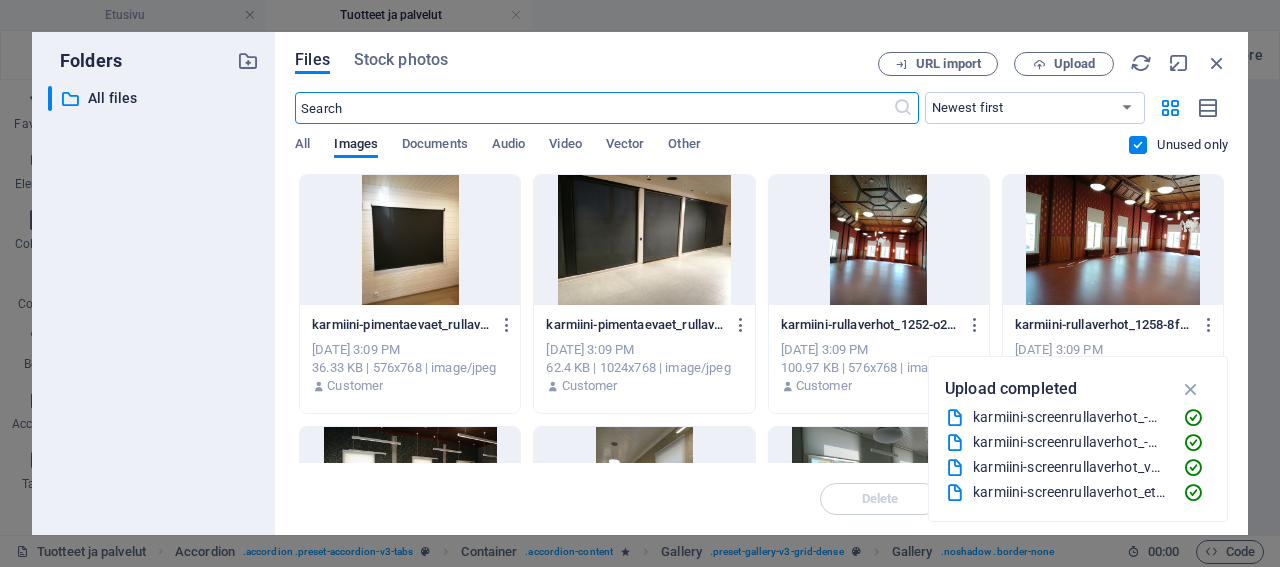 scroll, scrollTop: 2142, scrollLeft: 0, axis: vertical 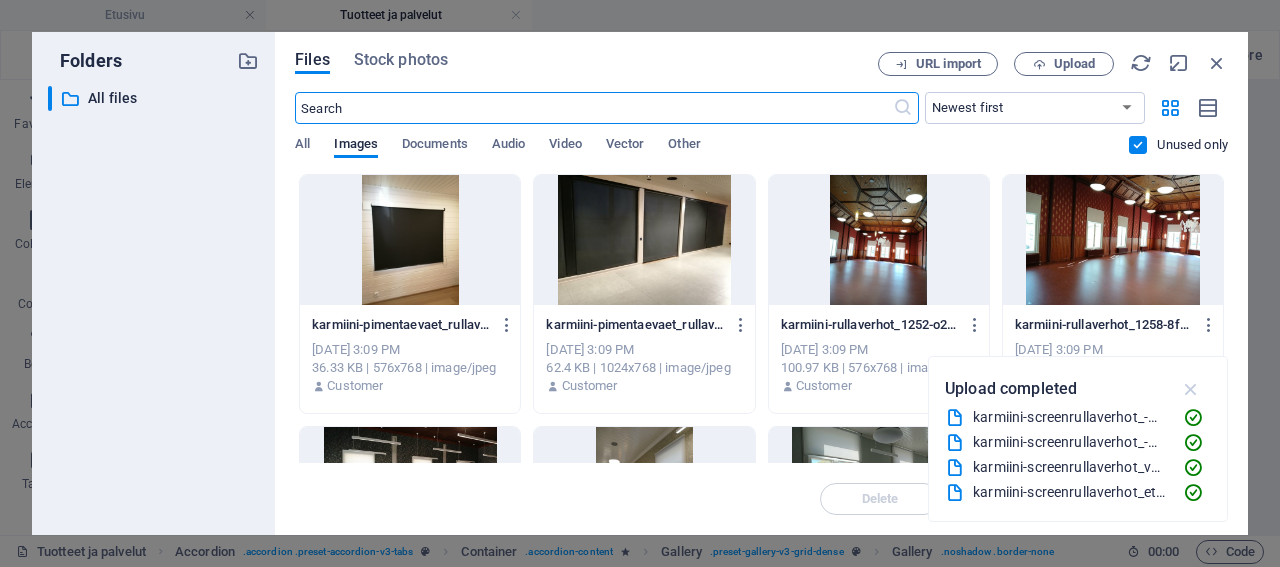 click at bounding box center [1191, 389] 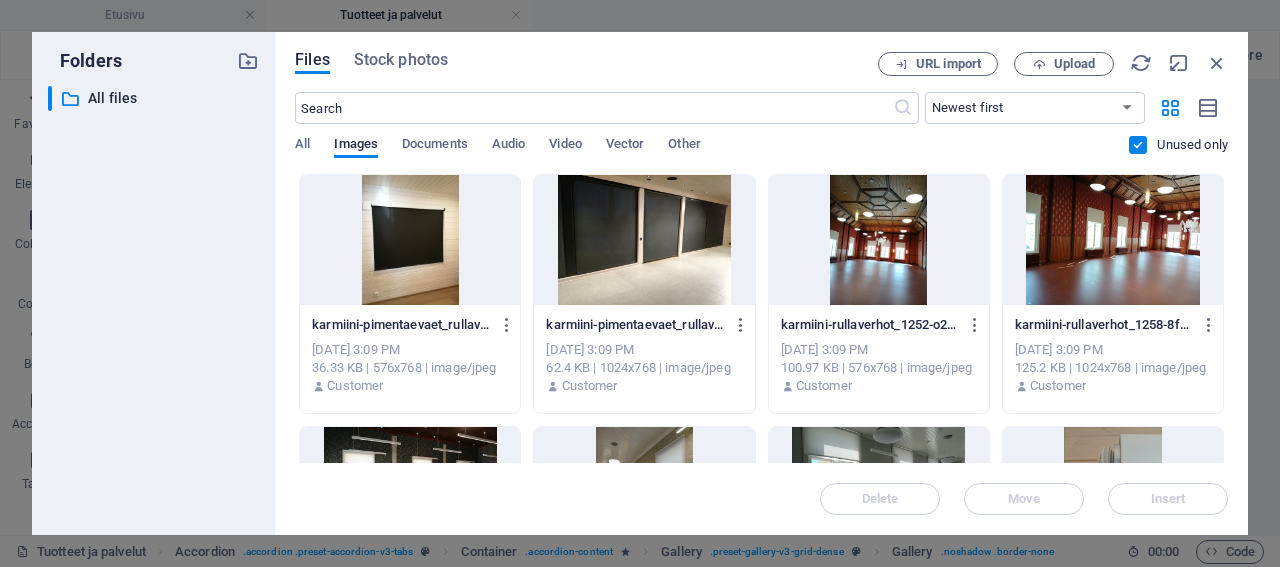 click at bounding box center [1138, 145] 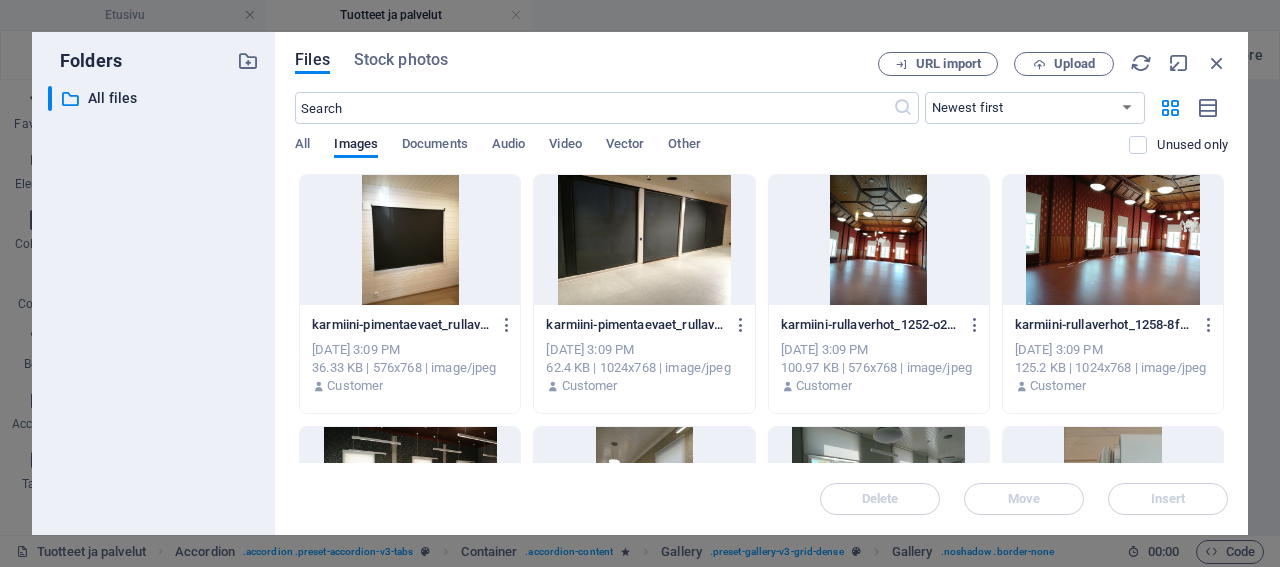click at bounding box center (410, 240) 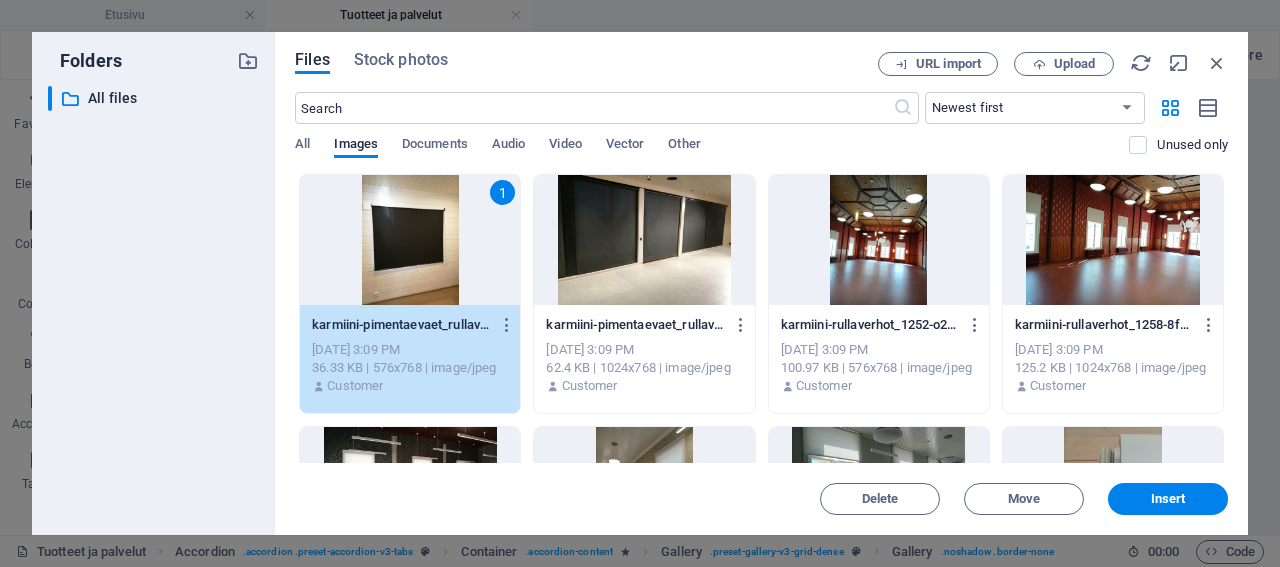 click at bounding box center (644, 240) 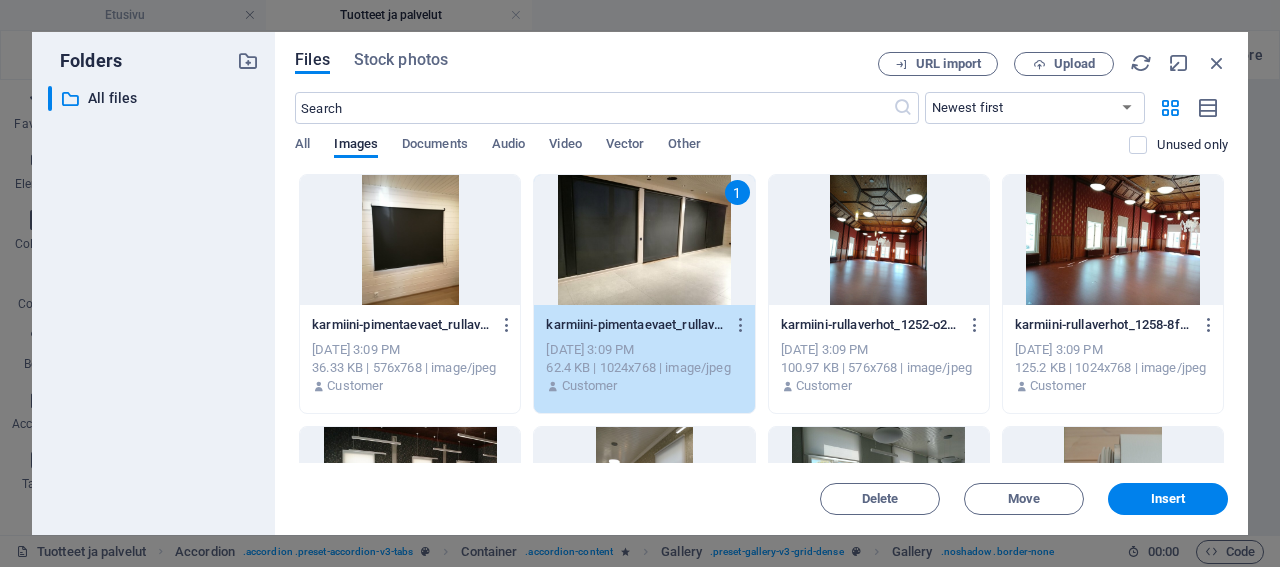 click at bounding box center (410, 240) 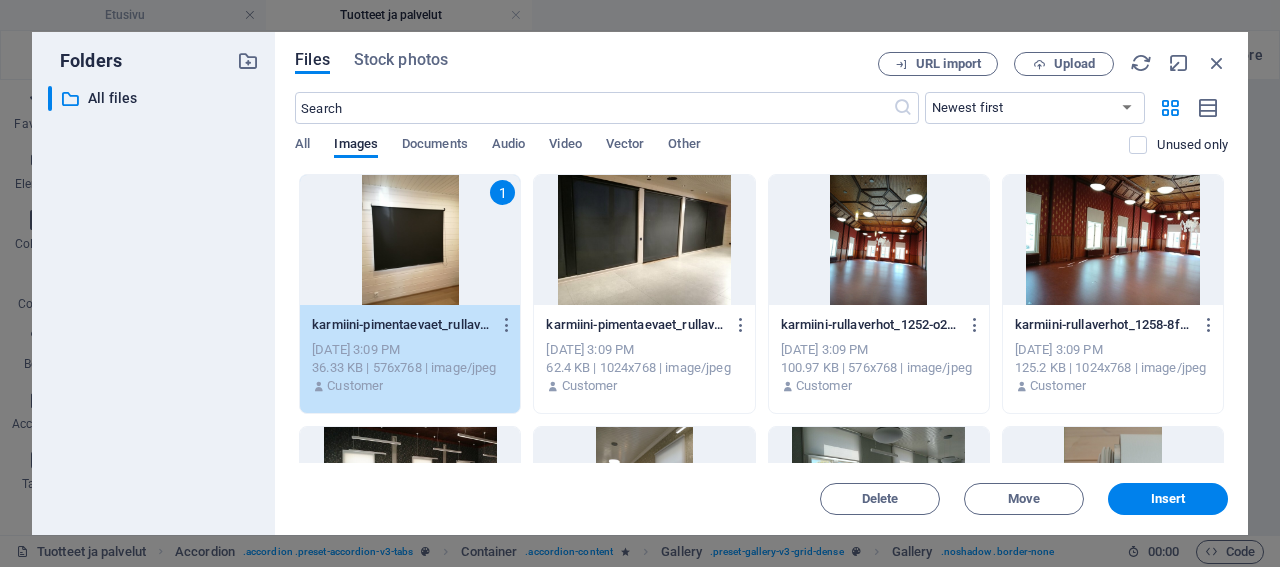click at bounding box center (644, 240) 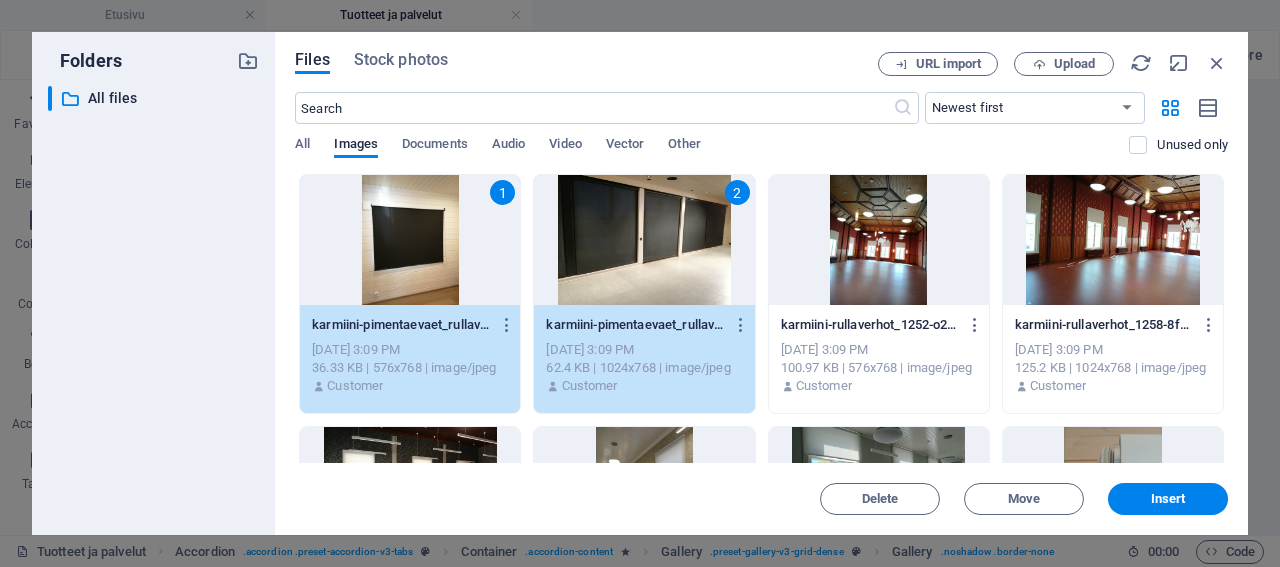 click at bounding box center (879, 240) 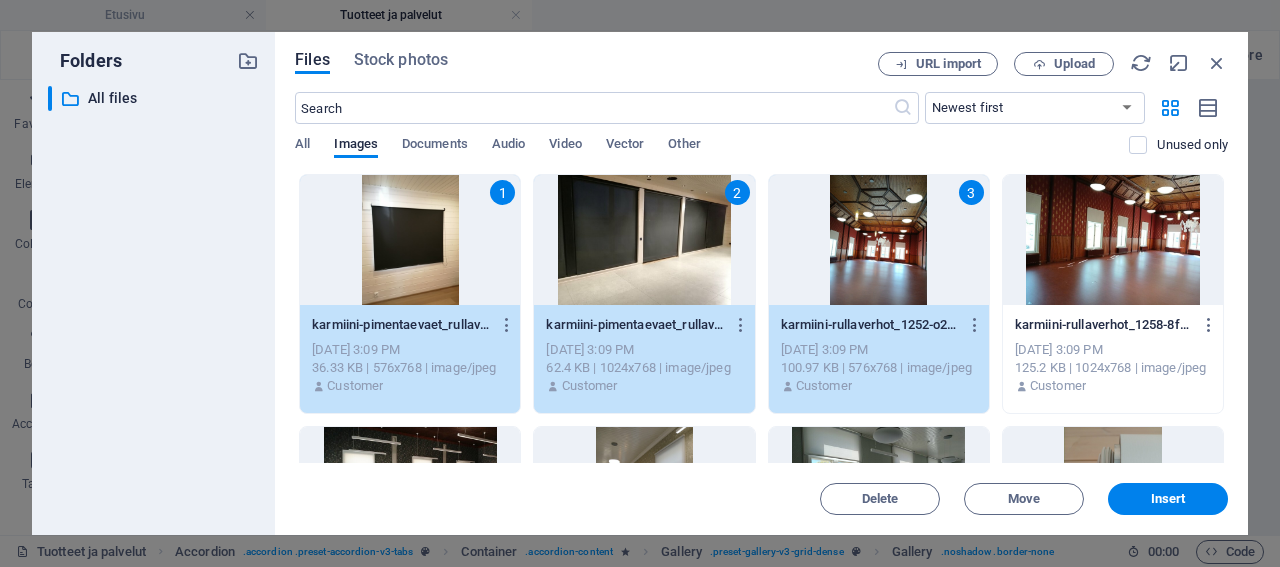 click at bounding box center [1113, 240] 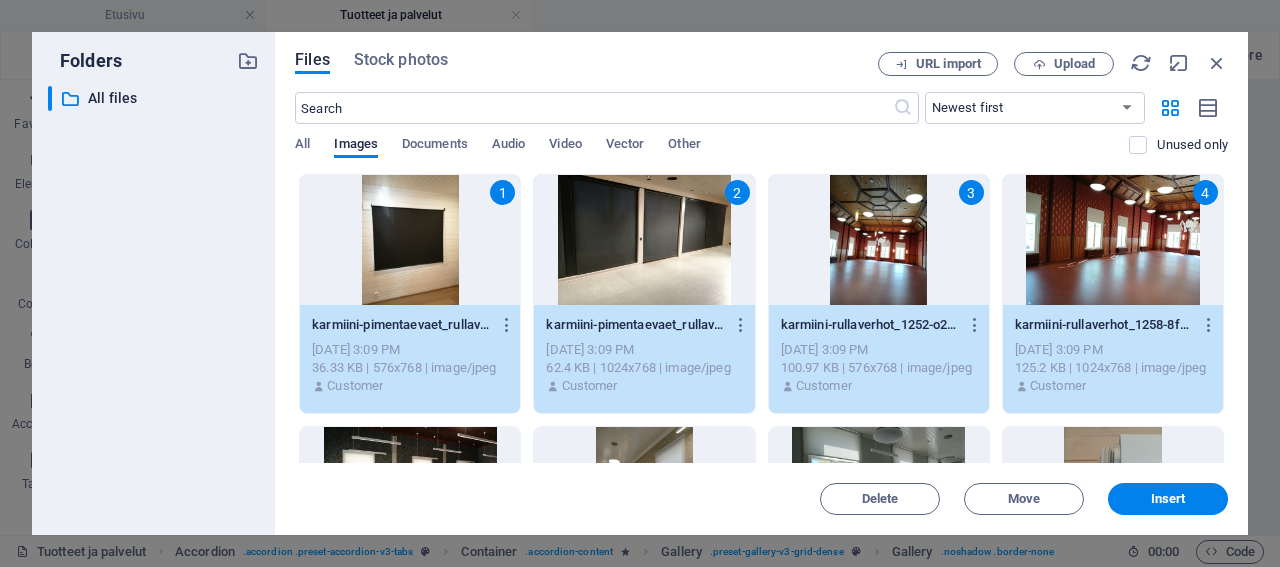 scroll, scrollTop: 96, scrollLeft: 0, axis: vertical 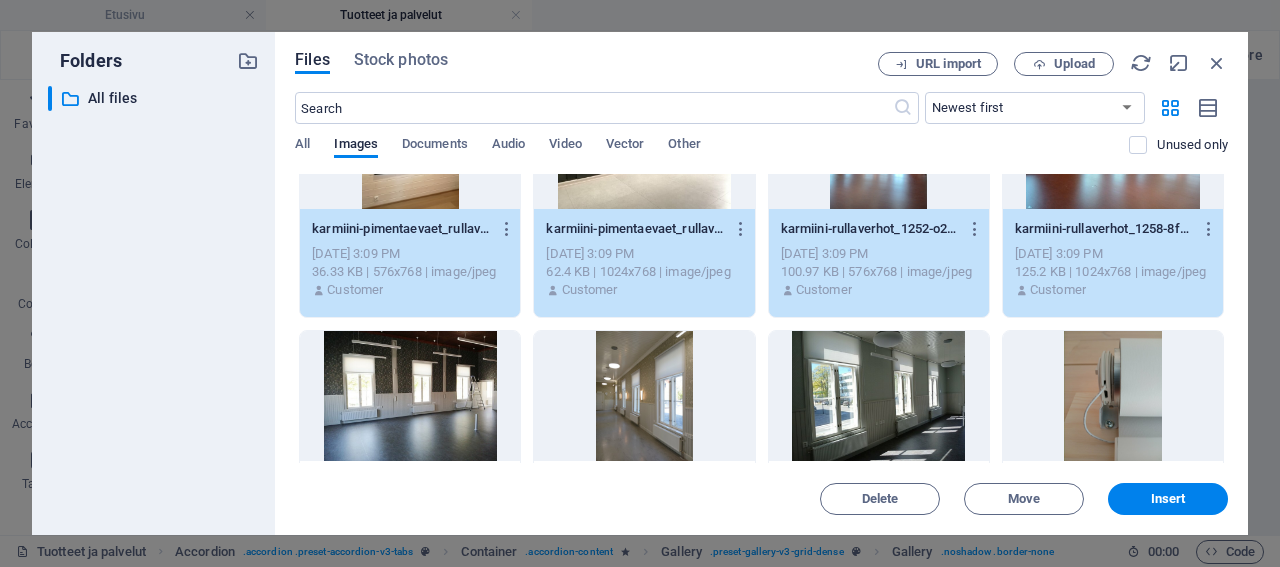 click at bounding box center [410, 396] 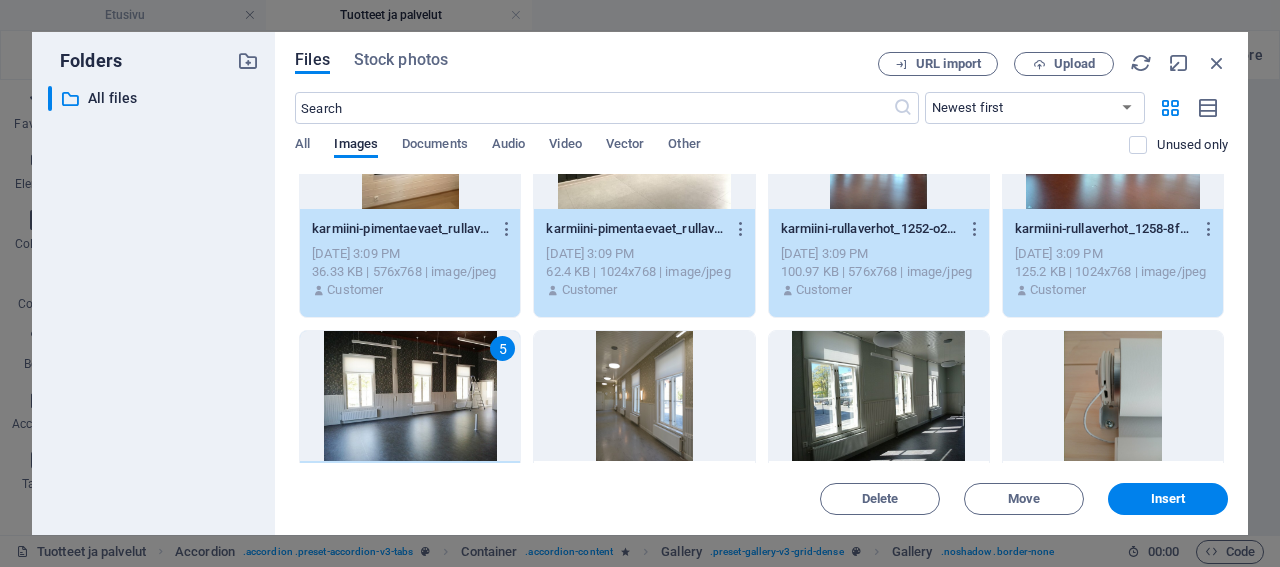 click at bounding box center [644, 396] 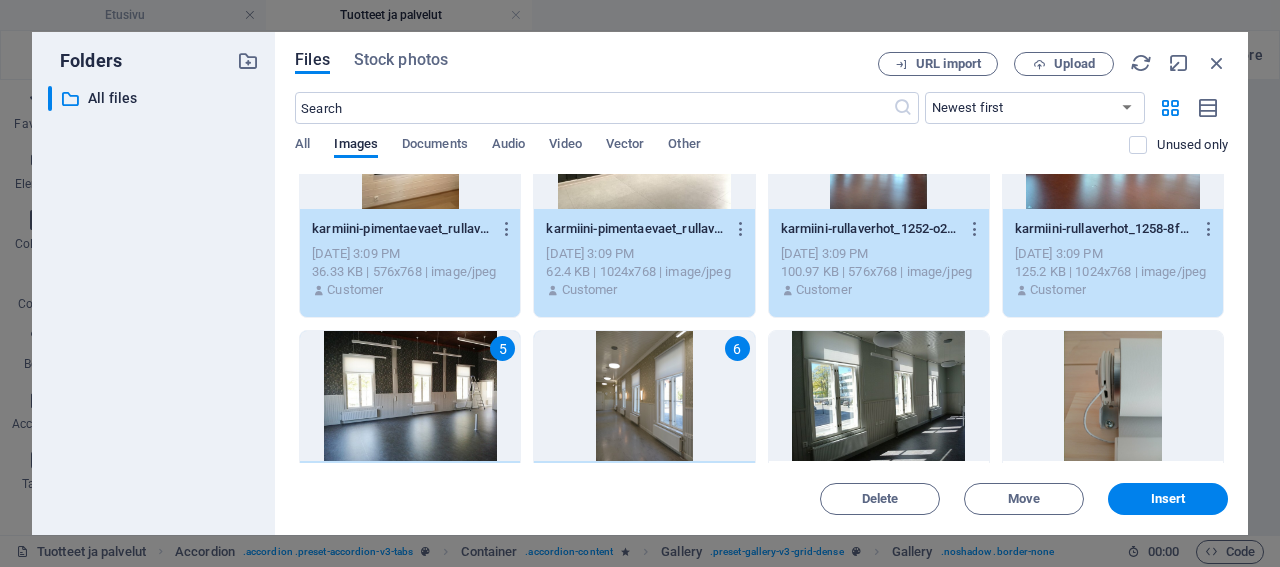 click at bounding box center (879, 396) 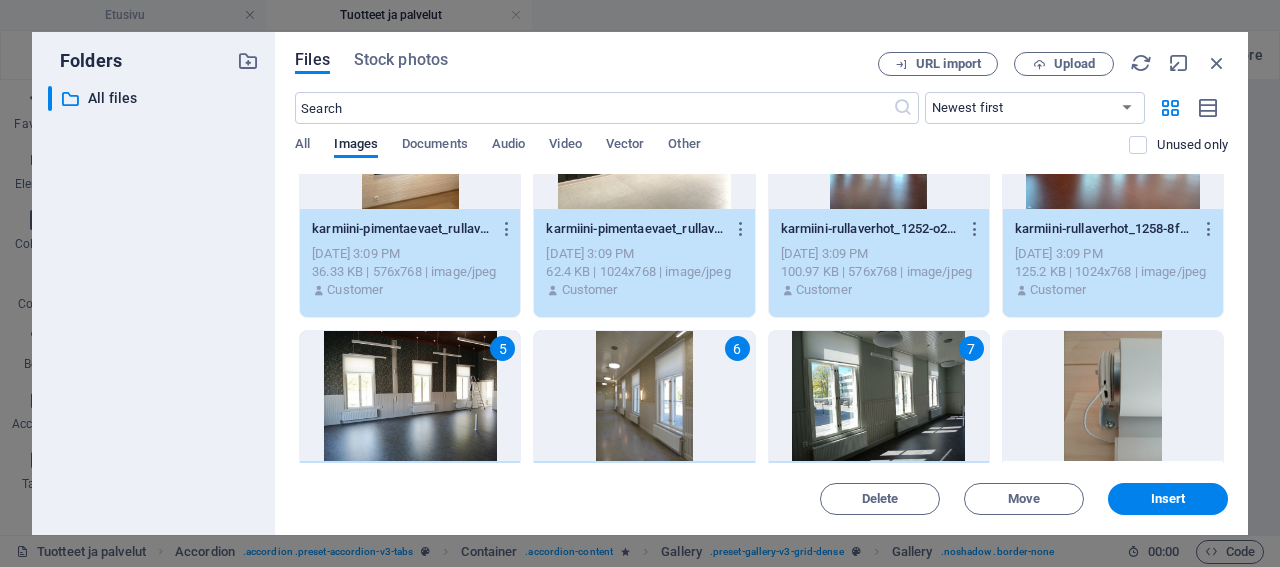 click at bounding box center (1113, 396) 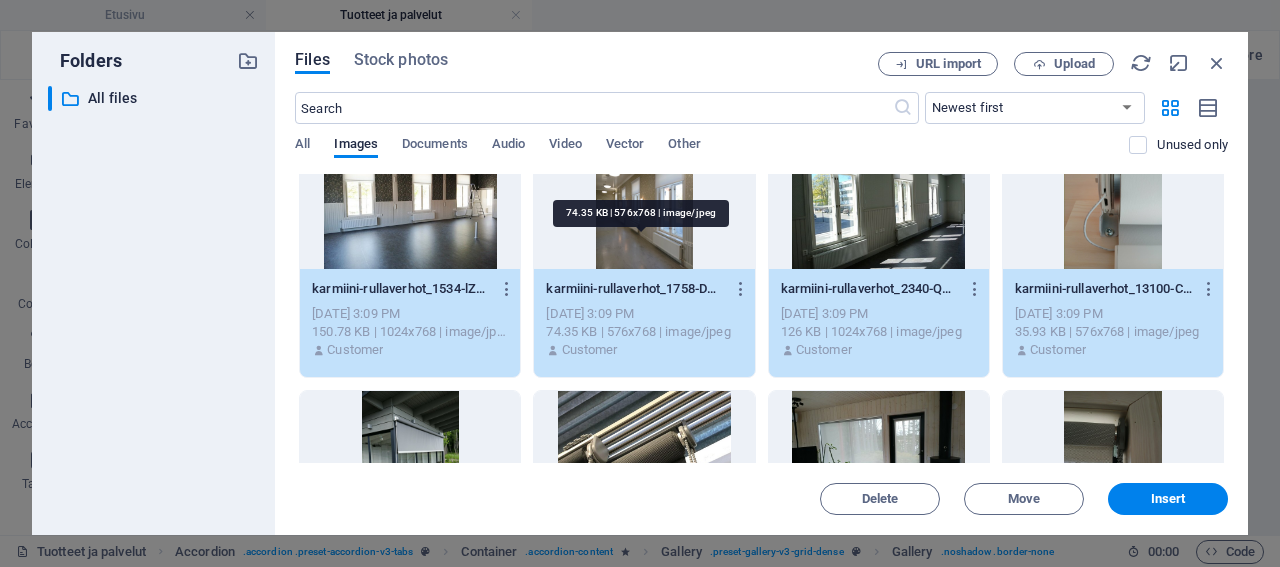 scroll, scrollTop: 480, scrollLeft: 0, axis: vertical 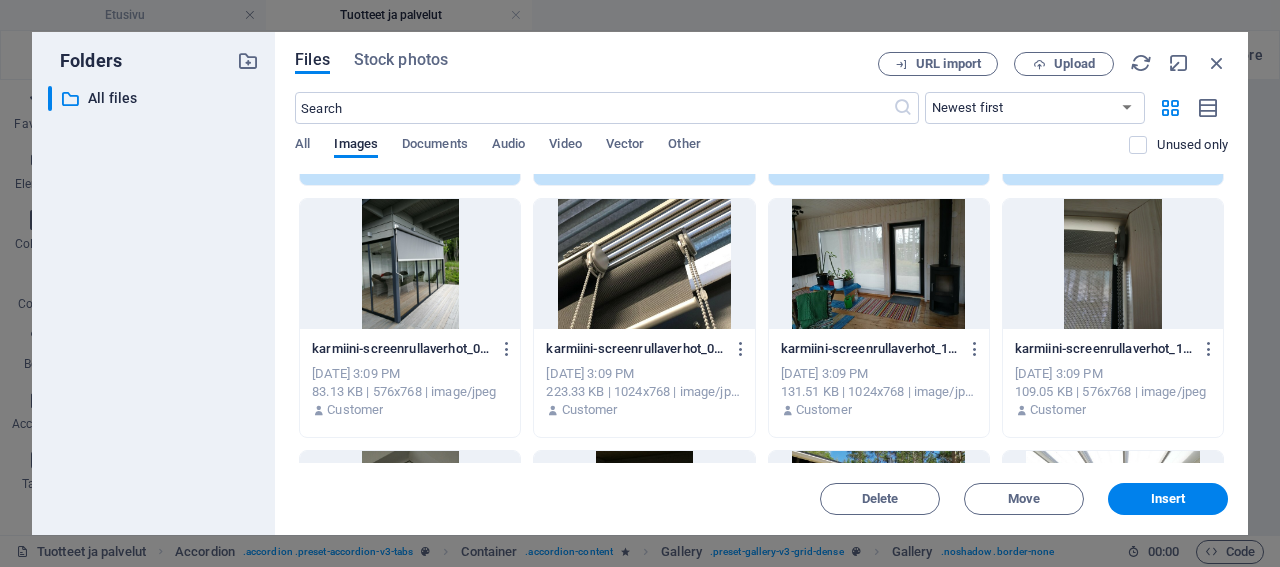 click at bounding box center (410, 264) 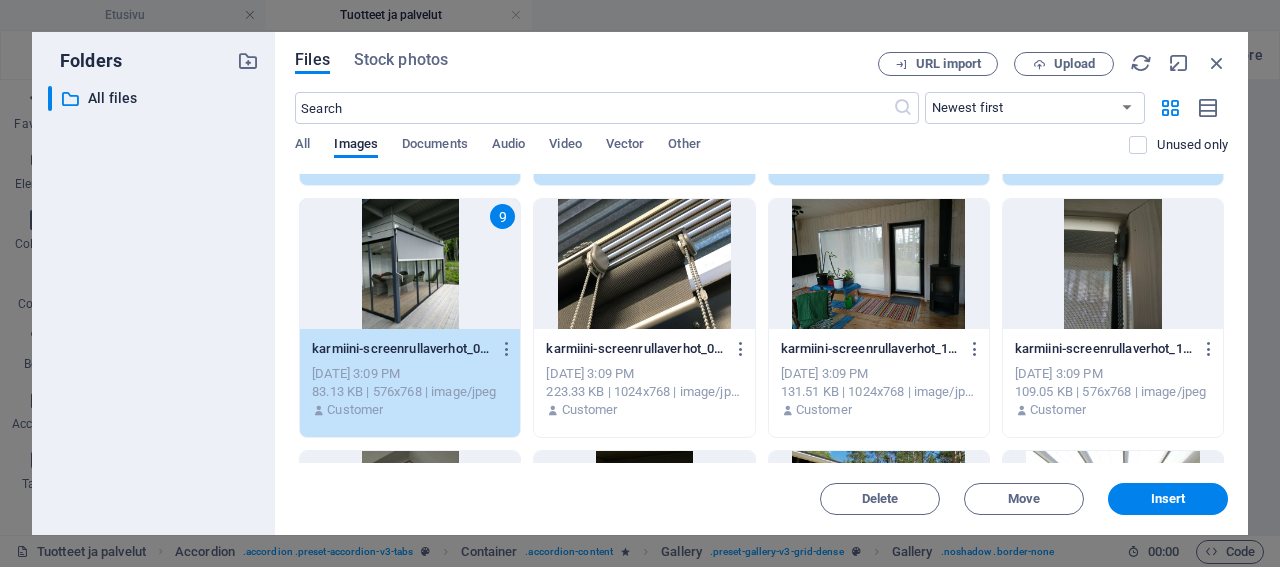 click at bounding box center [644, 264] 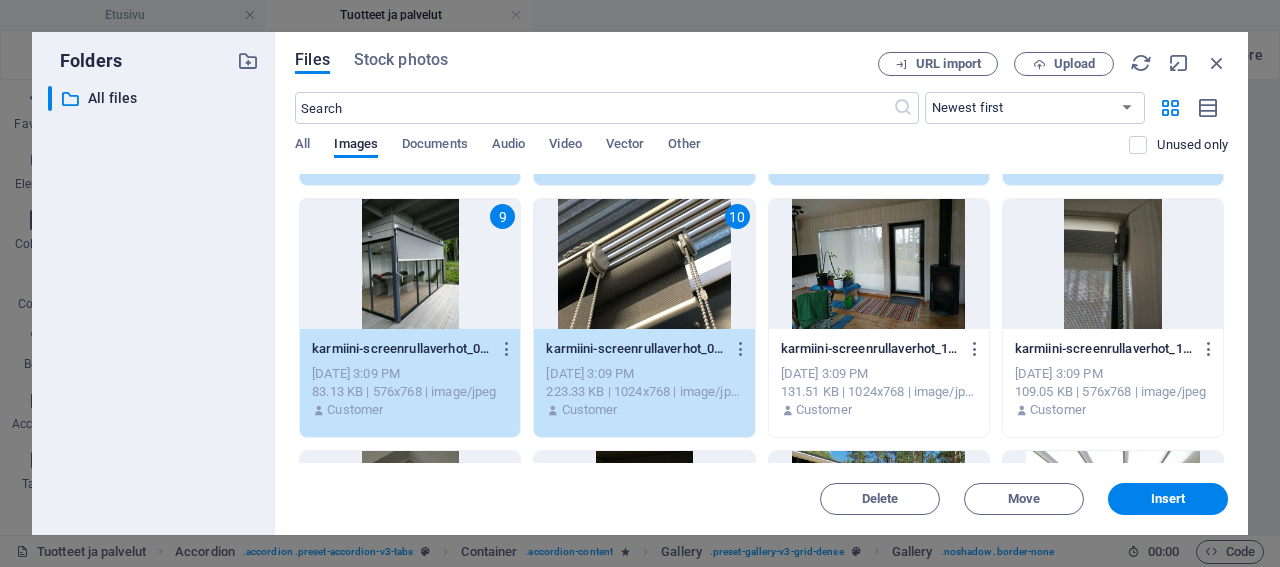 click at bounding box center [879, 264] 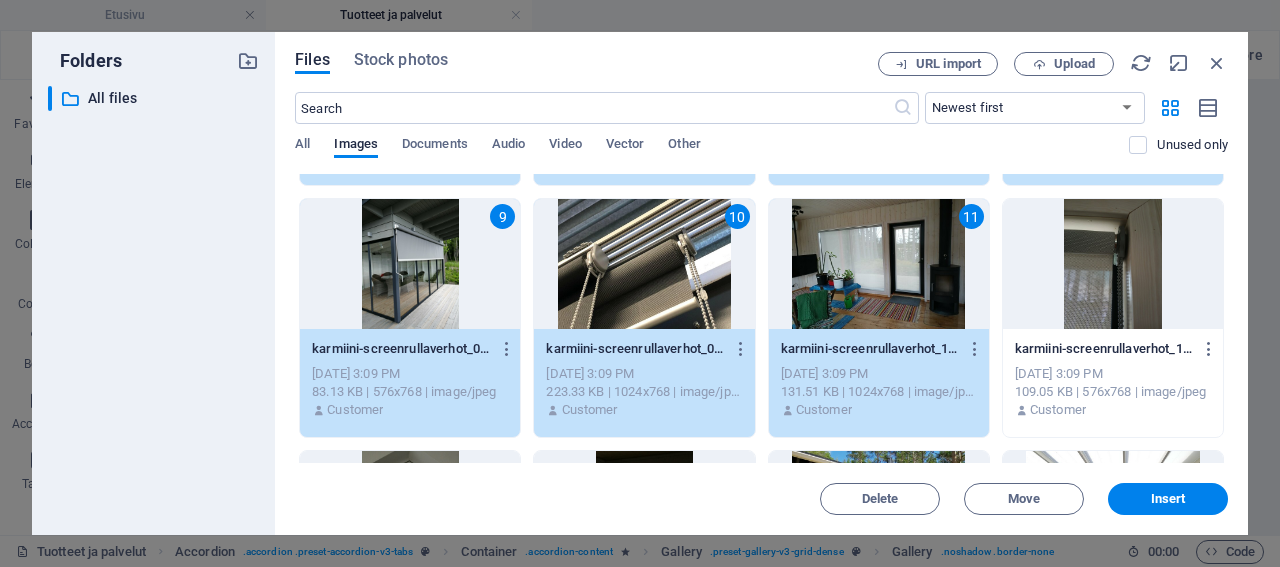 click at bounding box center [1113, 264] 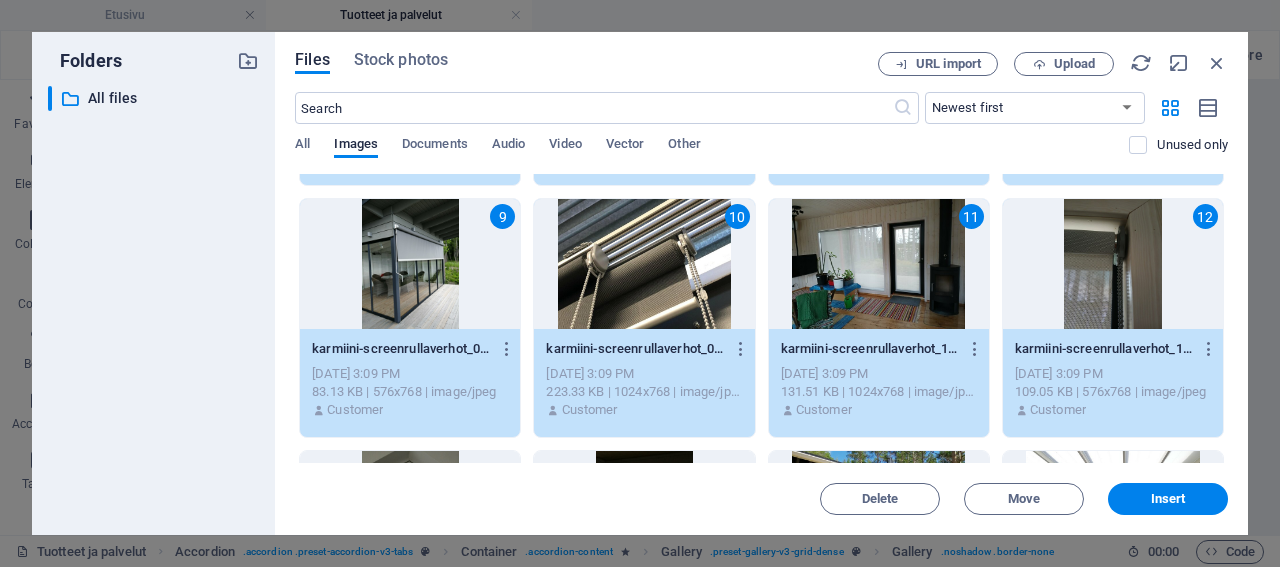 scroll, scrollTop: 672, scrollLeft: 0, axis: vertical 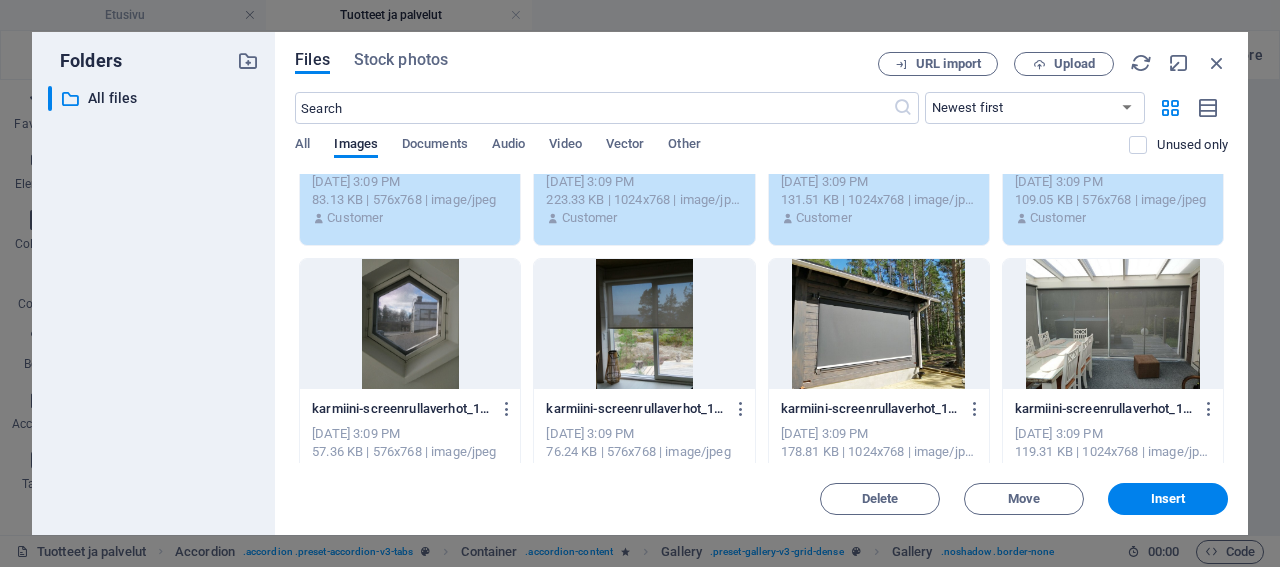 click at bounding box center [410, 324] 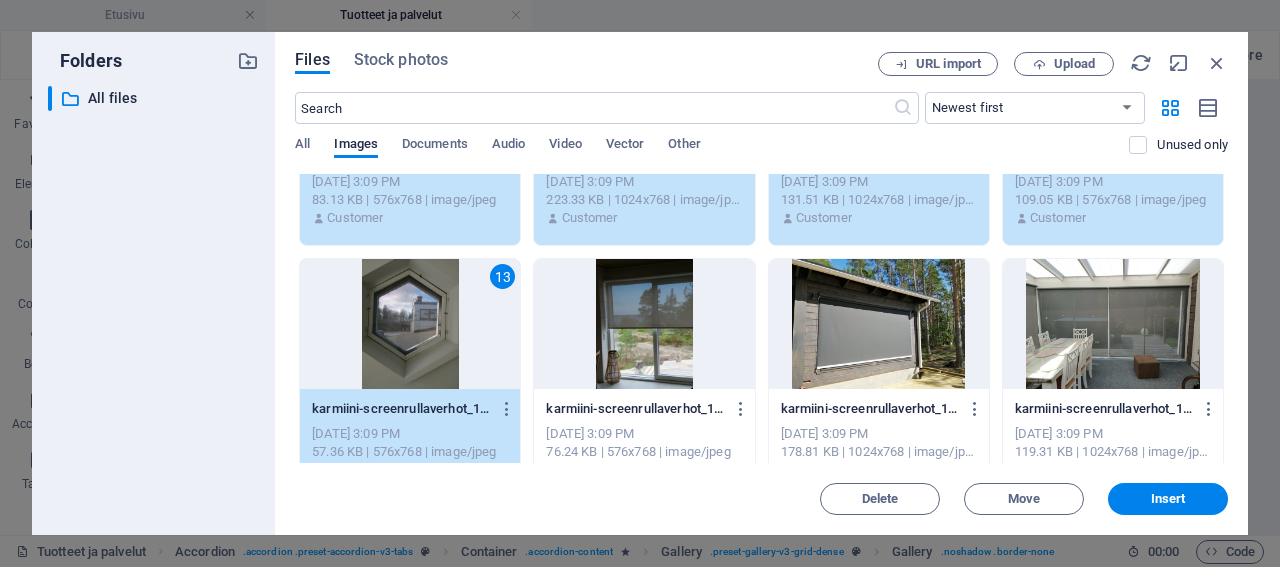 click at bounding box center (644, 324) 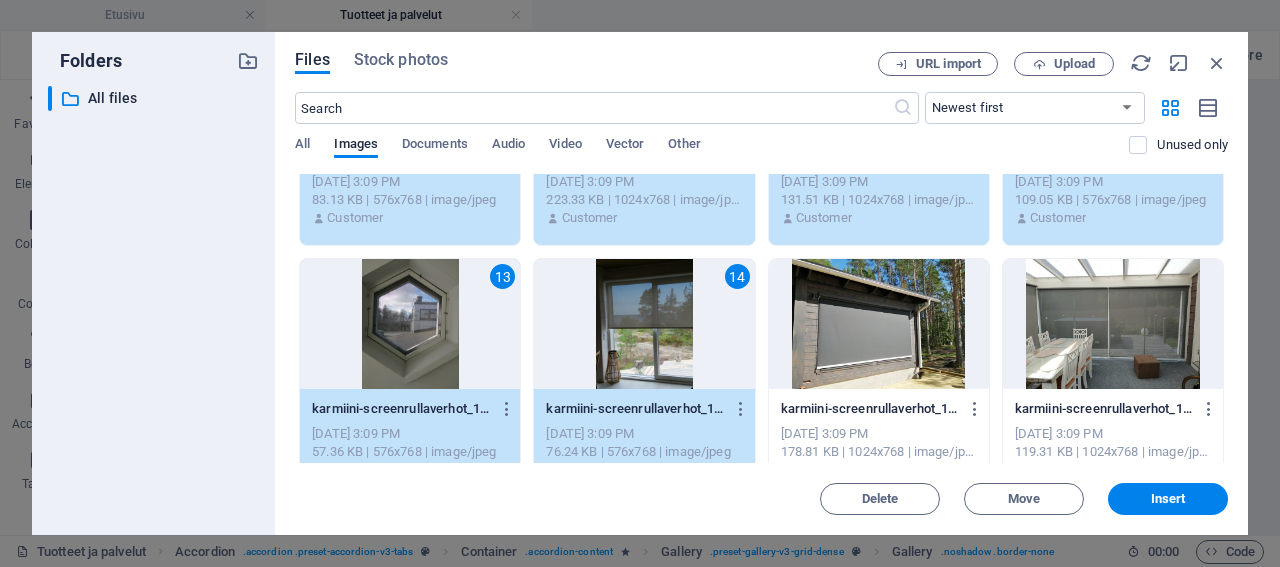click at bounding box center (879, 324) 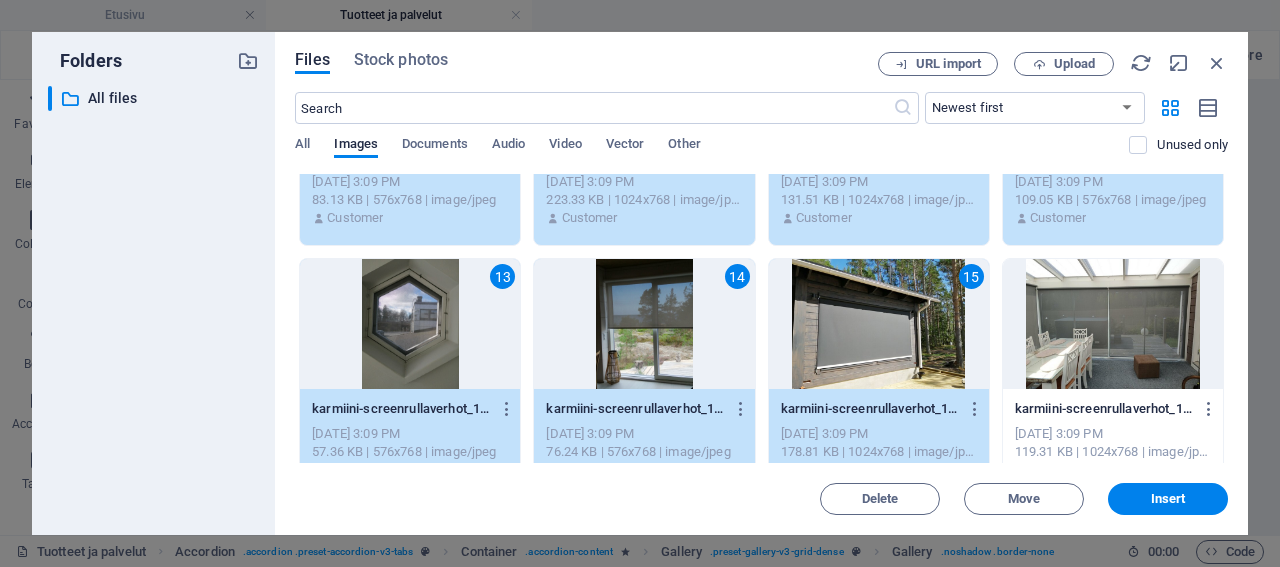 click at bounding box center [1113, 324] 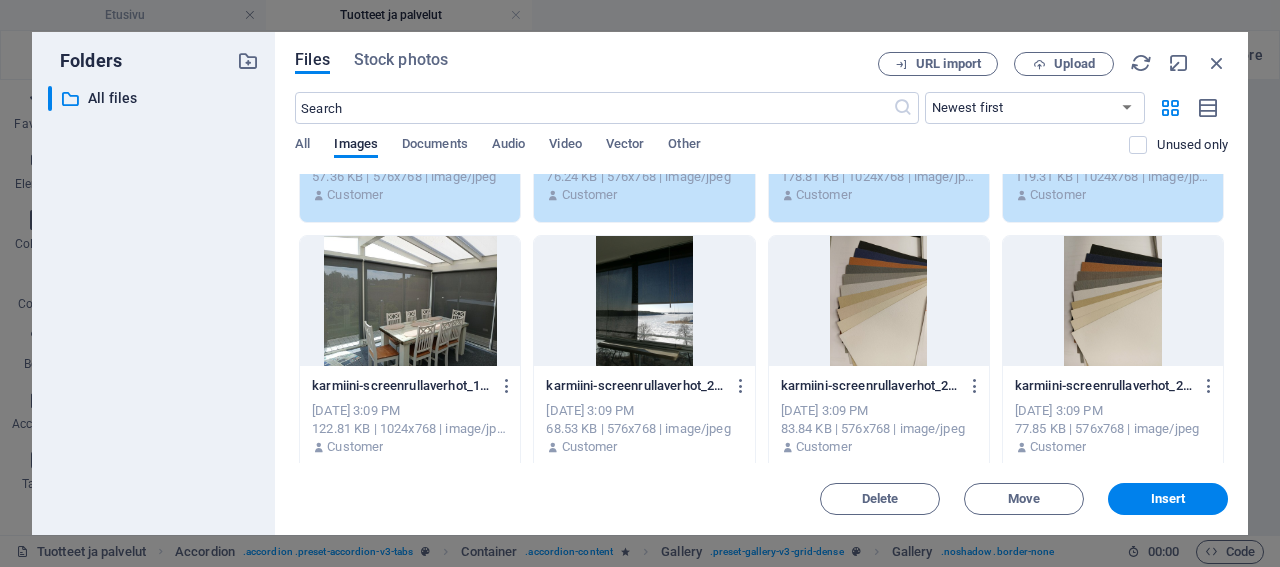 scroll, scrollTop: 960, scrollLeft: 0, axis: vertical 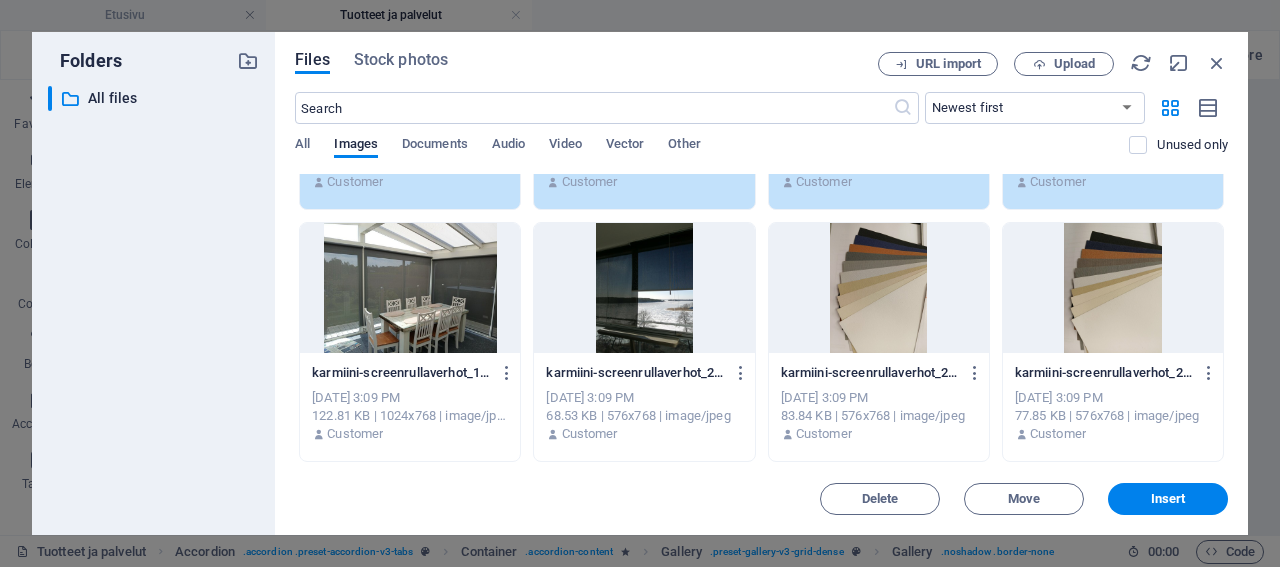 click at bounding box center [410, 288] 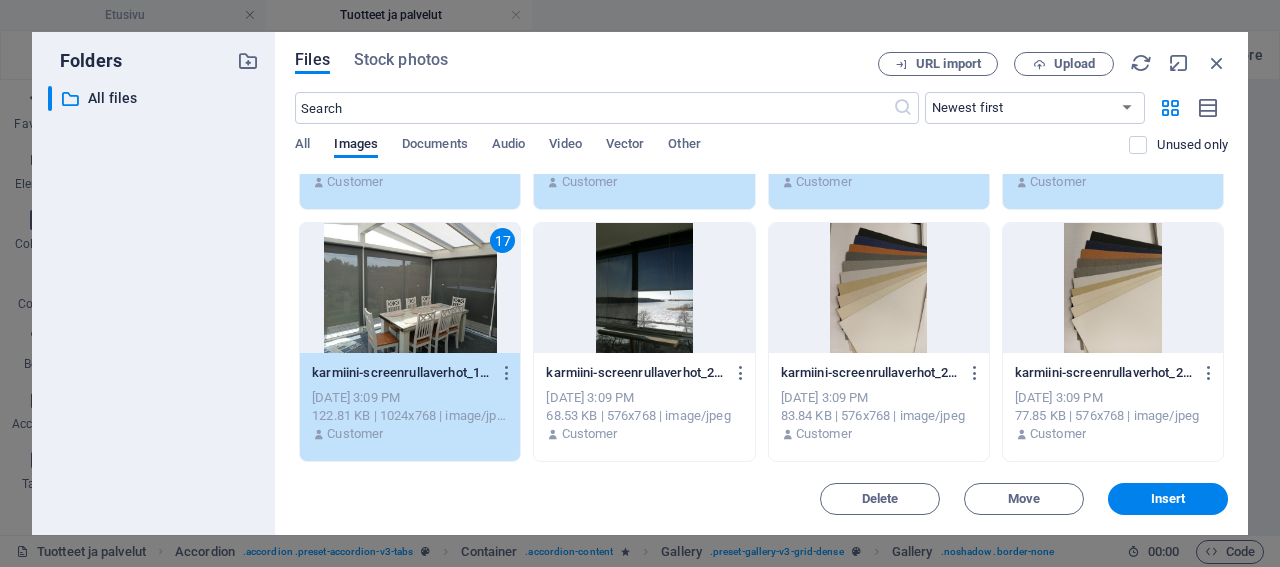 click at bounding box center [644, 288] 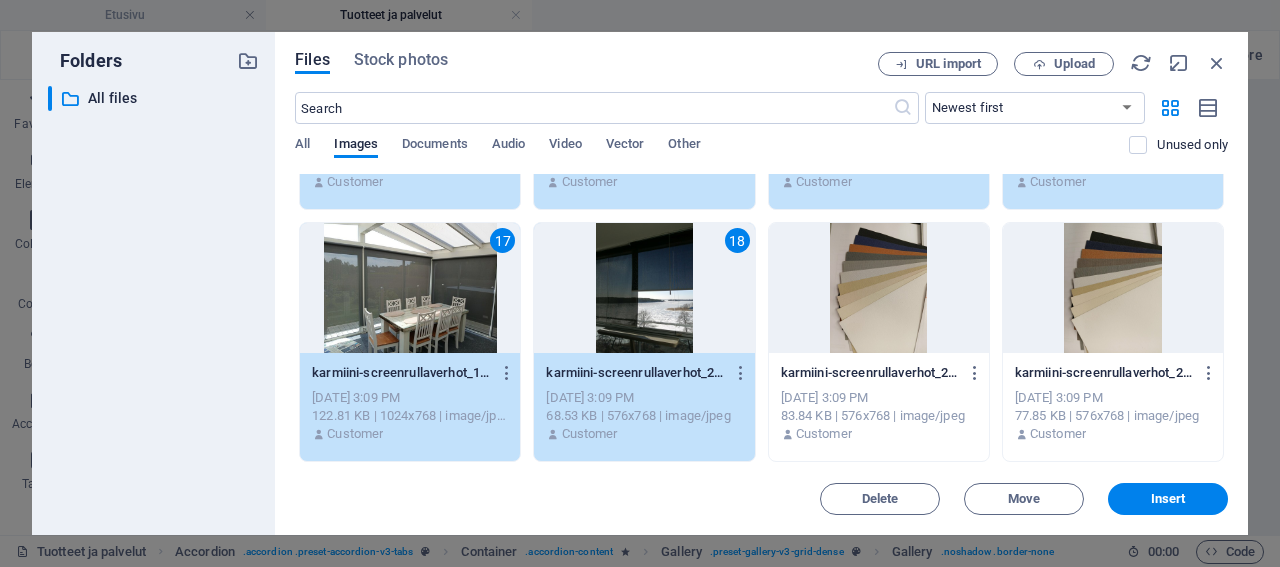 click at bounding box center [879, 288] 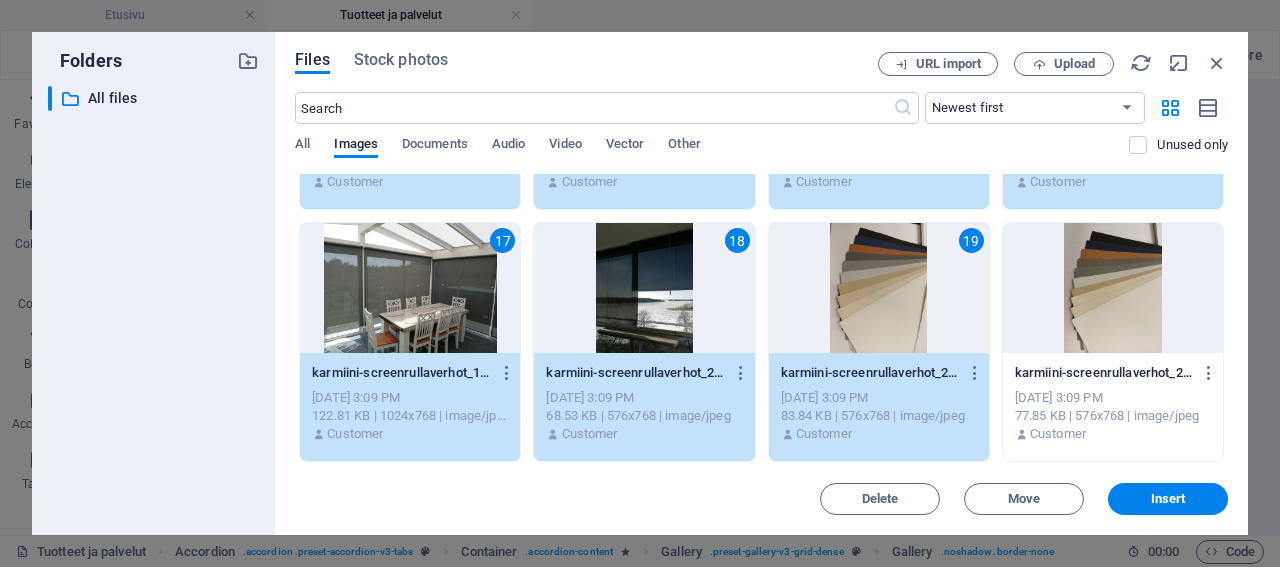 click at bounding box center (1113, 288) 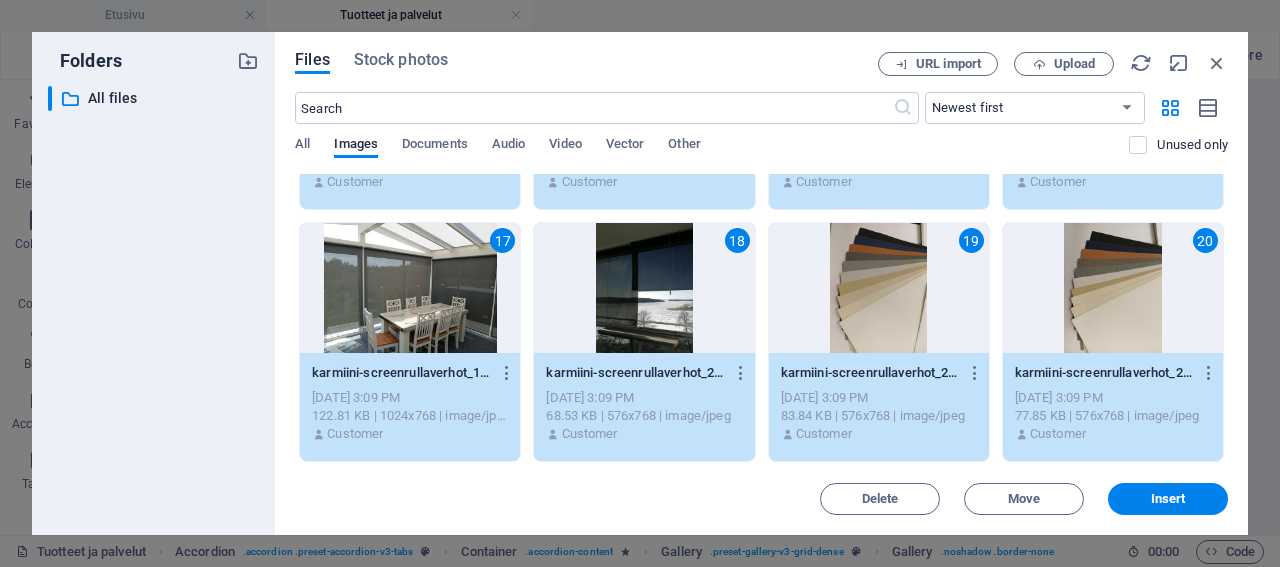 scroll, scrollTop: 1152, scrollLeft: 0, axis: vertical 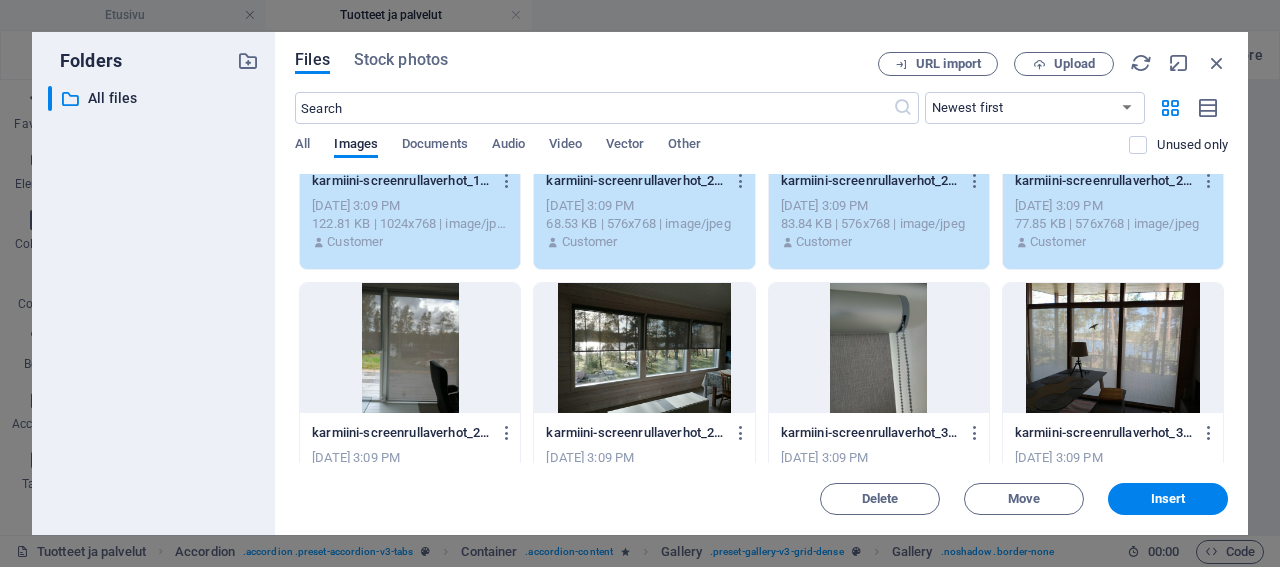 click at bounding box center [410, 348] 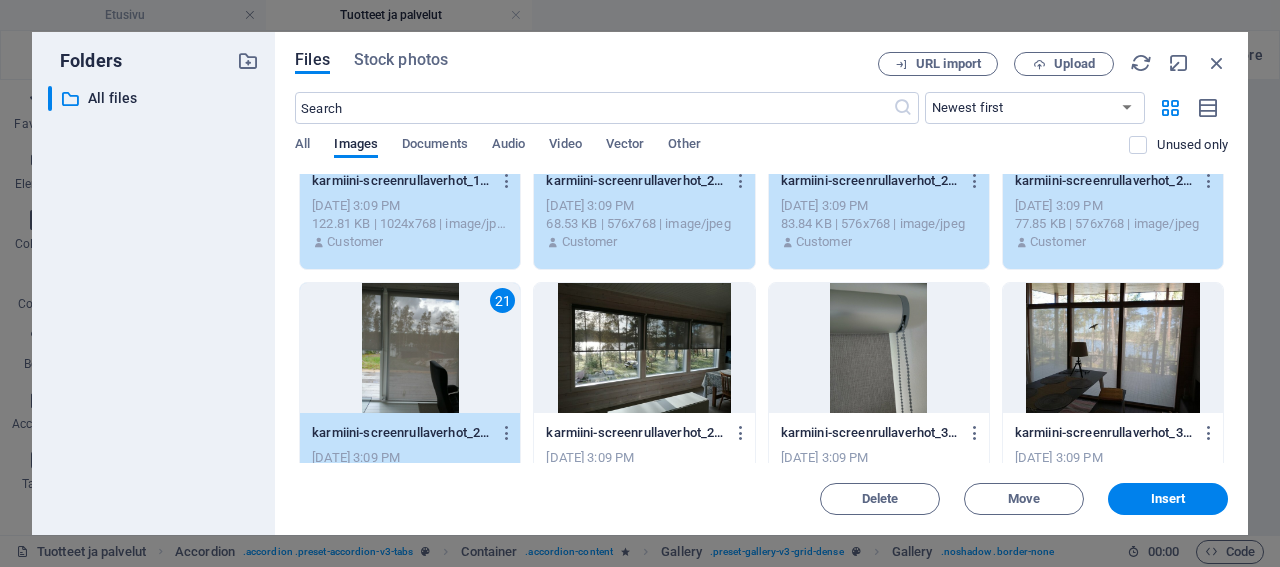 click at bounding box center (644, 348) 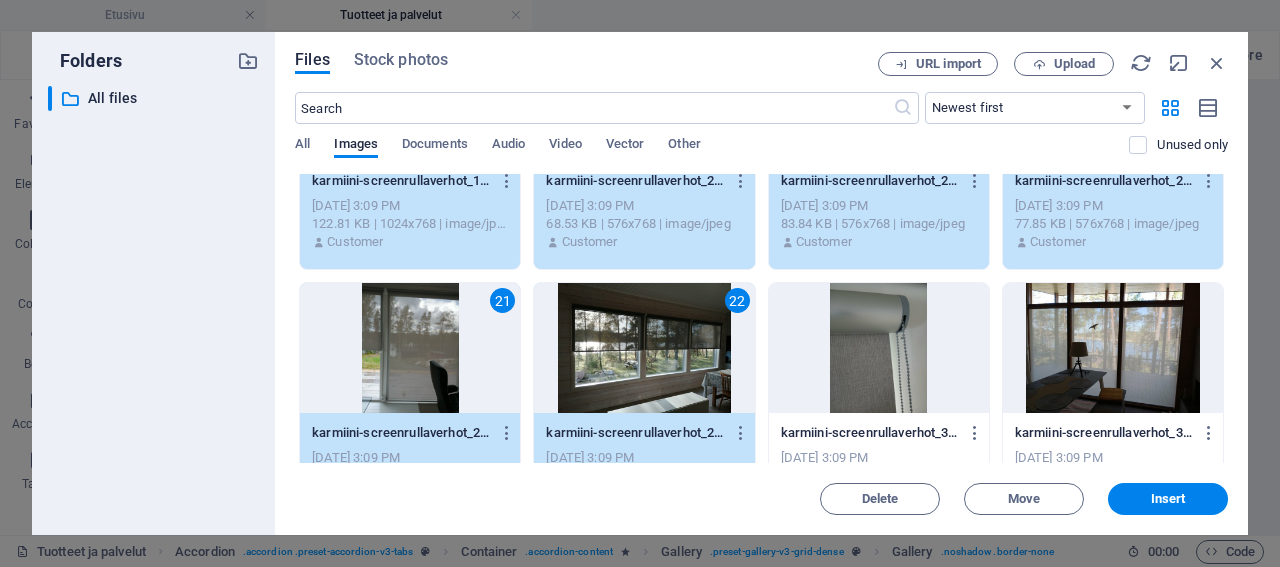 click at bounding box center (879, 348) 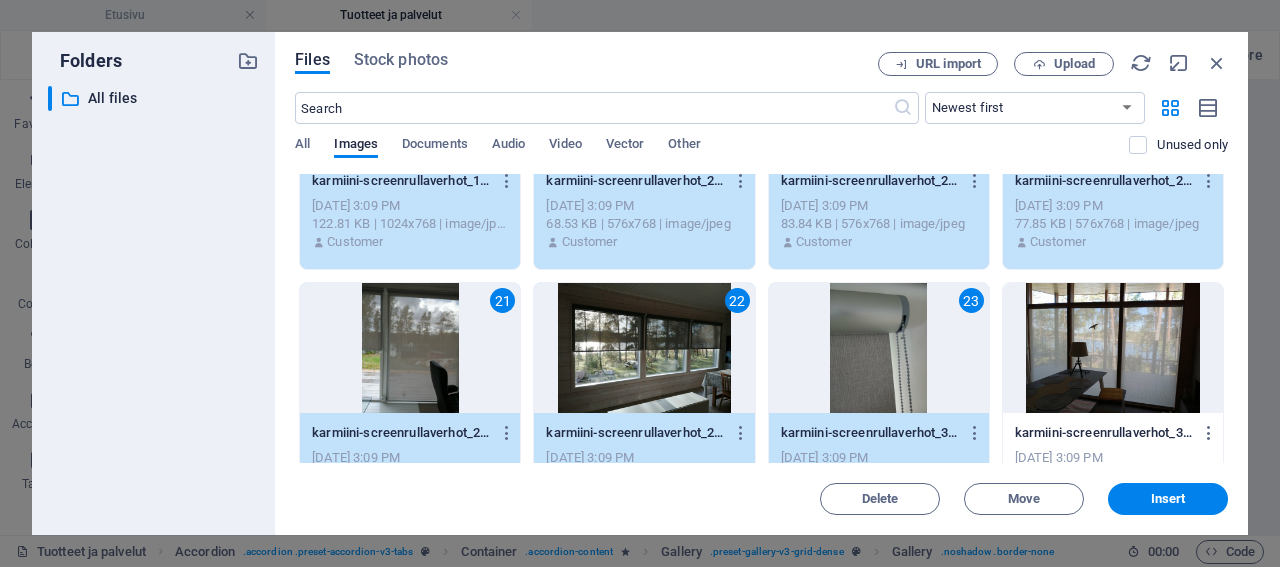 click at bounding box center (1113, 348) 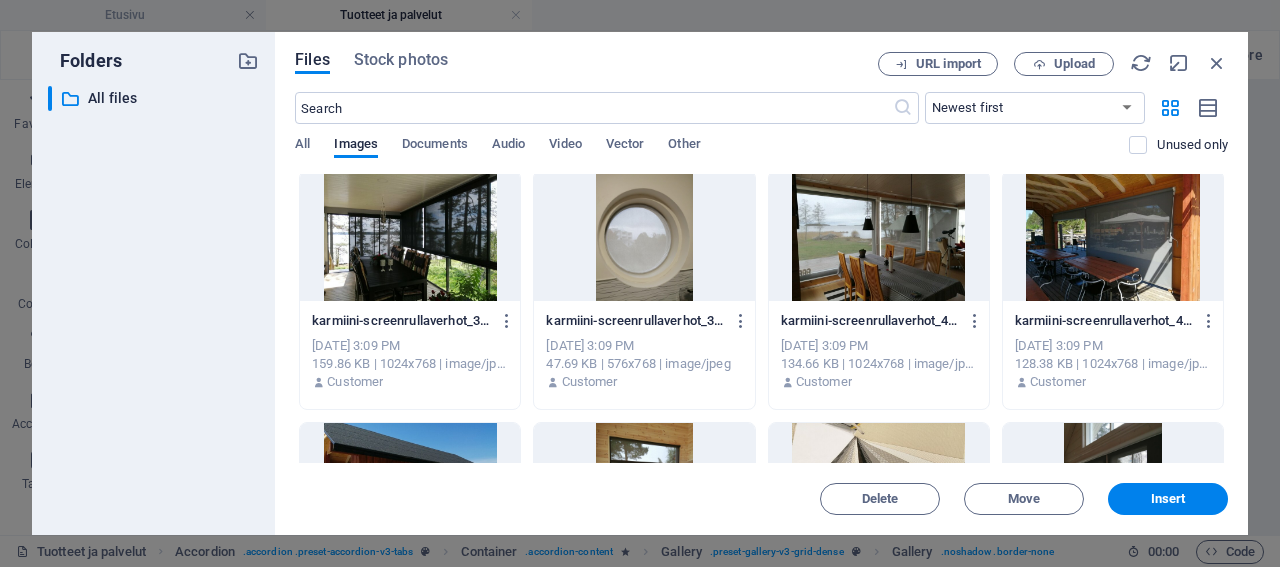 scroll, scrollTop: 1536, scrollLeft: 0, axis: vertical 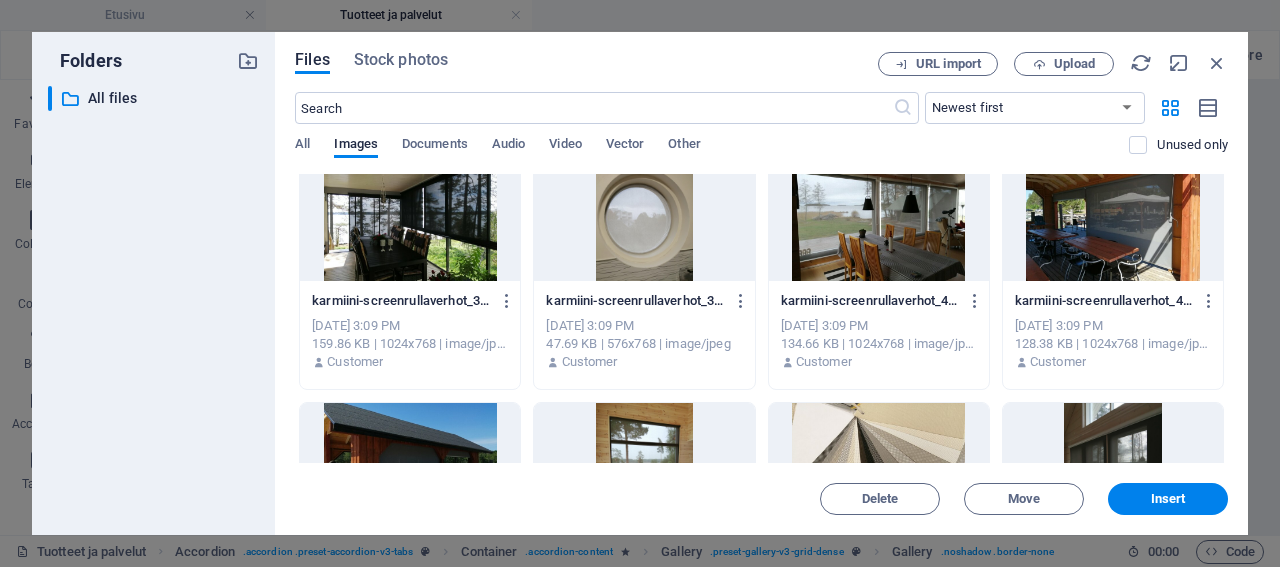 click at bounding box center (410, 216) 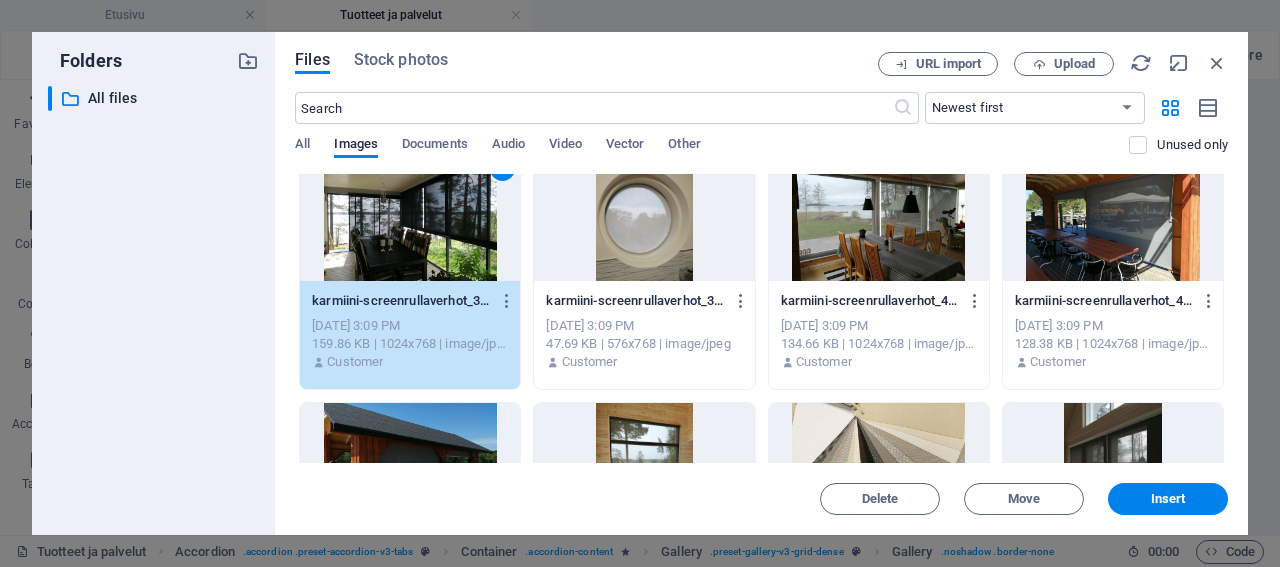 click at bounding box center (644, 216) 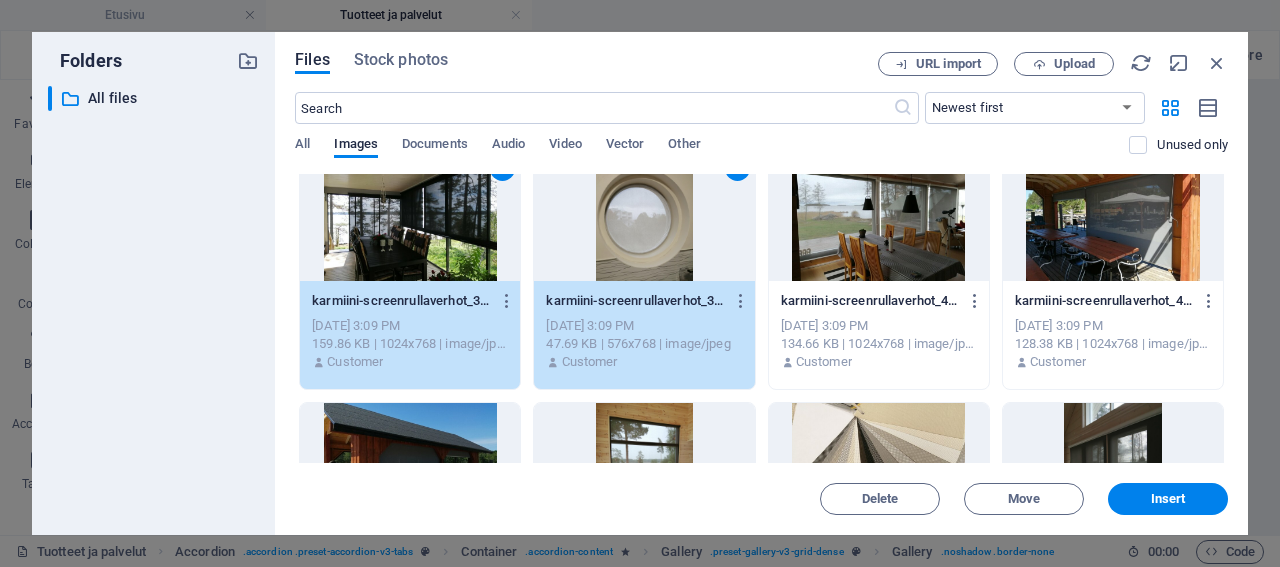 drag, startPoint x: 858, startPoint y: 245, endPoint x: 929, endPoint y: 251, distance: 71.25307 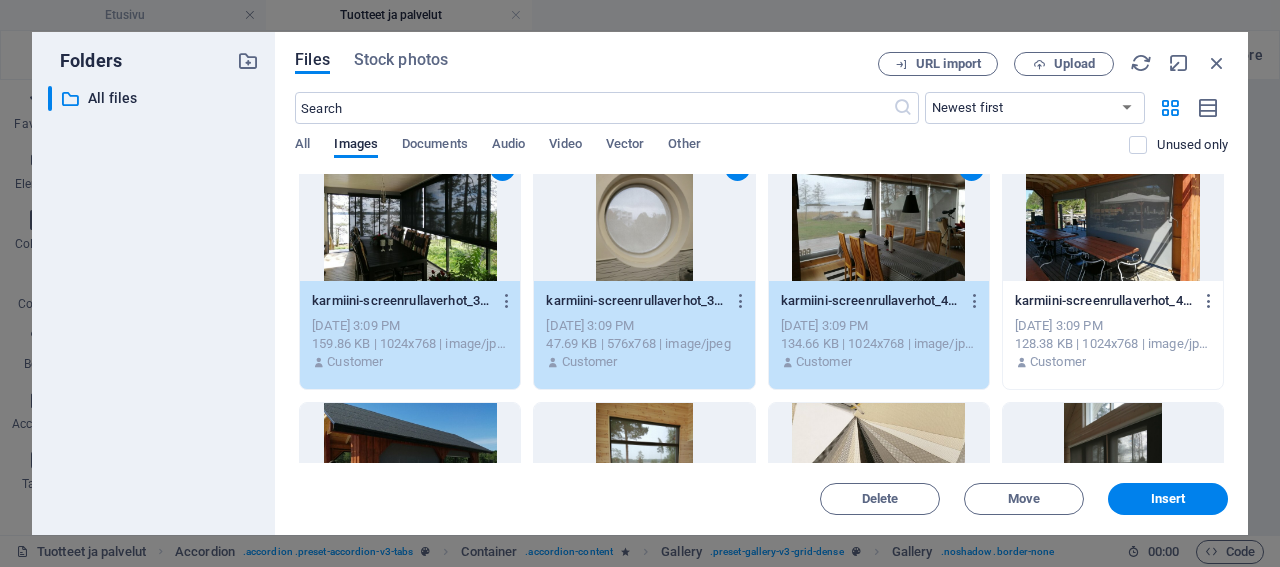 click at bounding box center [1113, 216] 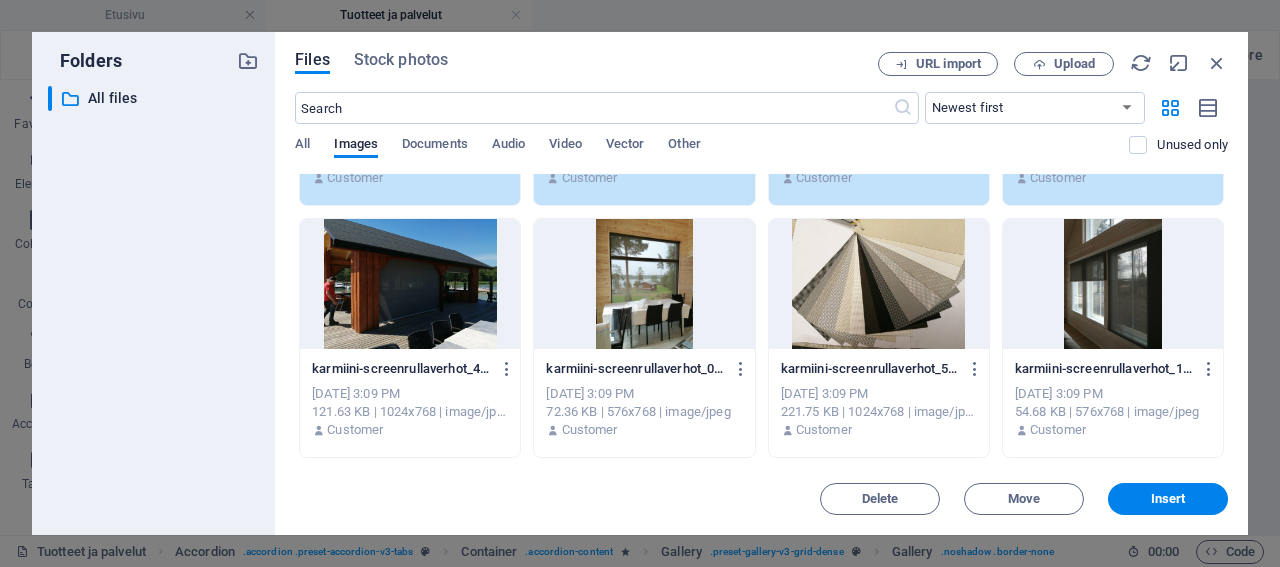 scroll, scrollTop: 1728, scrollLeft: 0, axis: vertical 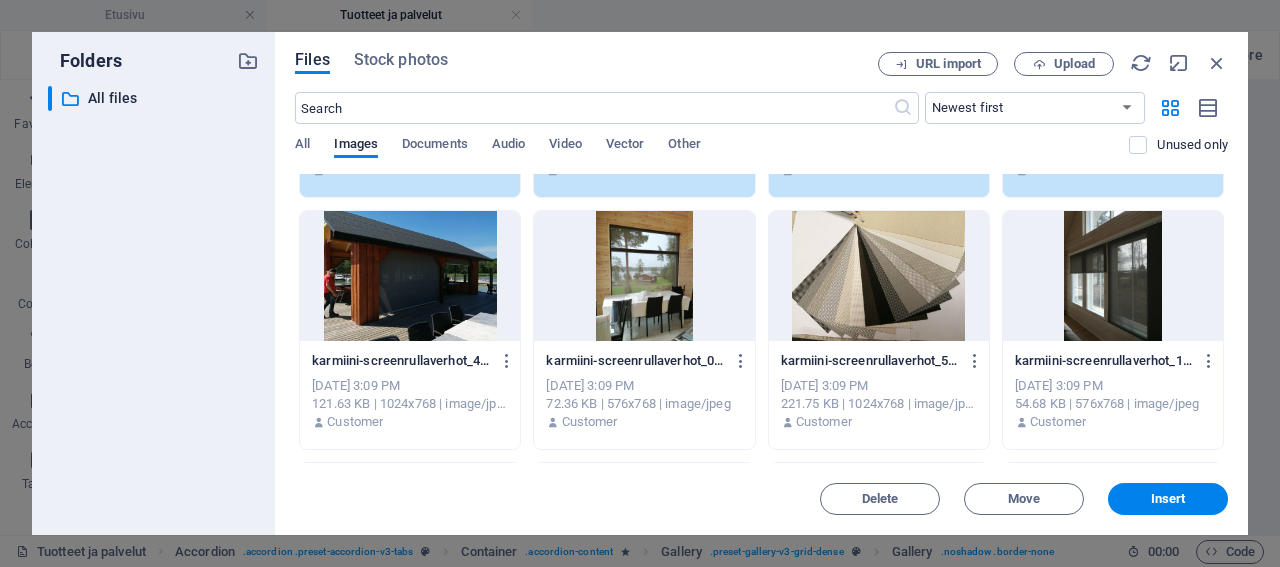 click at bounding box center [410, 276] 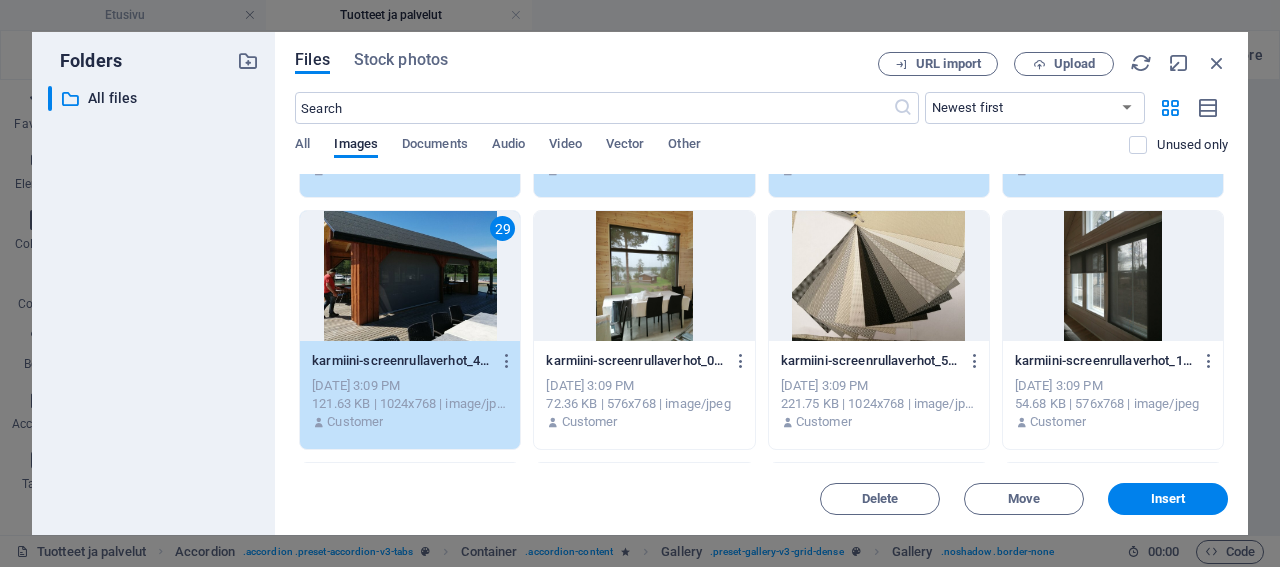 click at bounding box center [644, 276] 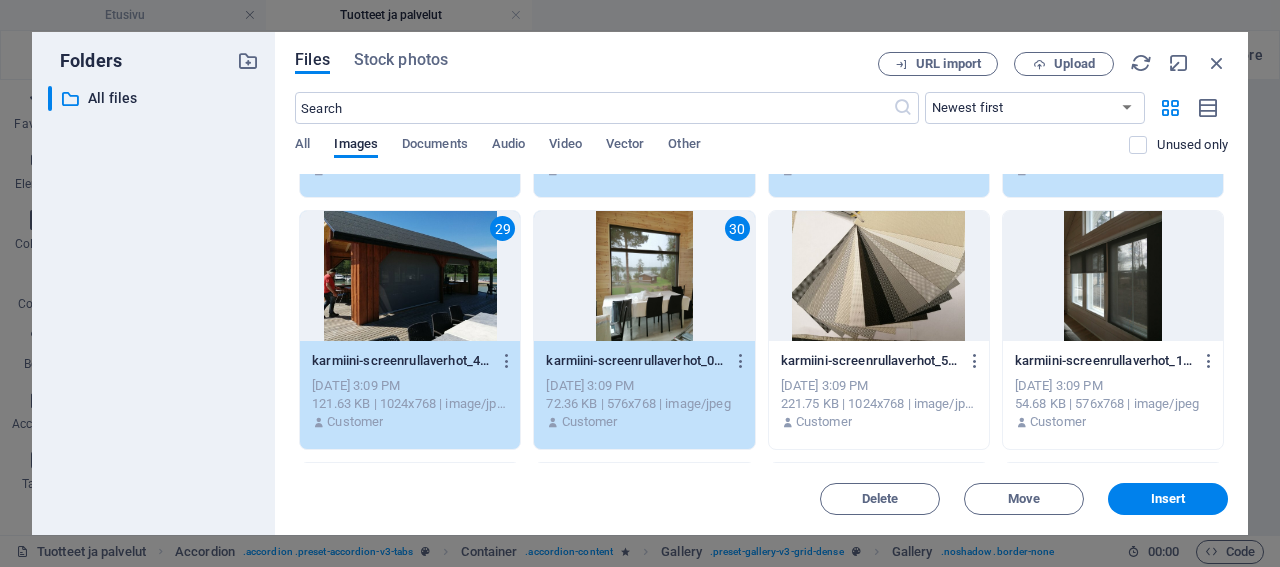 click at bounding box center [879, 276] 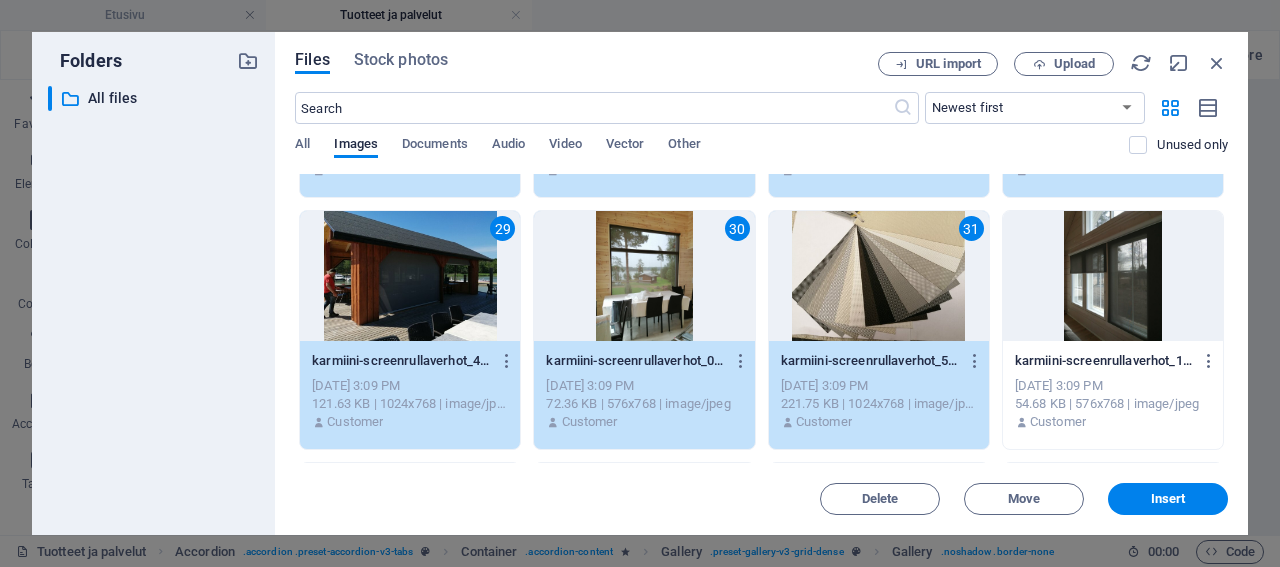 click at bounding box center (1113, 276) 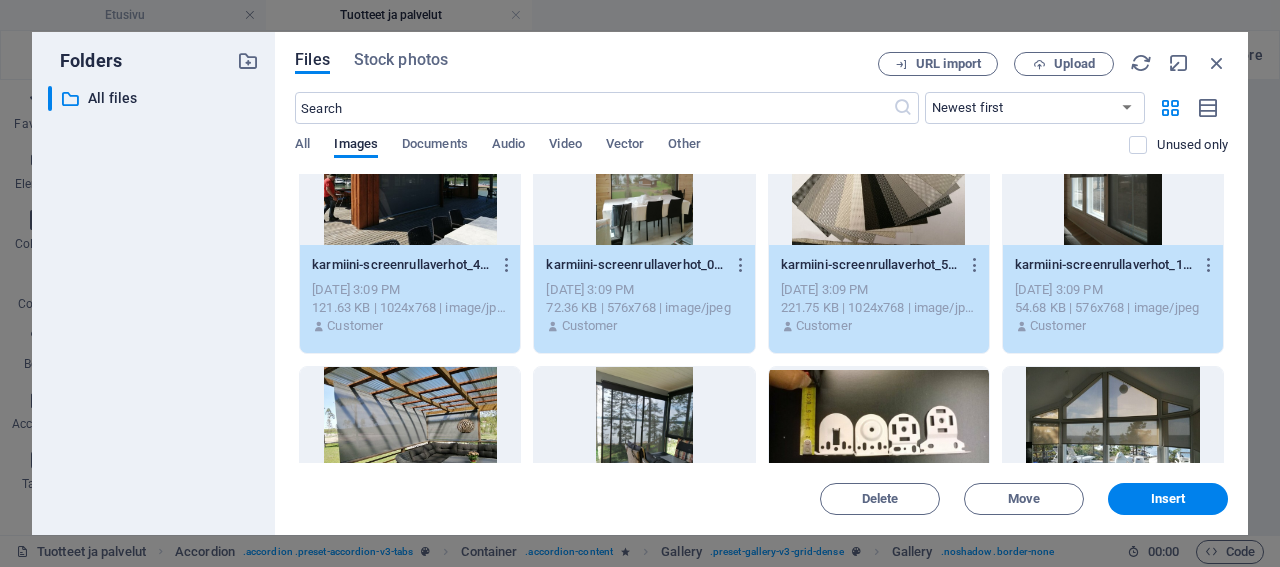 scroll, scrollTop: 1920, scrollLeft: 0, axis: vertical 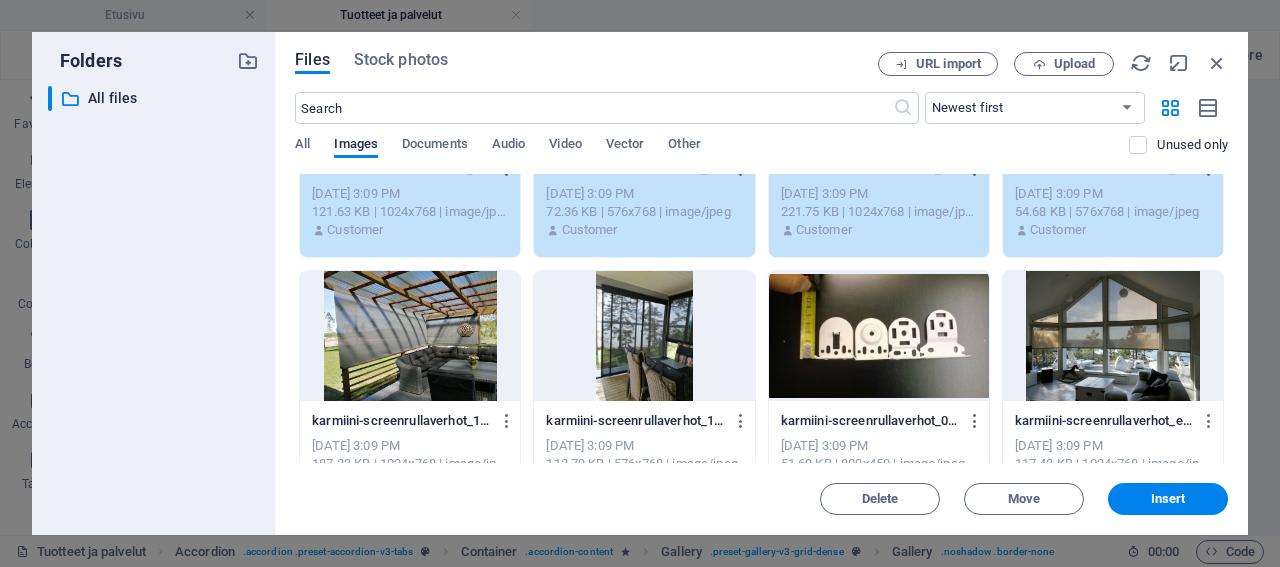 click at bounding box center (410, 336) 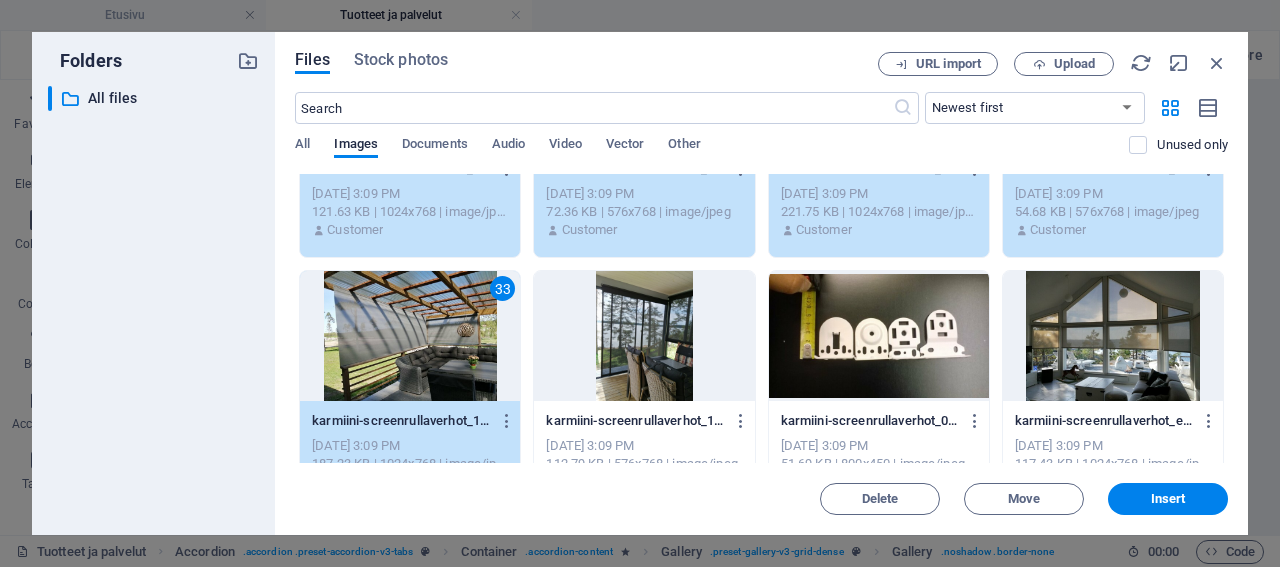 click at bounding box center [644, 336] 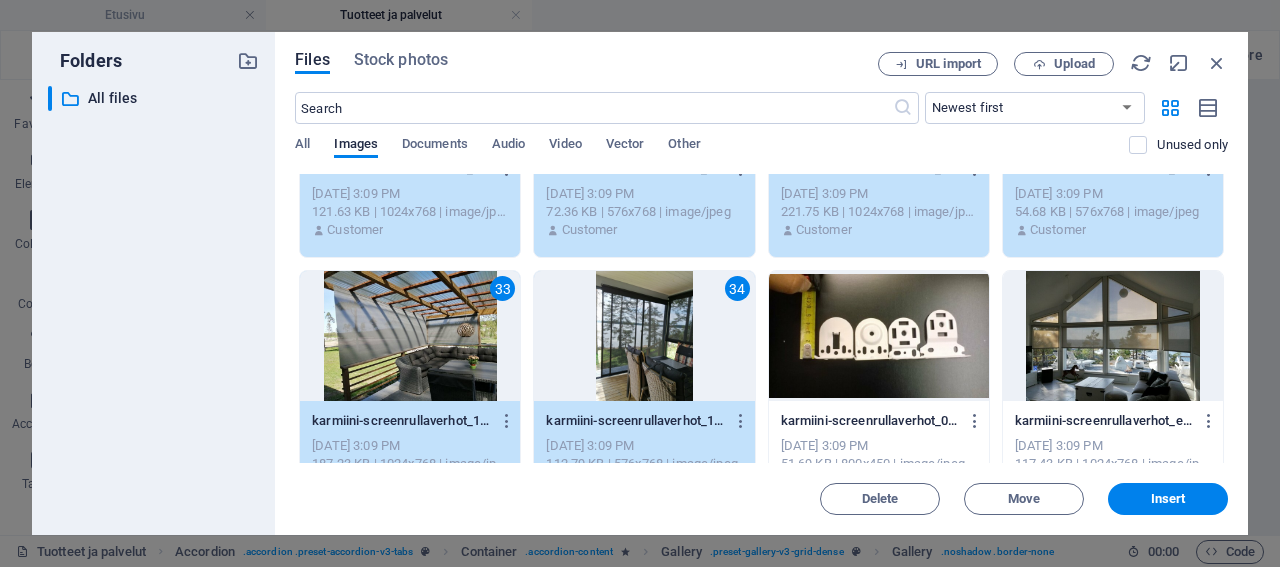 click at bounding box center [879, 336] 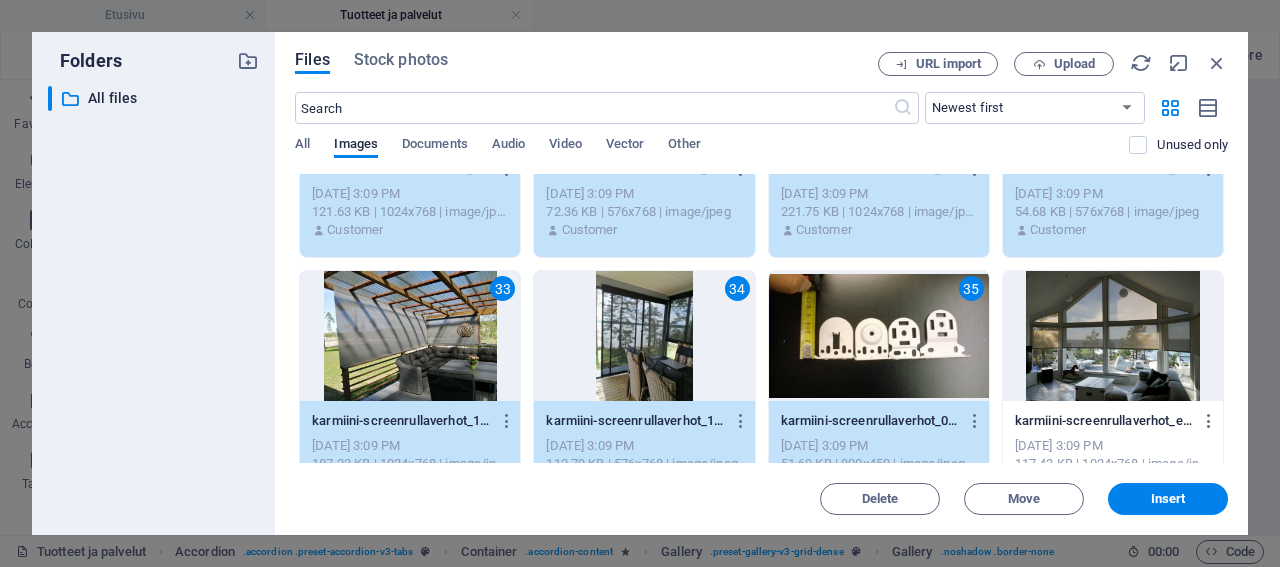 click at bounding box center (1113, 336) 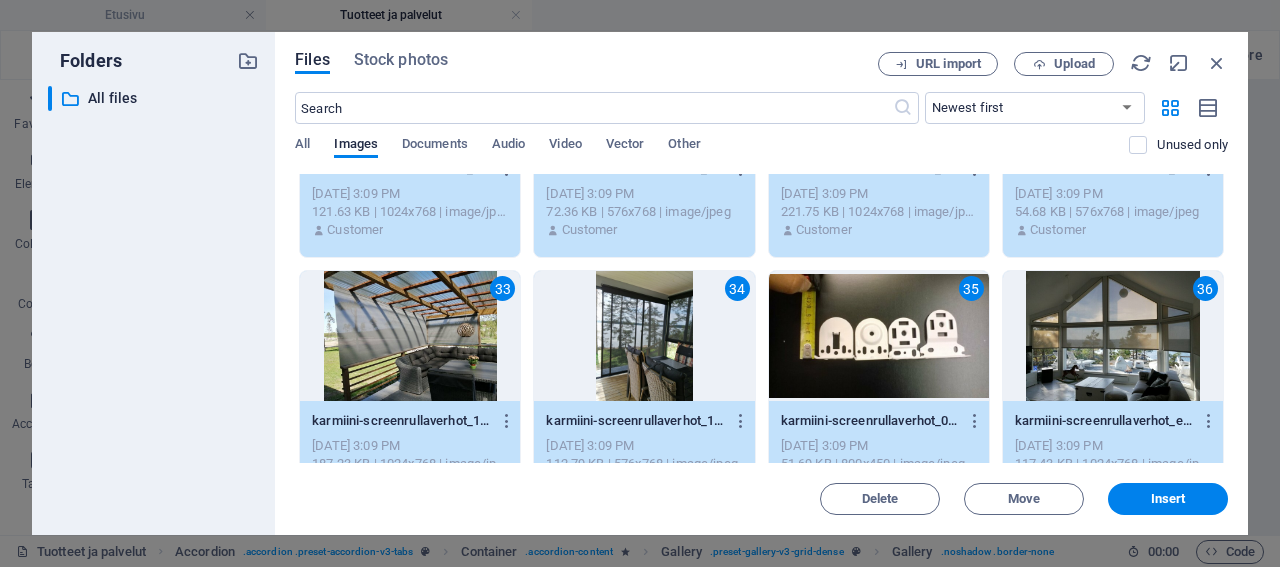 scroll, scrollTop: 2112, scrollLeft: 0, axis: vertical 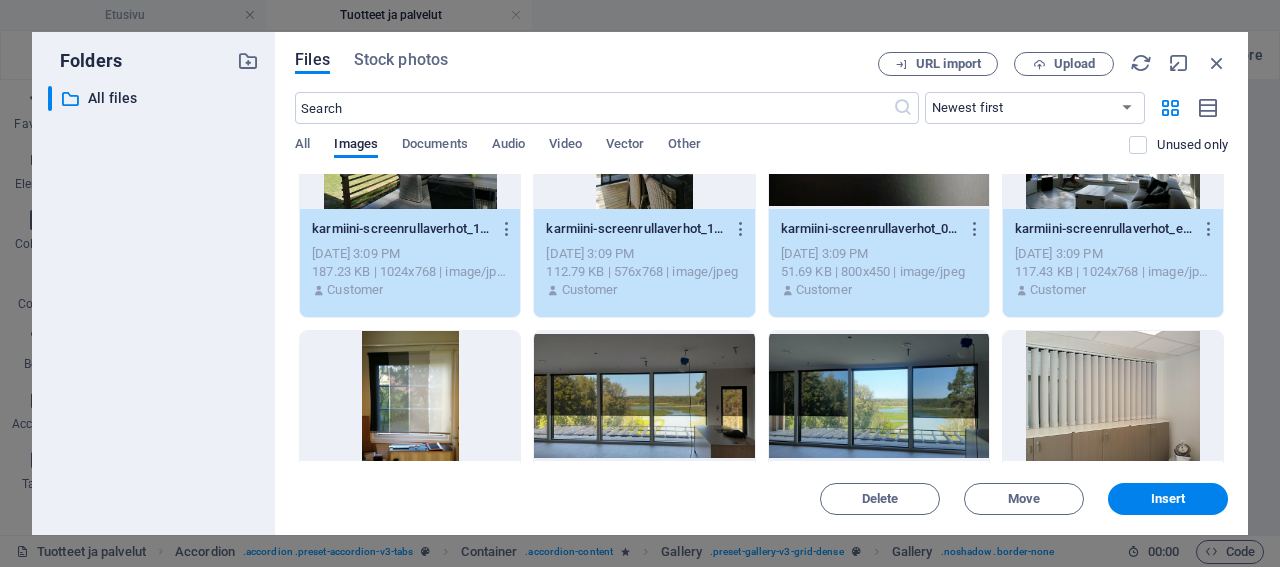 click at bounding box center [410, 396] 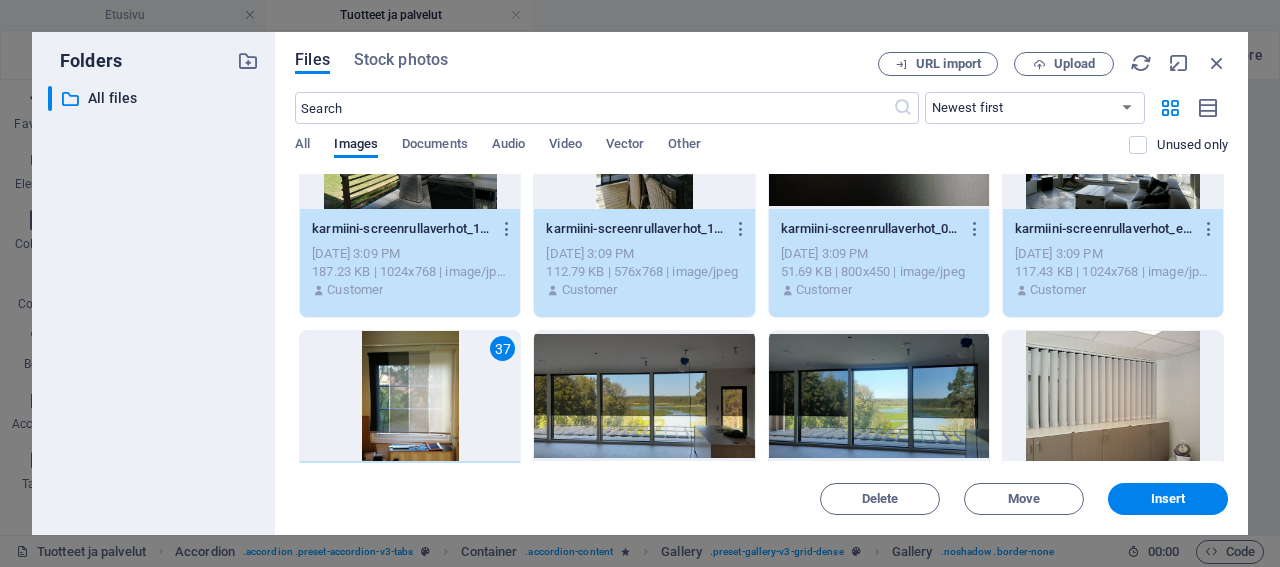 click at bounding box center [644, 396] 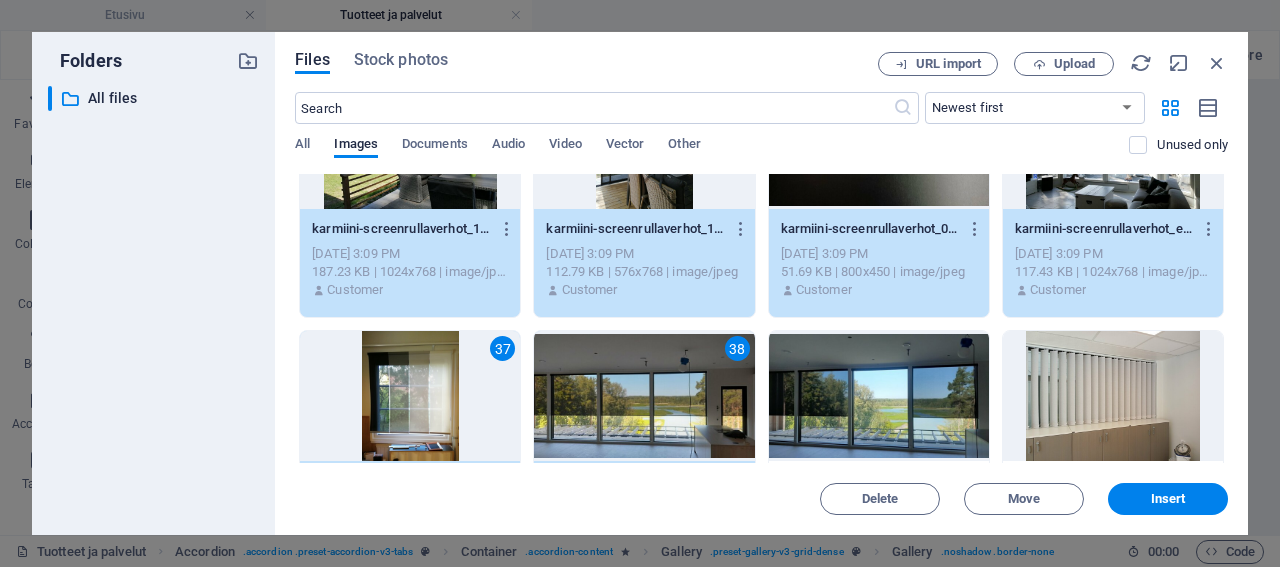 click at bounding box center (879, 396) 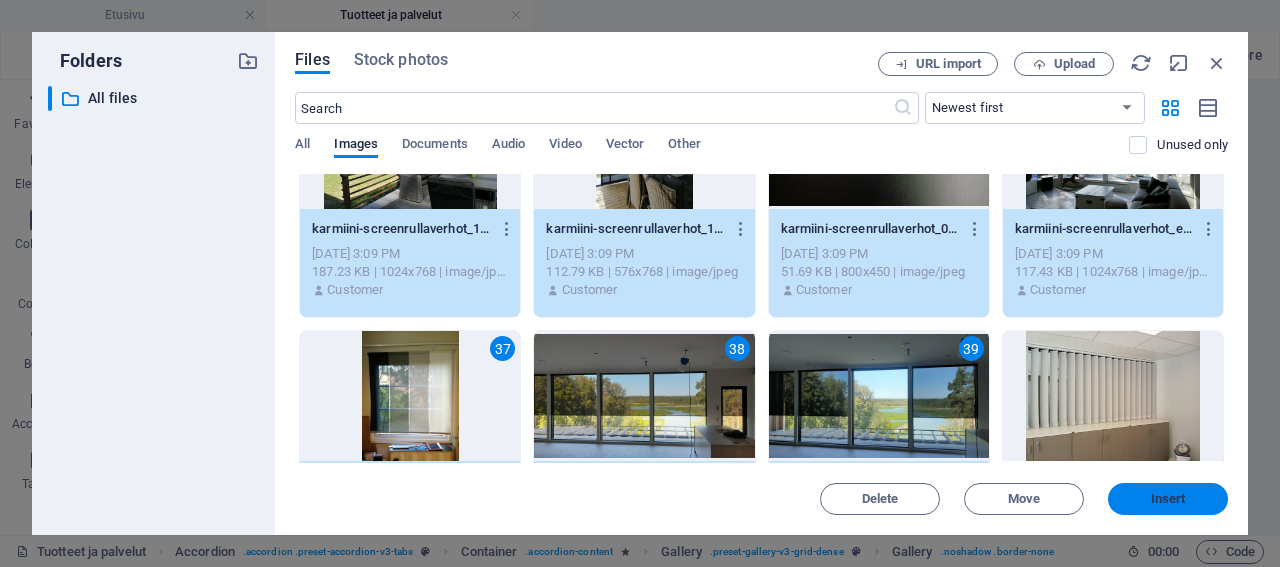 click on "Insert" at bounding box center (1168, 499) 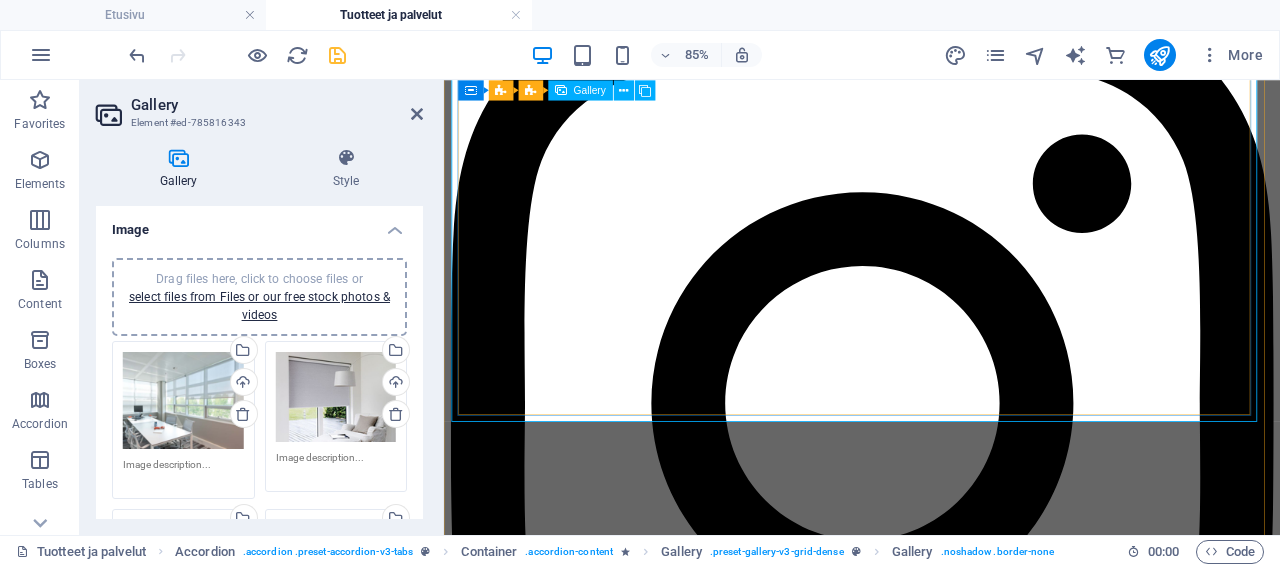 scroll, scrollTop: 3282, scrollLeft: 0, axis: vertical 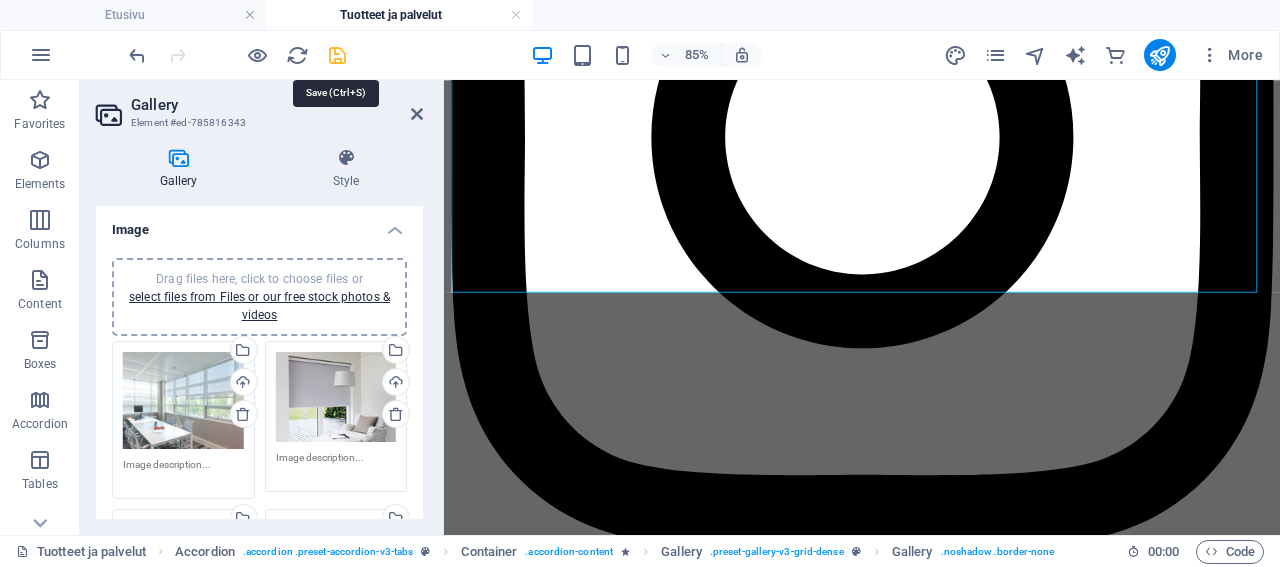 click at bounding box center [337, 55] 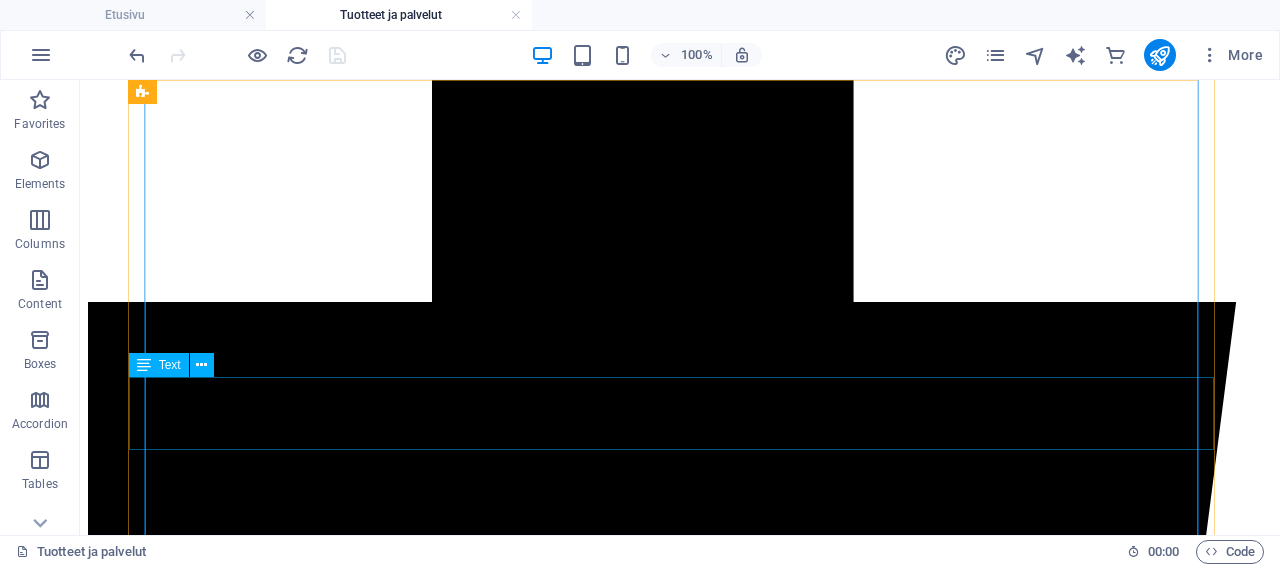 scroll, scrollTop: 890, scrollLeft: 0, axis: vertical 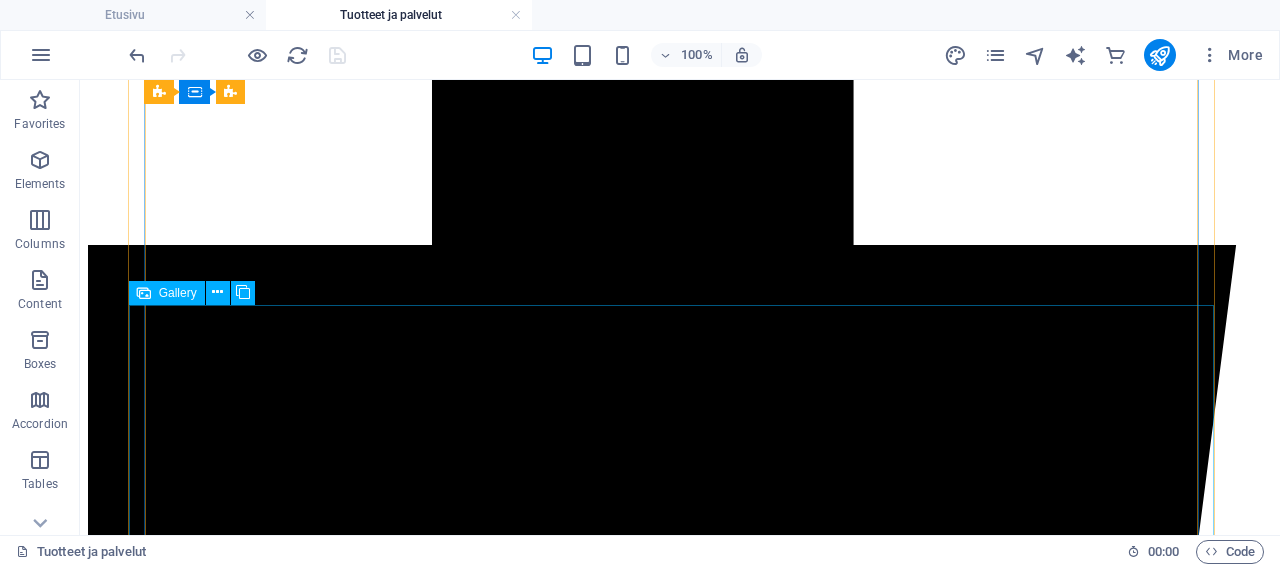 click on "Gallery" at bounding box center (178, 293) 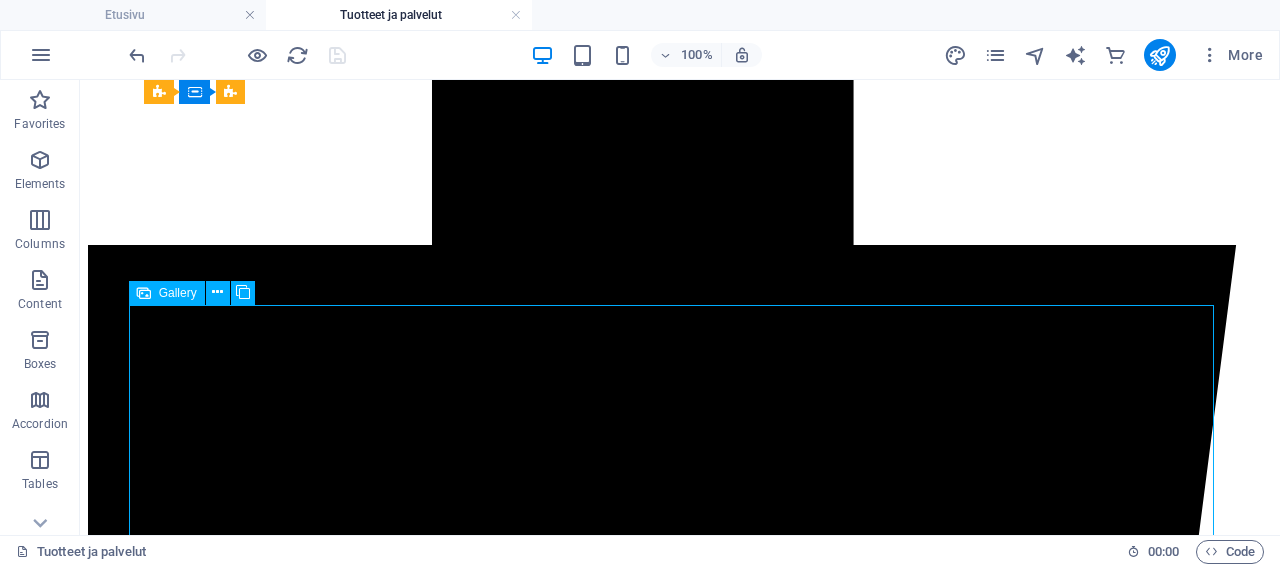 click on "Gallery" at bounding box center (178, 293) 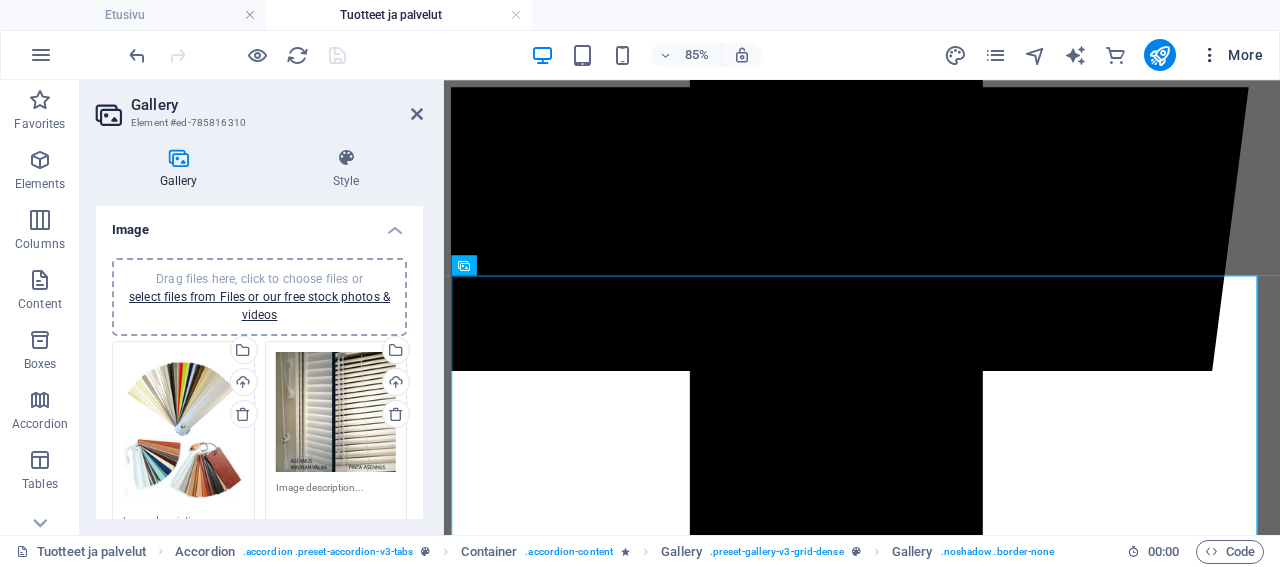 click on "More" at bounding box center (1231, 55) 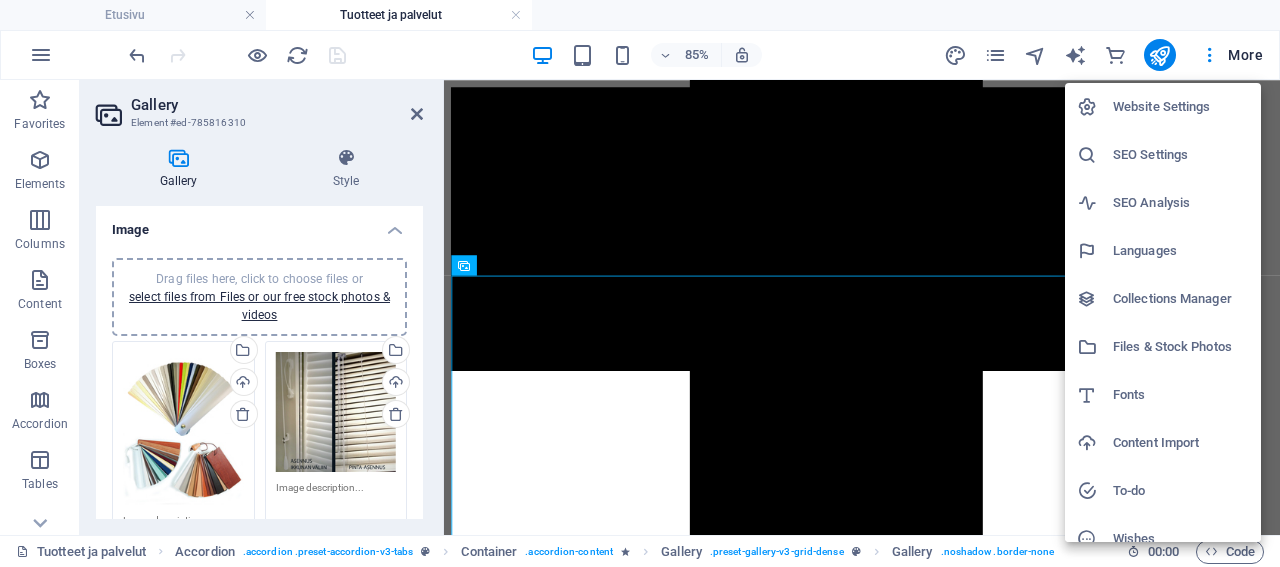 click on "Files & Stock Photos" at bounding box center [1181, 347] 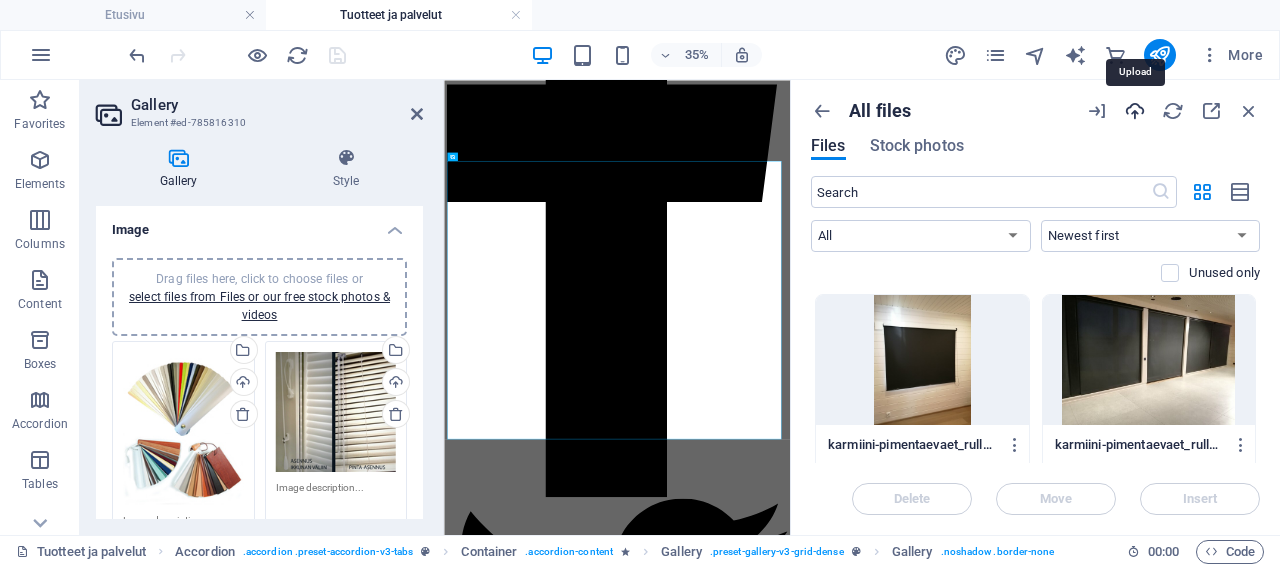 click at bounding box center (1135, 111) 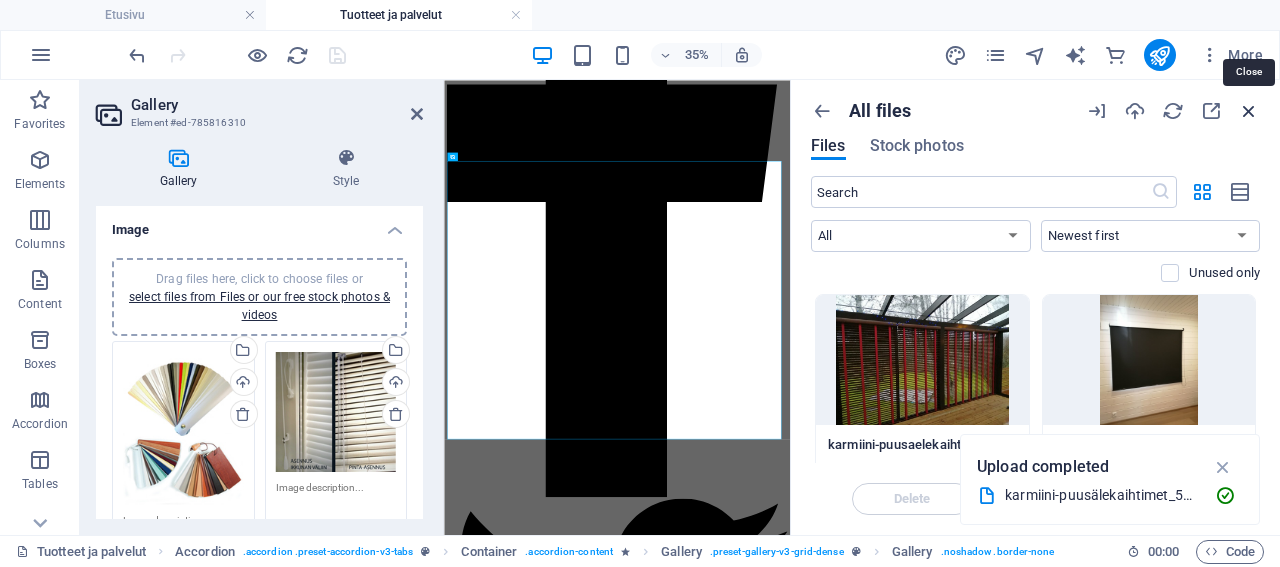 click at bounding box center [1249, 111] 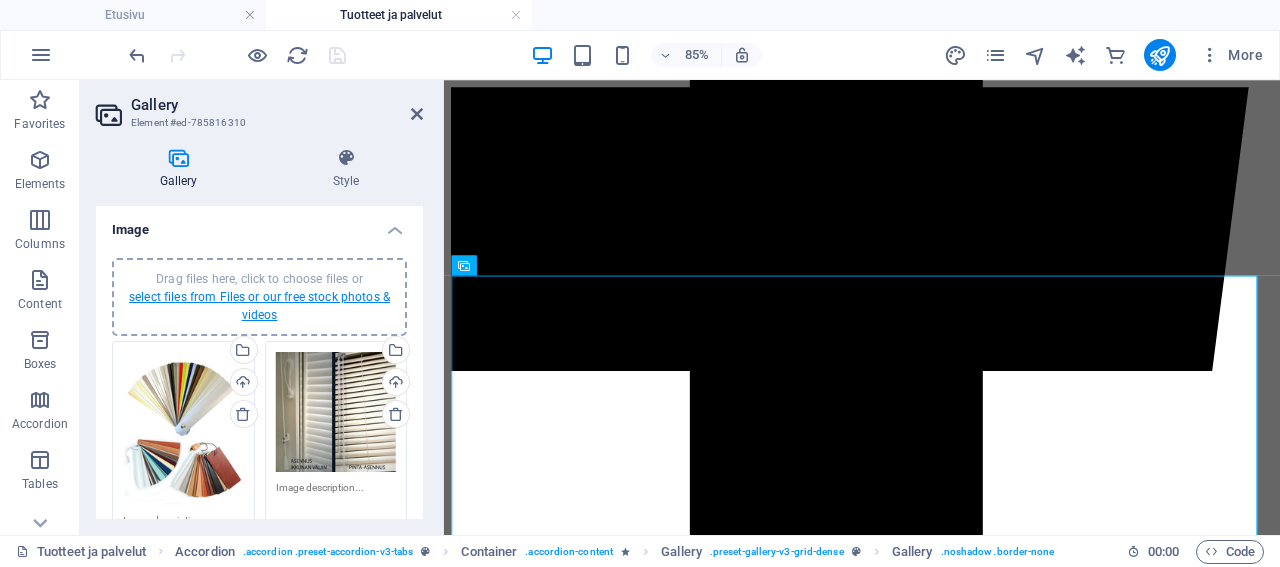 click on "select files from Files or our free stock photos & videos" at bounding box center (259, 306) 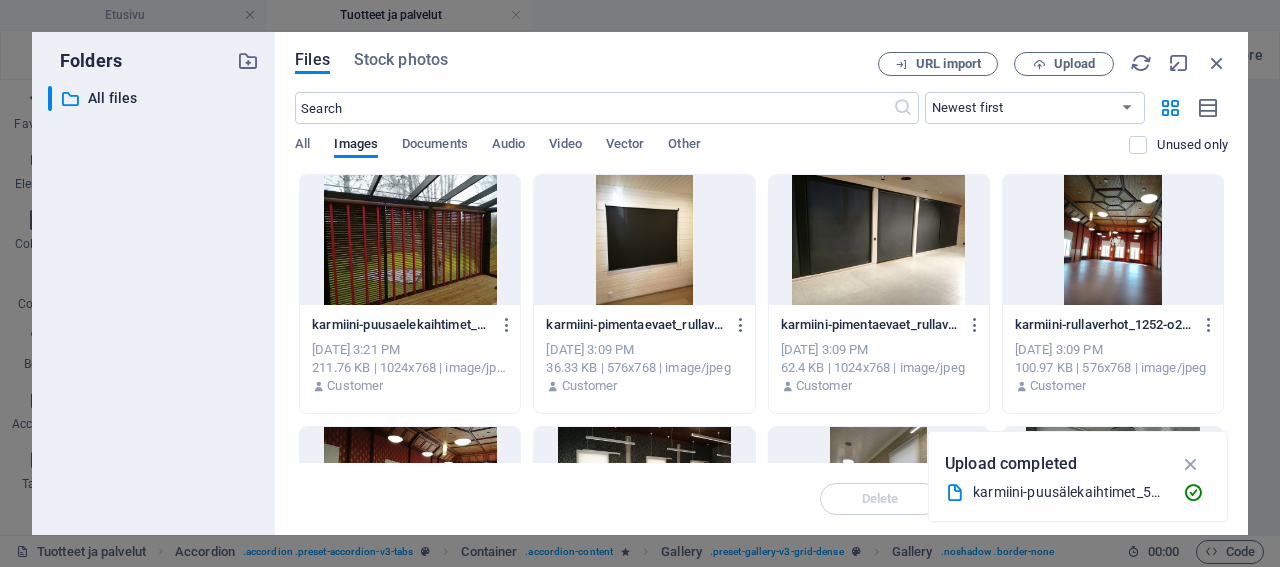 click at bounding box center [410, 240] 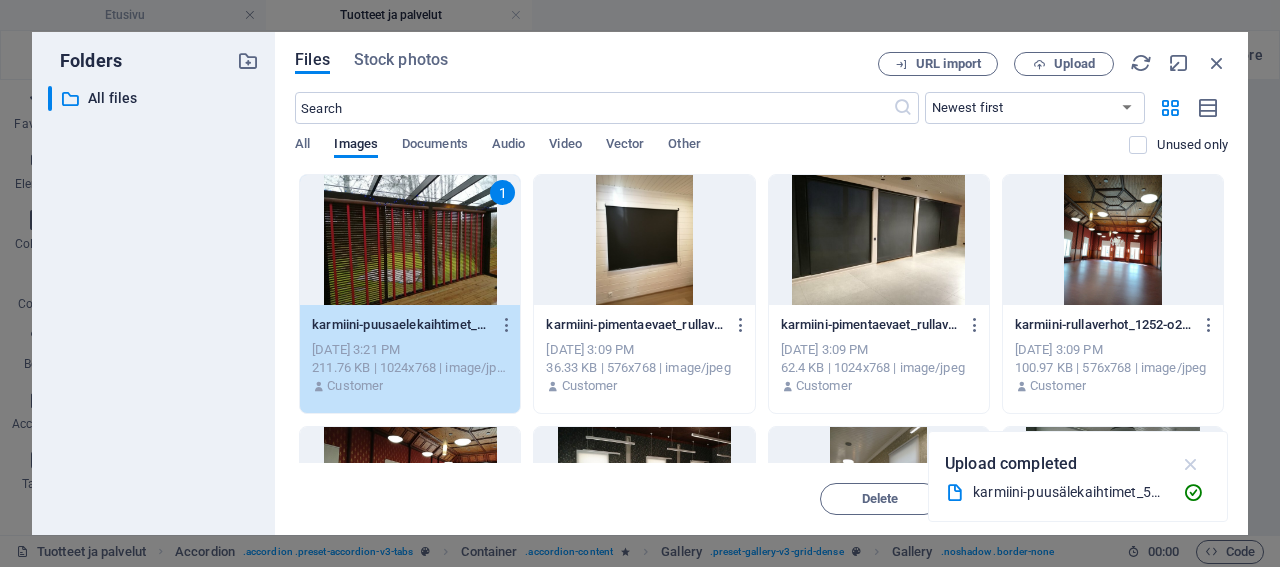 click at bounding box center [1191, 464] 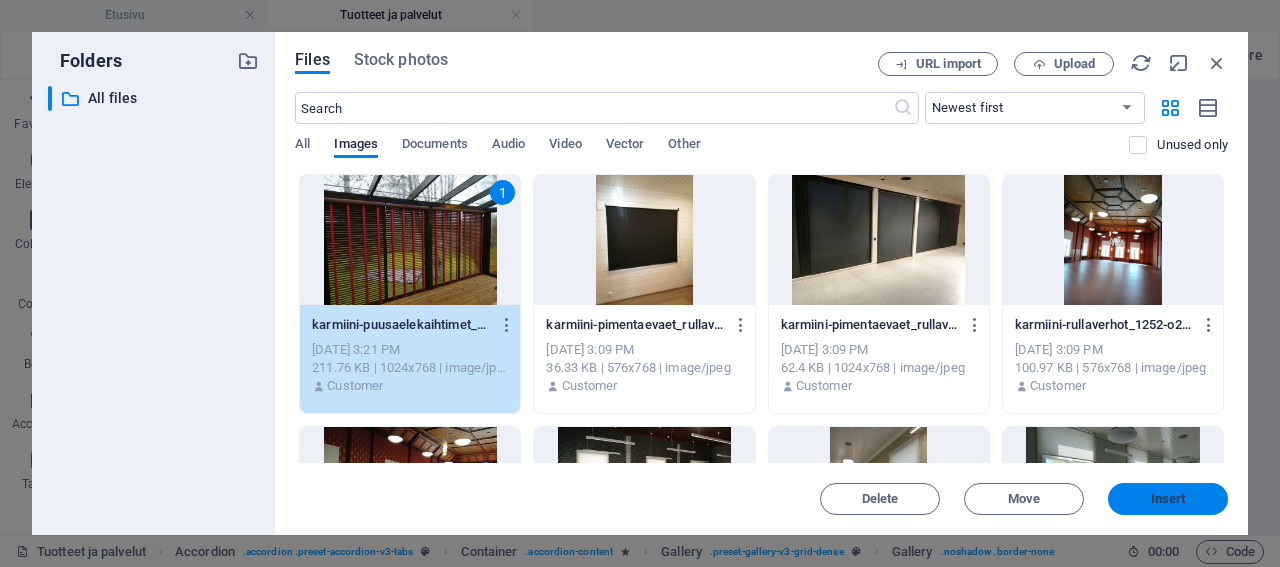 click on "Insert" at bounding box center [1168, 499] 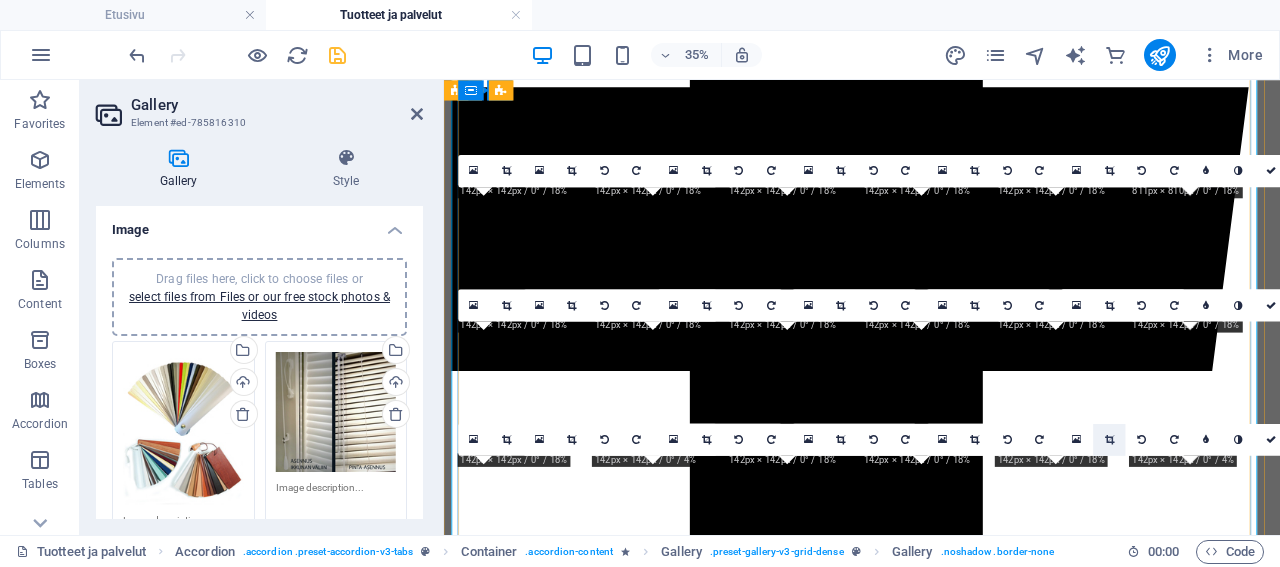 scroll, scrollTop: 1305, scrollLeft: 0, axis: vertical 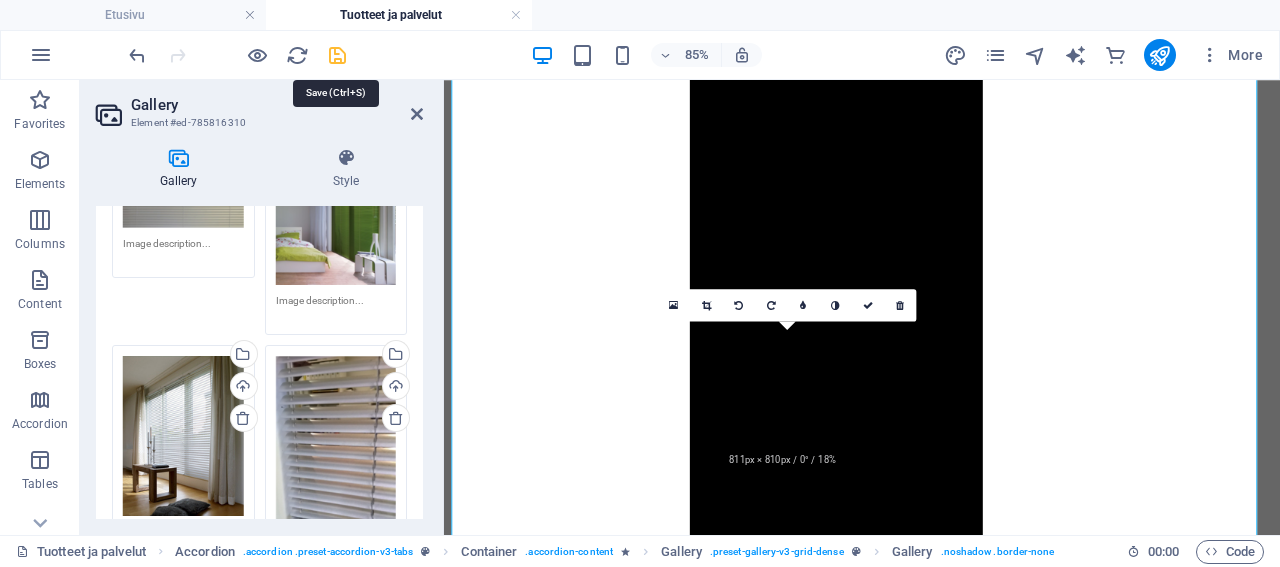 click at bounding box center (337, 55) 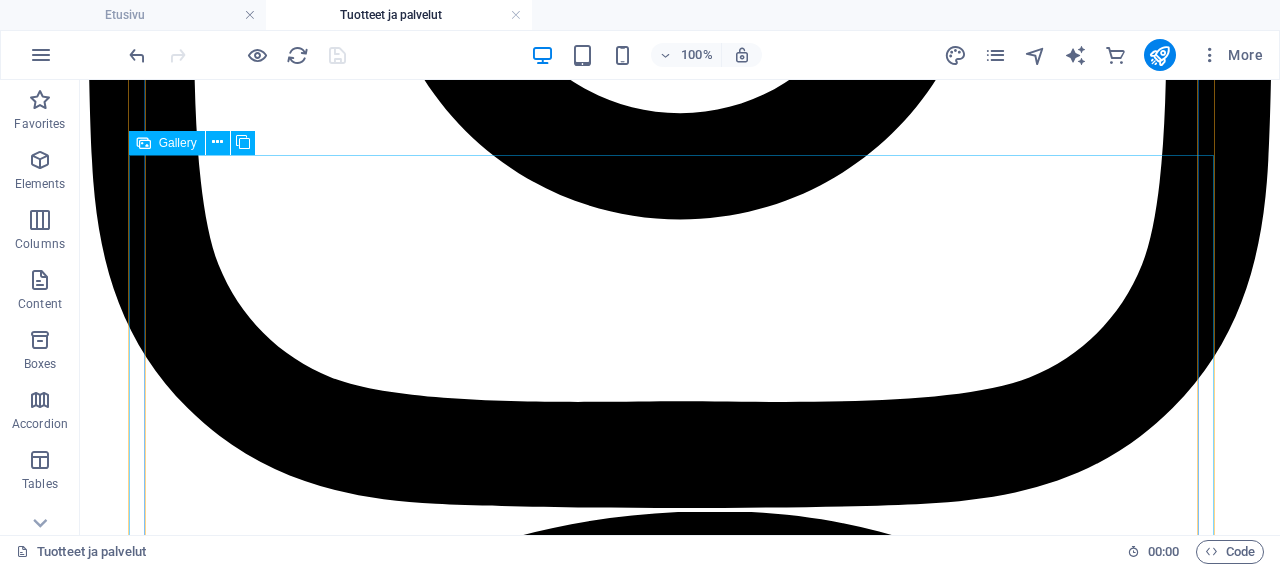 scroll, scrollTop: 4113, scrollLeft: 0, axis: vertical 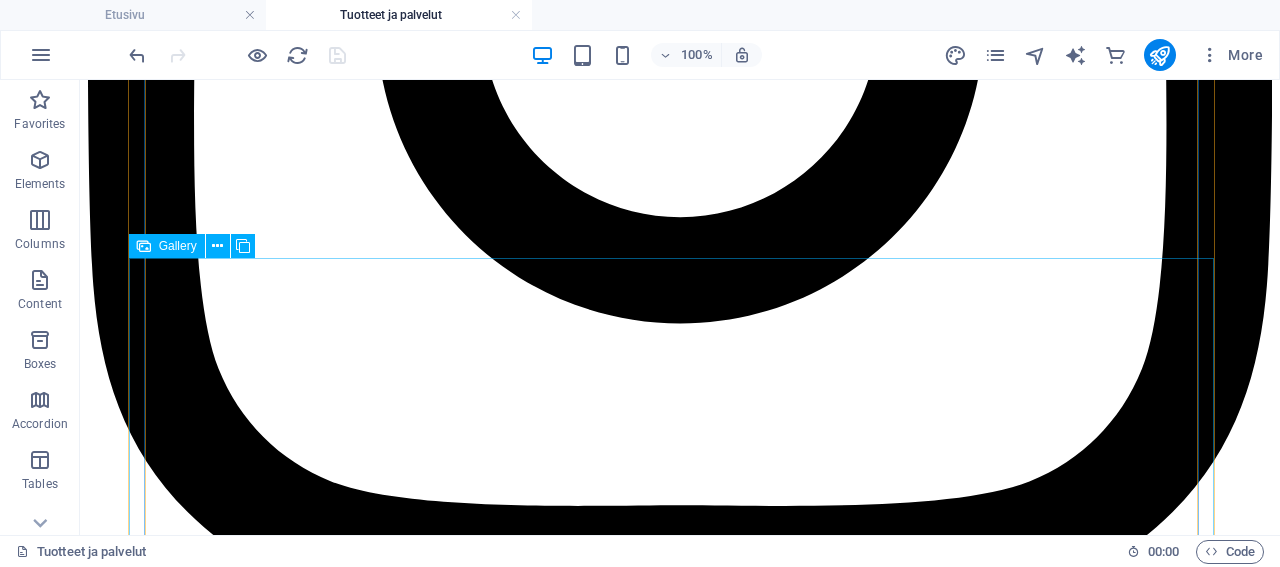 click on "Gallery" at bounding box center (178, 246) 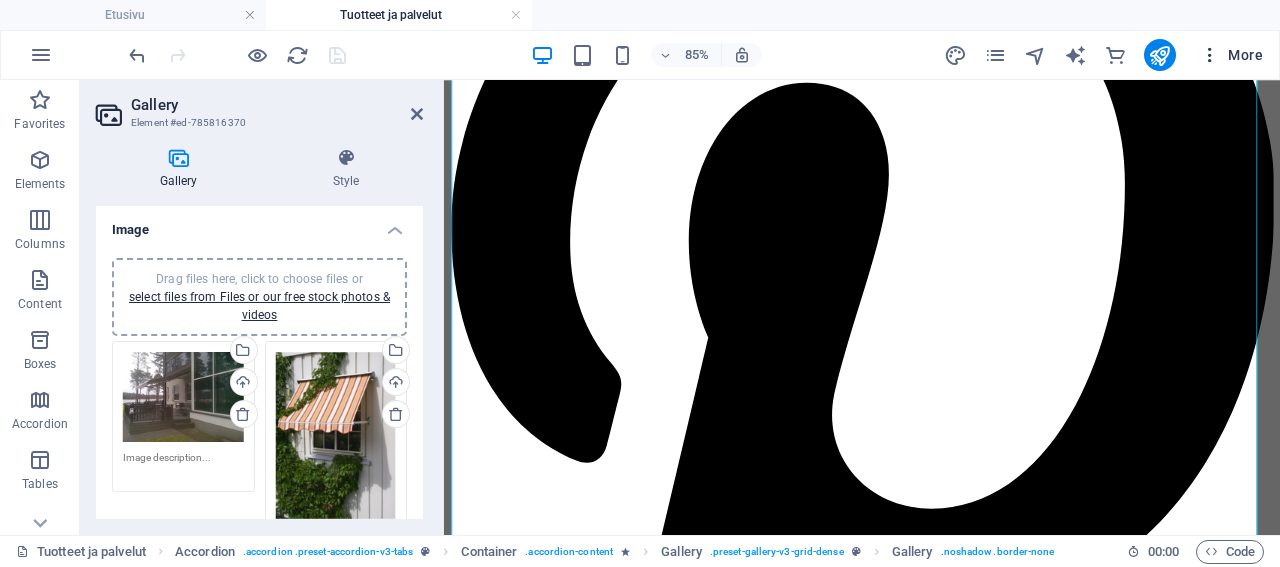 click on "More" at bounding box center [1231, 55] 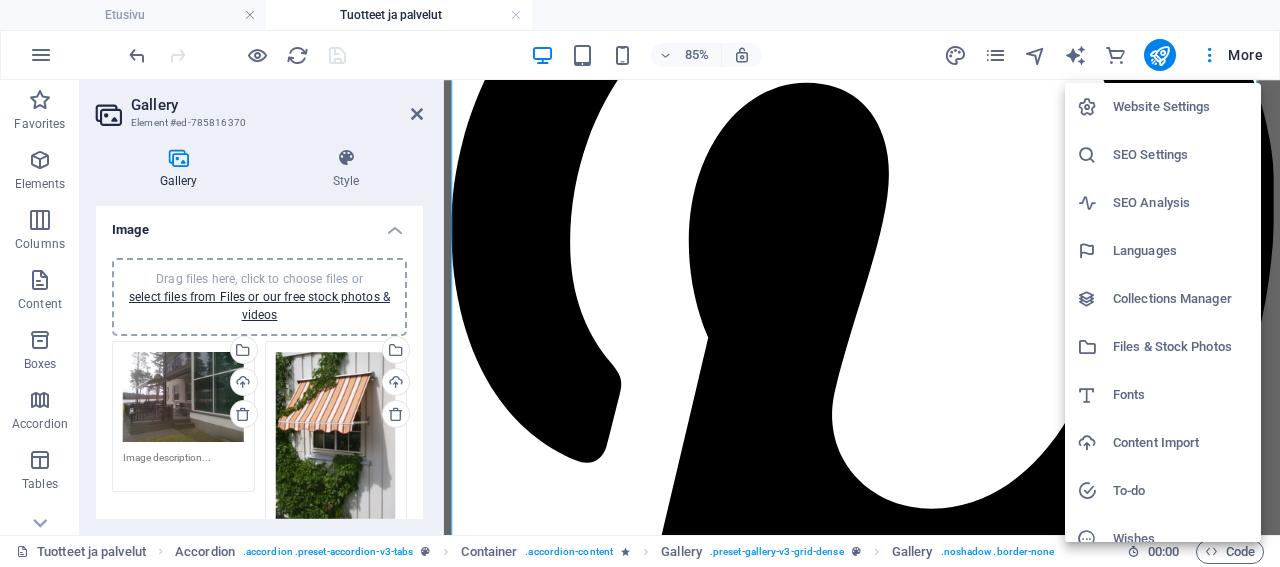click on "Files & Stock Photos" at bounding box center (1181, 347) 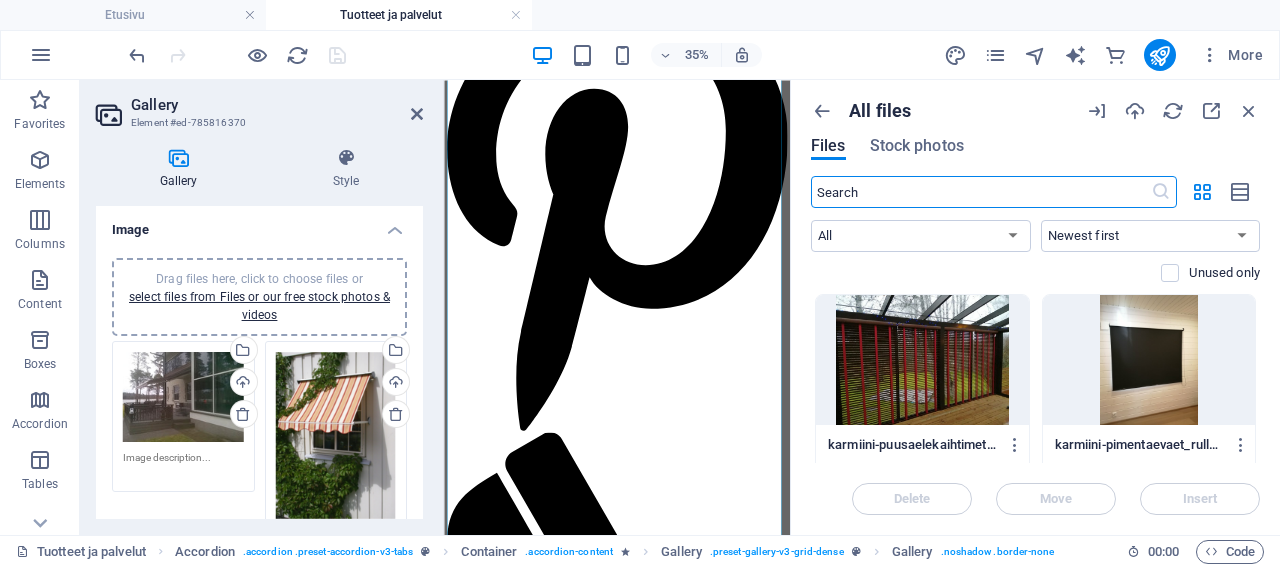 scroll, scrollTop: 4126, scrollLeft: 0, axis: vertical 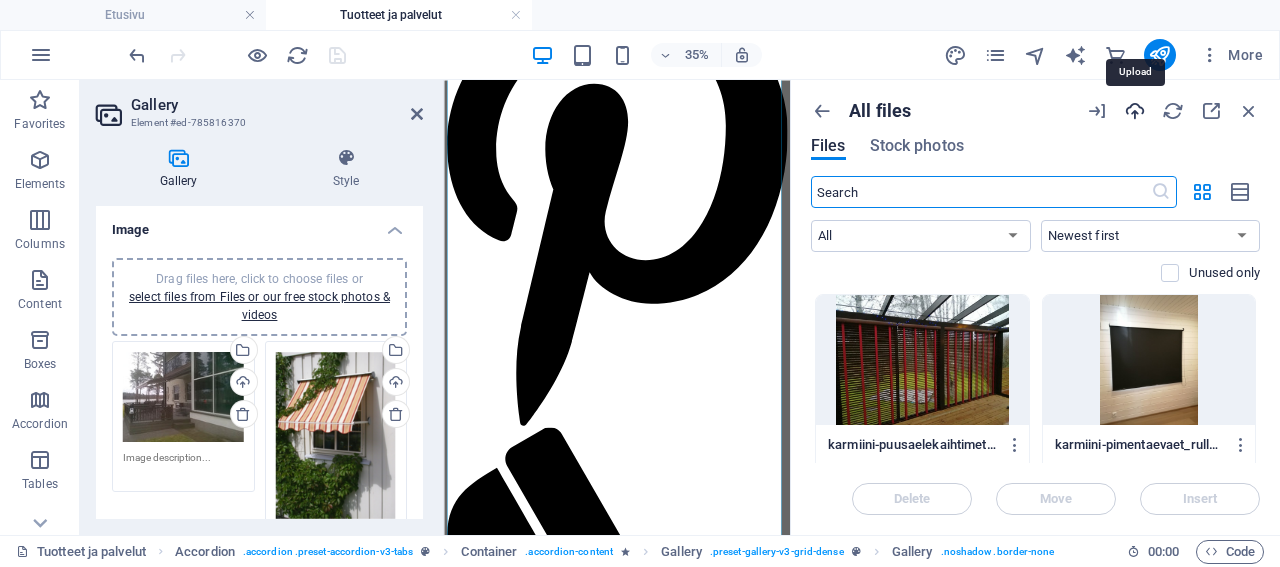 click at bounding box center (1135, 111) 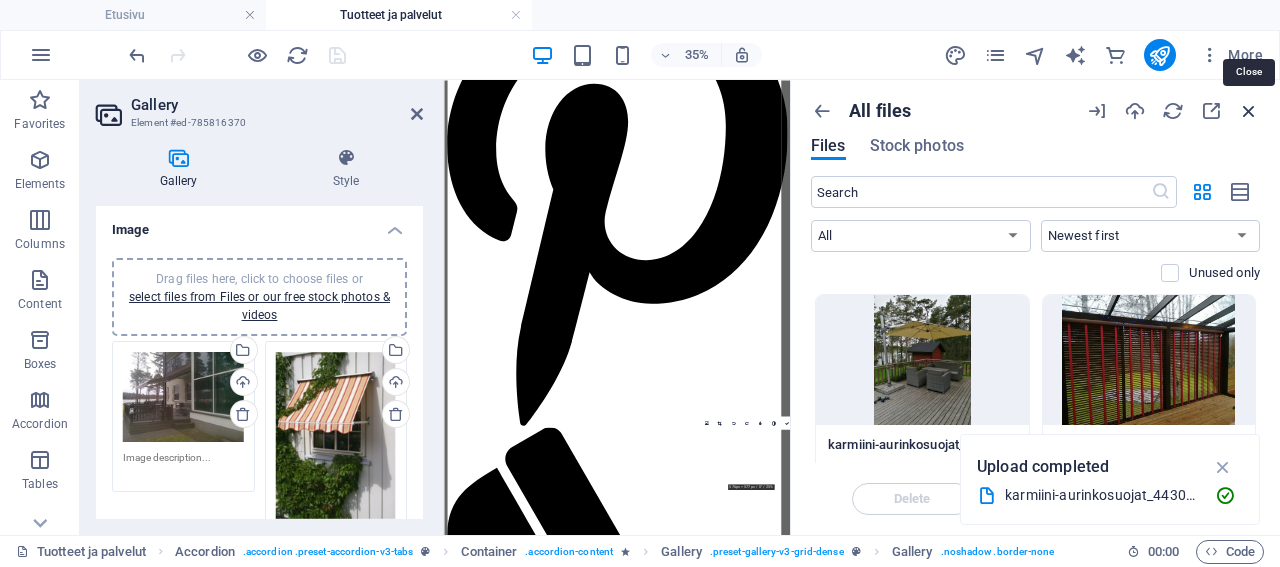 click at bounding box center (1249, 111) 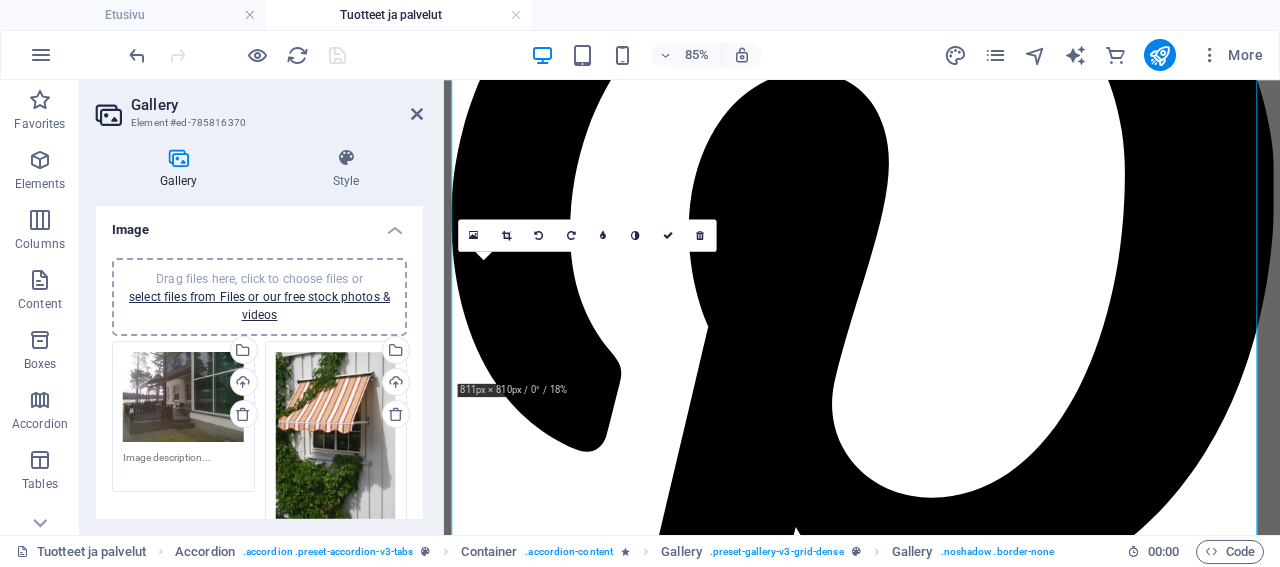 scroll, scrollTop: 4113, scrollLeft: 0, axis: vertical 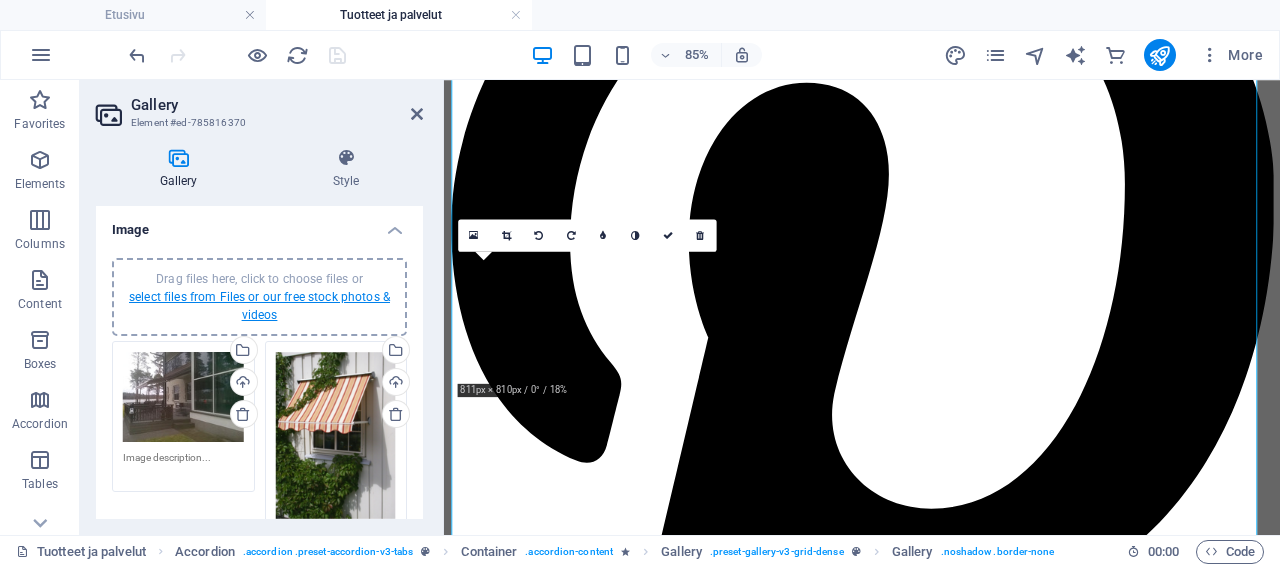 click on "select files from Files or our free stock photos & videos" at bounding box center [259, 306] 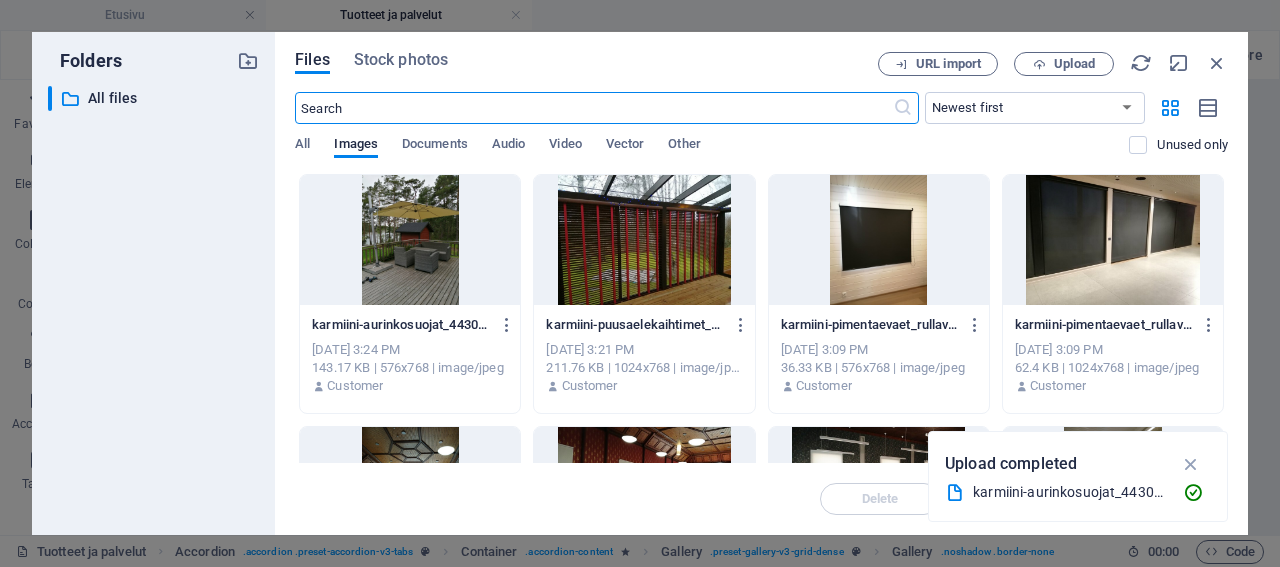 scroll, scrollTop: 4126, scrollLeft: 0, axis: vertical 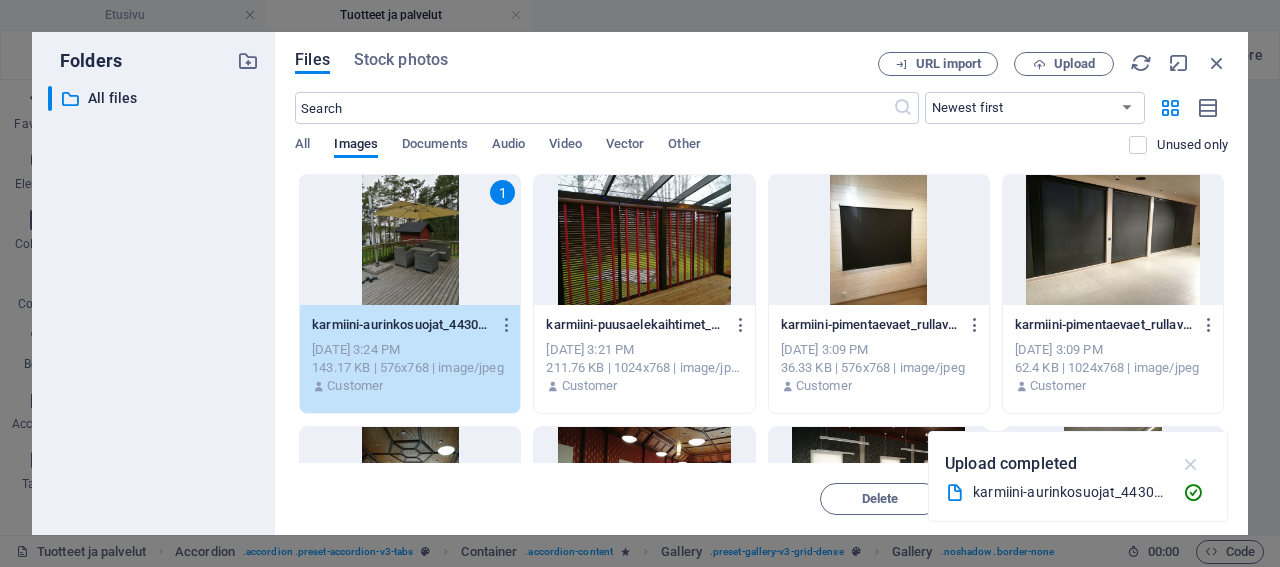 click at bounding box center [1191, 464] 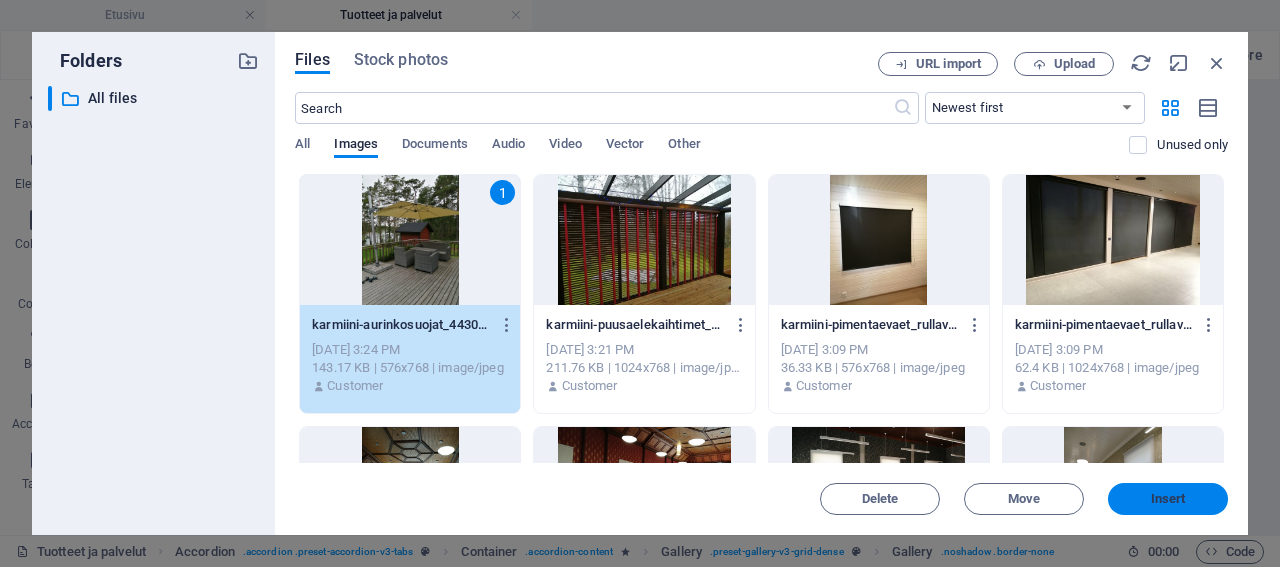 click on "Insert" at bounding box center (1168, 499) 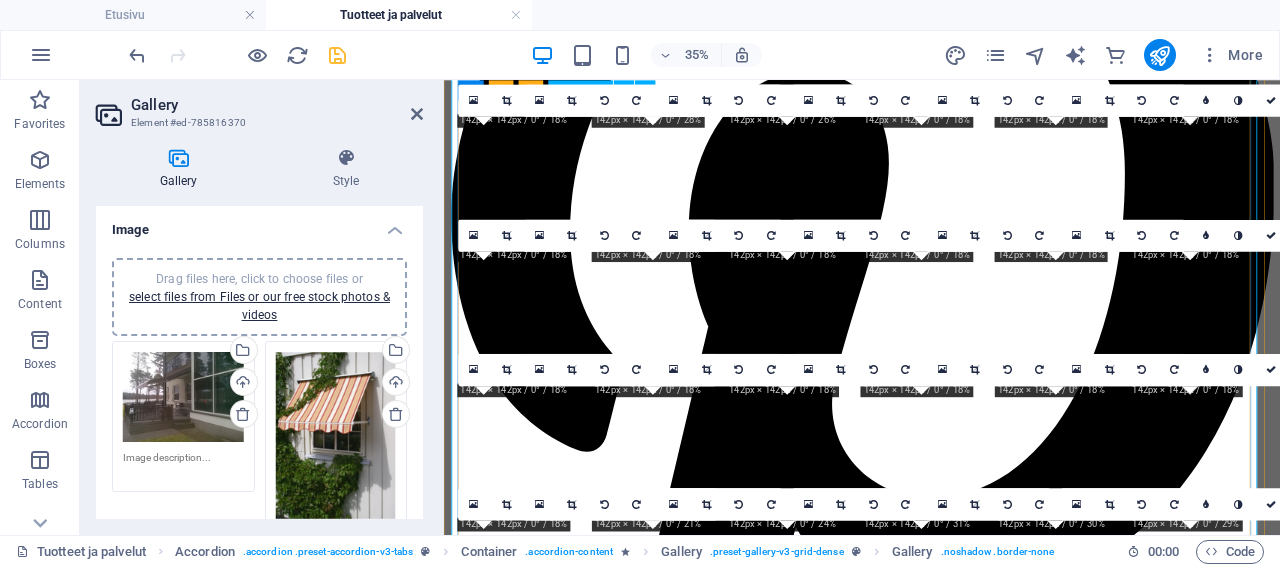 scroll, scrollTop: 4113, scrollLeft: 0, axis: vertical 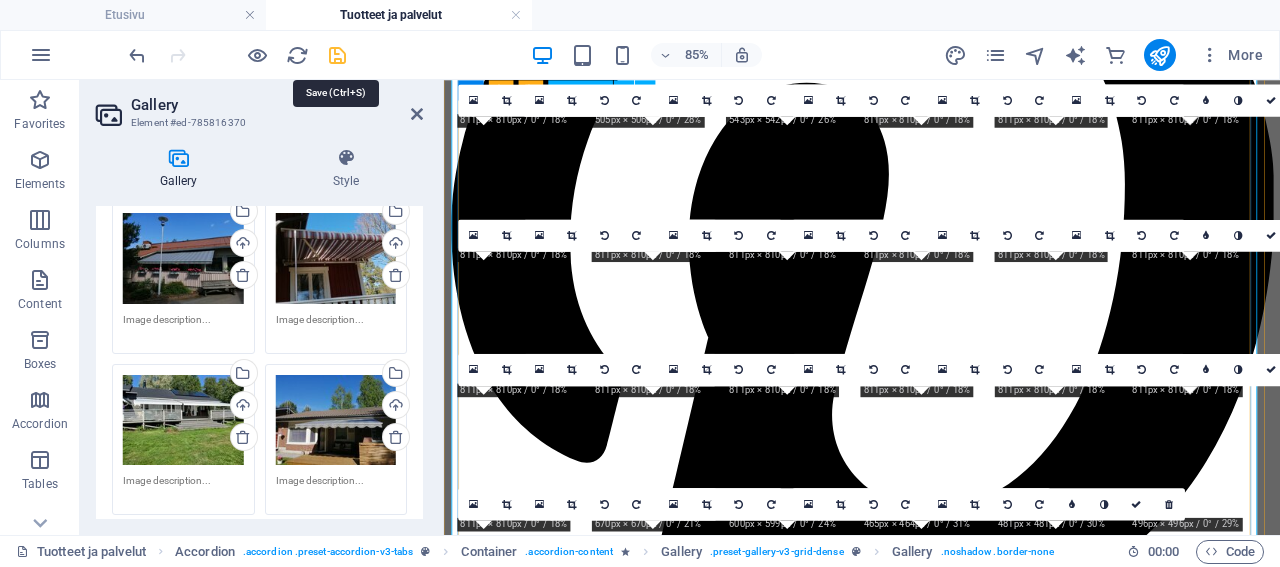 click at bounding box center (337, 55) 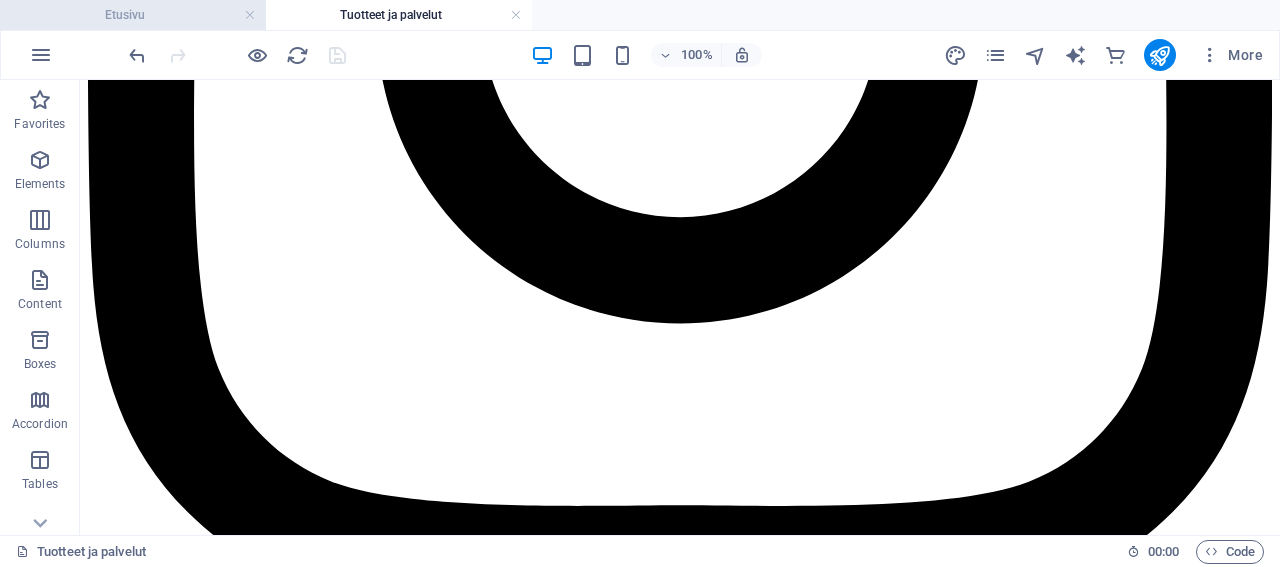 click on "Etusivu" at bounding box center [133, 15] 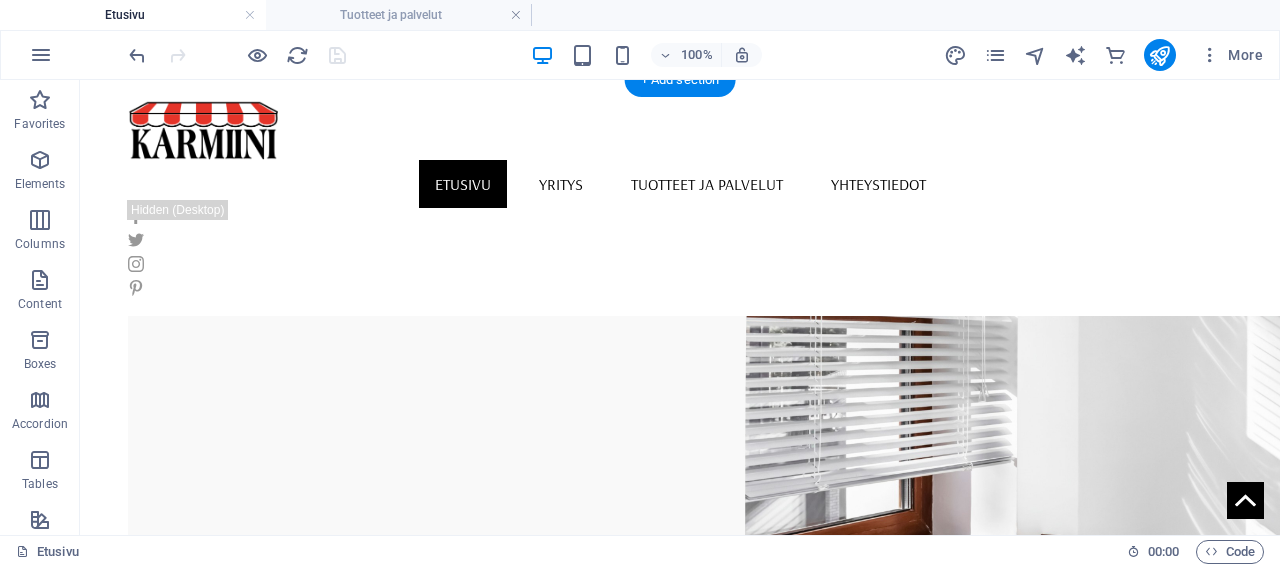click at bounding box center [728, 407] 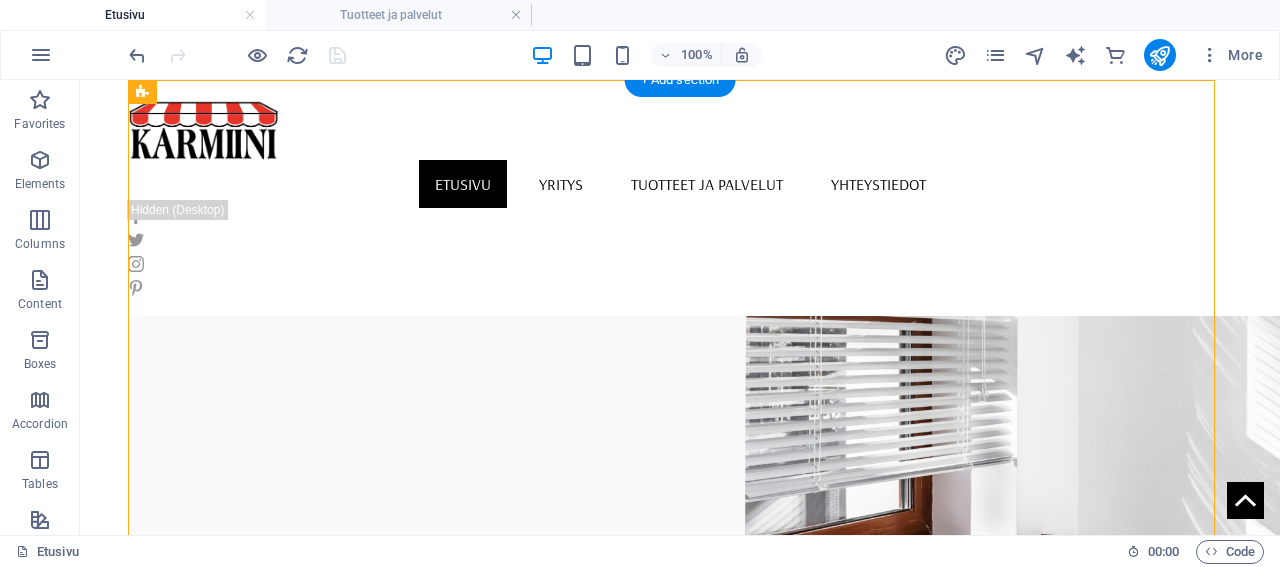 click at bounding box center (728, 407) 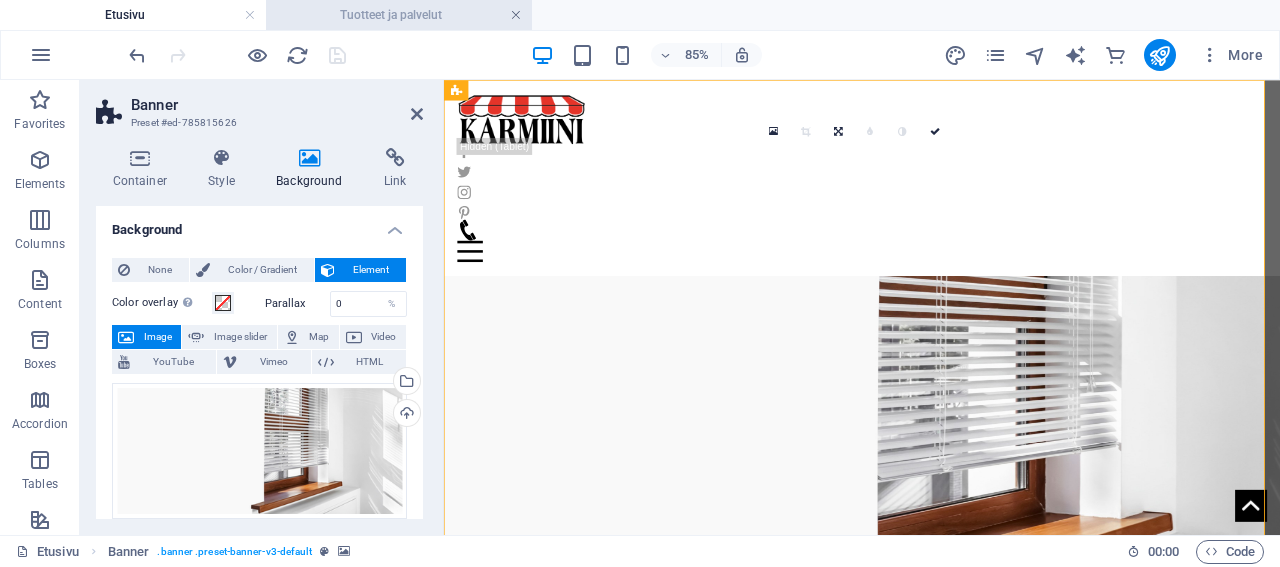 click at bounding box center (516, 15) 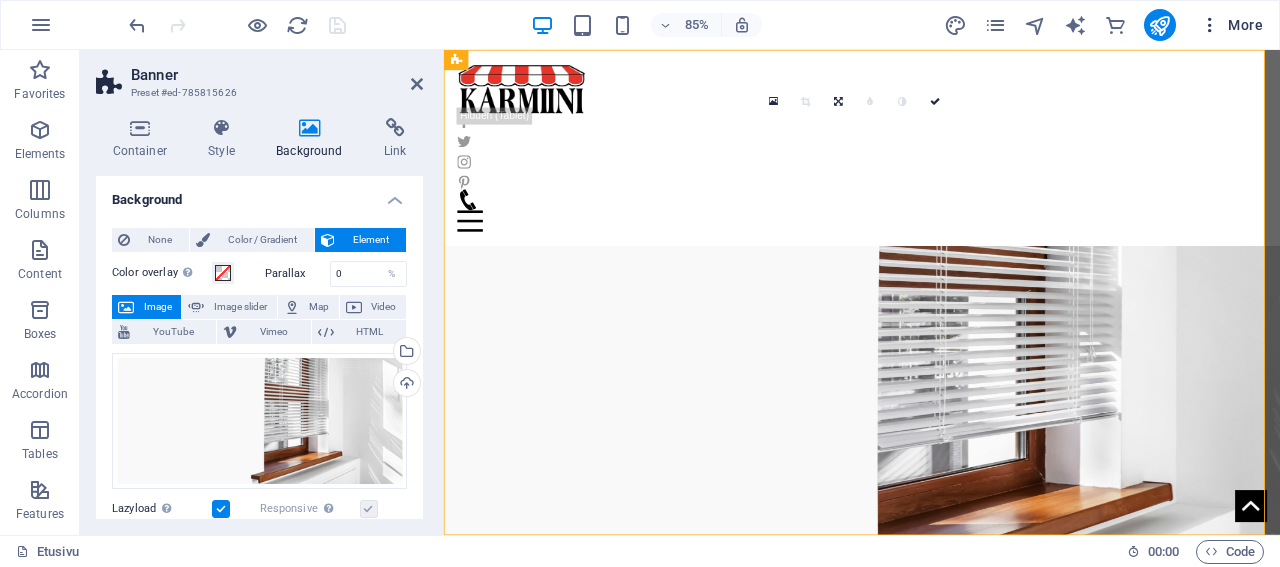 click on "More" at bounding box center [1231, 25] 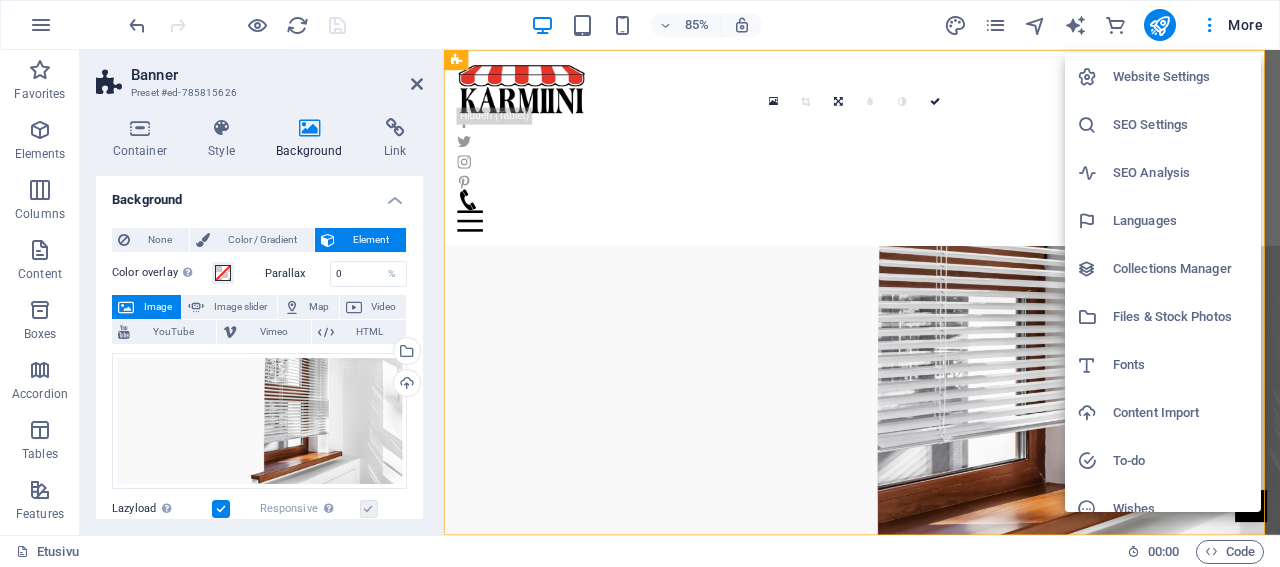 click on "Files & Stock Photos" at bounding box center (1181, 317) 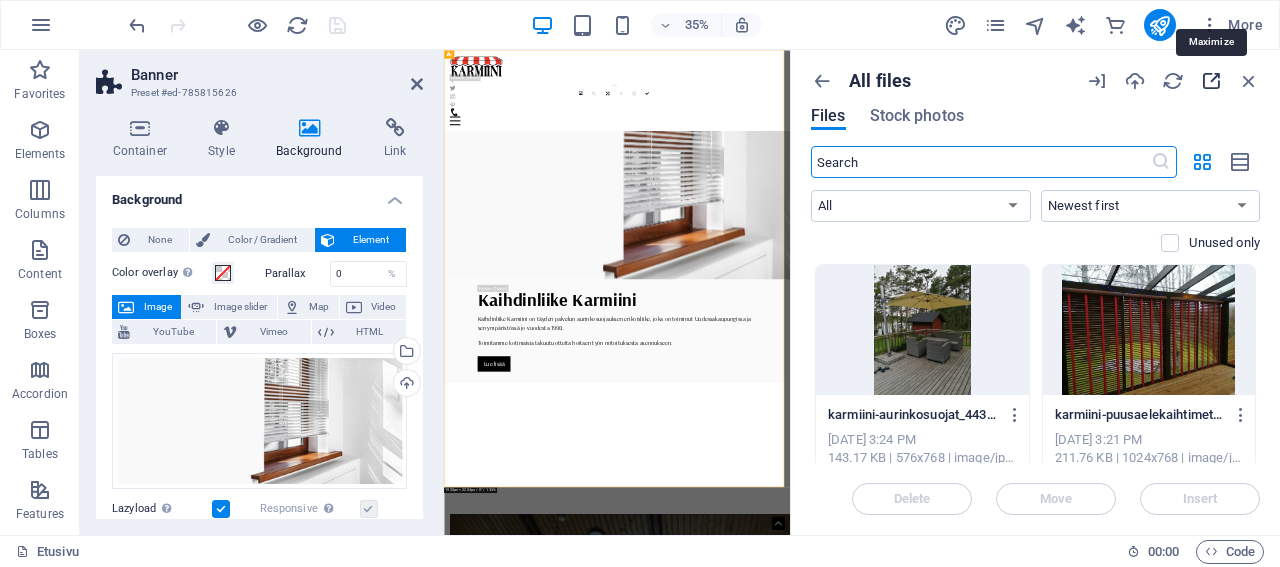 click at bounding box center [1211, 81] 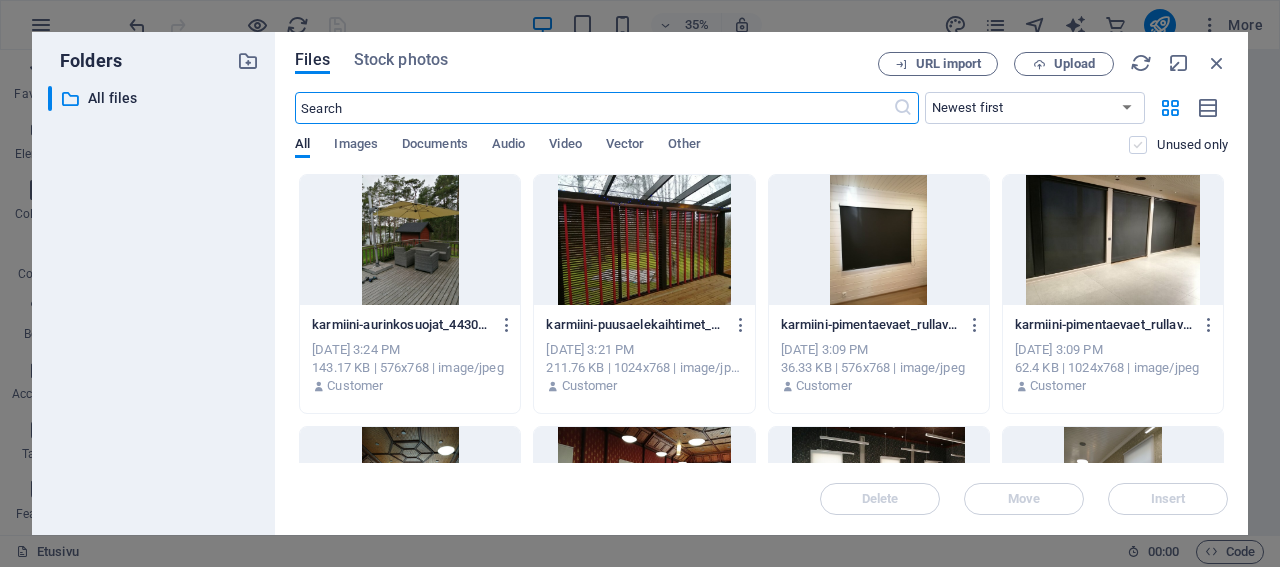 click at bounding box center (1138, 145) 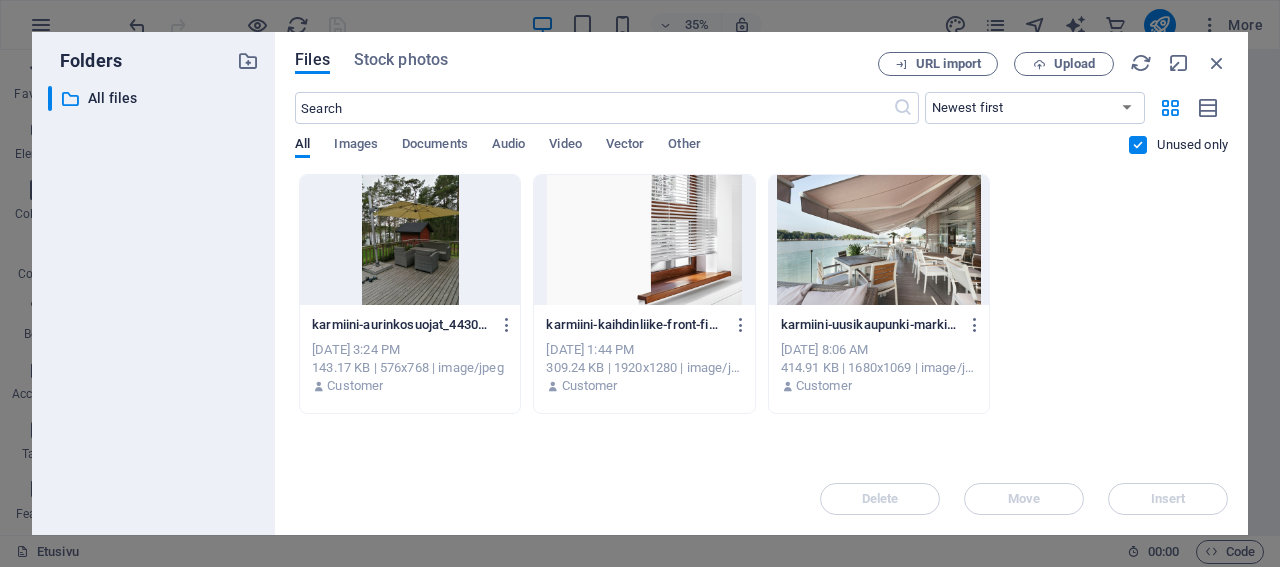 click at bounding box center [644, 240] 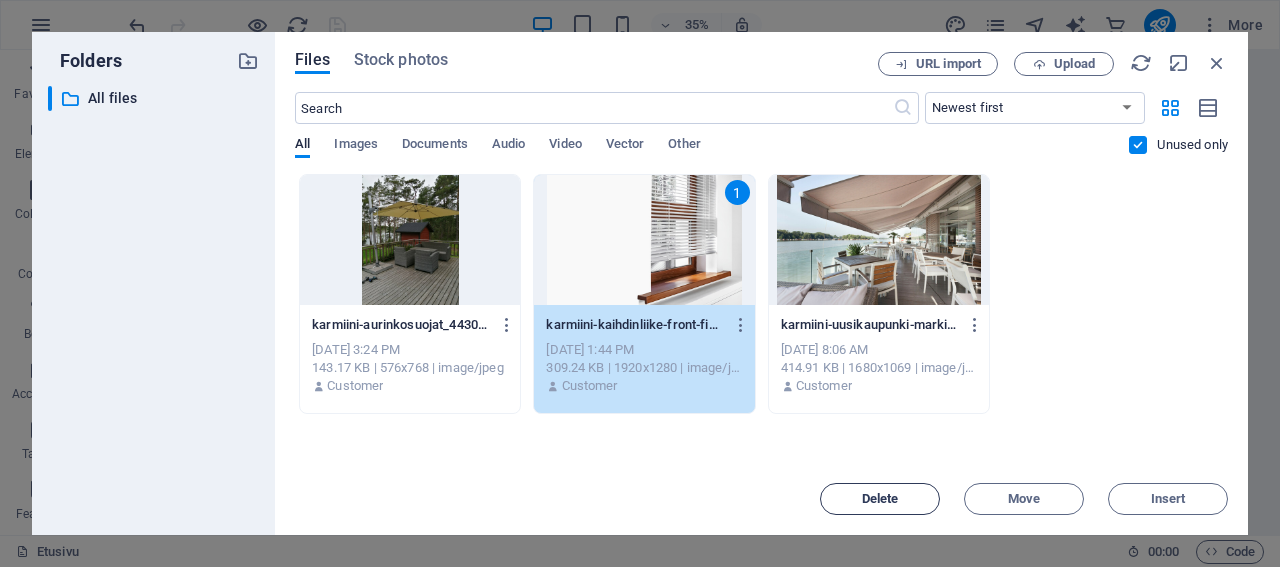 click on "Delete" at bounding box center (880, 499) 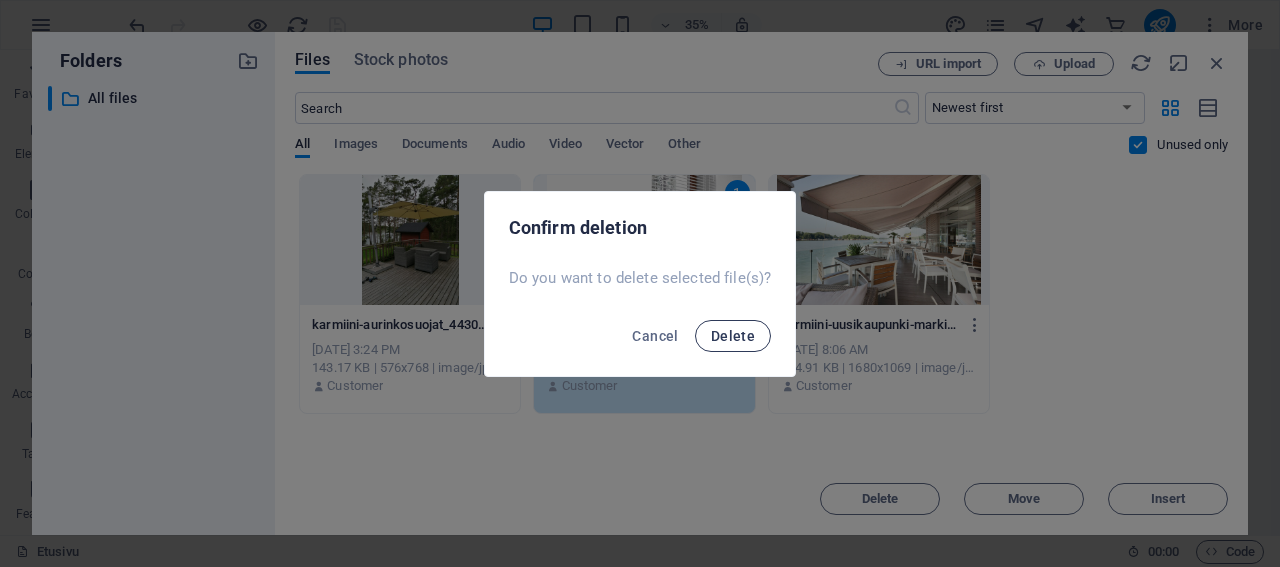 click on "Delete" at bounding box center (733, 336) 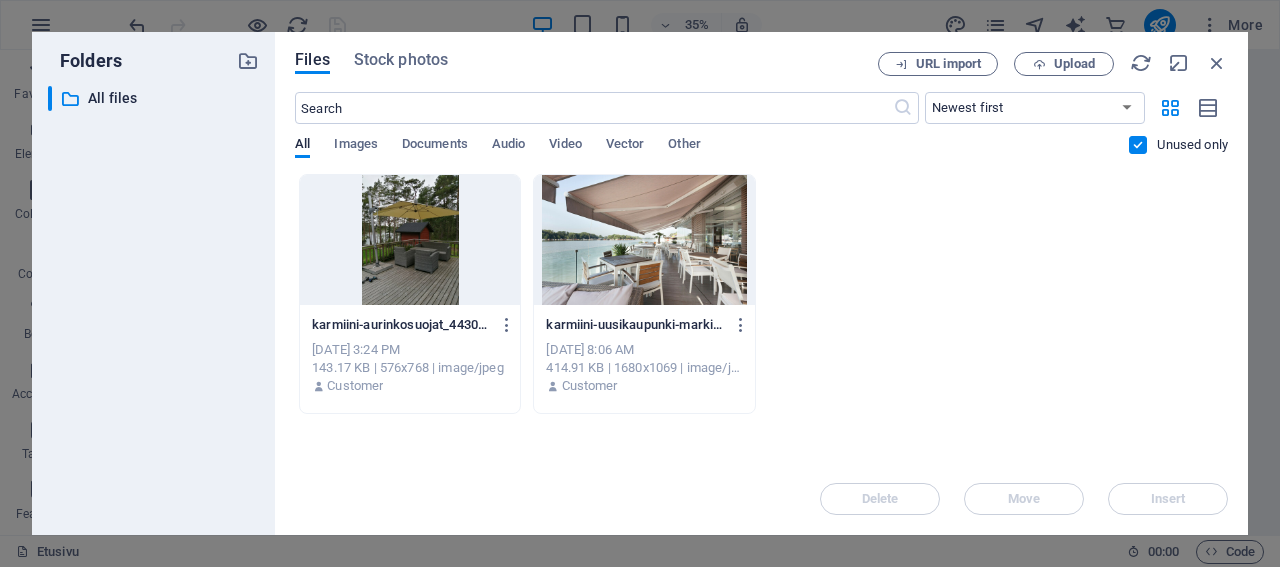 click at bounding box center [644, 240] 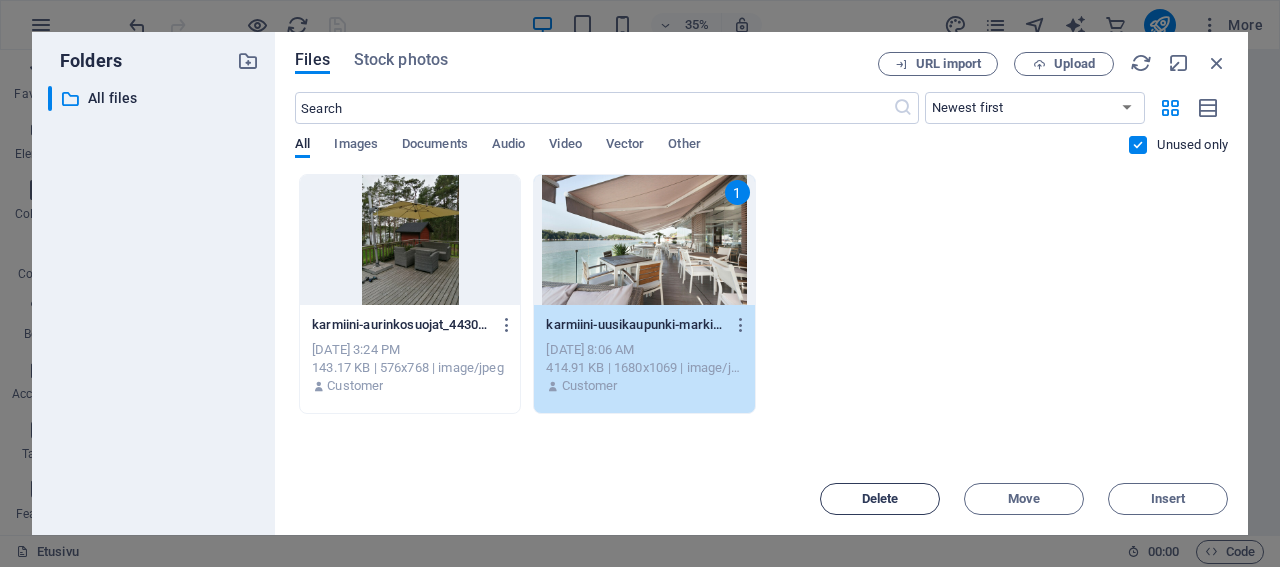 click on "Delete" at bounding box center (880, 499) 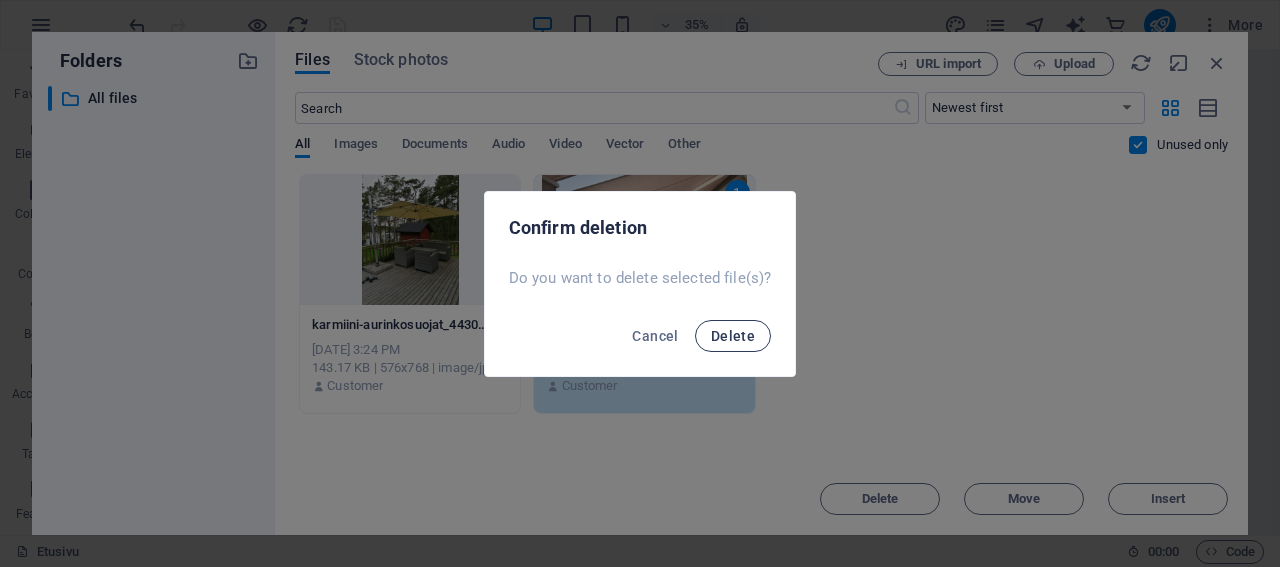 click on "Delete" at bounding box center (733, 336) 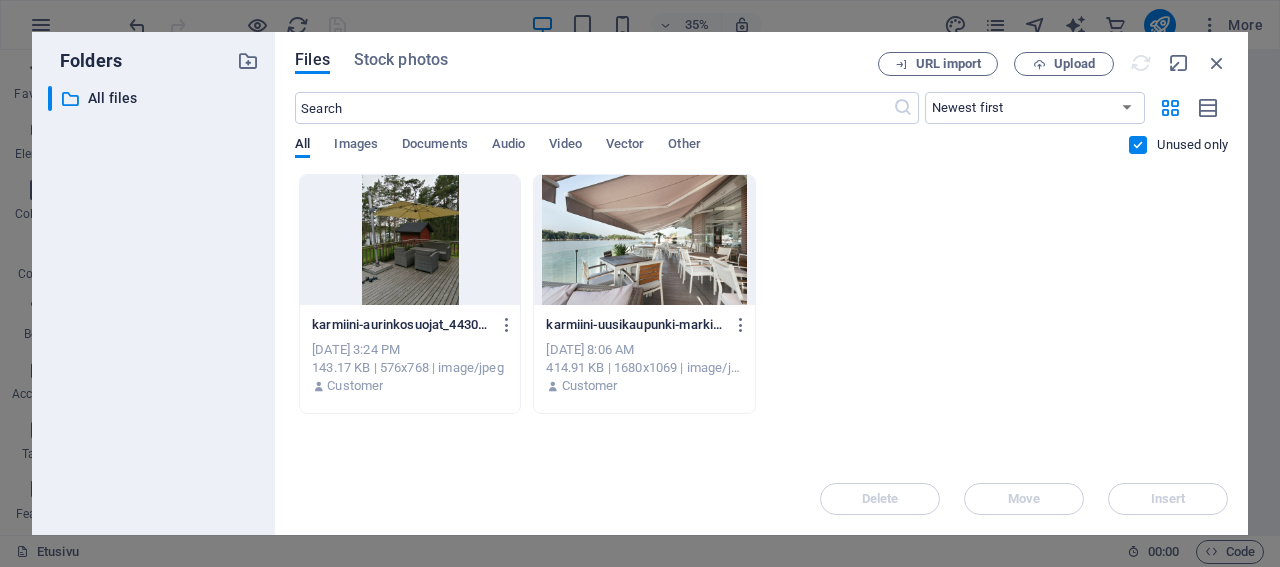 click on "karmiini-aurinkosuojat_4430-YOebU_49xONC2oqD9pEIHA.jpg karmiini-aurinkosuojat_4430-YOebU_49xONC2oqD9pEIHA.jpg [DATE] 3:24 PM 143.17 KB | 576x768 | image/jpeg Customer karmiini-uusikaupunki-markiisi-YGfUCBXO4jnfgyajBZRhFQ.jpg karmiini-uusikaupunki-markiisi-YGfUCBXO4jnfgyajBZRhFQ.jpg [DATE] 8:06 AM 414.91 KB | 1680x1069 | image/jpeg Customer" at bounding box center (761, 294) 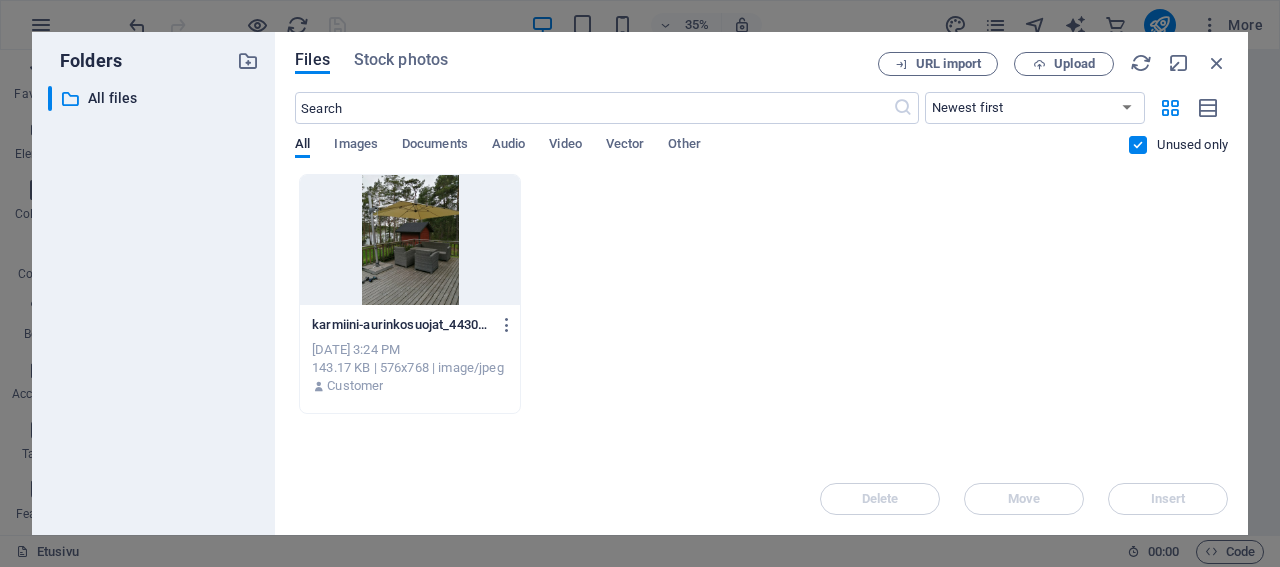 click at bounding box center (1138, 145) 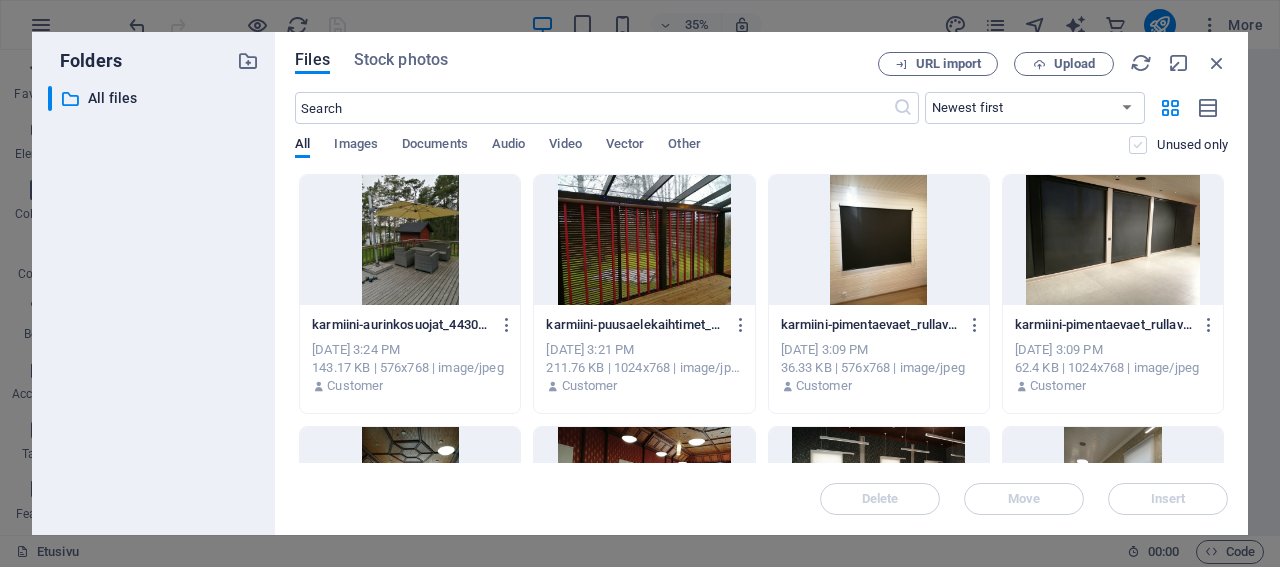 click at bounding box center [1138, 145] 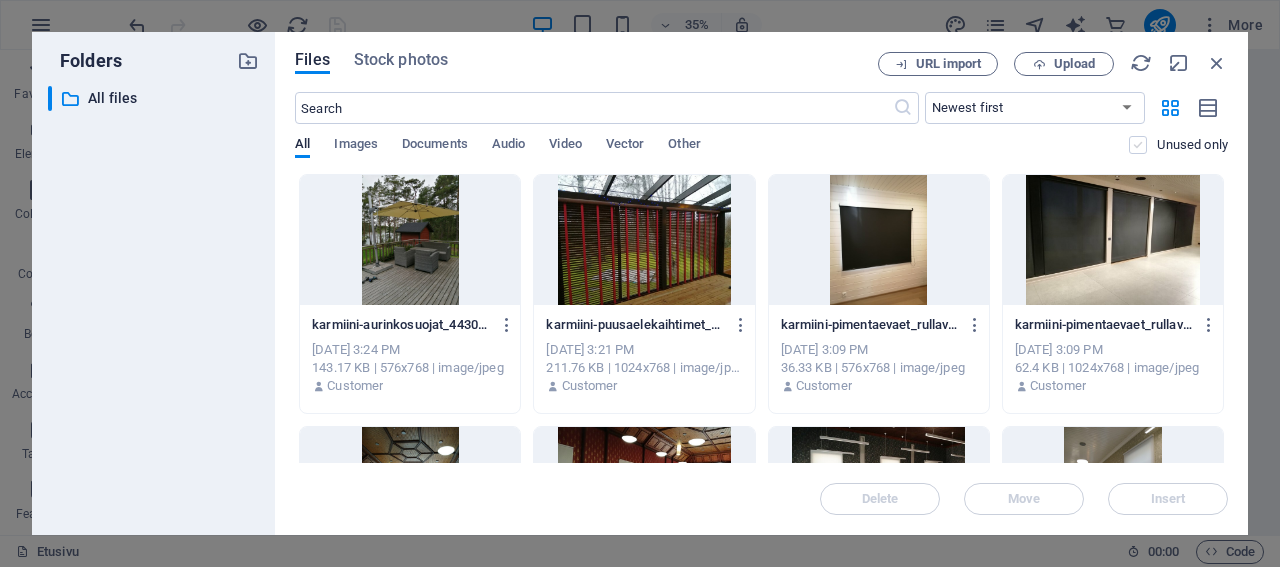 click at bounding box center [0, 0] 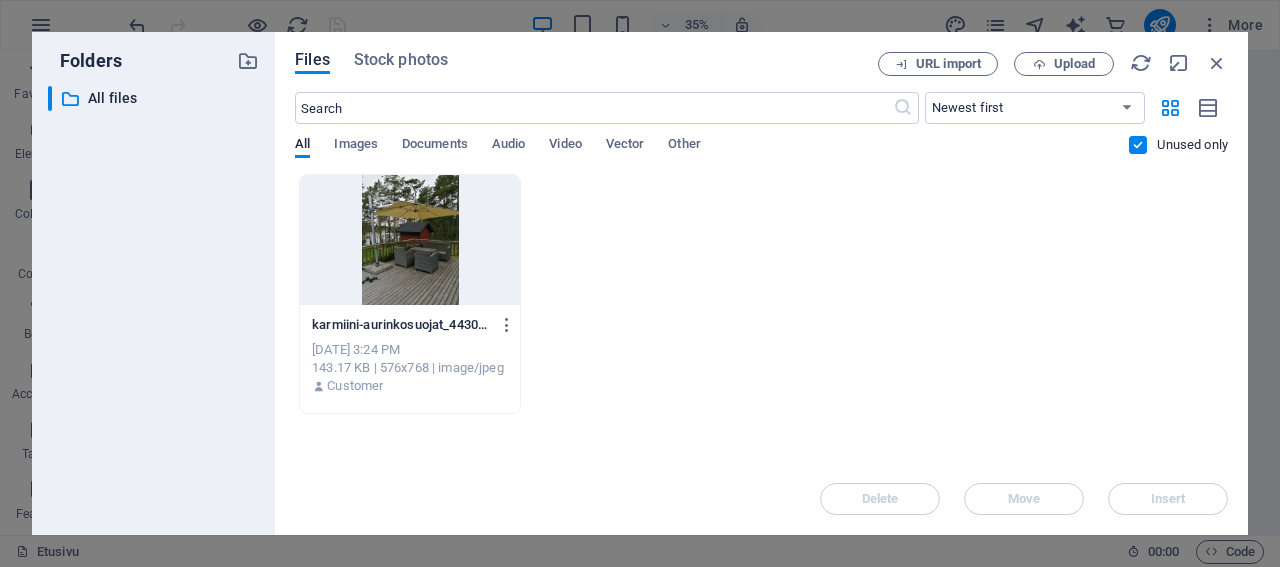 click at bounding box center [1138, 145] 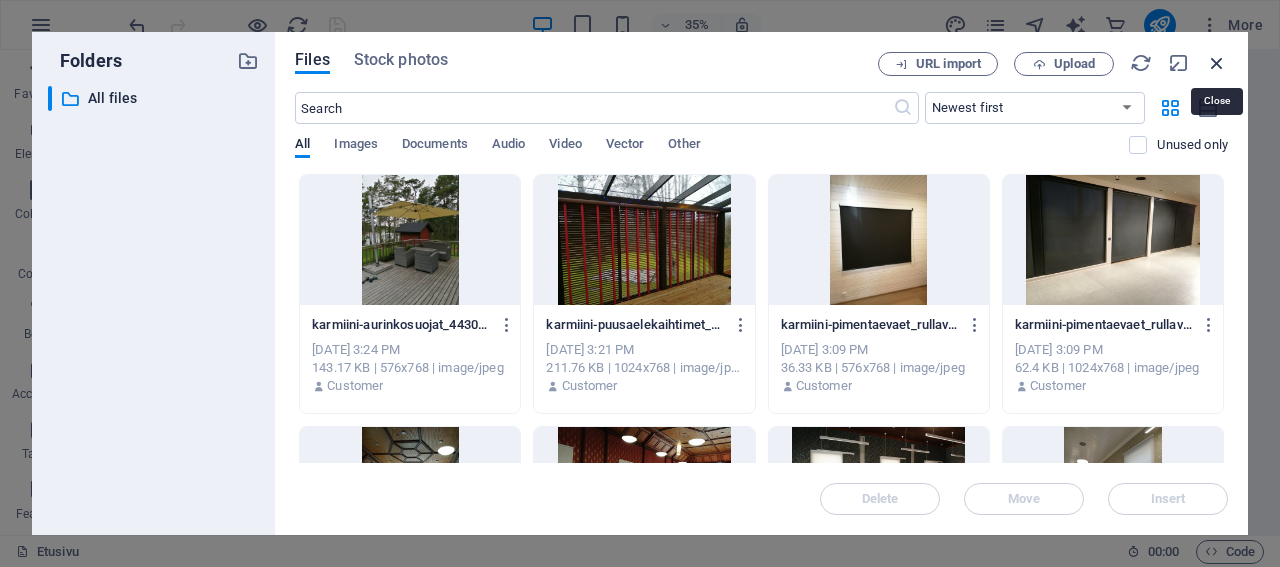 click at bounding box center (1217, 63) 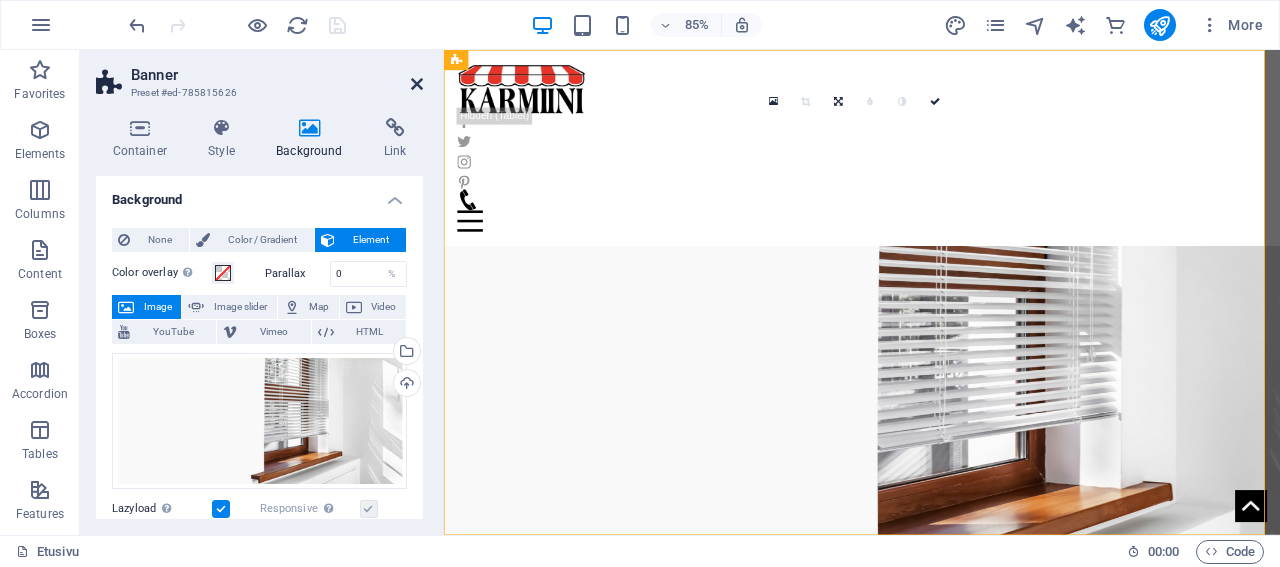 click at bounding box center [417, 84] 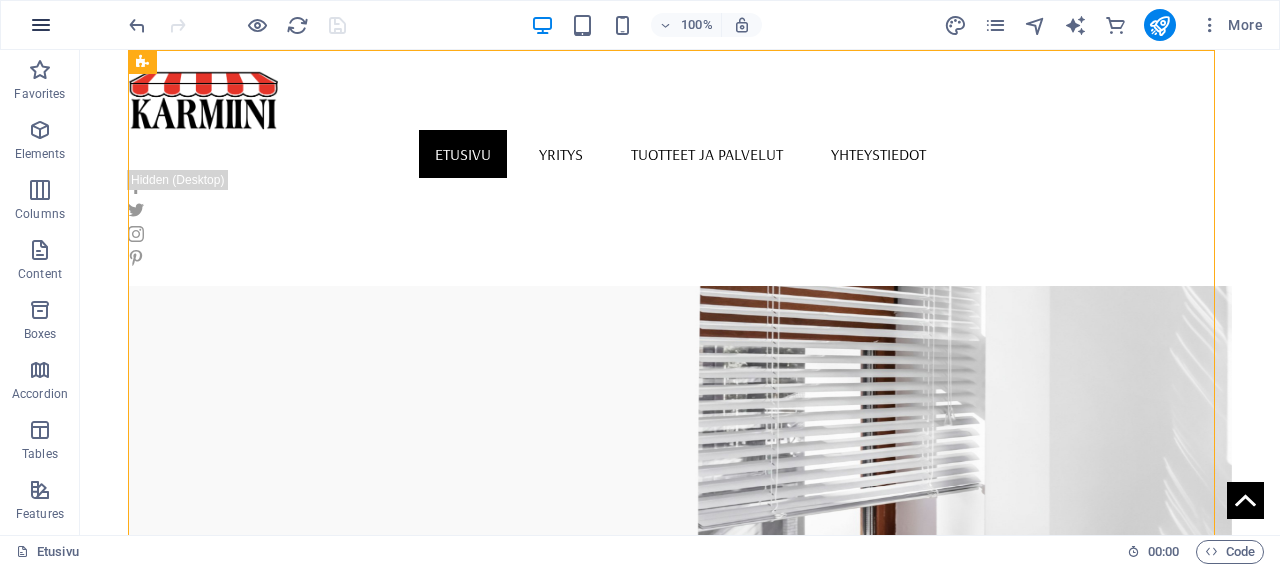 click at bounding box center [41, 25] 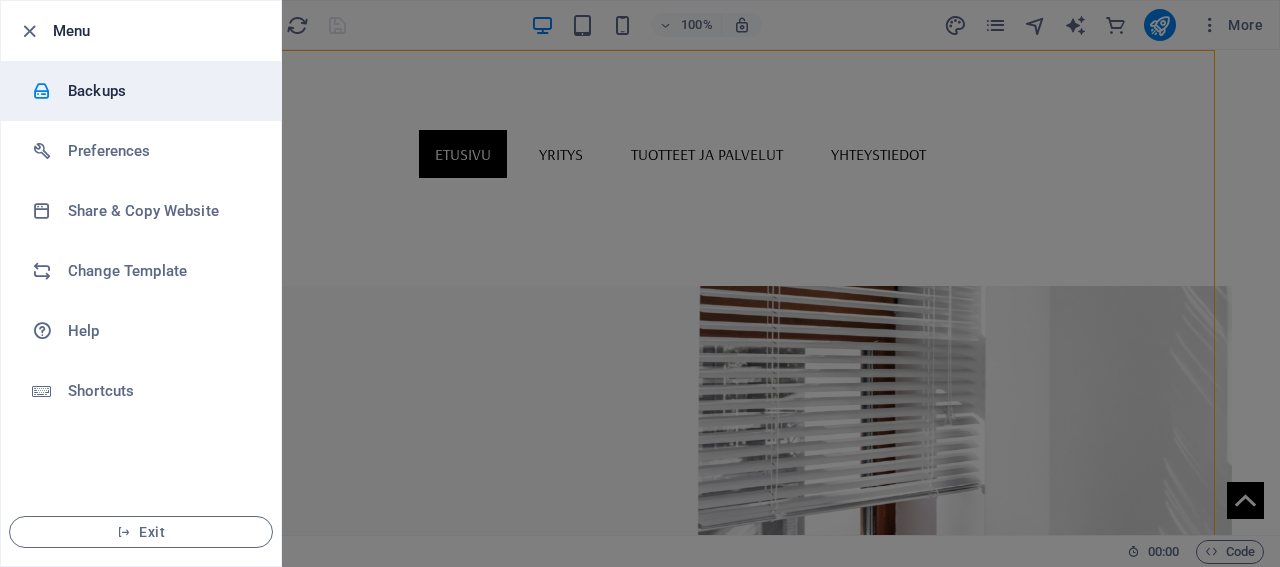 click on "Backups" at bounding box center (160, 91) 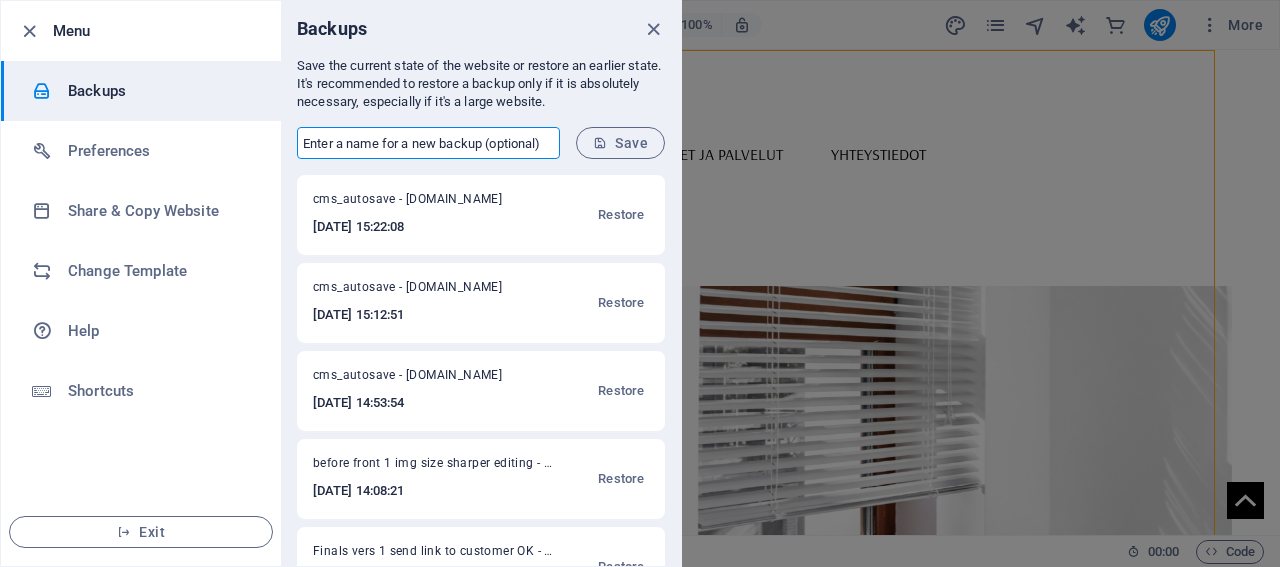 drag, startPoint x: 553, startPoint y: 146, endPoint x: 335, endPoint y: 153, distance: 218.11235 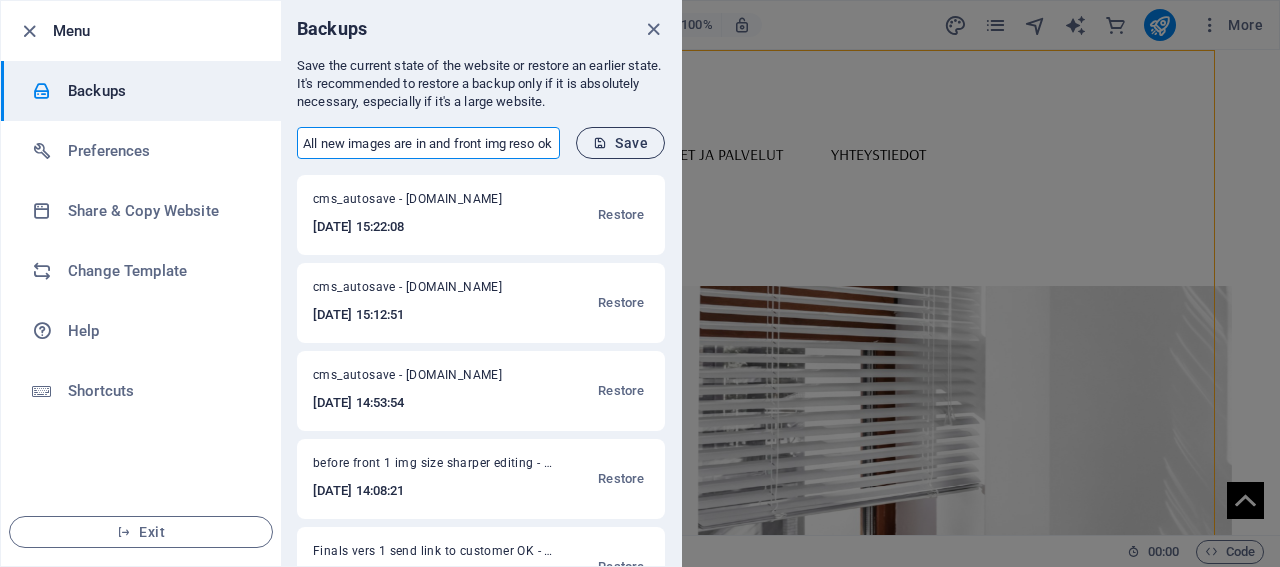 type on "All new images are in and front img reso ok" 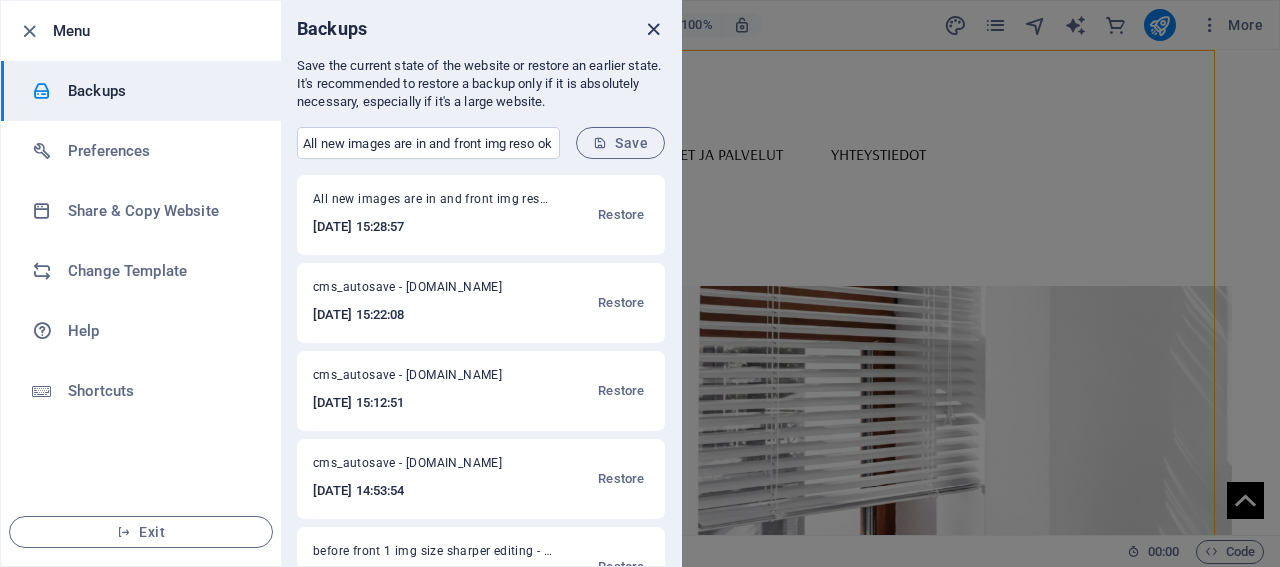 click at bounding box center [653, 29] 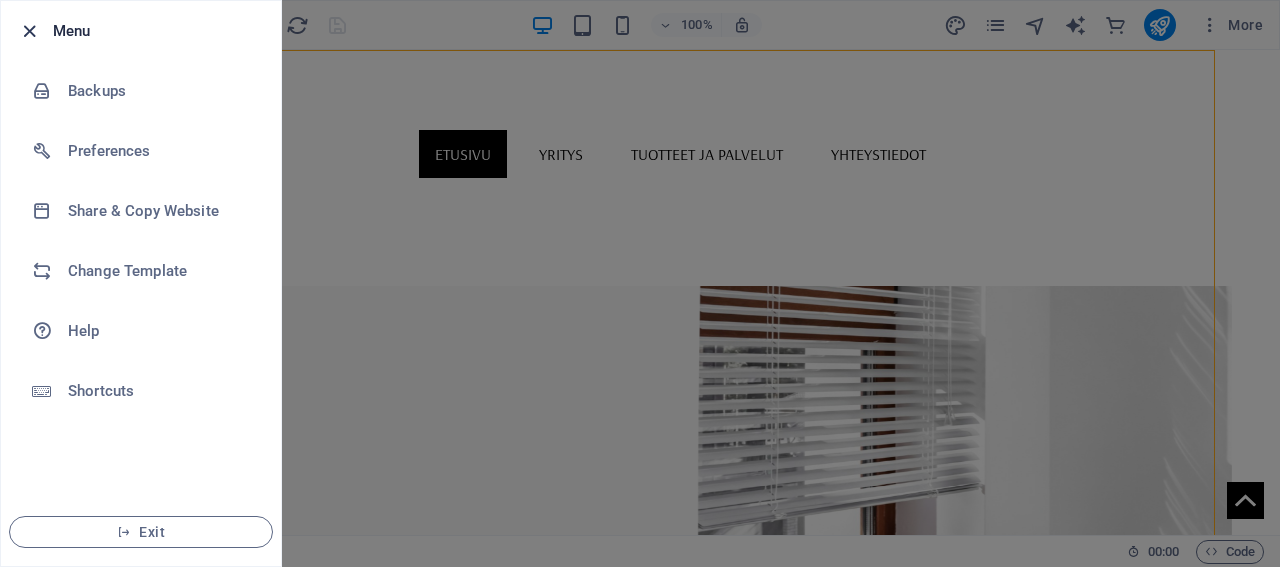 click at bounding box center [29, 31] 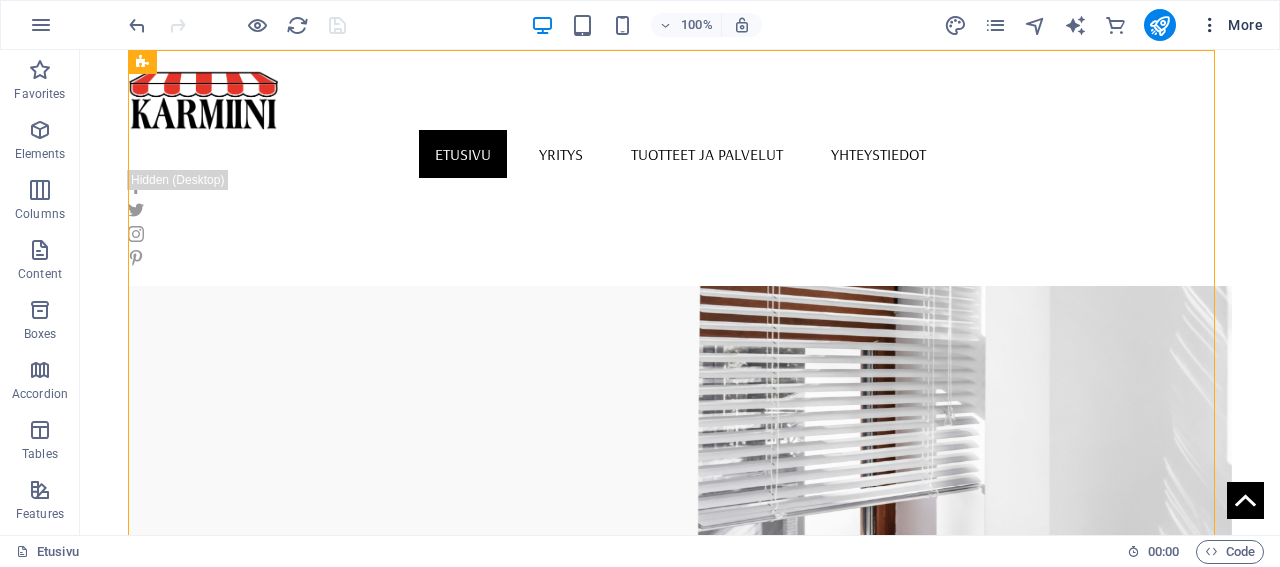 click on "More" at bounding box center [1231, 25] 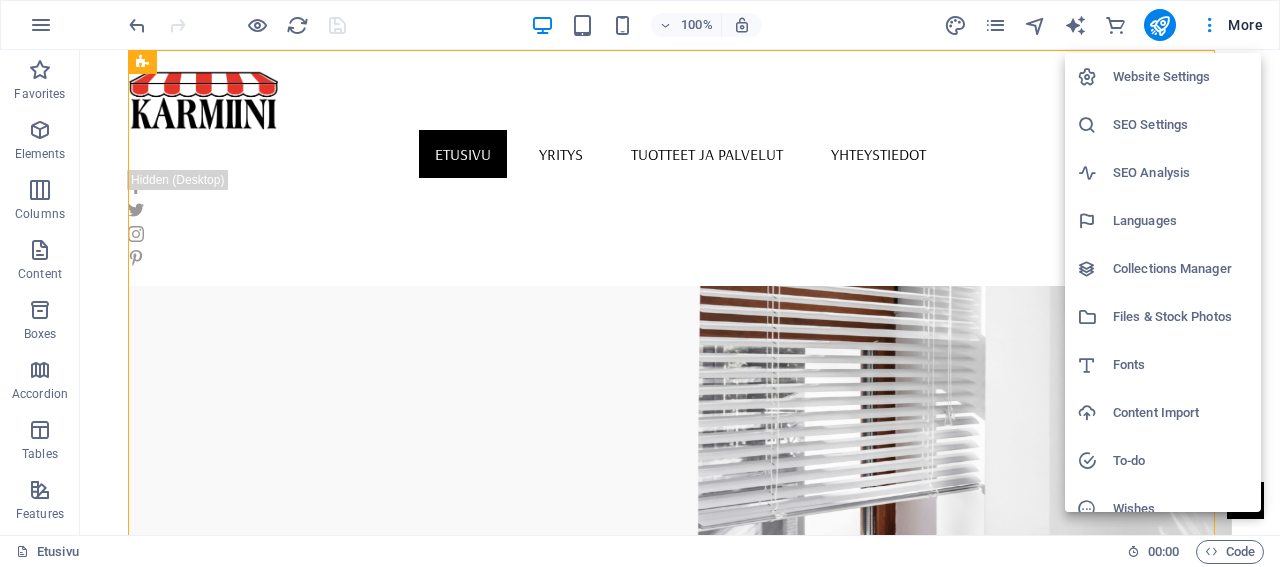click on "Website Settings" at bounding box center [1181, 77] 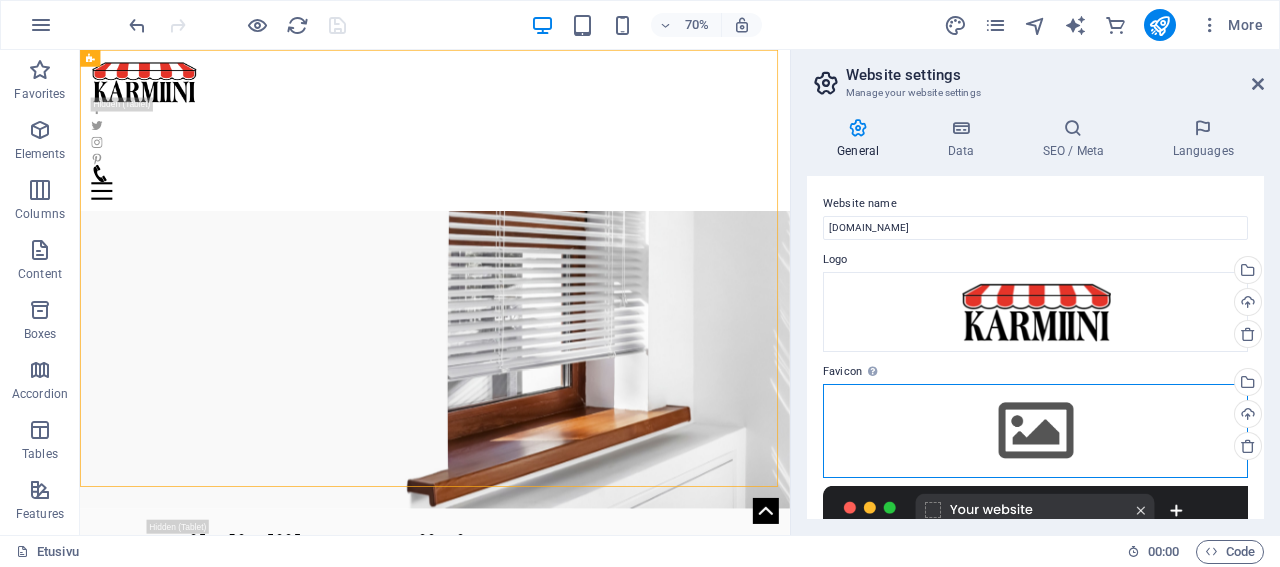 click on "Drag files here, click to choose files or select files from Files or our free stock photos & videos" at bounding box center (1035, 431) 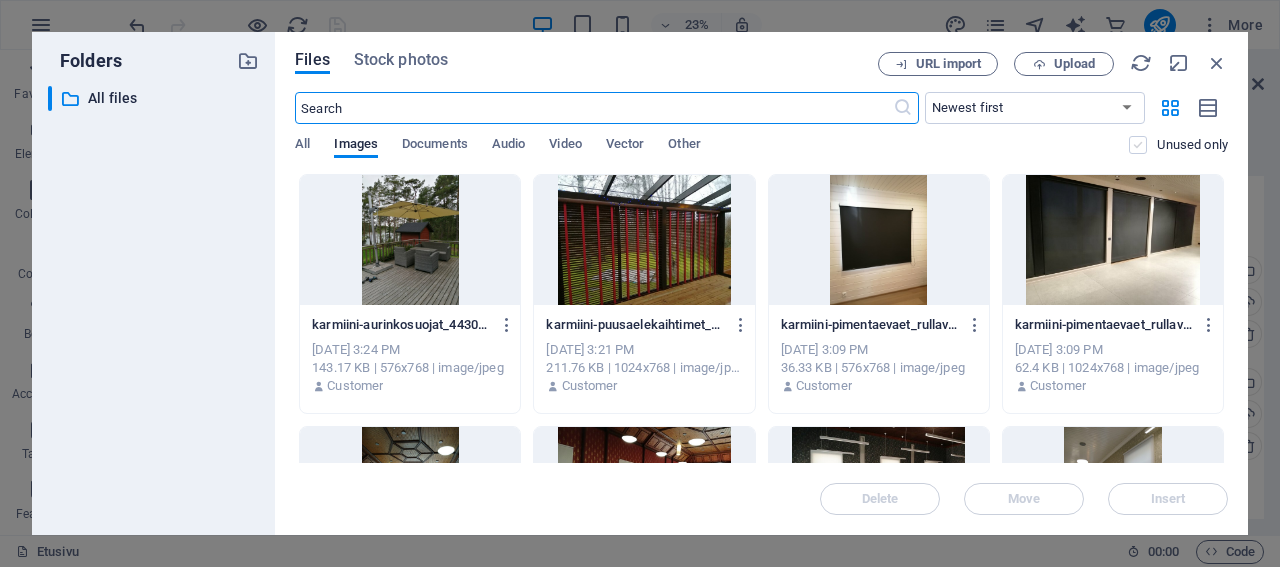 click at bounding box center (1138, 145) 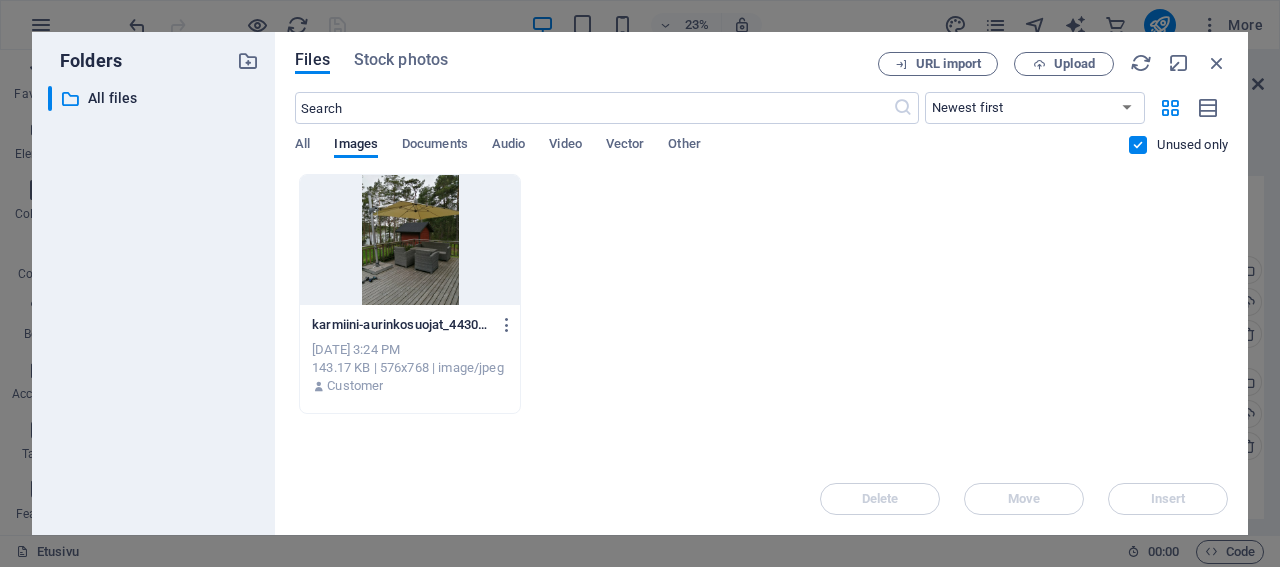 click at bounding box center [1138, 145] 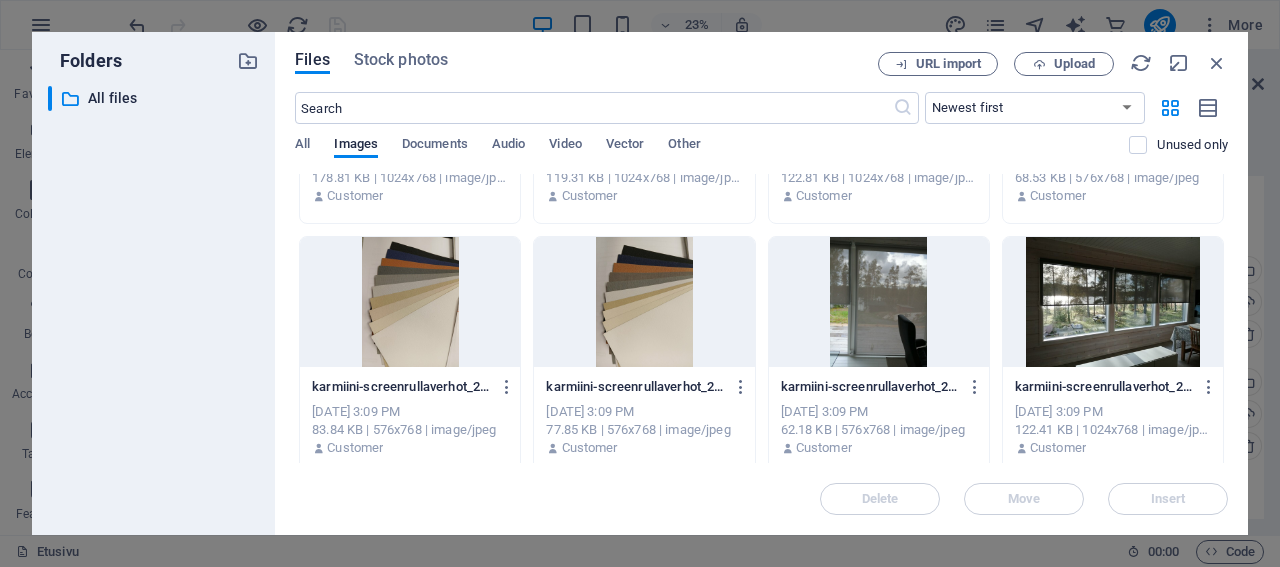scroll, scrollTop: 1715, scrollLeft: 0, axis: vertical 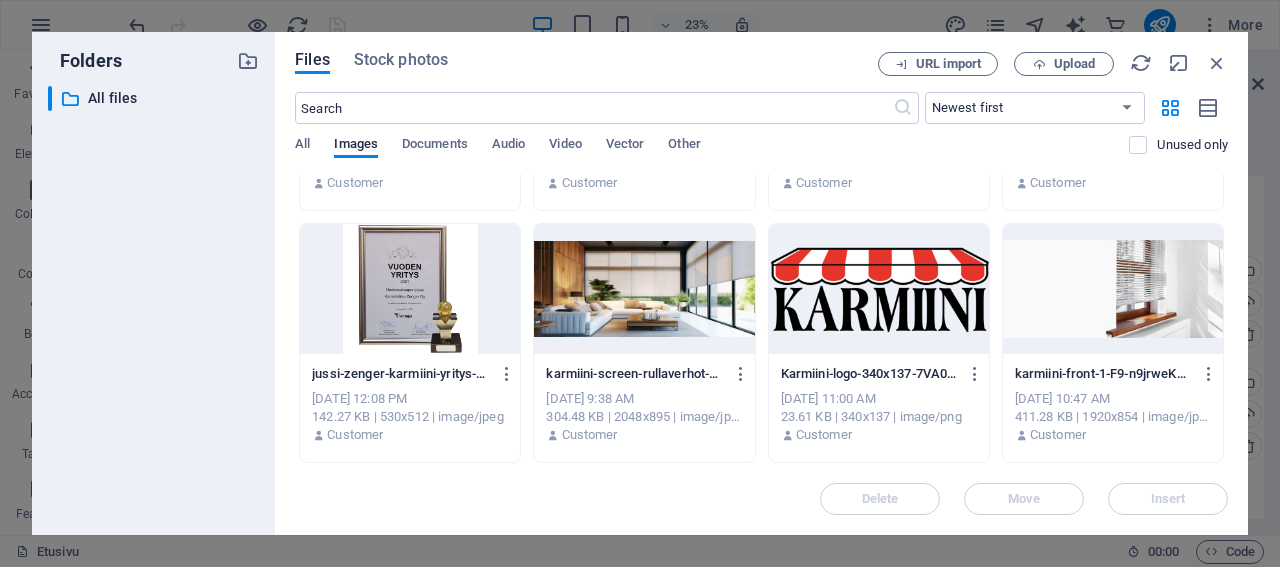 click at bounding box center (879, 289) 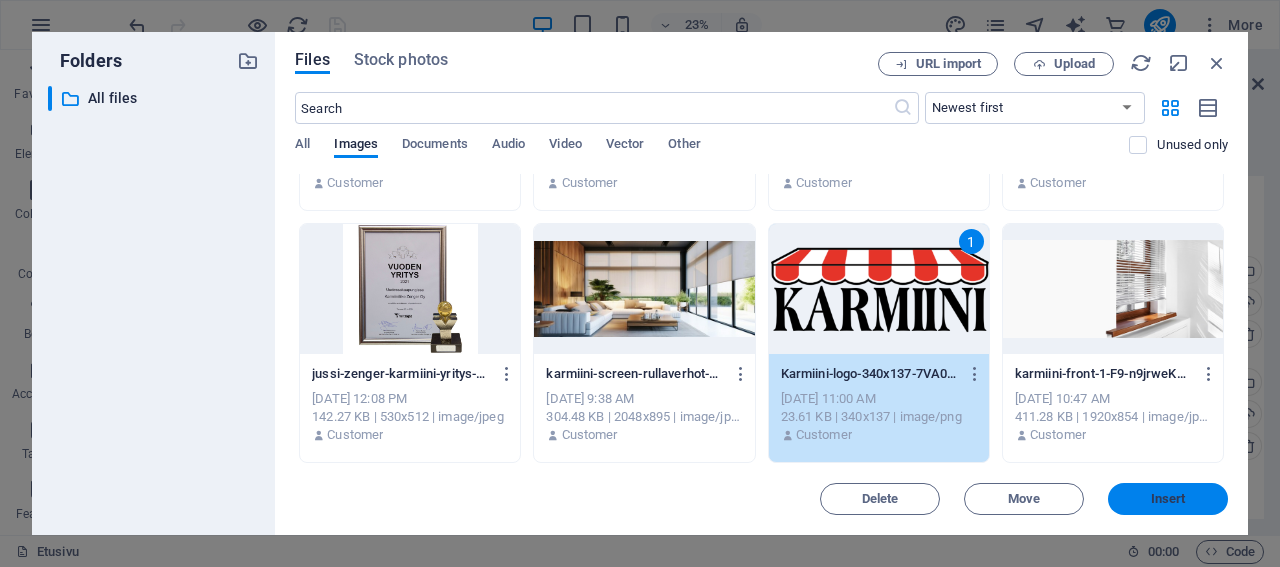 click on "Insert" at bounding box center (1168, 499) 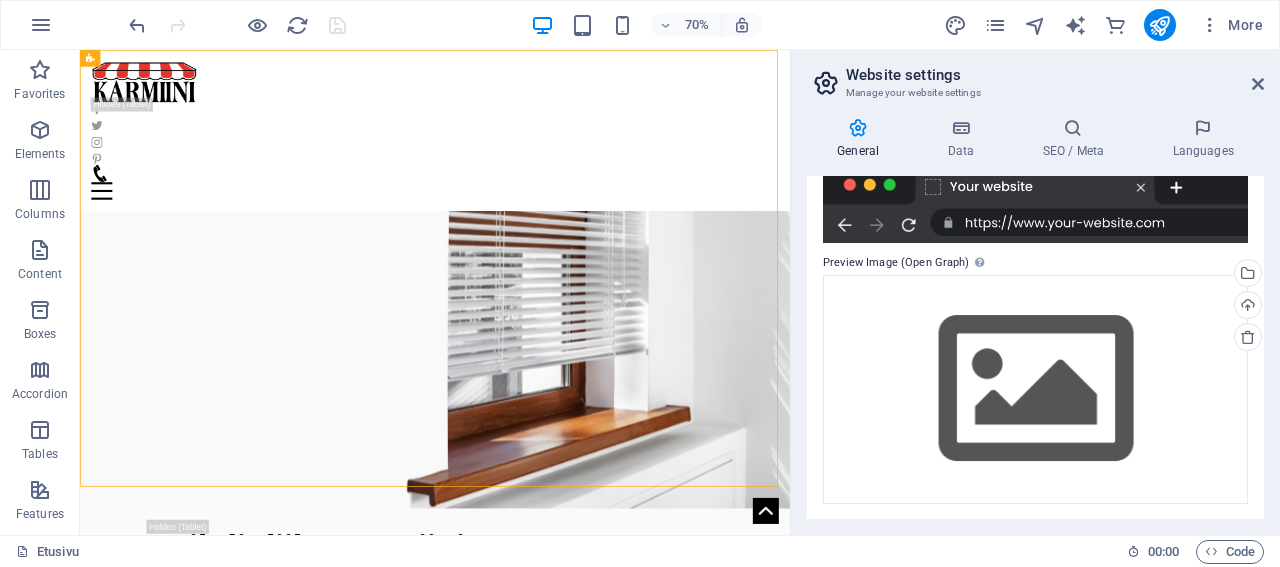 scroll, scrollTop: 0, scrollLeft: 0, axis: both 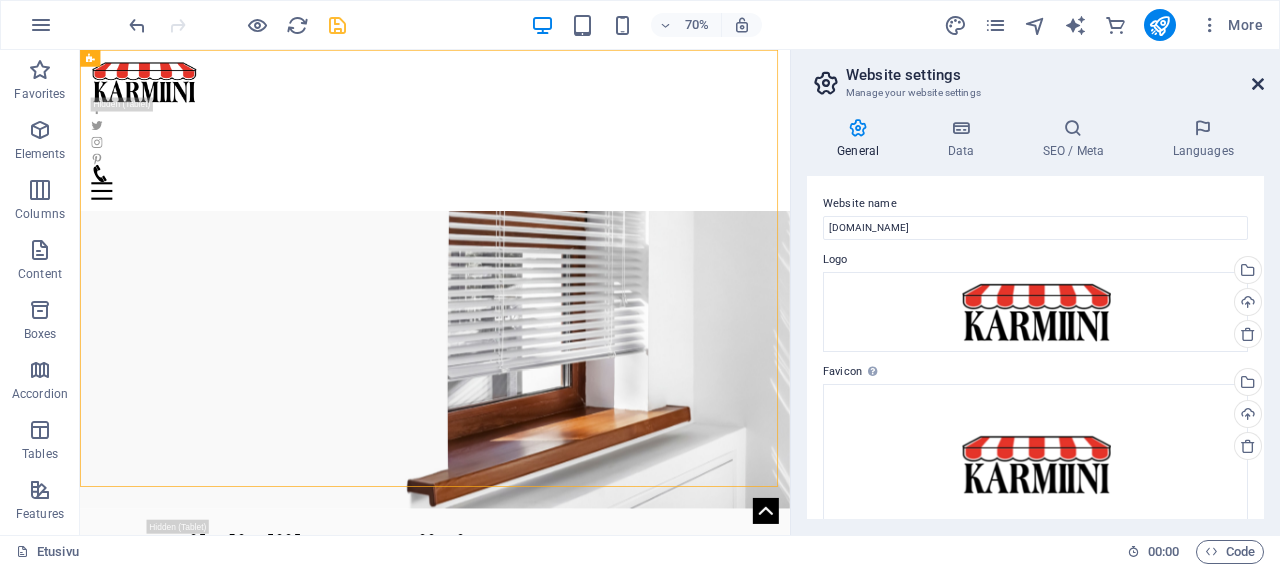 click at bounding box center (1258, 84) 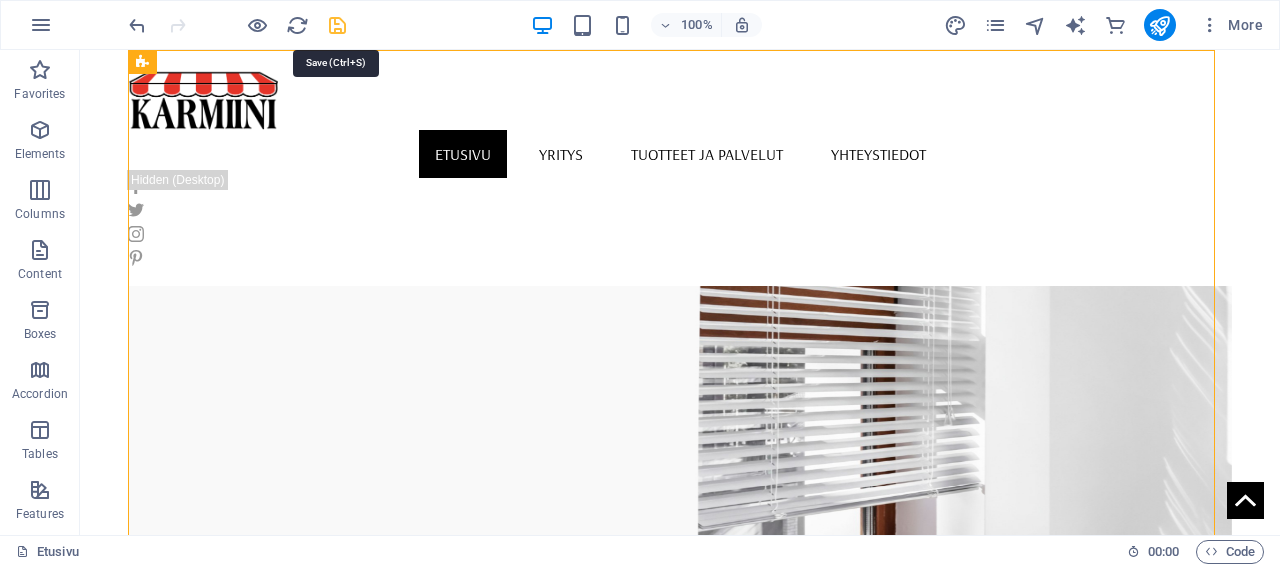 click at bounding box center (337, 25) 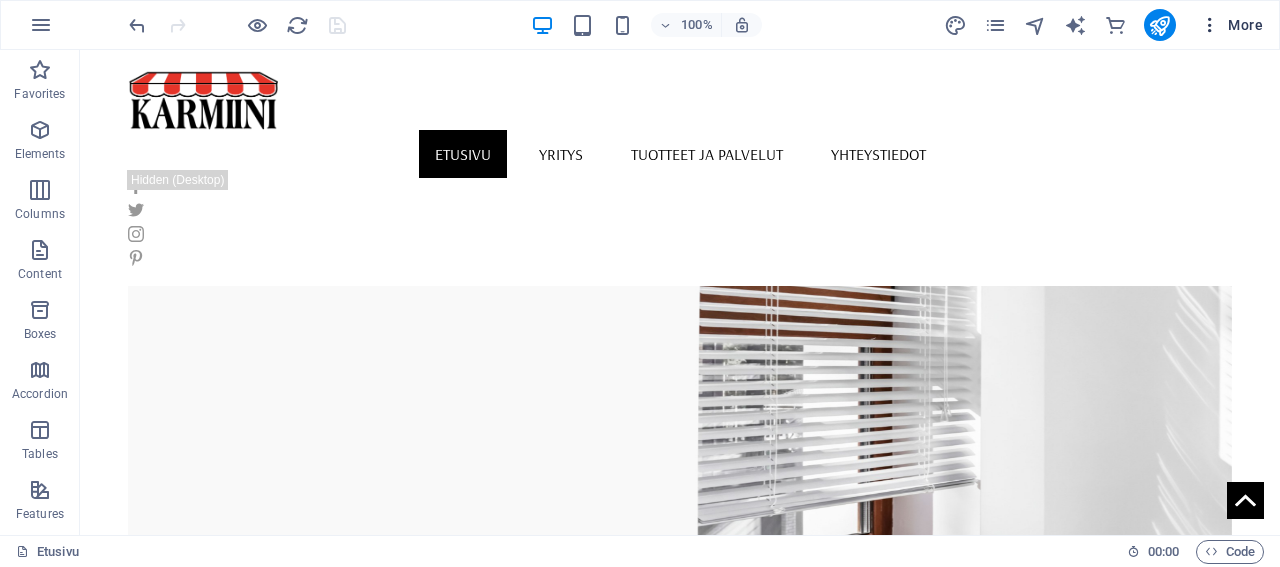 click on "More" at bounding box center (1231, 25) 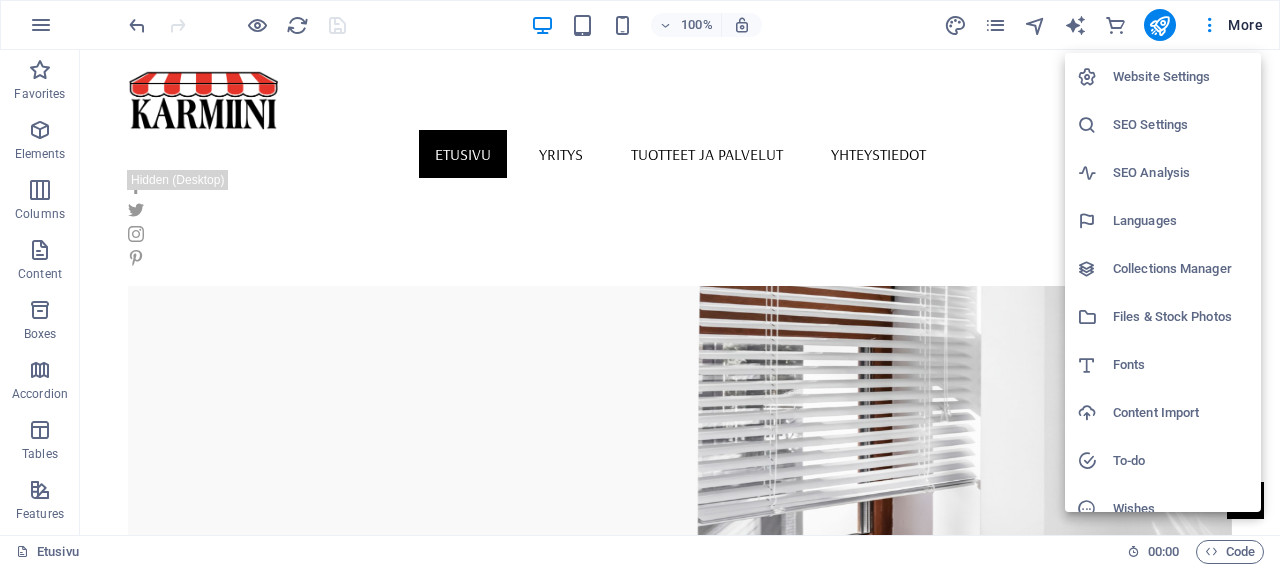click on "Website Settings" at bounding box center [1181, 77] 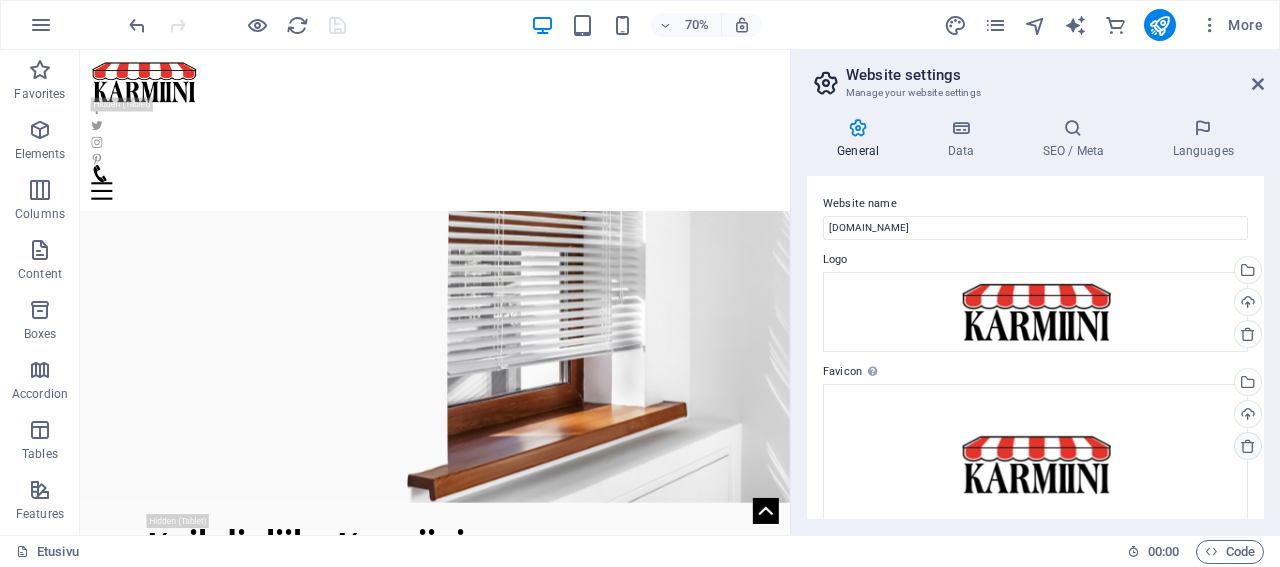 click at bounding box center [1248, 446] 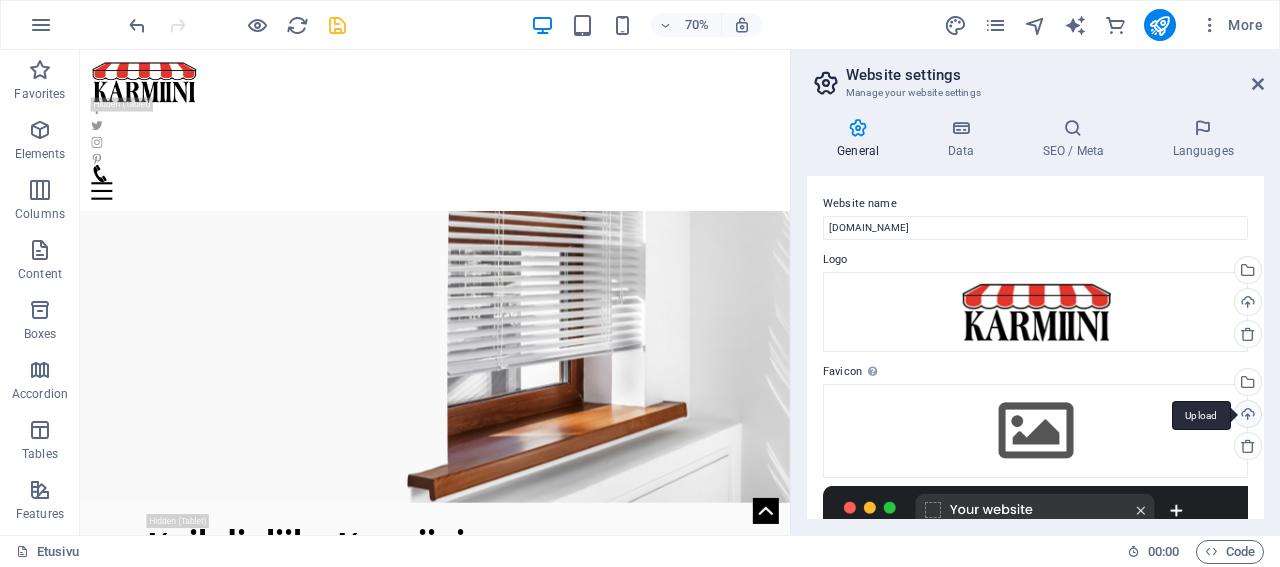 click on "Upload" at bounding box center [1246, 416] 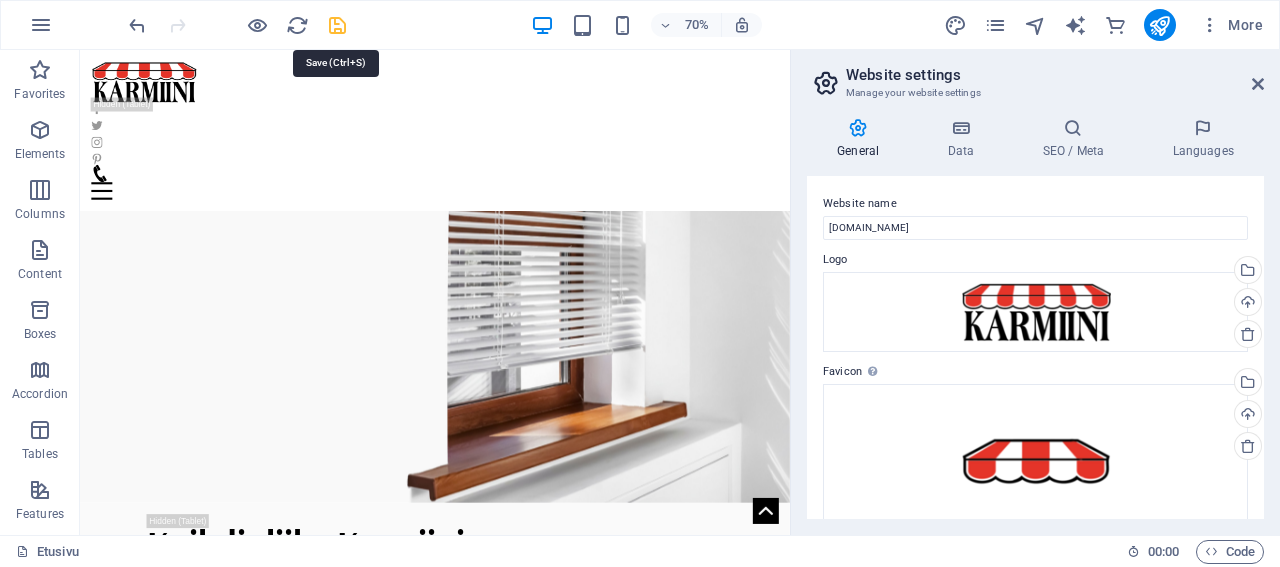 click at bounding box center [337, 25] 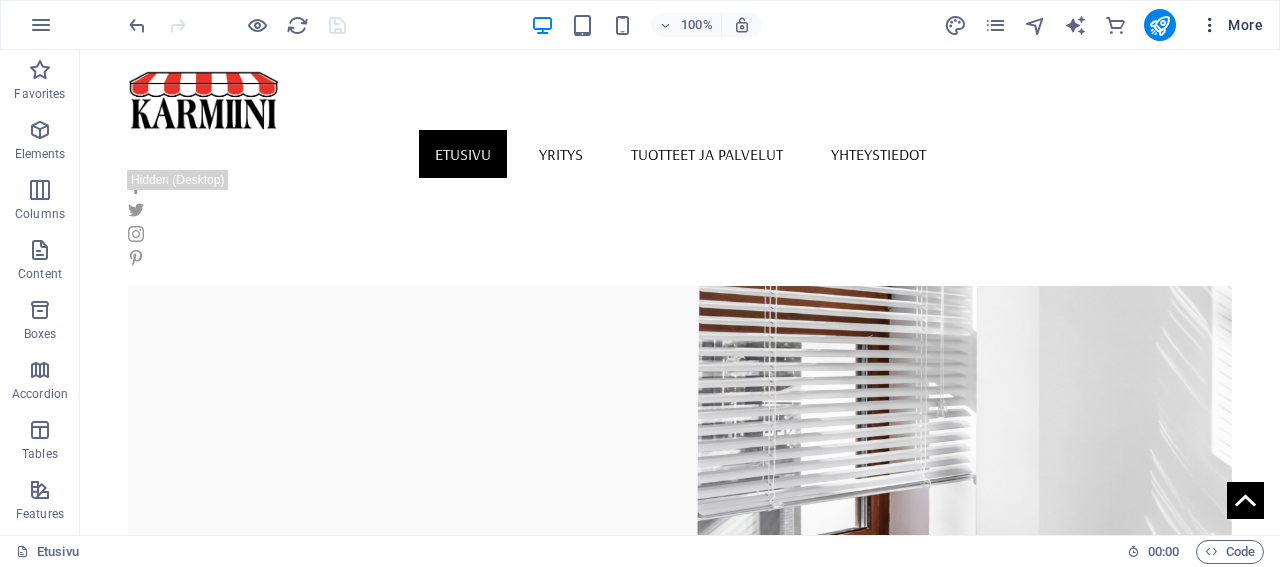 click on "More" at bounding box center (1231, 25) 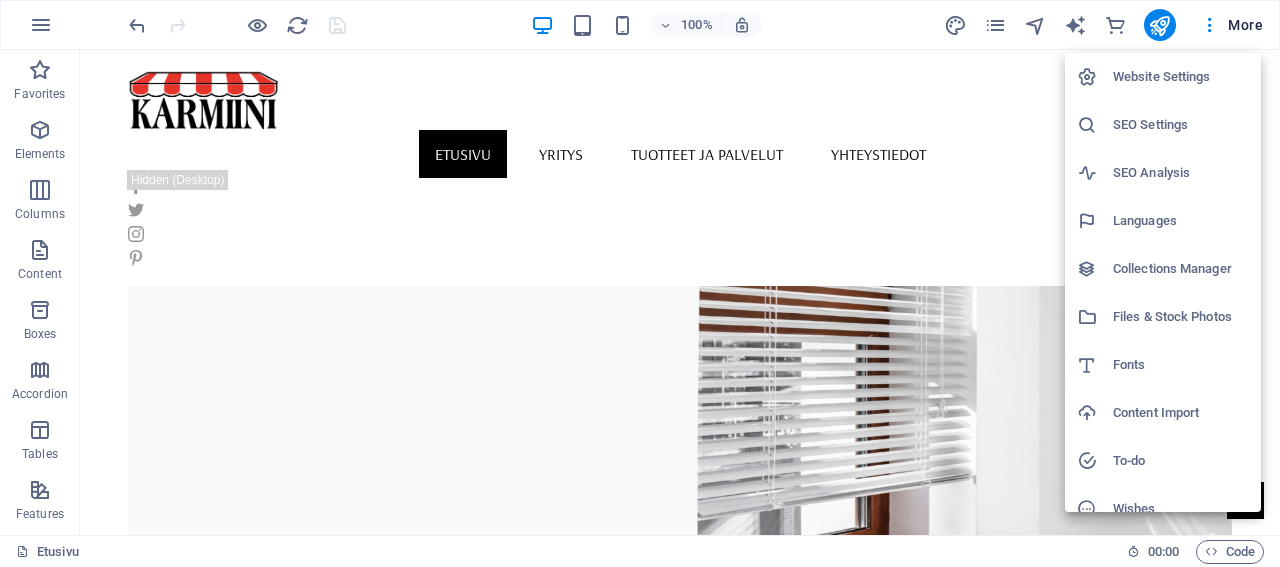 click on "Files & Stock Photos" at bounding box center [1181, 317] 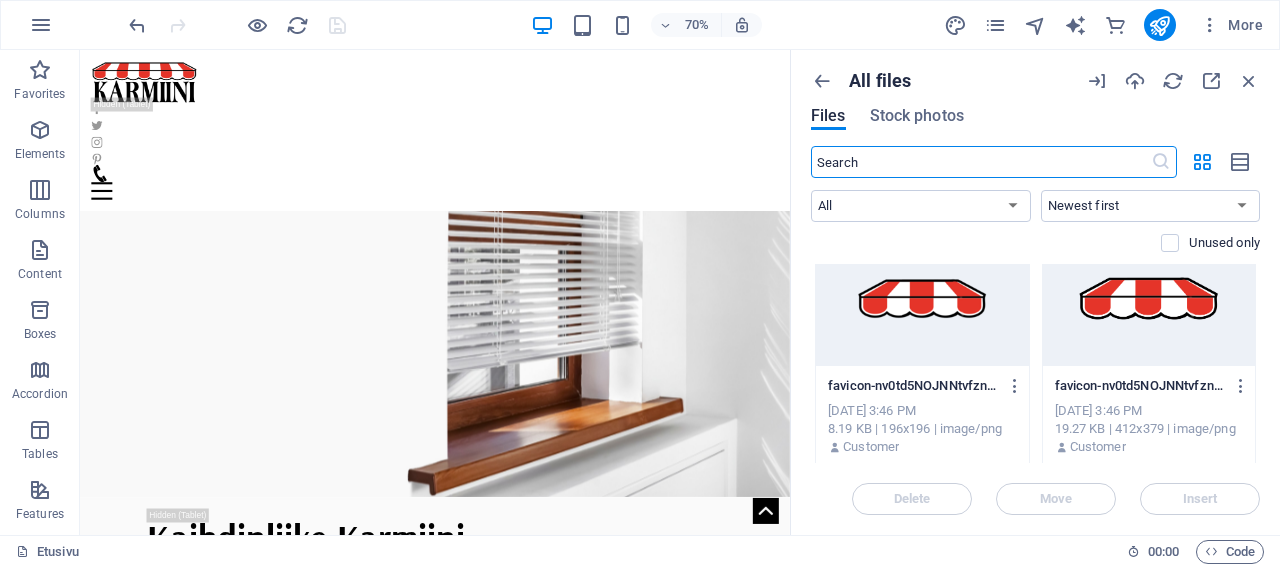 scroll, scrollTop: 0, scrollLeft: 0, axis: both 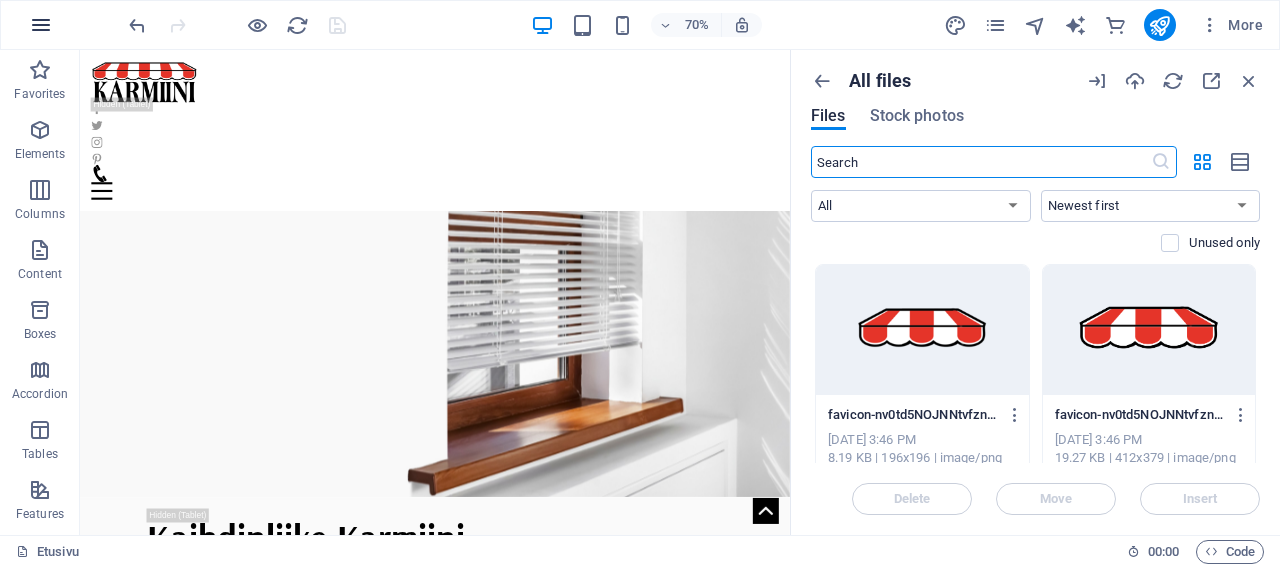click at bounding box center (41, 25) 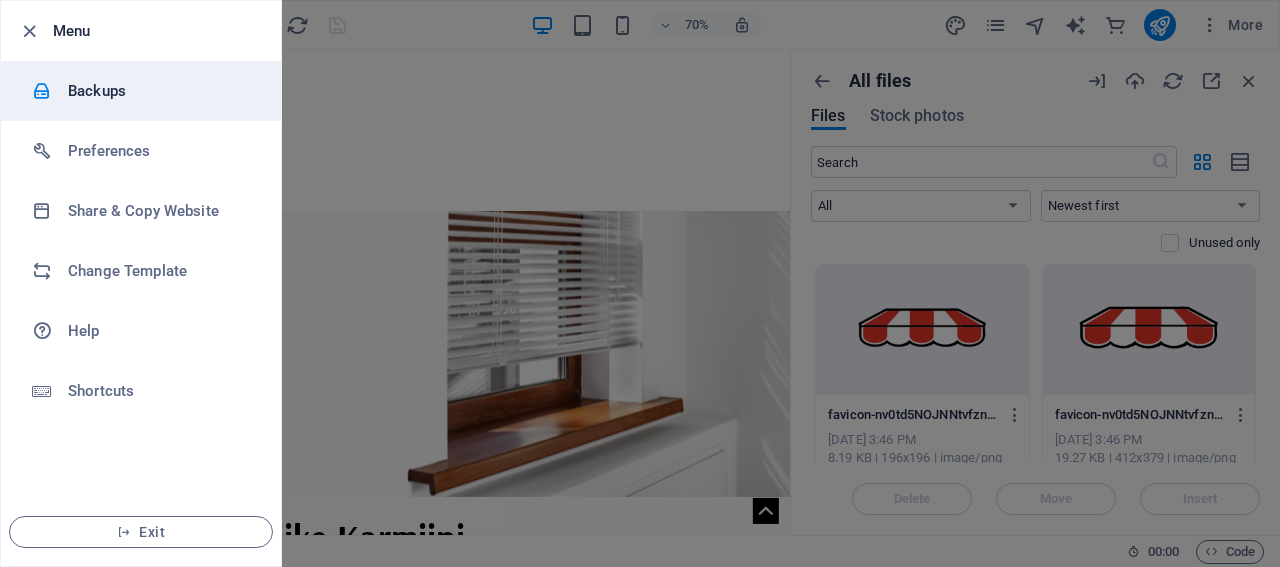 click on "Backups" at bounding box center [160, 91] 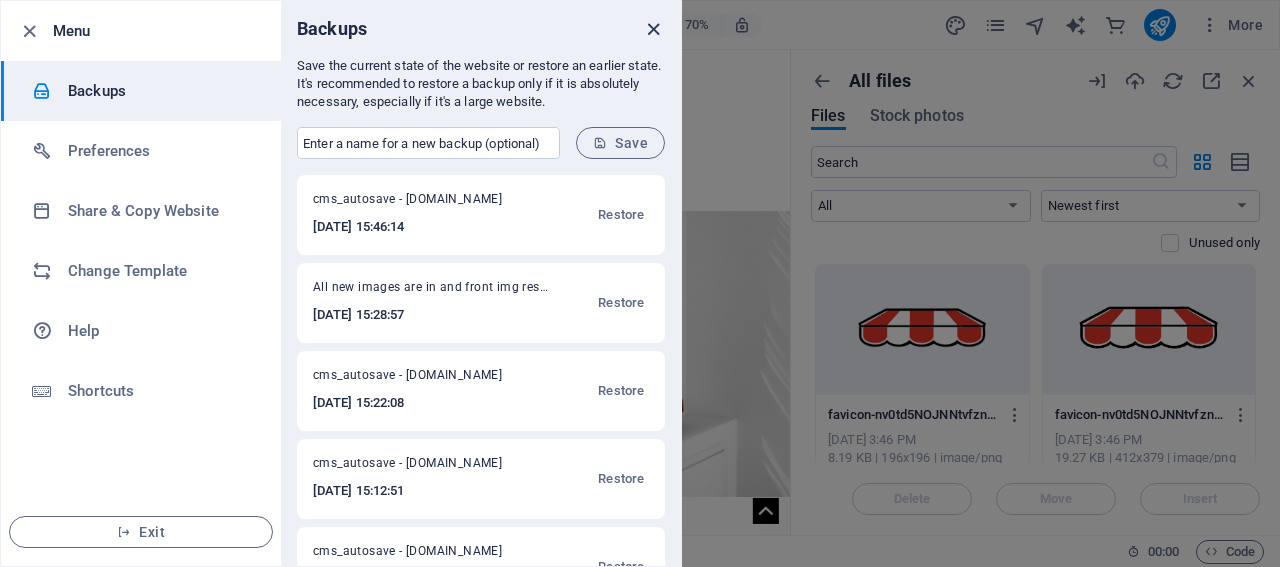 click at bounding box center (653, 29) 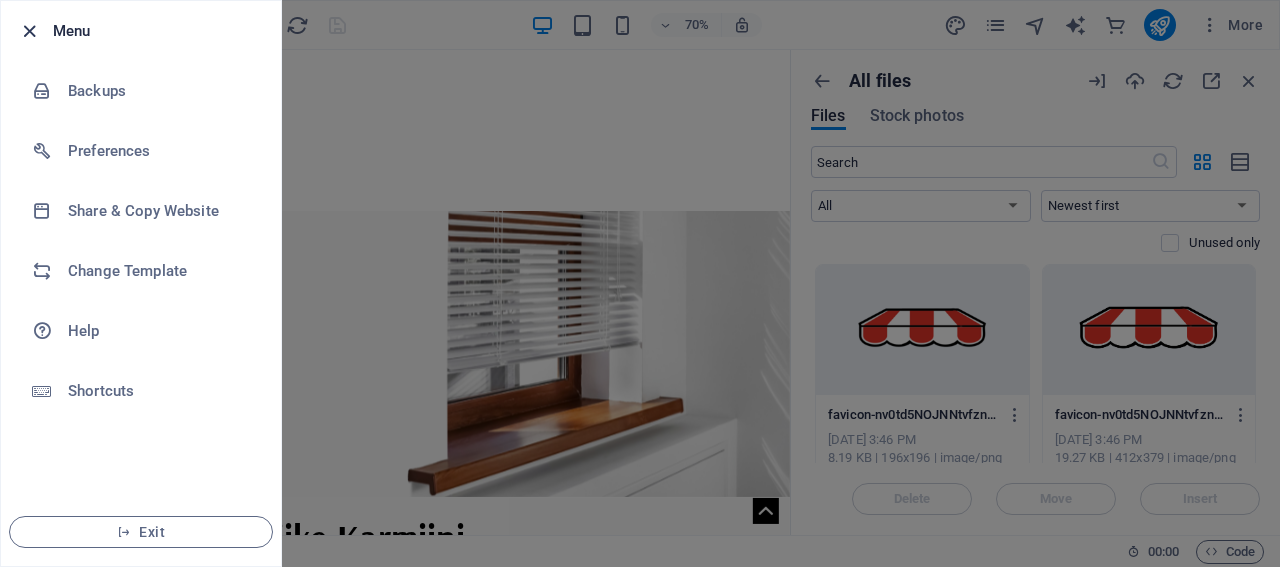 click at bounding box center (29, 31) 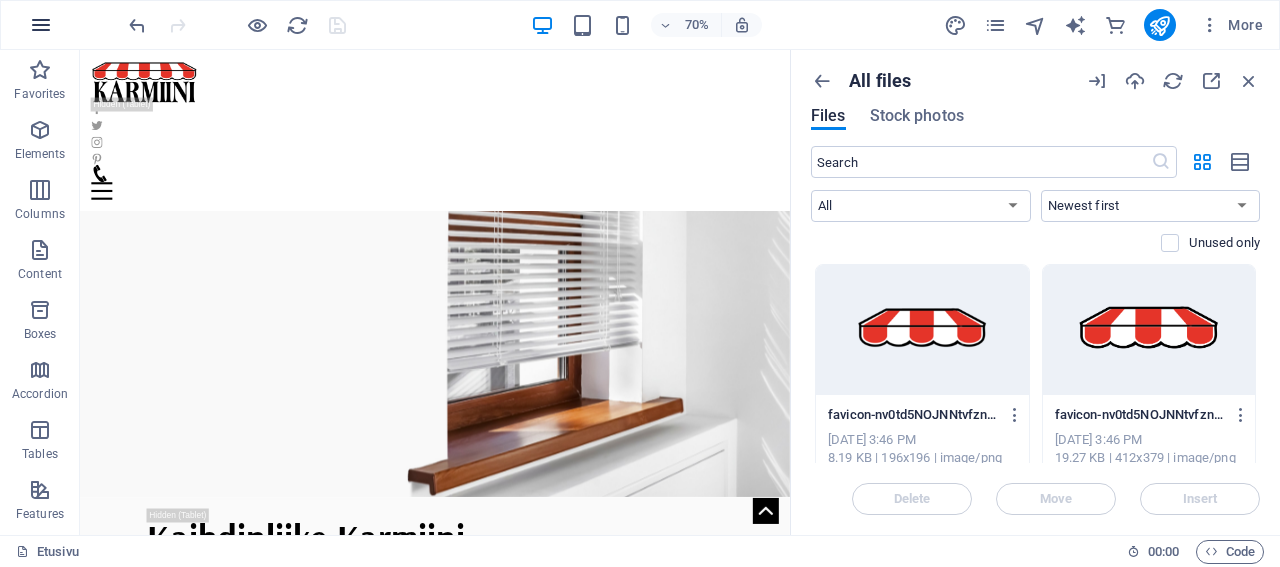 click at bounding box center [41, 25] 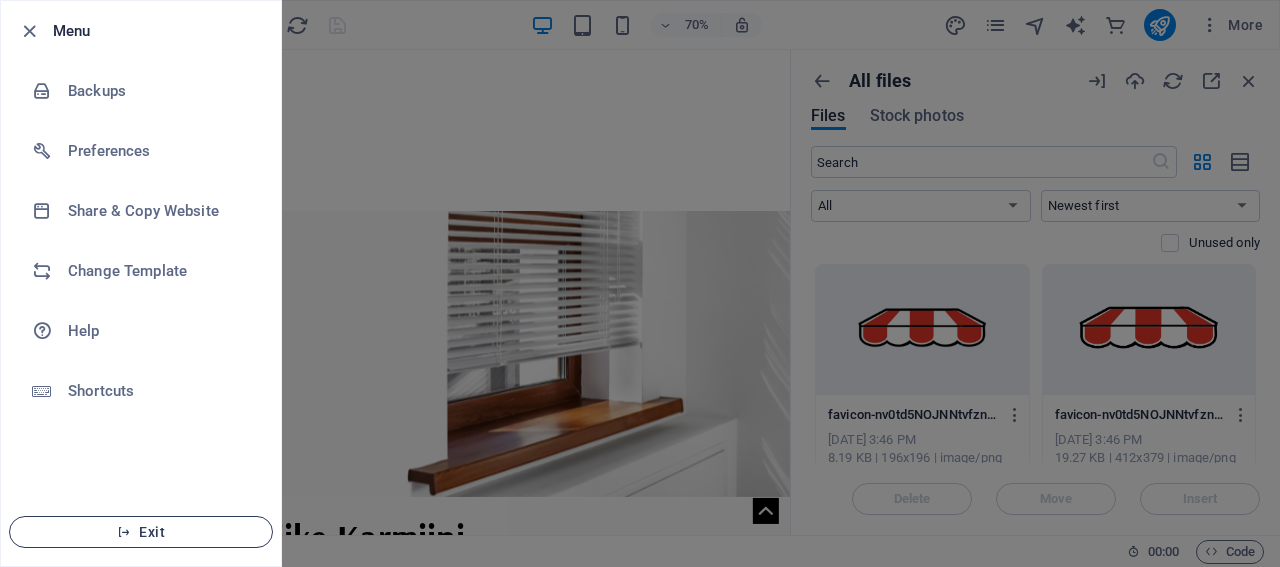 click on "Exit" at bounding box center (141, 532) 